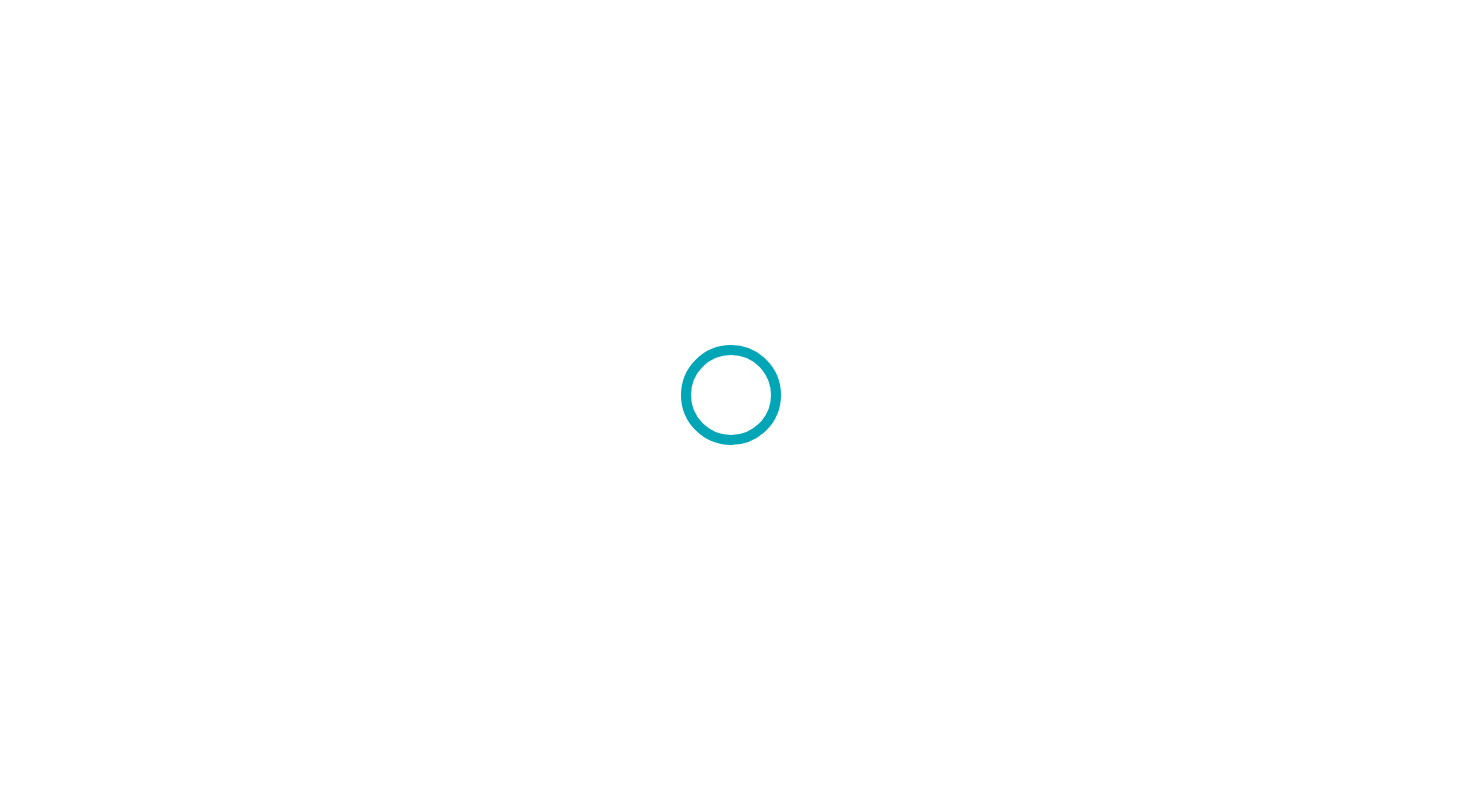 scroll, scrollTop: 0, scrollLeft: 0, axis: both 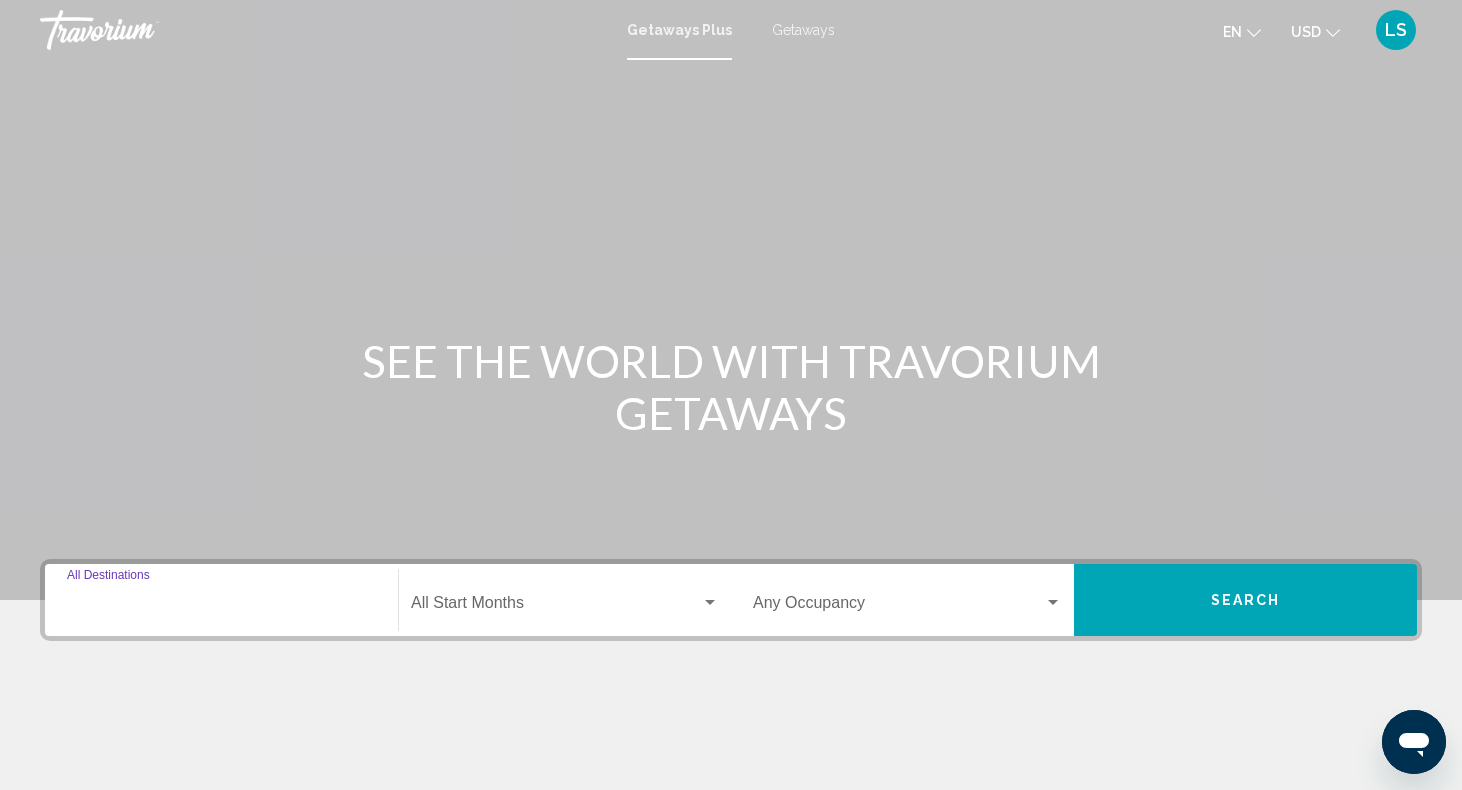 click on "Destination All Destinations" at bounding box center (221, 607) 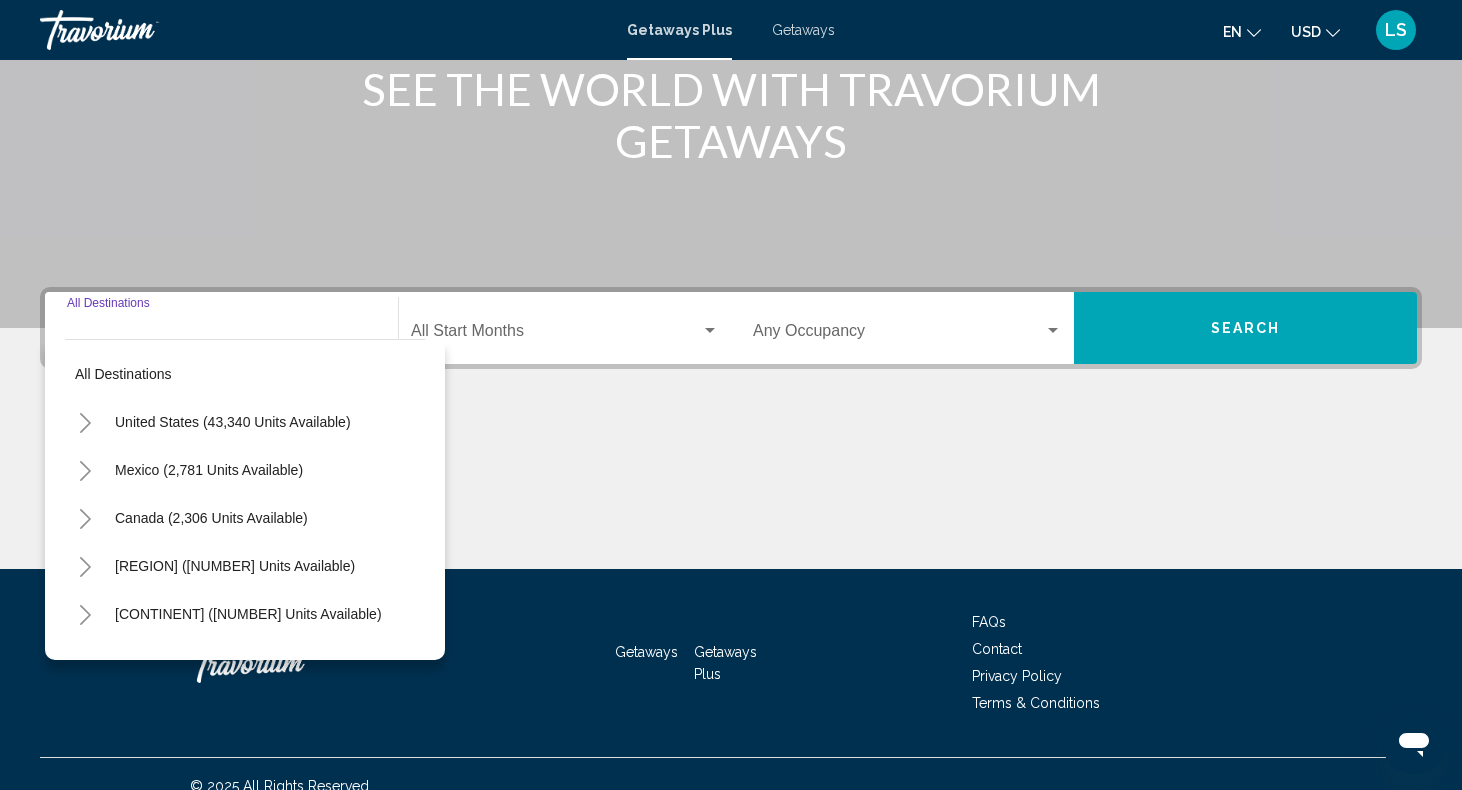 scroll, scrollTop: 296, scrollLeft: 0, axis: vertical 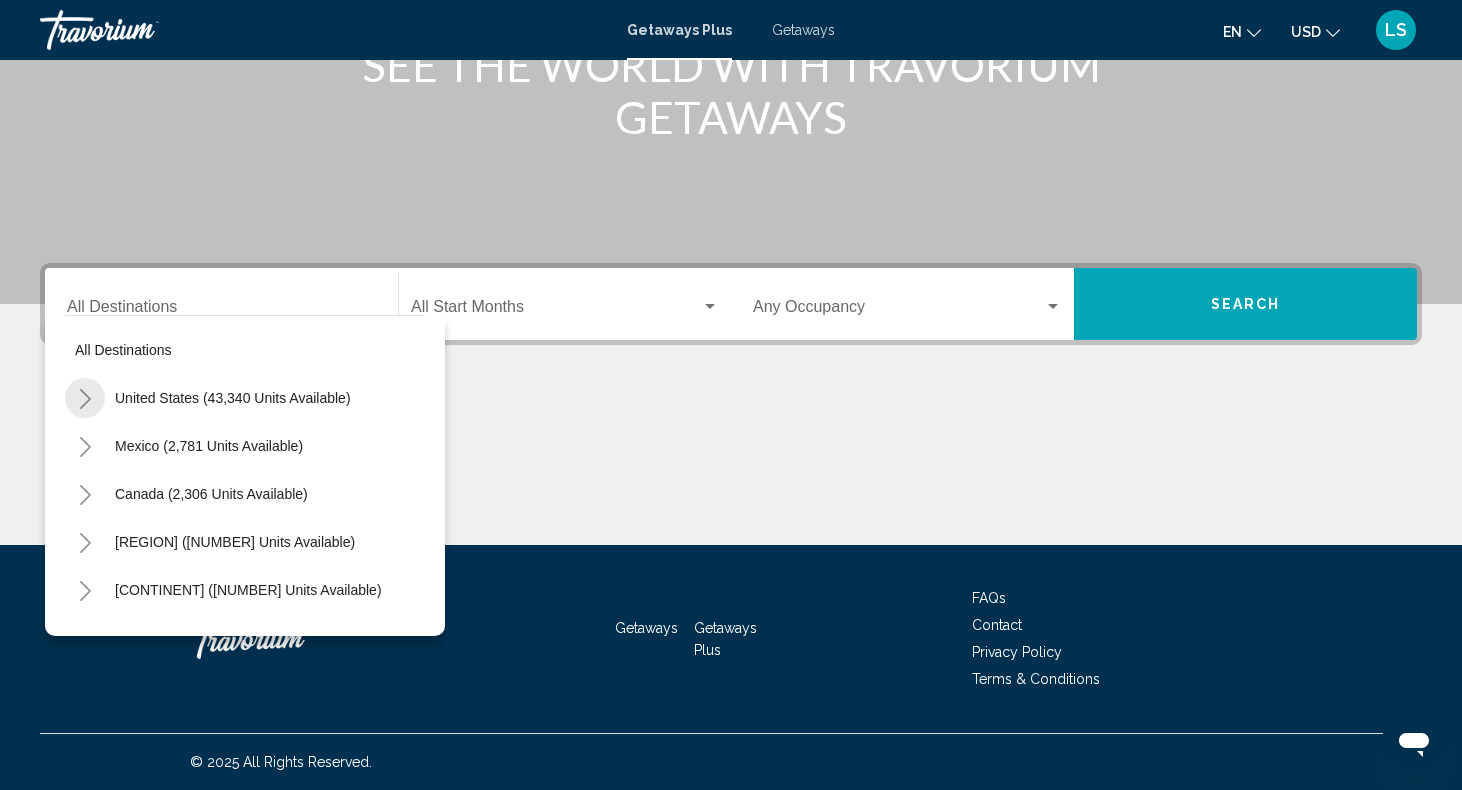 click 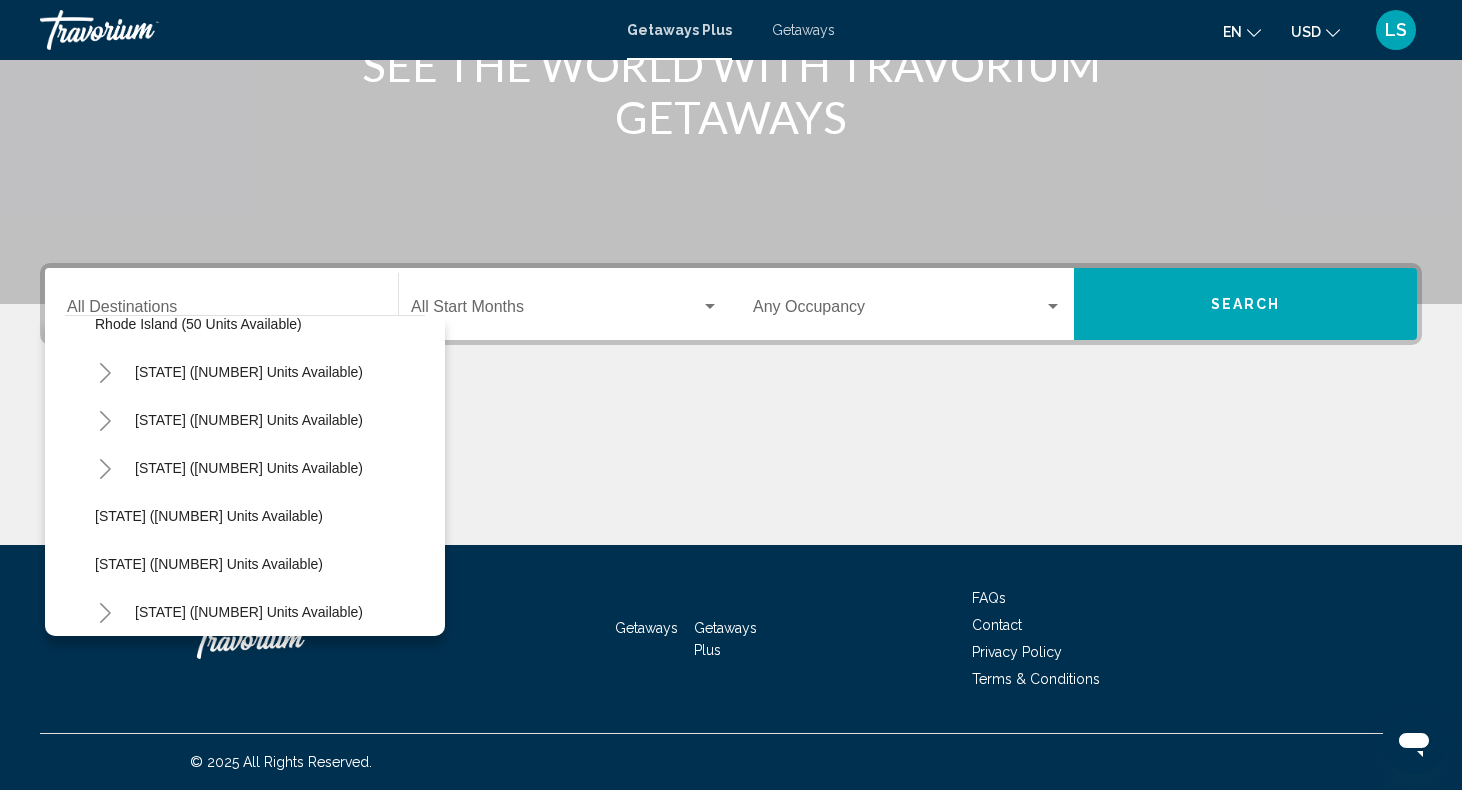 scroll, scrollTop: 1515, scrollLeft: 0, axis: vertical 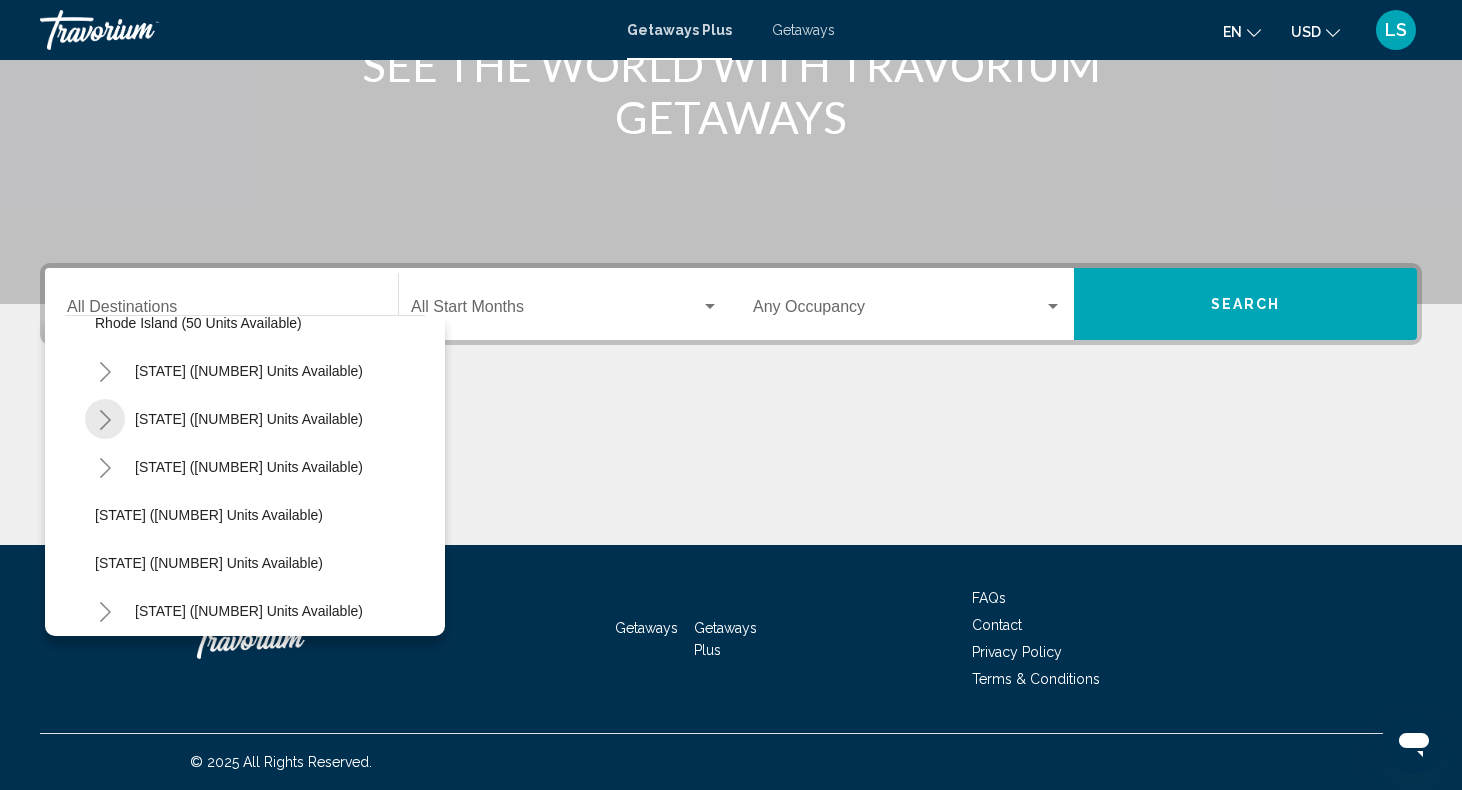 click 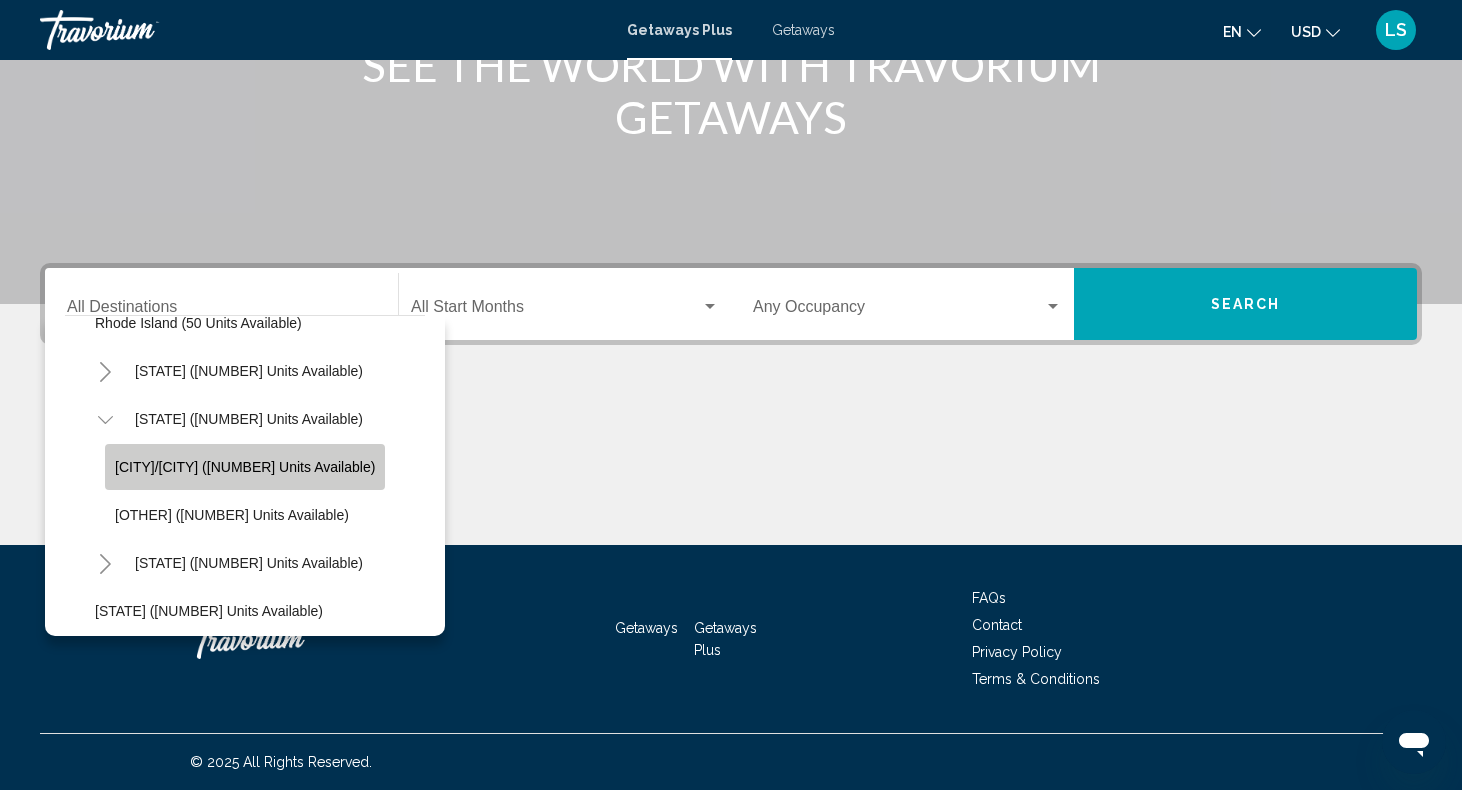 click on "[CITY]/[CITY] ([NUMBER] units available)" 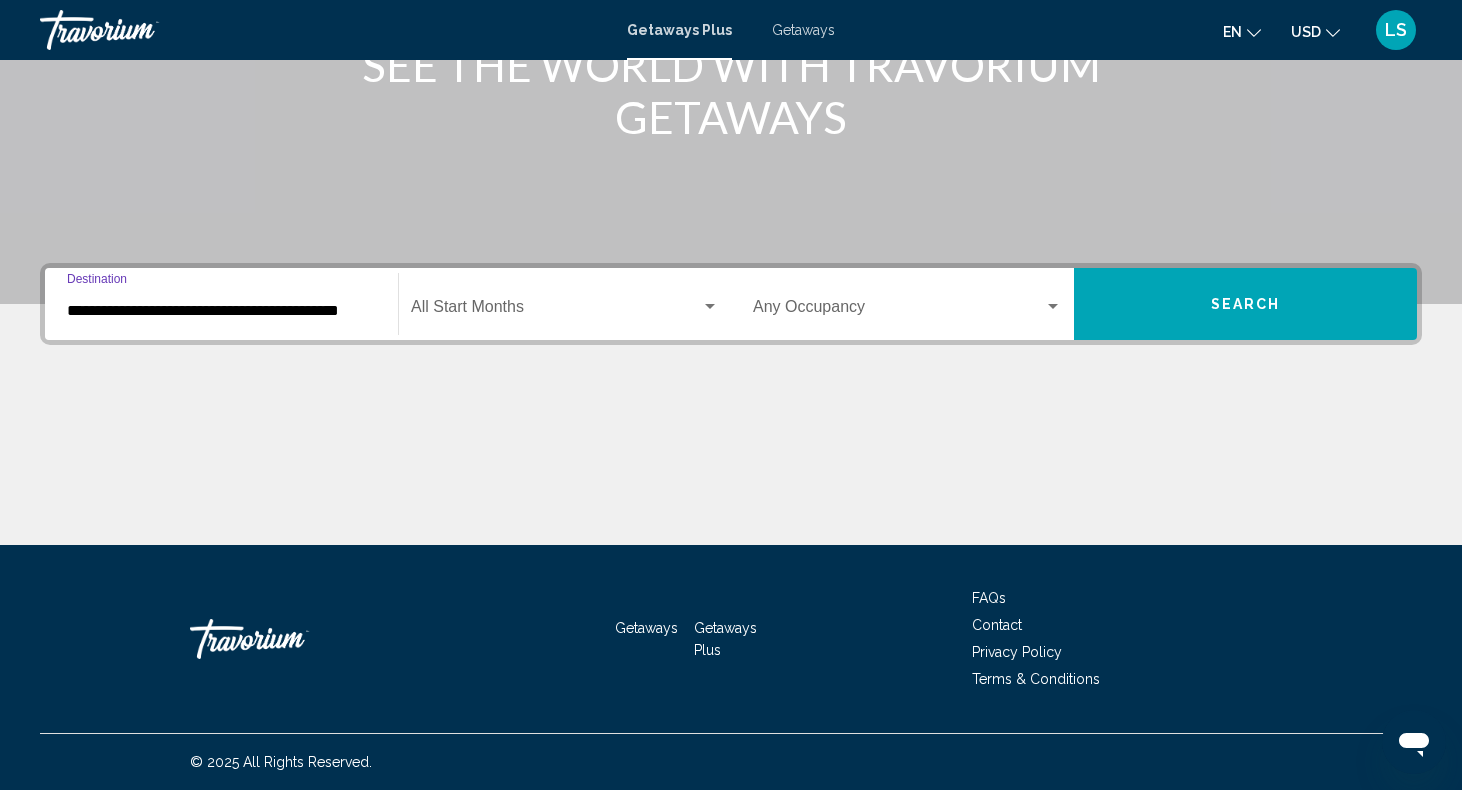 click at bounding box center (556, 311) 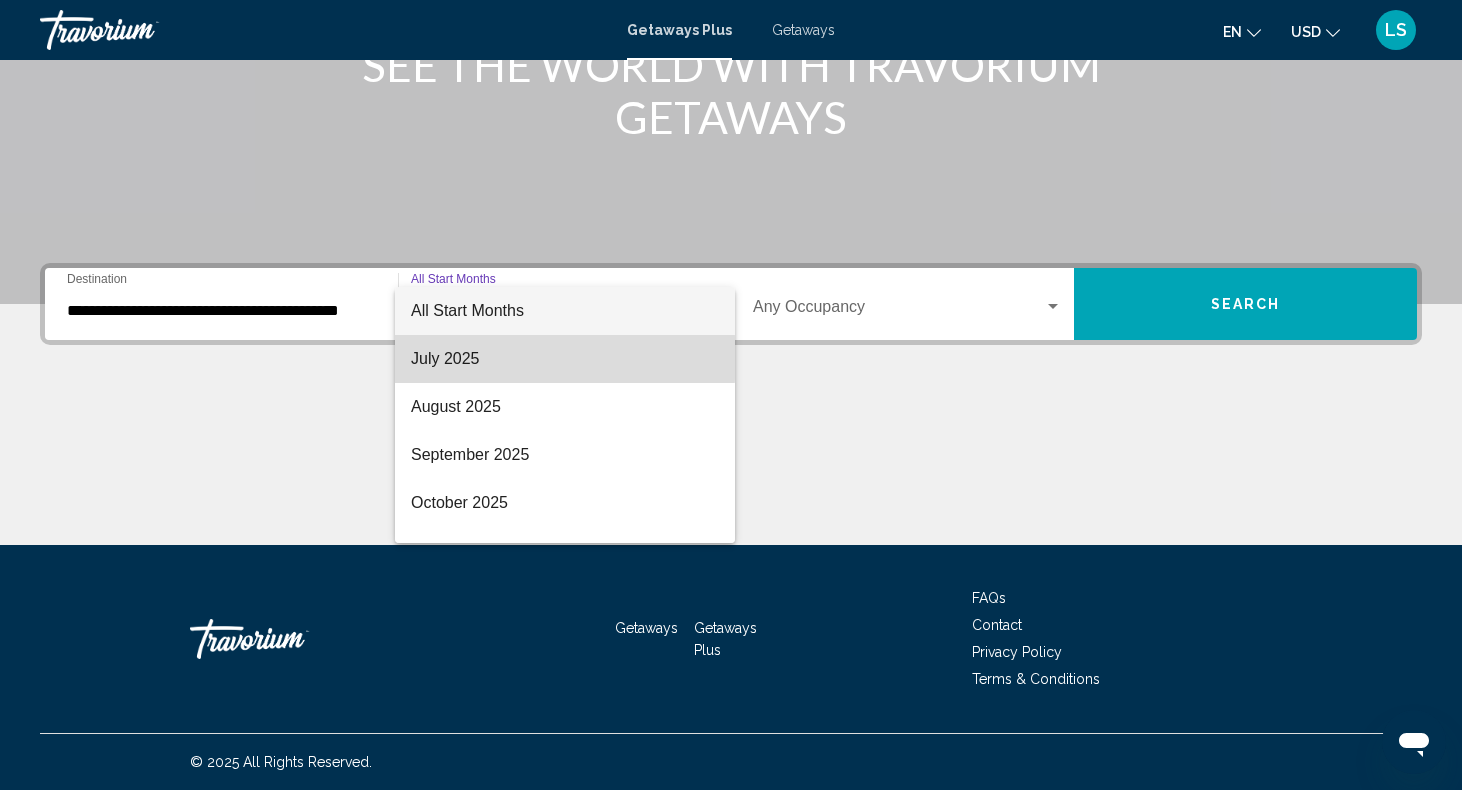 click on "July 2025" at bounding box center (565, 359) 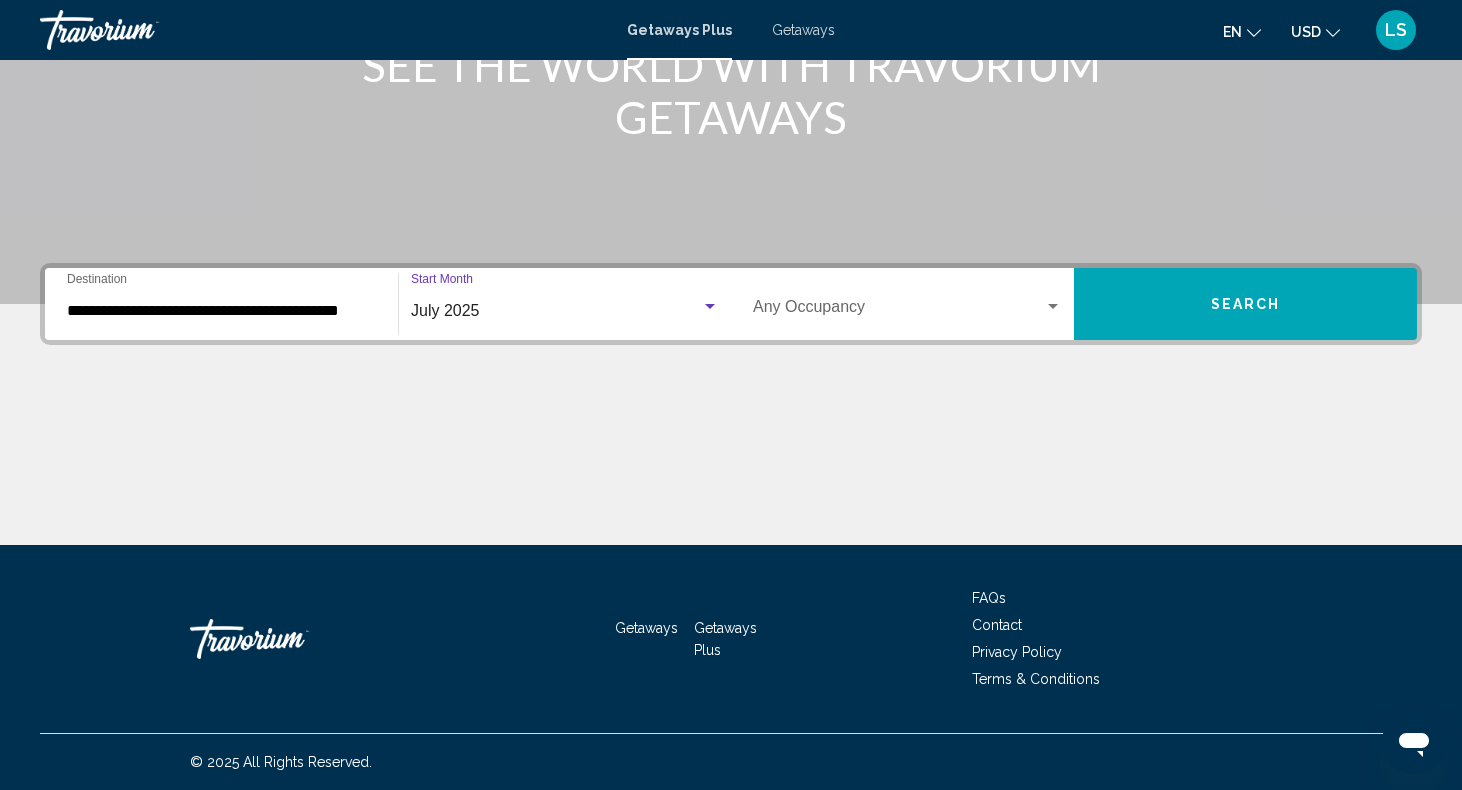click at bounding box center [1053, 307] 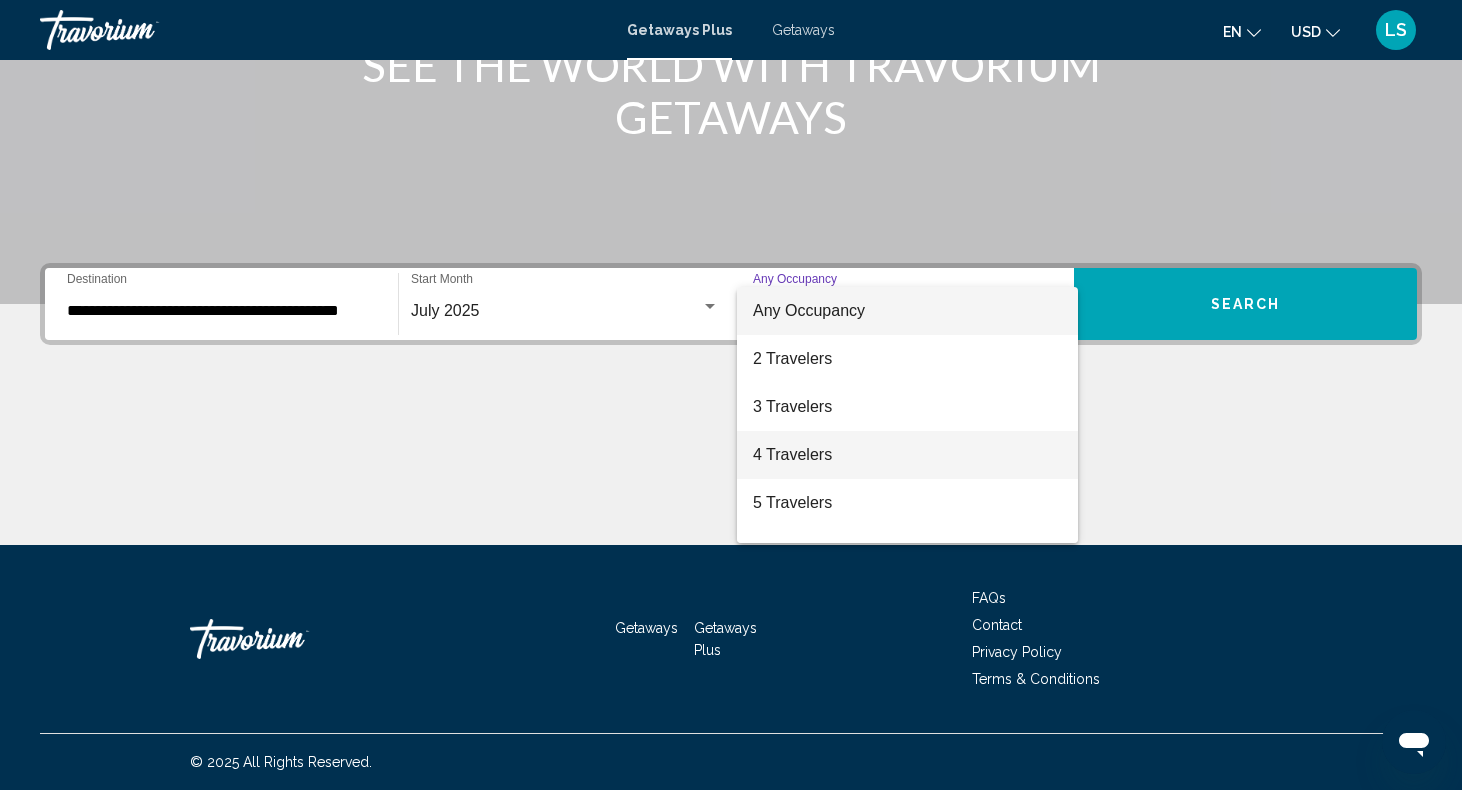 click on "4 Travelers" at bounding box center (907, 455) 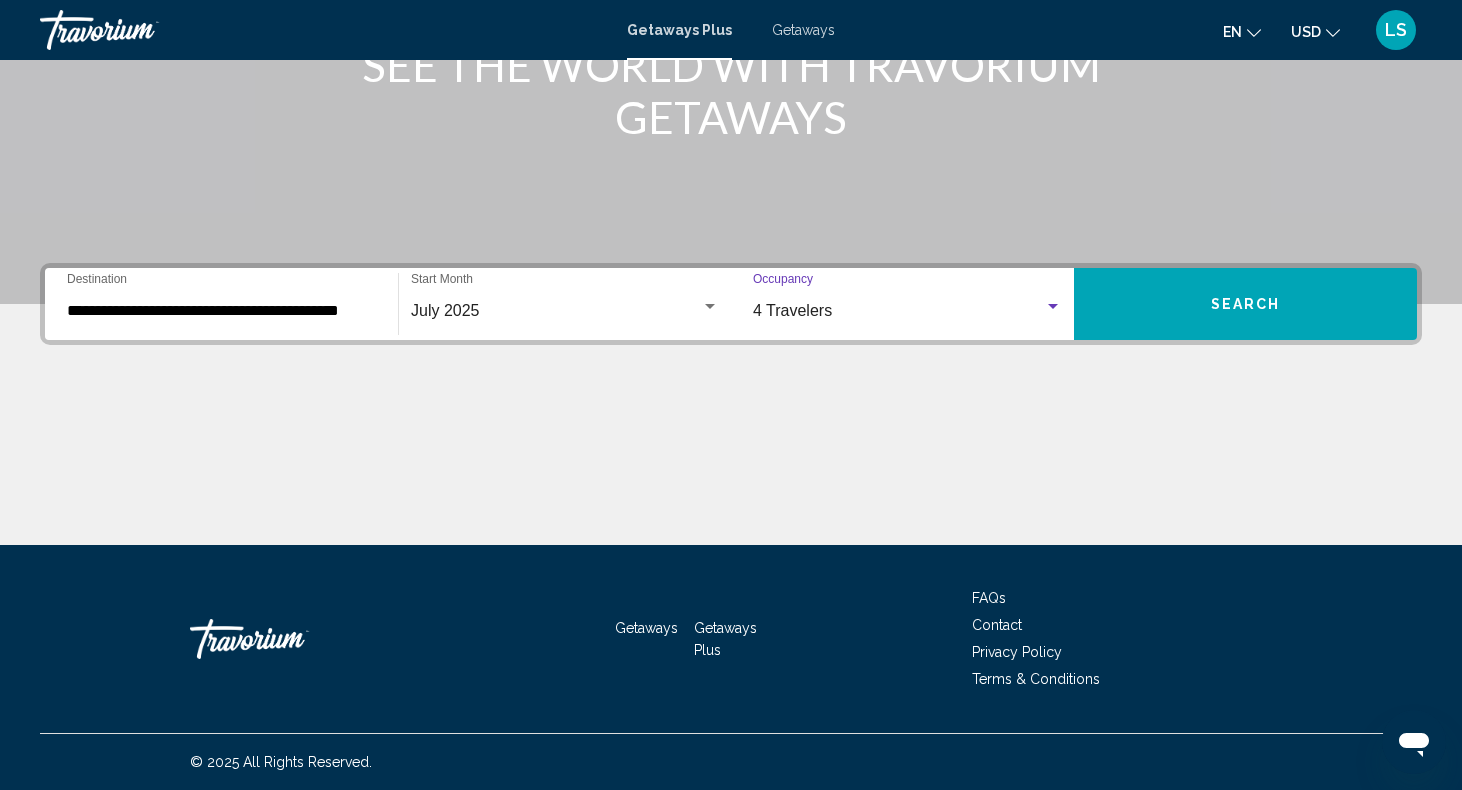click at bounding box center (1053, 307) 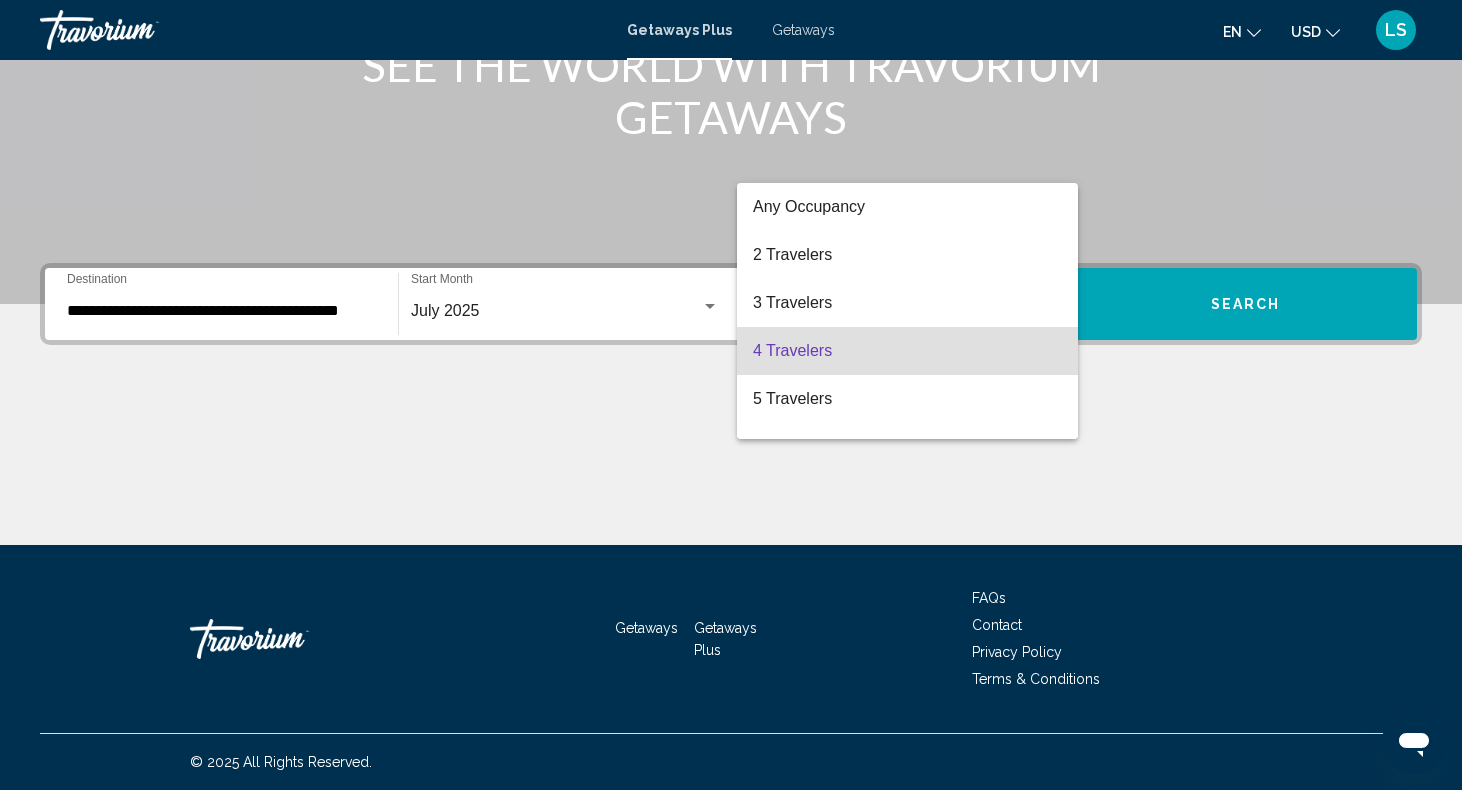 scroll, scrollTop: 40, scrollLeft: 0, axis: vertical 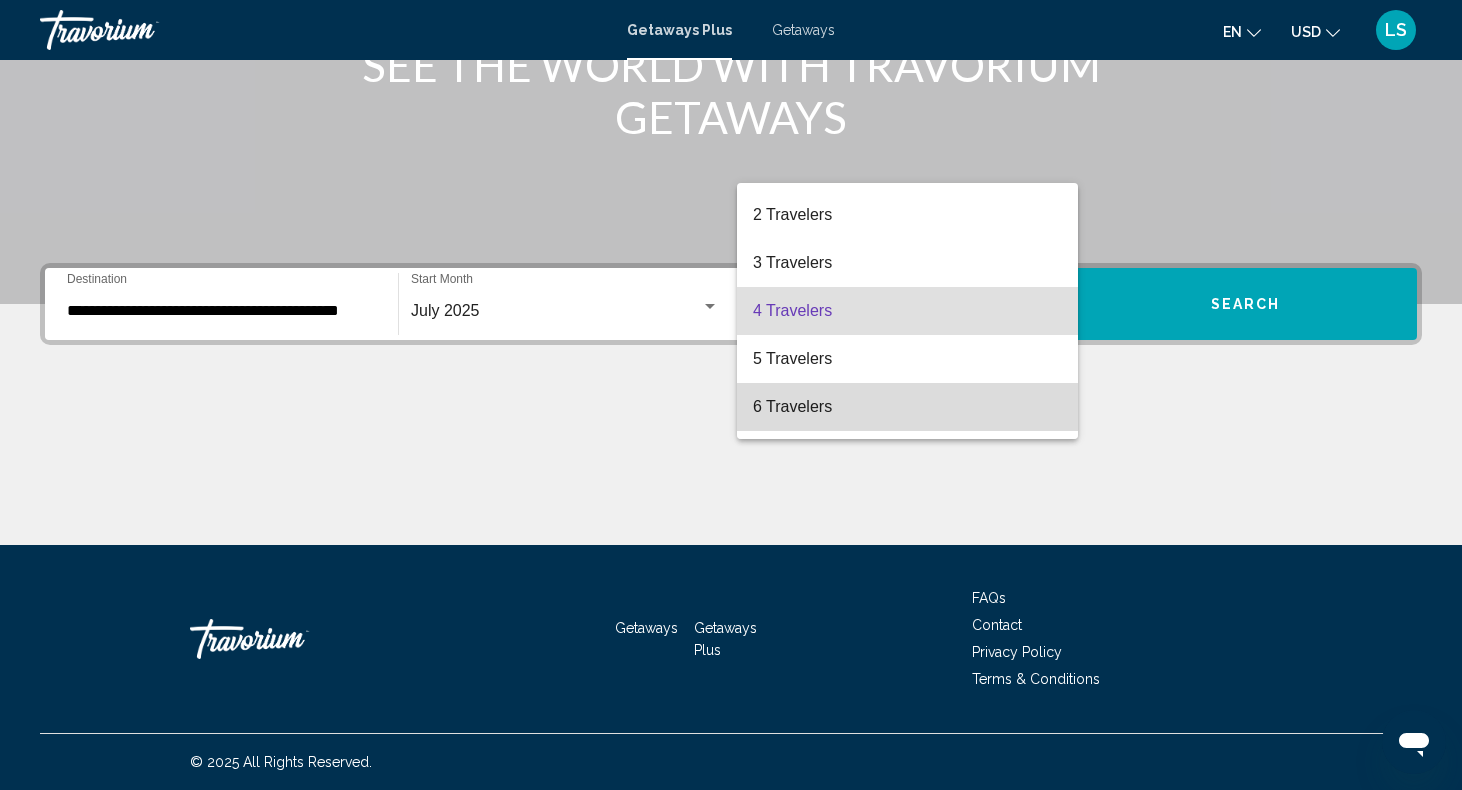 click on "6 Travelers" at bounding box center (907, 407) 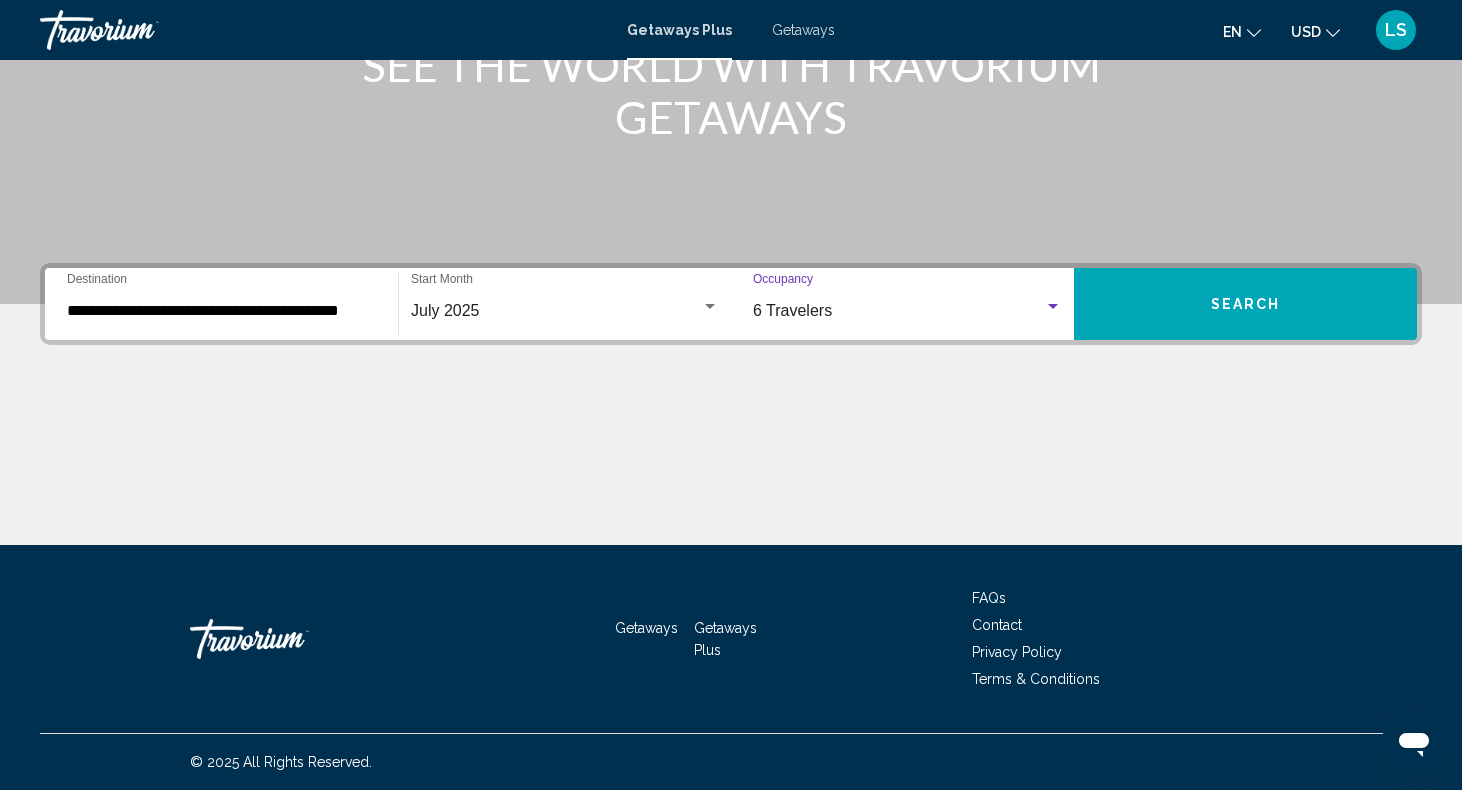 click on "Search" at bounding box center (1245, 304) 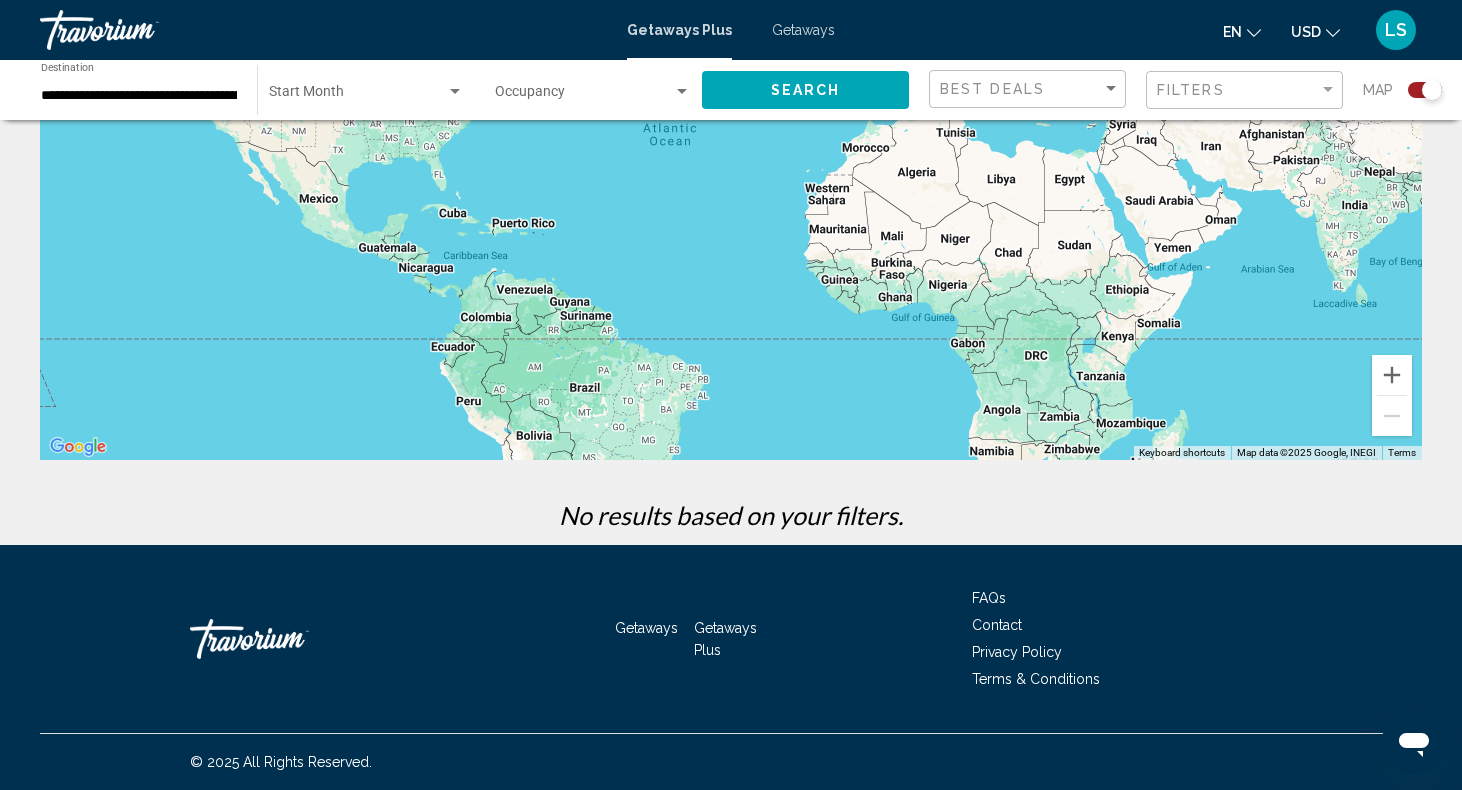 scroll, scrollTop: 0, scrollLeft: 0, axis: both 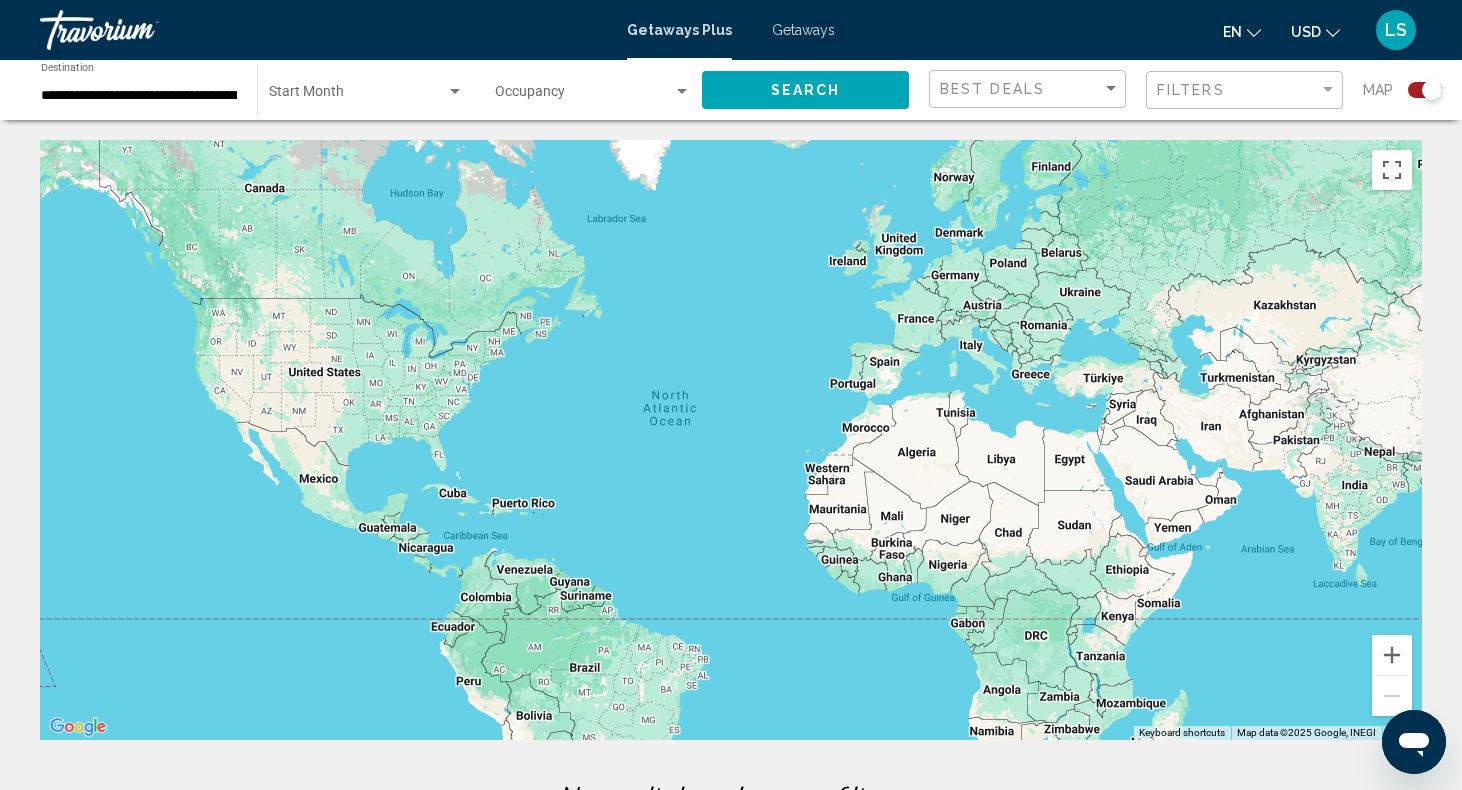 click on "Getaways" at bounding box center [803, 30] 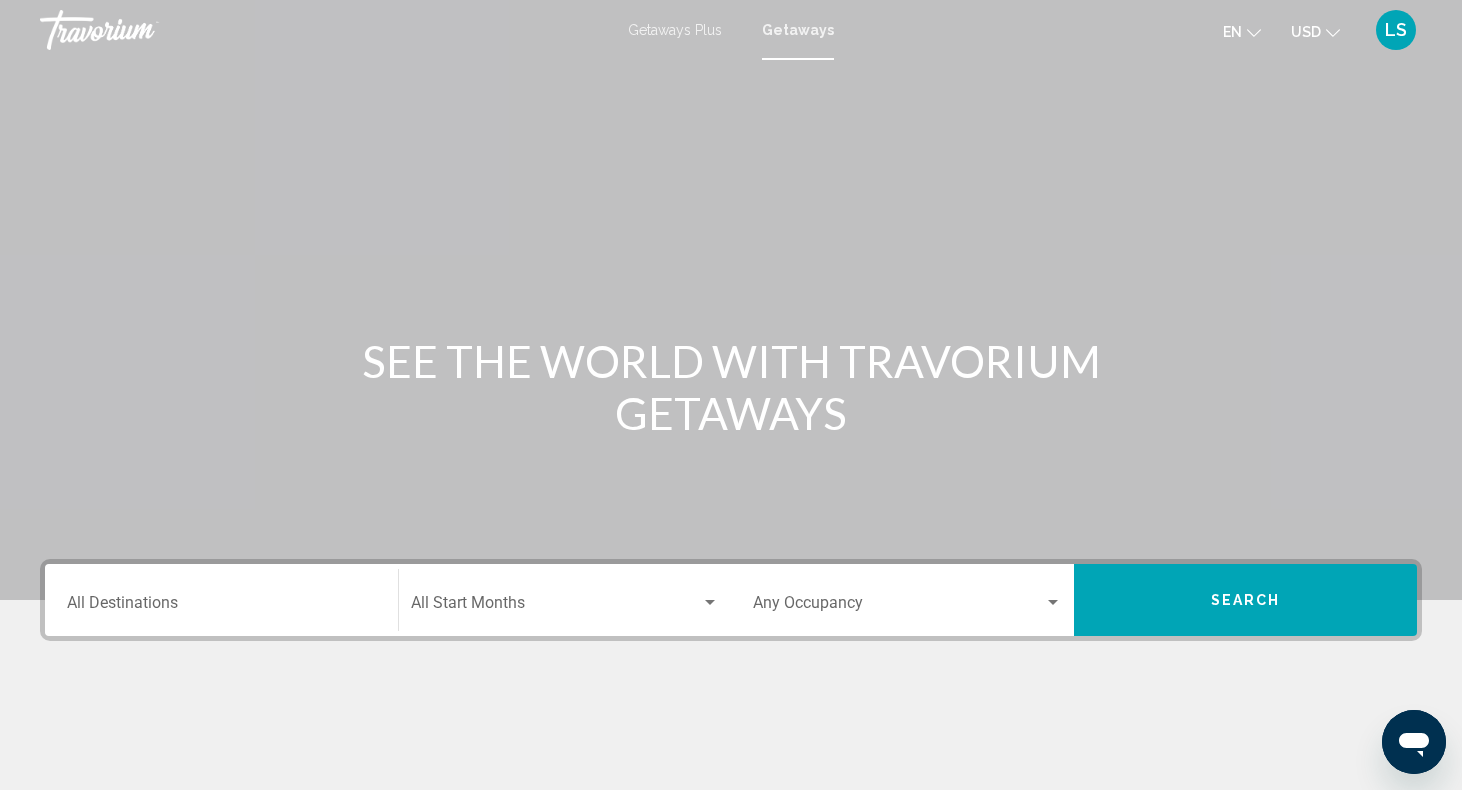 click on "Destination All Destinations" at bounding box center [221, 607] 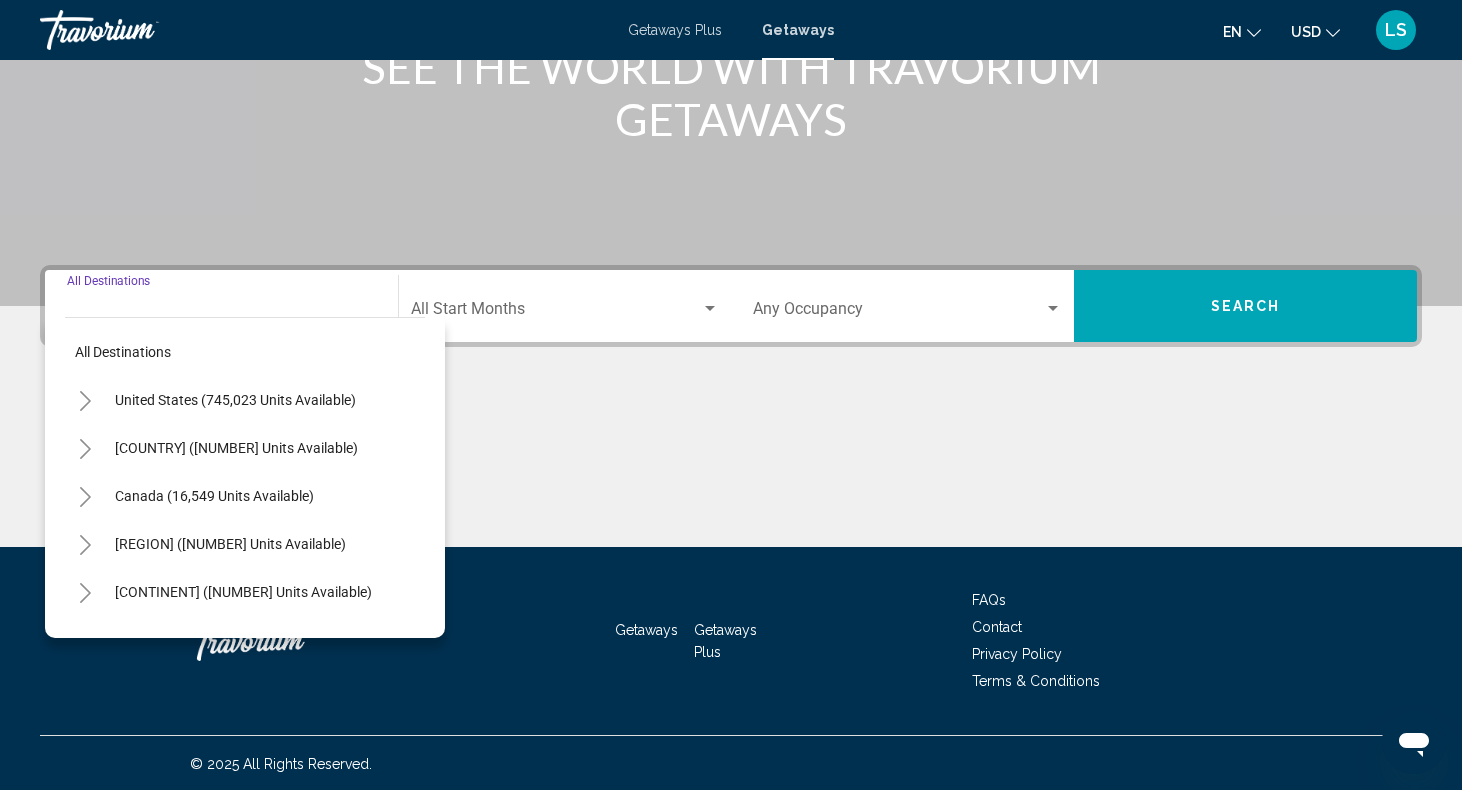 scroll, scrollTop: 296, scrollLeft: 0, axis: vertical 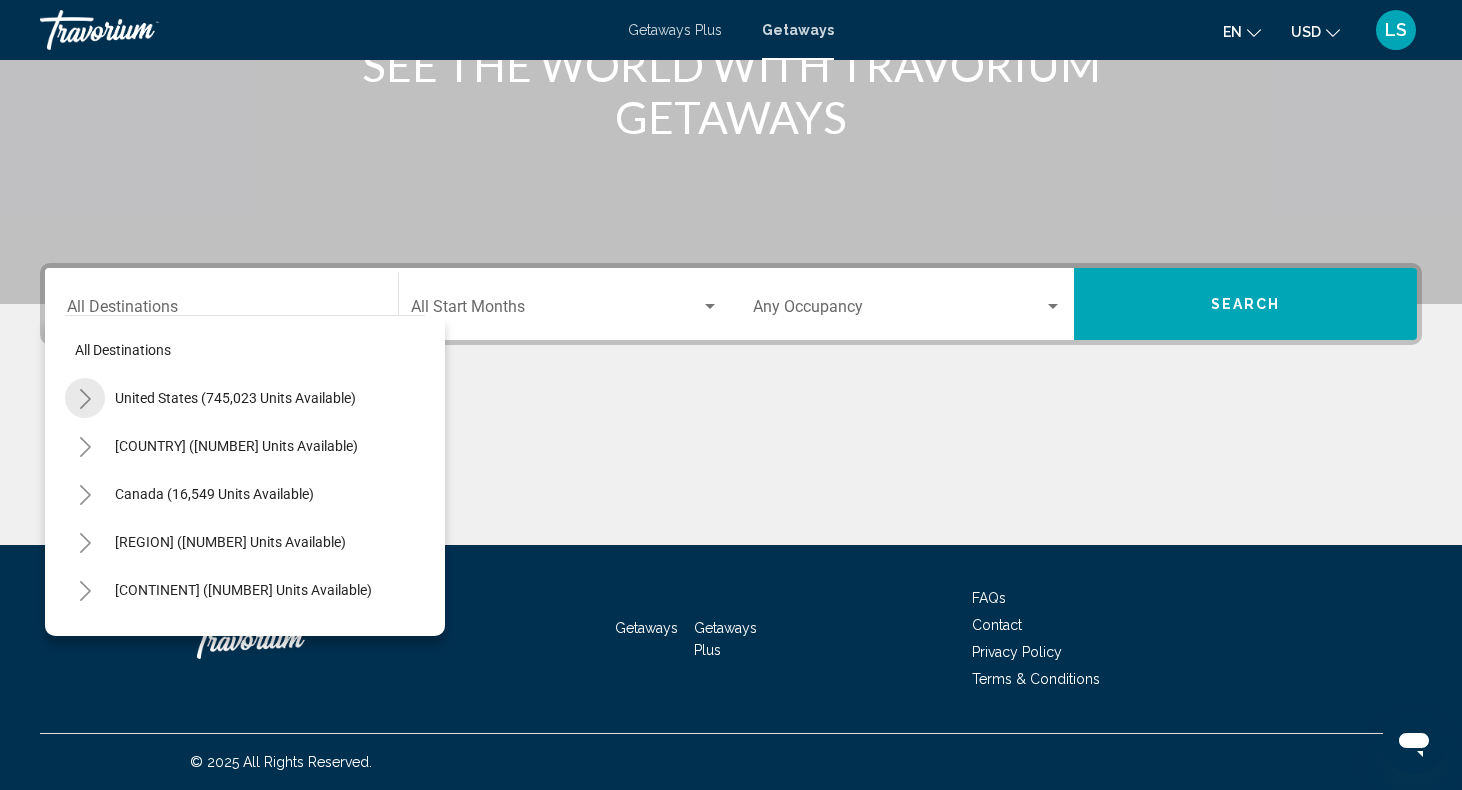 click 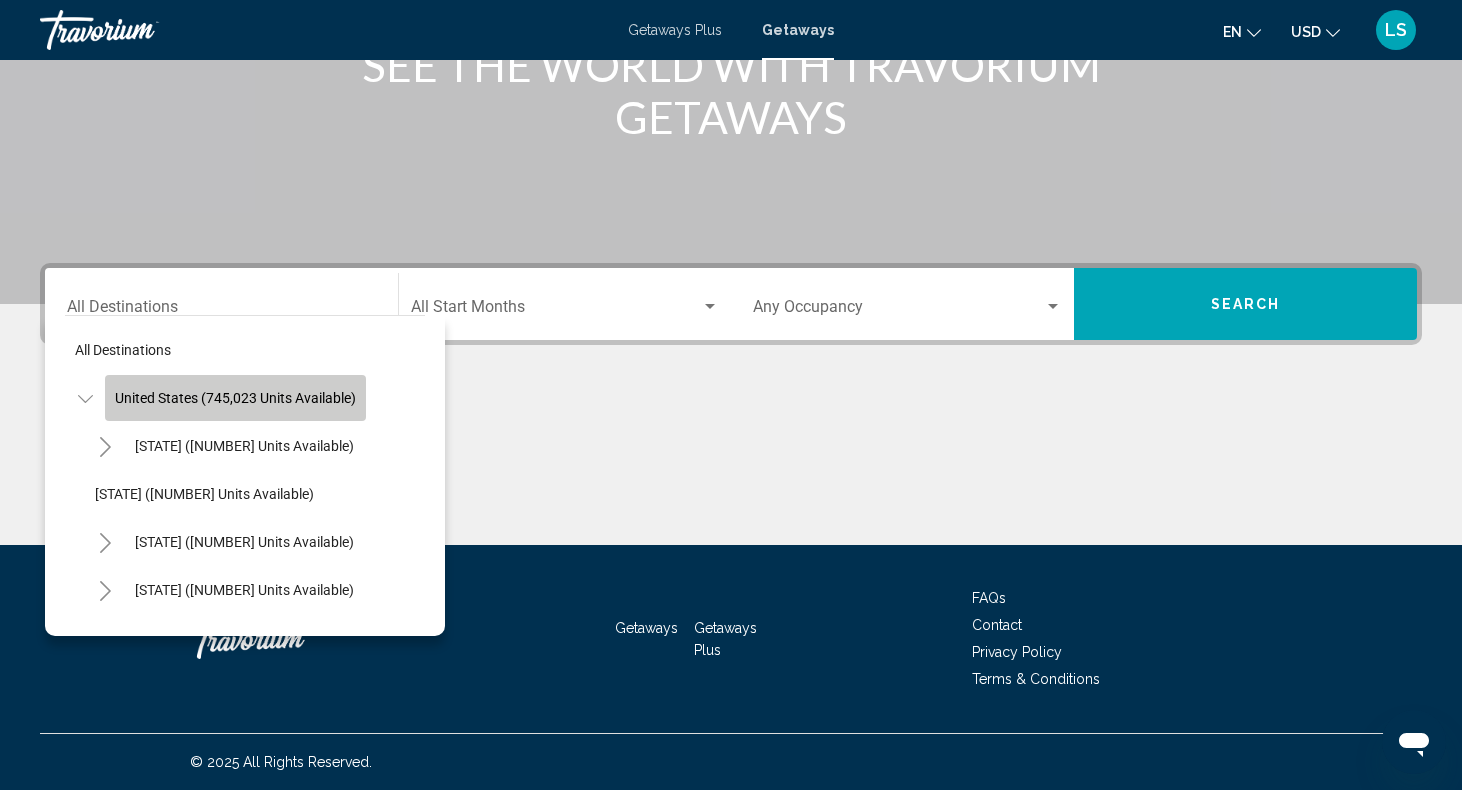 click on "United States (745,023 units available)" 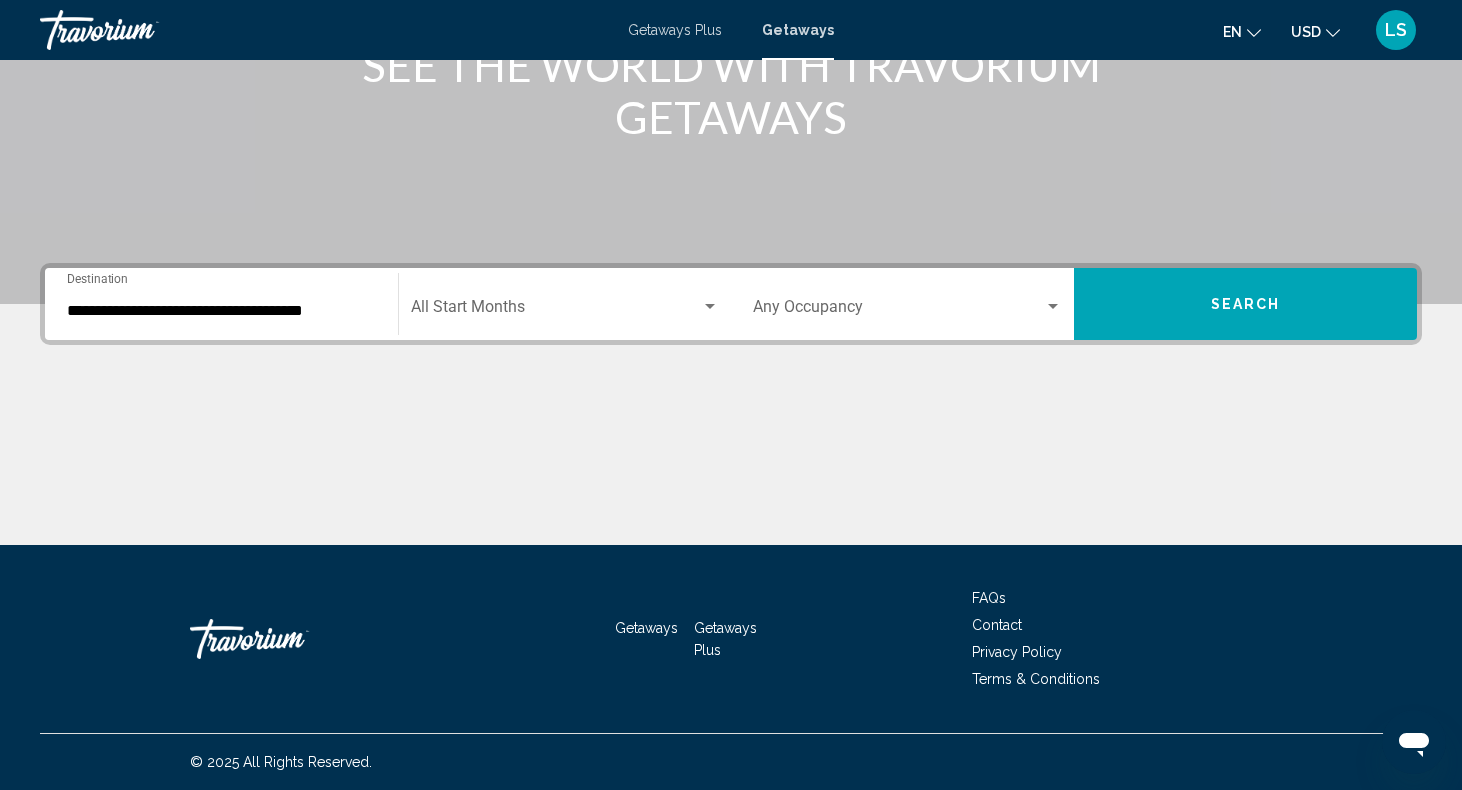 click on "**********" at bounding box center [221, 304] 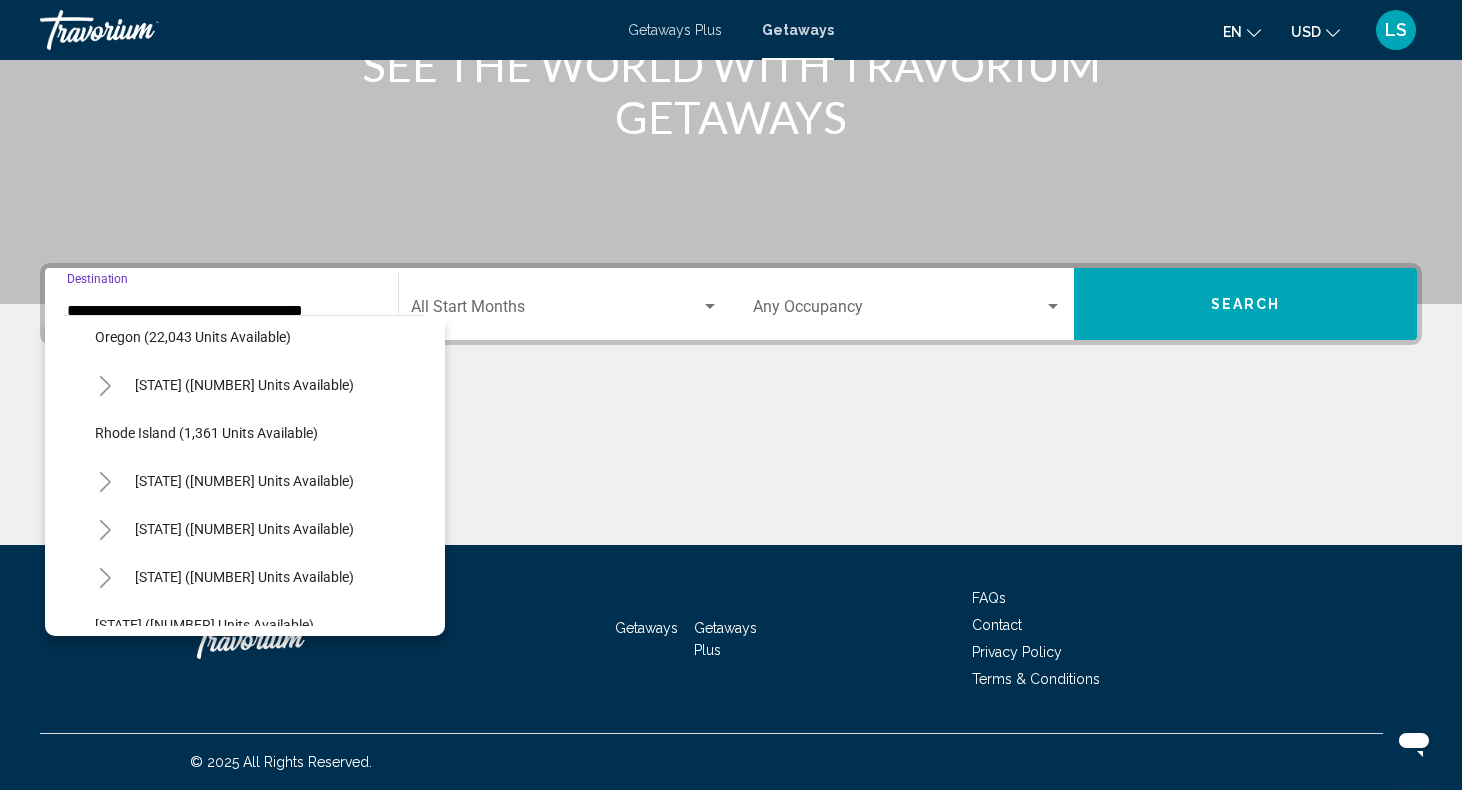 scroll, scrollTop: 1550, scrollLeft: 0, axis: vertical 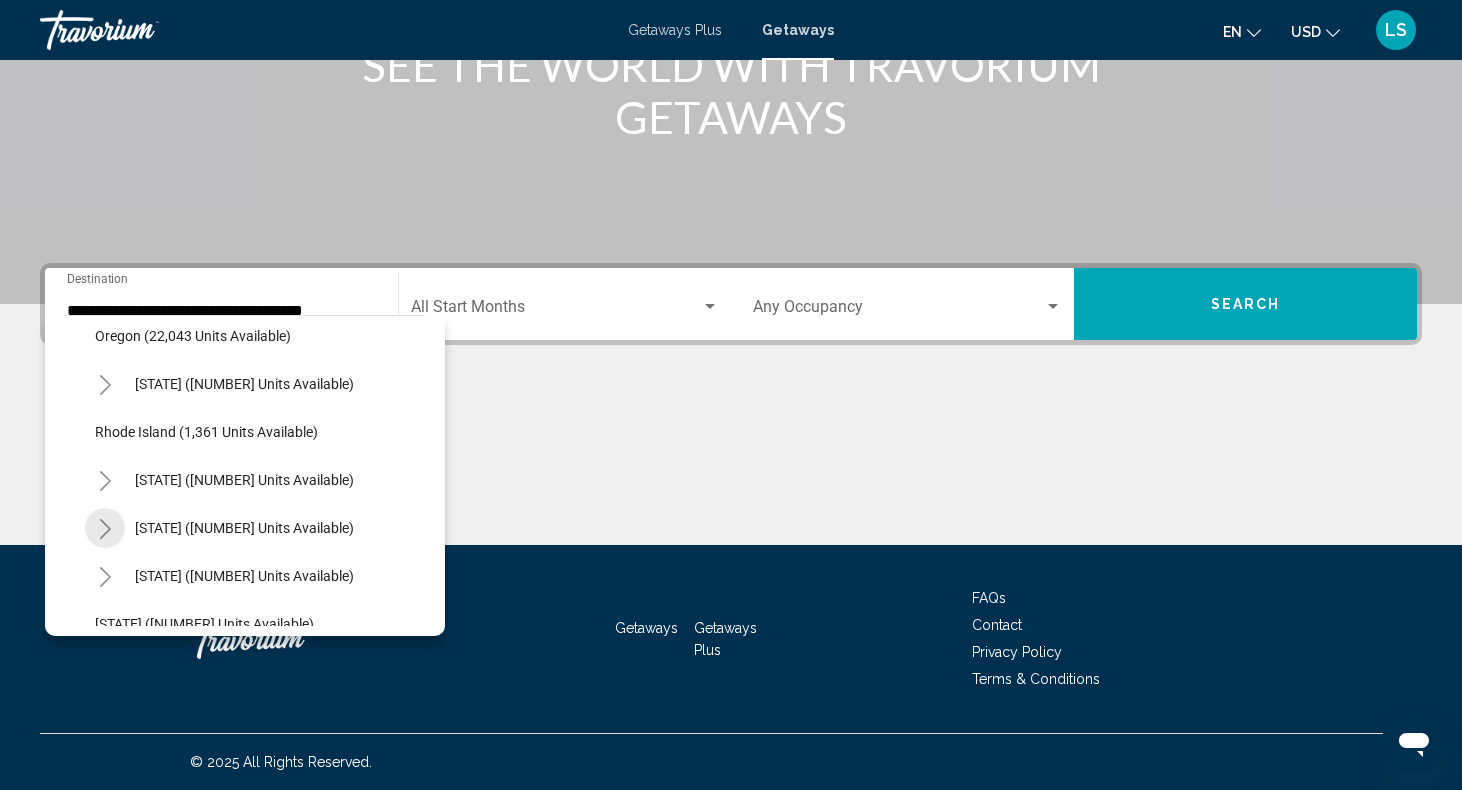 click 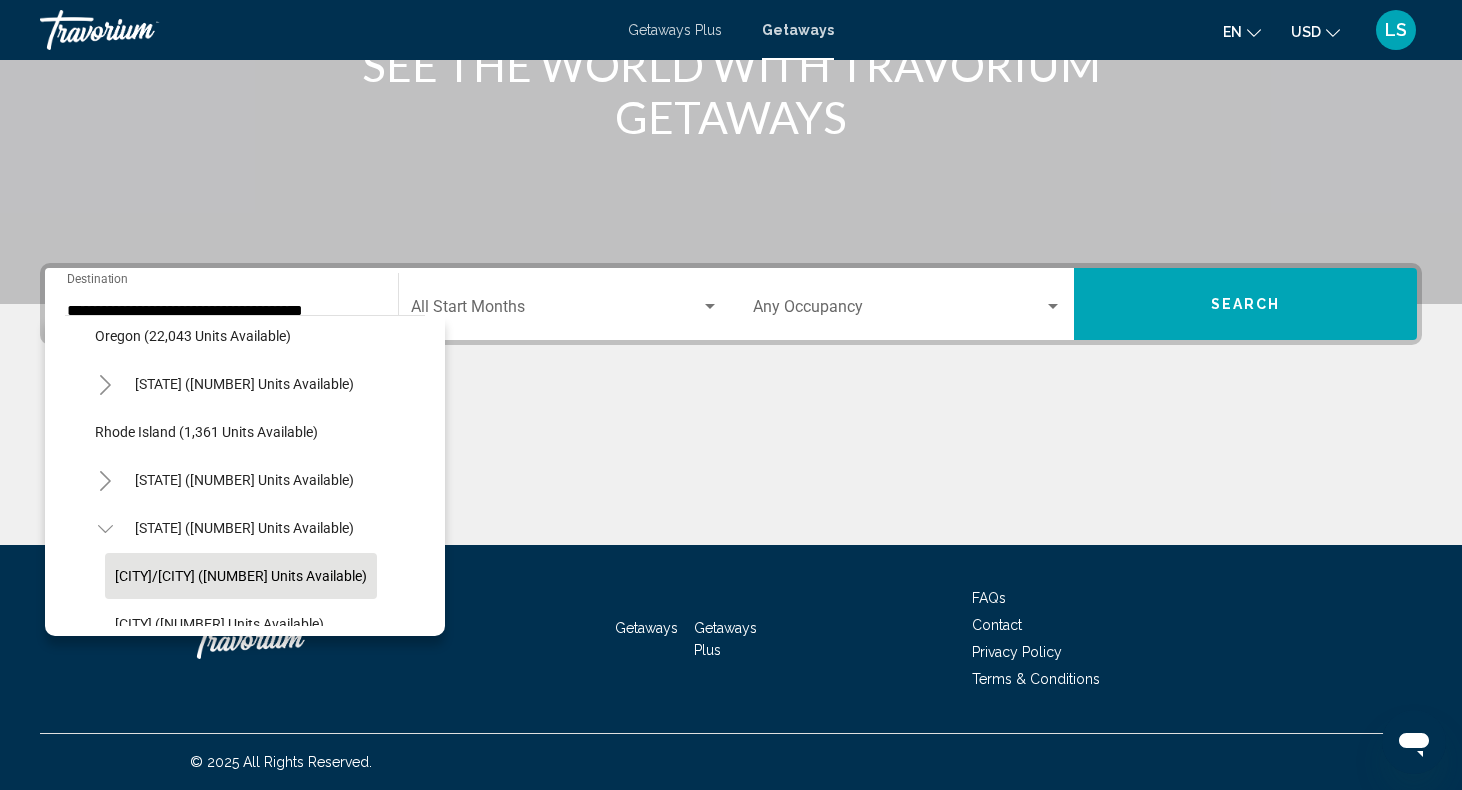 click on "Gatlinburg/Pigeon Forge (2,453 units available)" 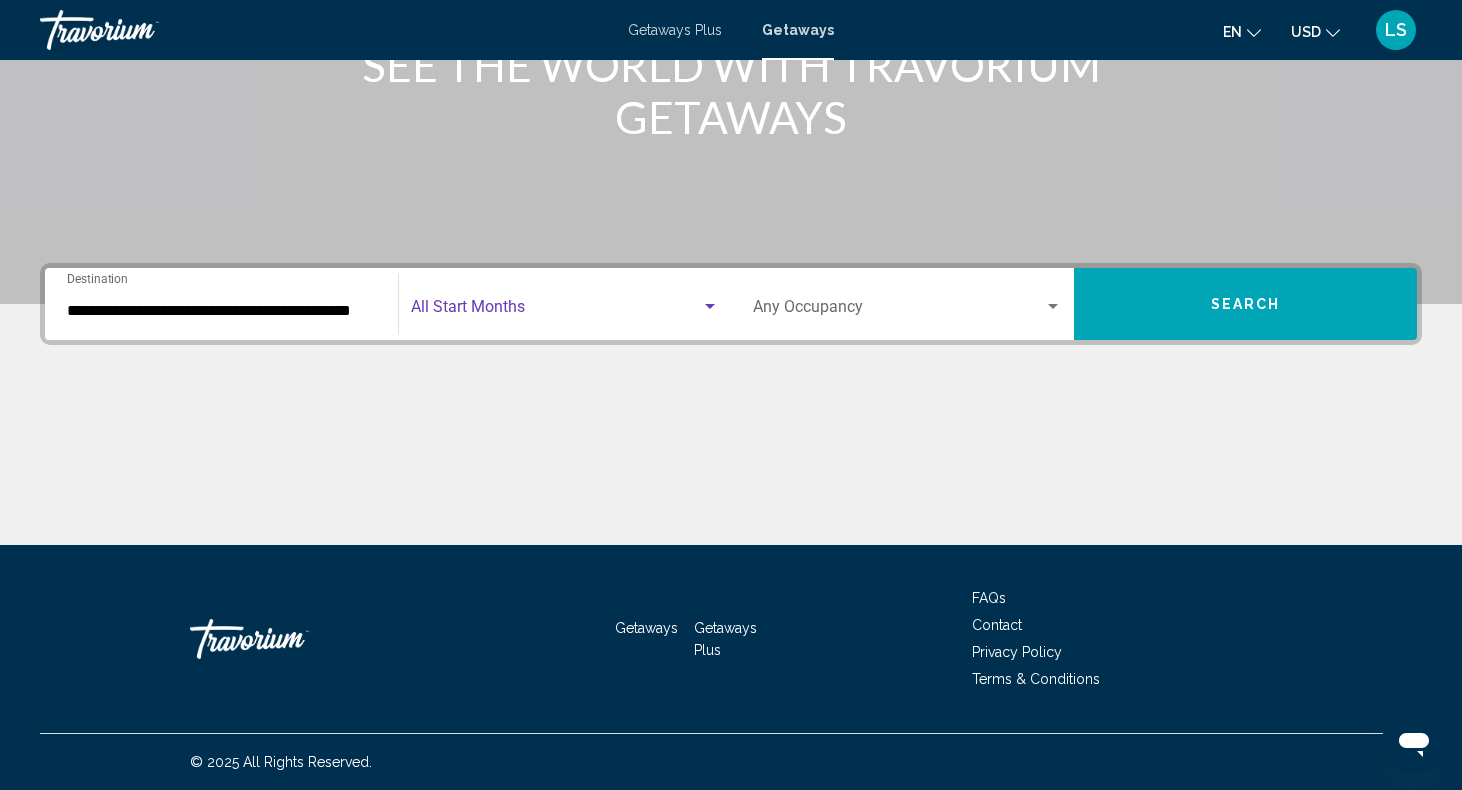 click at bounding box center (556, 311) 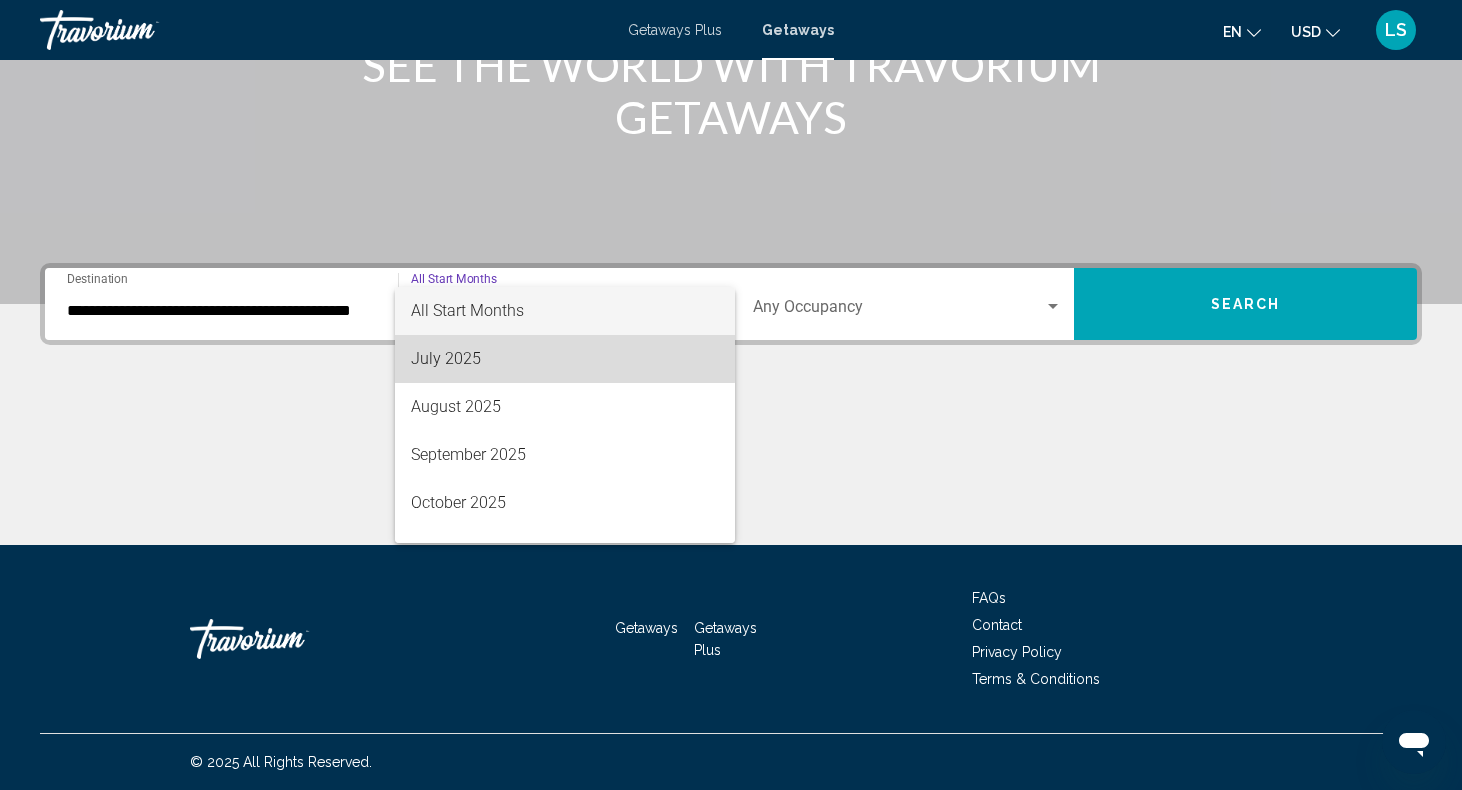 click on "July 2025" at bounding box center (565, 359) 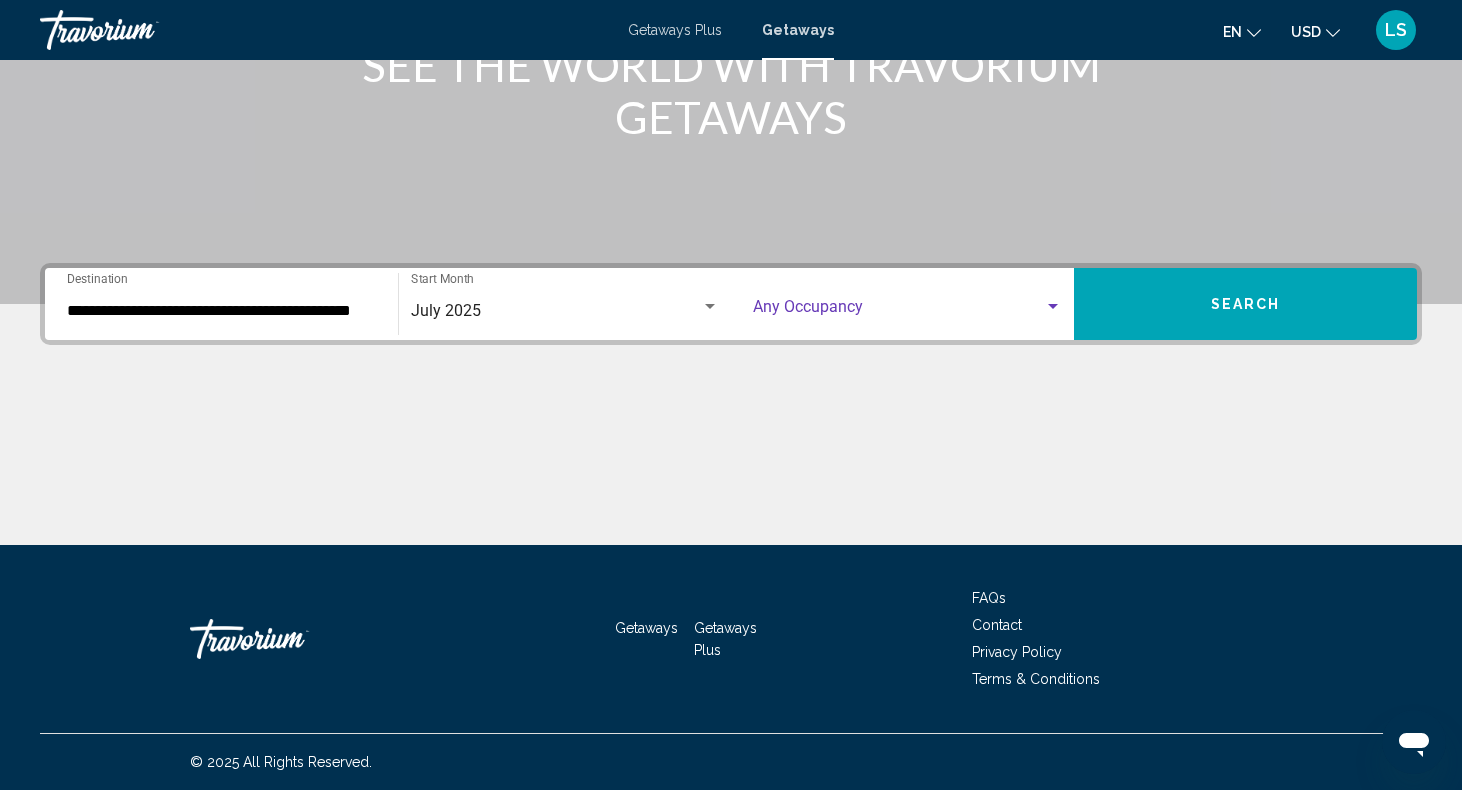 click at bounding box center (898, 311) 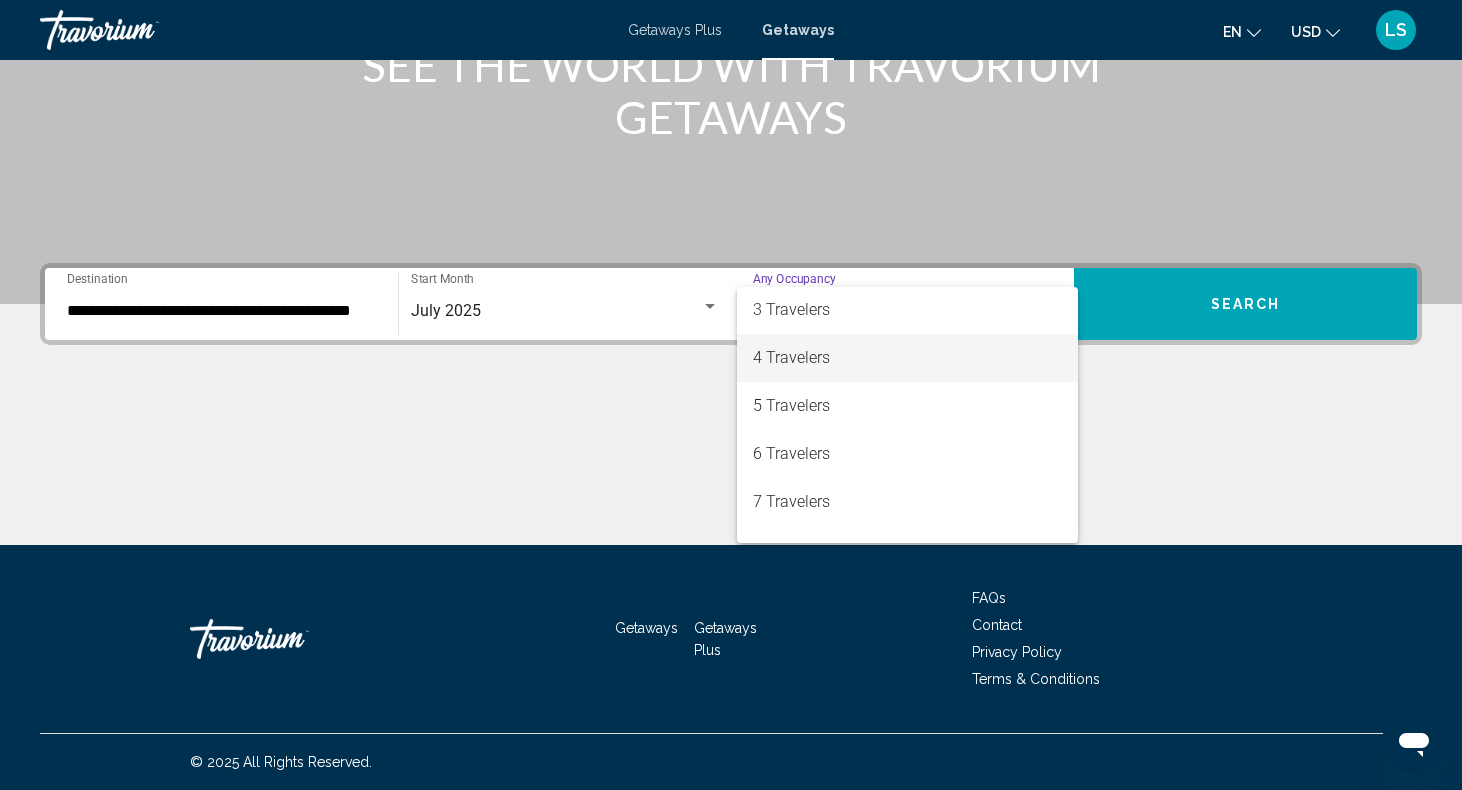 scroll, scrollTop: 109, scrollLeft: 0, axis: vertical 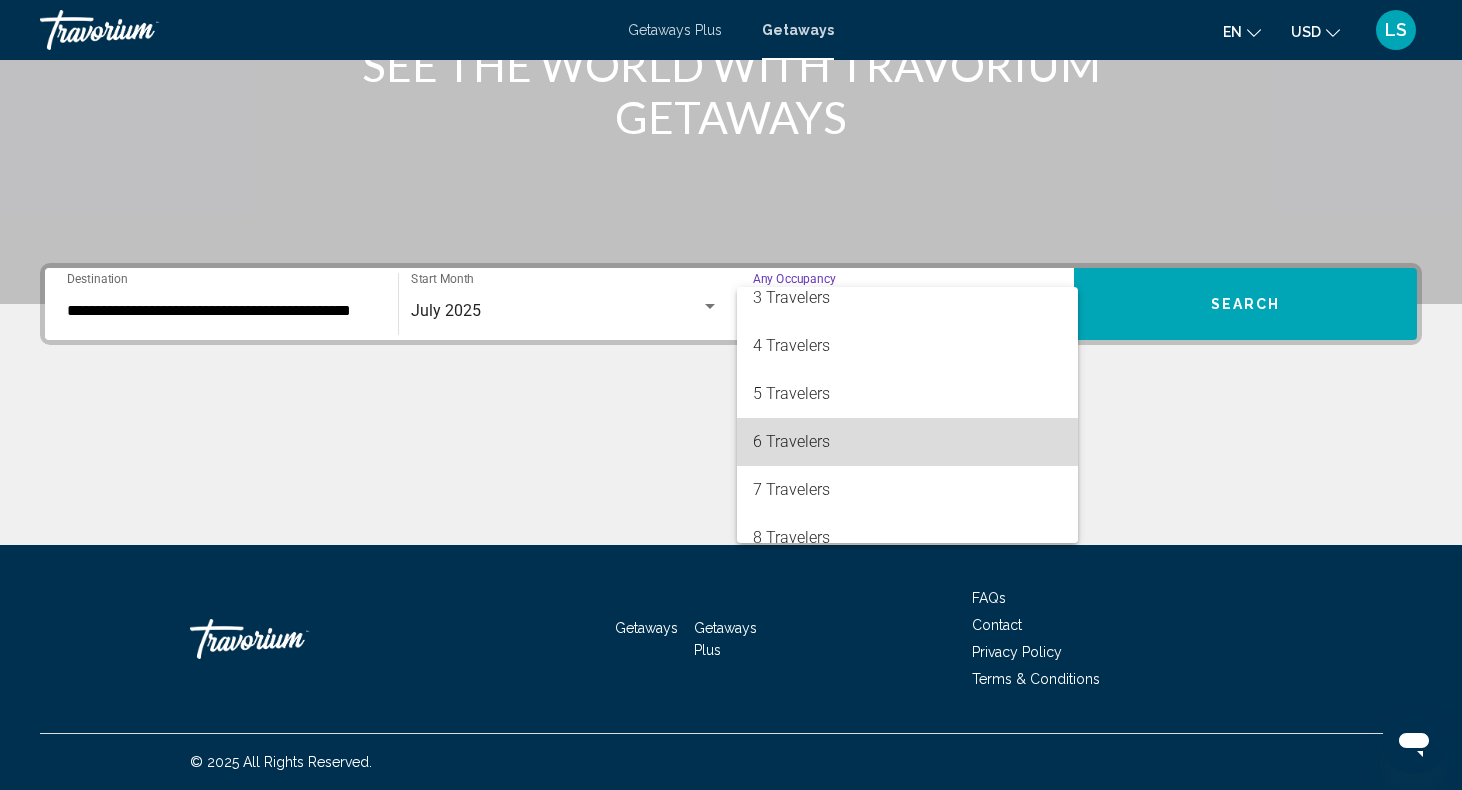 click on "6 Travelers" at bounding box center (907, 442) 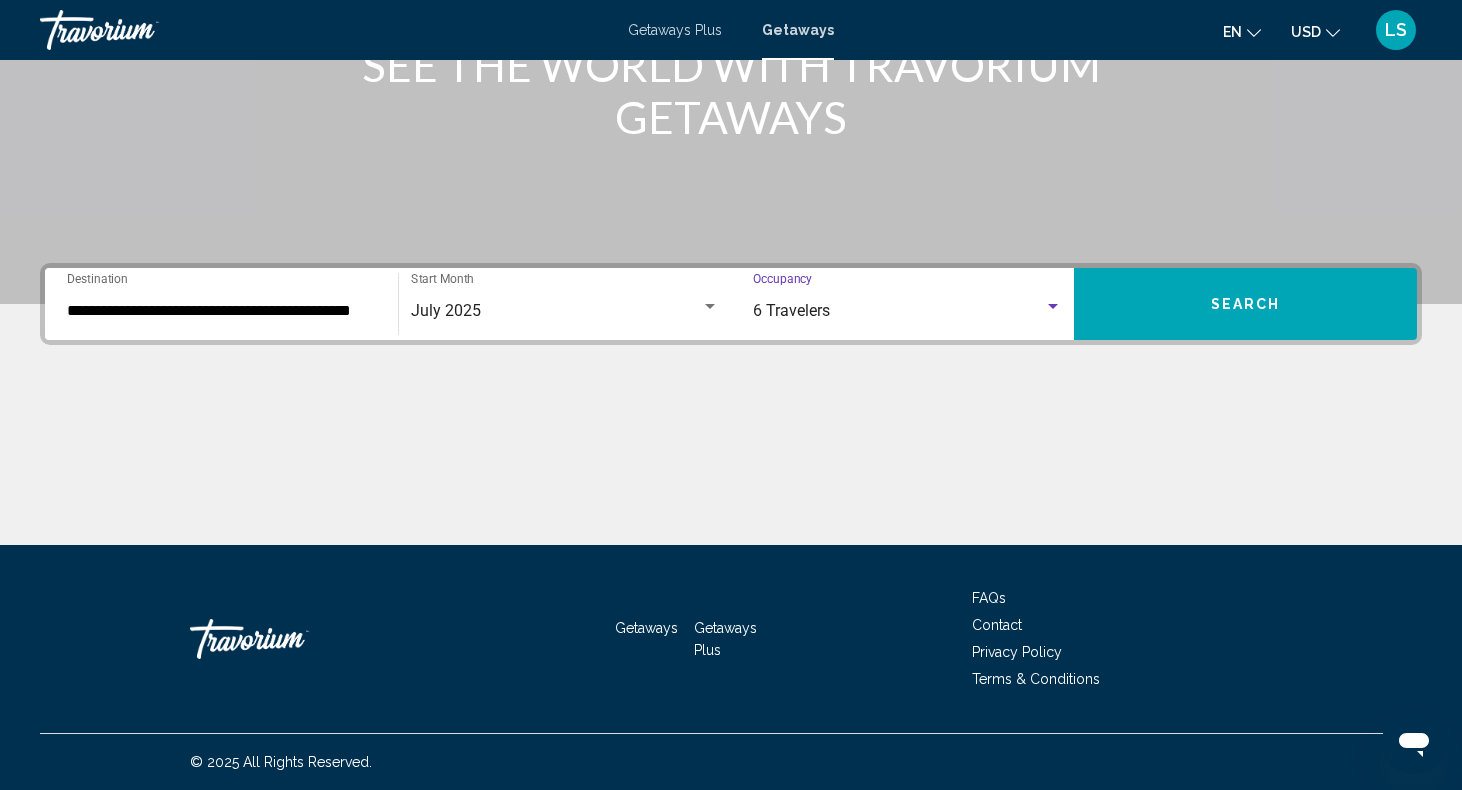 click on "Search" at bounding box center (1245, 304) 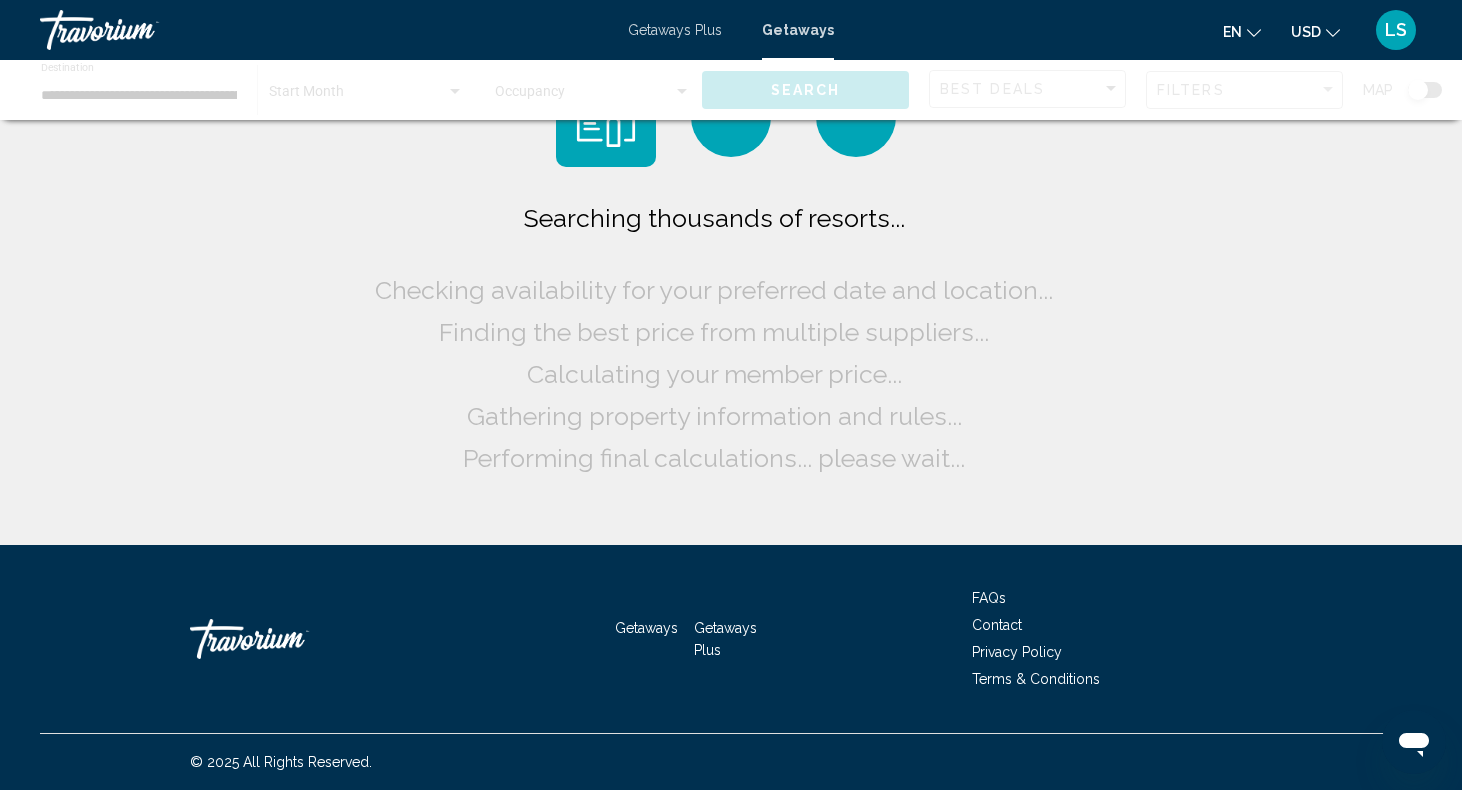 scroll, scrollTop: 0, scrollLeft: 0, axis: both 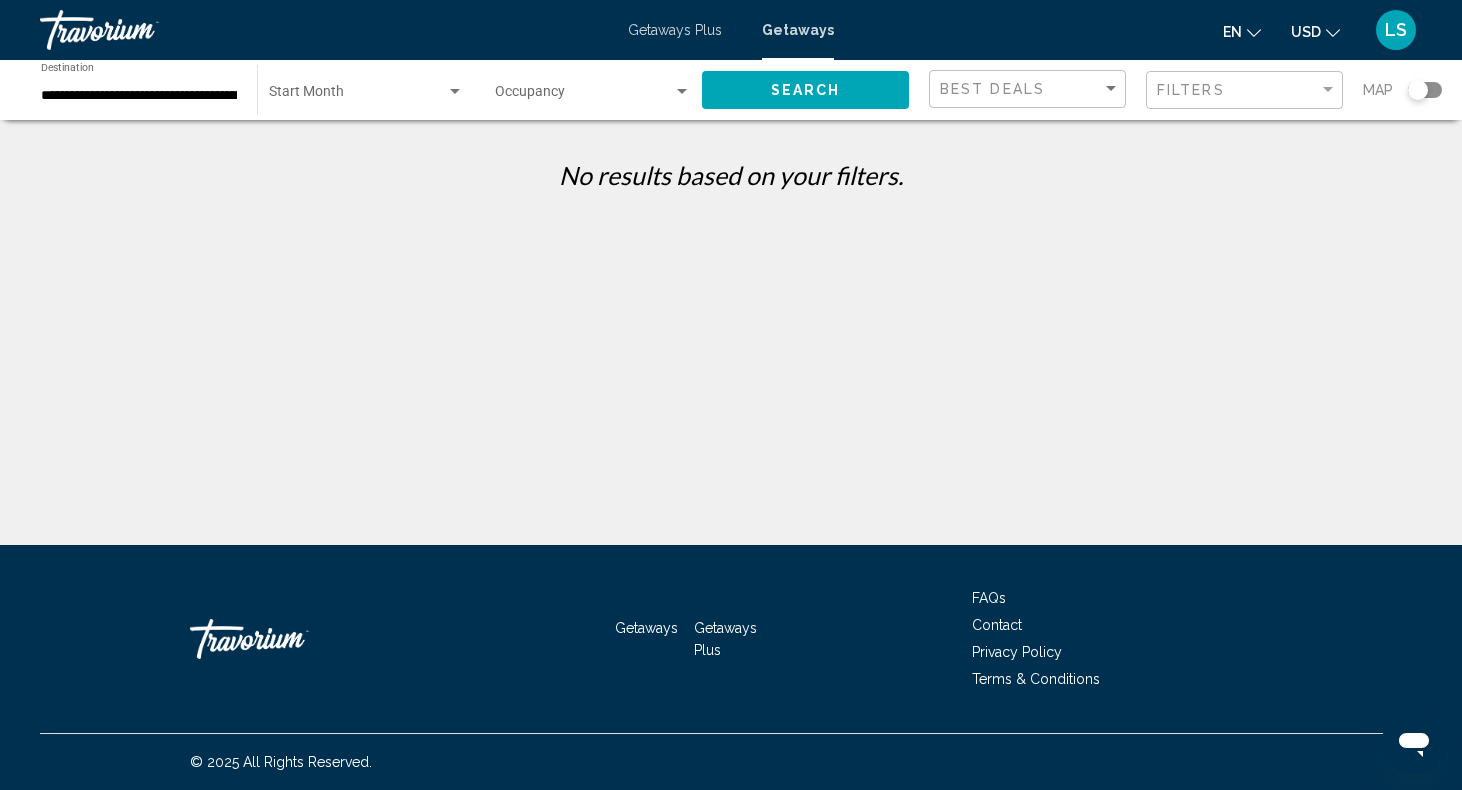click on "Getaways" at bounding box center (798, 30) 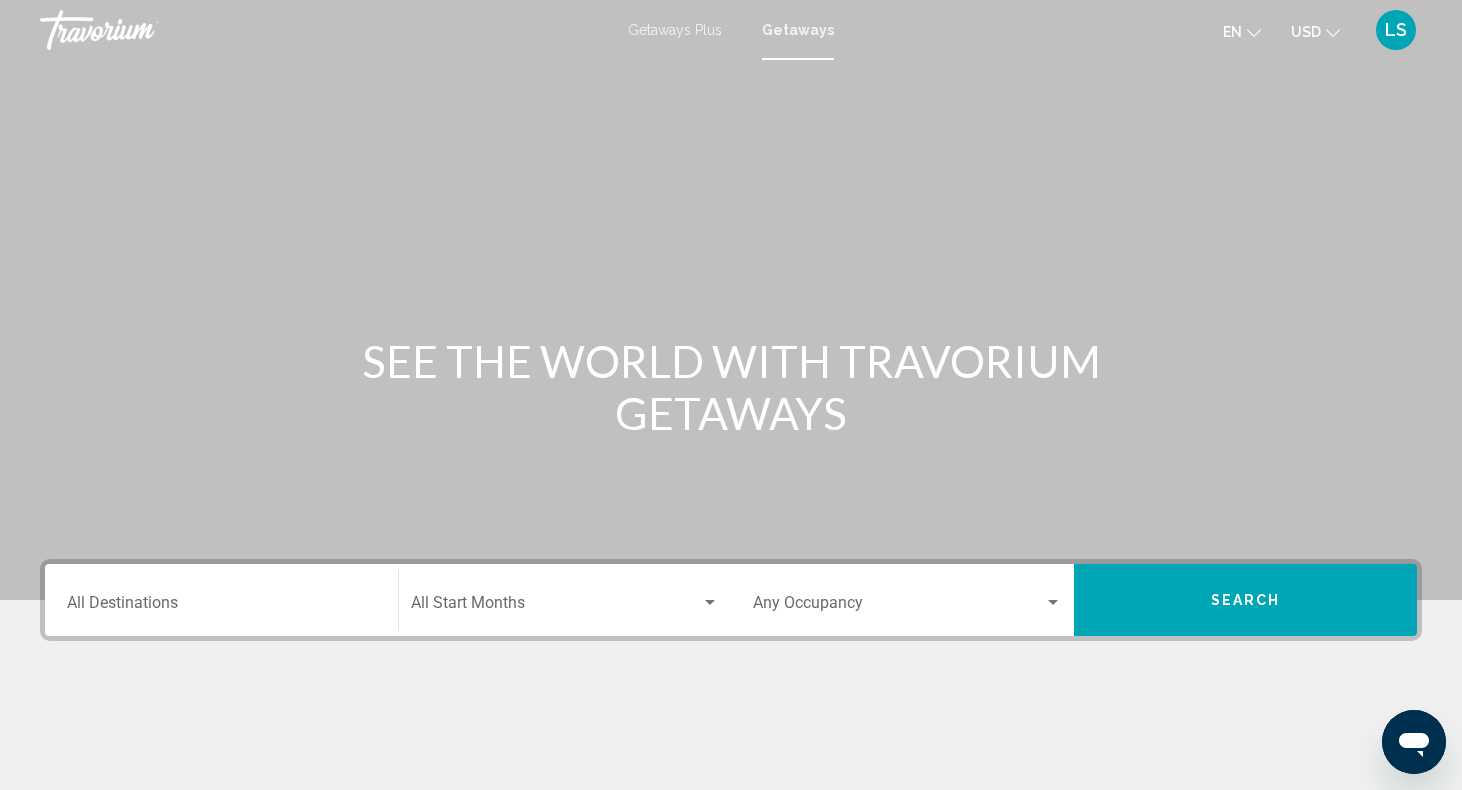 click on "Destination All Destinations" at bounding box center (221, 600) 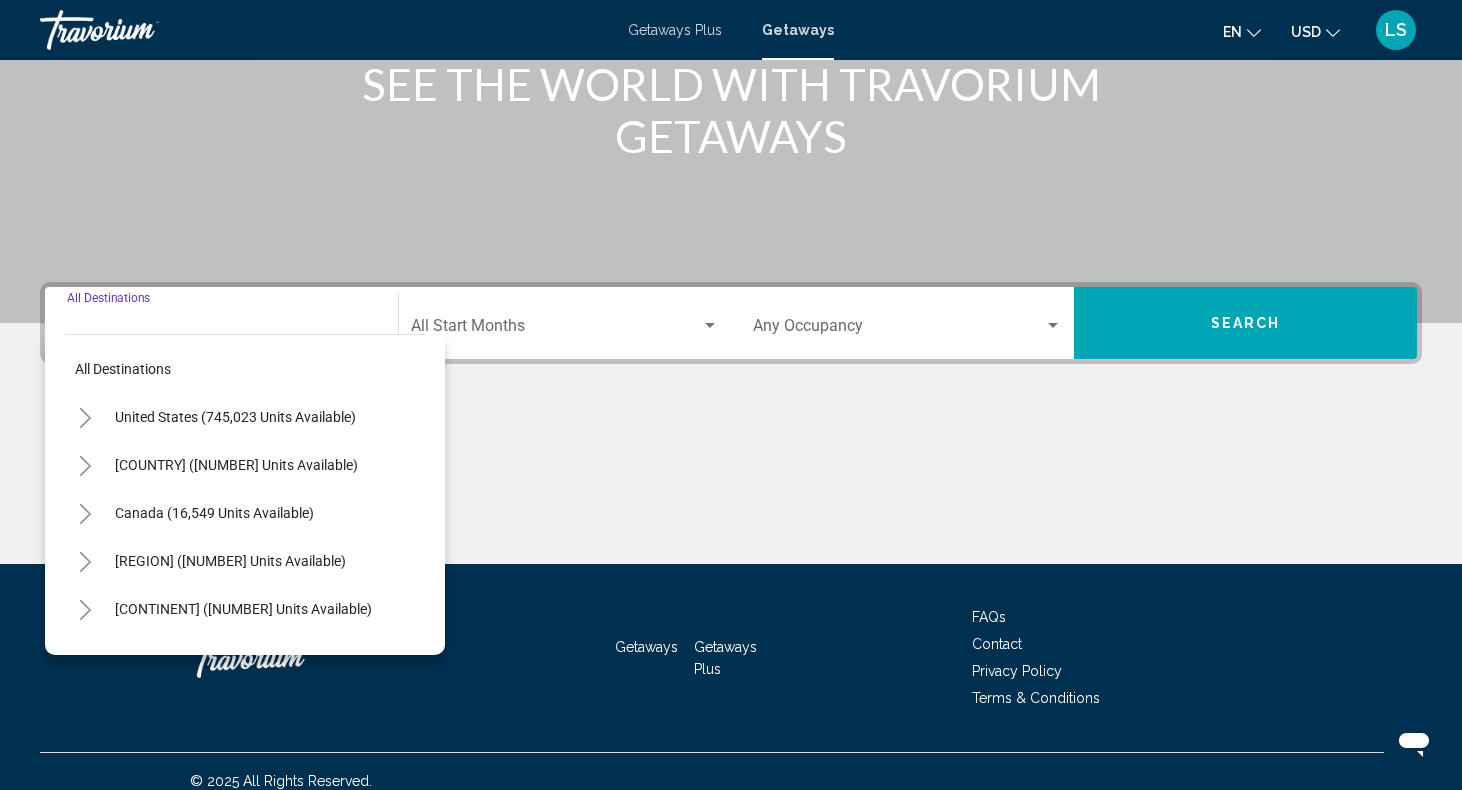 scroll, scrollTop: 296, scrollLeft: 0, axis: vertical 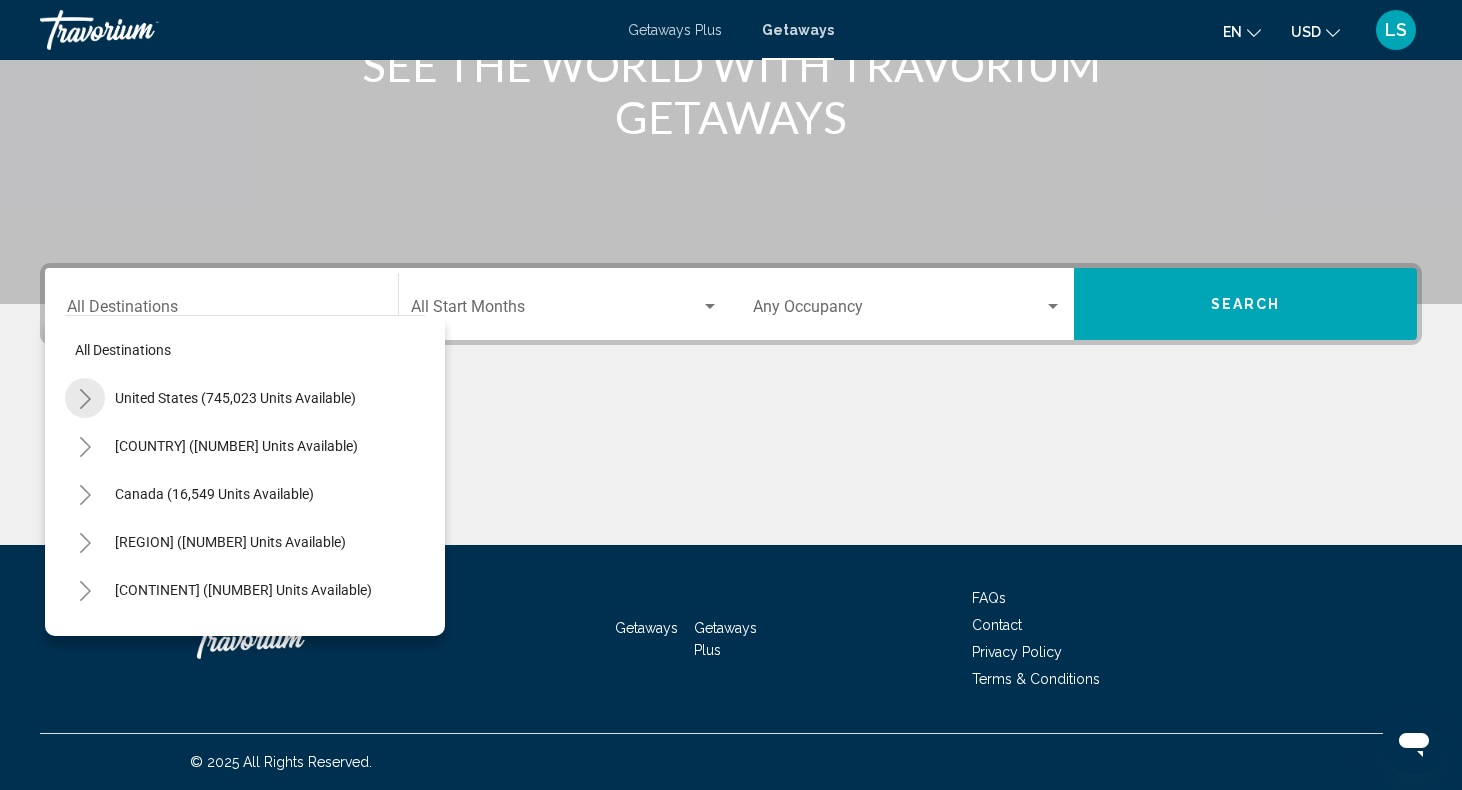 click 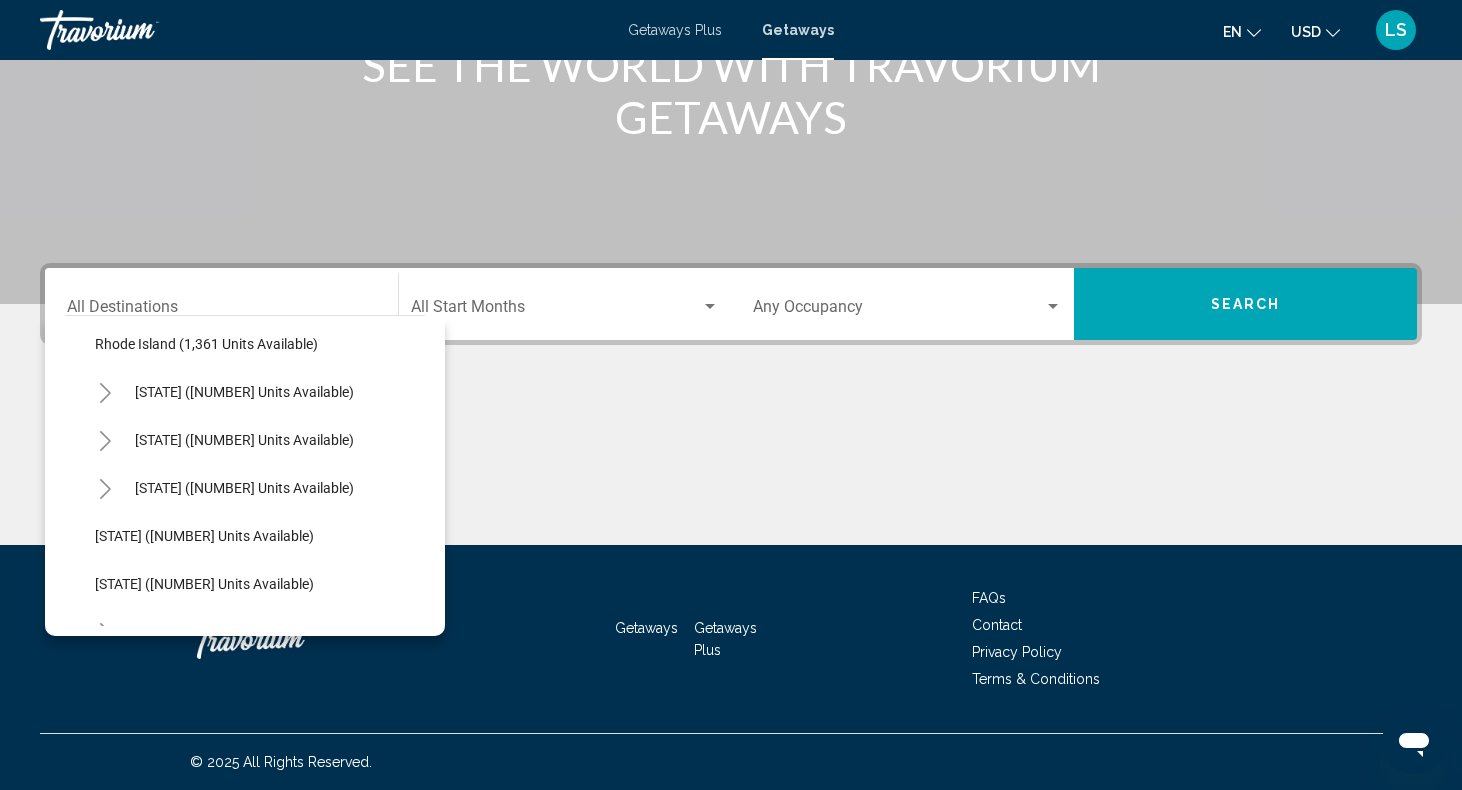 scroll, scrollTop: 1640, scrollLeft: 0, axis: vertical 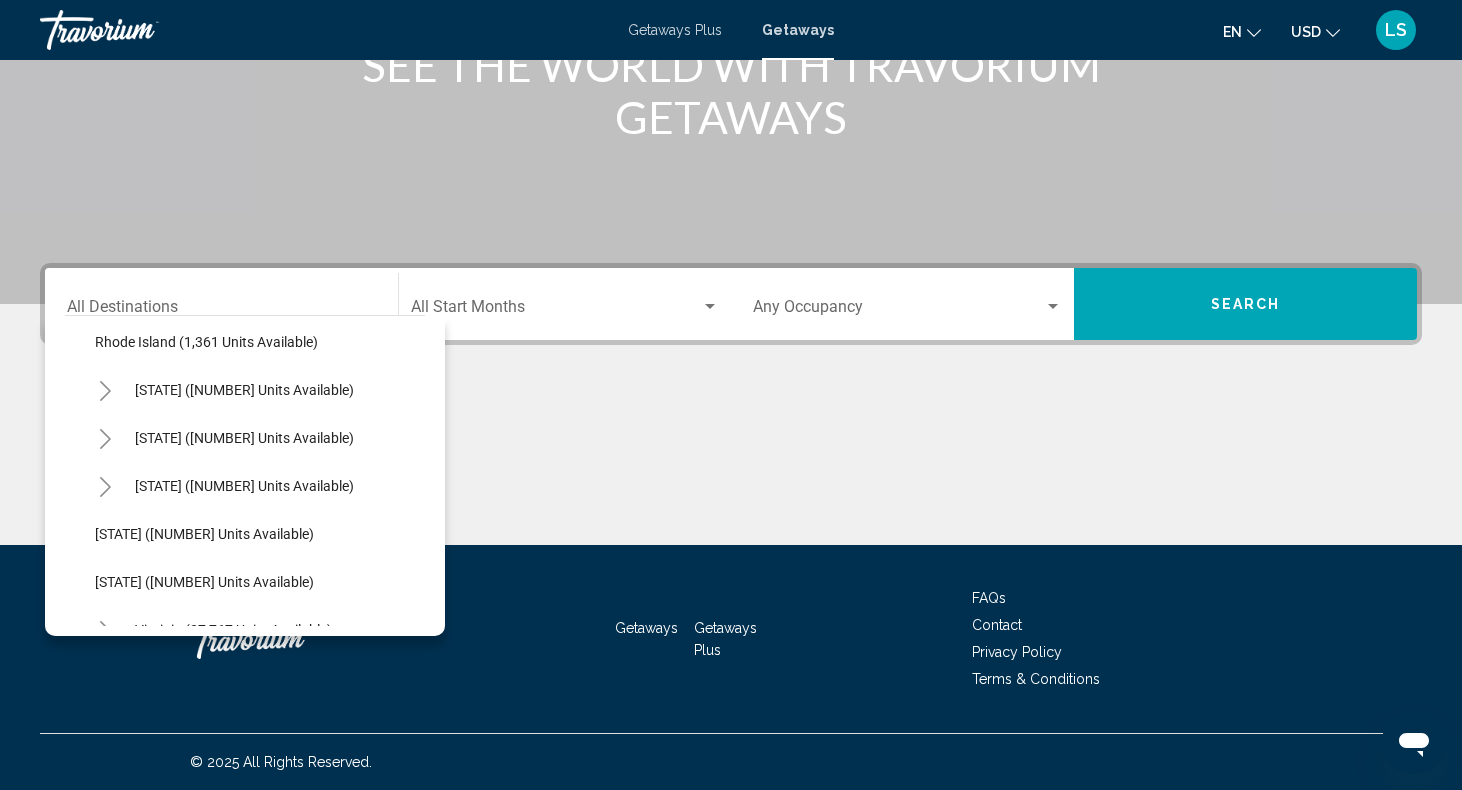 click 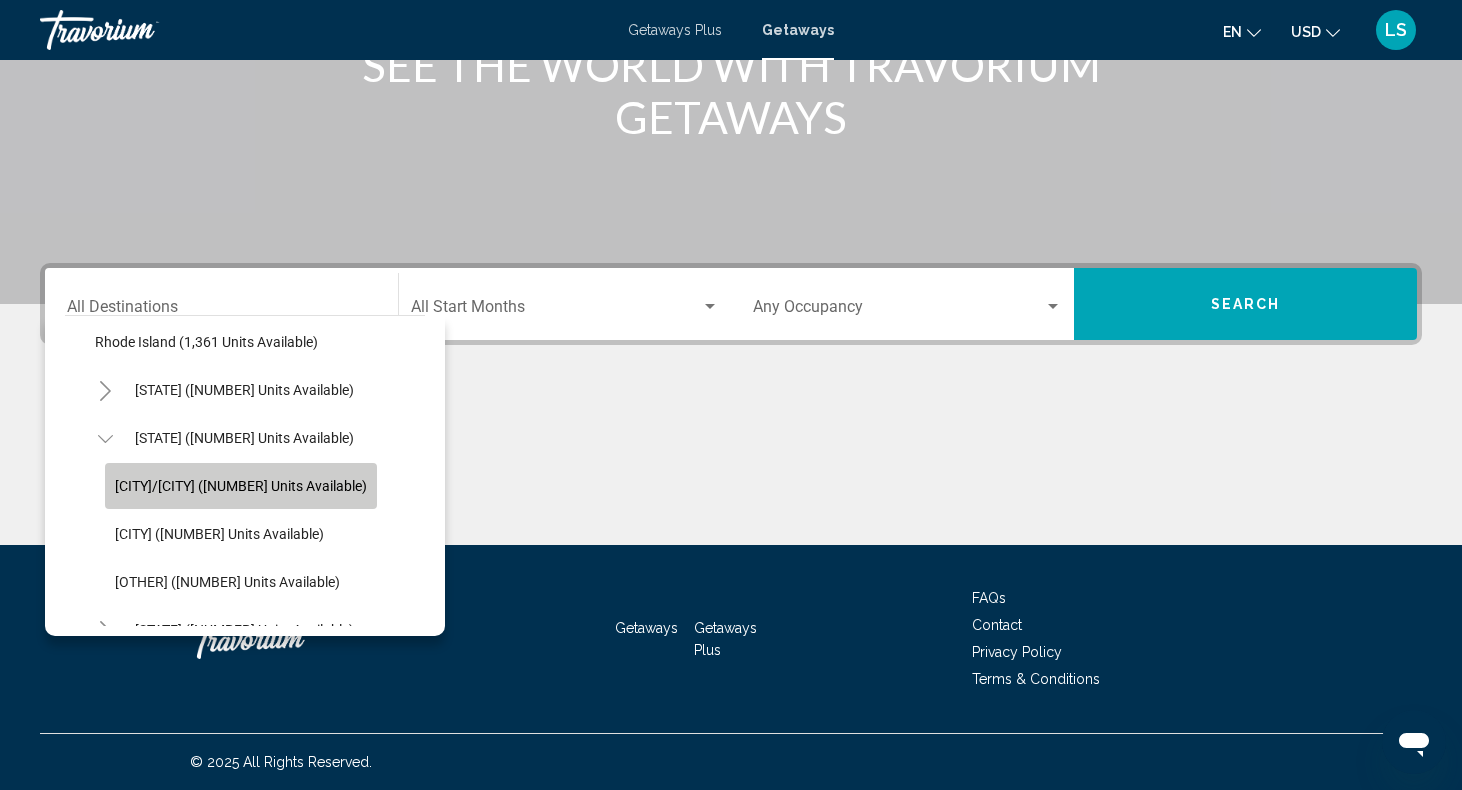 click on "[CITY] (2,453 units available)" 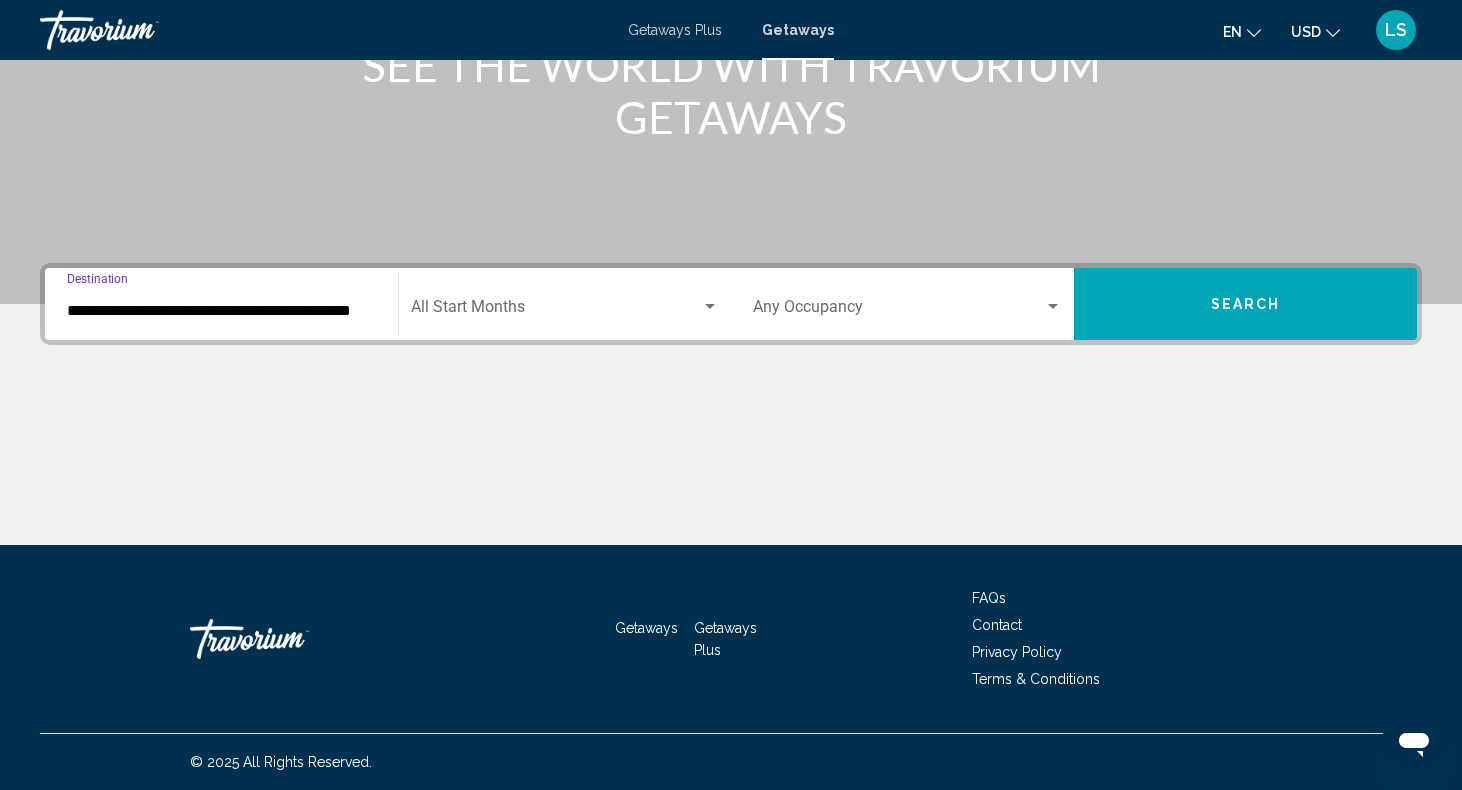 click at bounding box center [556, 311] 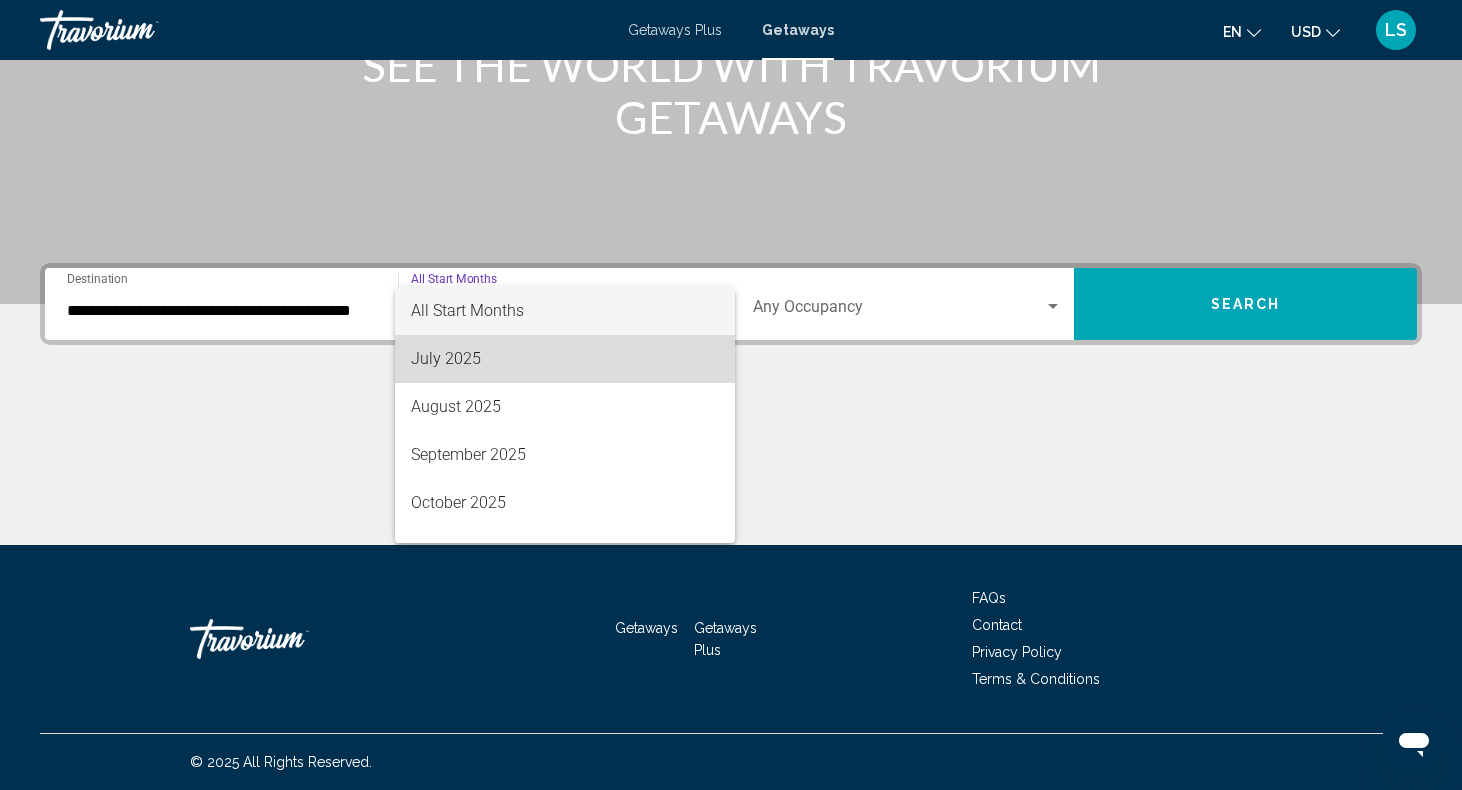 click on "July 2025" at bounding box center (565, 359) 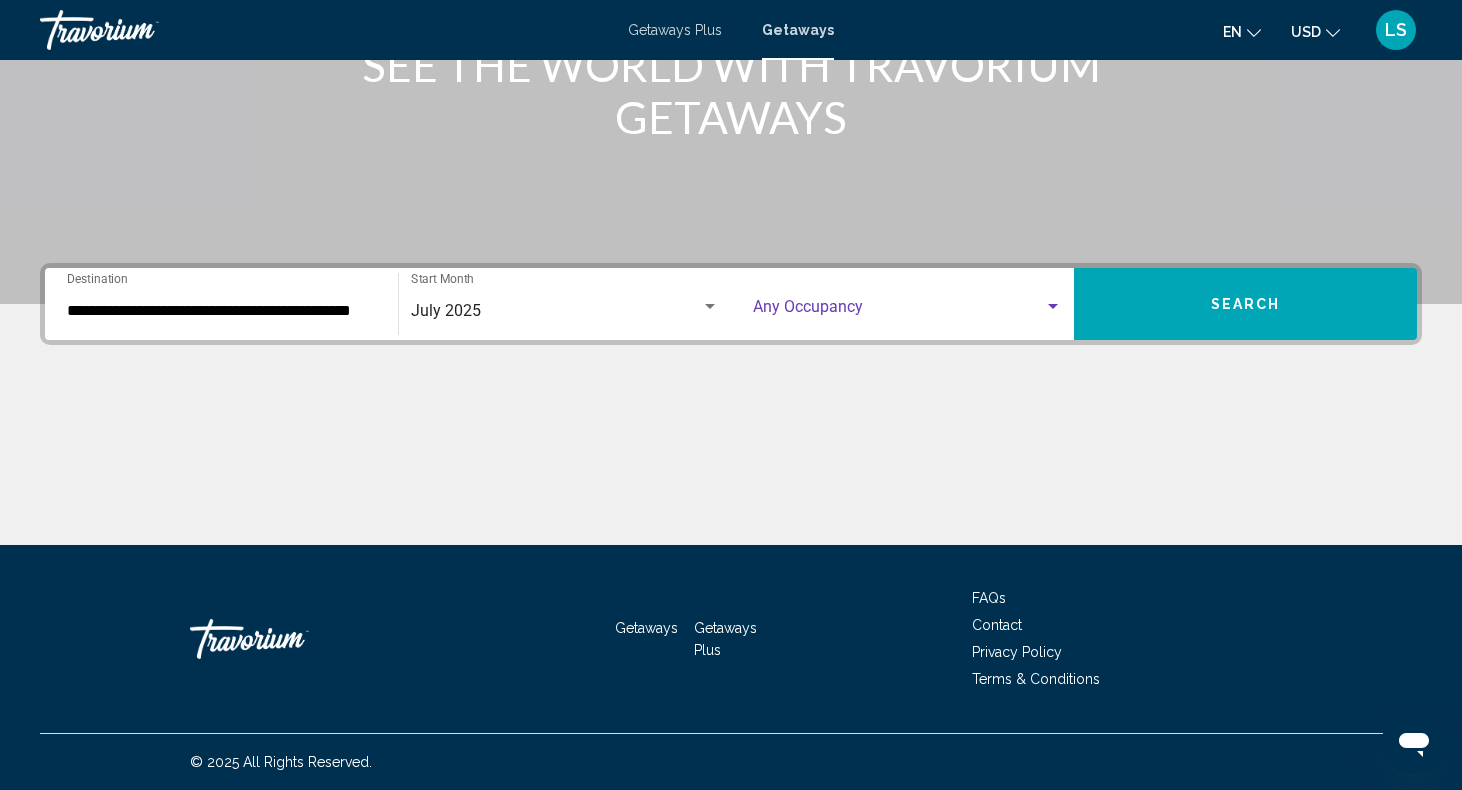 click at bounding box center [898, 311] 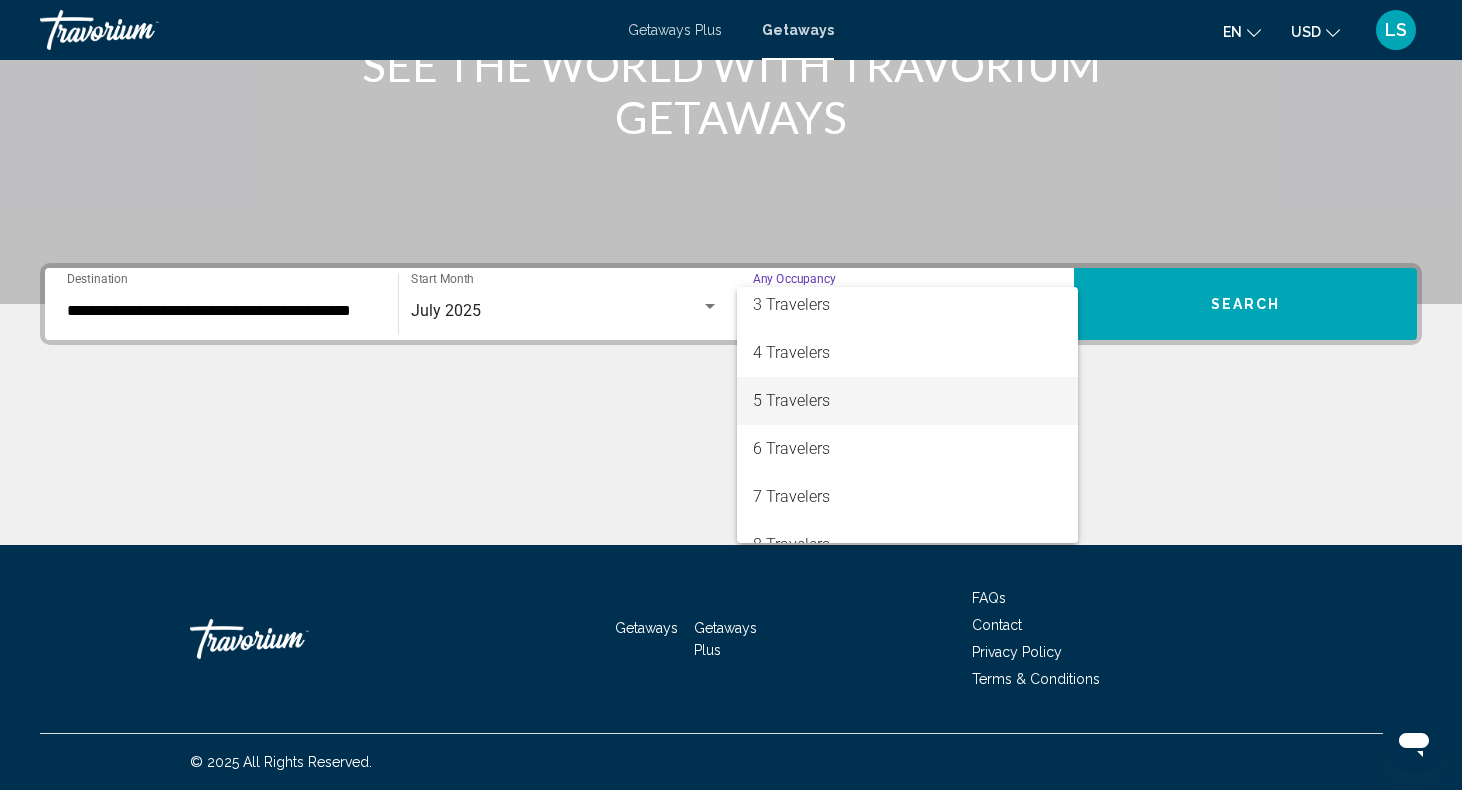 scroll, scrollTop: 108, scrollLeft: 0, axis: vertical 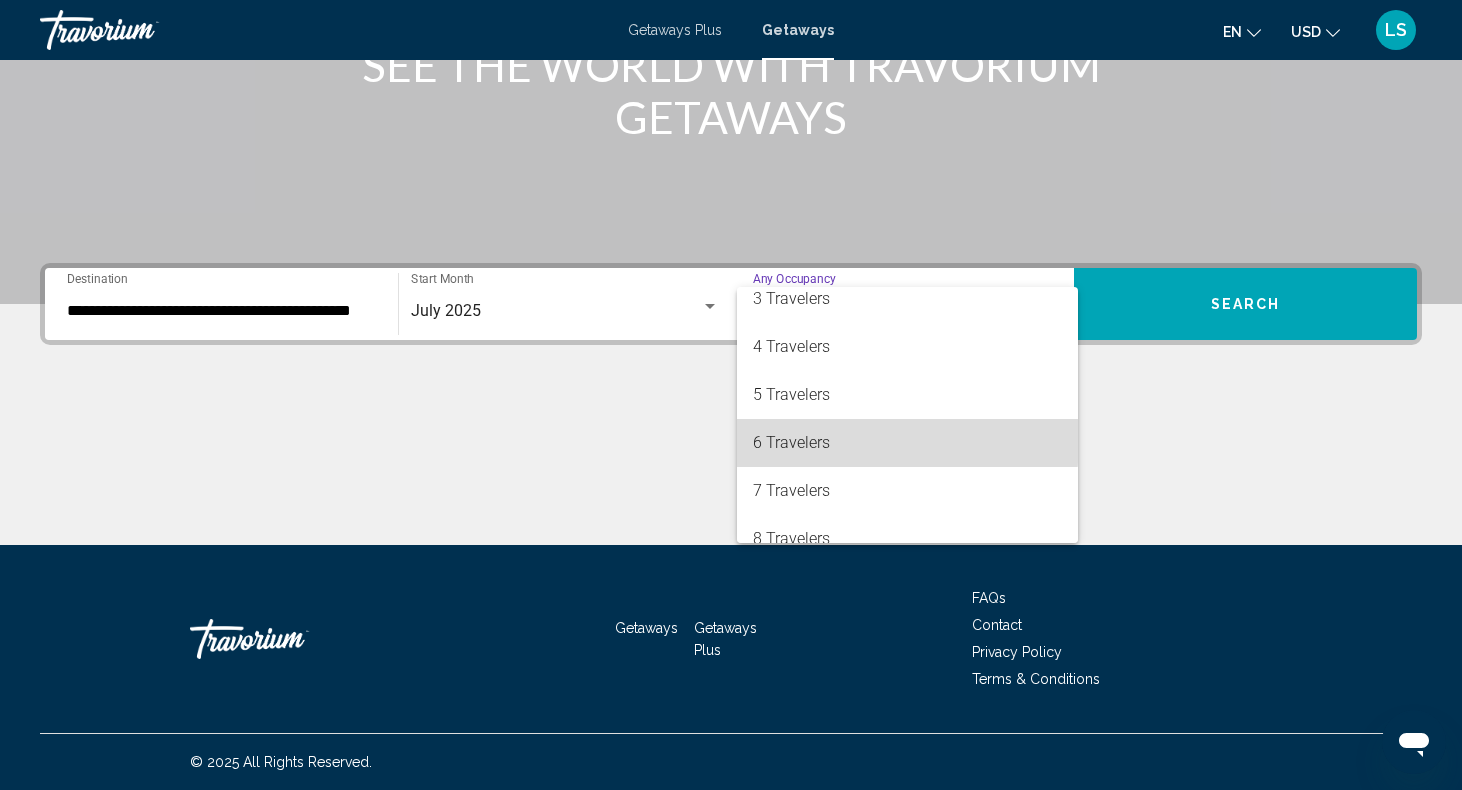 click on "6 Travelers" at bounding box center [907, 443] 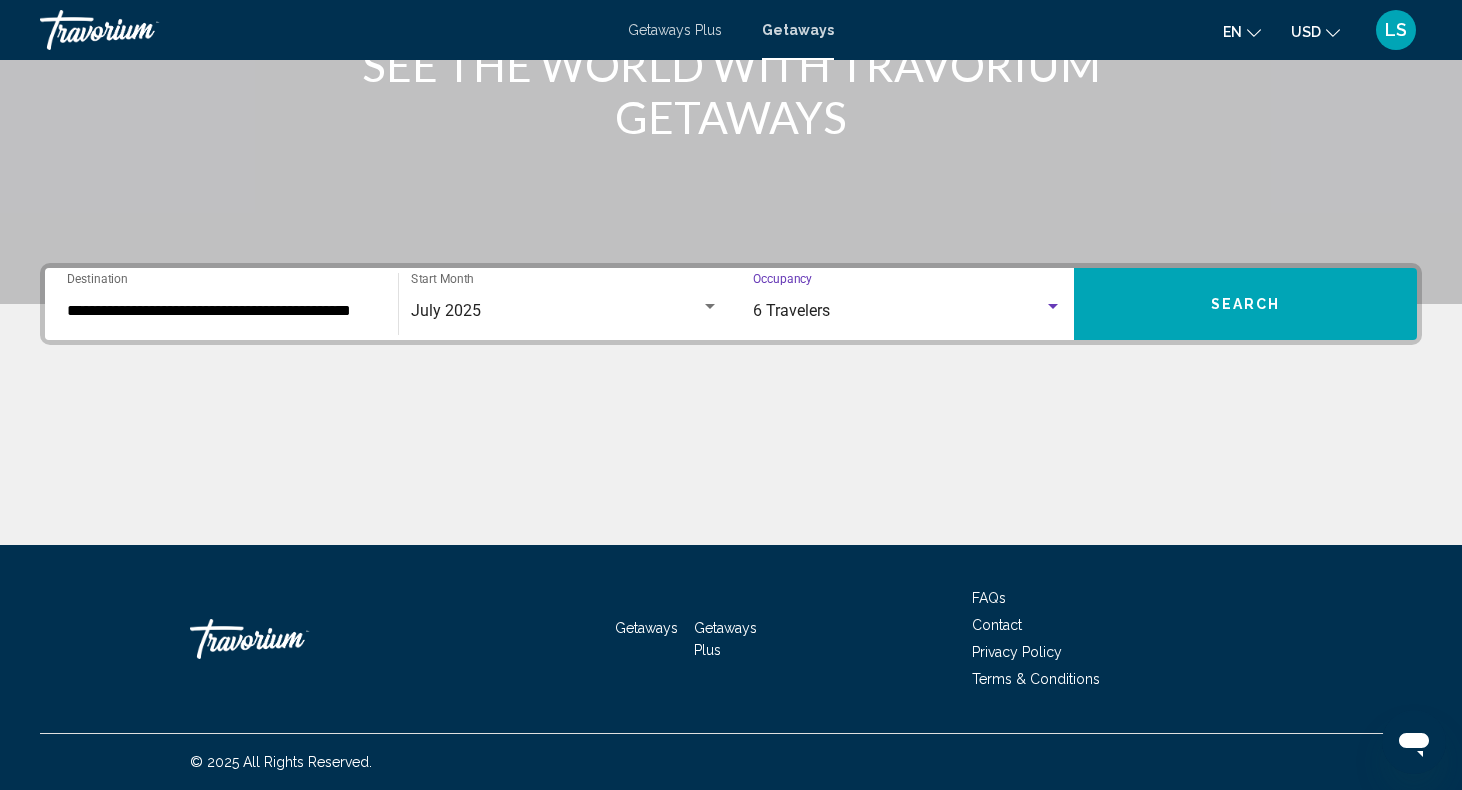 click on "Search" at bounding box center [1246, 305] 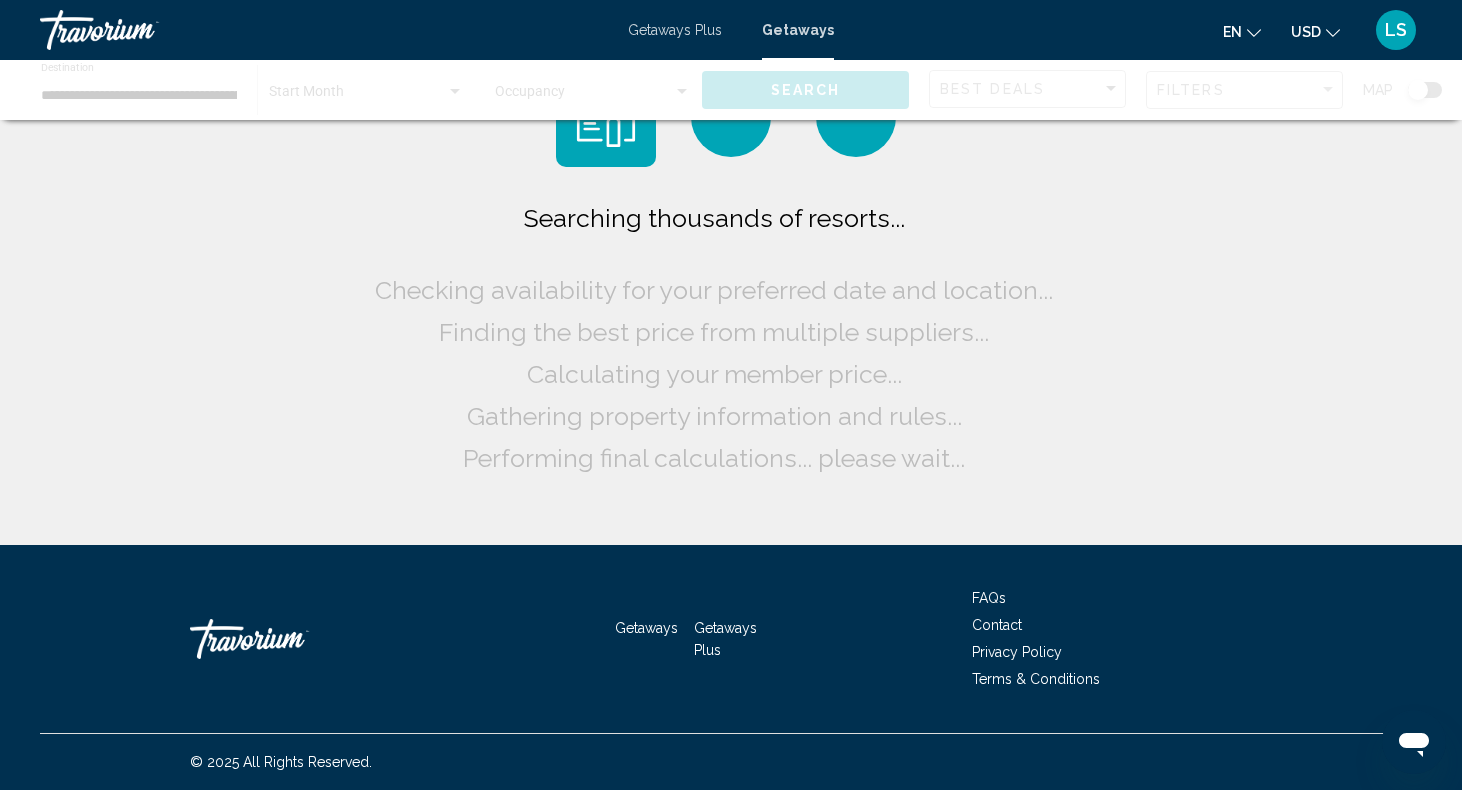 scroll, scrollTop: 0, scrollLeft: 0, axis: both 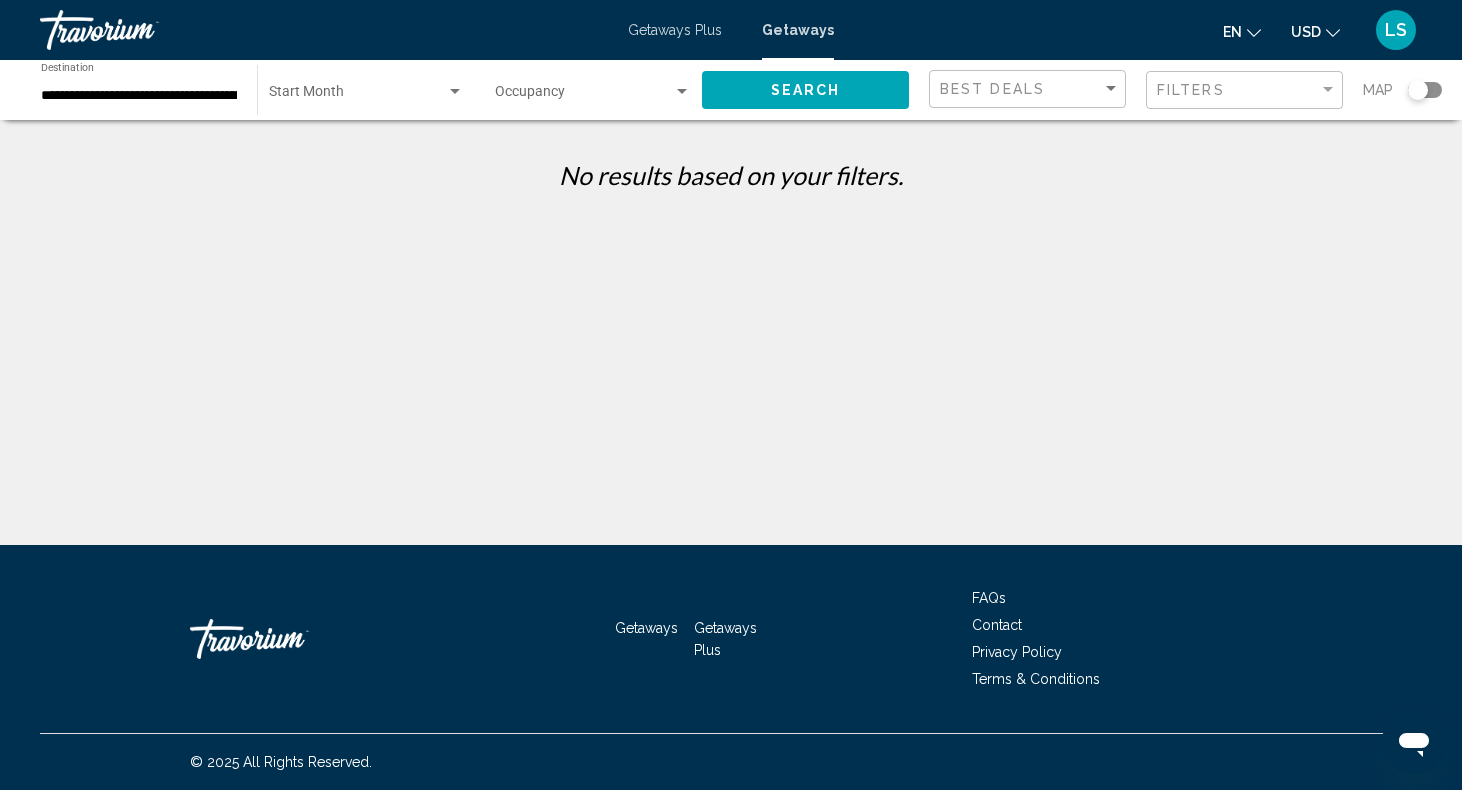 click on "**********" at bounding box center [139, 96] 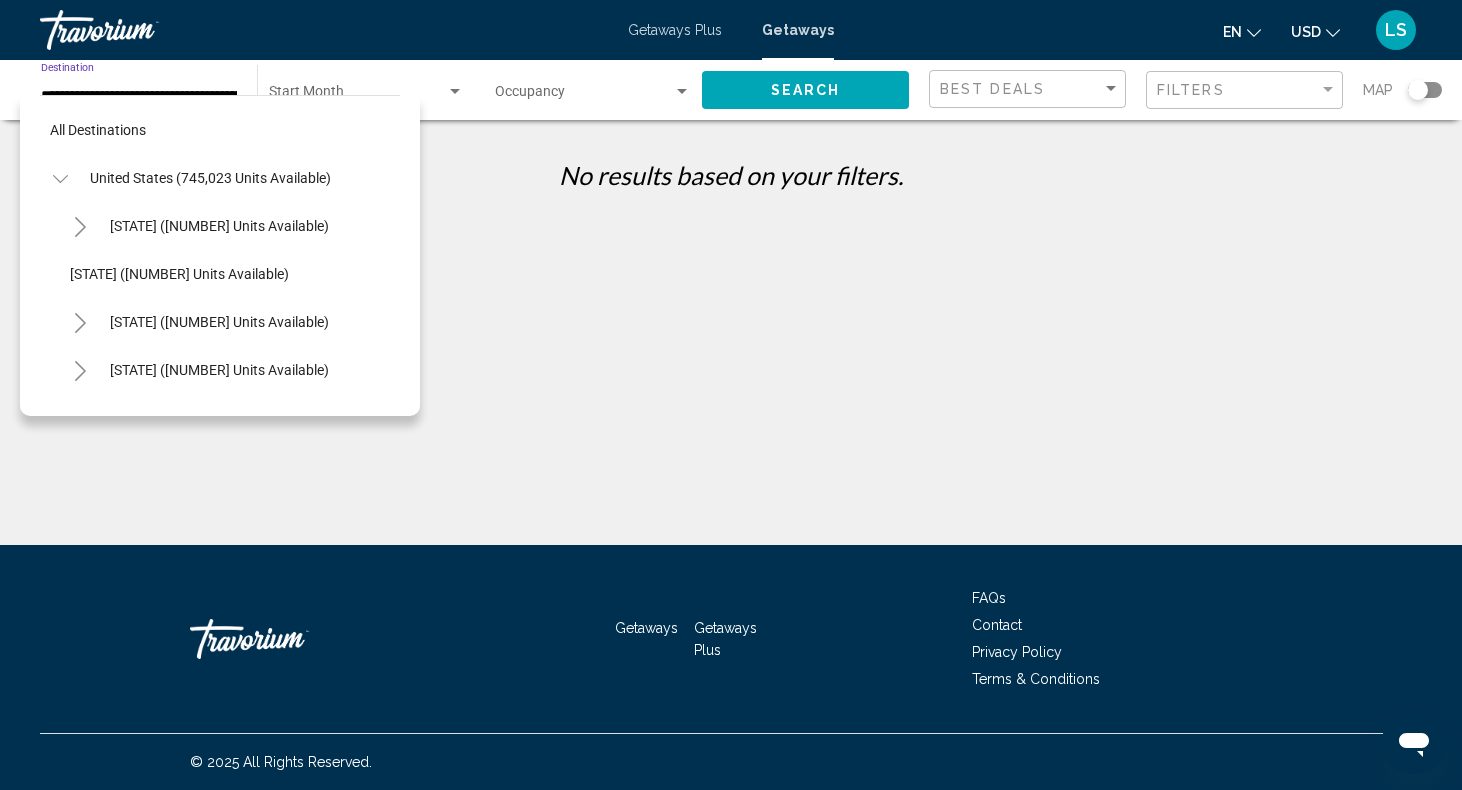 scroll, scrollTop: 1655, scrollLeft: 0, axis: vertical 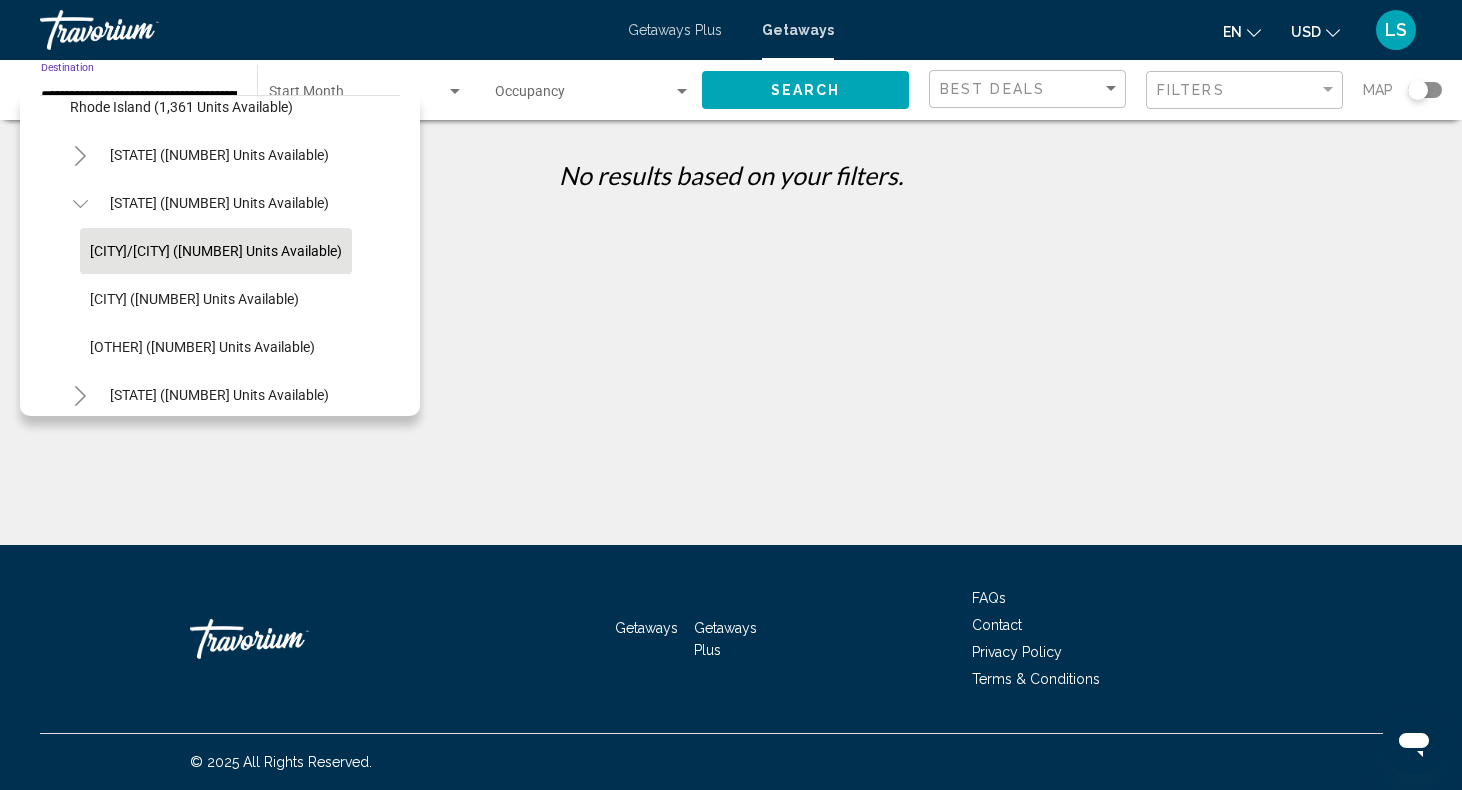 click on "[CITY] (2,453 units available)" 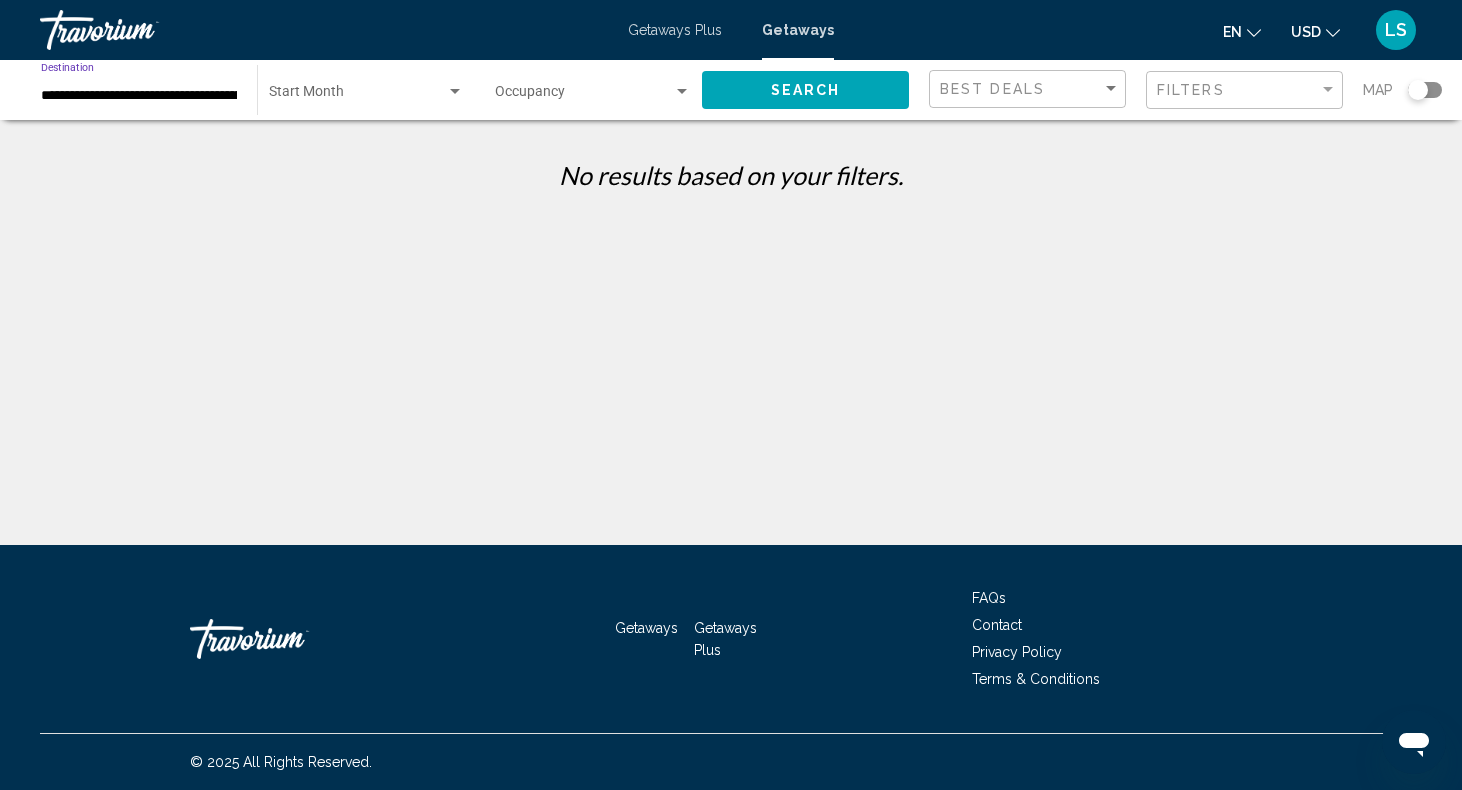 click at bounding box center (682, 92) 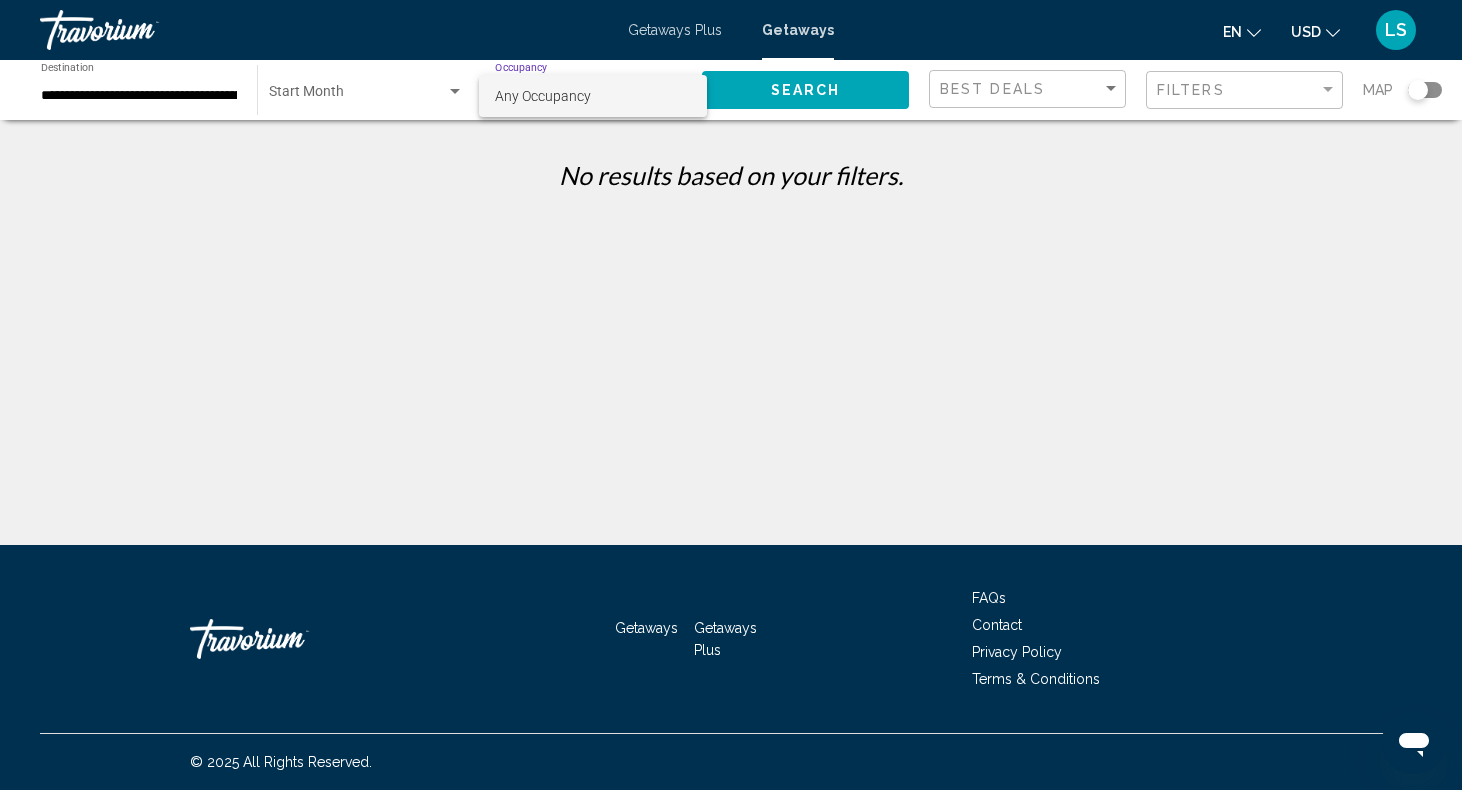 click at bounding box center (731, 395) 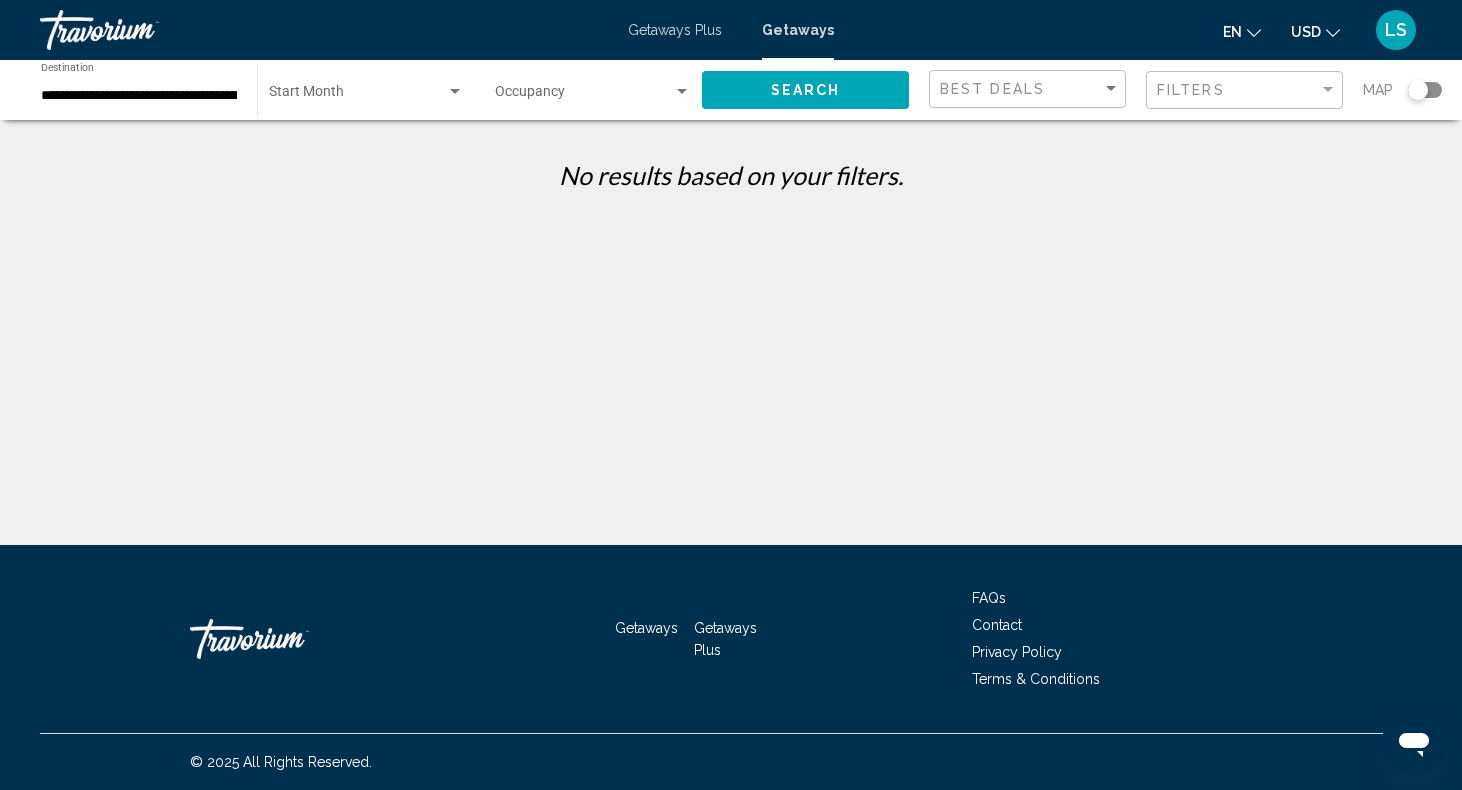 click on "Search" 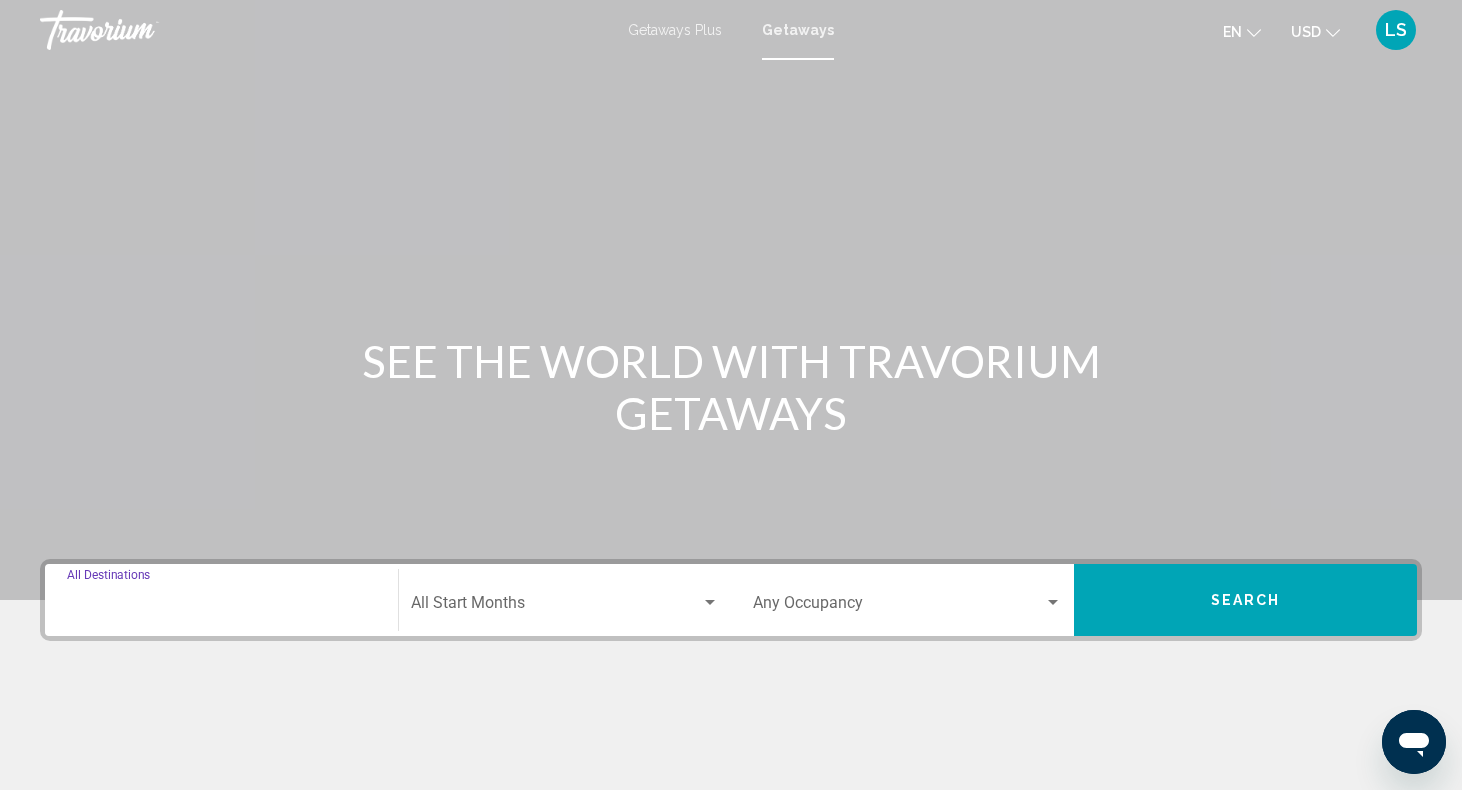 click on "Destination All Destinations" at bounding box center (221, 607) 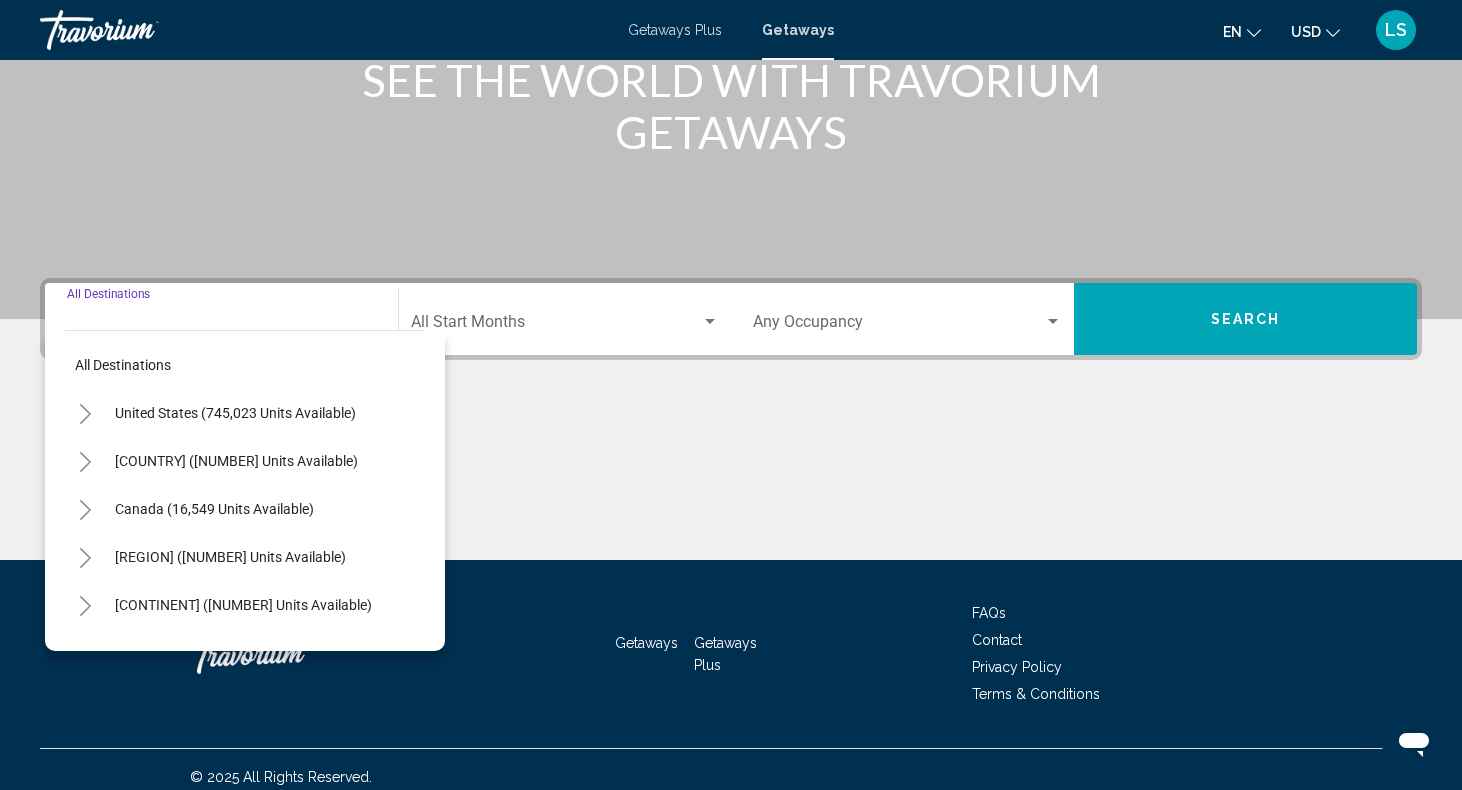 scroll, scrollTop: 296, scrollLeft: 0, axis: vertical 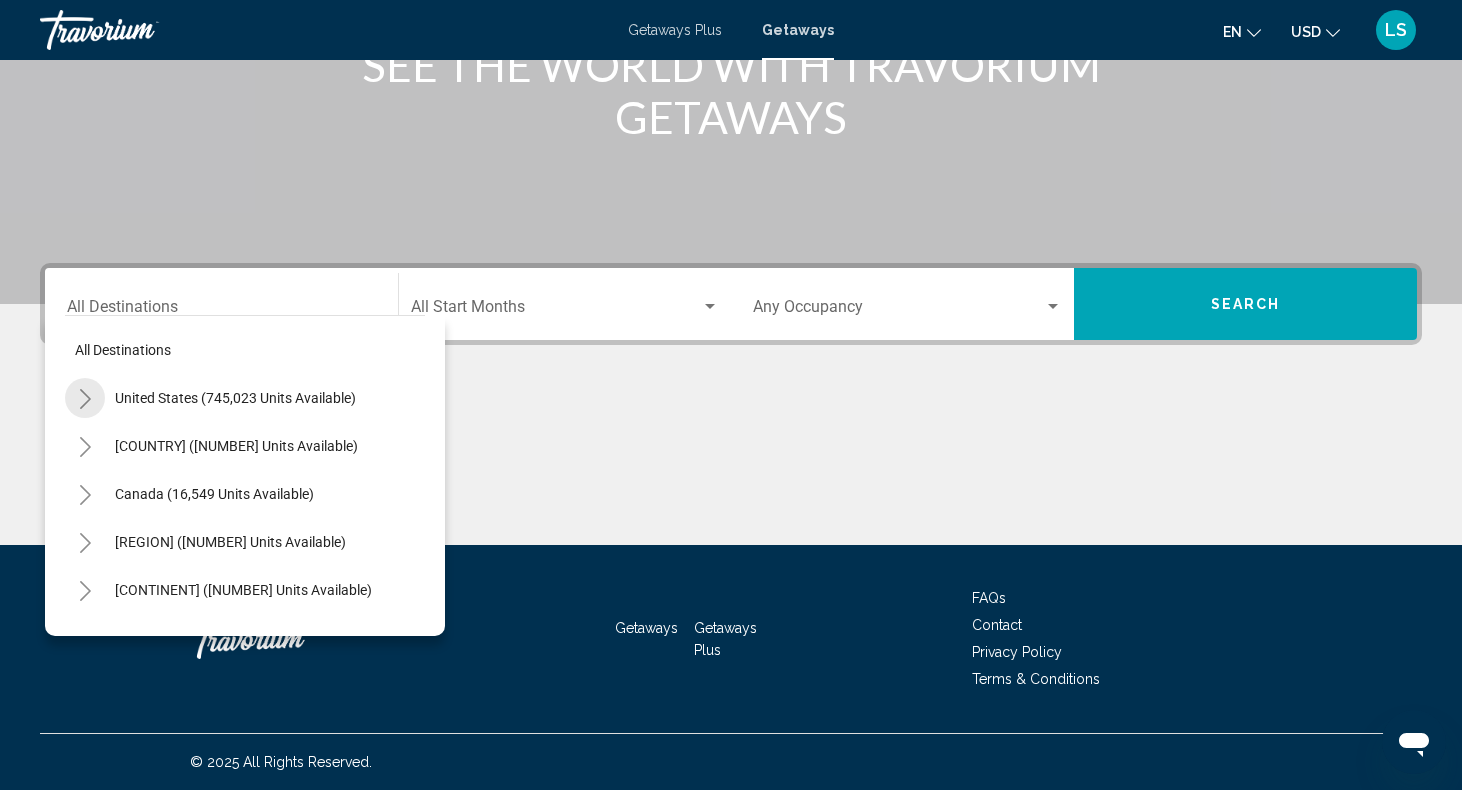 click 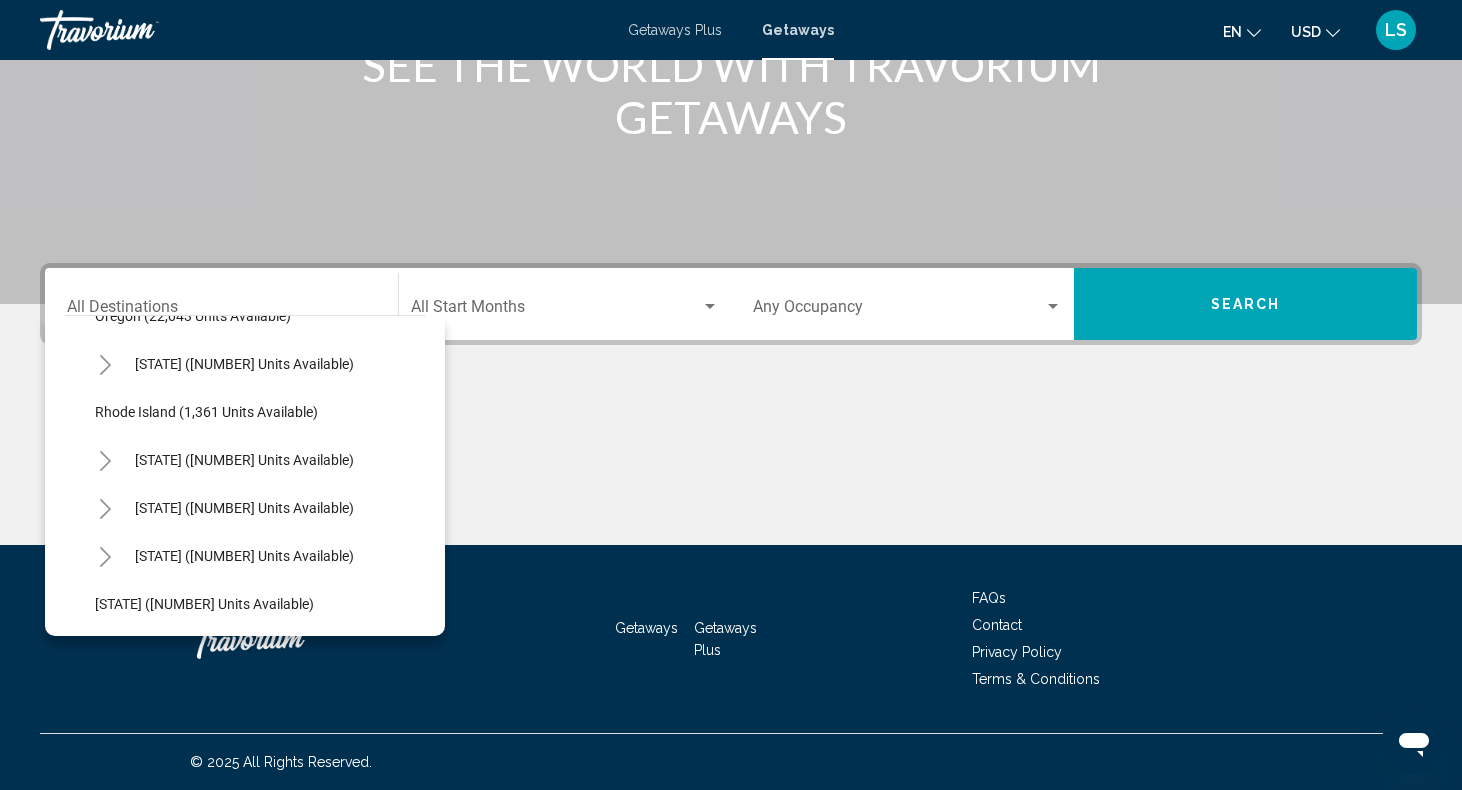 scroll, scrollTop: 1571, scrollLeft: 0, axis: vertical 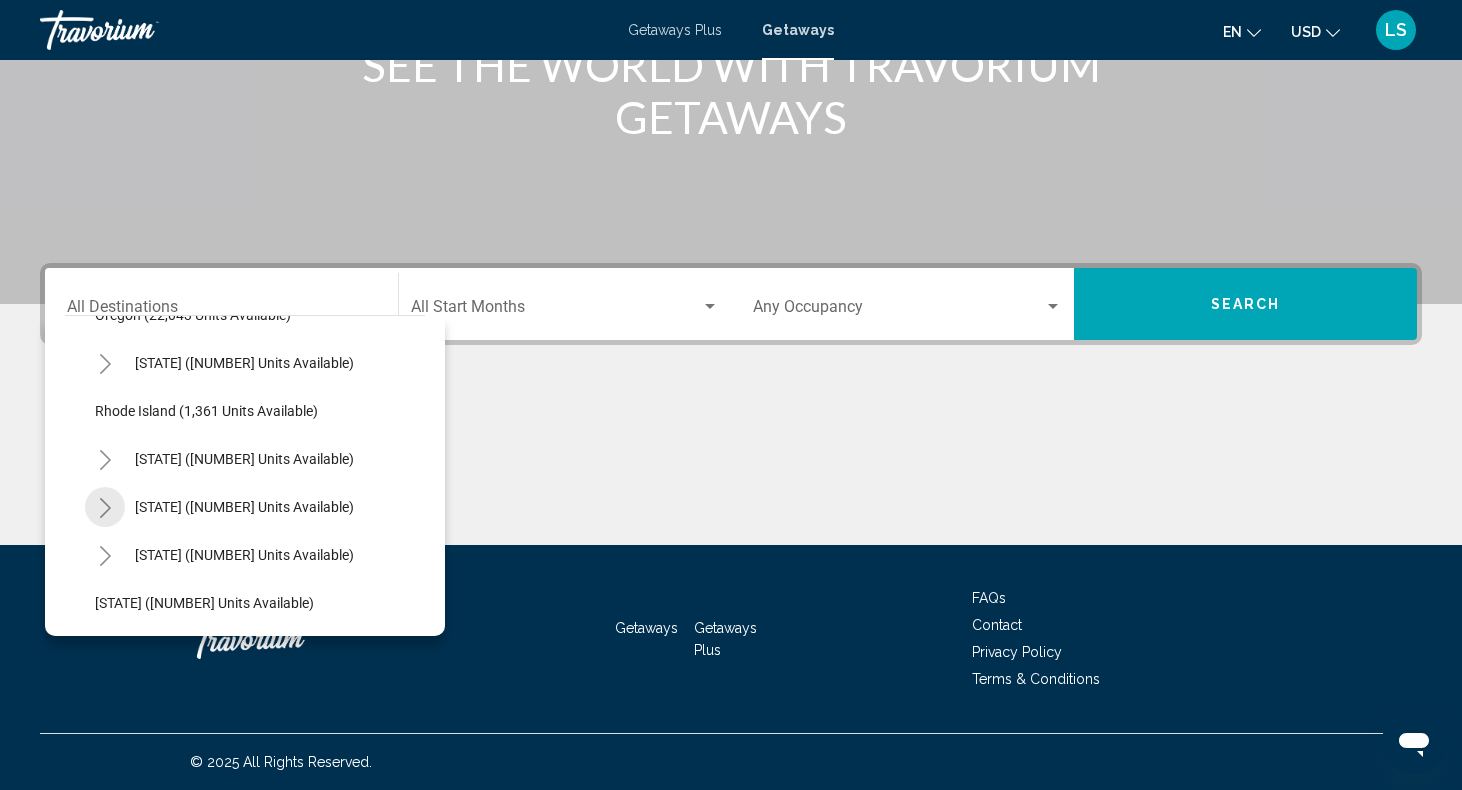 click 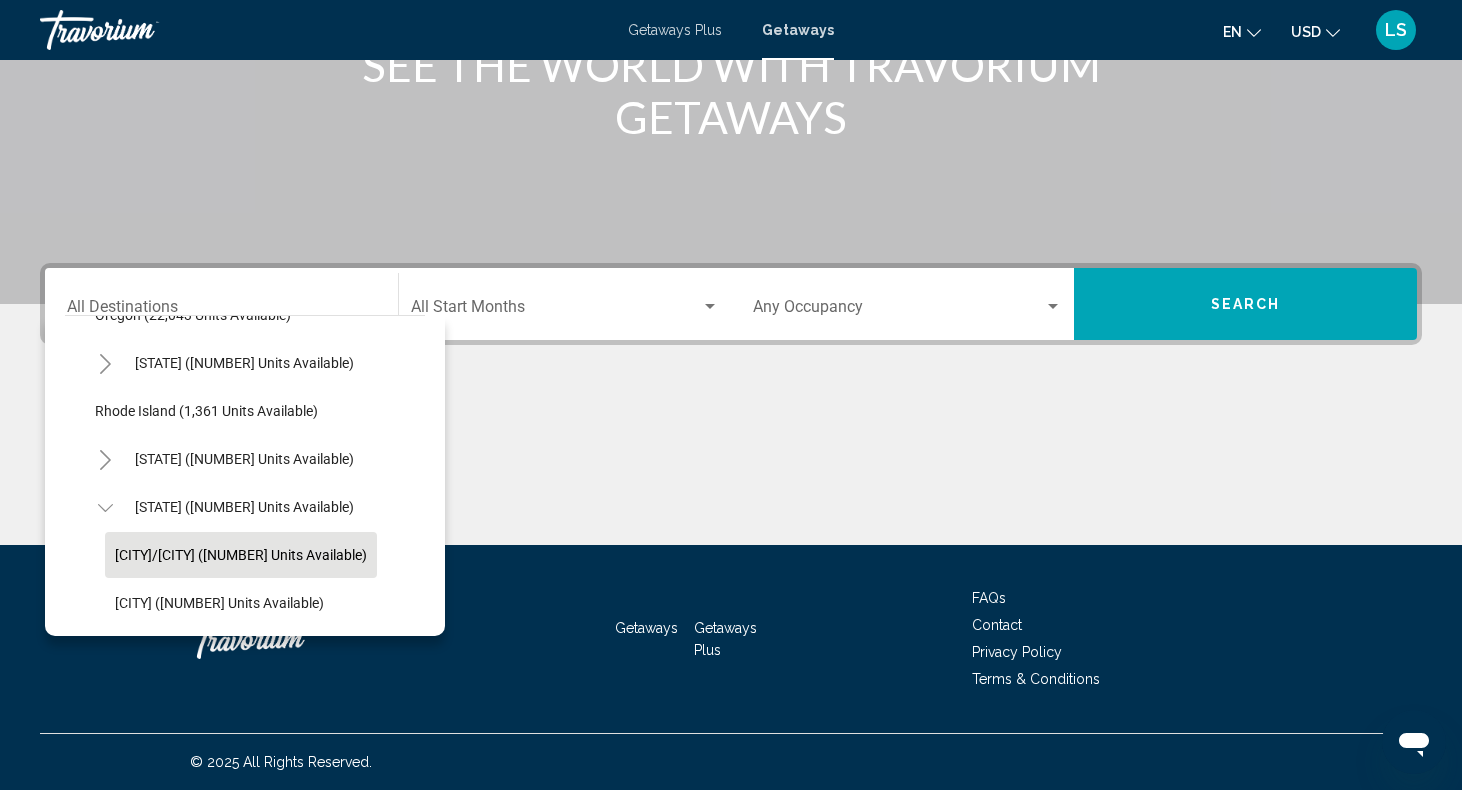 click on "[CITY] (2,453 units available)" 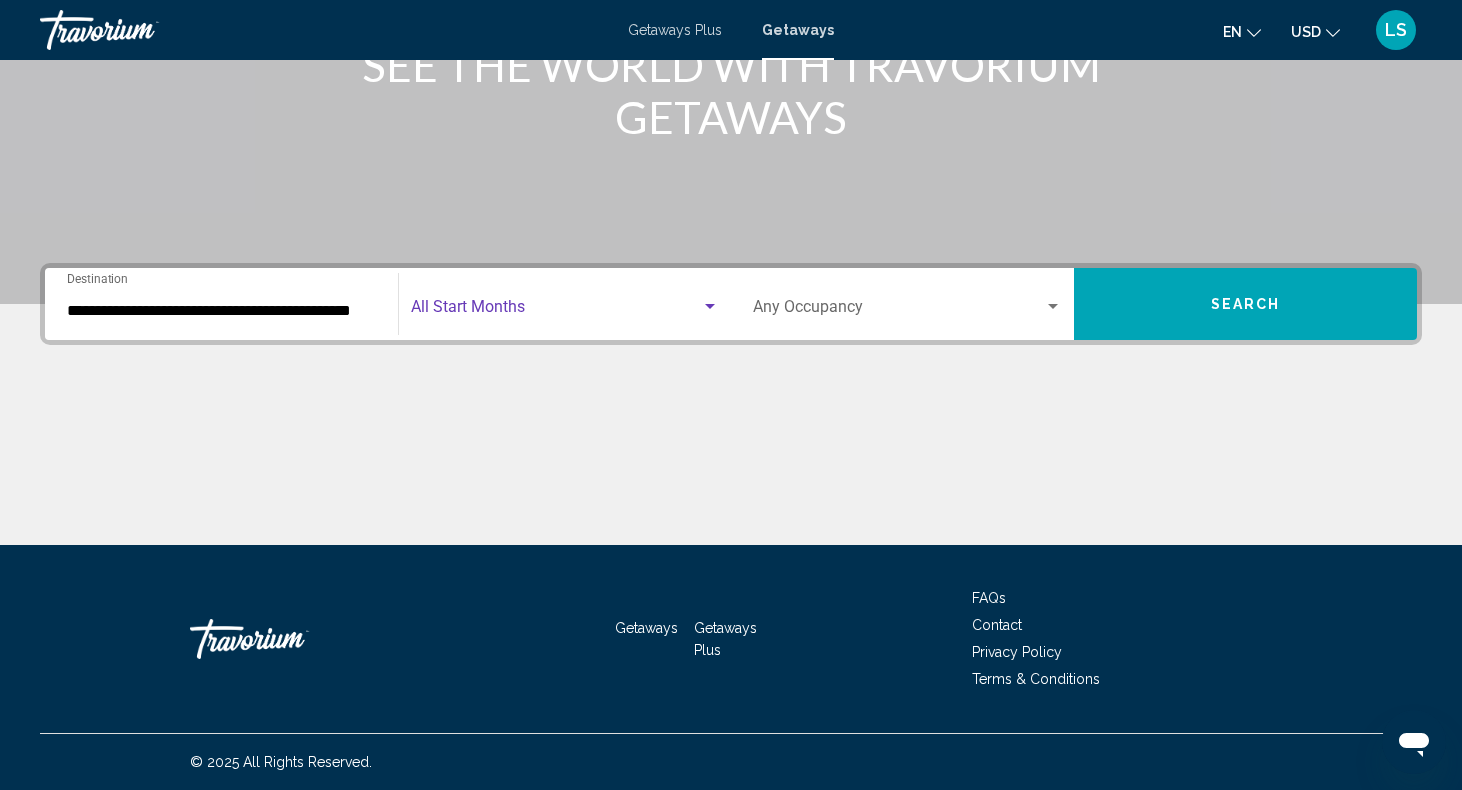 click at bounding box center [556, 311] 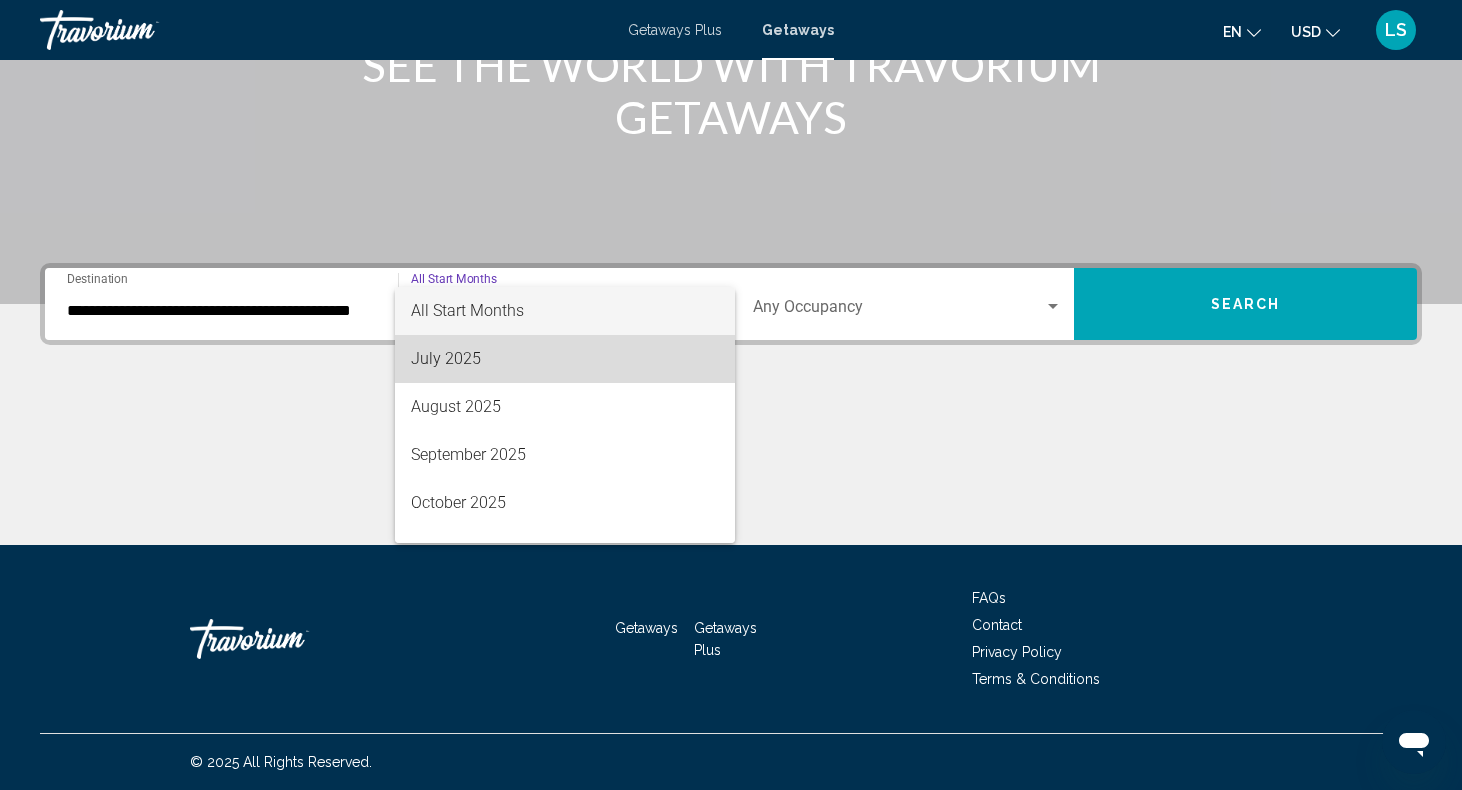 click on "July 2025" at bounding box center (565, 359) 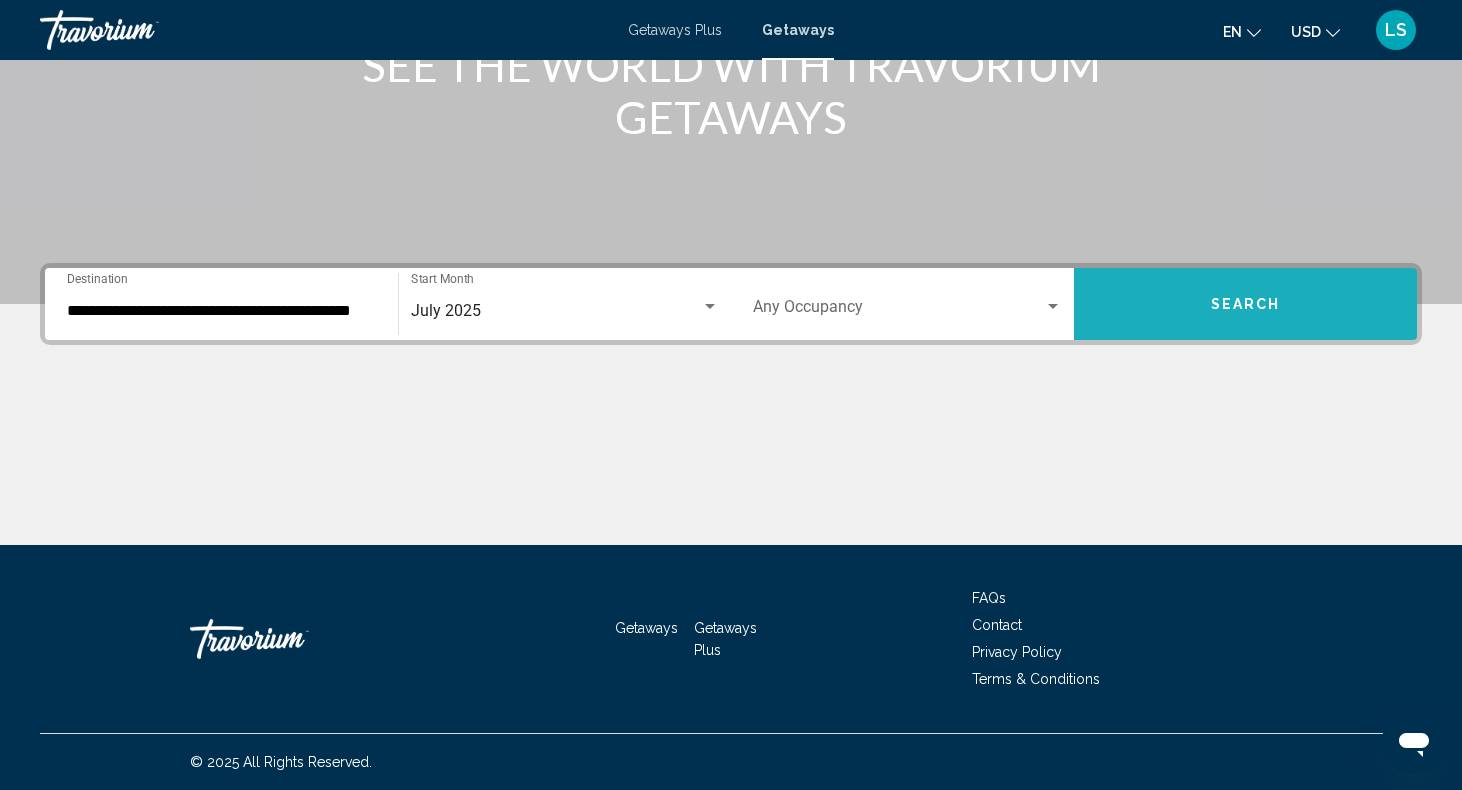 click on "Search" at bounding box center (1246, 305) 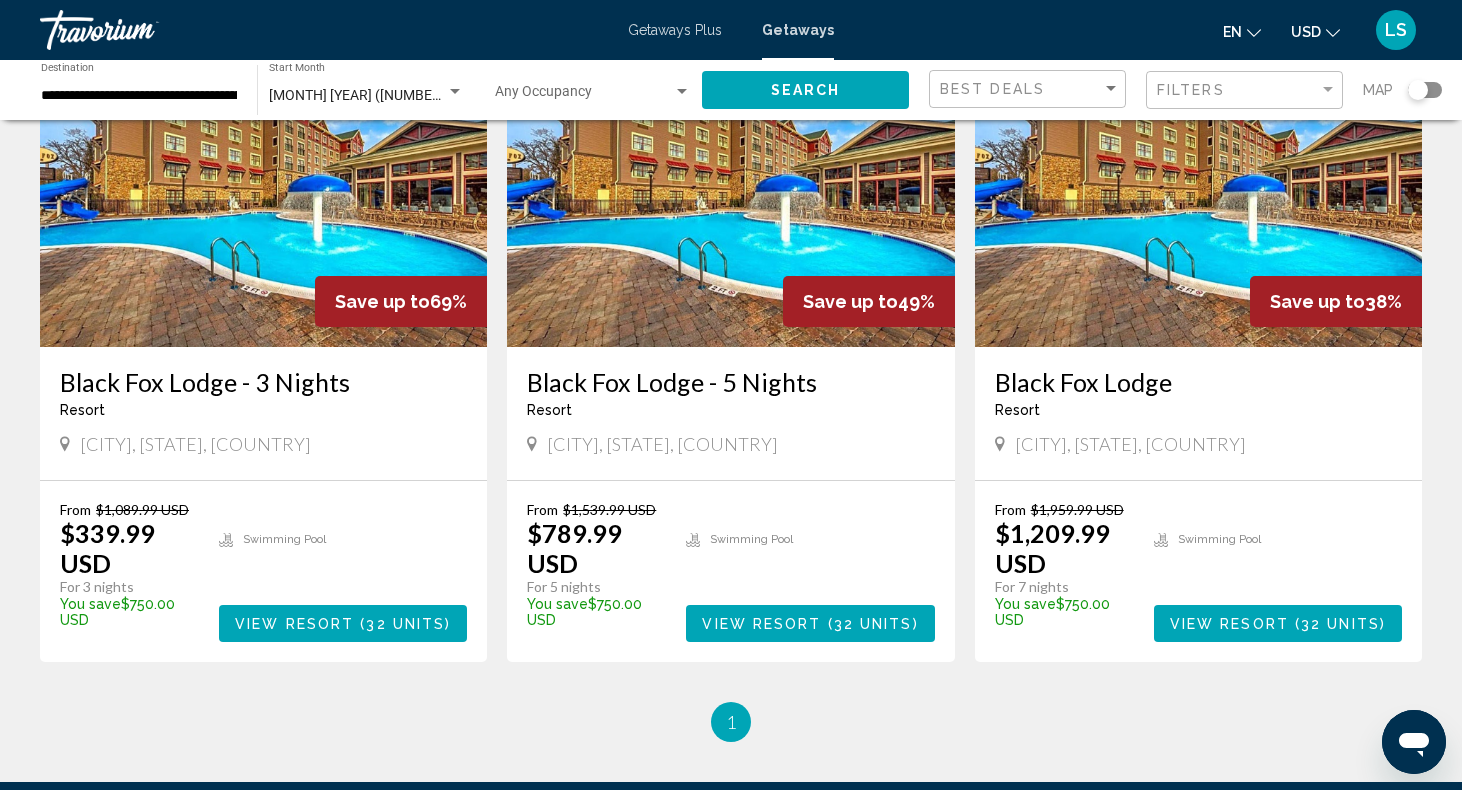 scroll, scrollTop: 186, scrollLeft: 0, axis: vertical 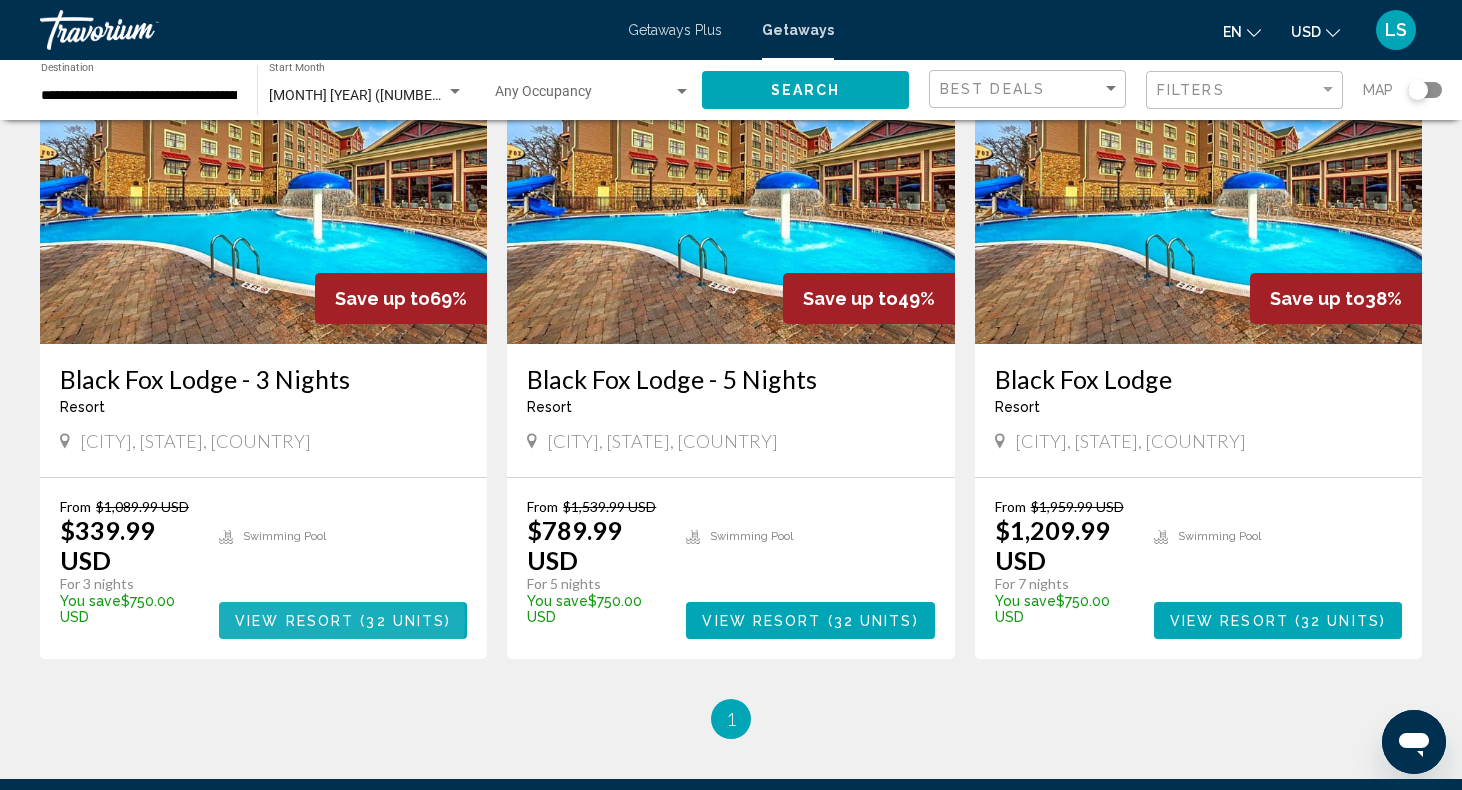 click on "View Resort" at bounding box center [294, 621] 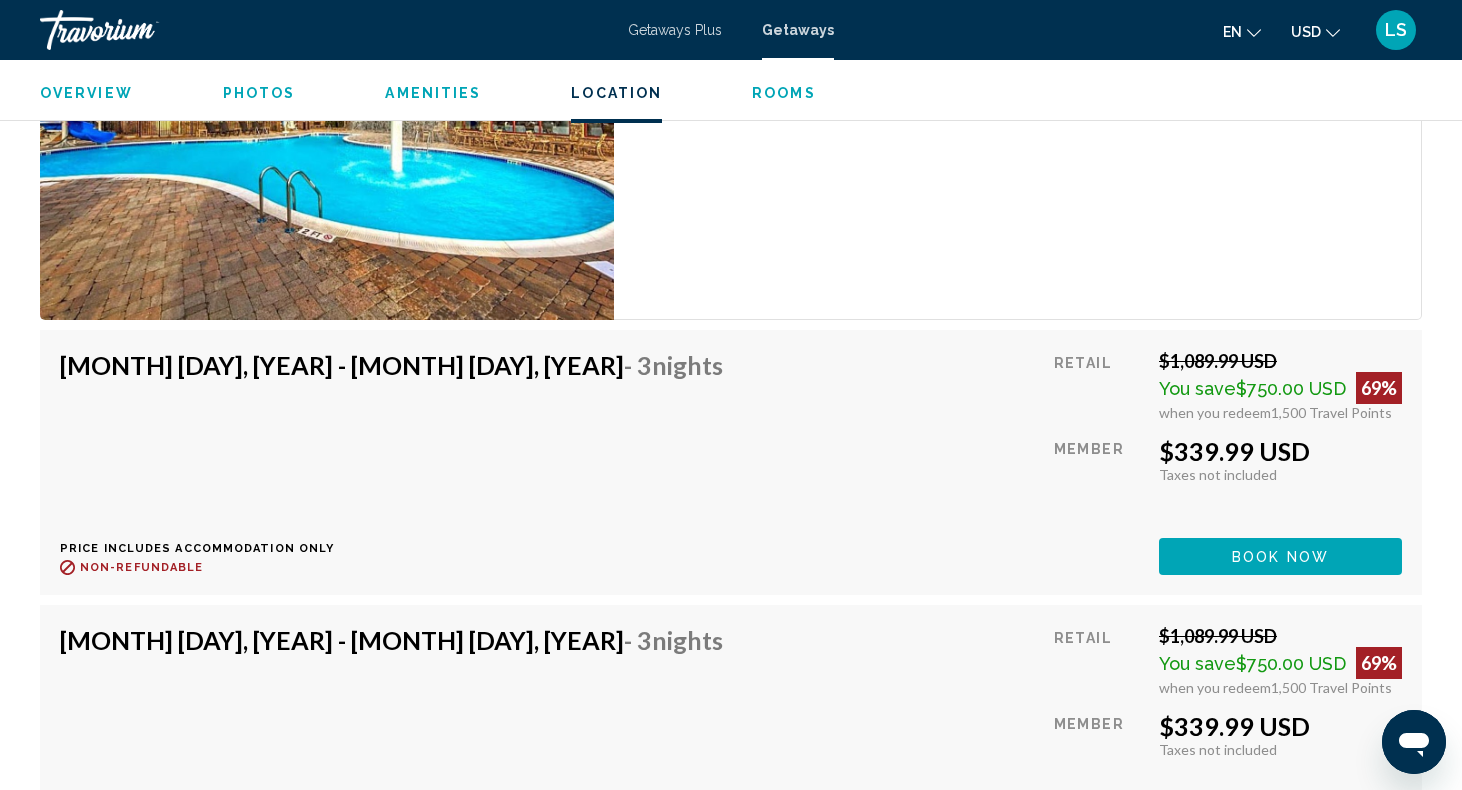 scroll, scrollTop: 1940, scrollLeft: 0, axis: vertical 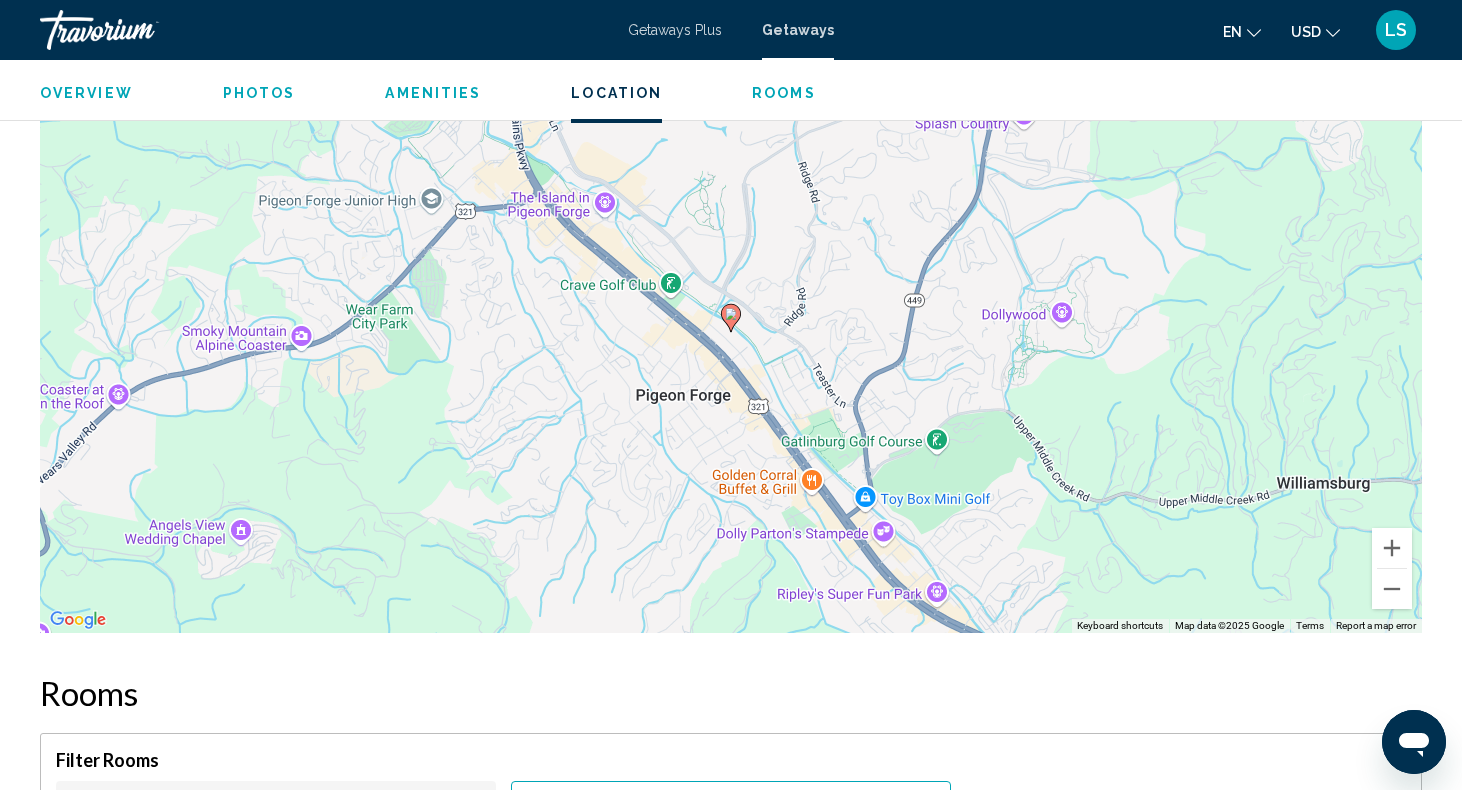 click on "Getaways Plus" at bounding box center [675, 30] 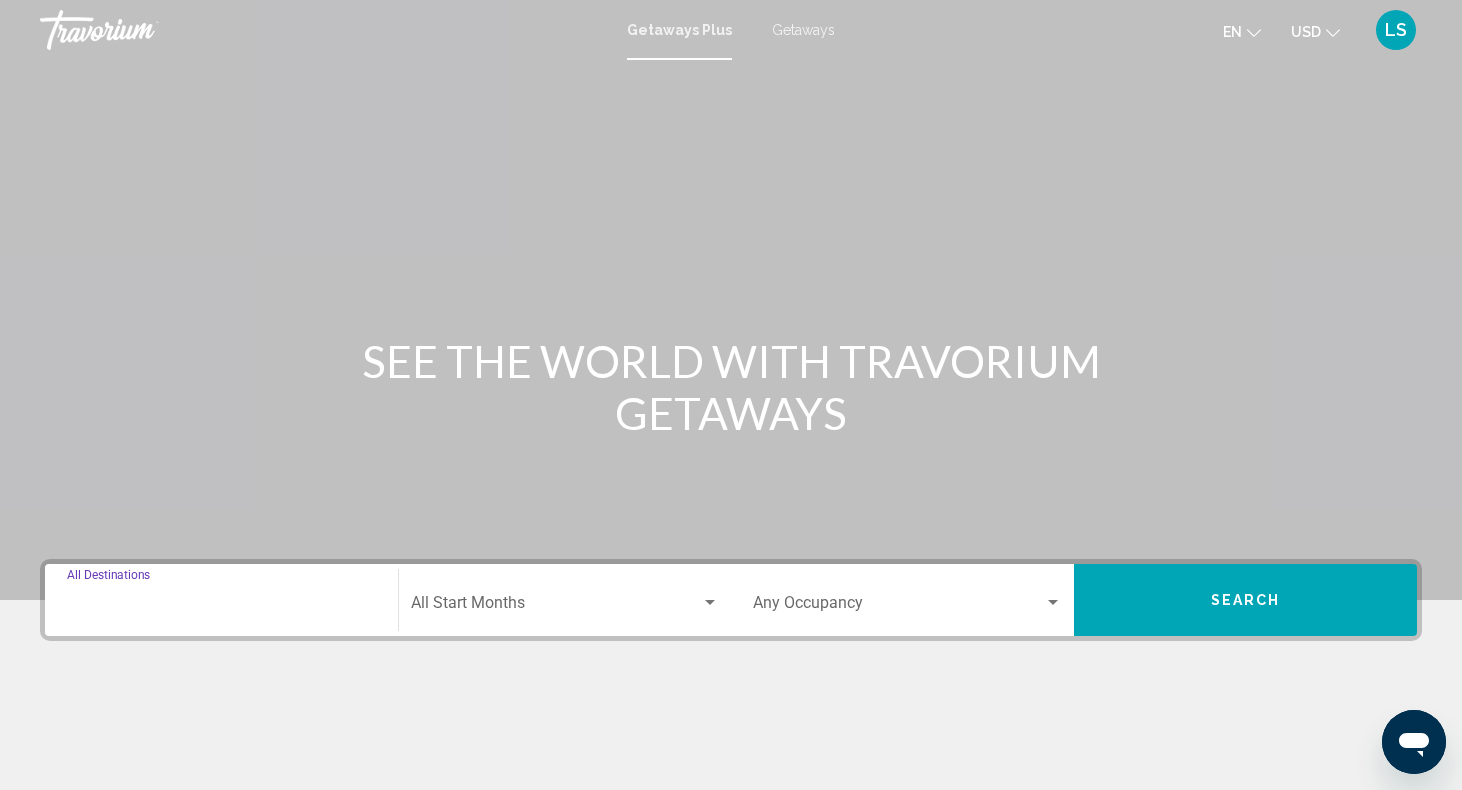 click on "Destination All Destinations" at bounding box center (221, 607) 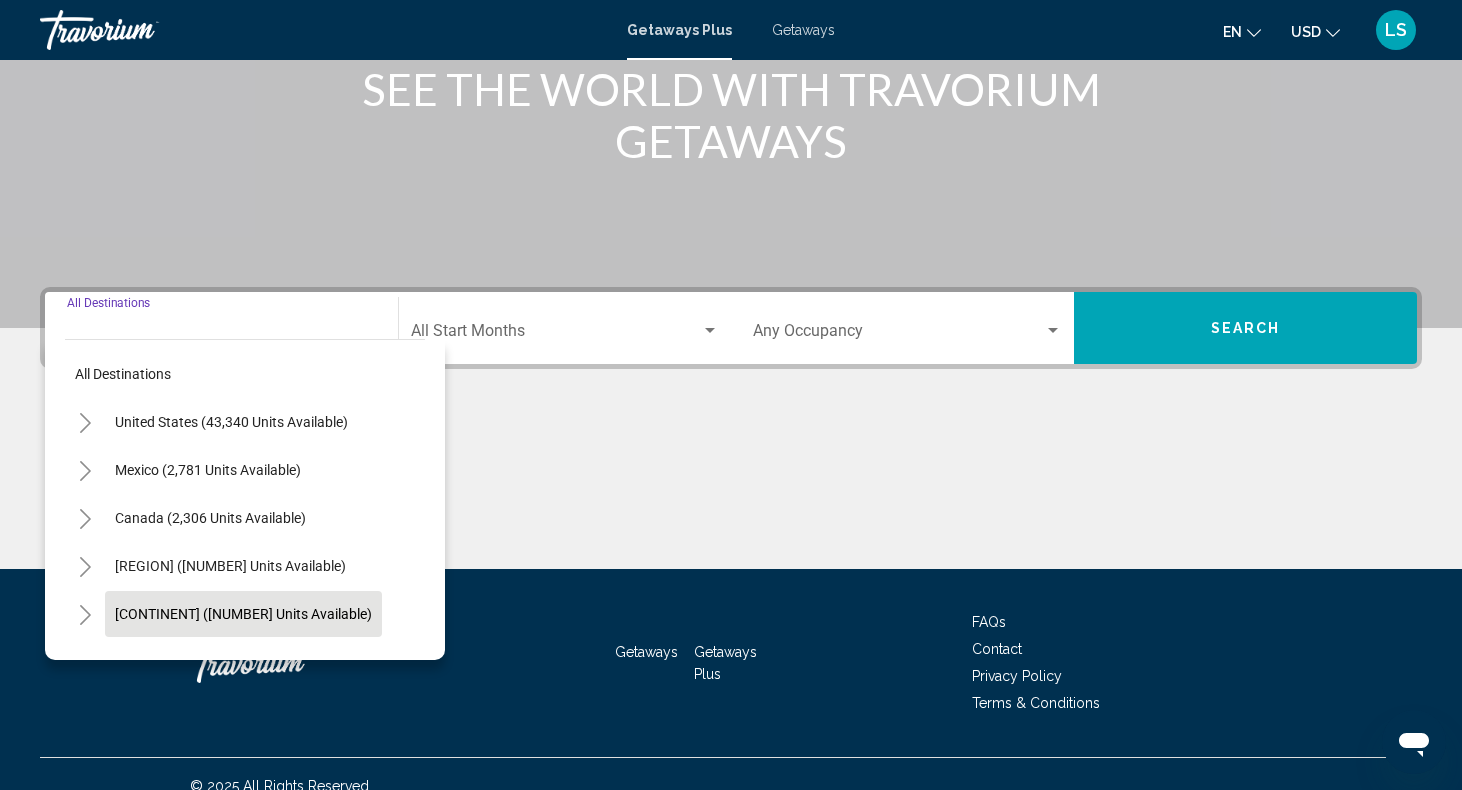 scroll, scrollTop: 296, scrollLeft: 0, axis: vertical 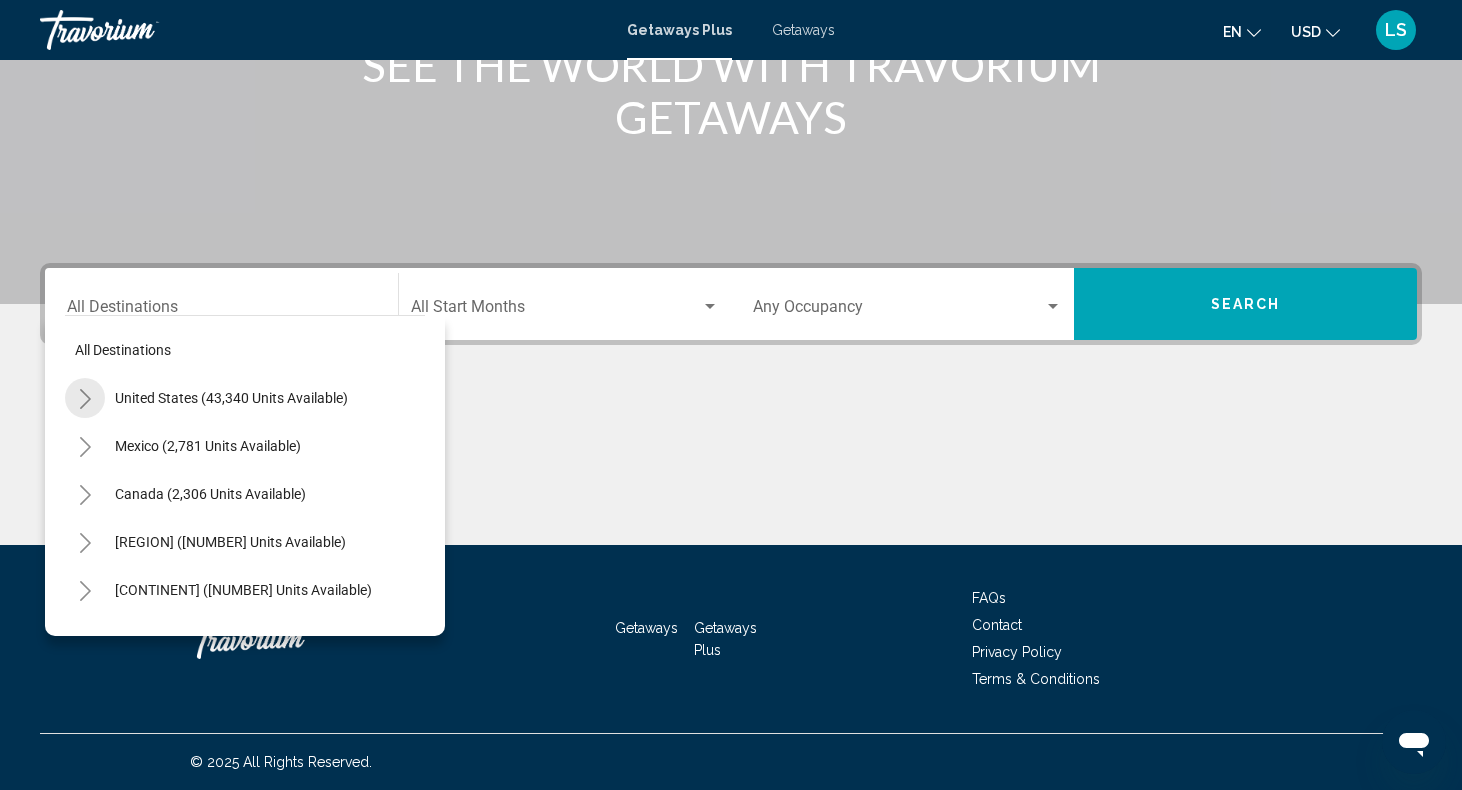 click 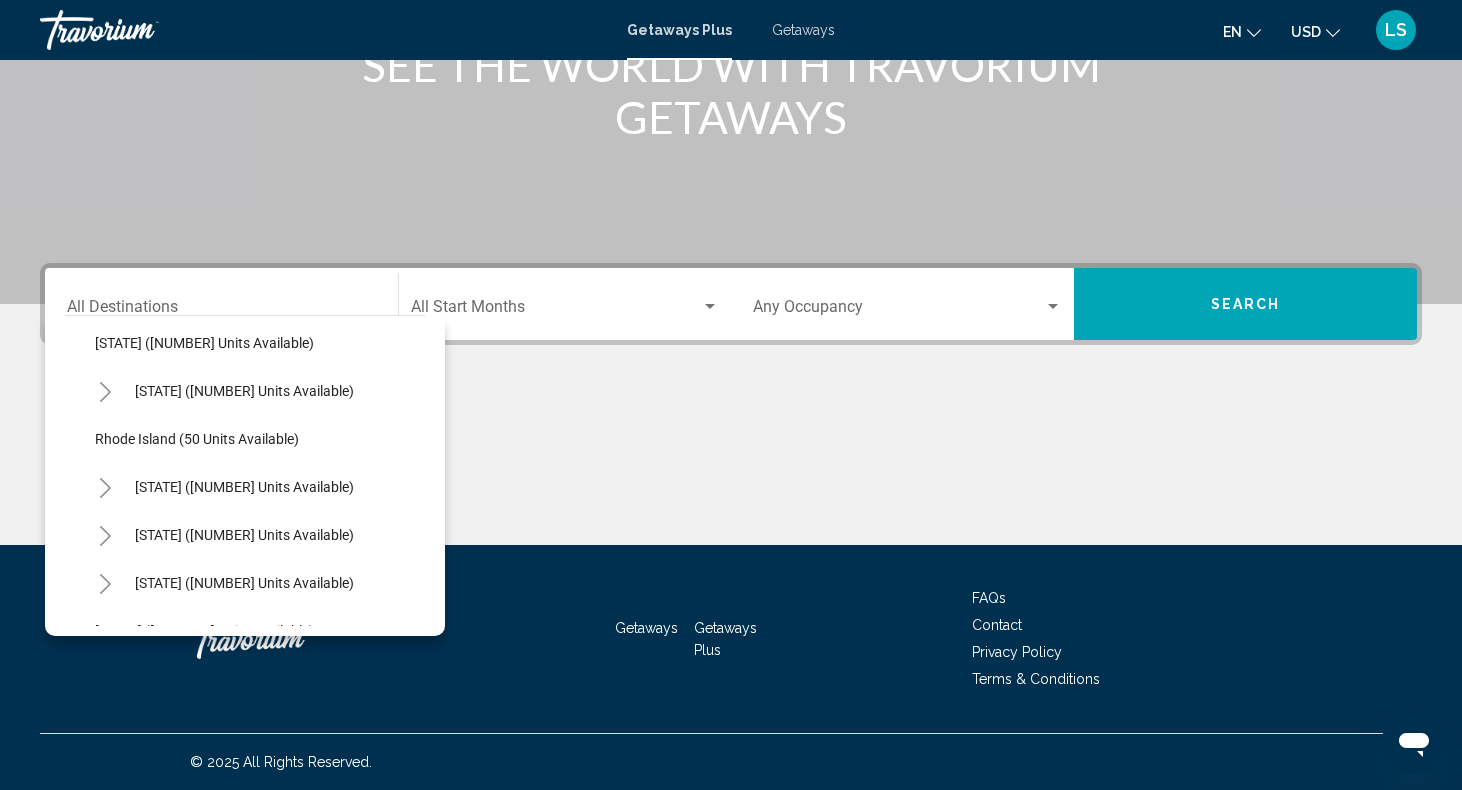 scroll, scrollTop: 1401, scrollLeft: 0, axis: vertical 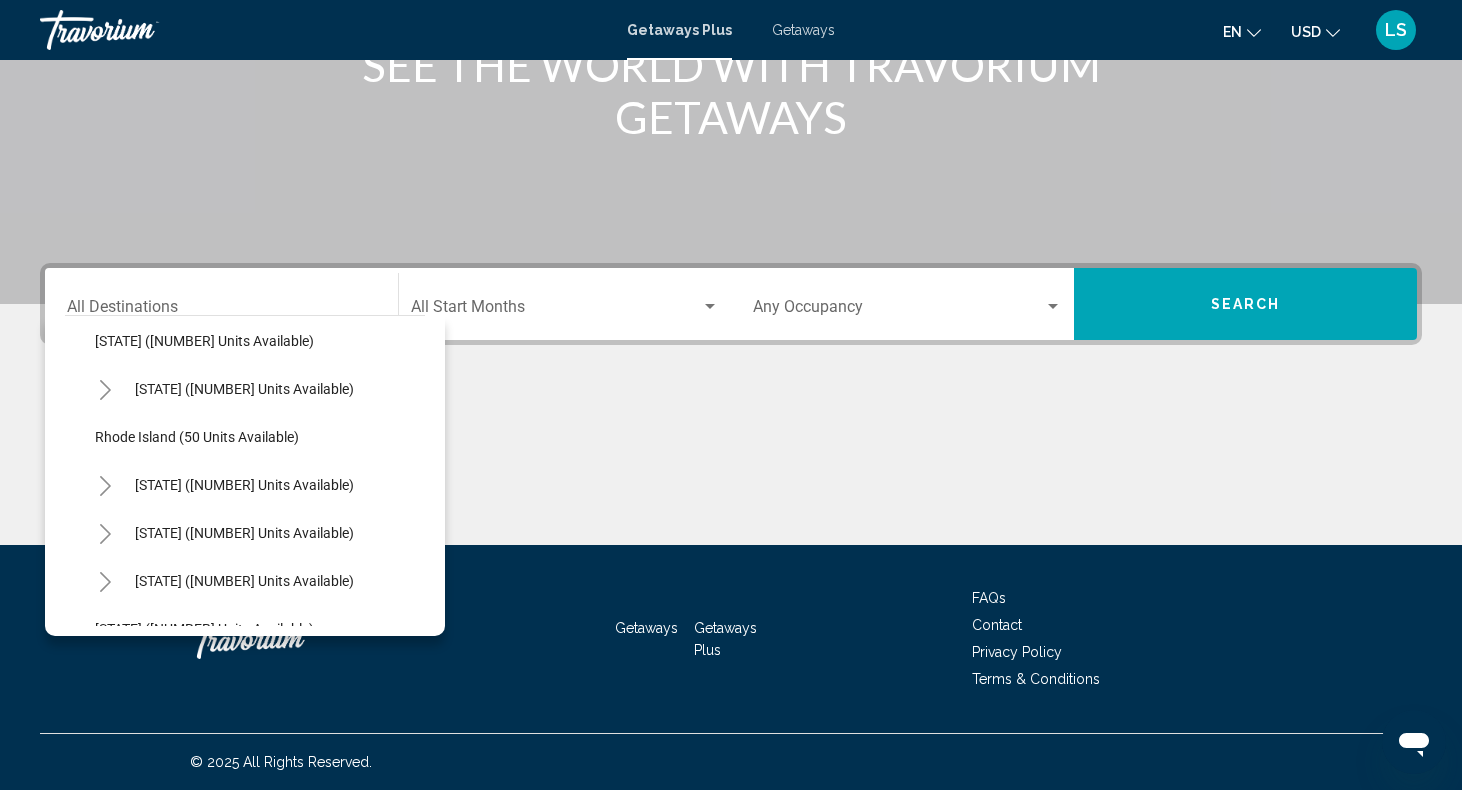 click 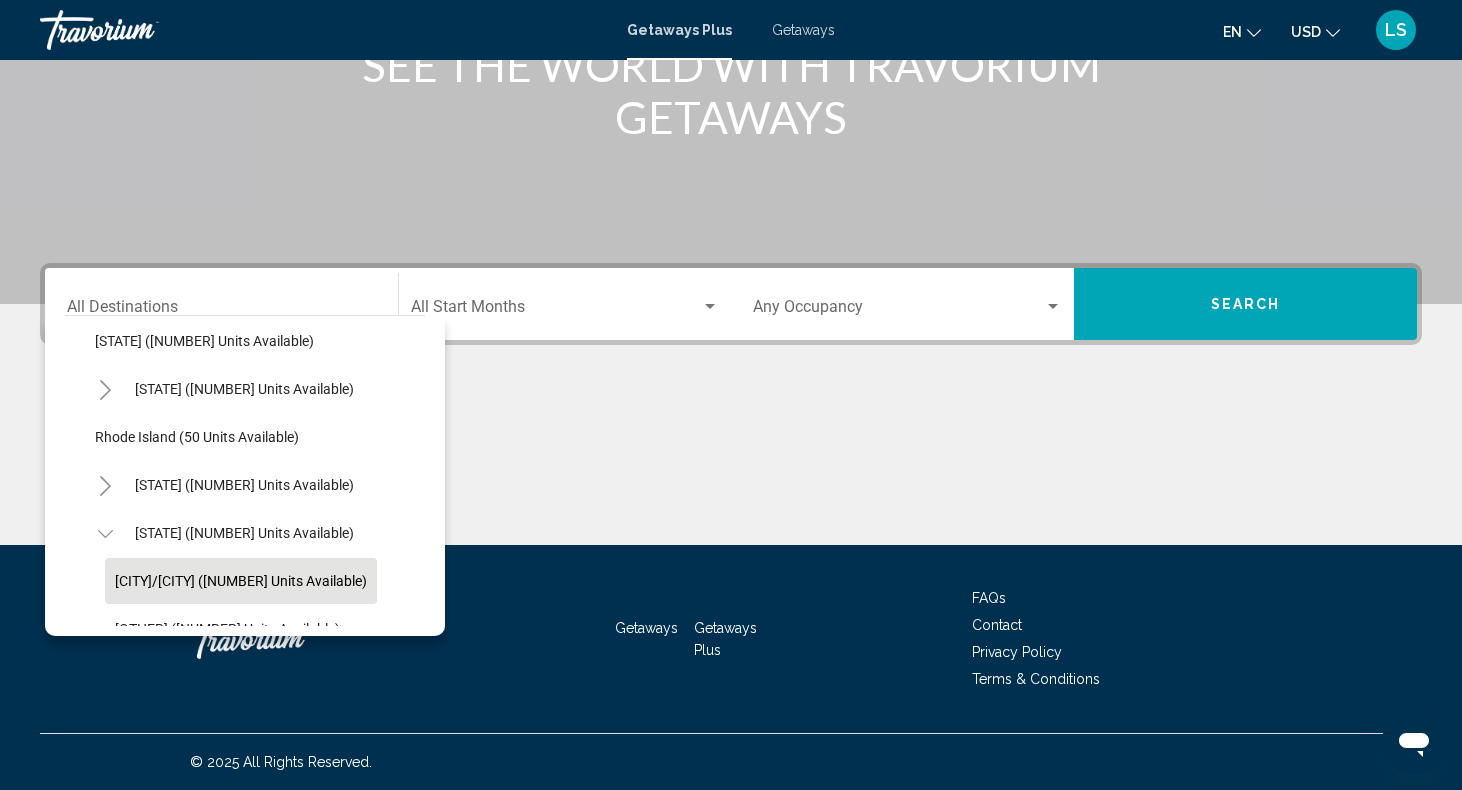 click on "Gatlinburg/Pigeon Forge (849 units available)" 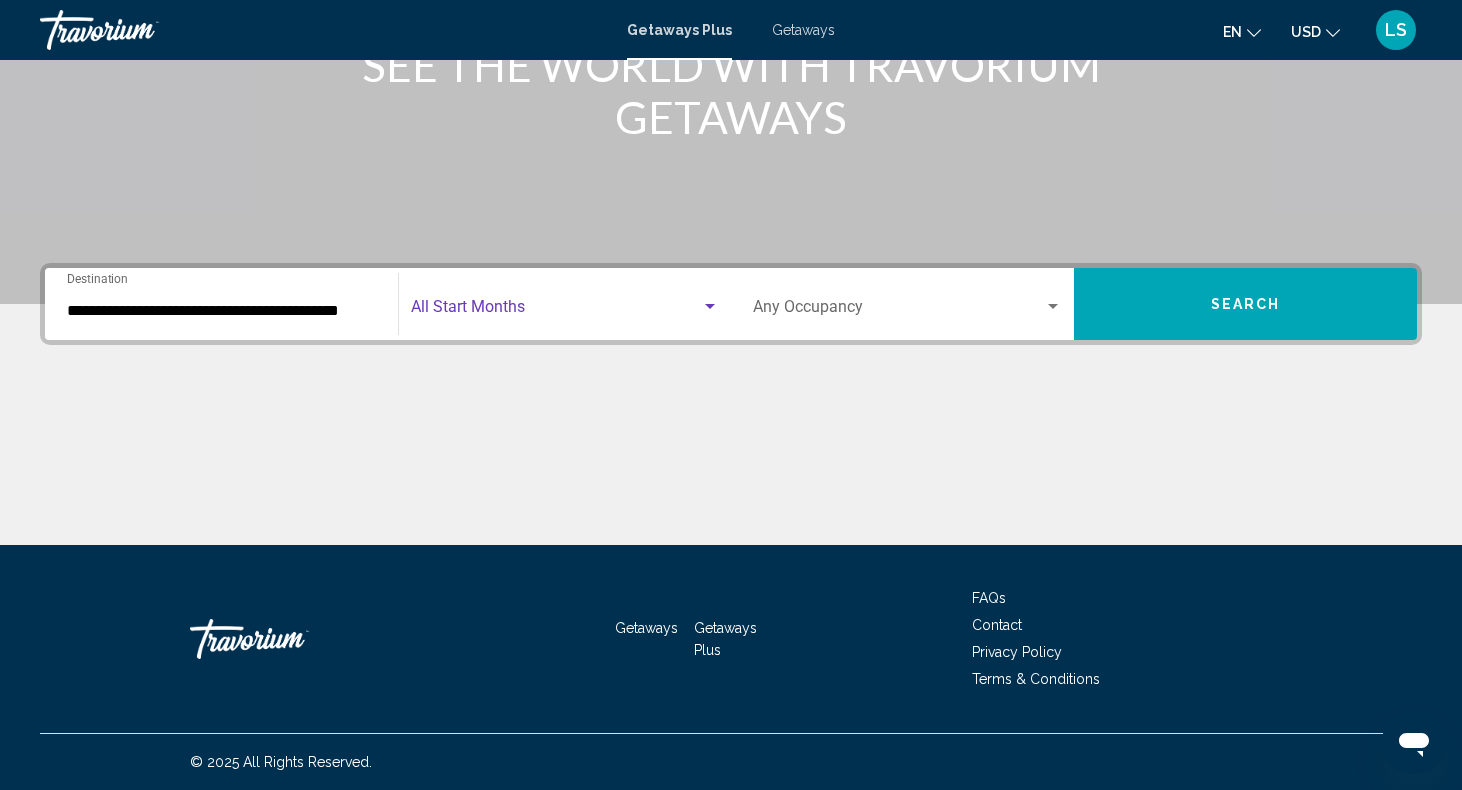 click at bounding box center (556, 311) 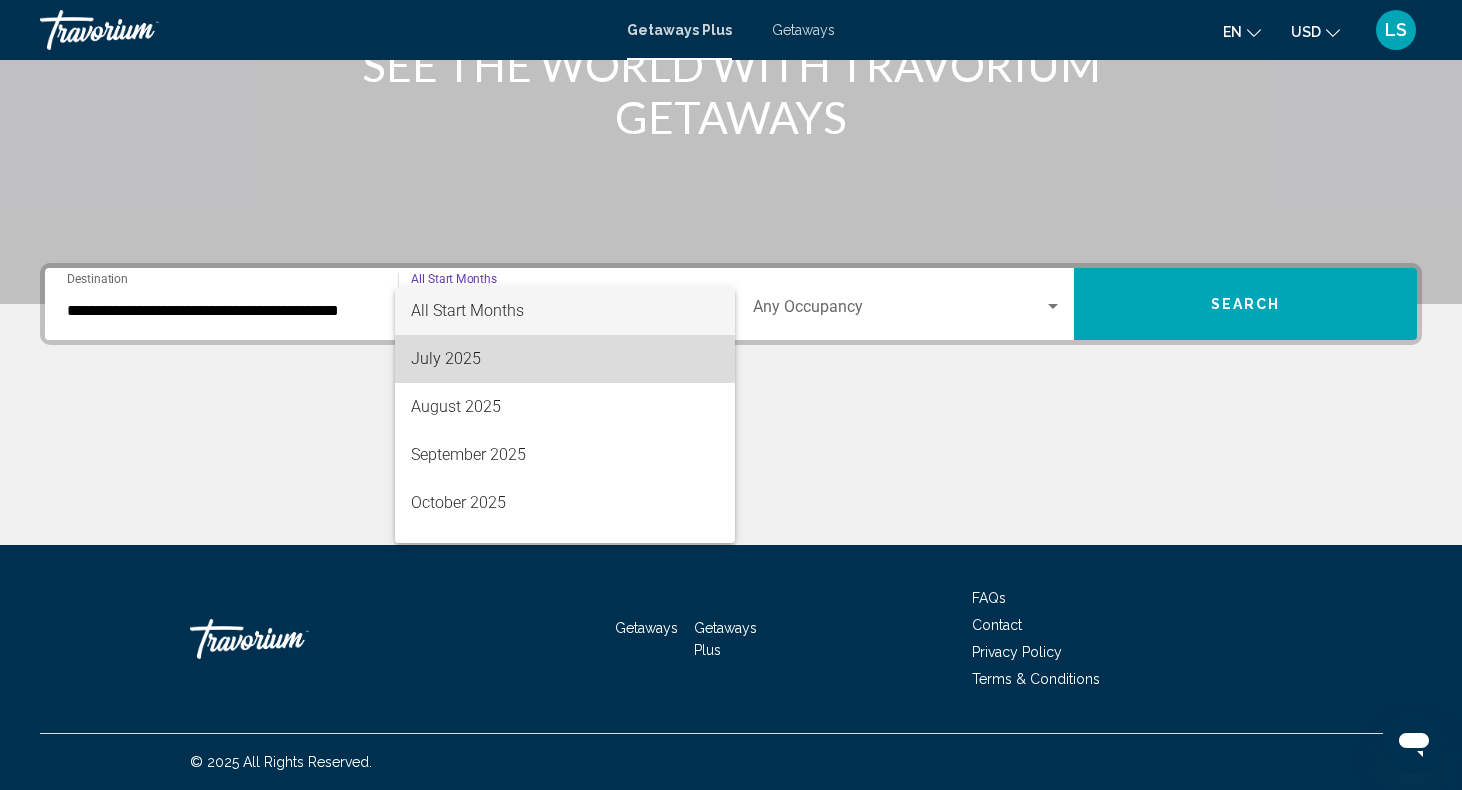 click on "July 2025" at bounding box center [565, 359] 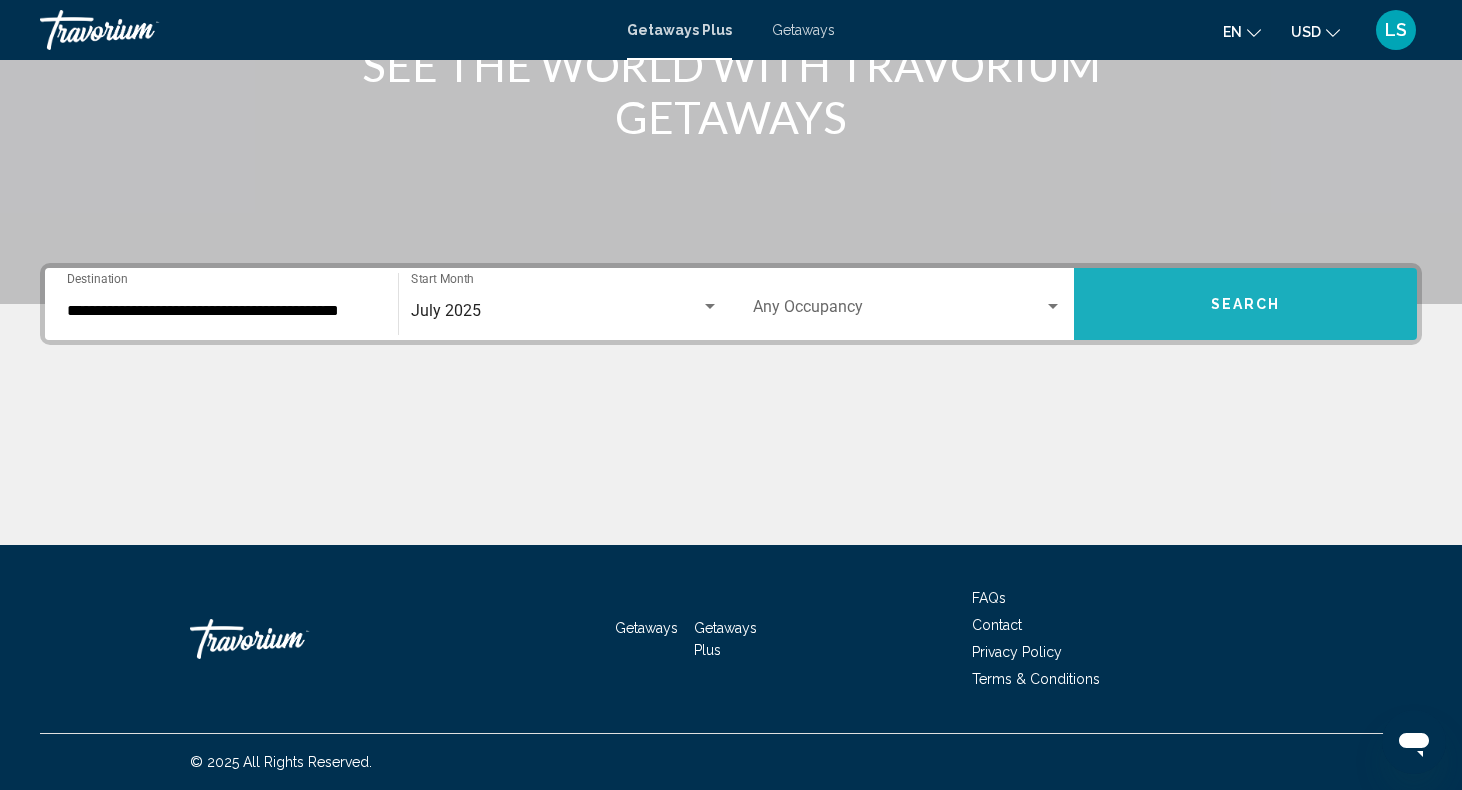 click on "Search" at bounding box center [1245, 304] 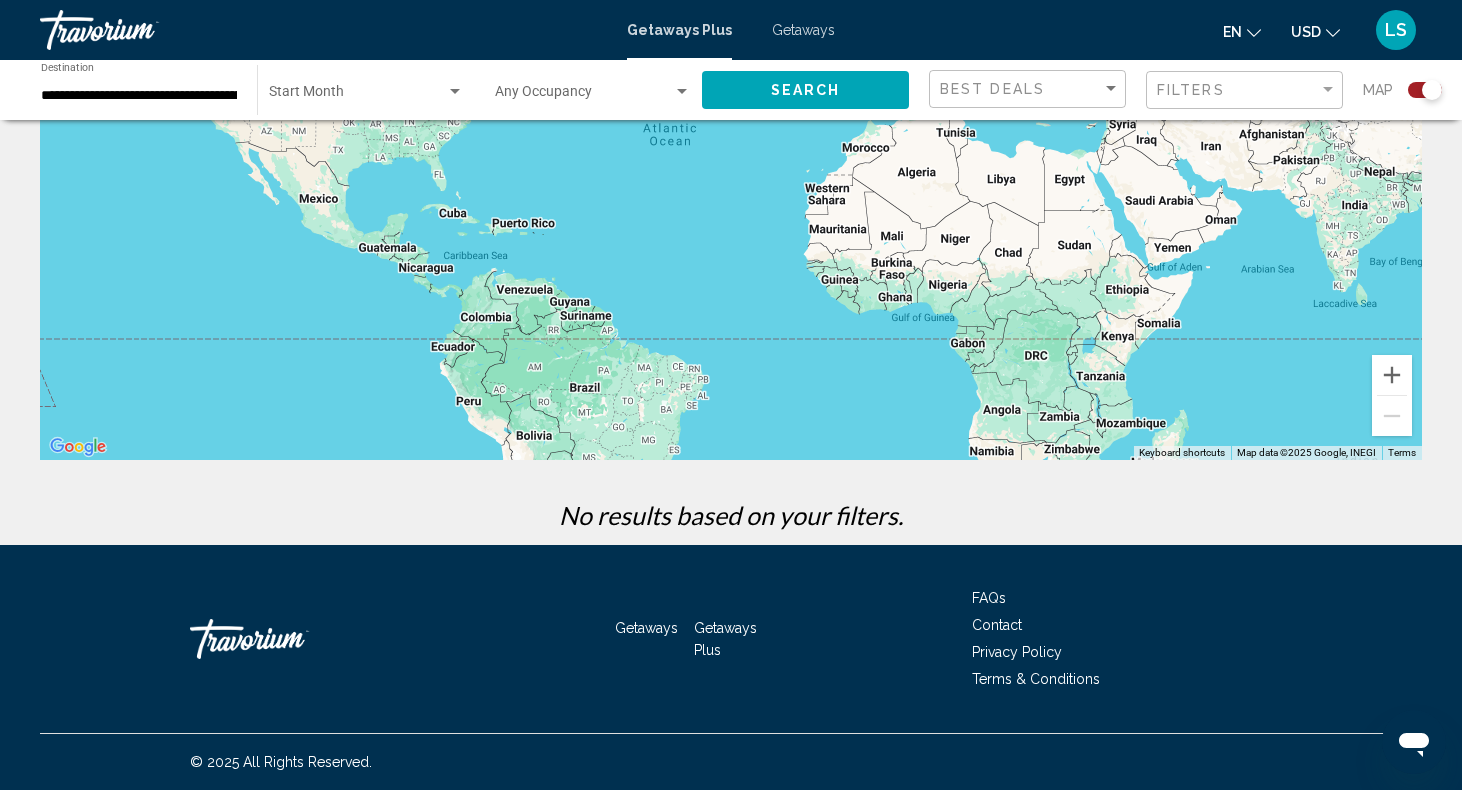 scroll, scrollTop: 0, scrollLeft: 0, axis: both 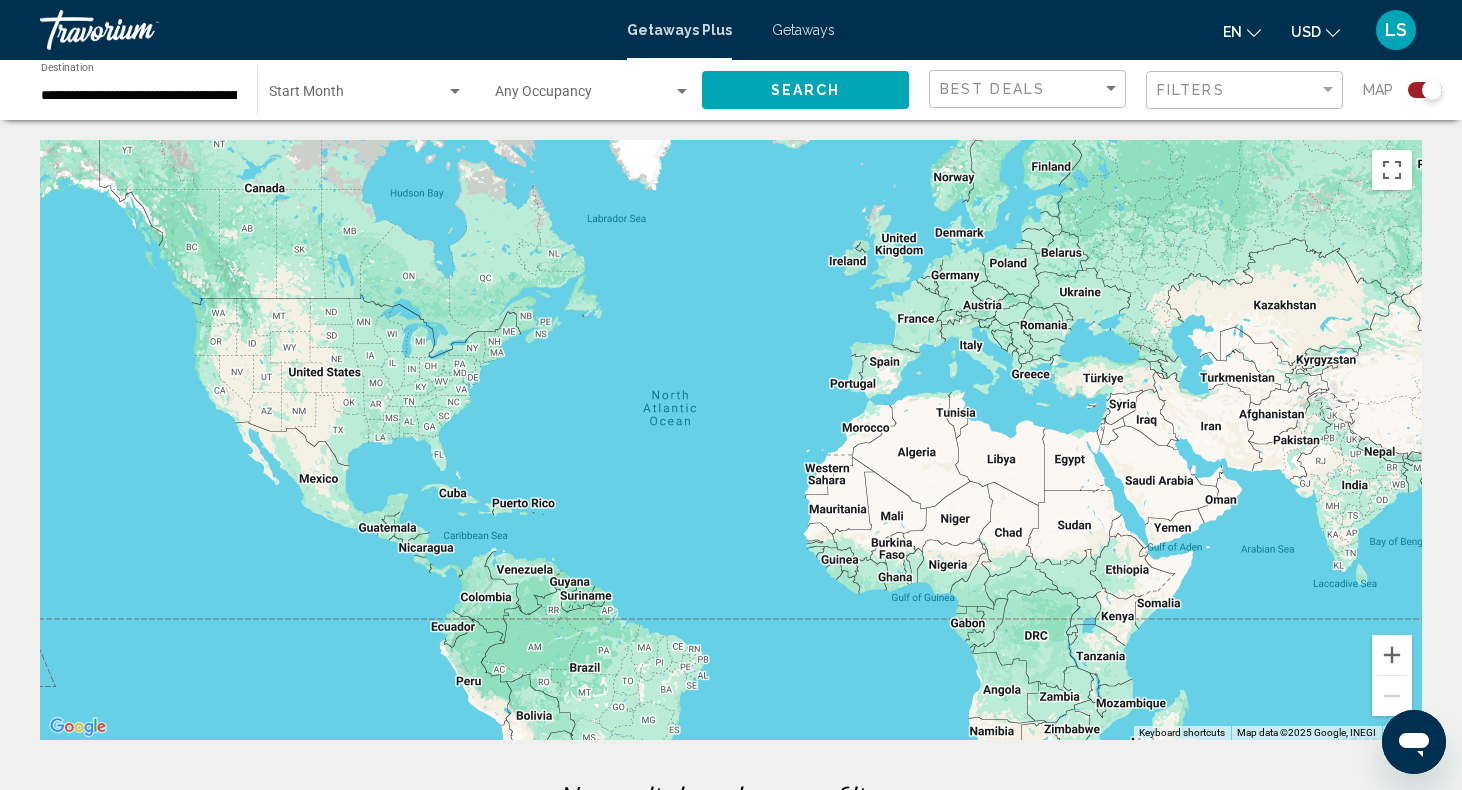 click on "**********" at bounding box center [139, 96] 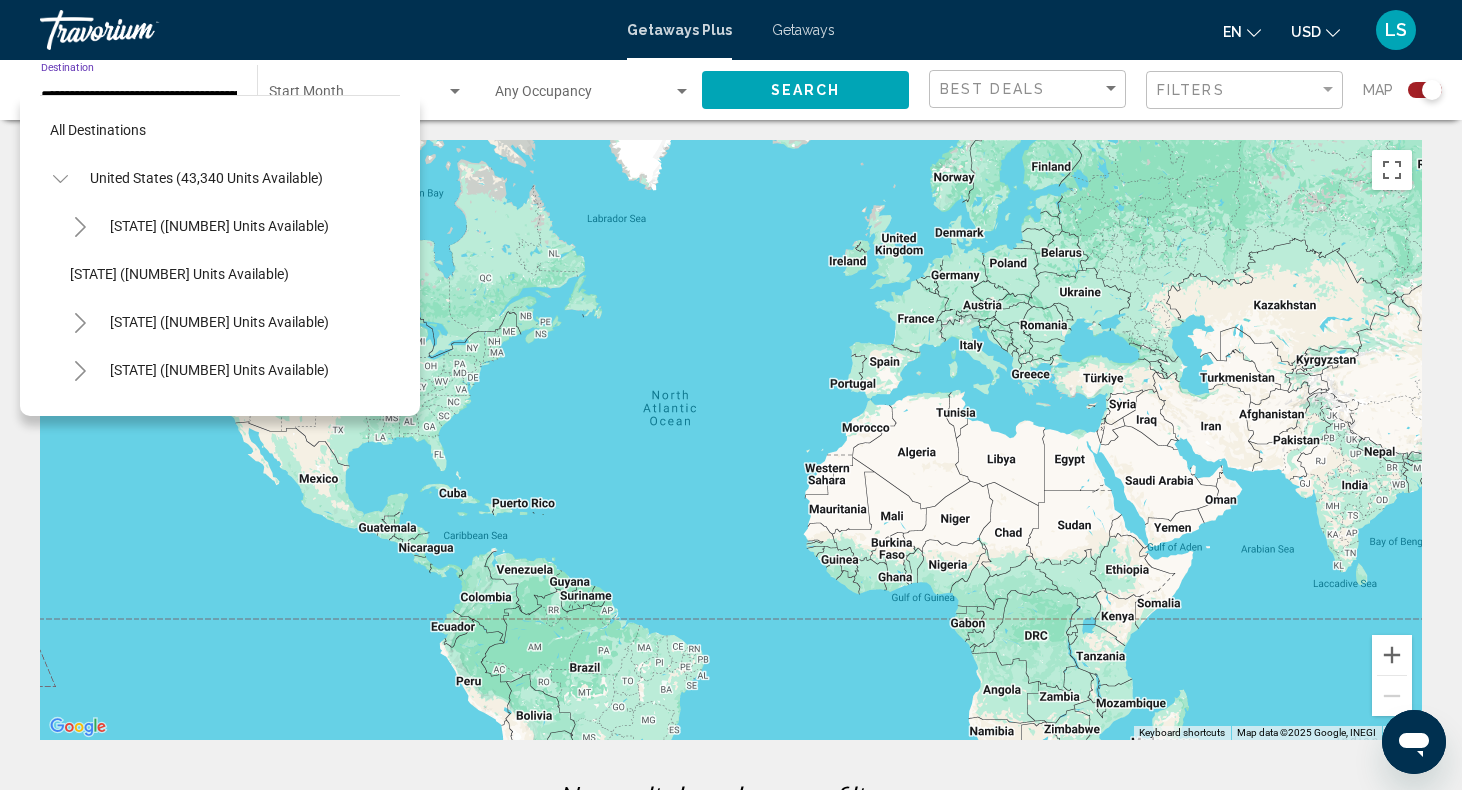 scroll, scrollTop: 1511, scrollLeft: 0, axis: vertical 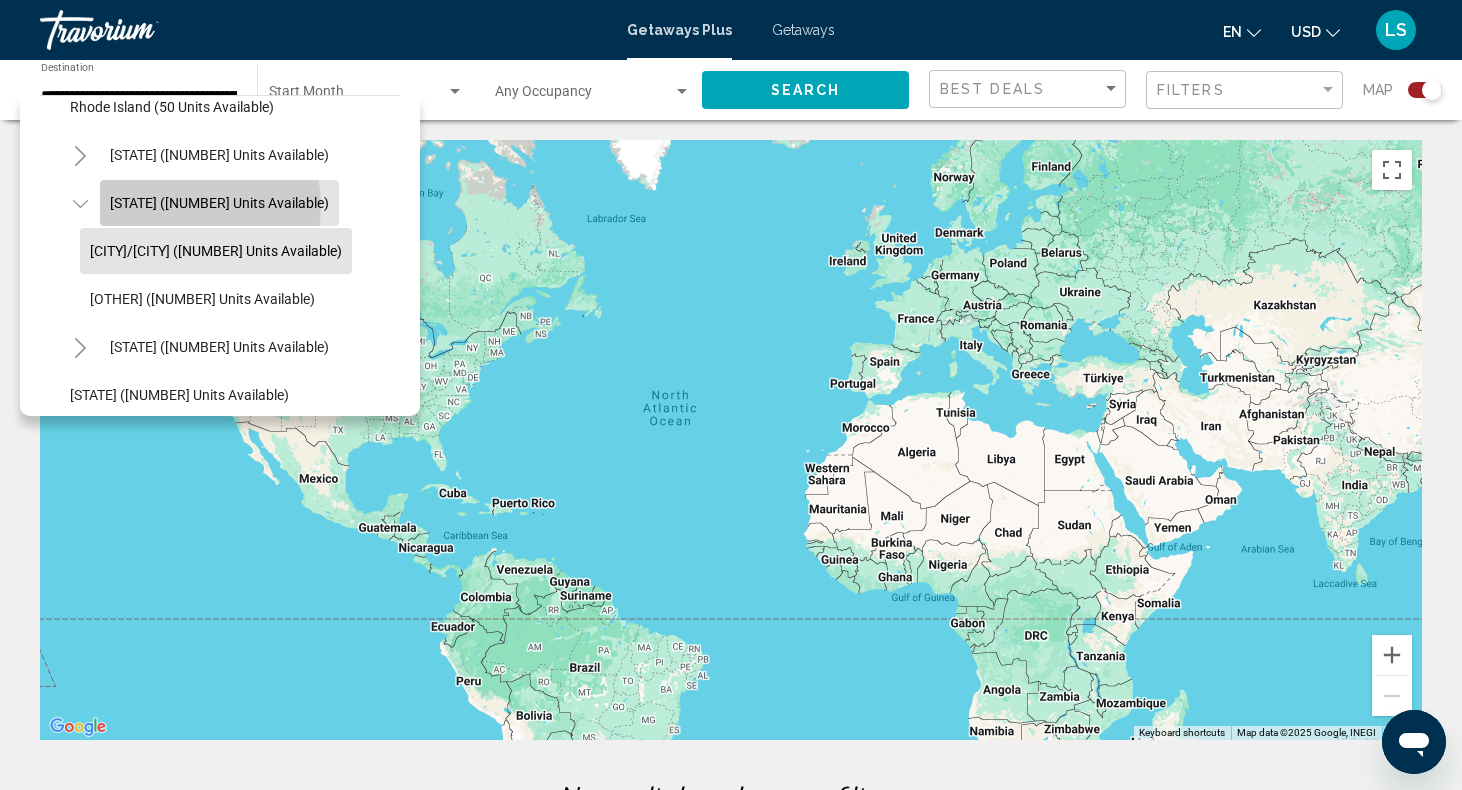 click on "Tennessee (897 units available)" 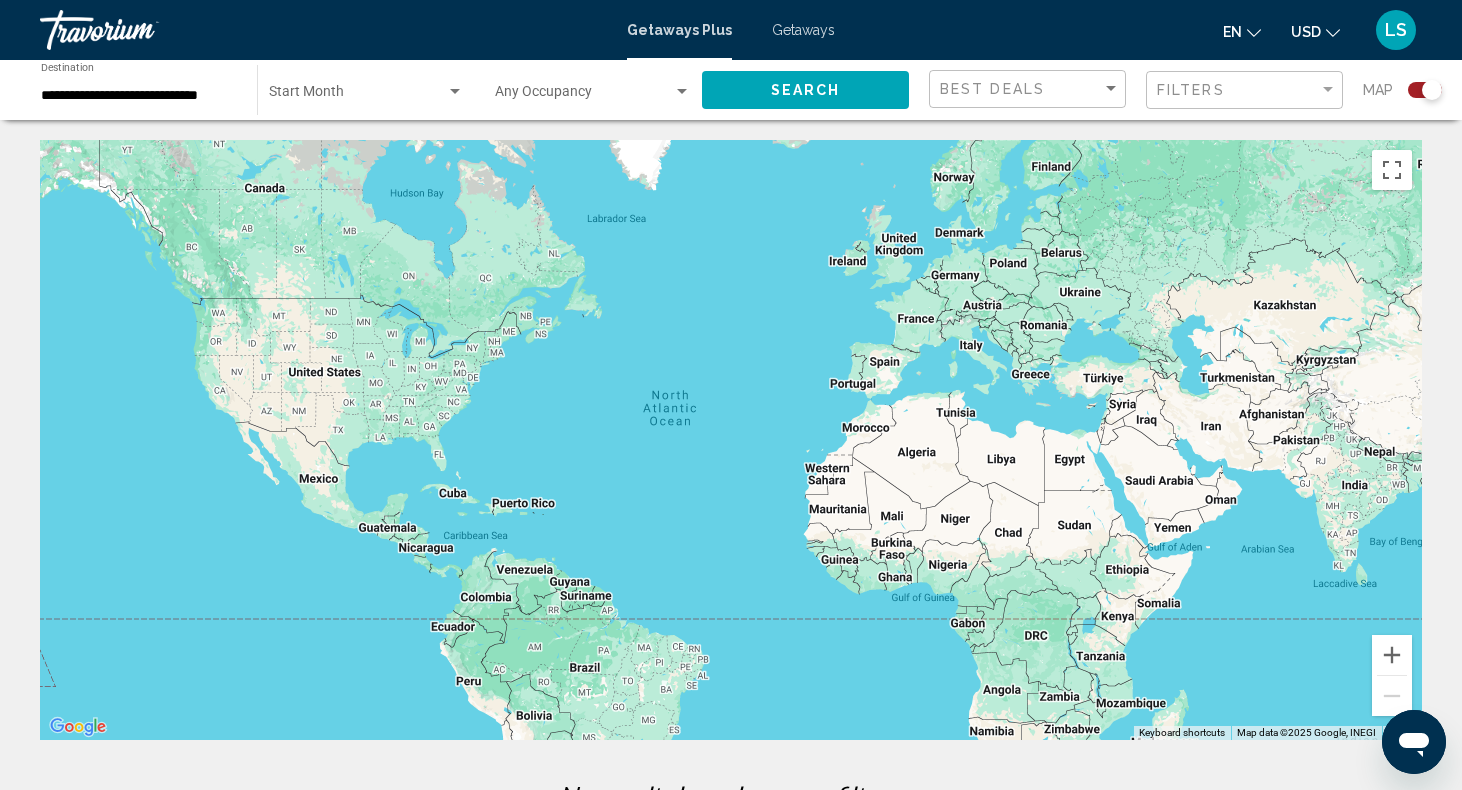 click on "Start Month All Start Months" 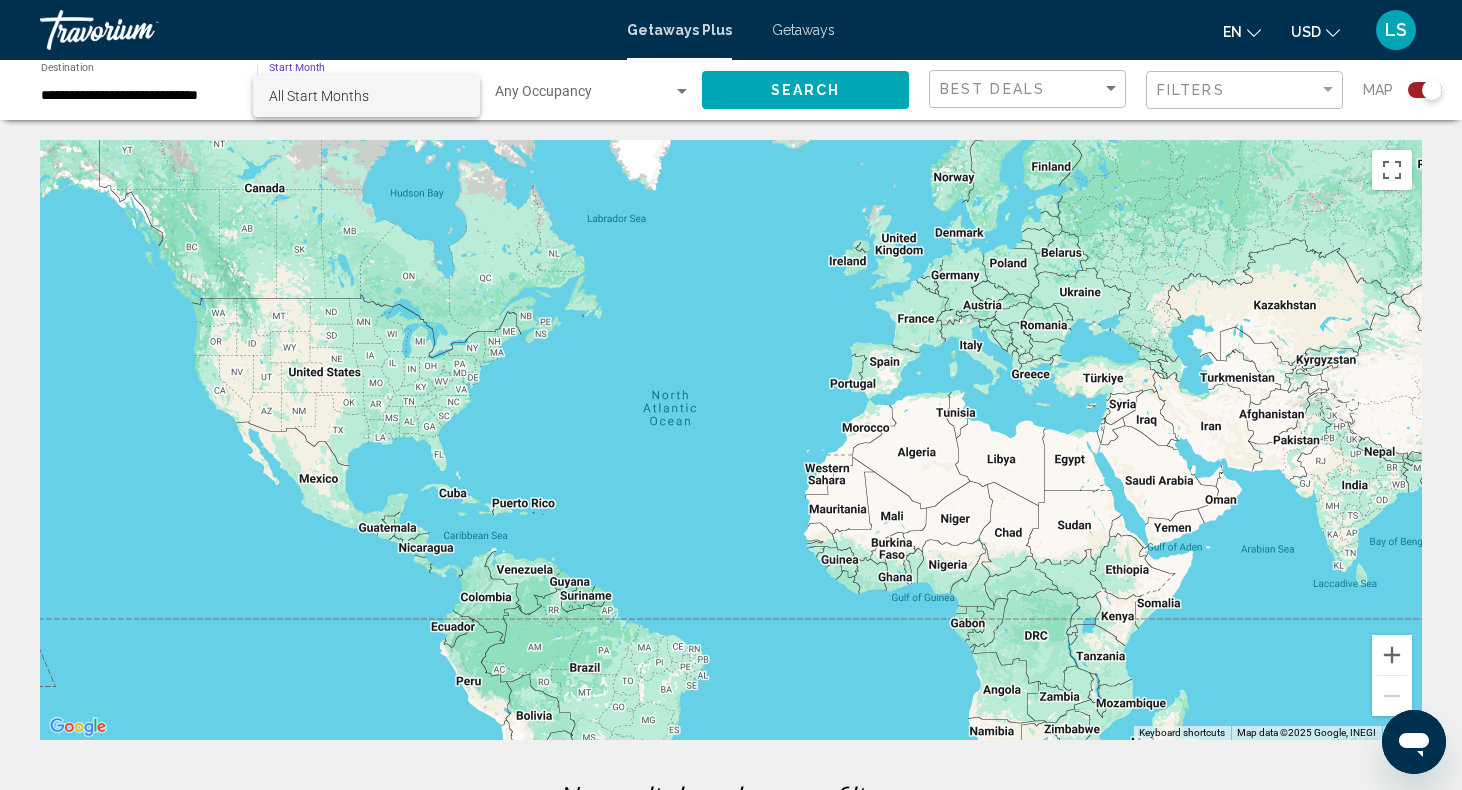 click at bounding box center [731, 395] 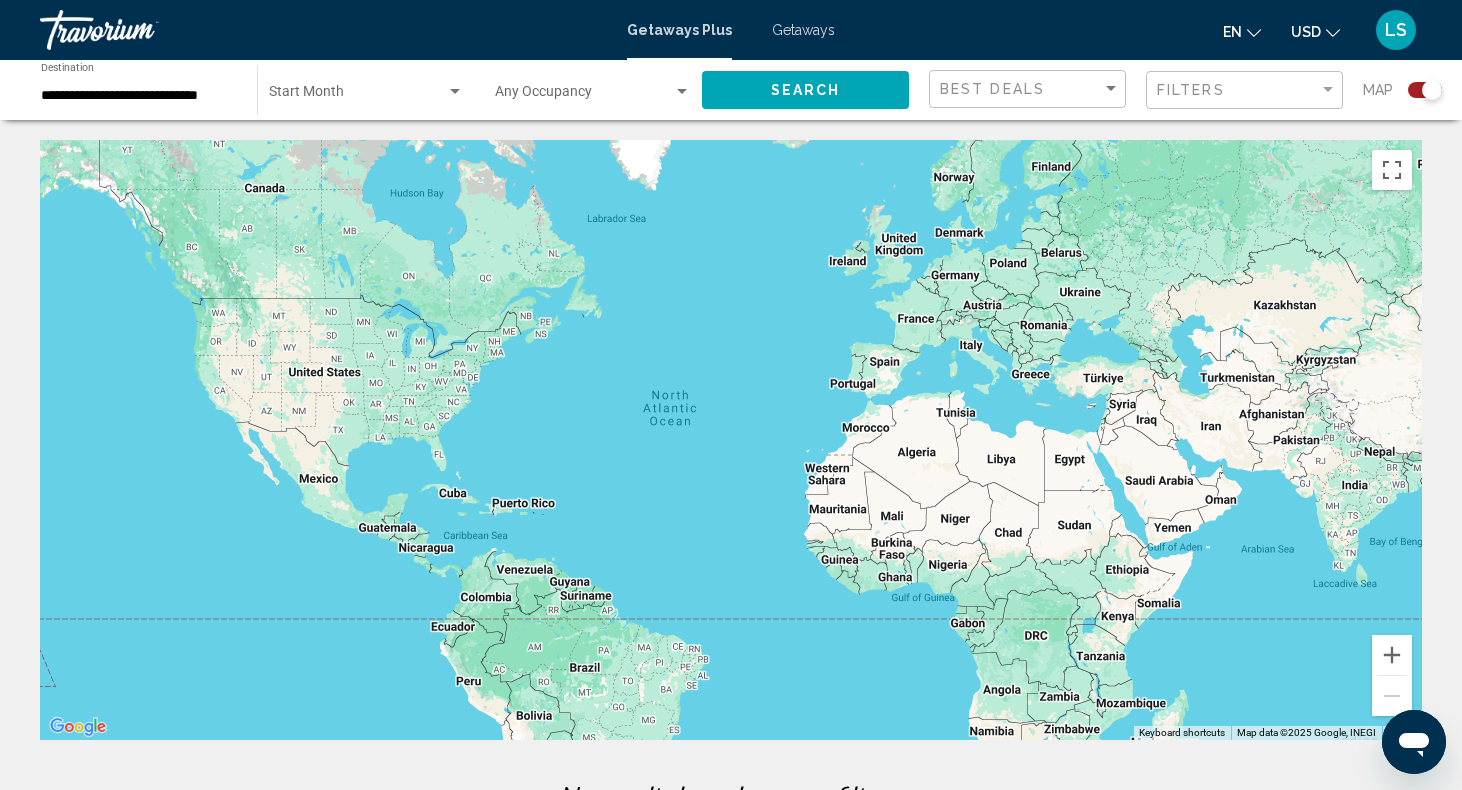 click at bounding box center [357, 96] 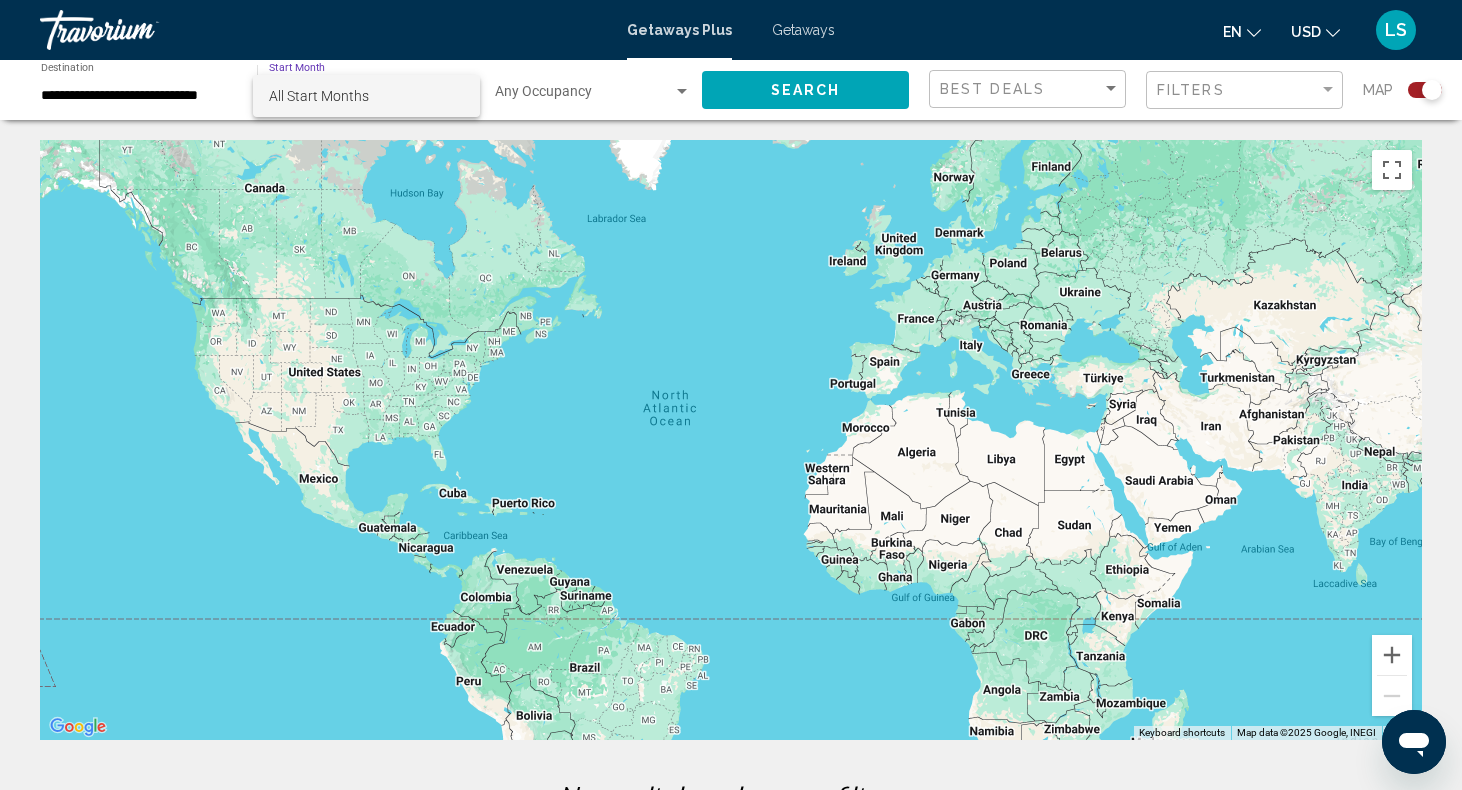 click at bounding box center [731, 395] 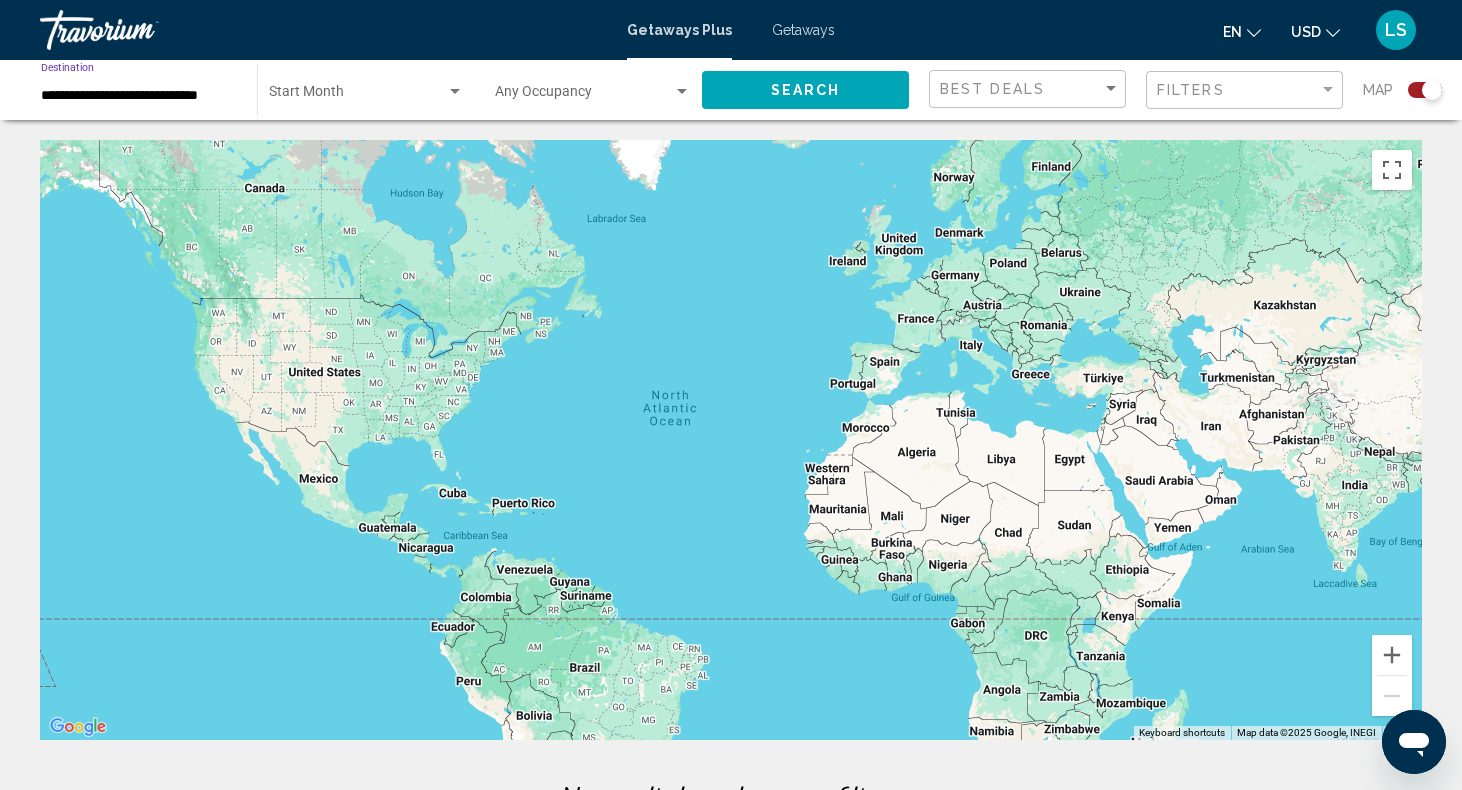 click on "**********" at bounding box center (139, 96) 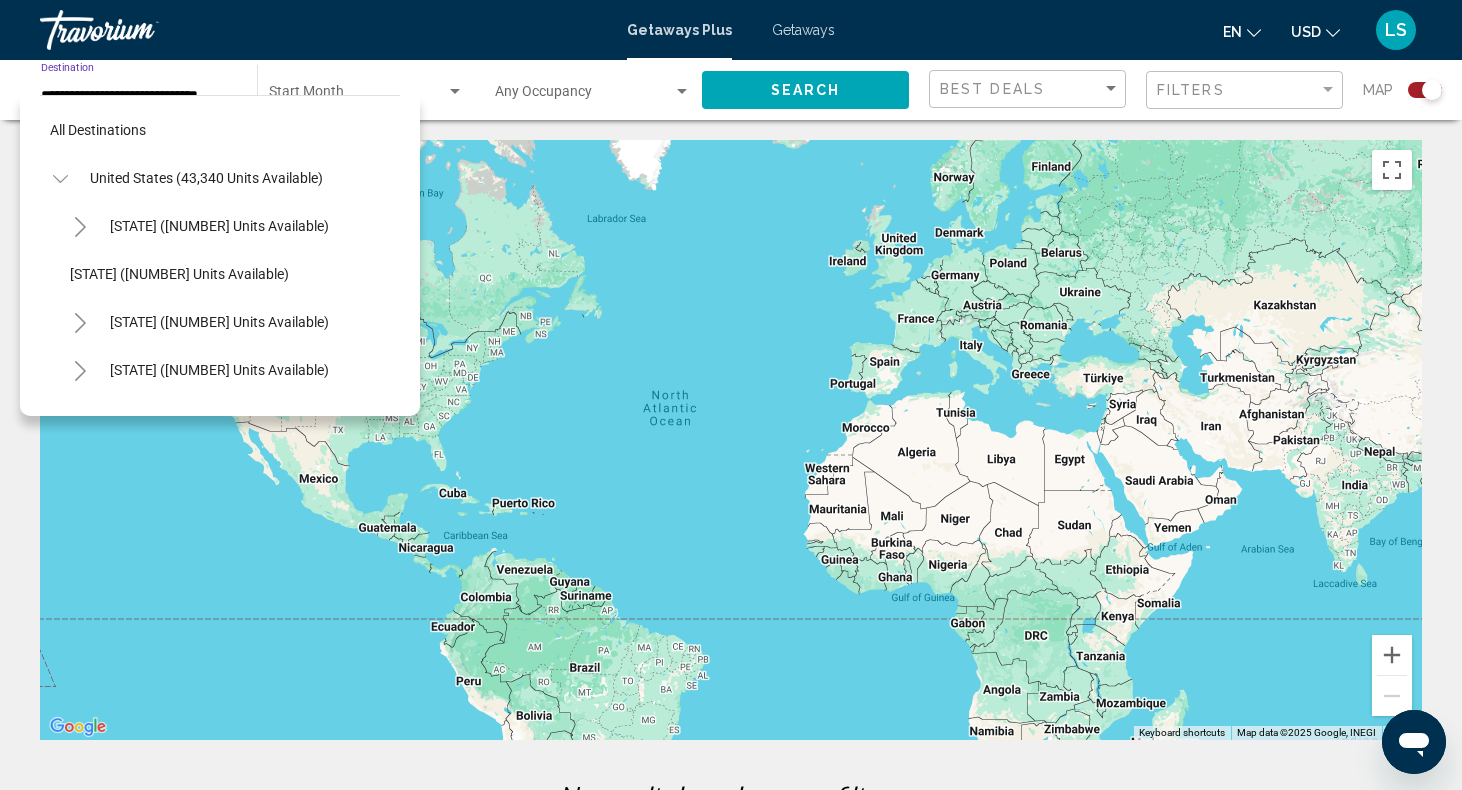 scroll, scrollTop: 1463, scrollLeft: 0, axis: vertical 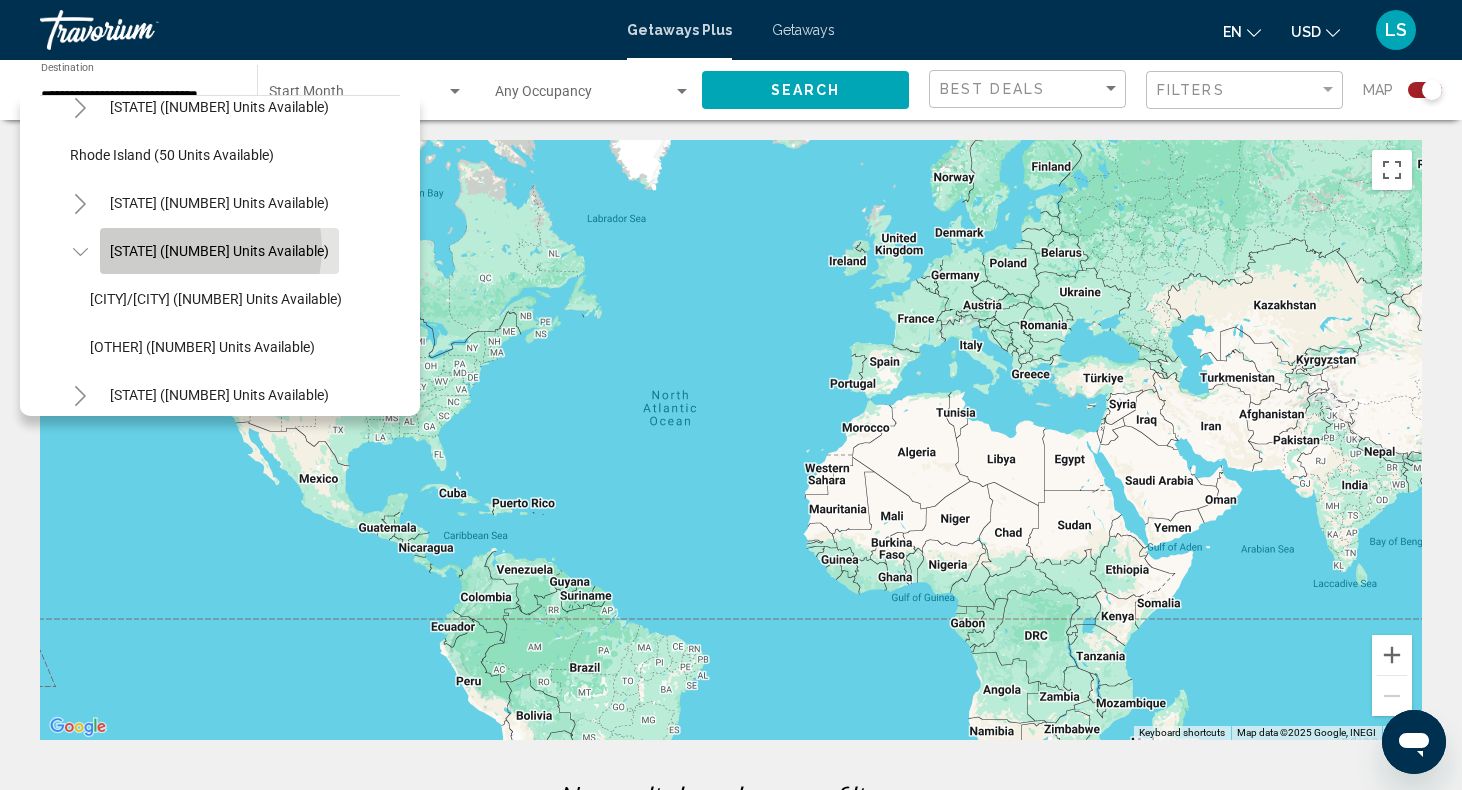 click on "Tennessee (897 units available)" 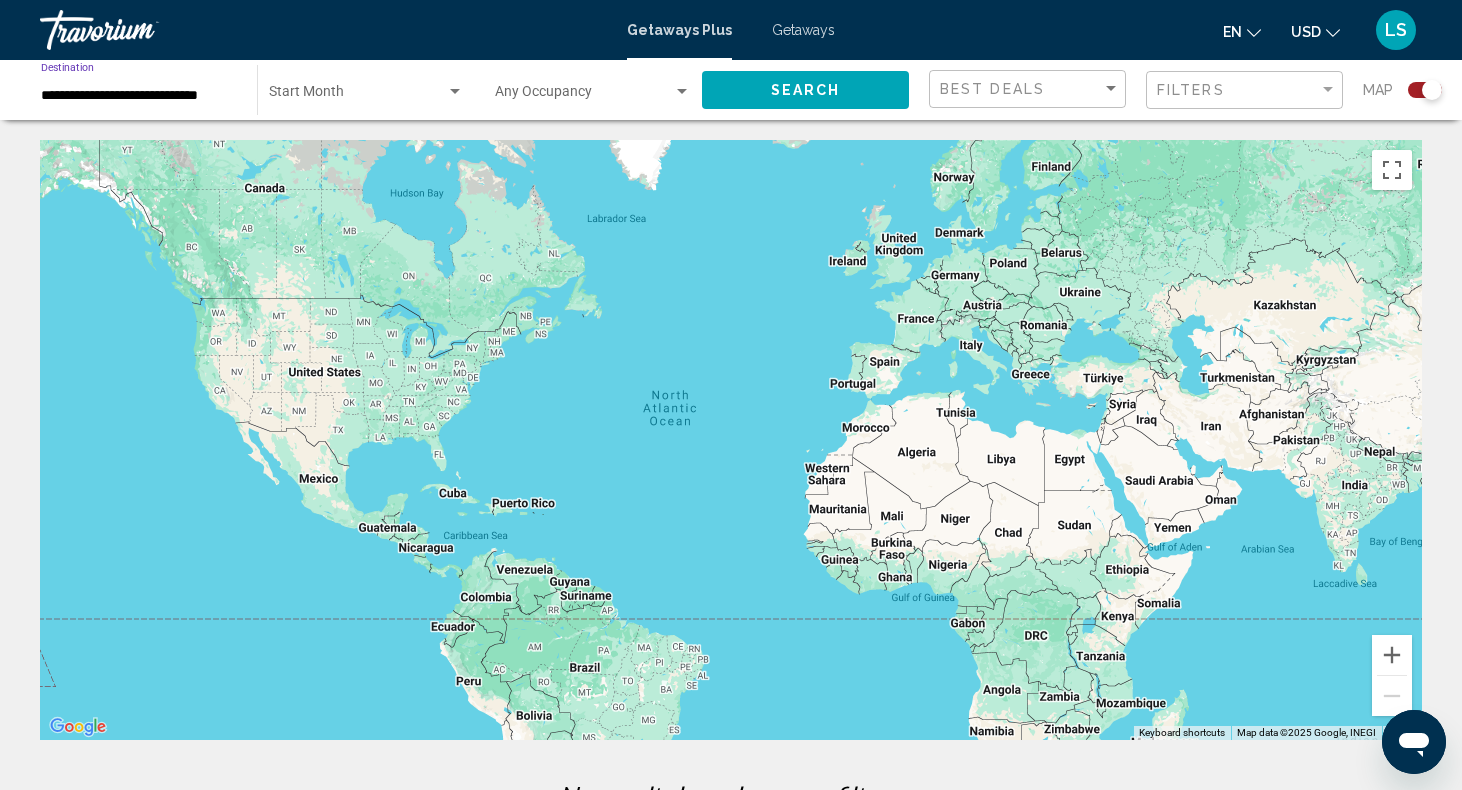 click on "Start Month All Start Months" 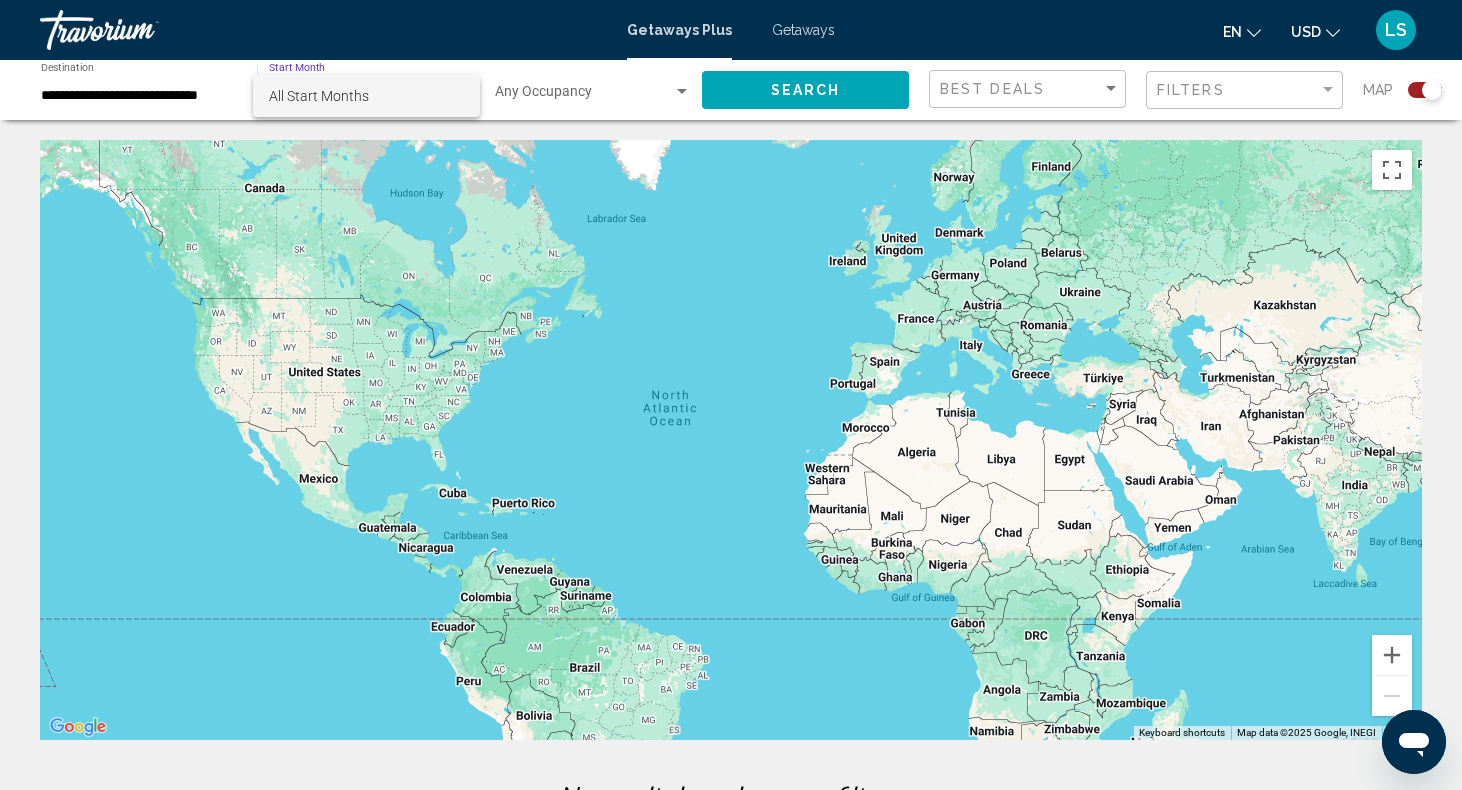 click on "All Start Months" at bounding box center [366, 96] 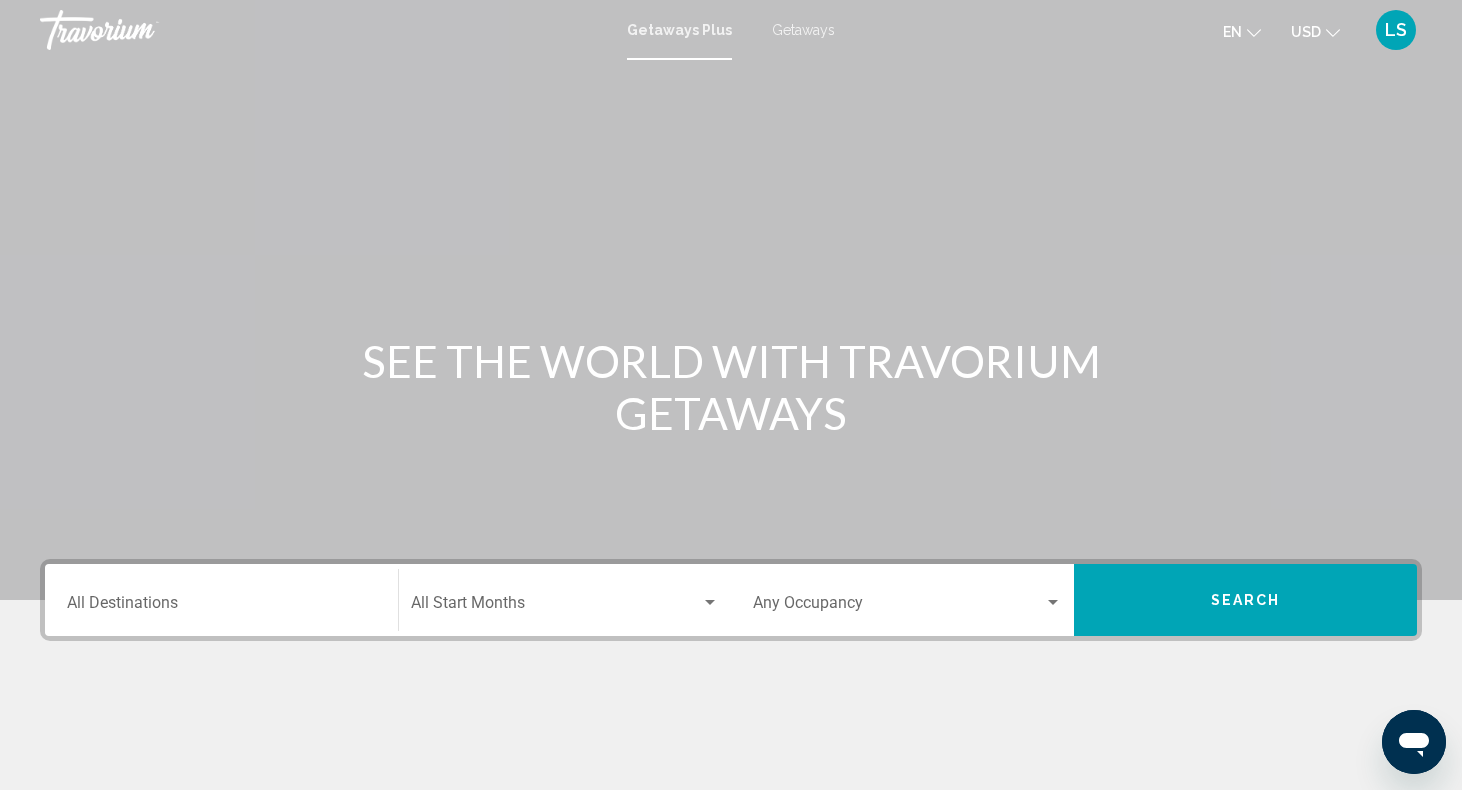 click on "Destination All Destinations" at bounding box center [221, 607] 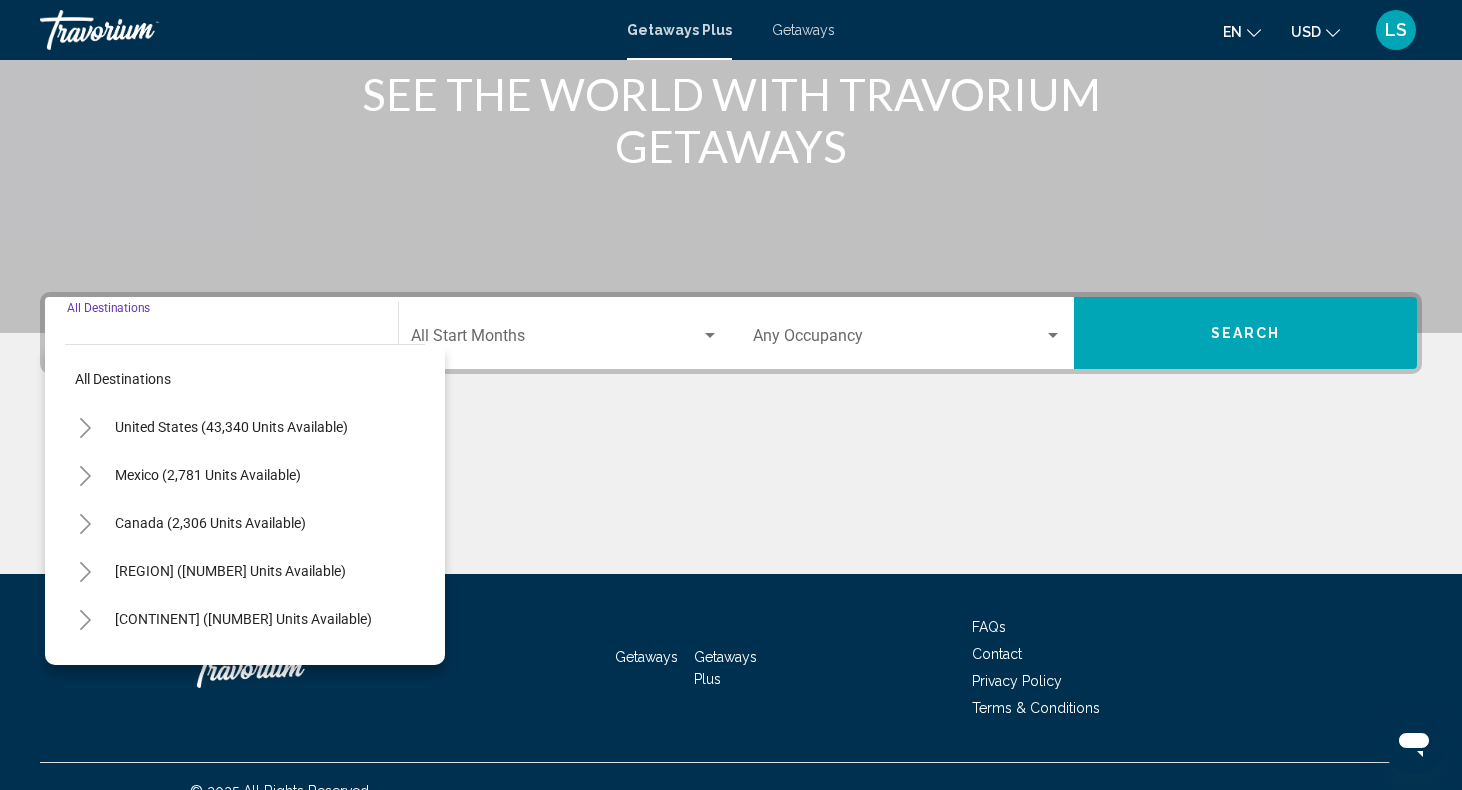 scroll, scrollTop: 296, scrollLeft: 0, axis: vertical 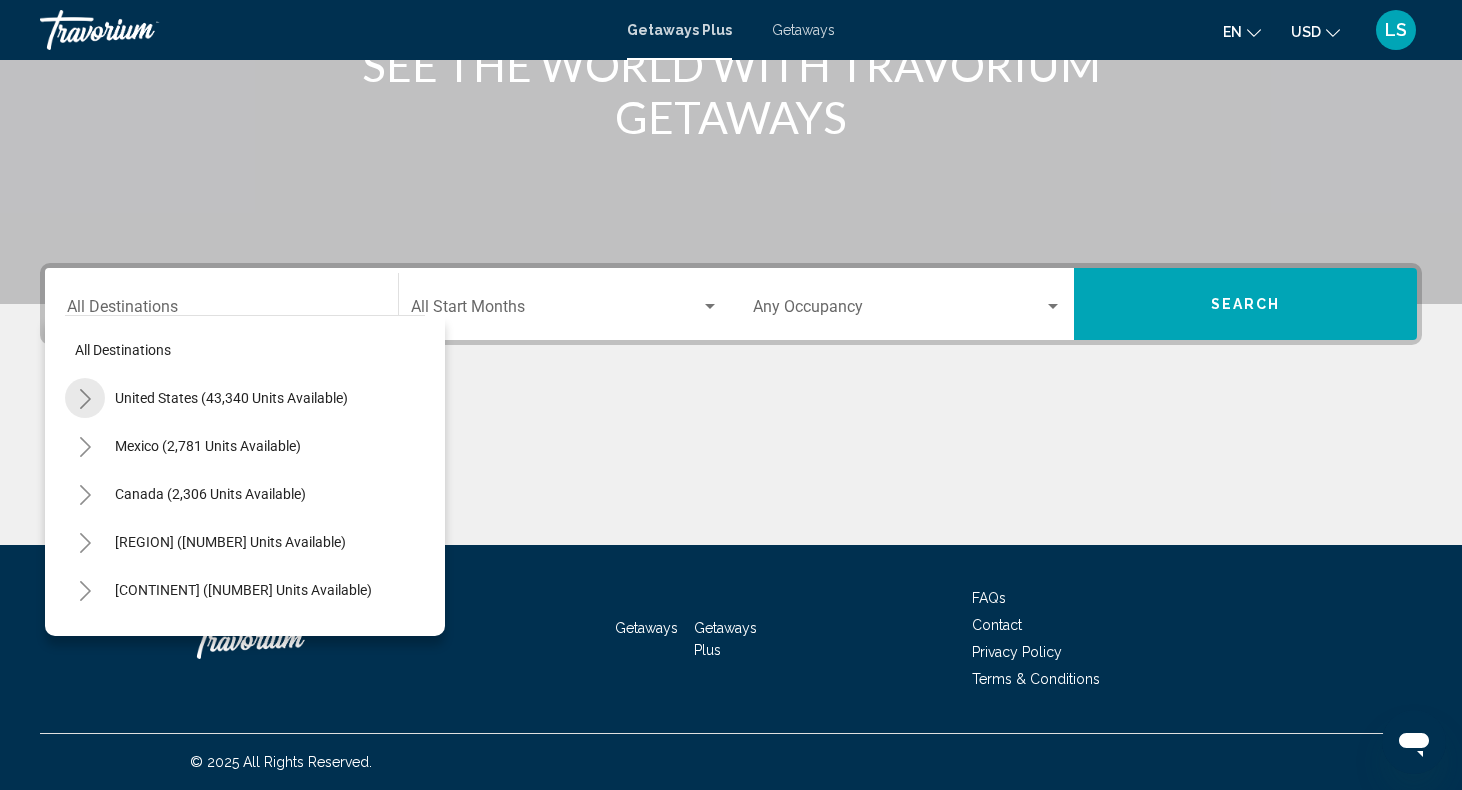 click 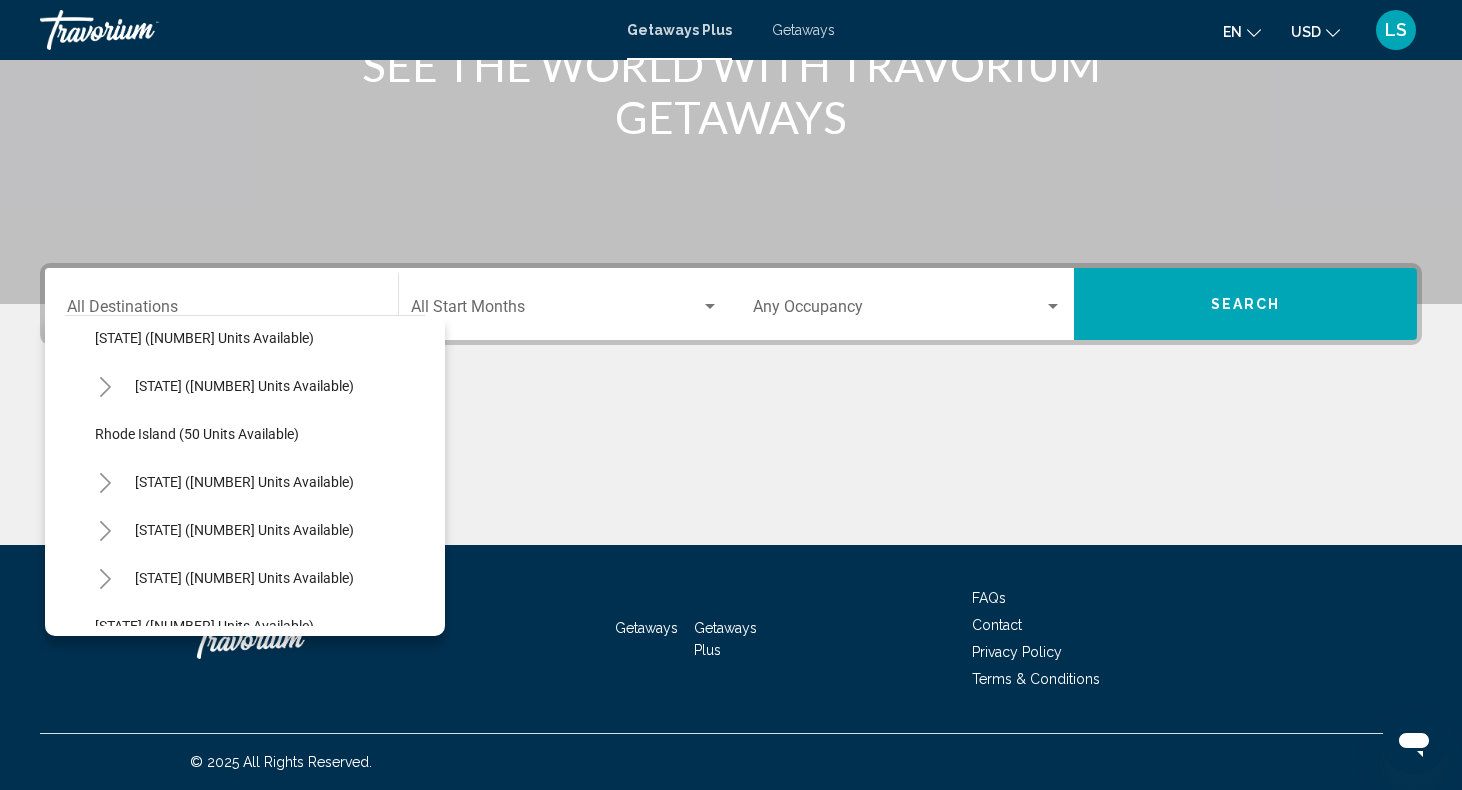 scroll, scrollTop: 1411, scrollLeft: 0, axis: vertical 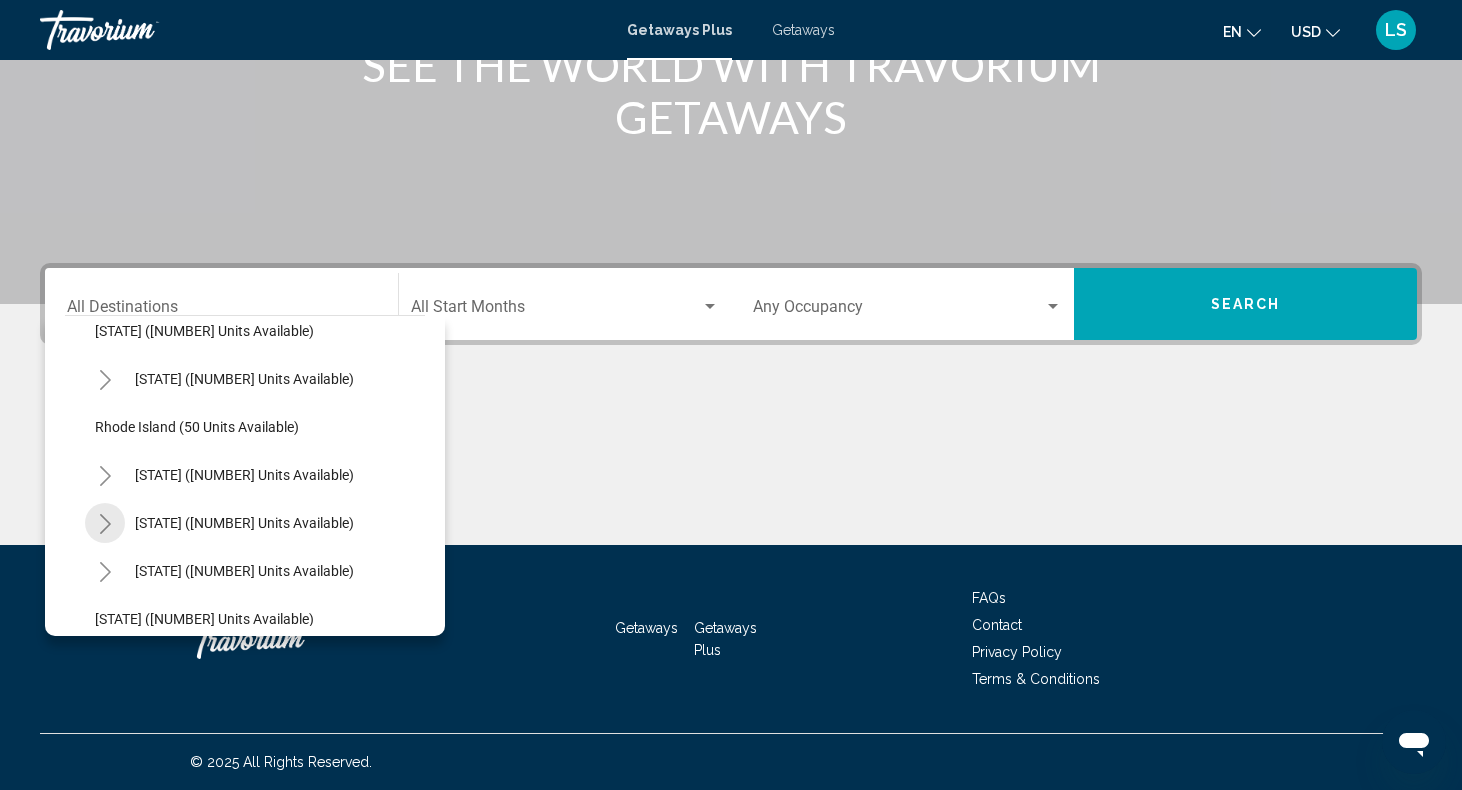 click 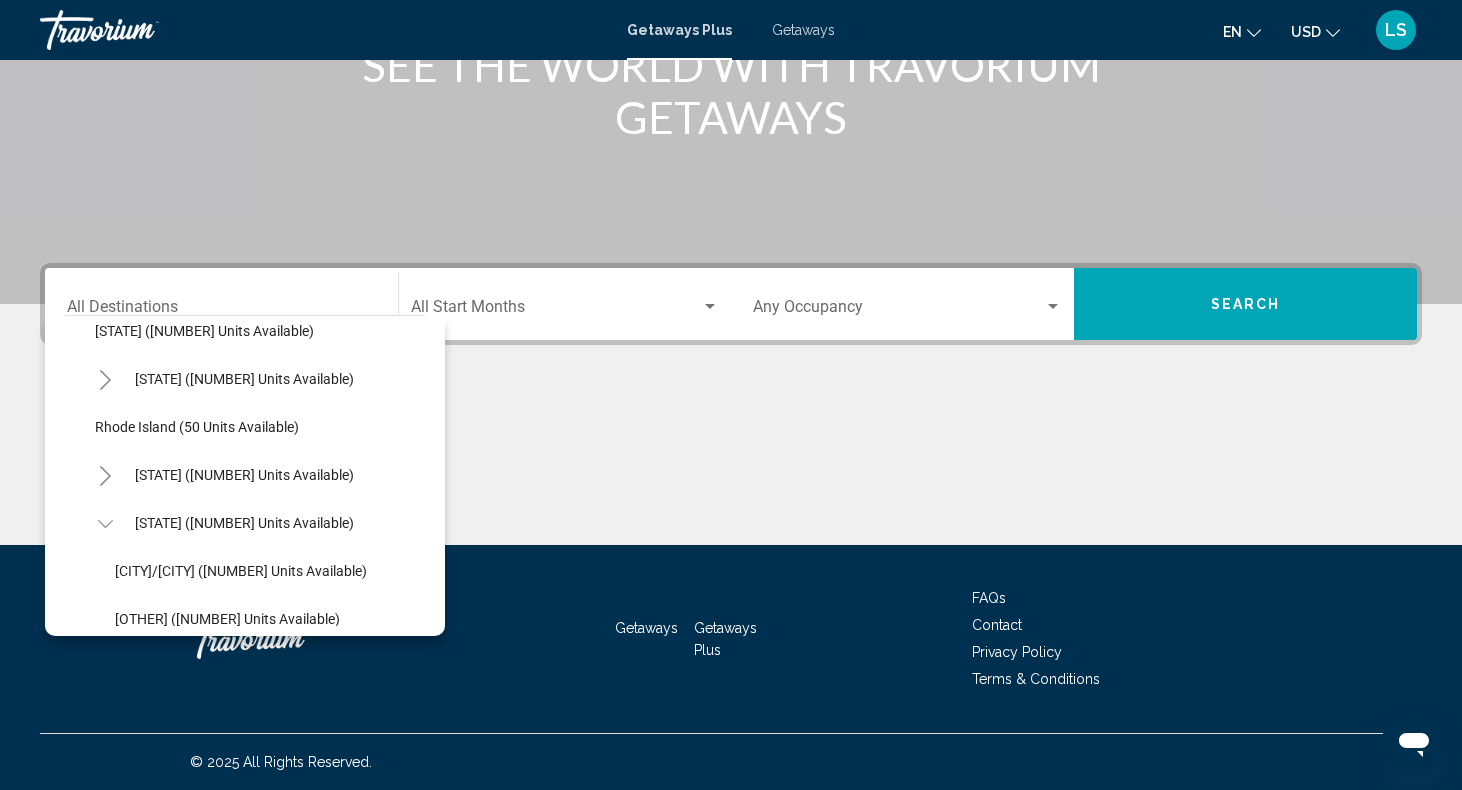 click on "Start Month All Start Months" 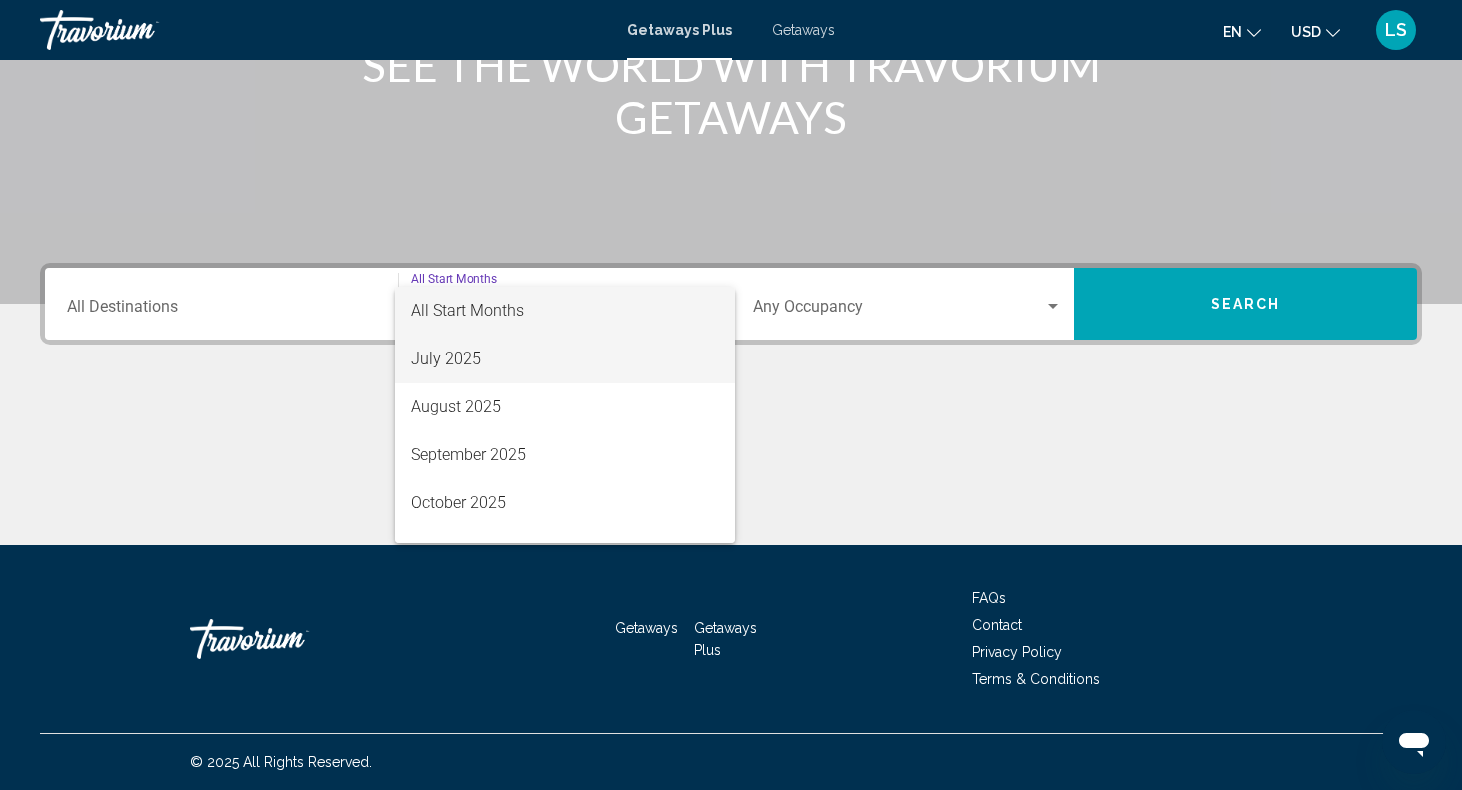 click on "July 2025" at bounding box center [565, 359] 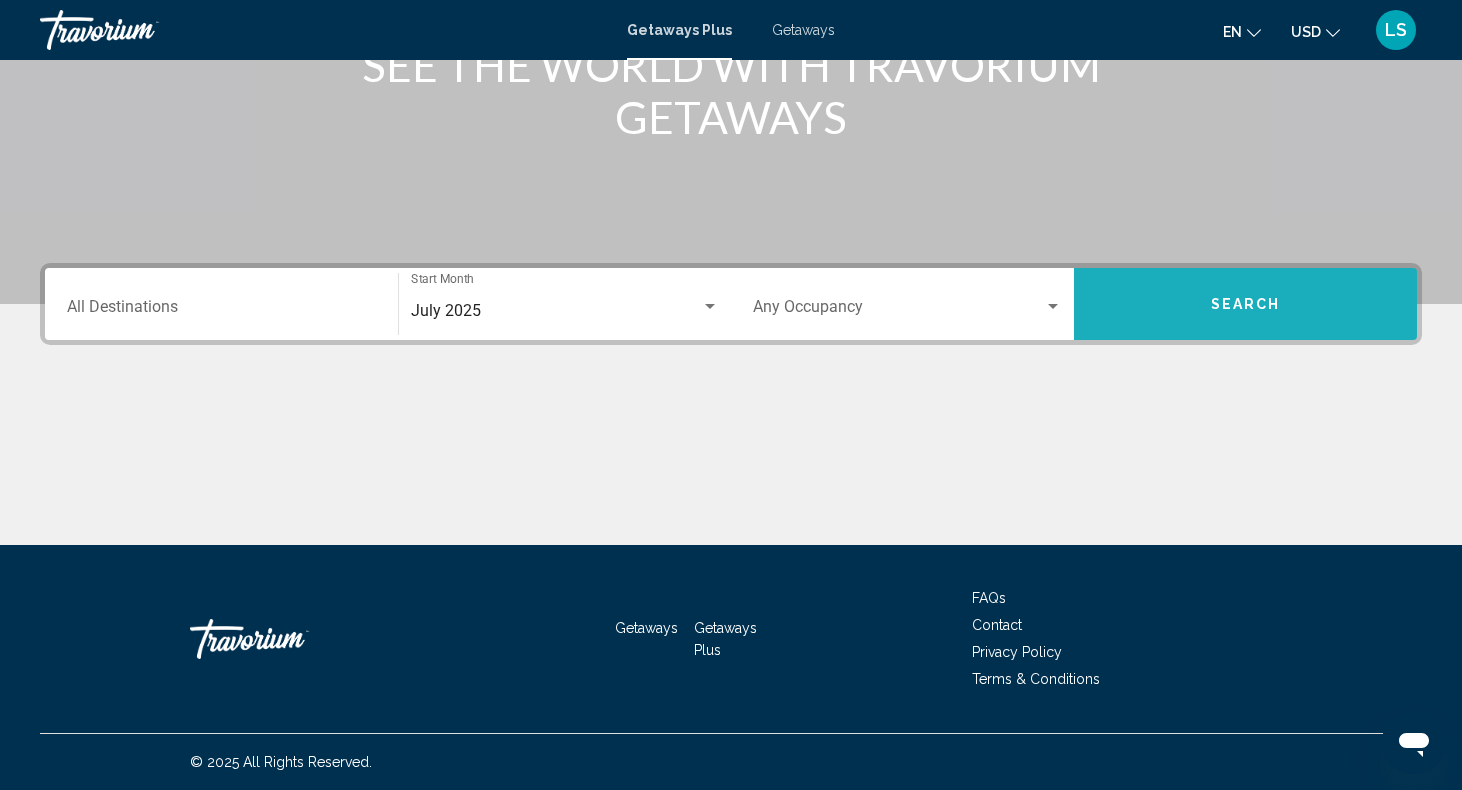 click on "Search" at bounding box center [1245, 304] 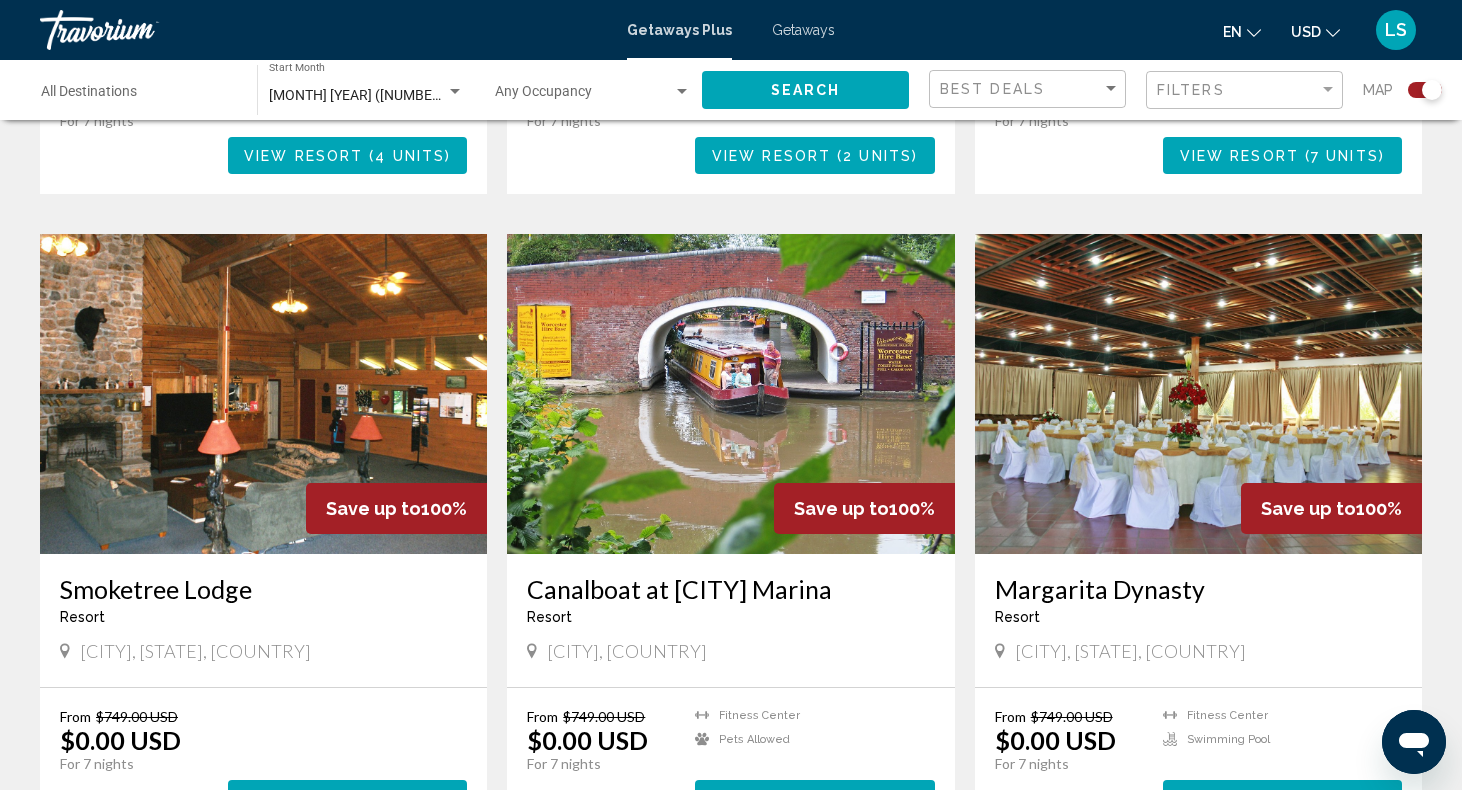 scroll, scrollTop: 1940, scrollLeft: 0, axis: vertical 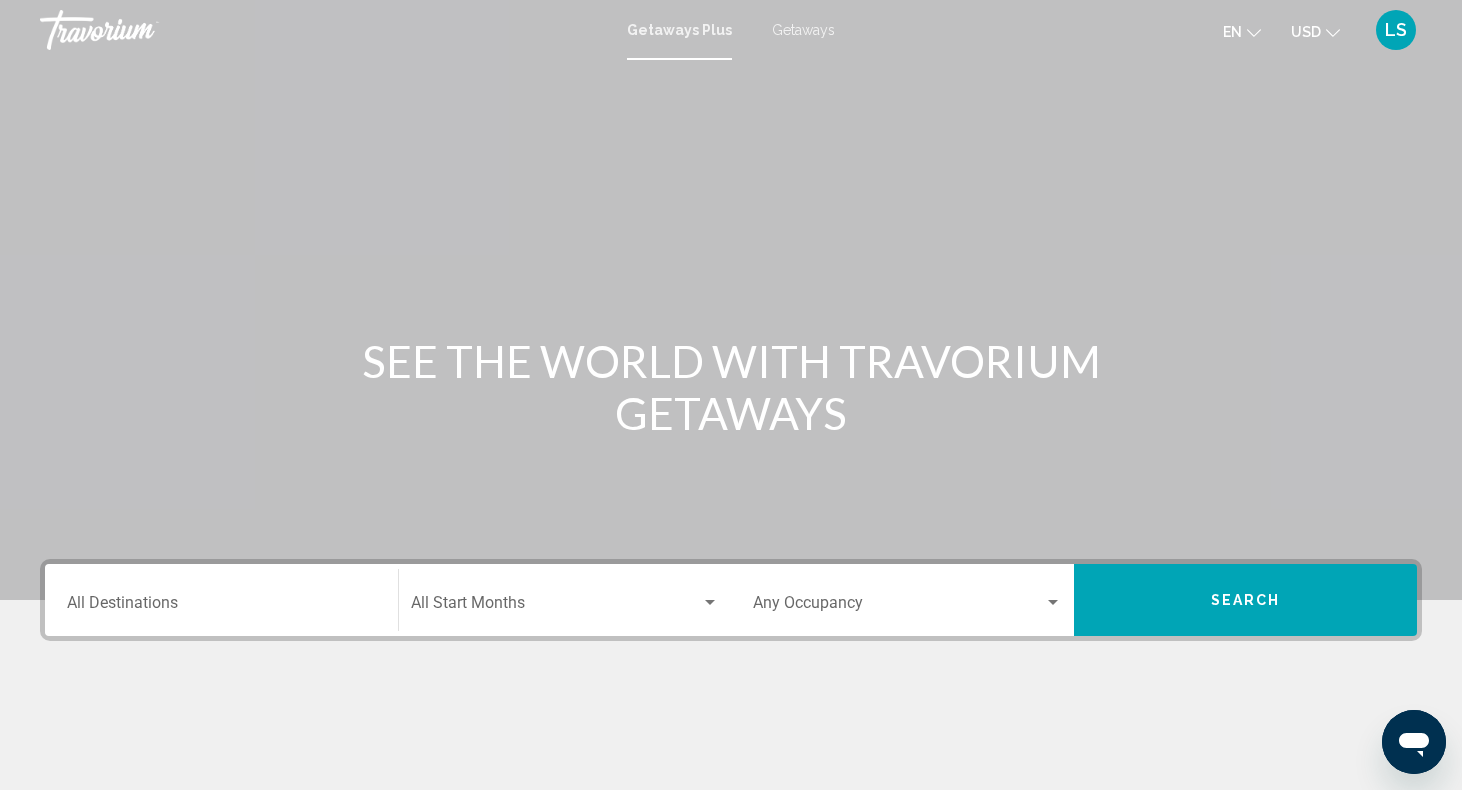 click on "Destination All Destinations" at bounding box center [221, 607] 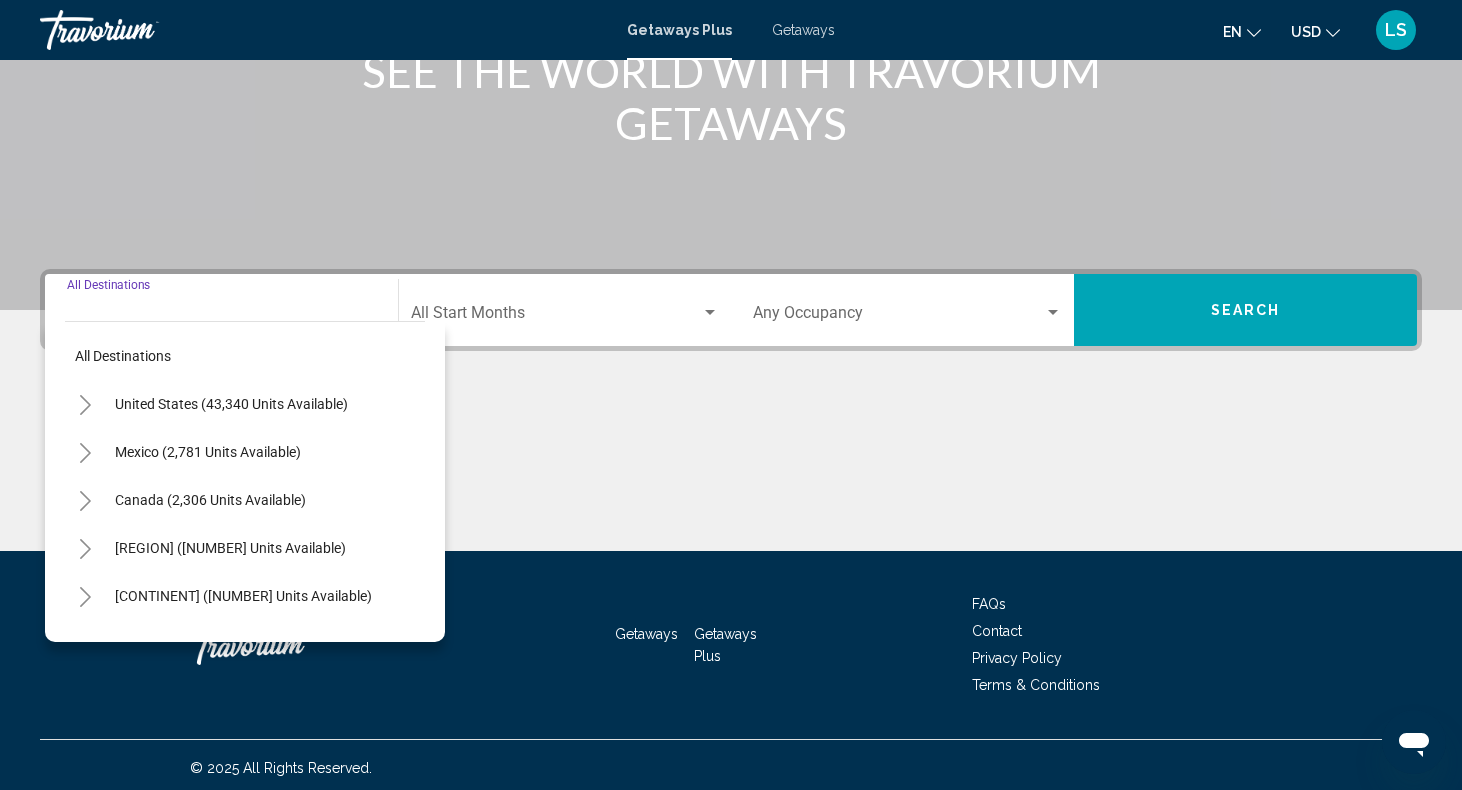 scroll, scrollTop: 296, scrollLeft: 0, axis: vertical 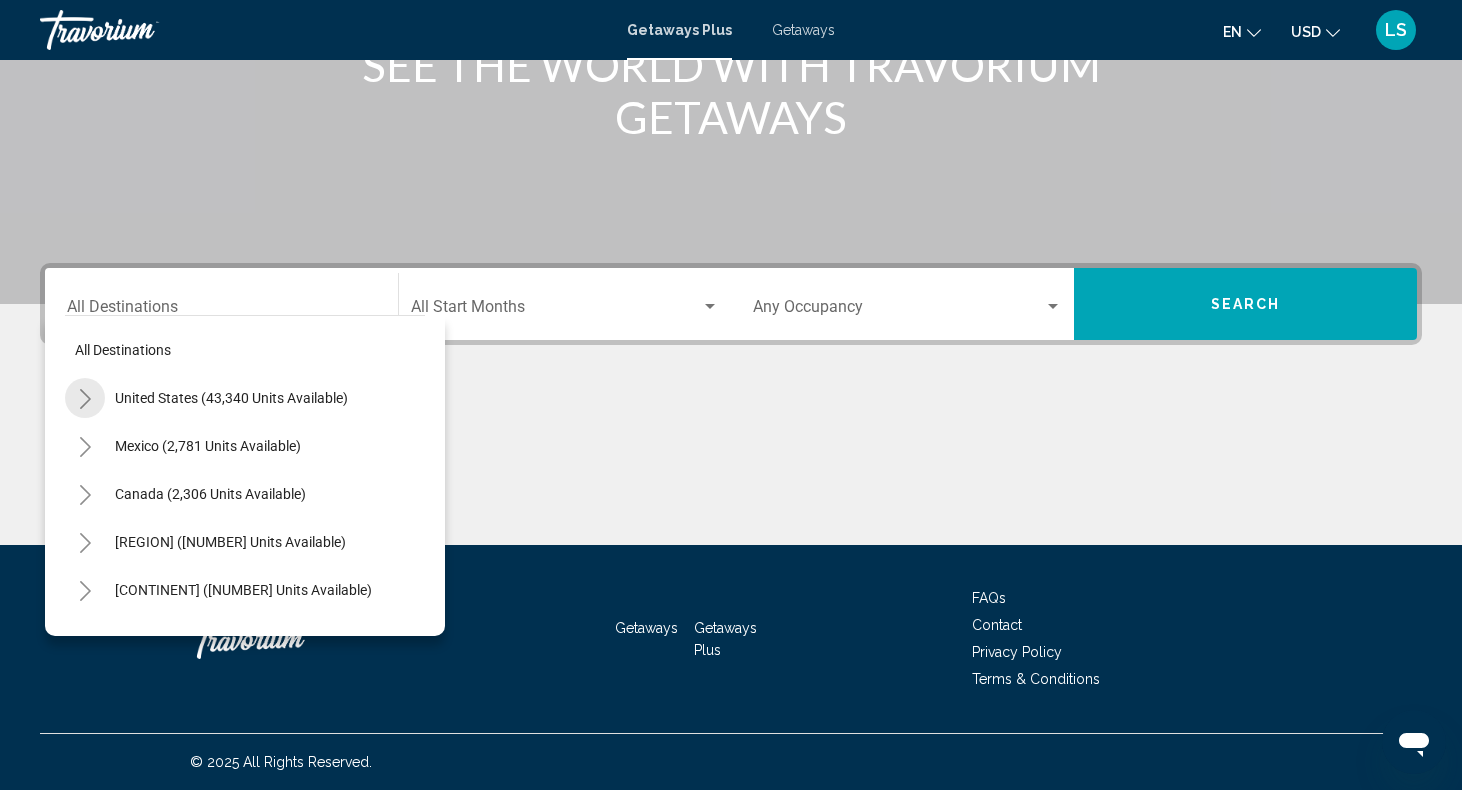click 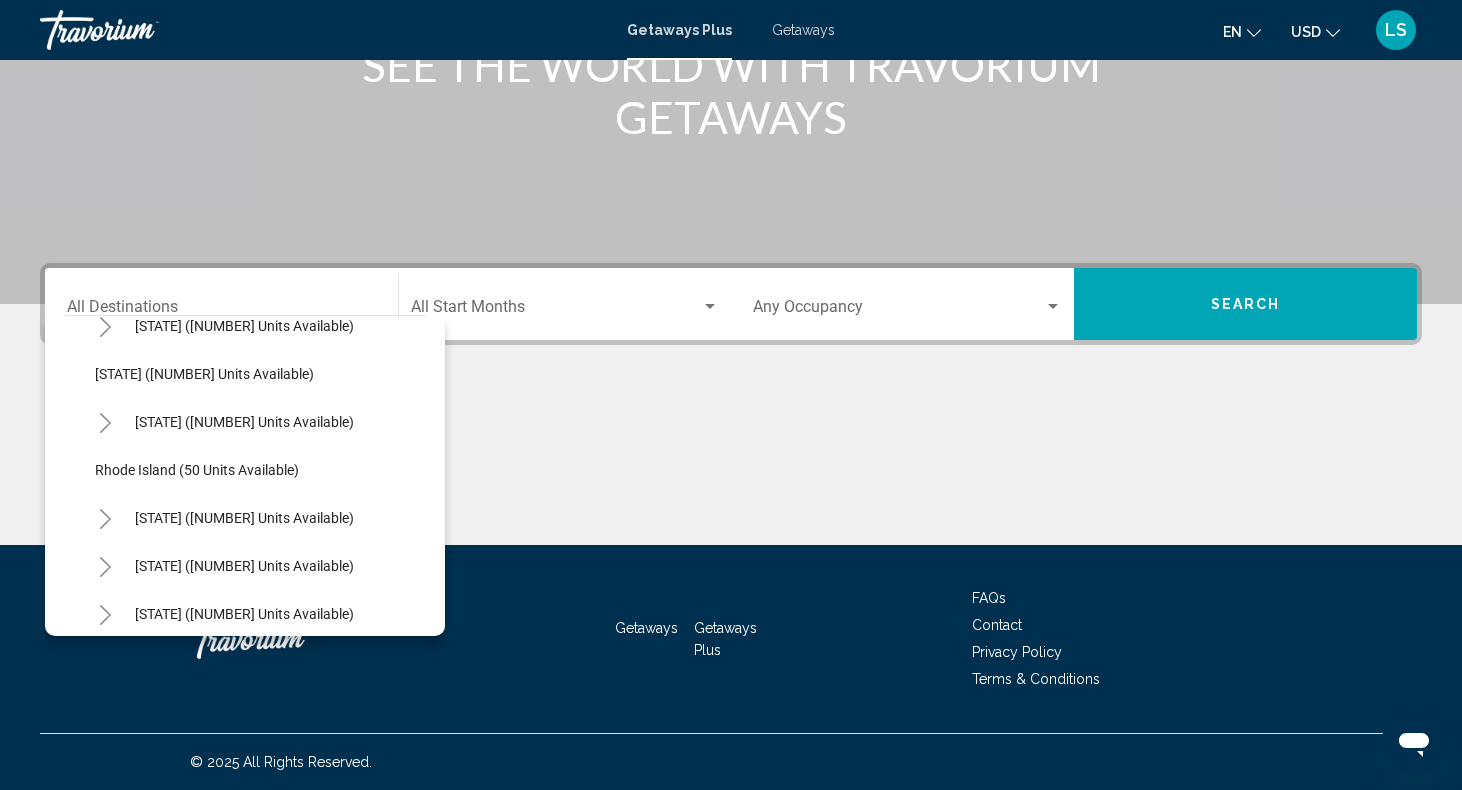 scroll, scrollTop: 1370, scrollLeft: 0, axis: vertical 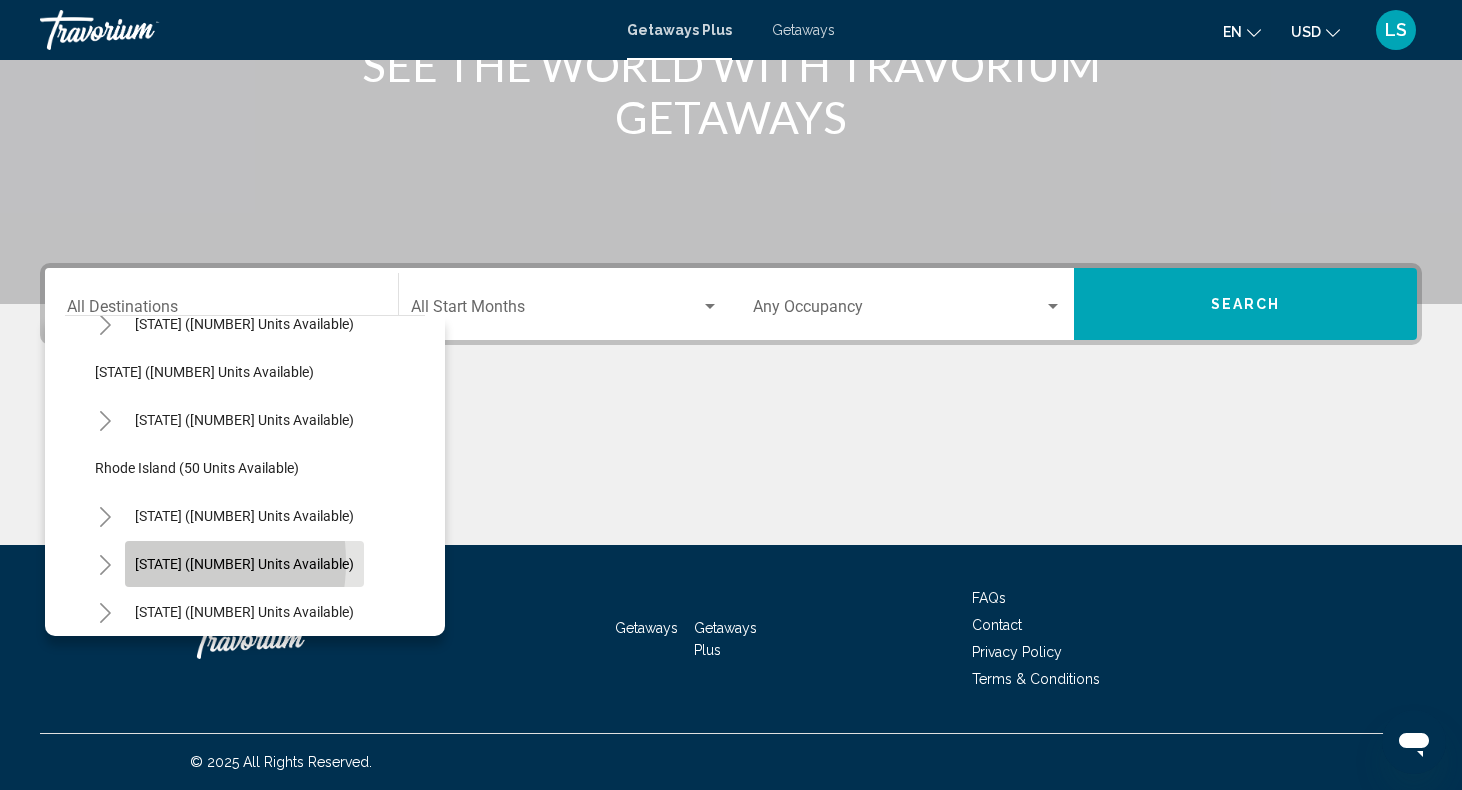 click on "Tennessee (897 units available)" 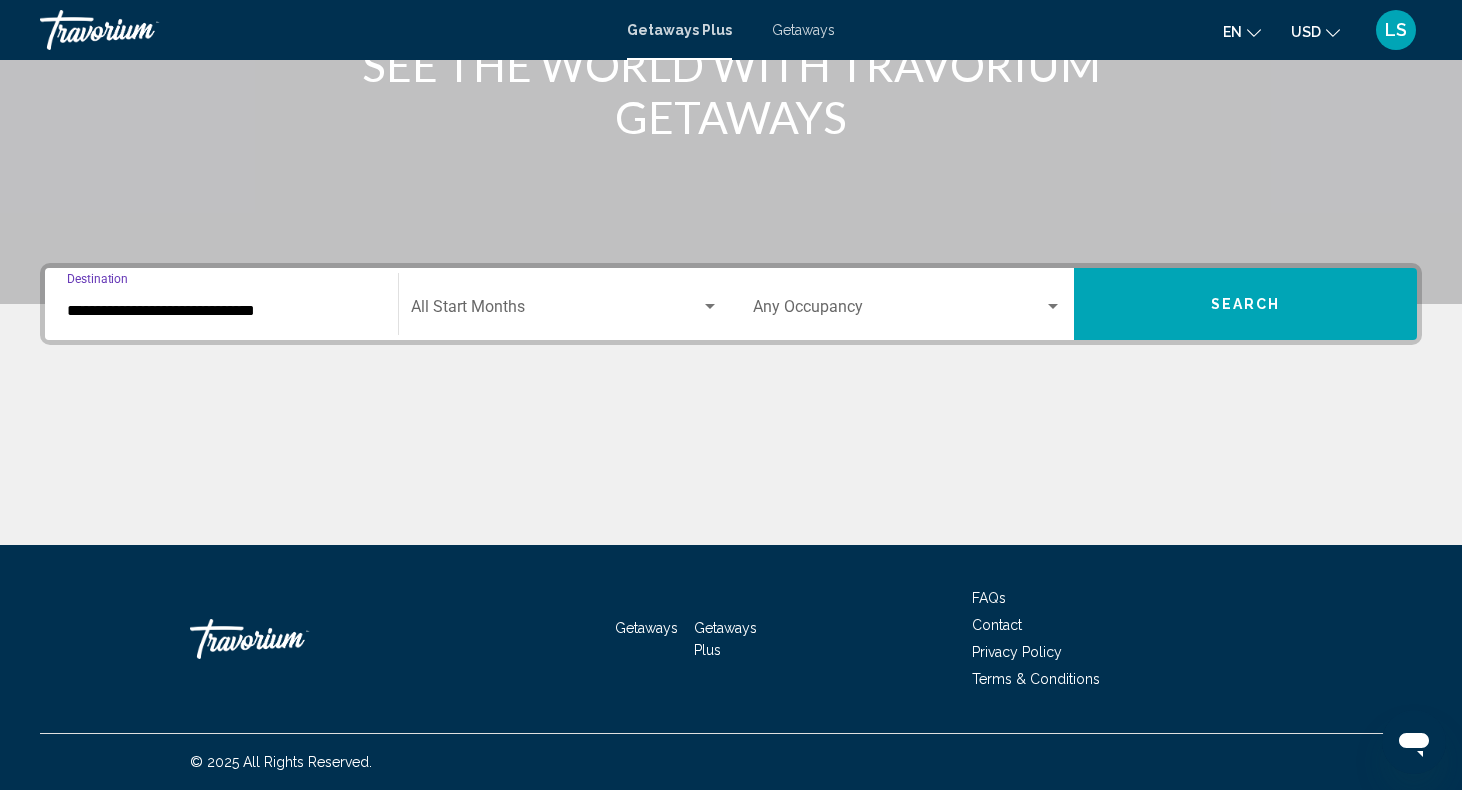 click at bounding box center (556, 311) 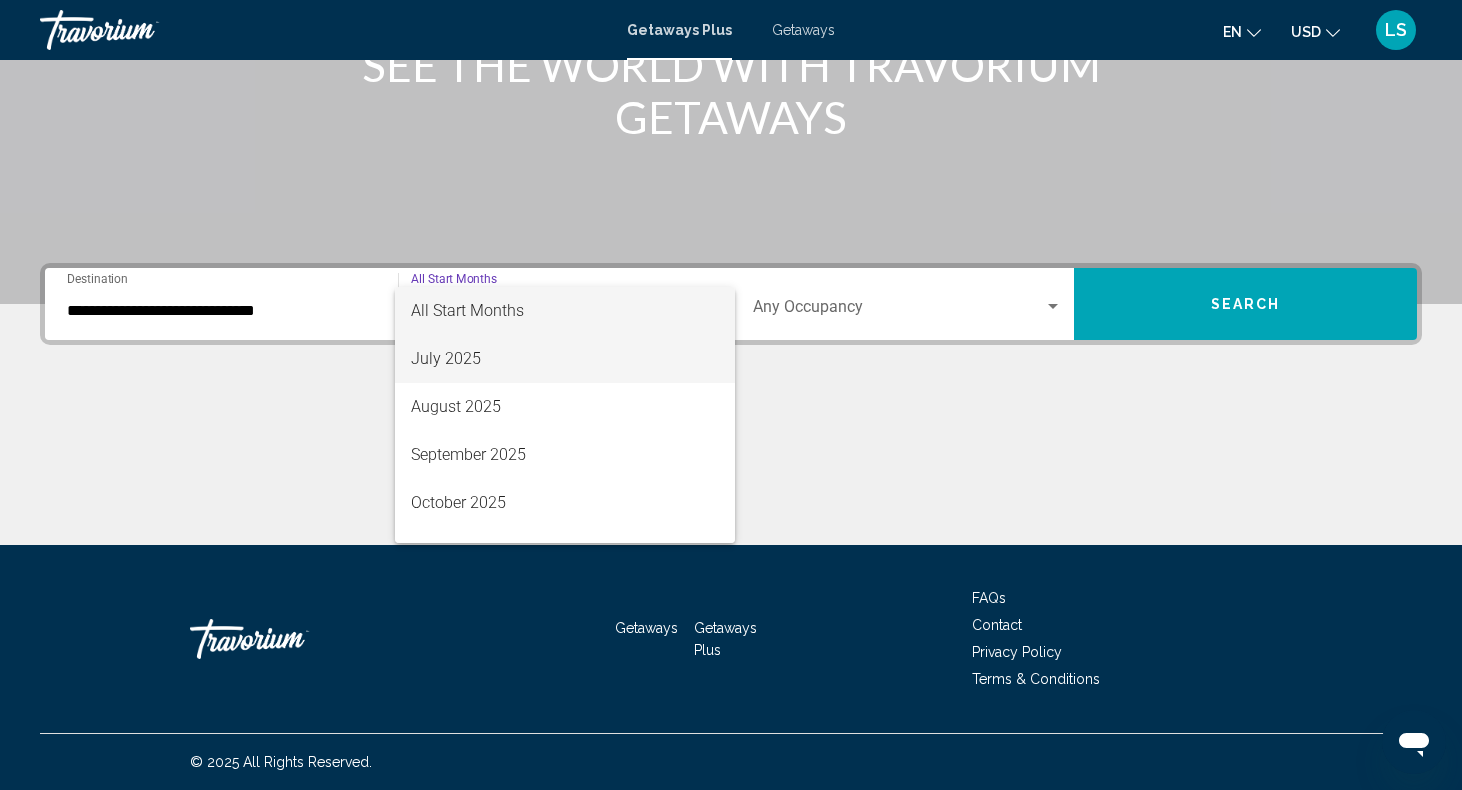 click on "July 2025" at bounding box center (565, 359) 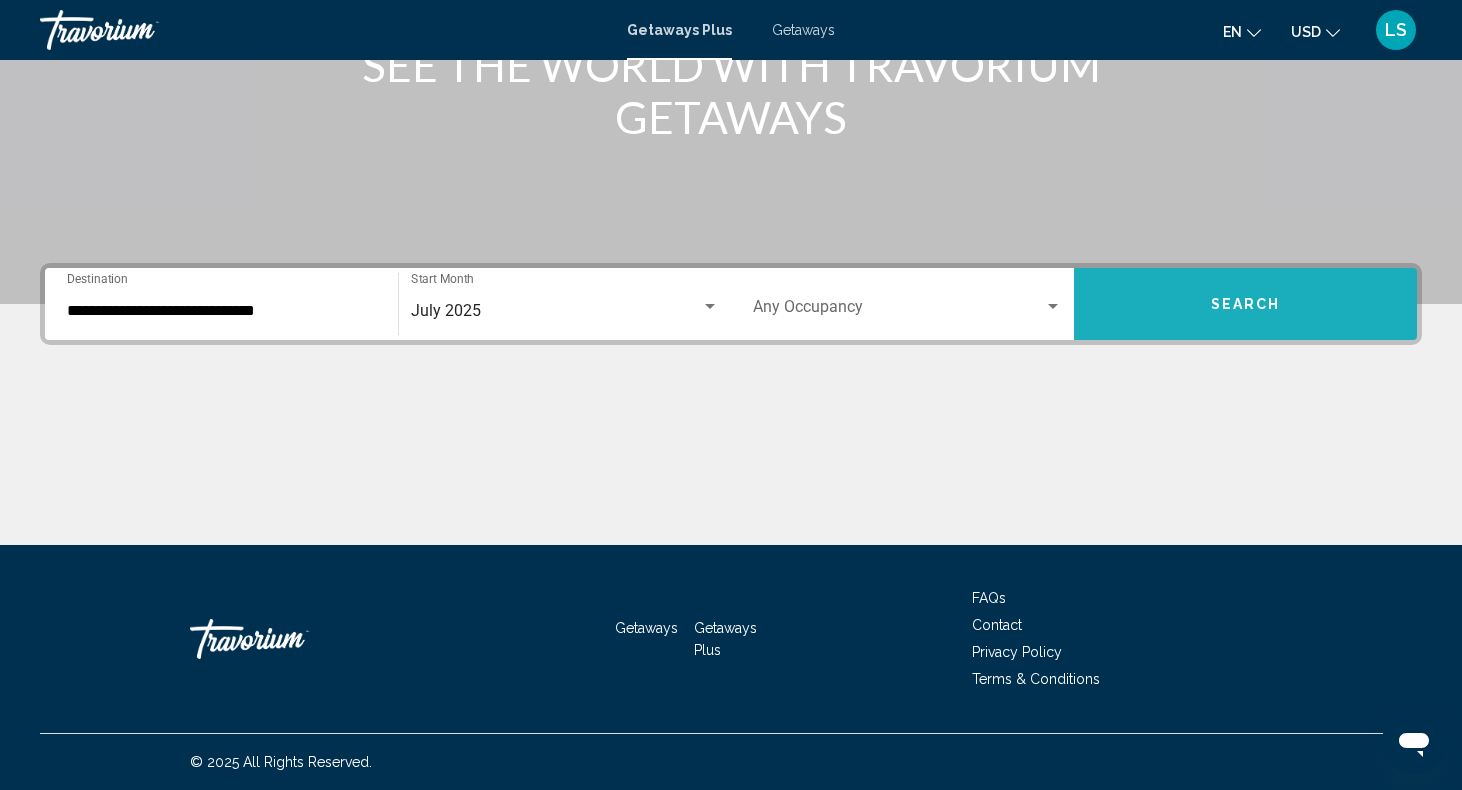 click on "Search" at bounding box center [1245, 304] 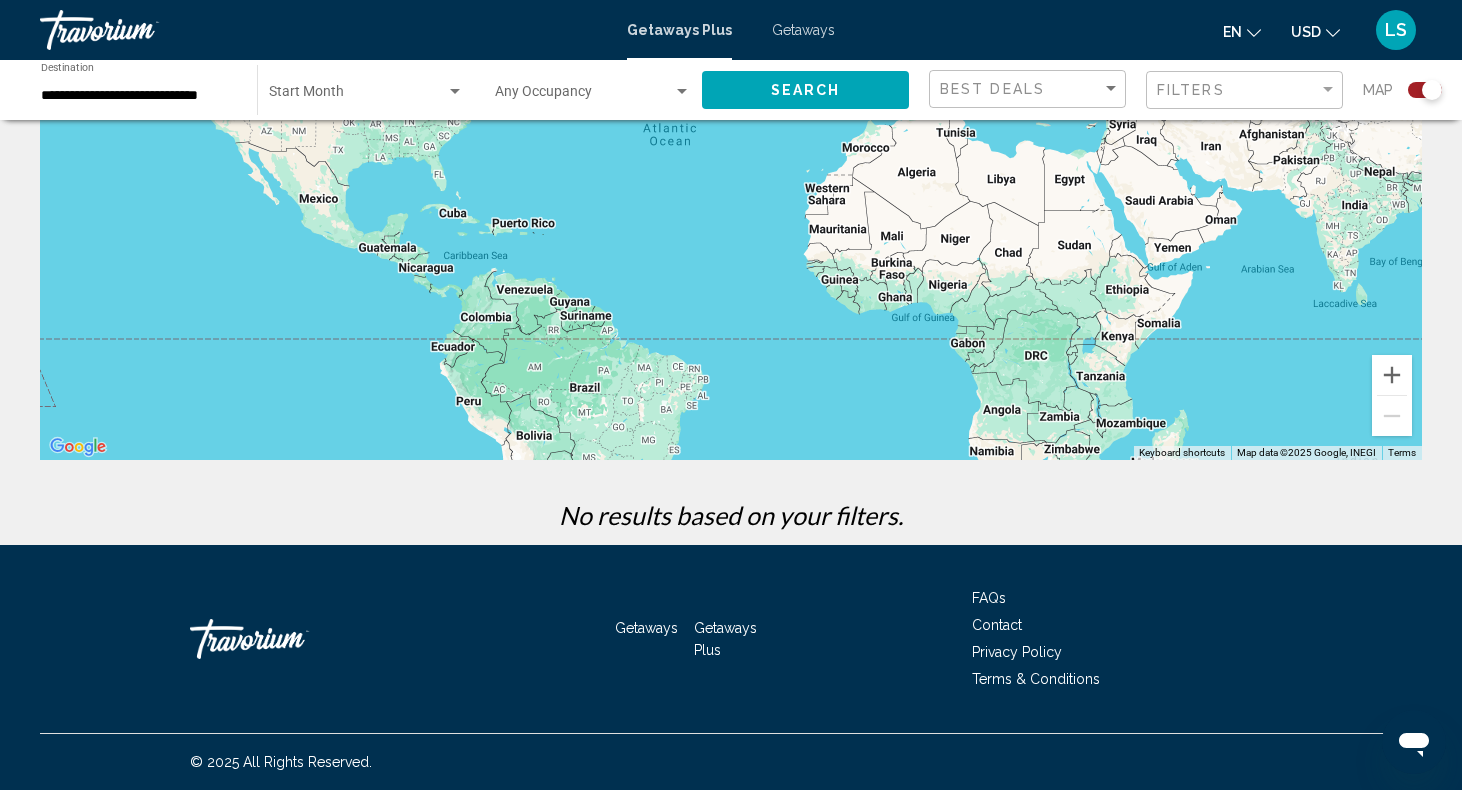 scroll, scrollTop: 0, scrollLeft: 0, axis: both 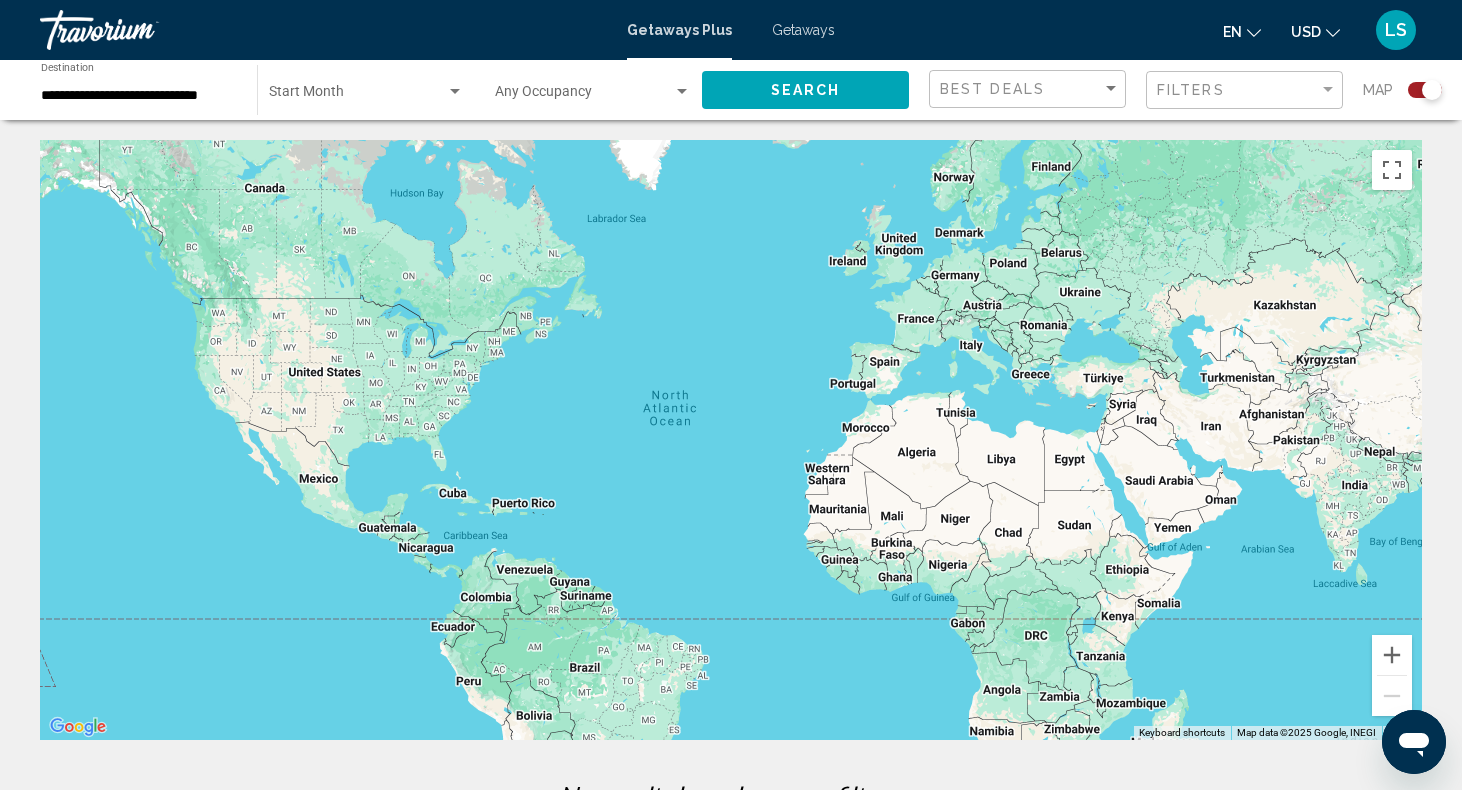 click on "Getaways" at bounding box center [803, 30] 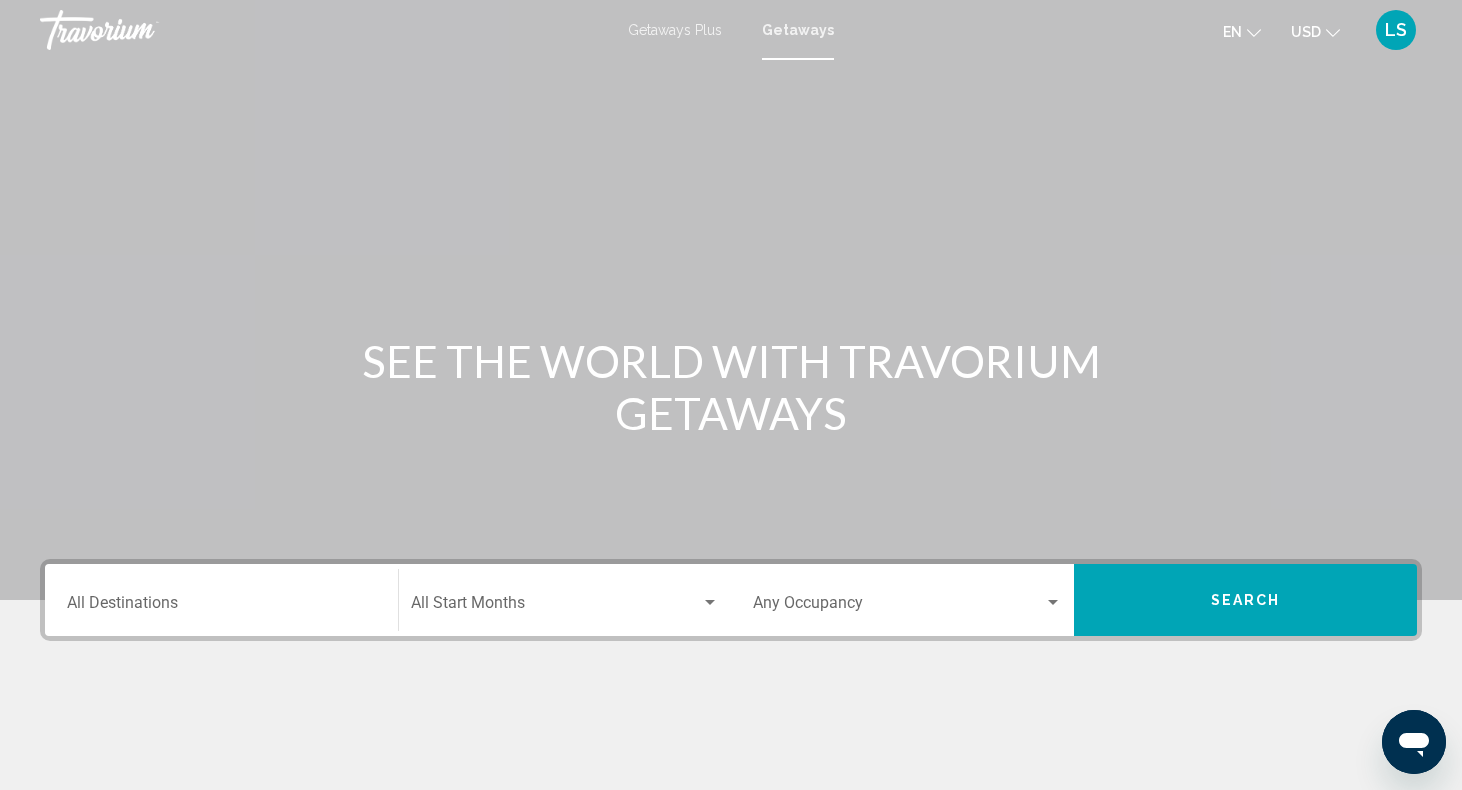 click on "Destination All Destinations" at bounding box center [221, 607] 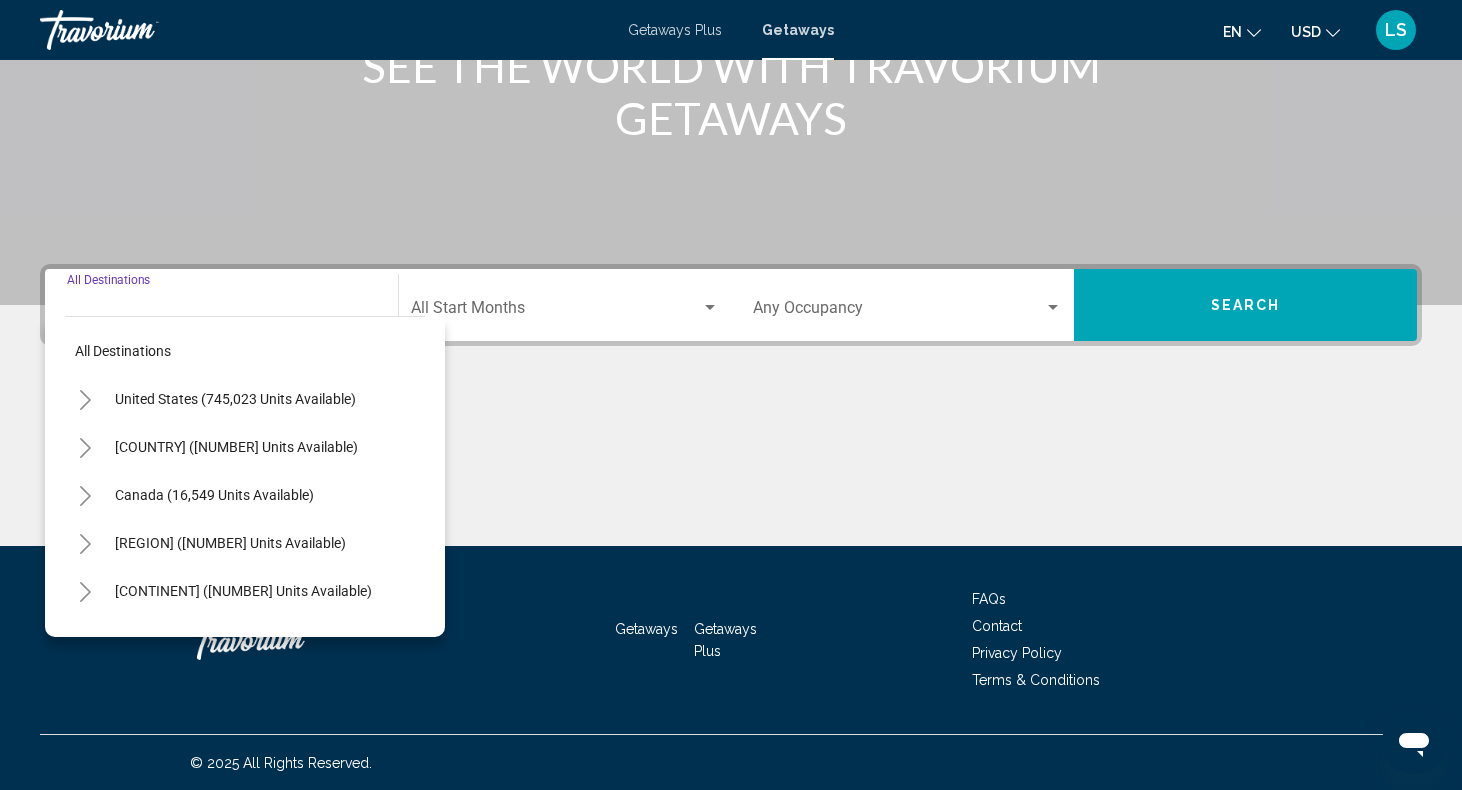 scroll, scrollTop: 296, scrollLeft: 0, axis: vertical 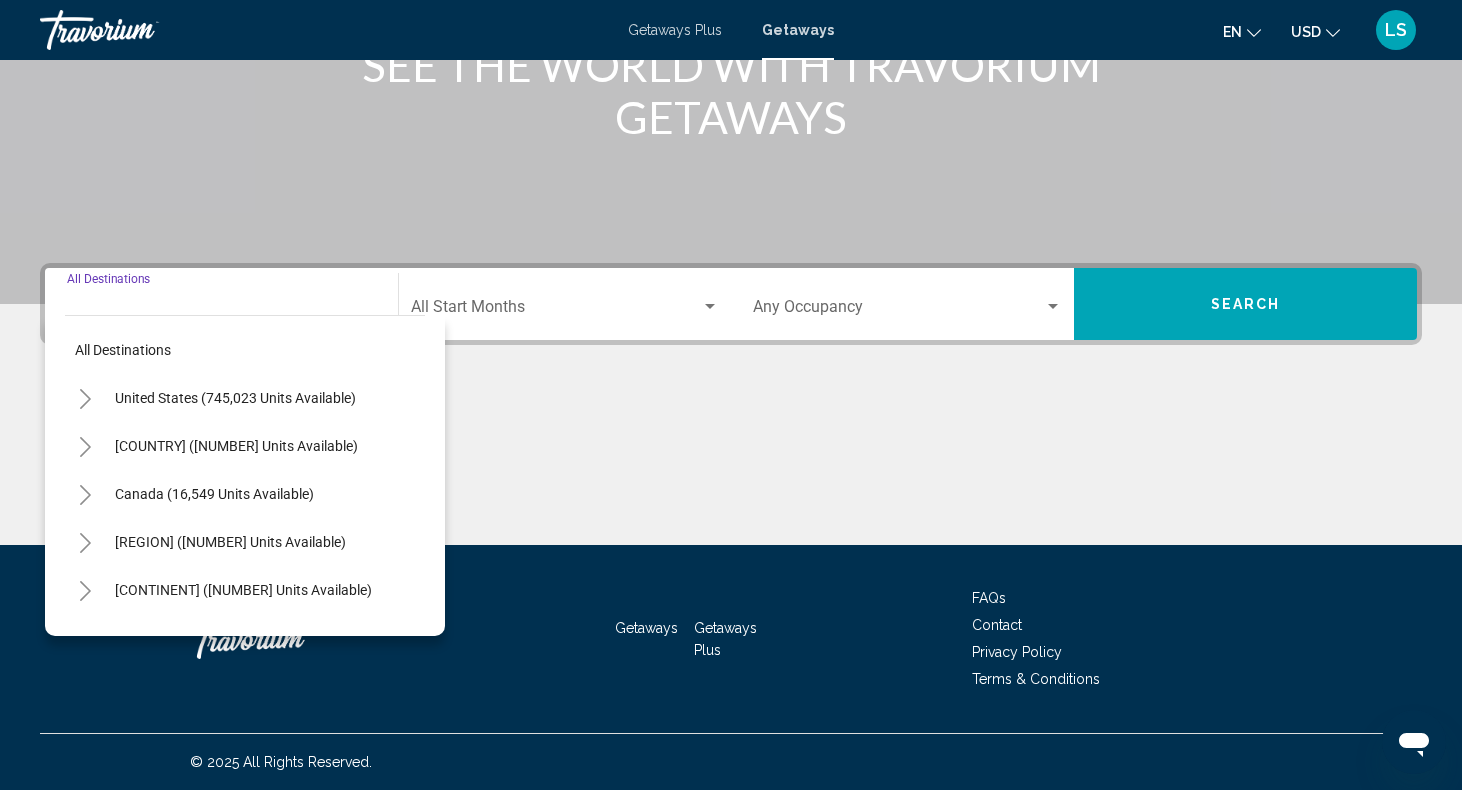 click 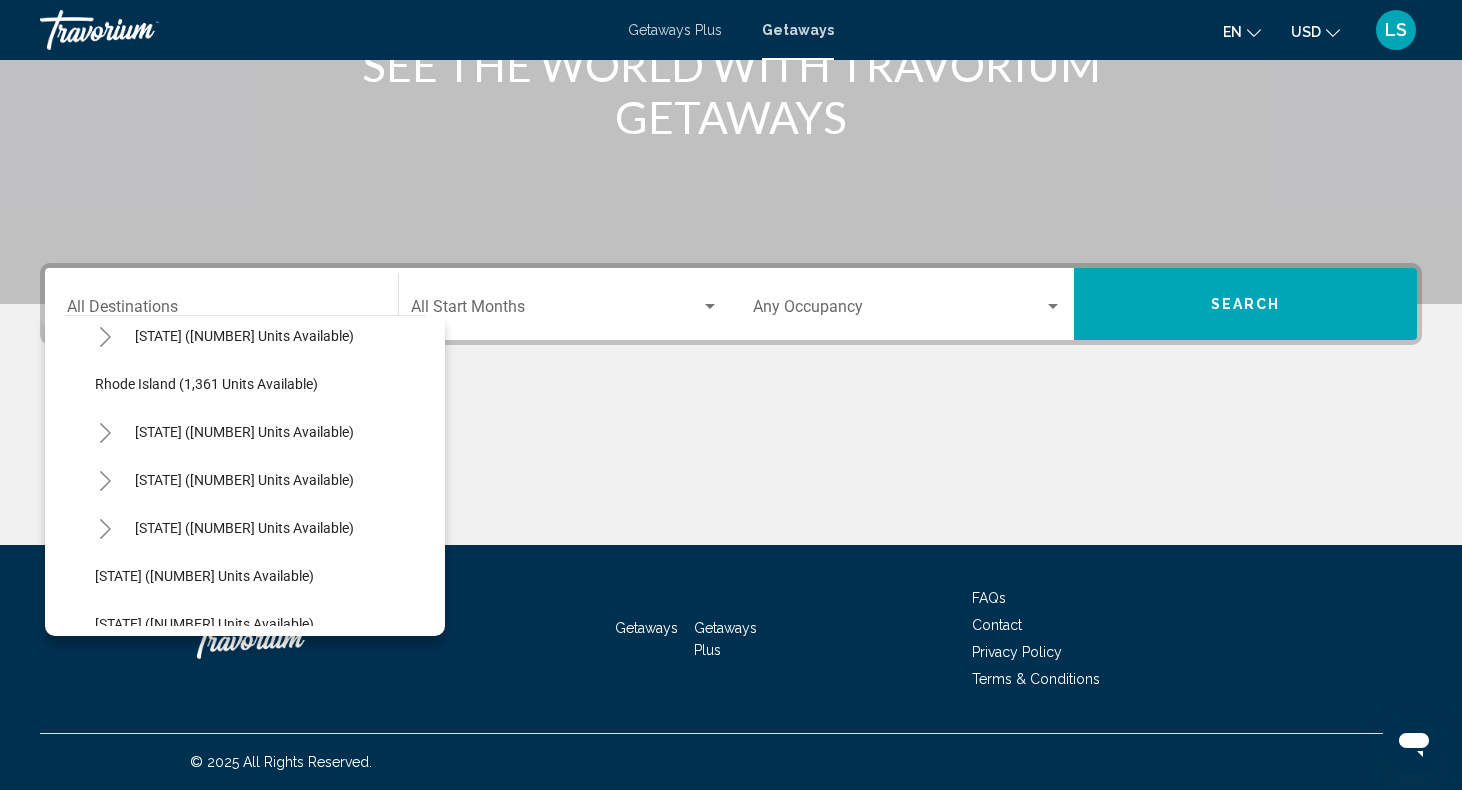 scroll, scrollTop: 1605, scrollLeft: 0, axis: vertical 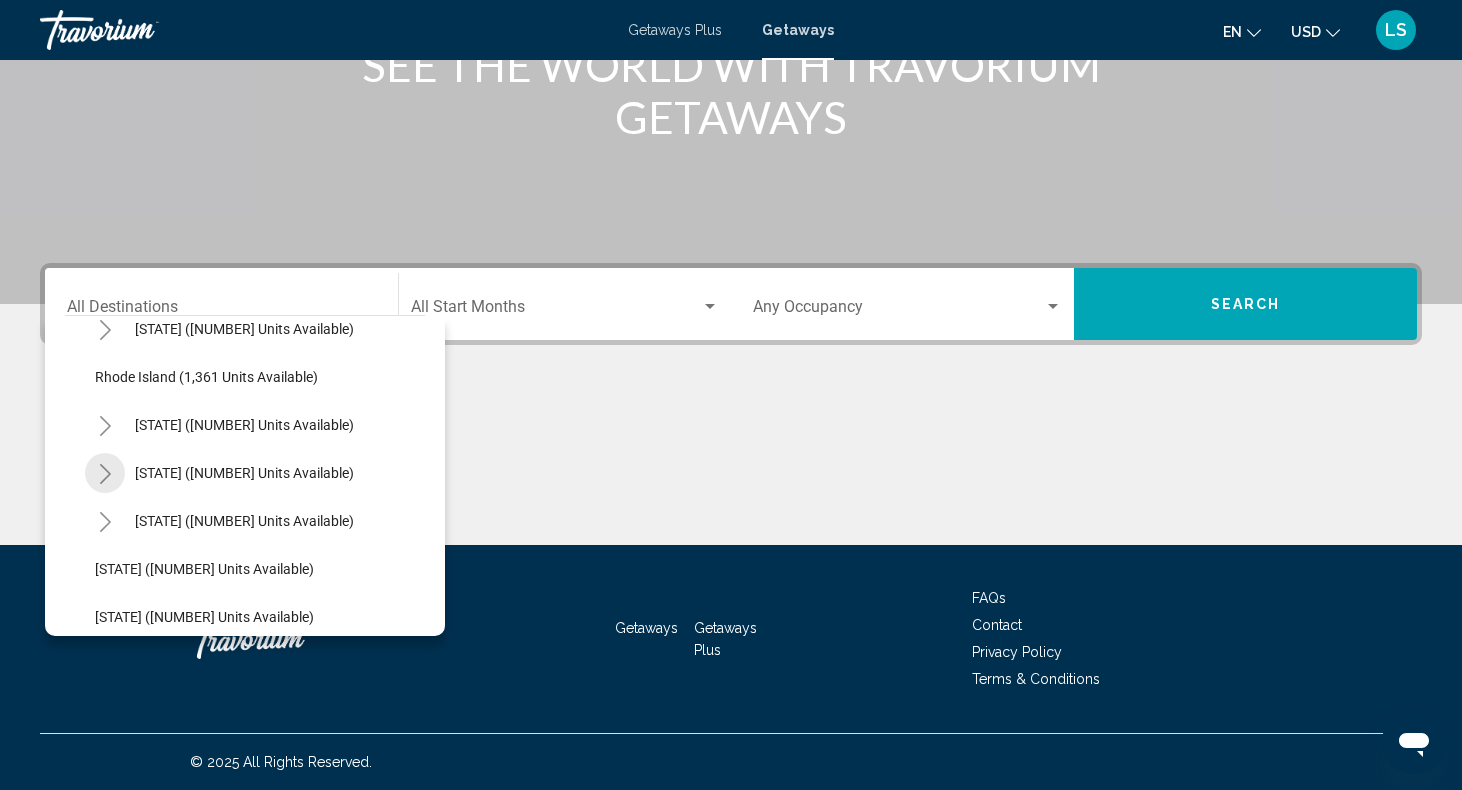click 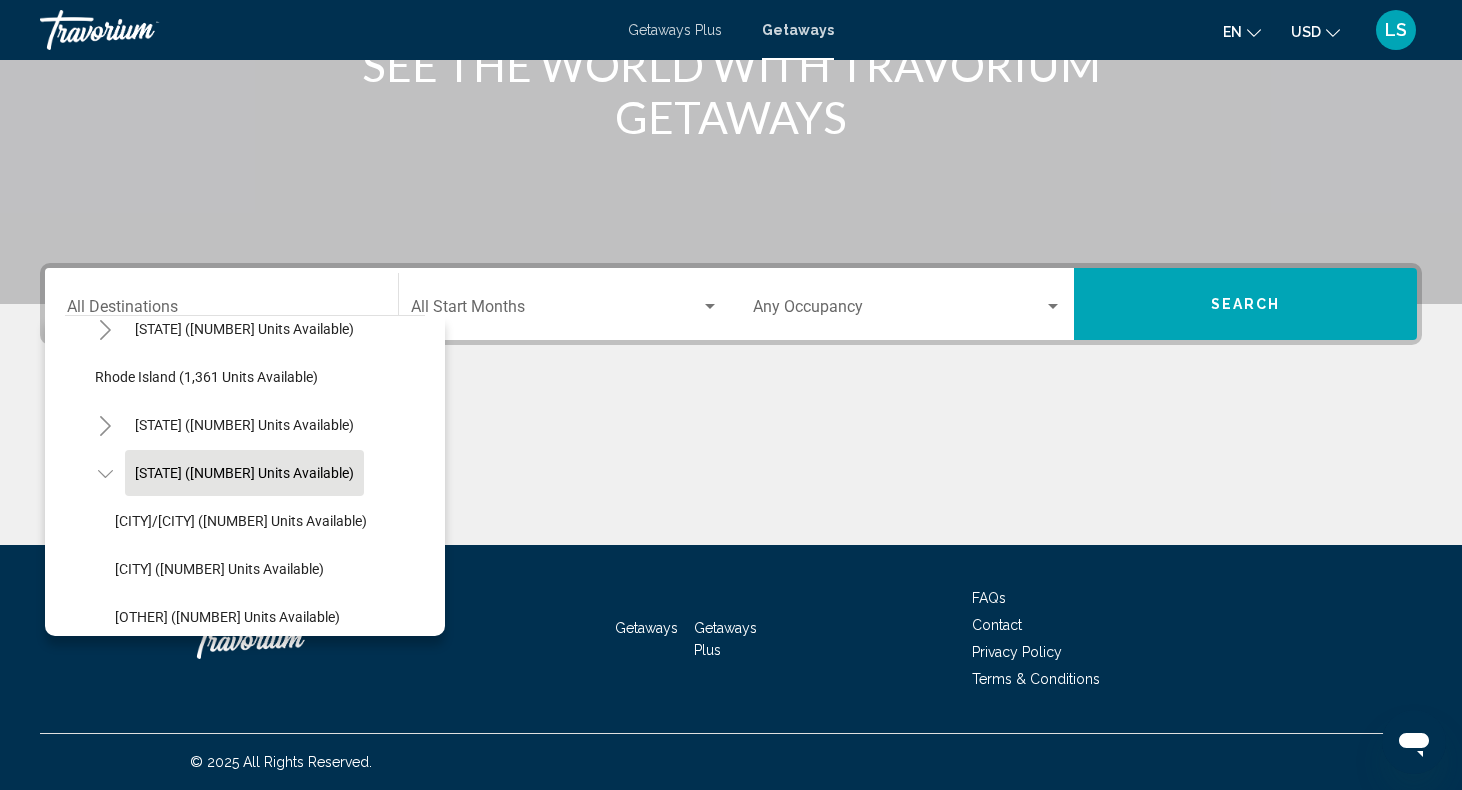 click on "[STATE] (14,607 units available)" 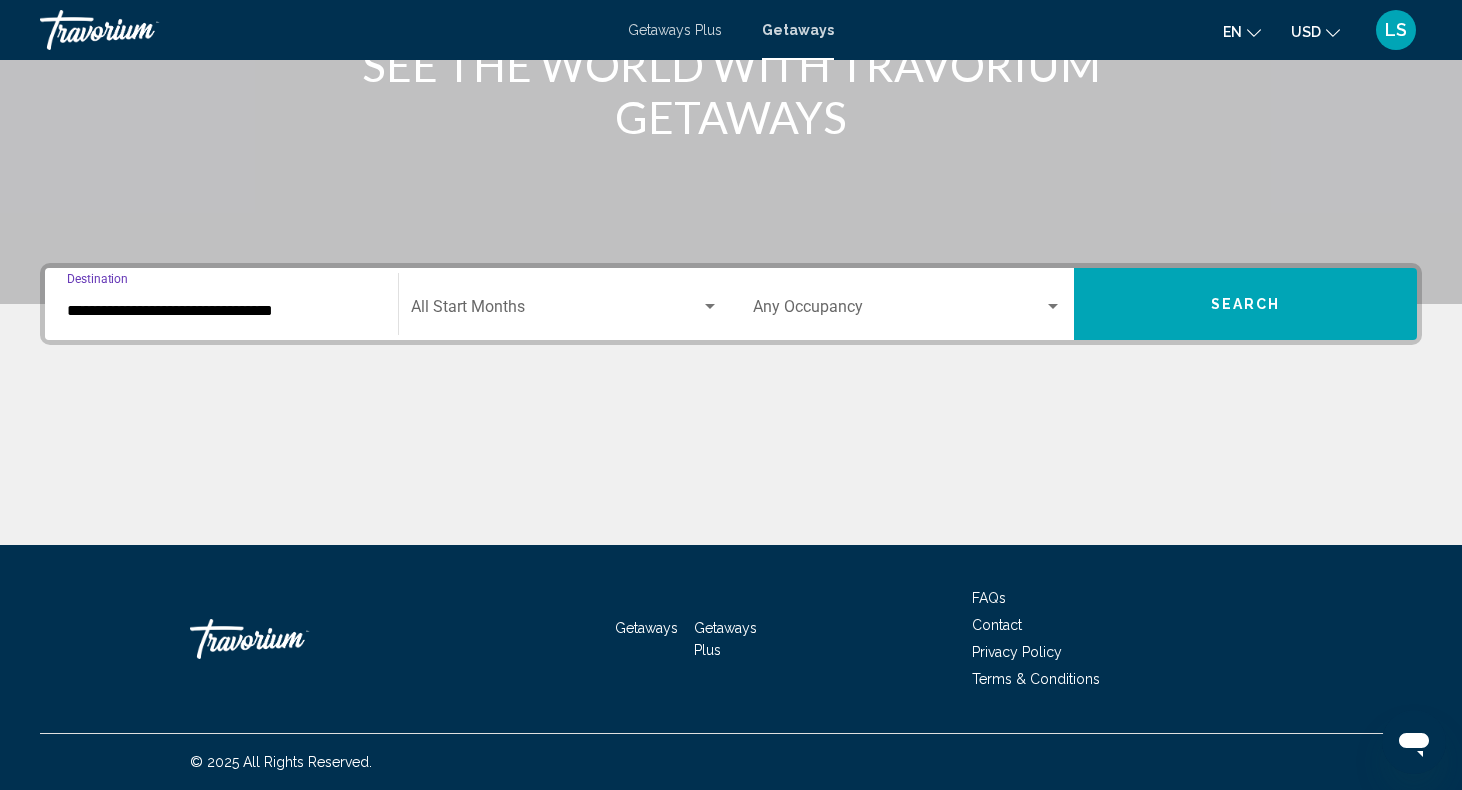 click at bounding box center (556, 311) 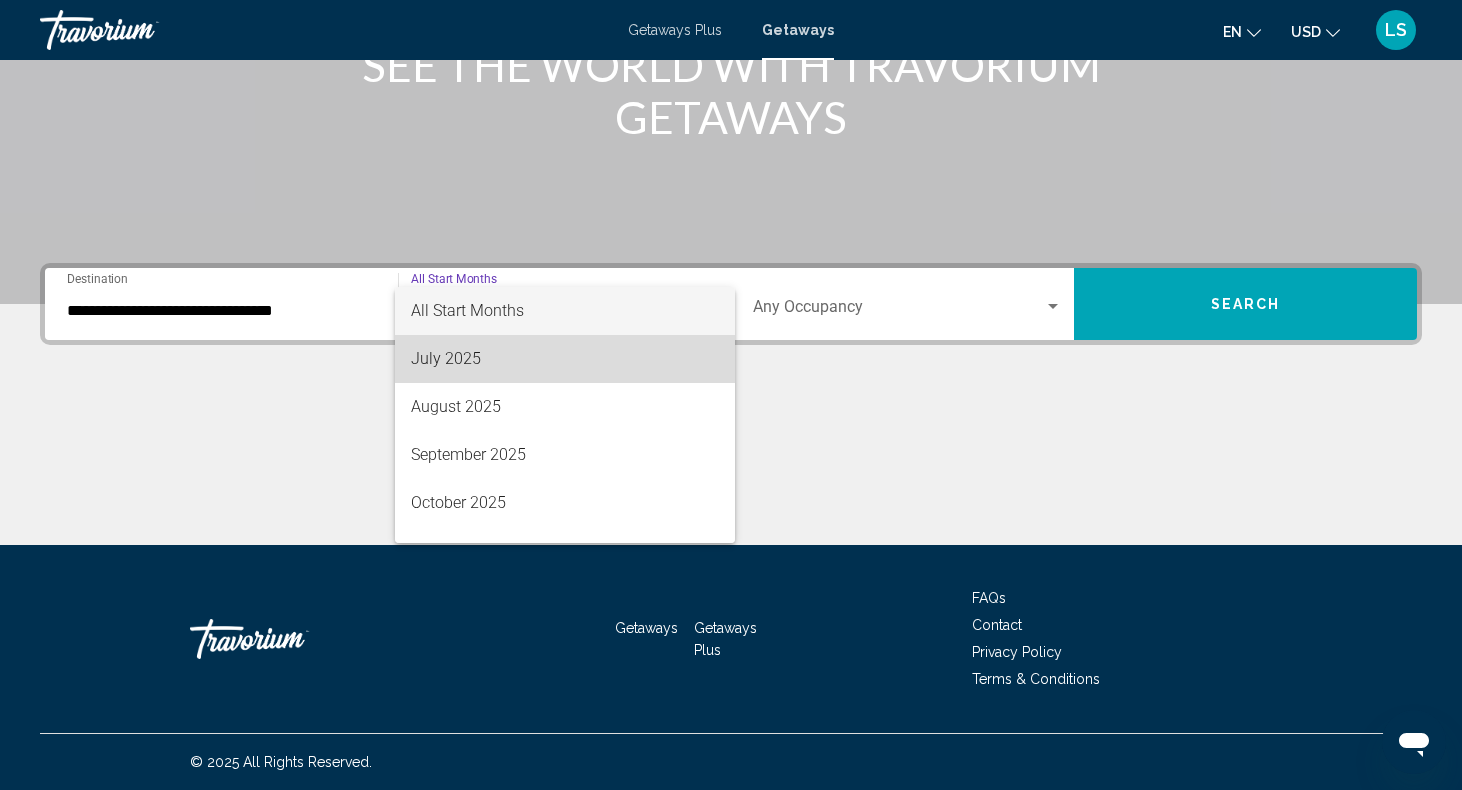 click on "July 2025" at bounding box center [565, 359] 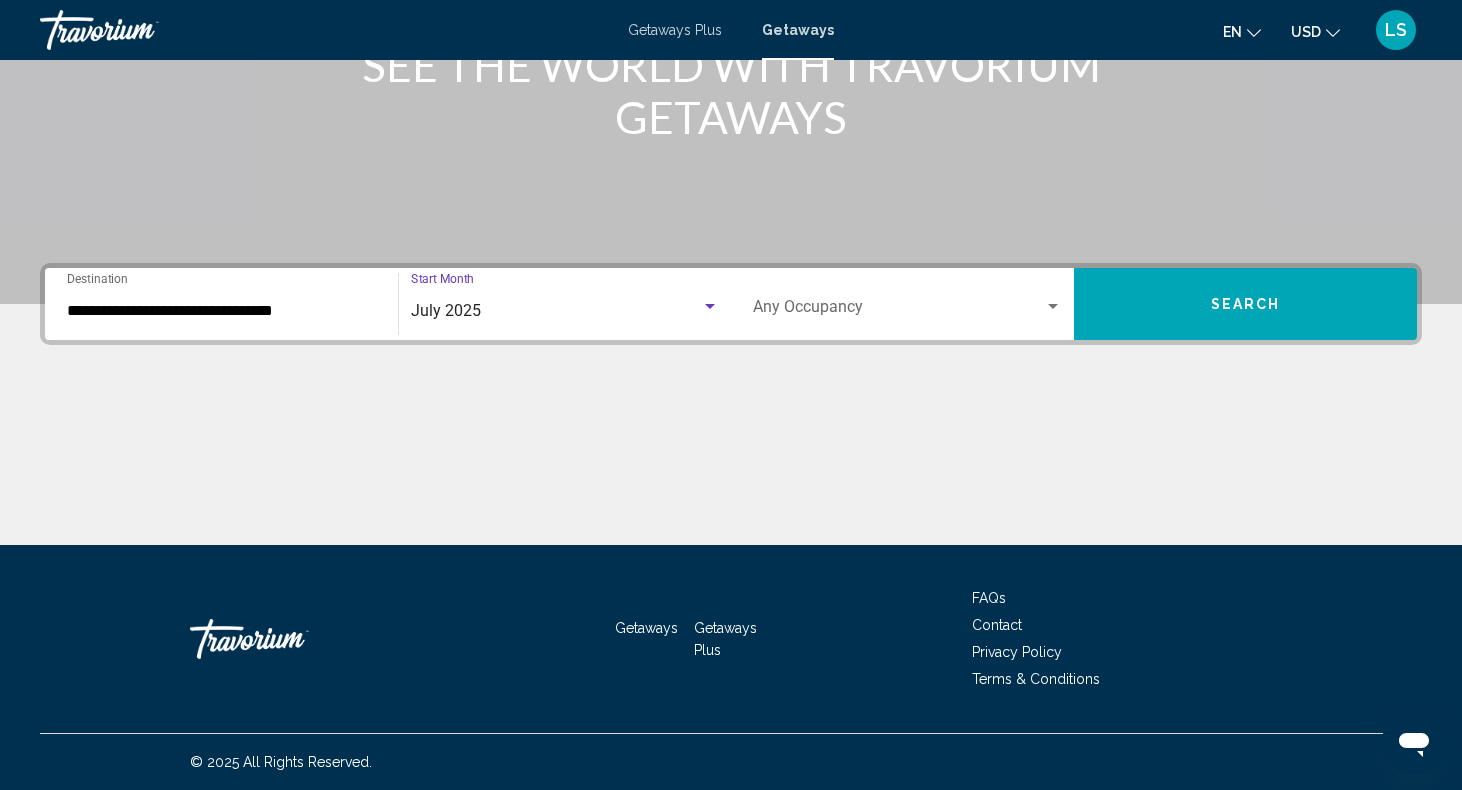 click on "Search" at bounding box center [1245, 304] 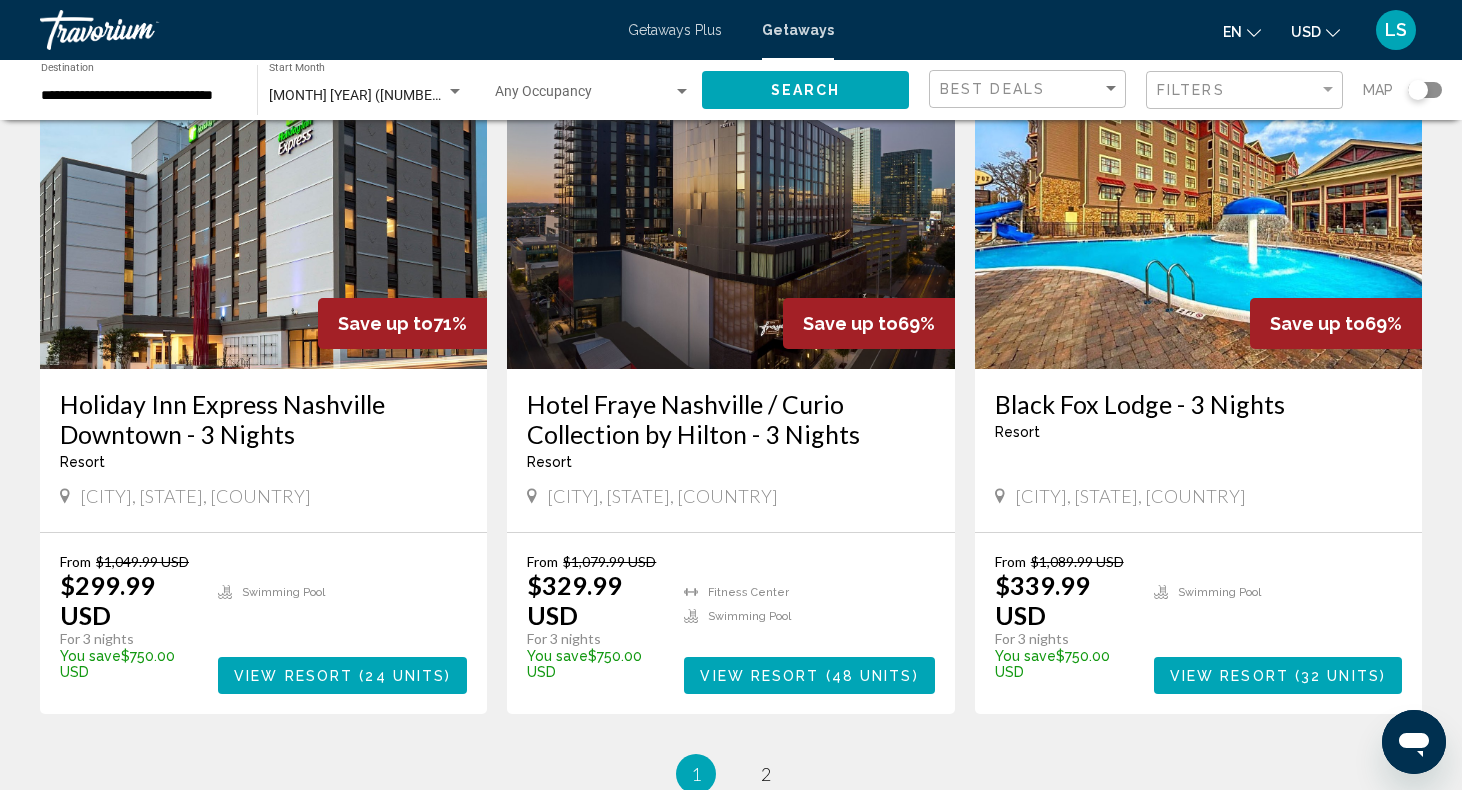 scroll, scrollTop: 2220, scrollLeft: 0, axis: vertical 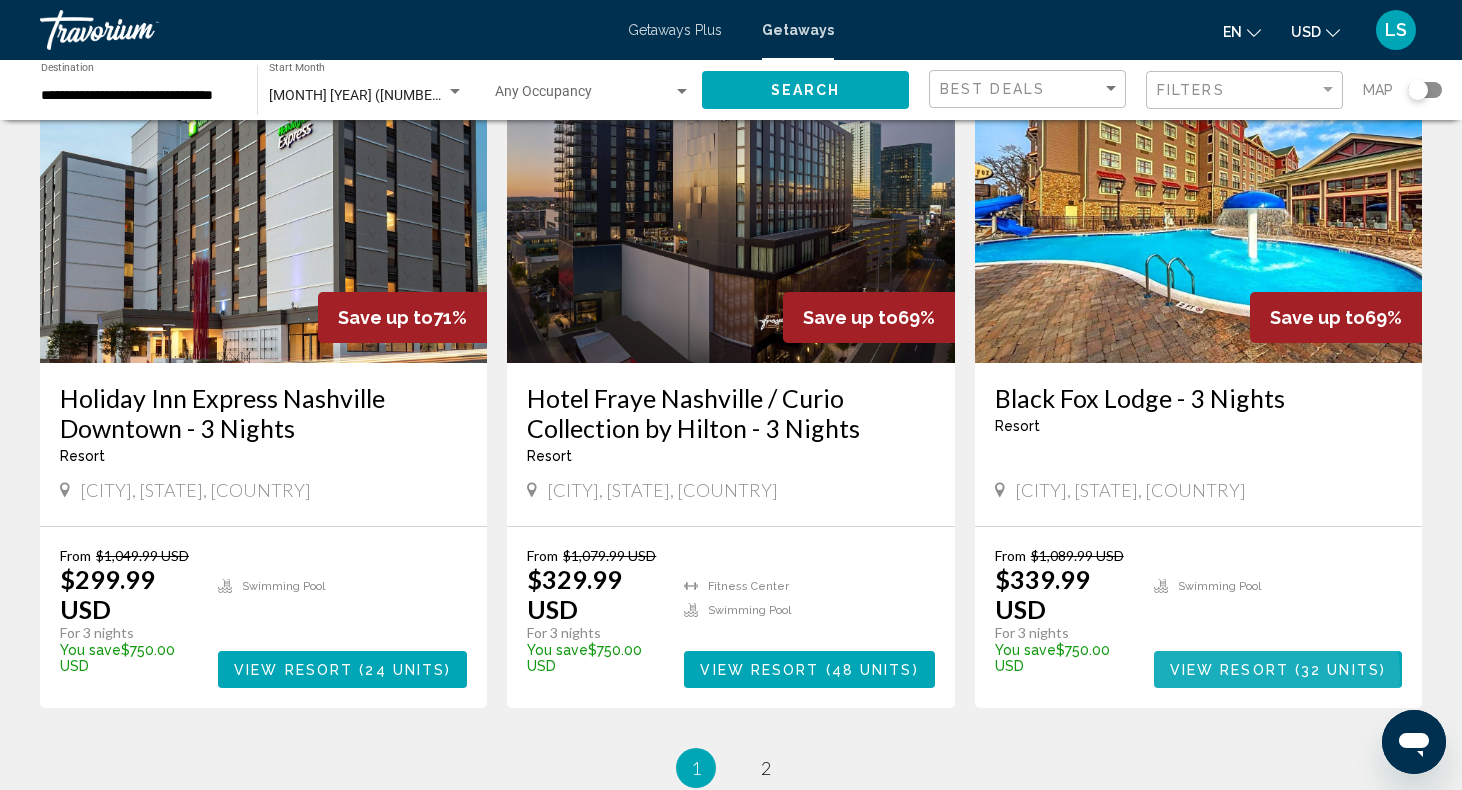 click on "View Resort" at bounding box center [1229, 670] 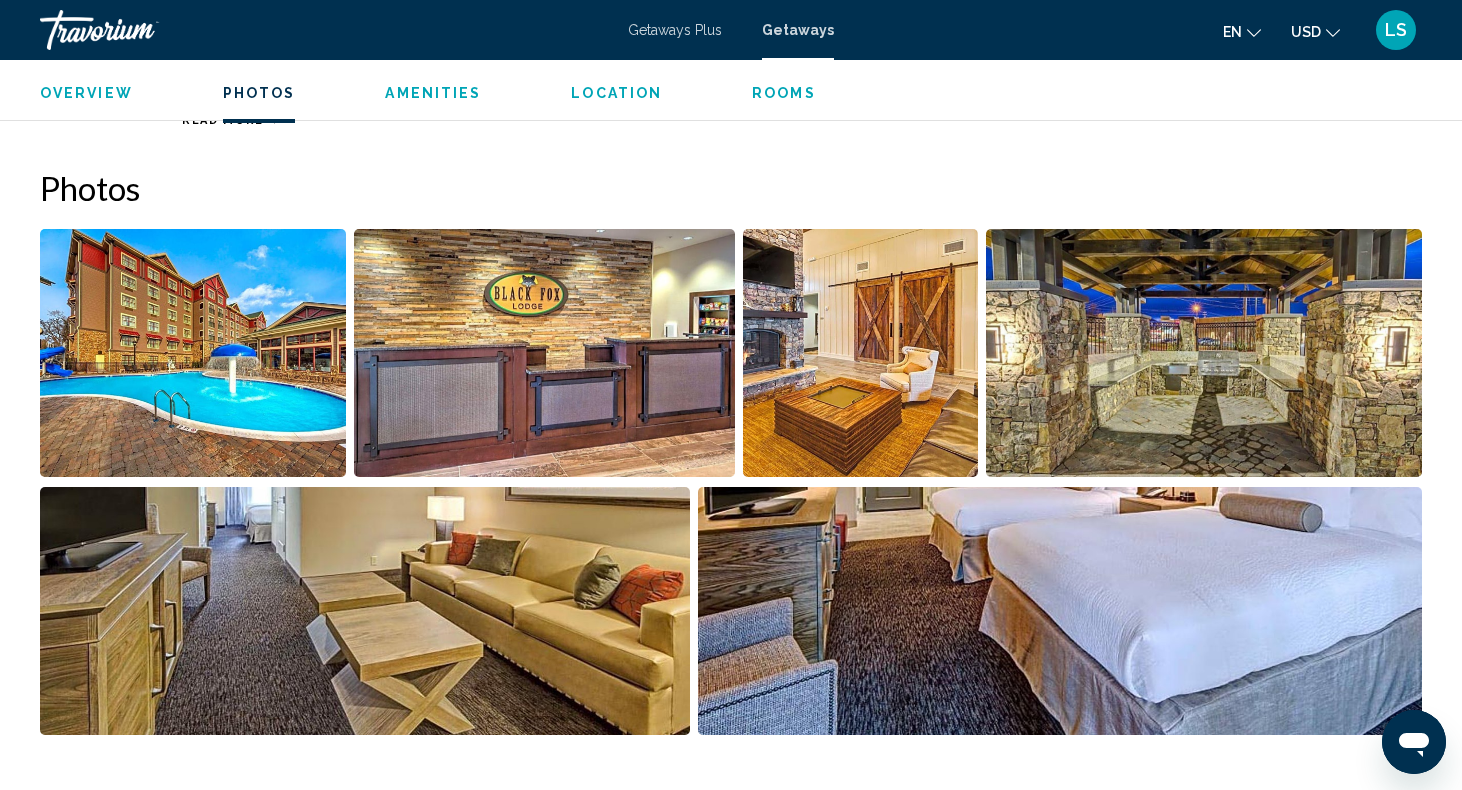scroll, scrollTop: 862, scrollLeft: 0, axis: vertical 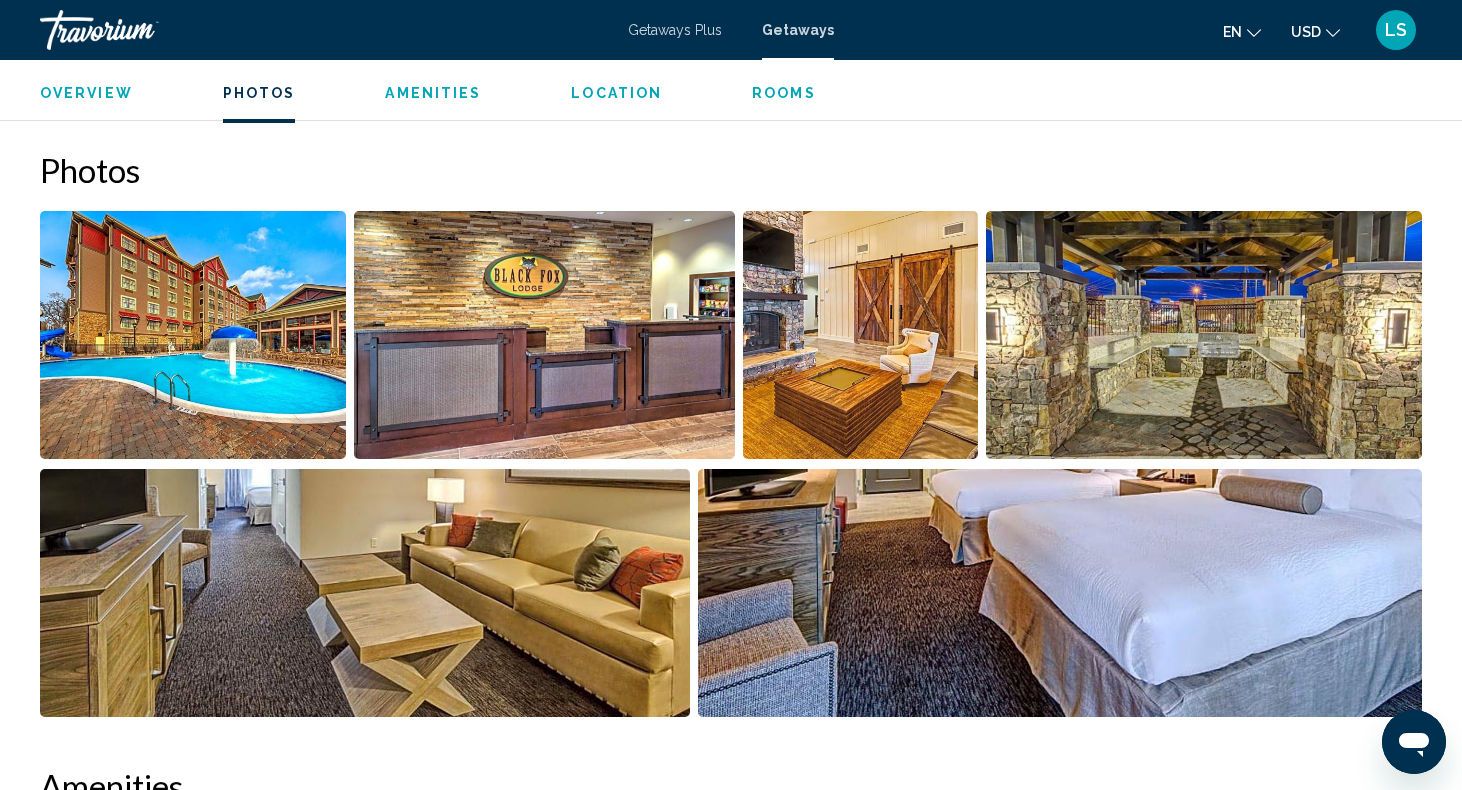 click at bounding box center (544, 335) 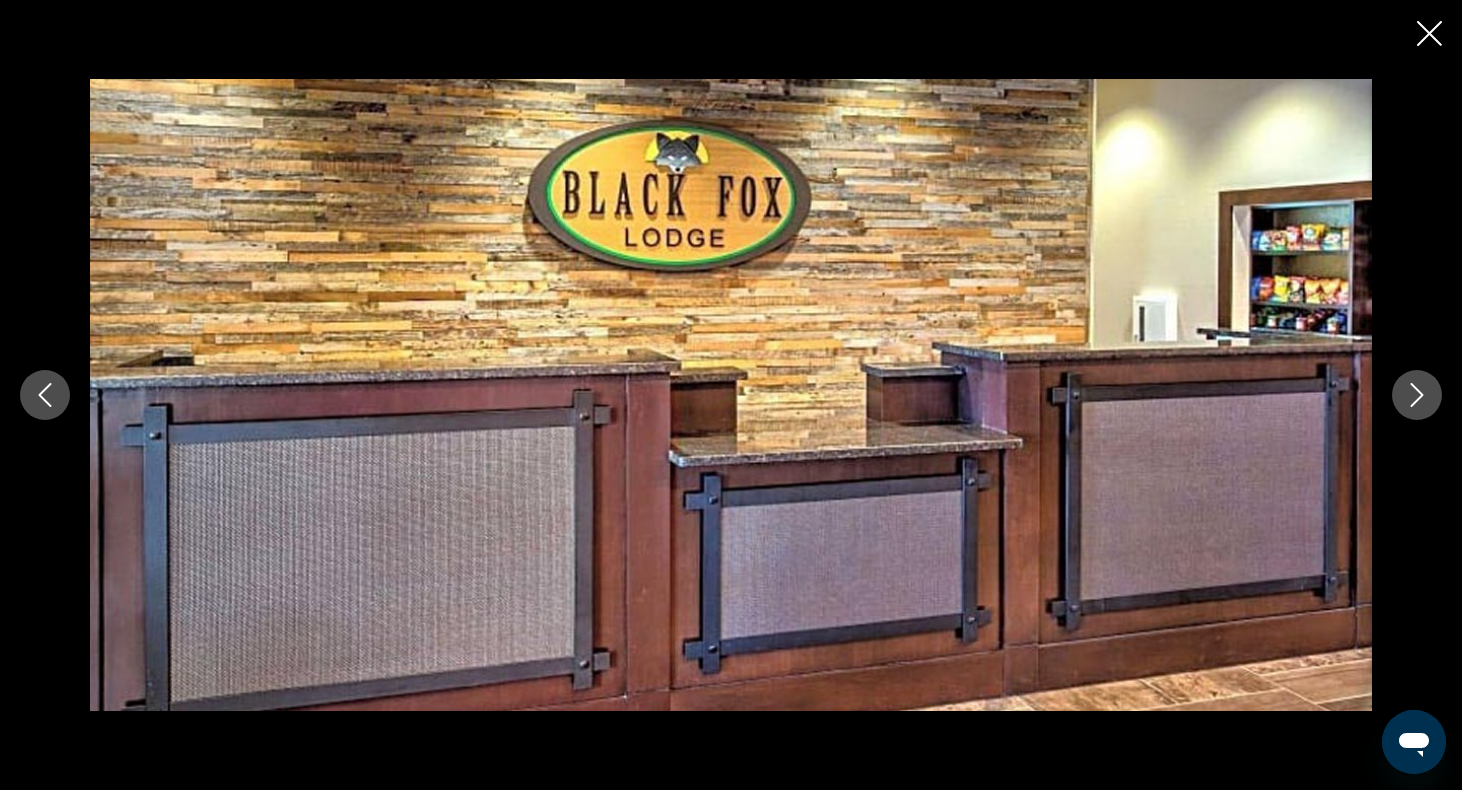 click 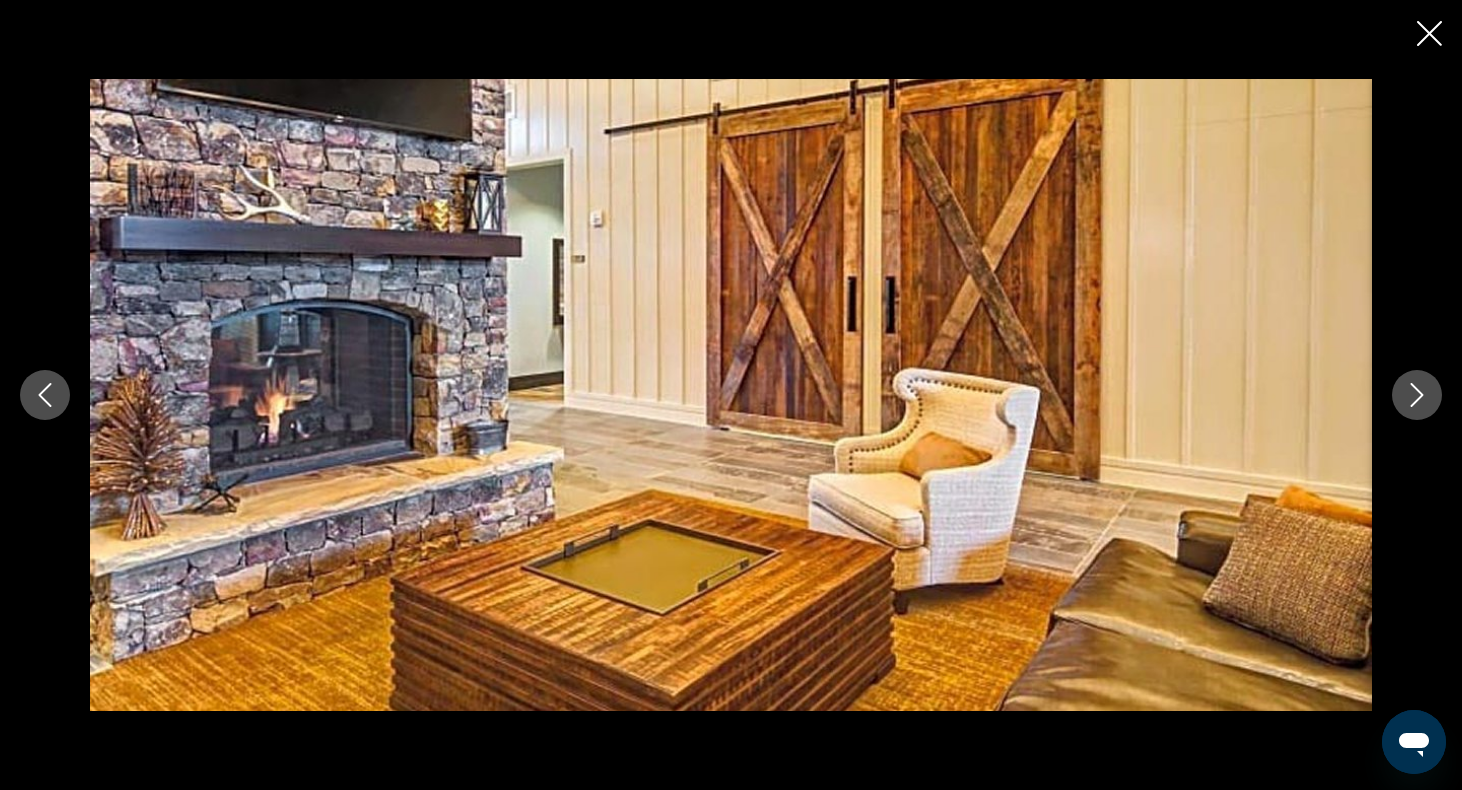 click 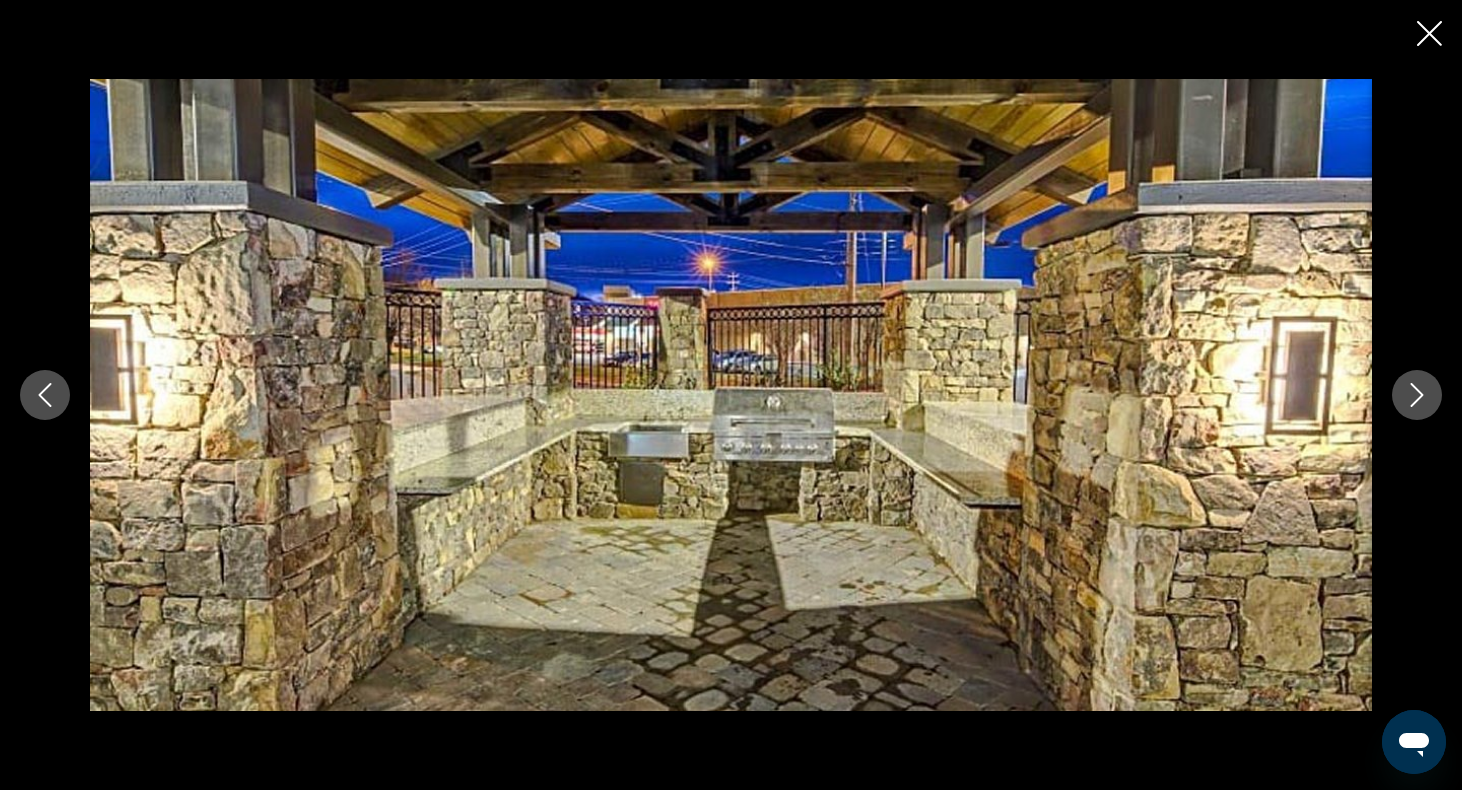 click 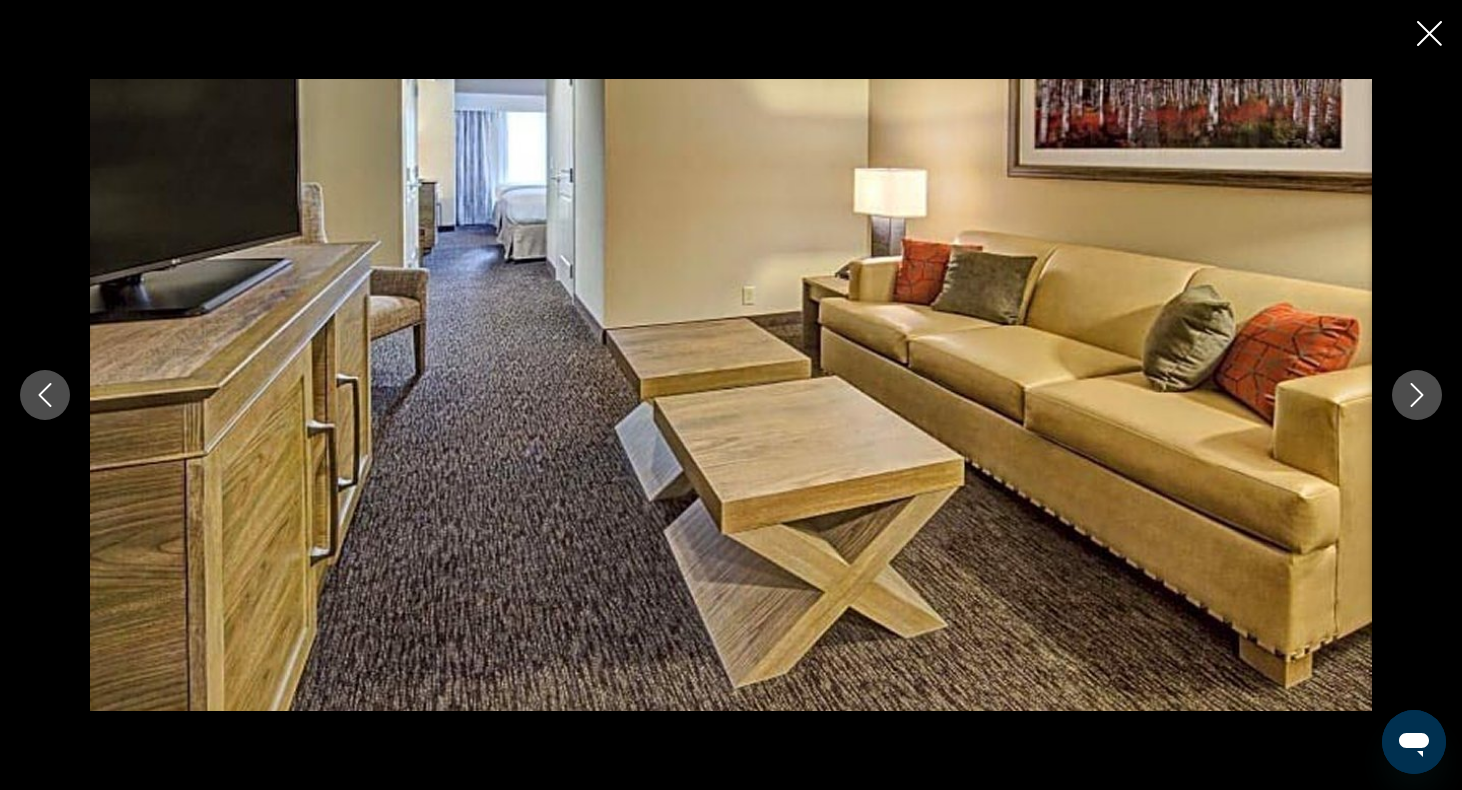 click 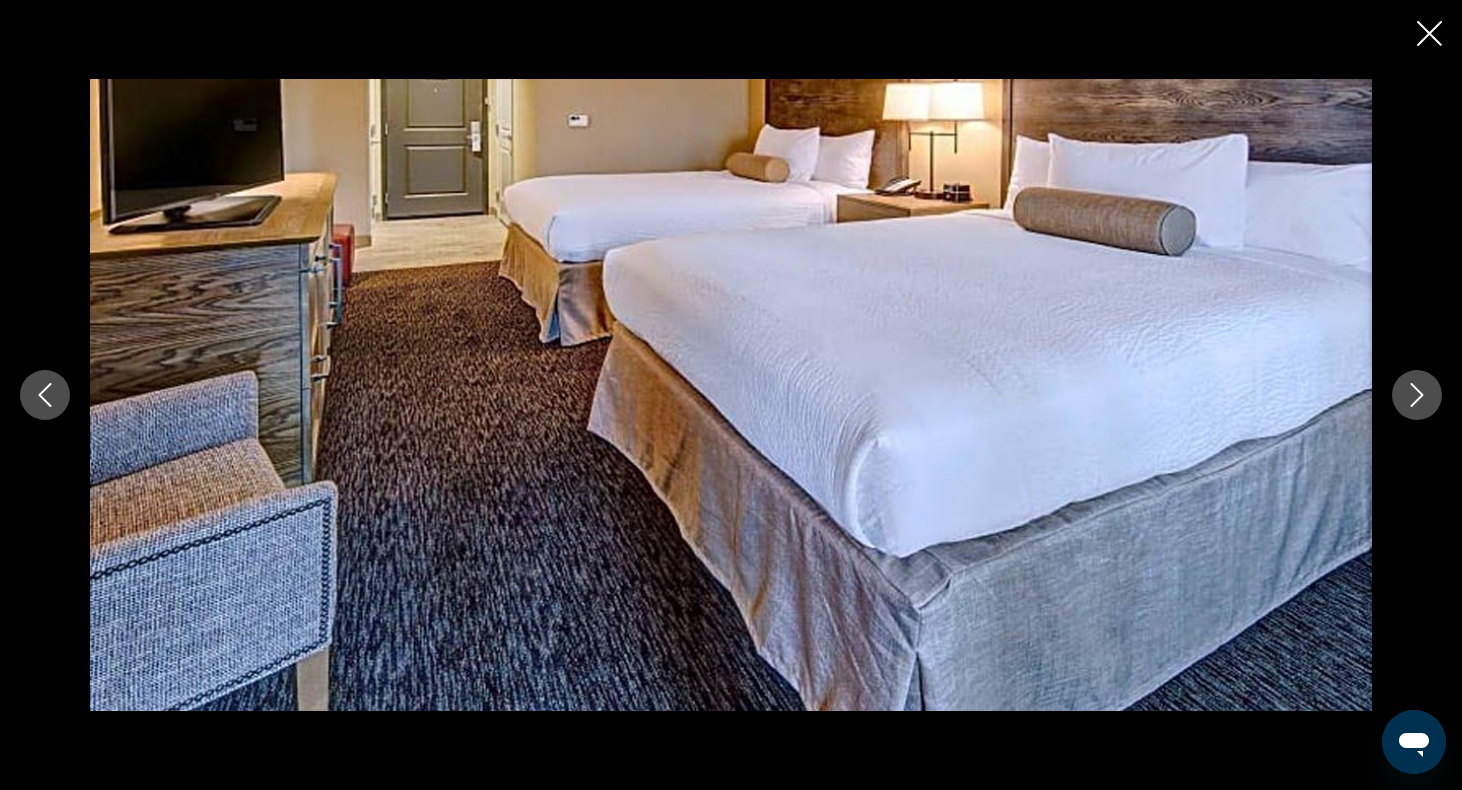 click 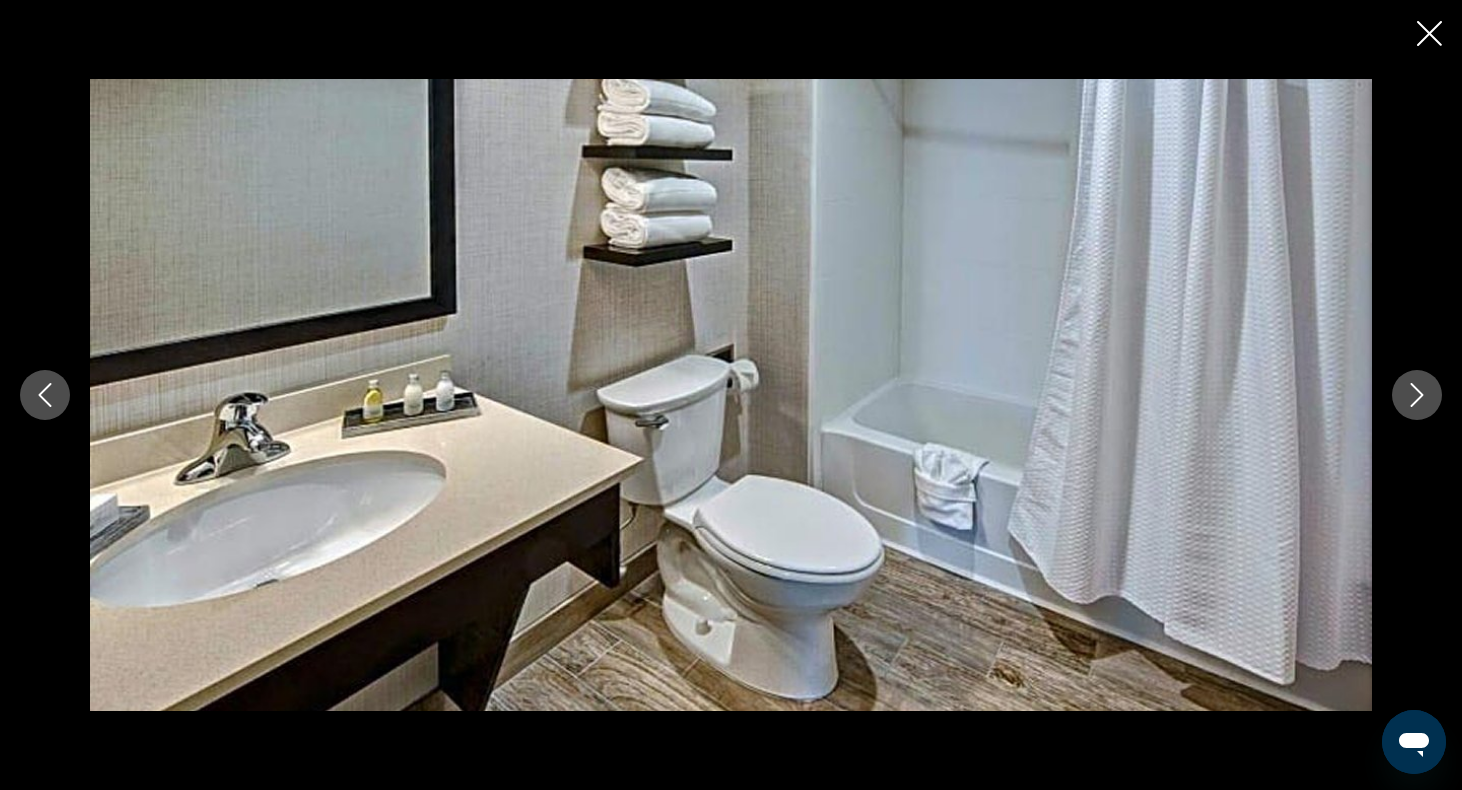 click 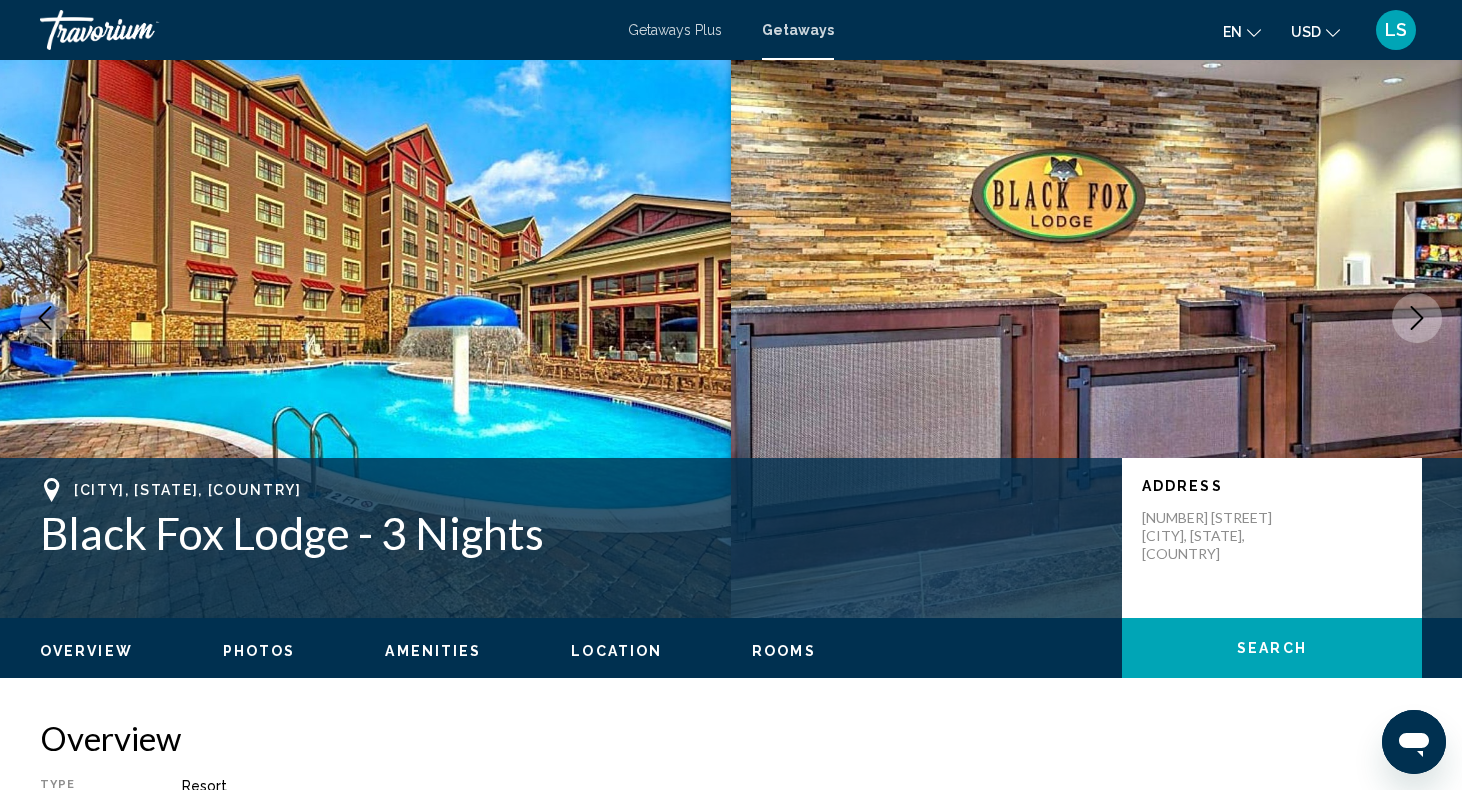 scroll, scrollTop: 0, scrollLeft: 0, axis: both 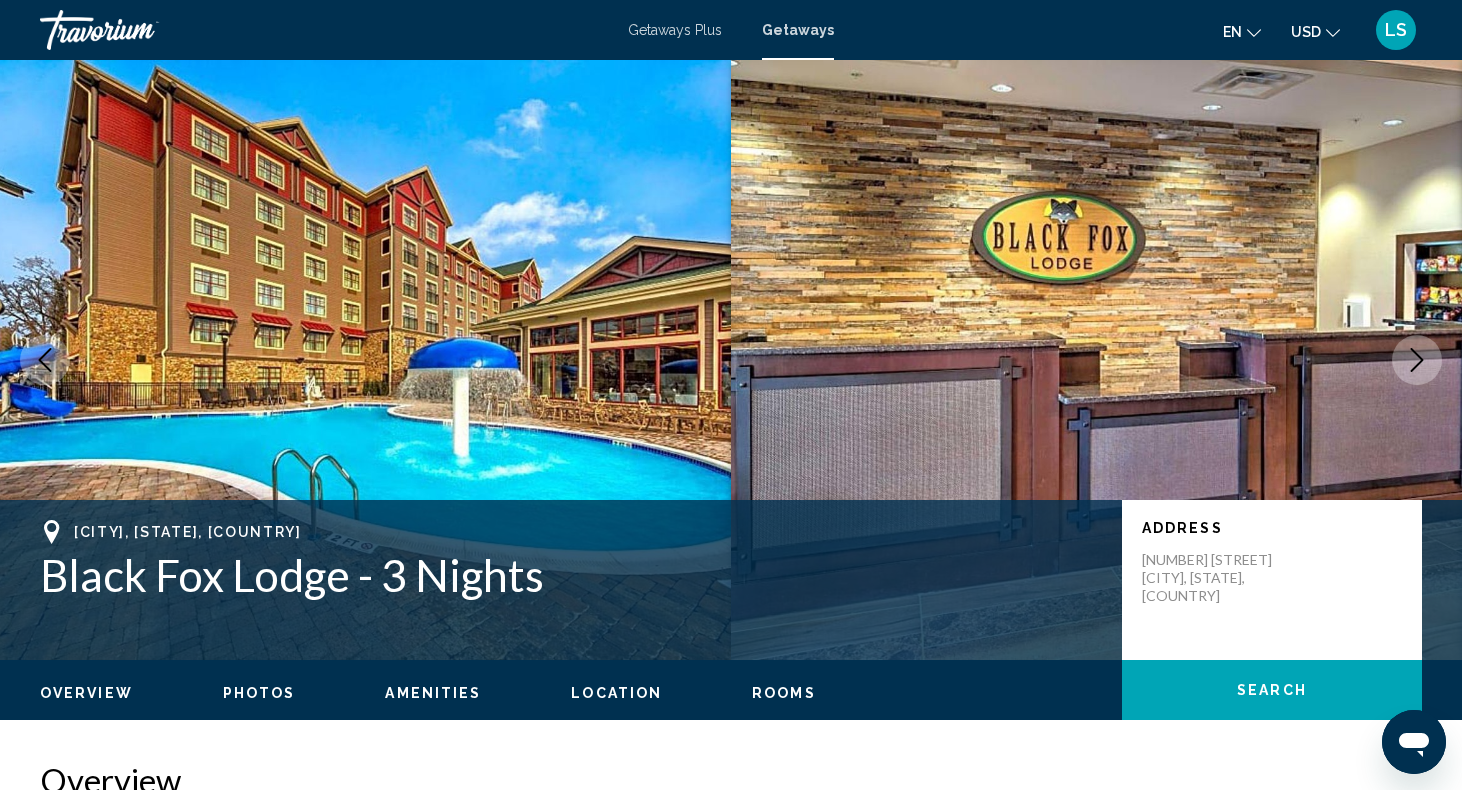 click on "Getaways Plus" at bounding box center (675, 30) 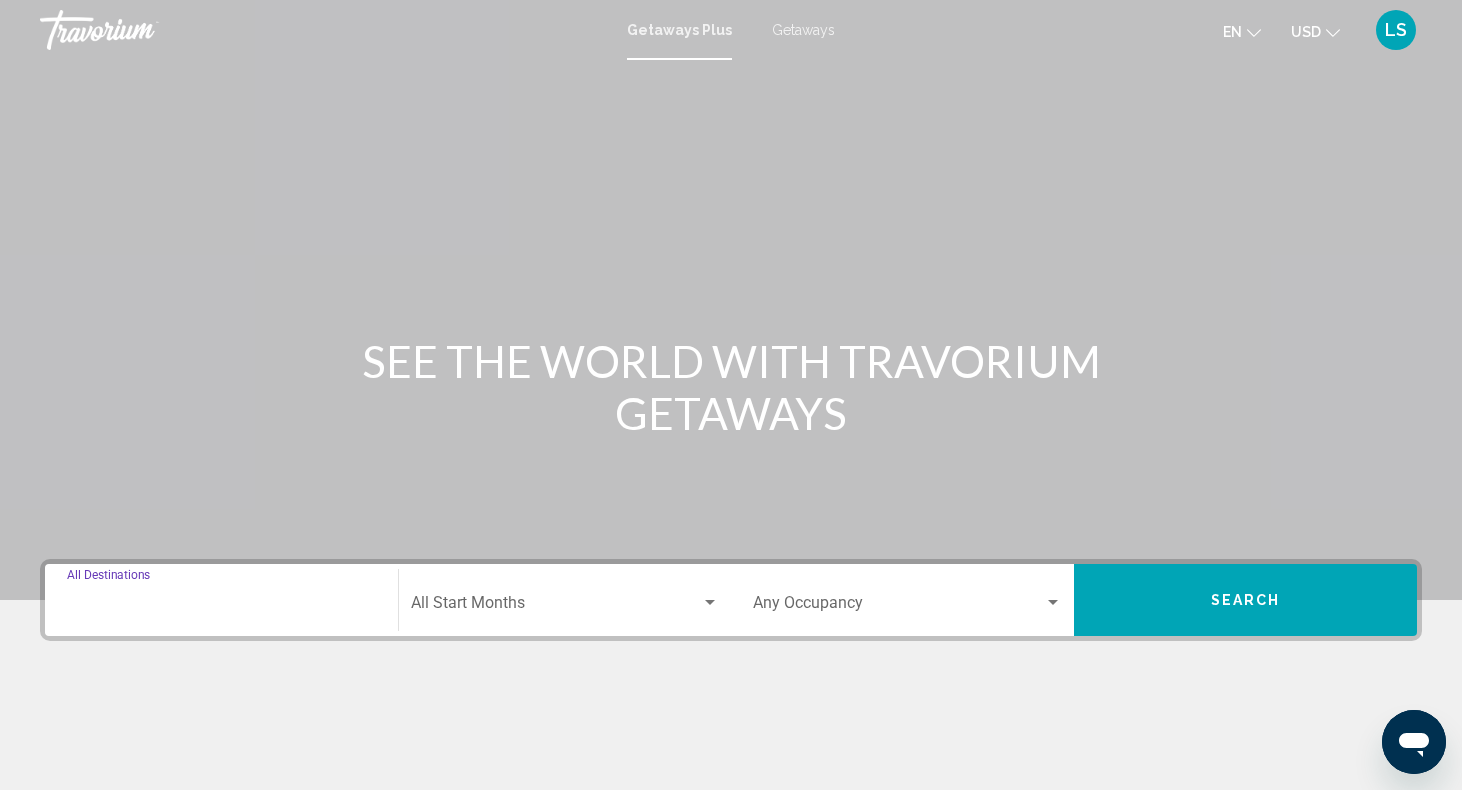 click on "Destination All Destinations" at bounding box center [221, 607] 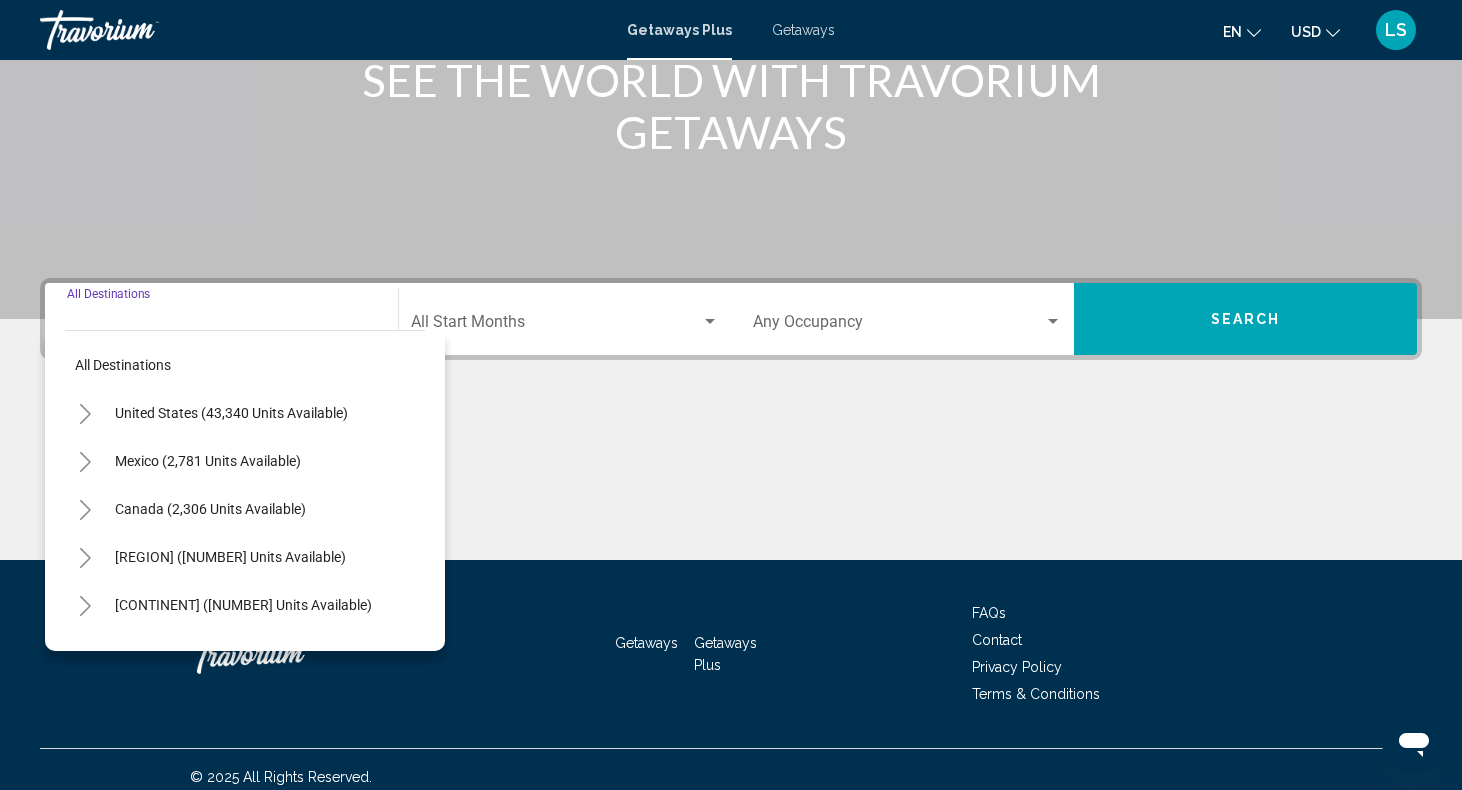 scroll, scrollTop: 296, scrollLeft: 0, axis: vertical 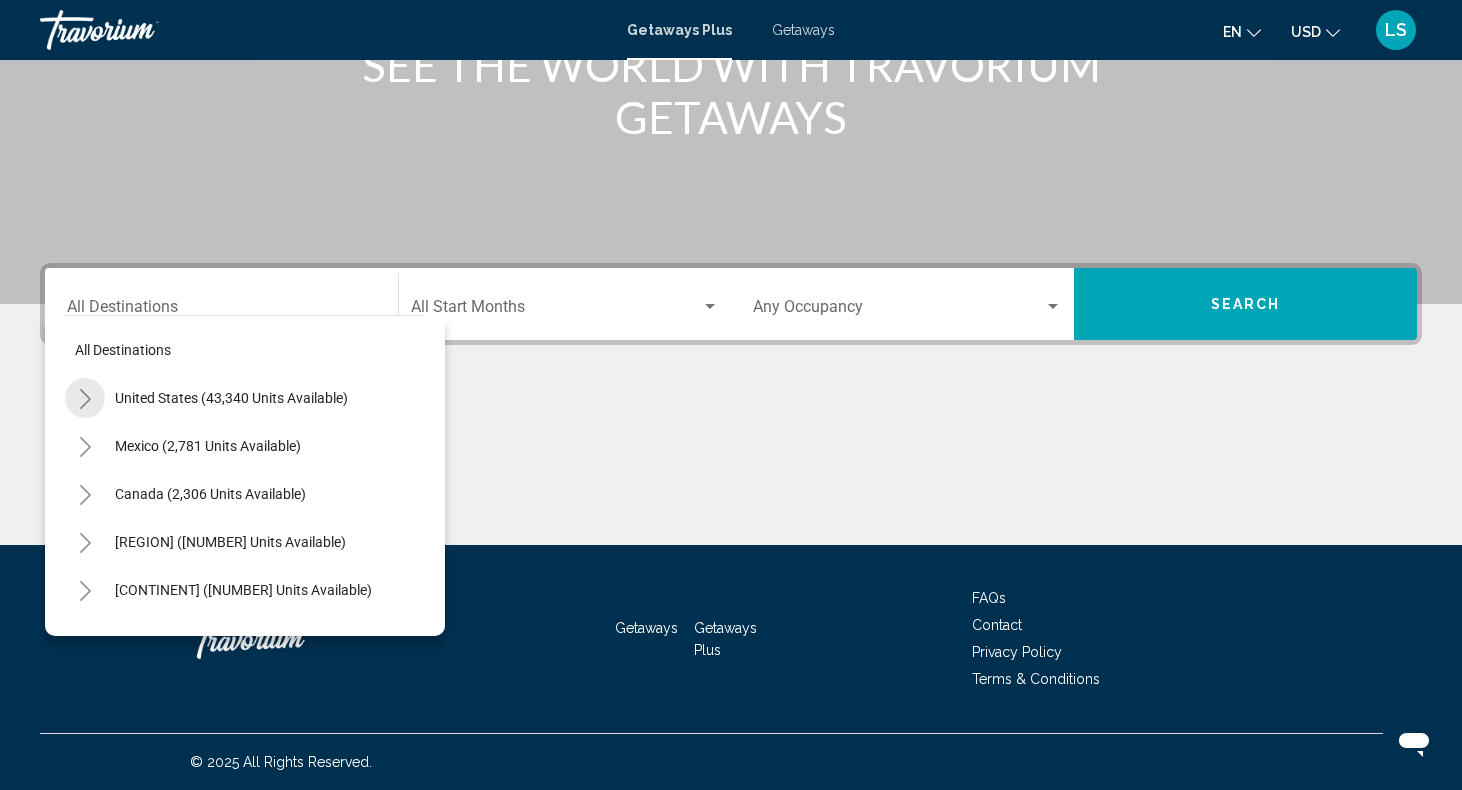 click 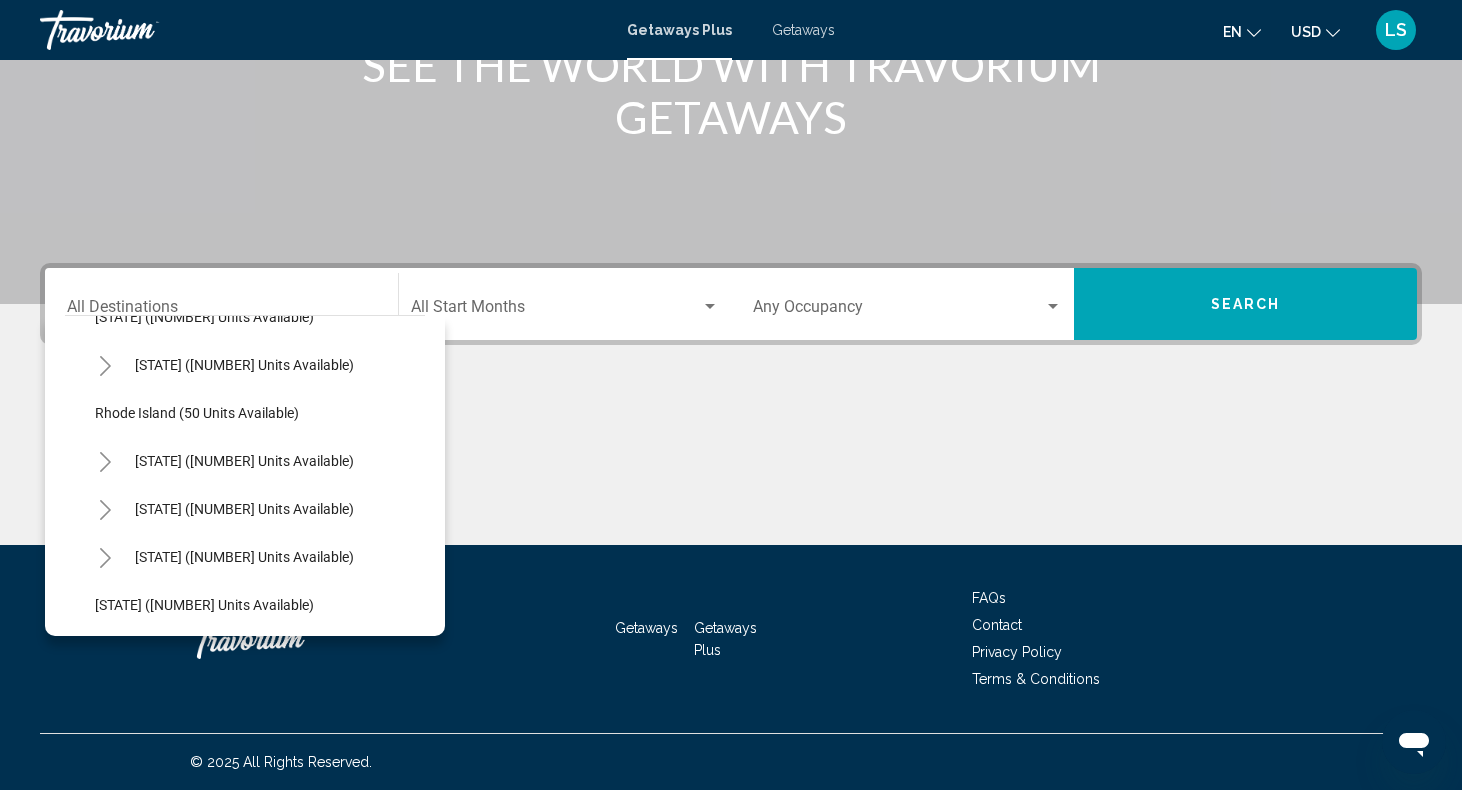 scroll, scrollTop: 1426, scrollLeft: 0, axis: vertical 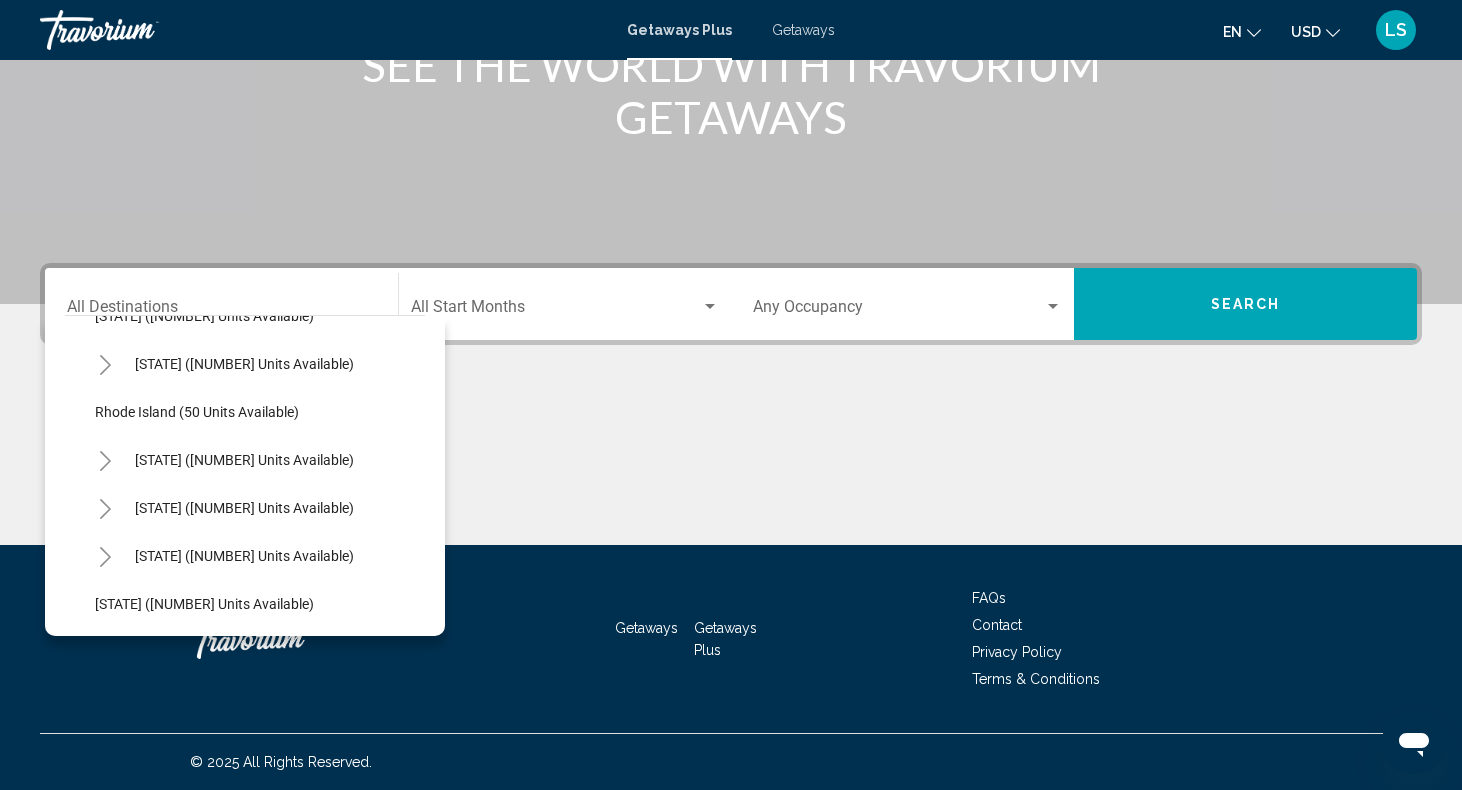 click 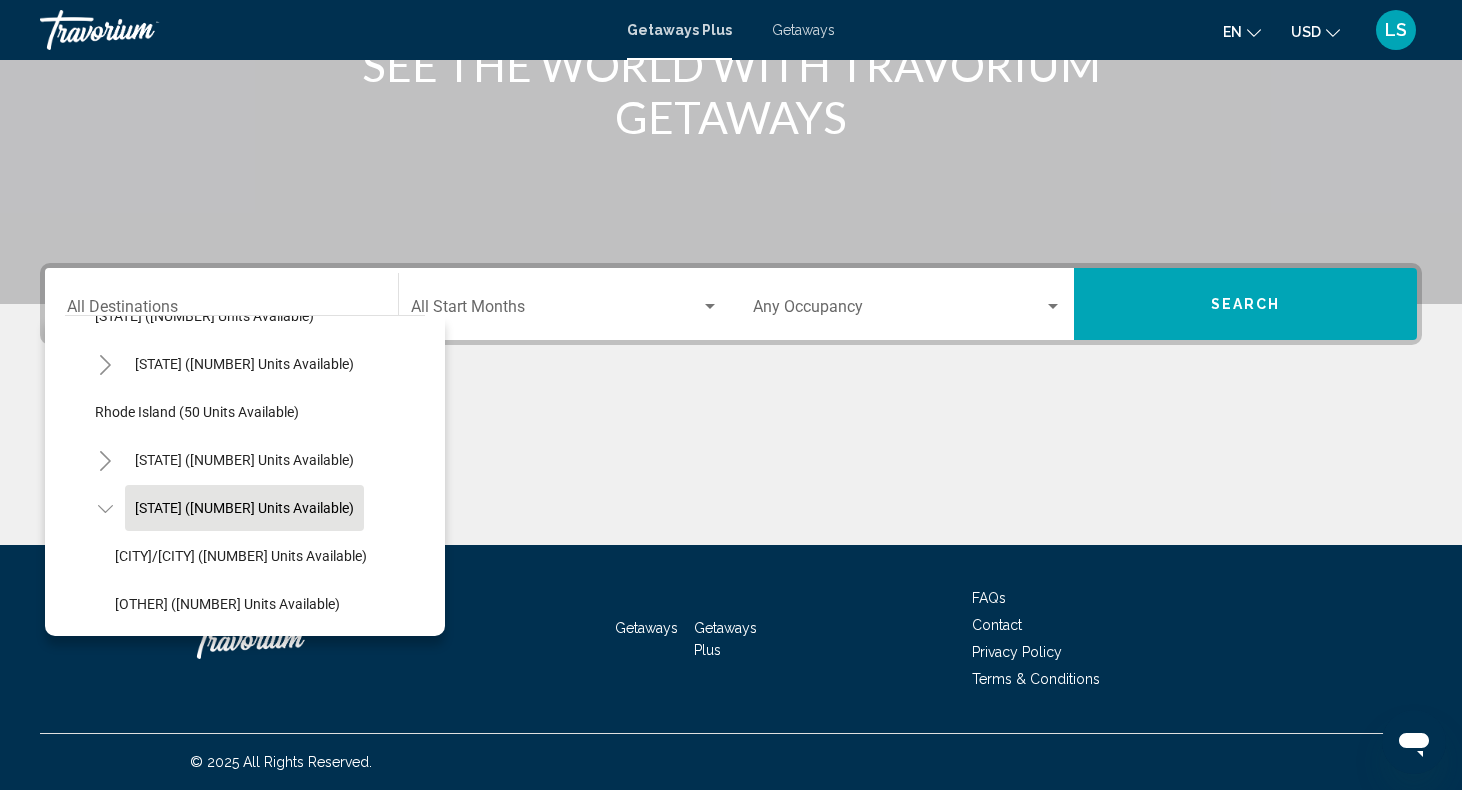 click on "Tennessee (897 units available)" 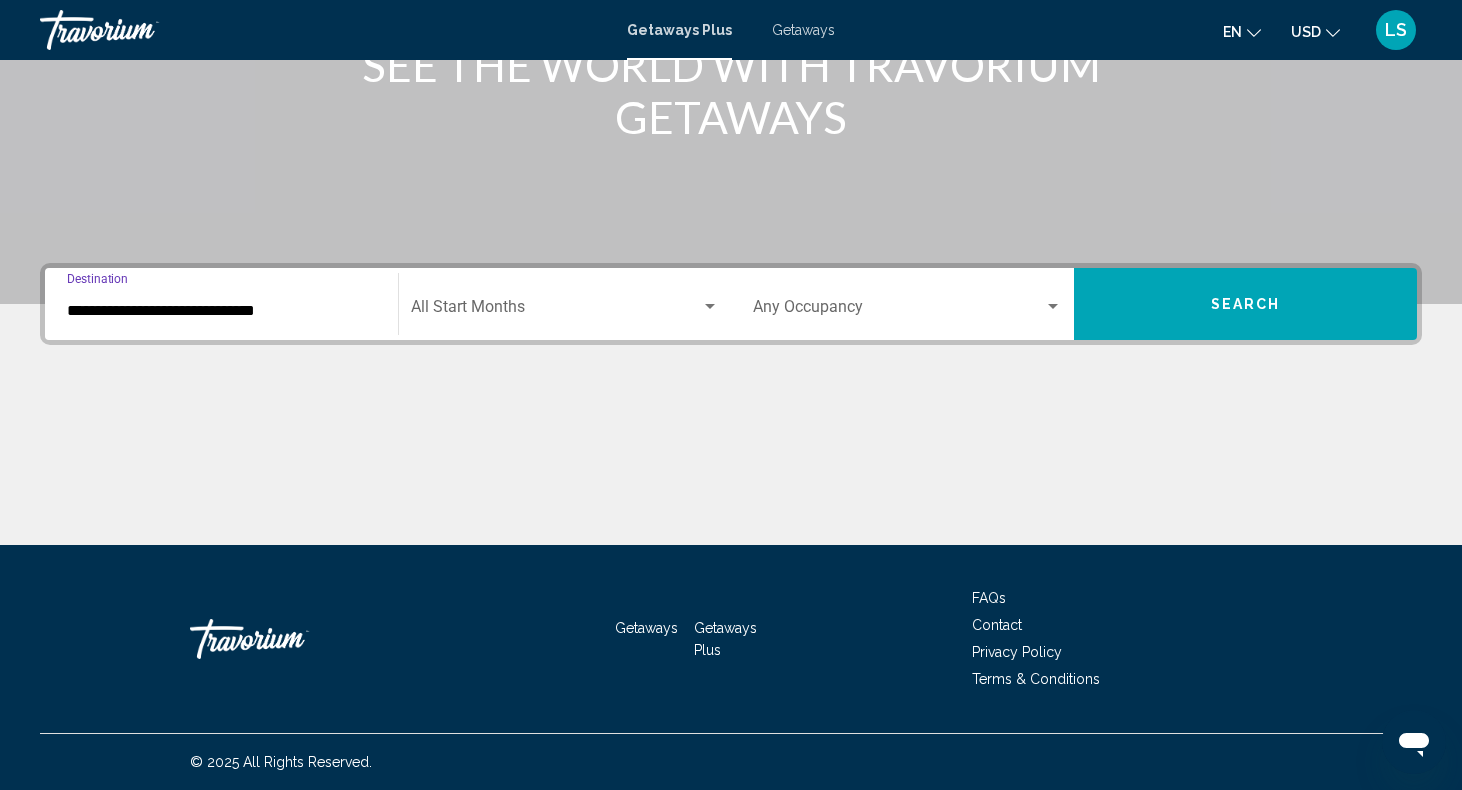 click at bounding box center [556, 311] 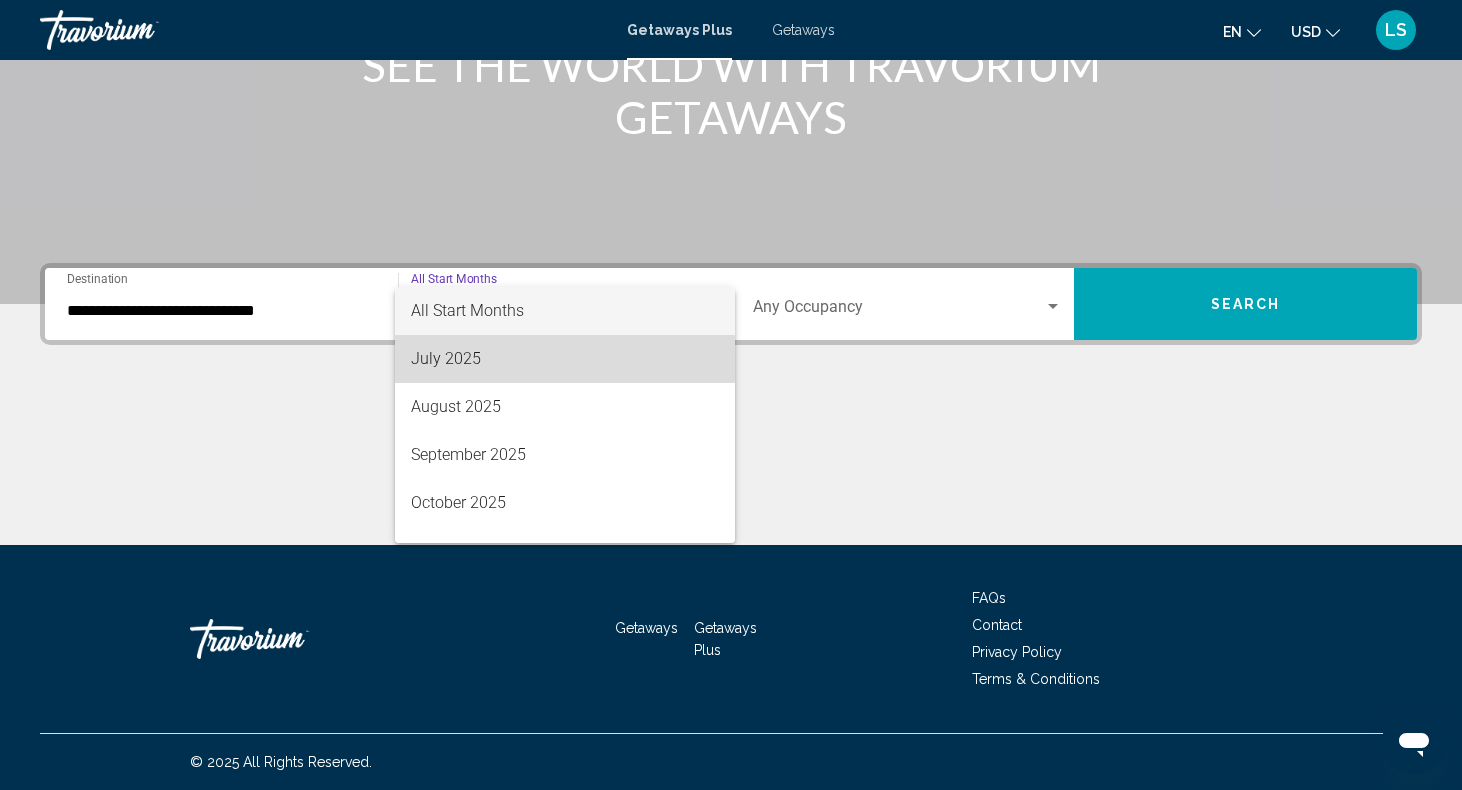 click on "July 2025" at bounding box center (565, 359) 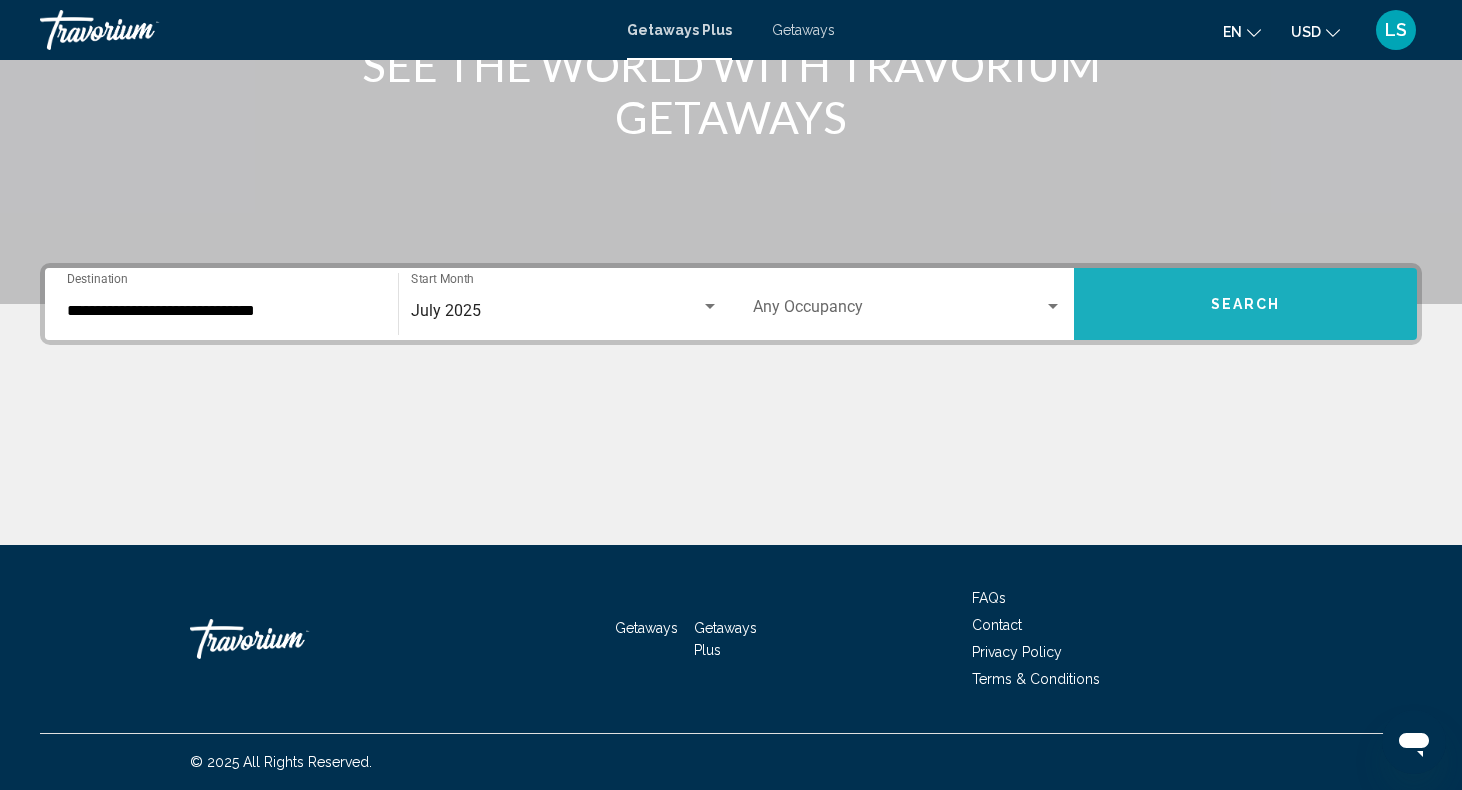 click on "Search" at bounding box center (1245, 304) 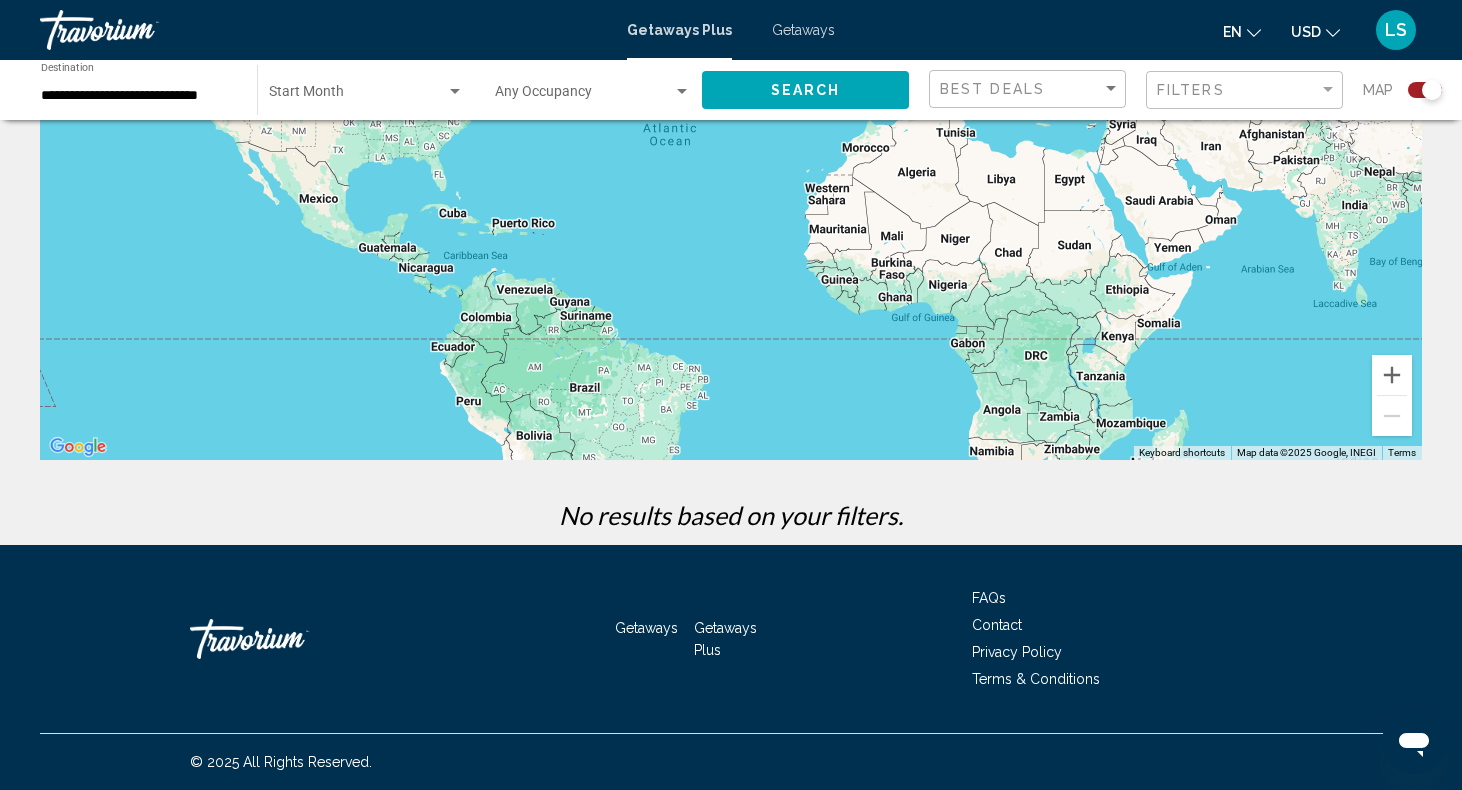 scroll, scrollTop: 0, scrollLeft: 0, axis: both 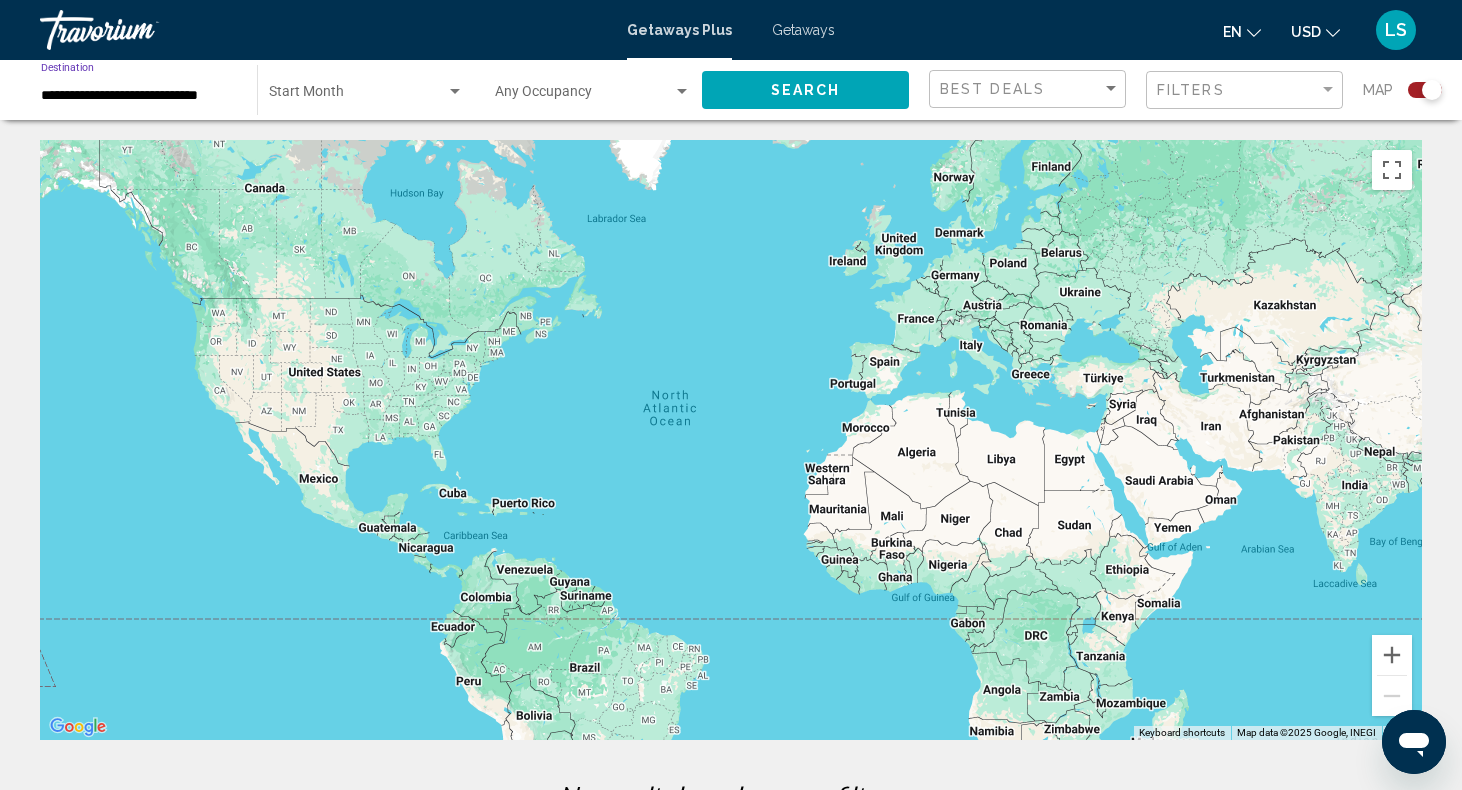 click on "**********" at bounding box center [139, 96] 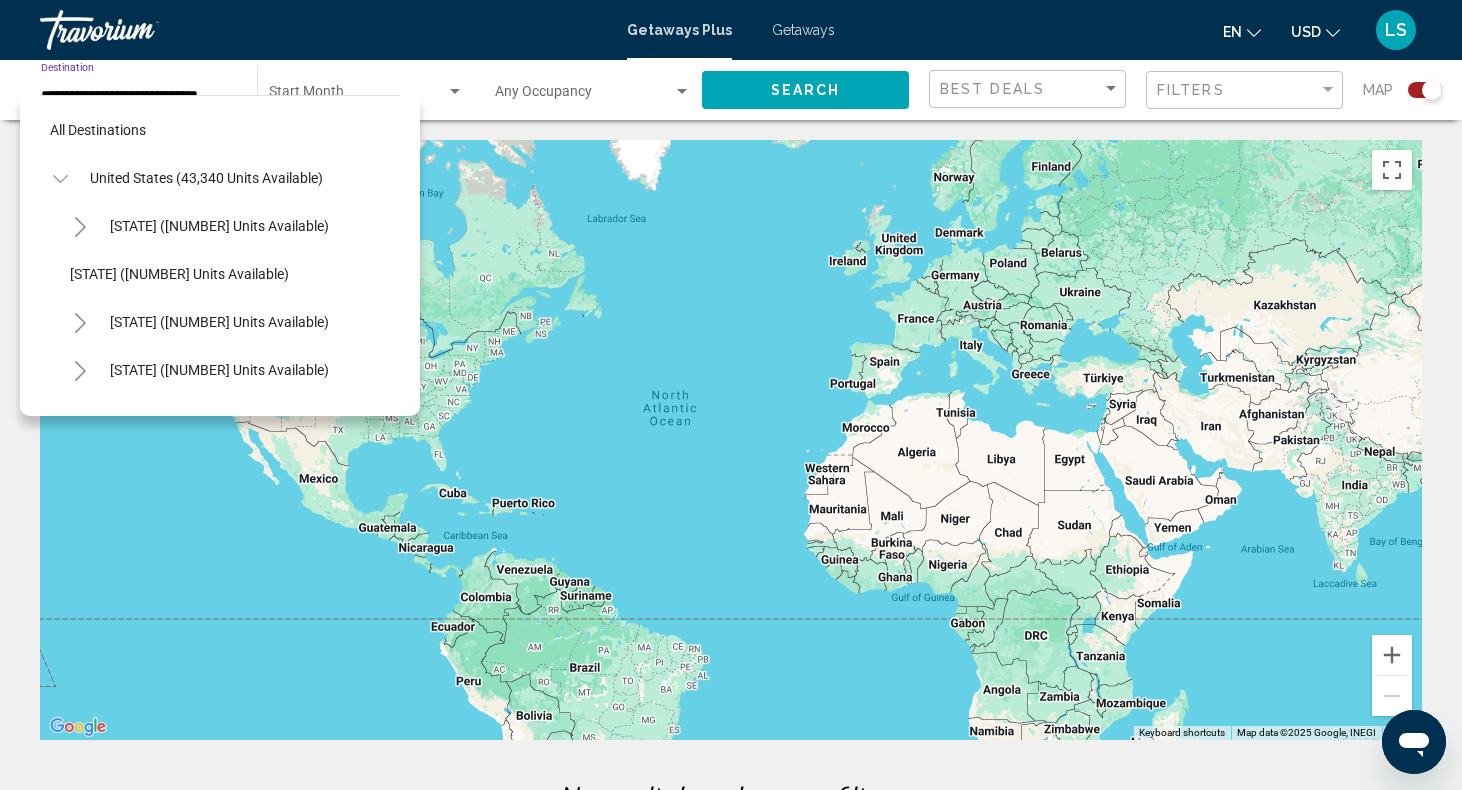 scroll, scrollTop: 1463, scrollLeft: 0, axis: vertical 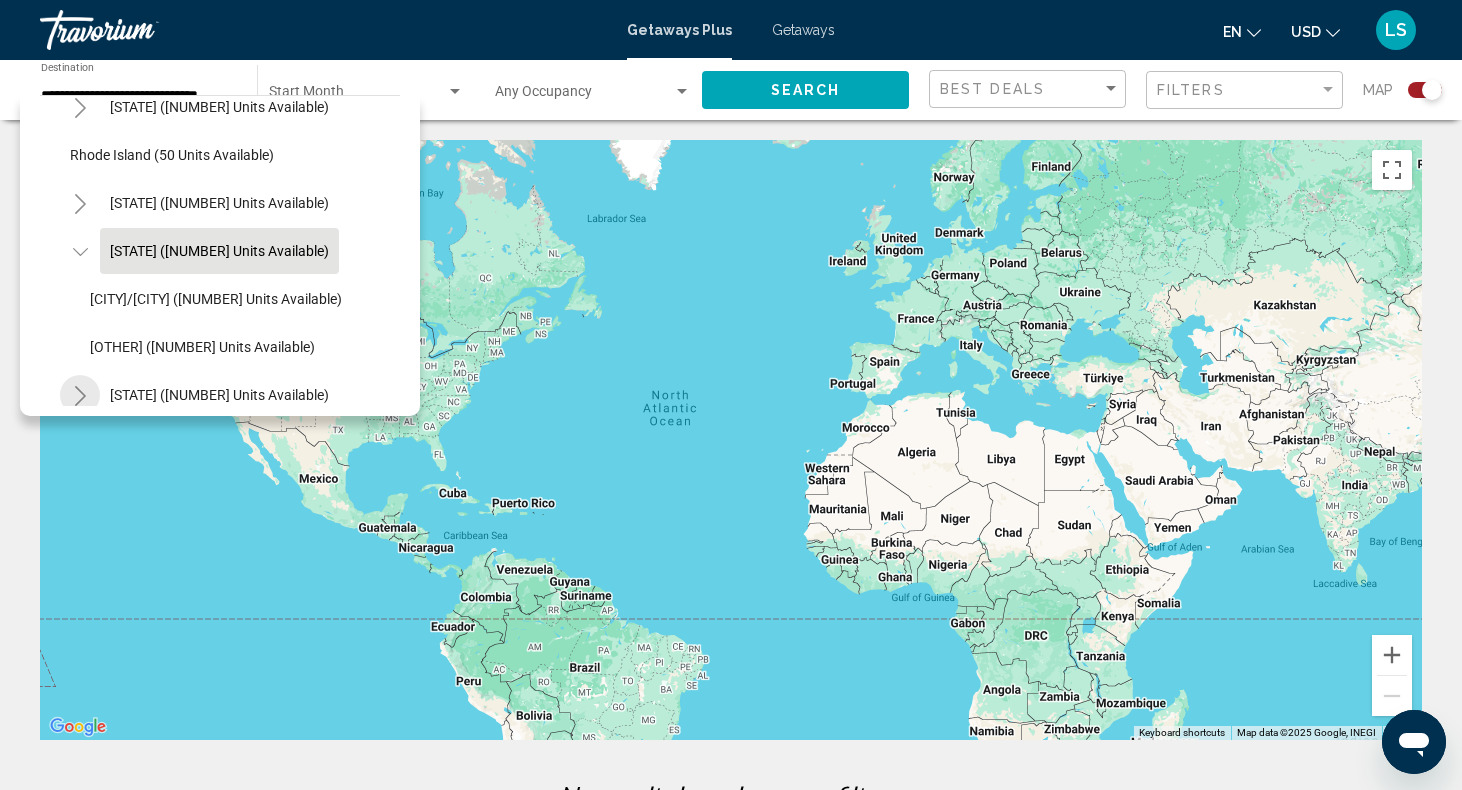 click 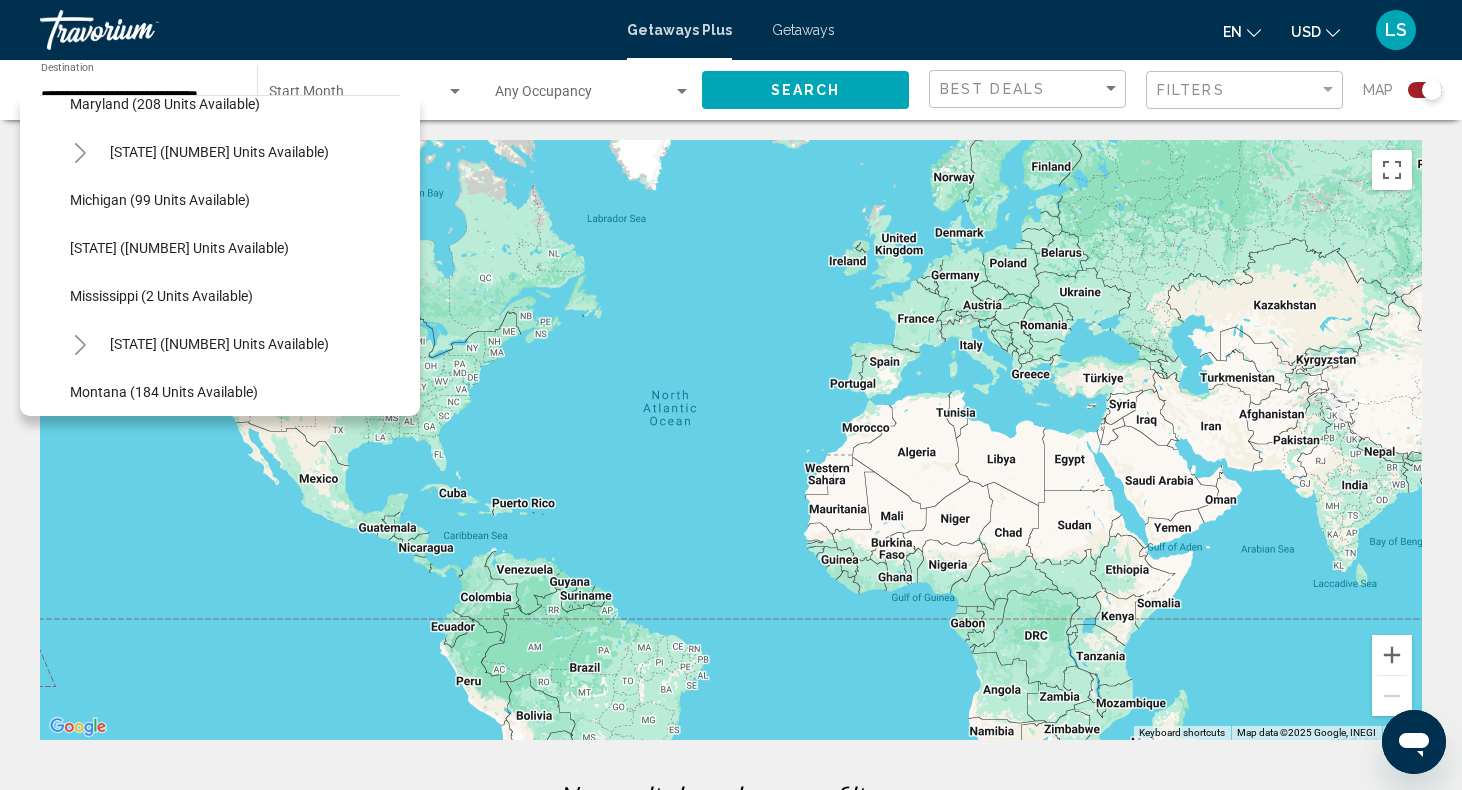 scroll, scrollTop: 793, scrollLeft: 0, axis: vertical 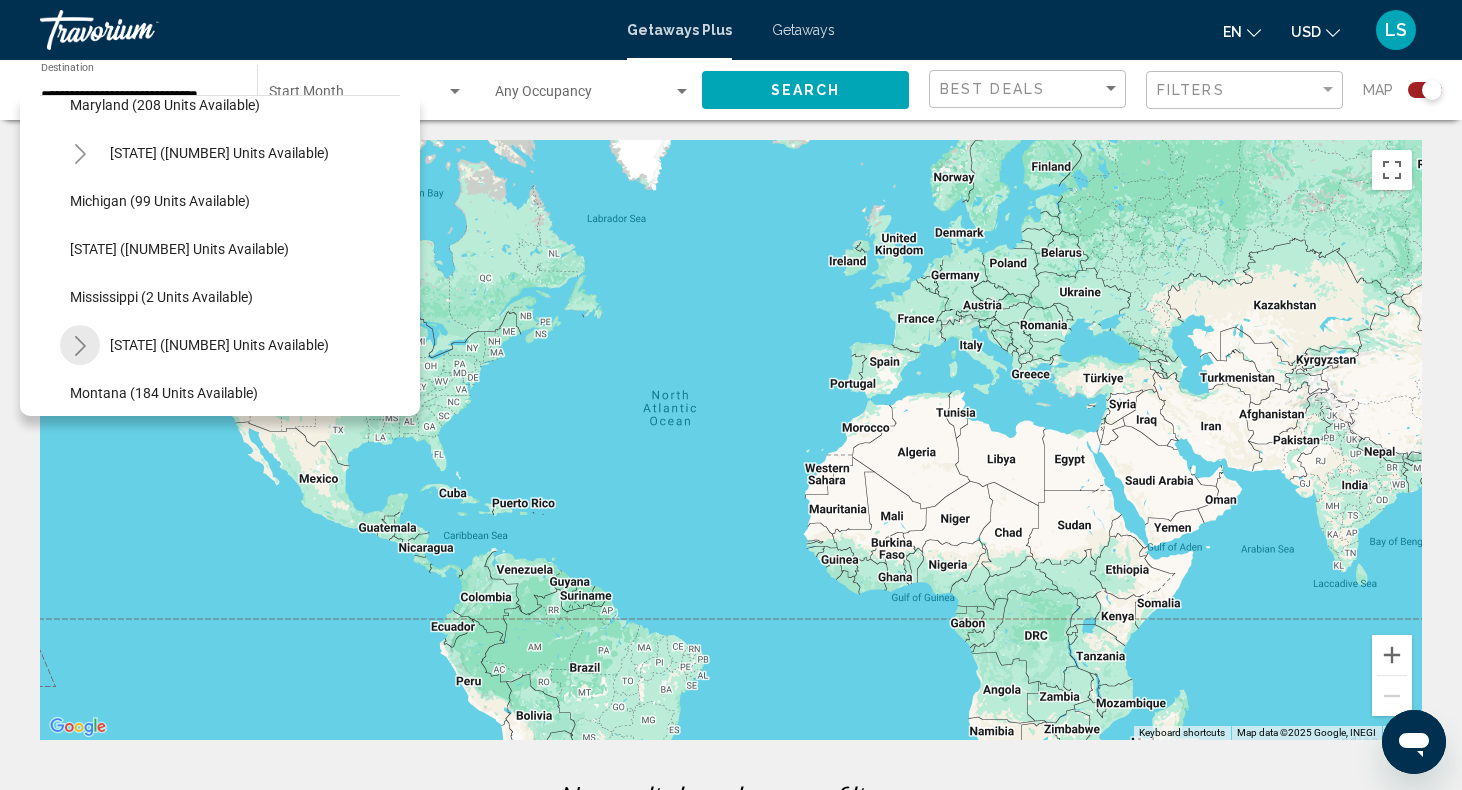 click 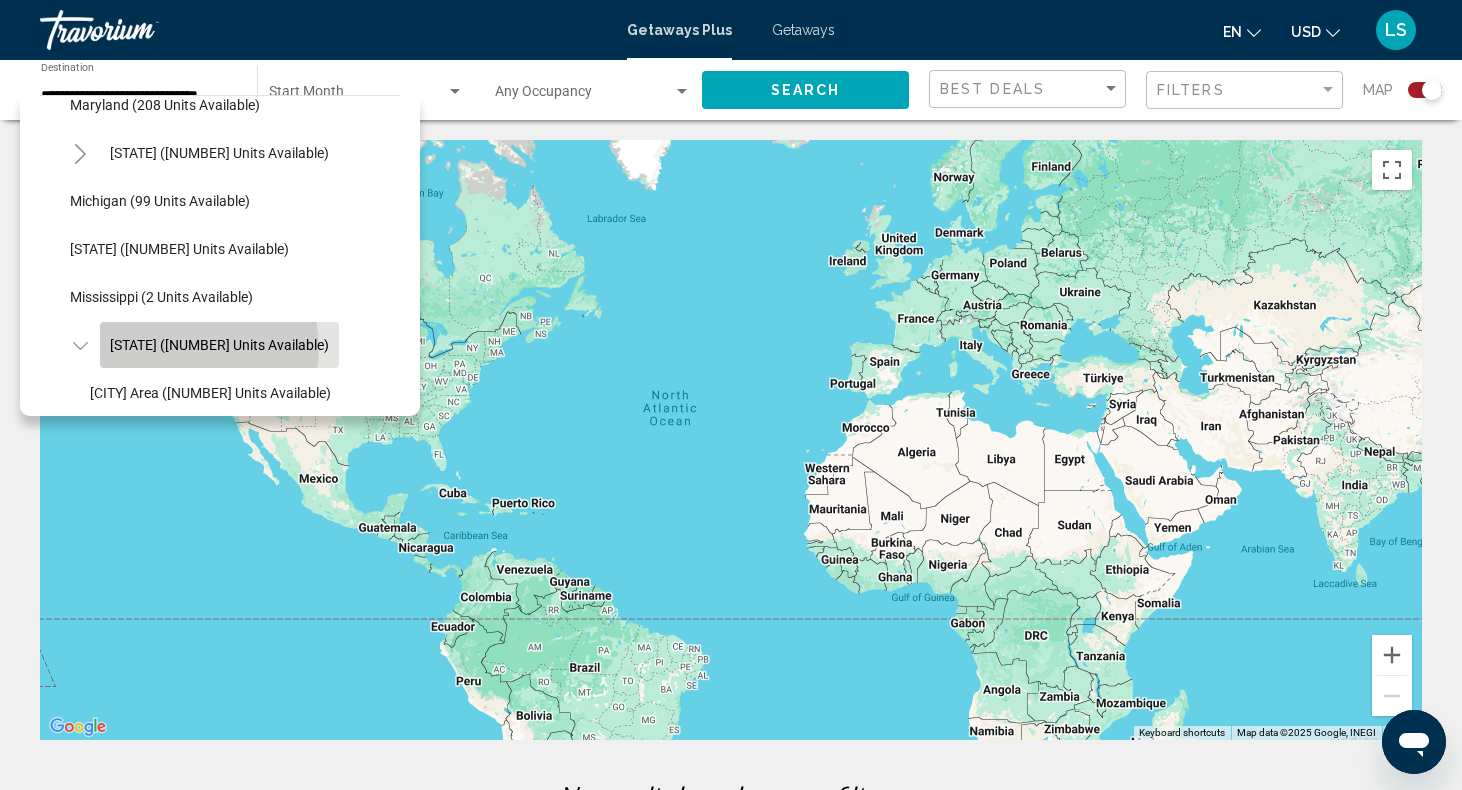 click on "Missouri (2,489 units available)" 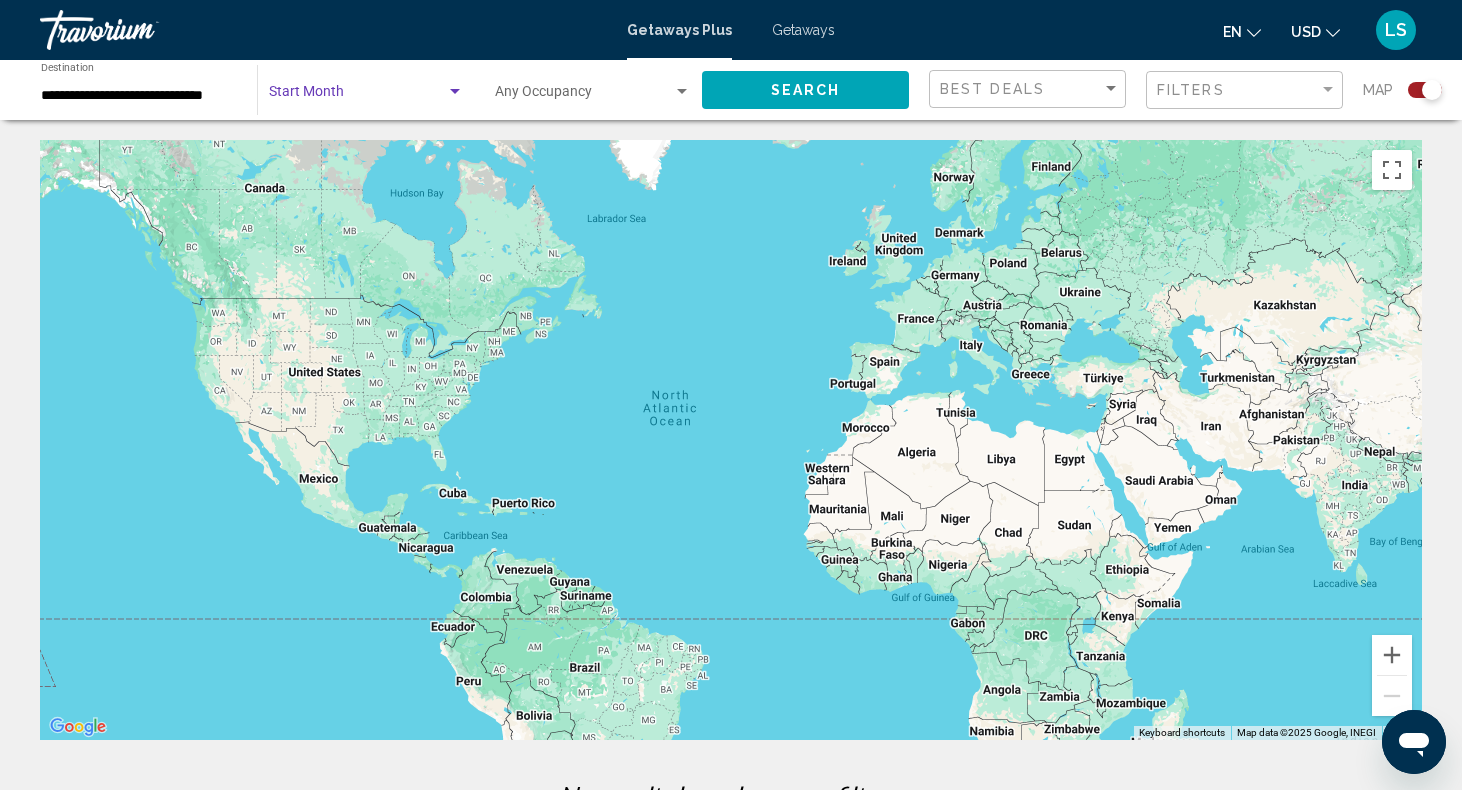 click at bounding box center [357, 96] 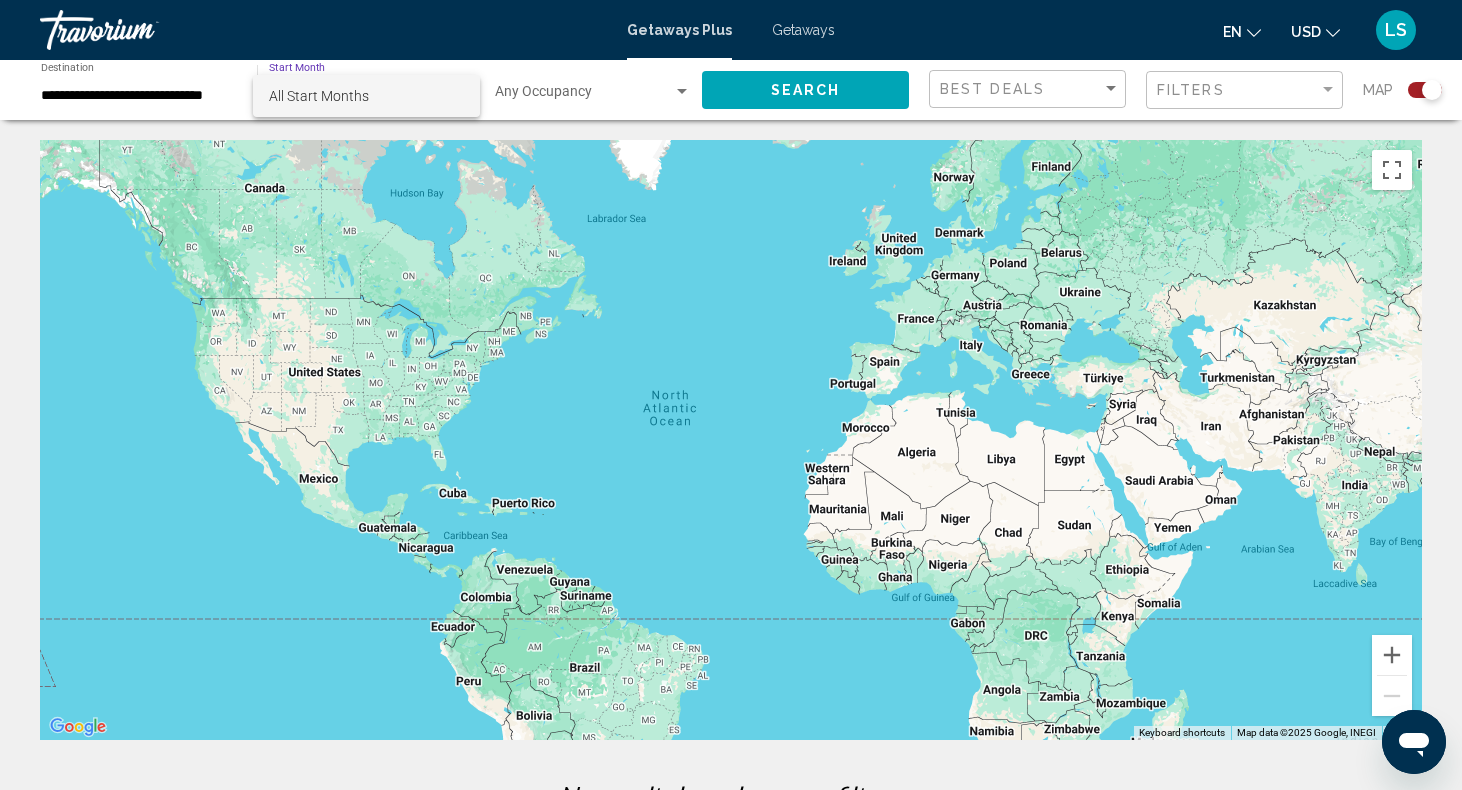 click at bounding box center (731, 395) 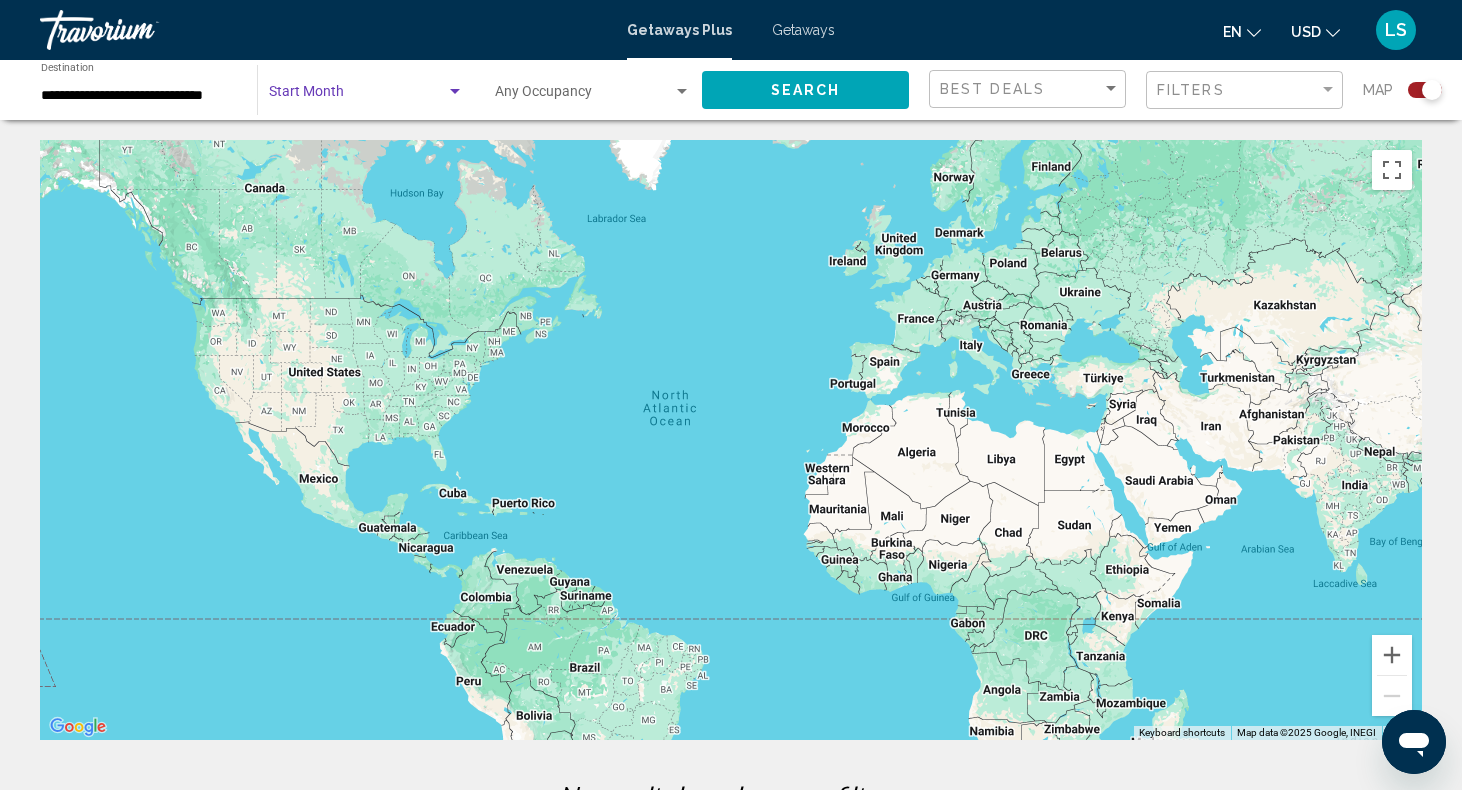 click at bounding box center [357, 96] 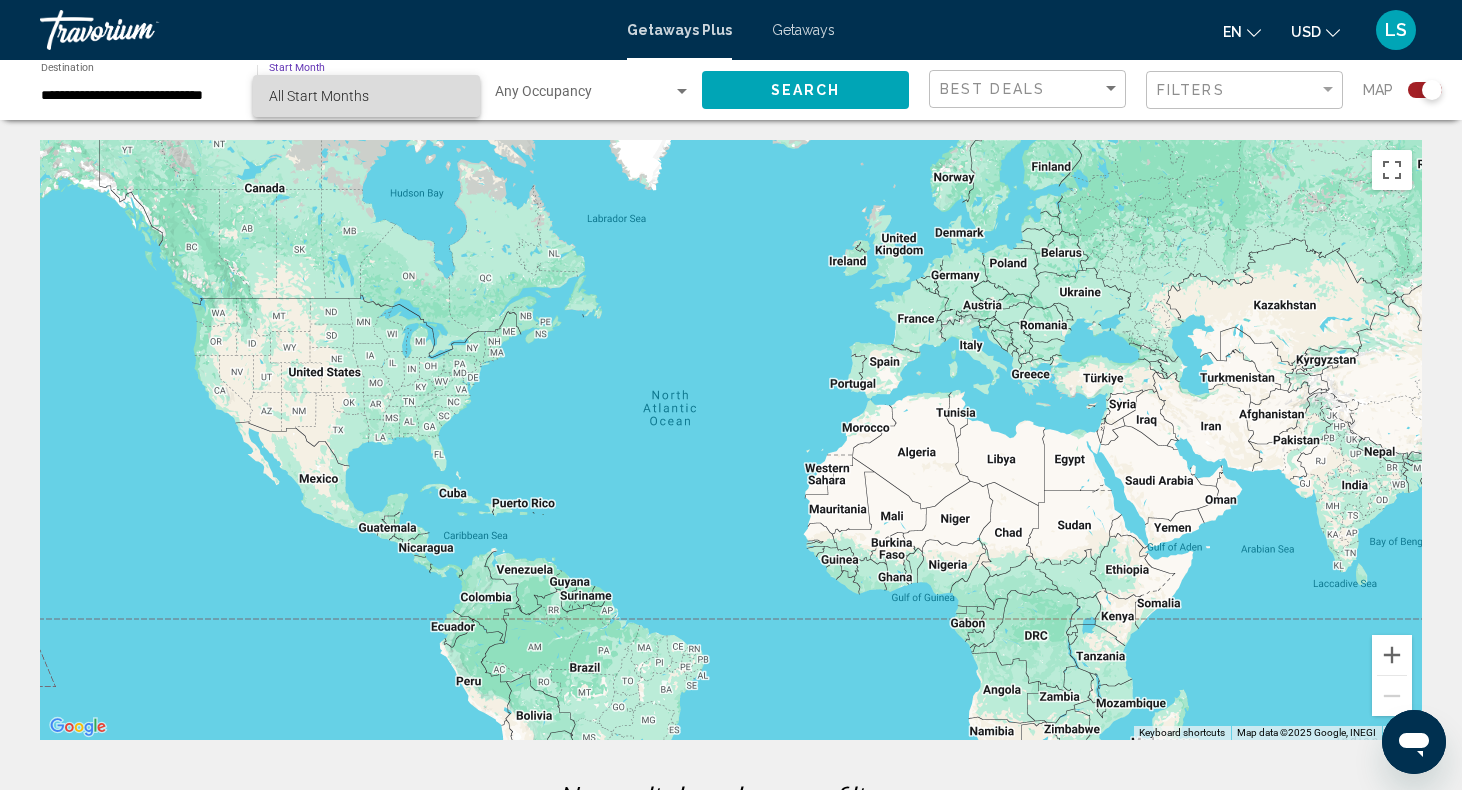 click on "All Start Months" at bounding box center (366, 96) 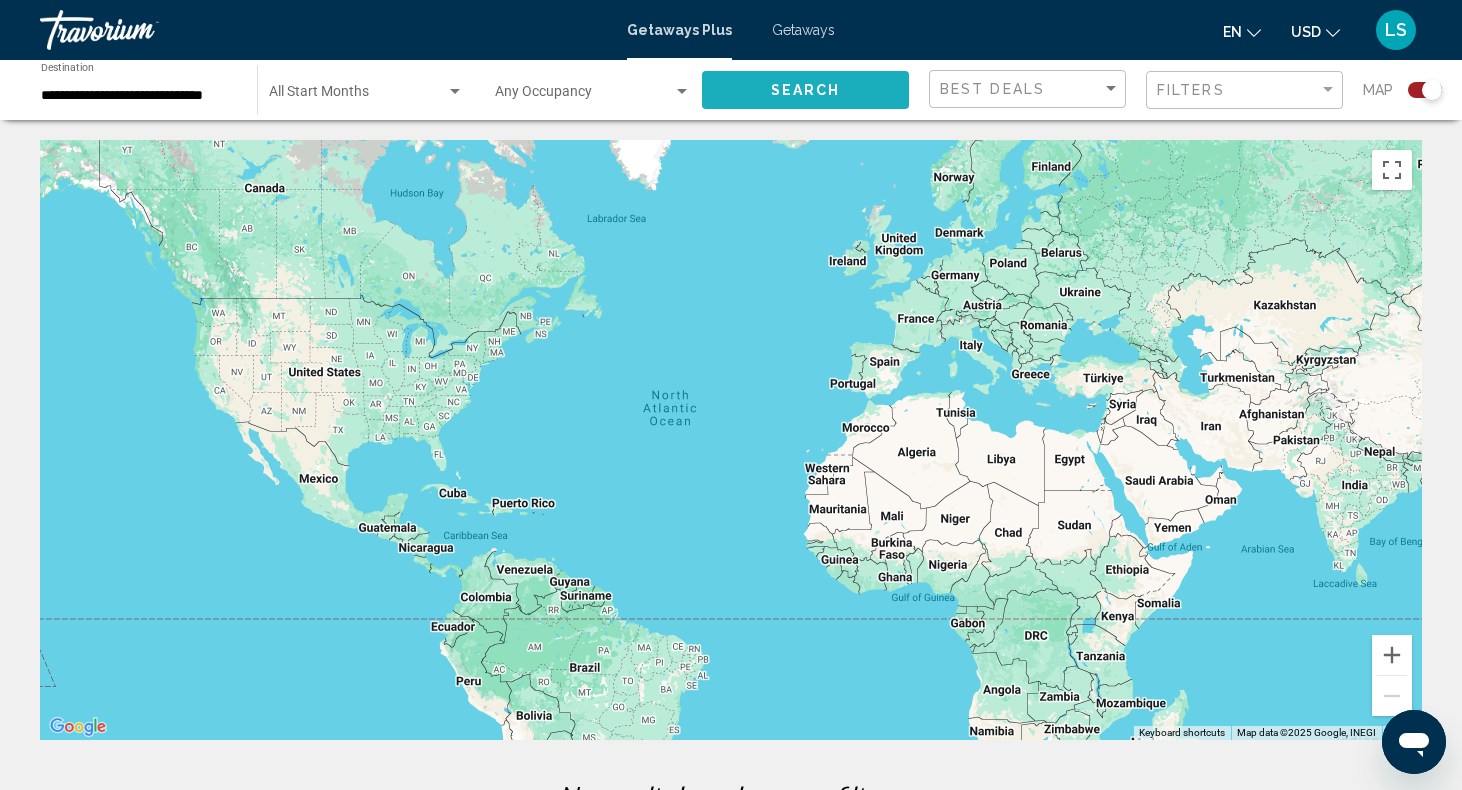click on "Search" 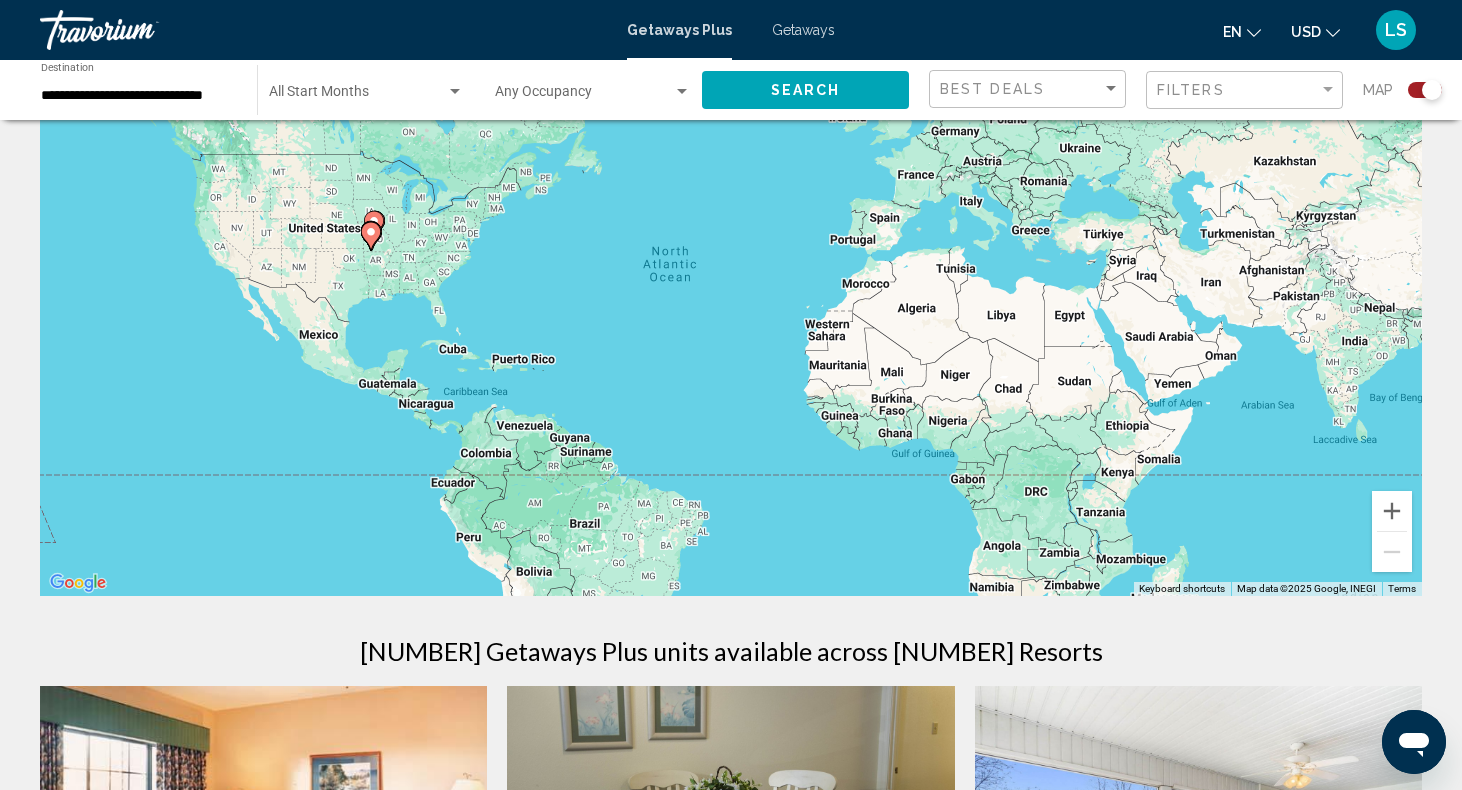 scroll, scrollTop: 0, scrollLeft: 0, axis: both 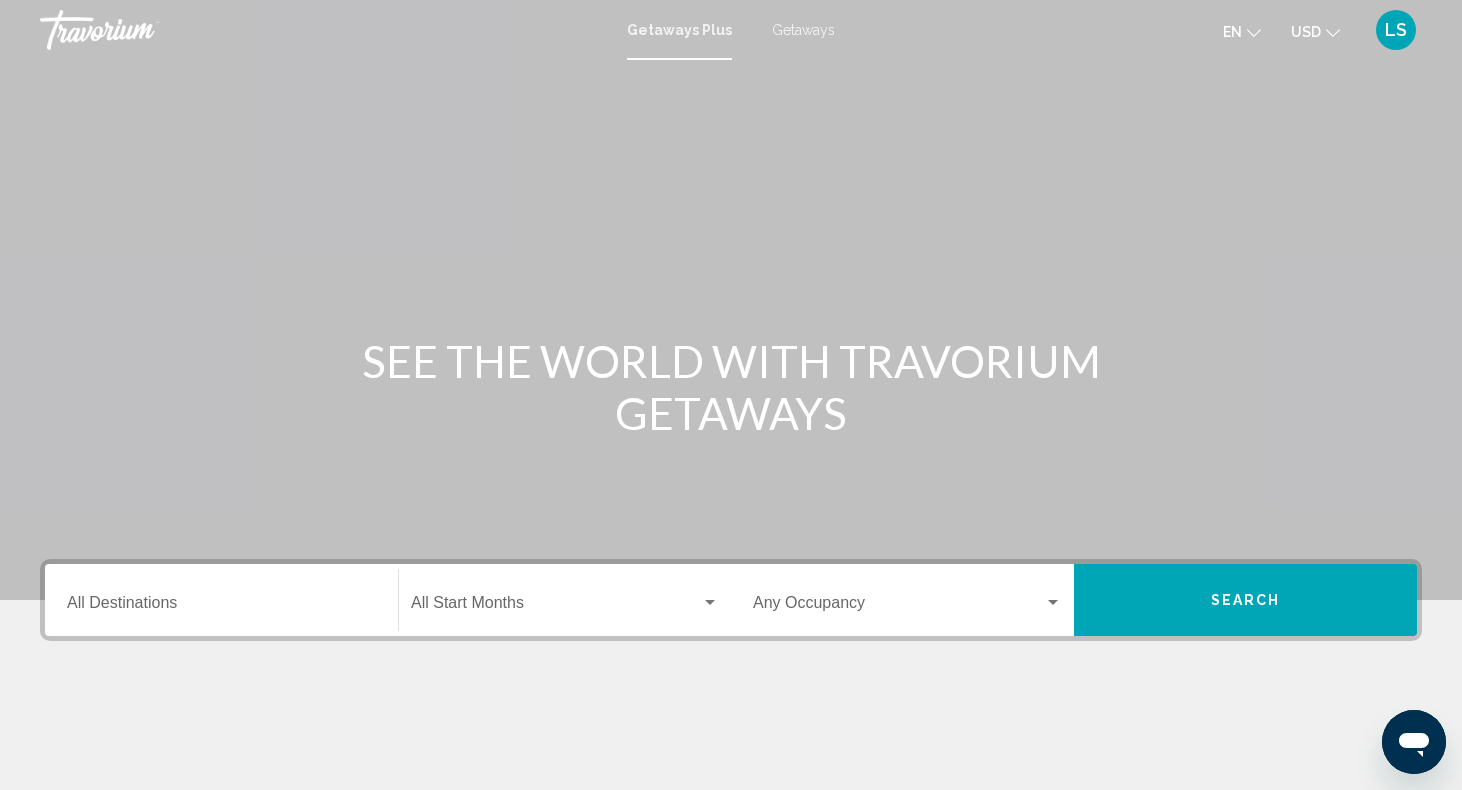 click on "Getaways" at bounding box center [803, 30] 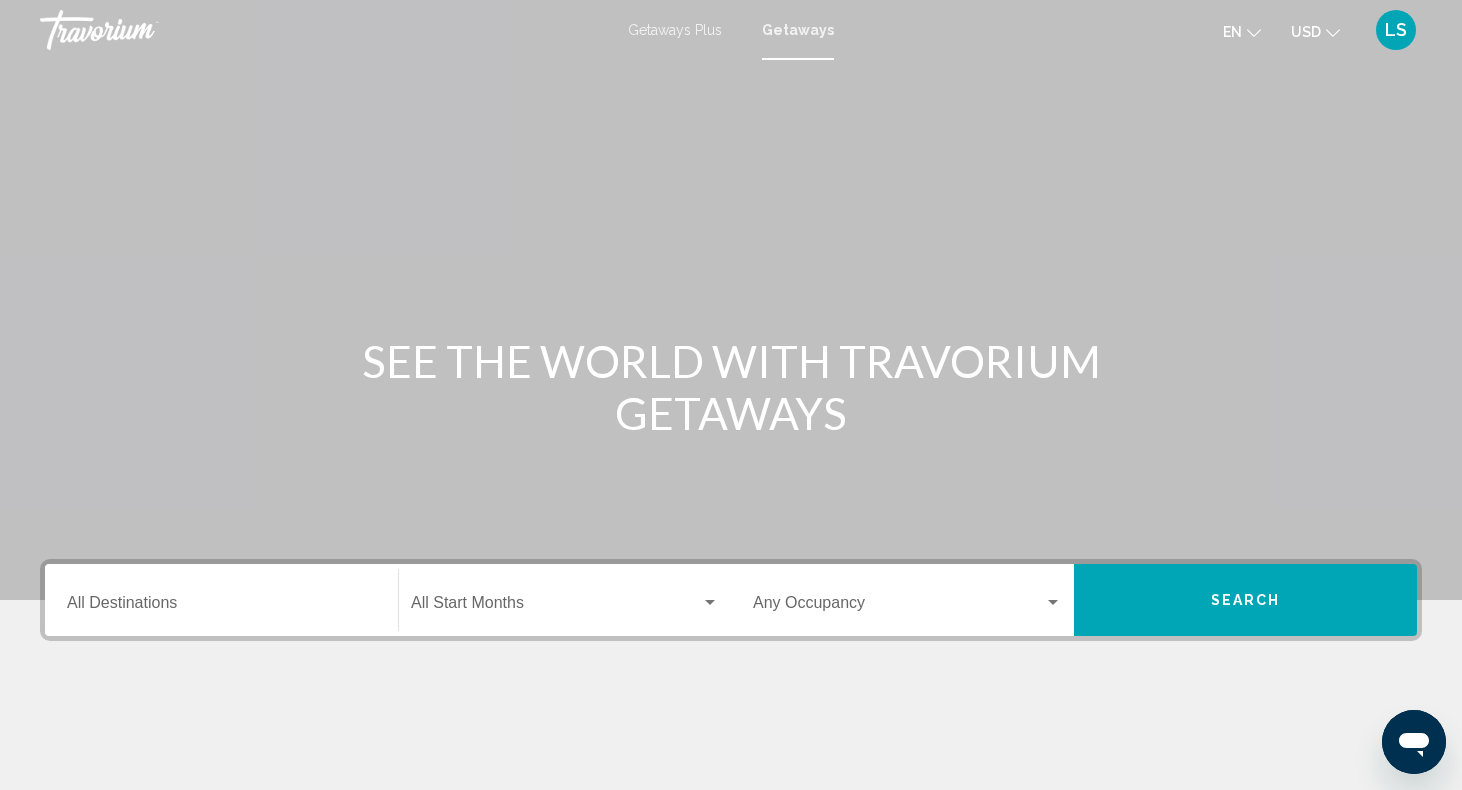 click on "Destination All Destinations" at bounding box center [221, 607] 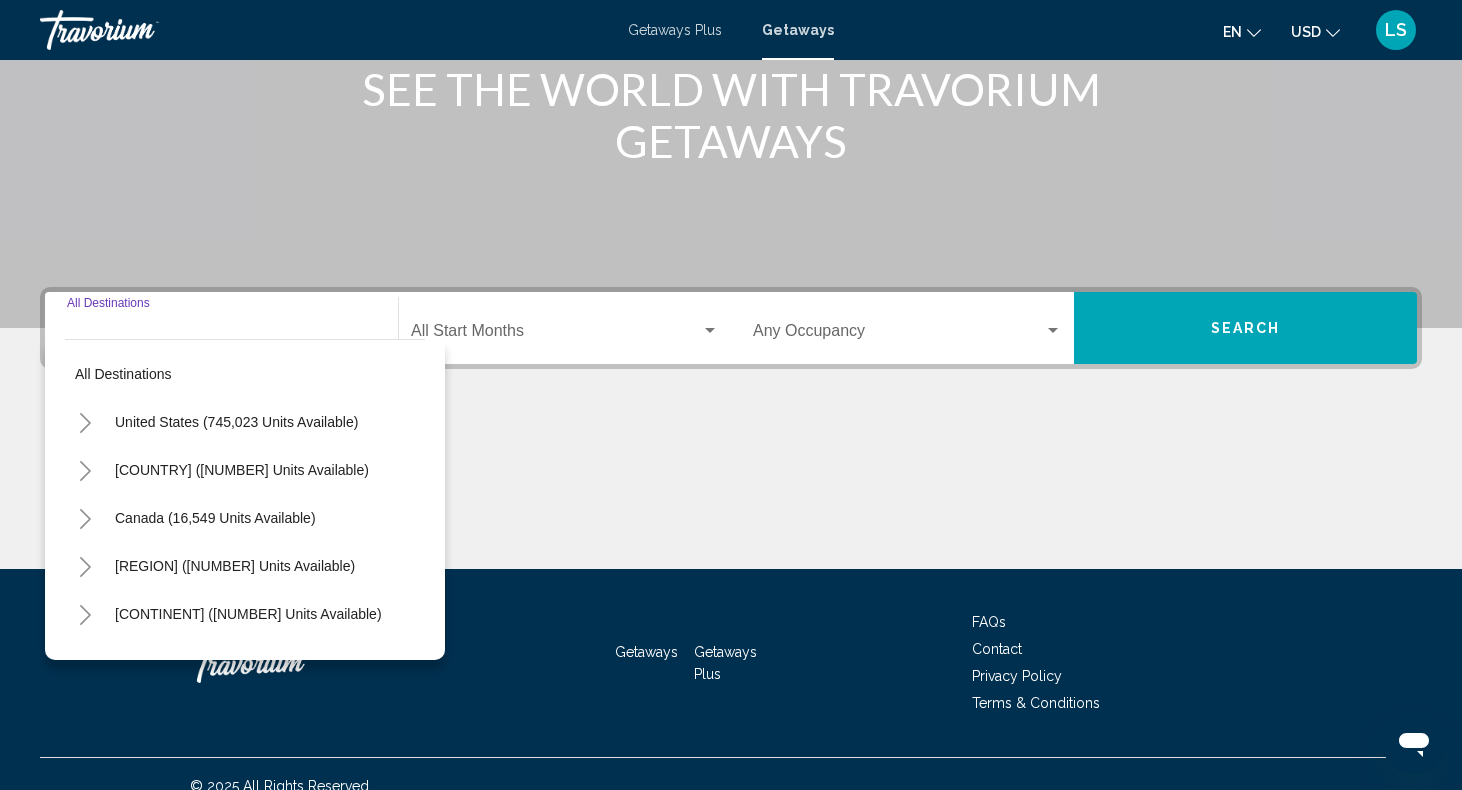 scroll, scrollTop: 296, scrollLeft: 0, axis: vertical 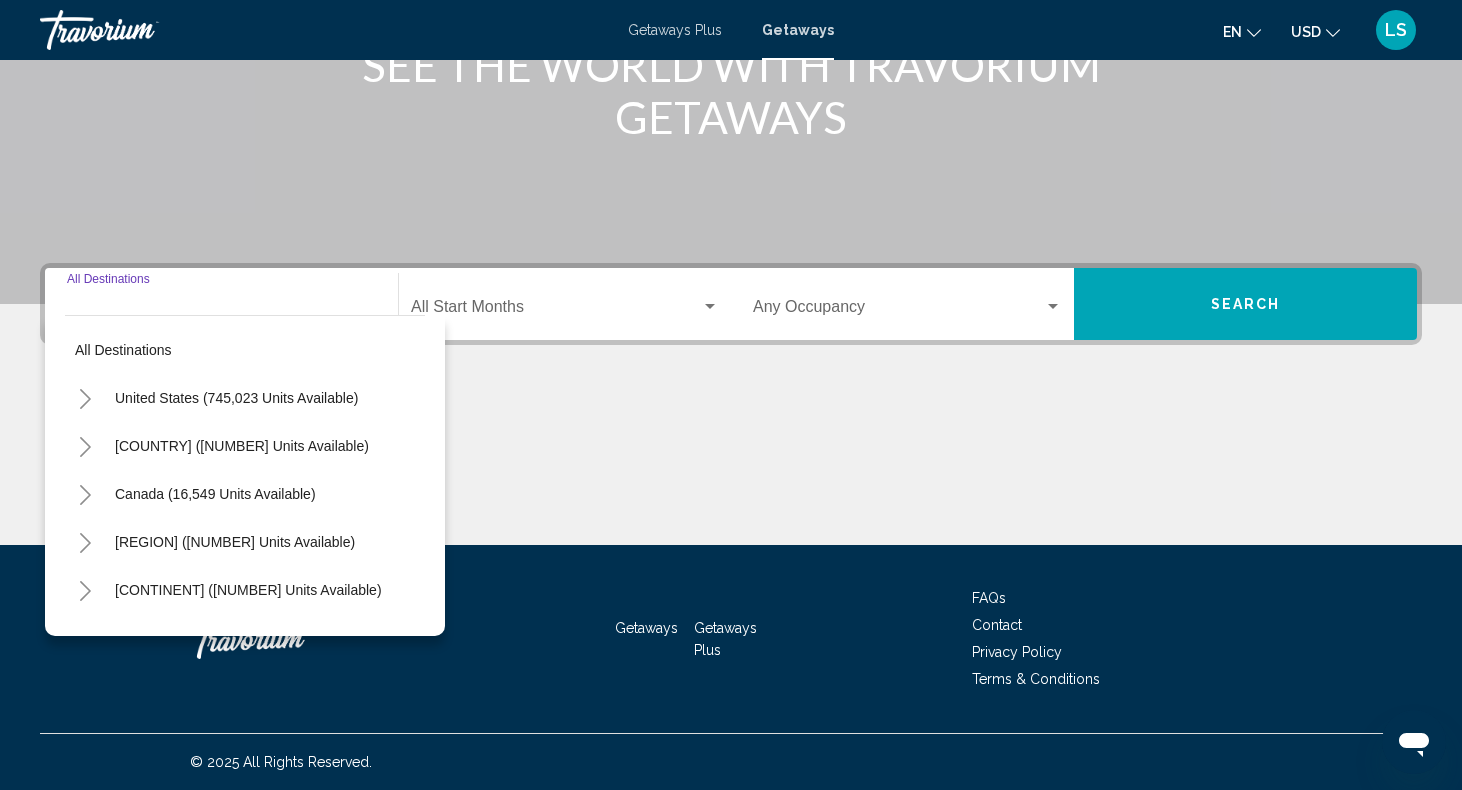 click 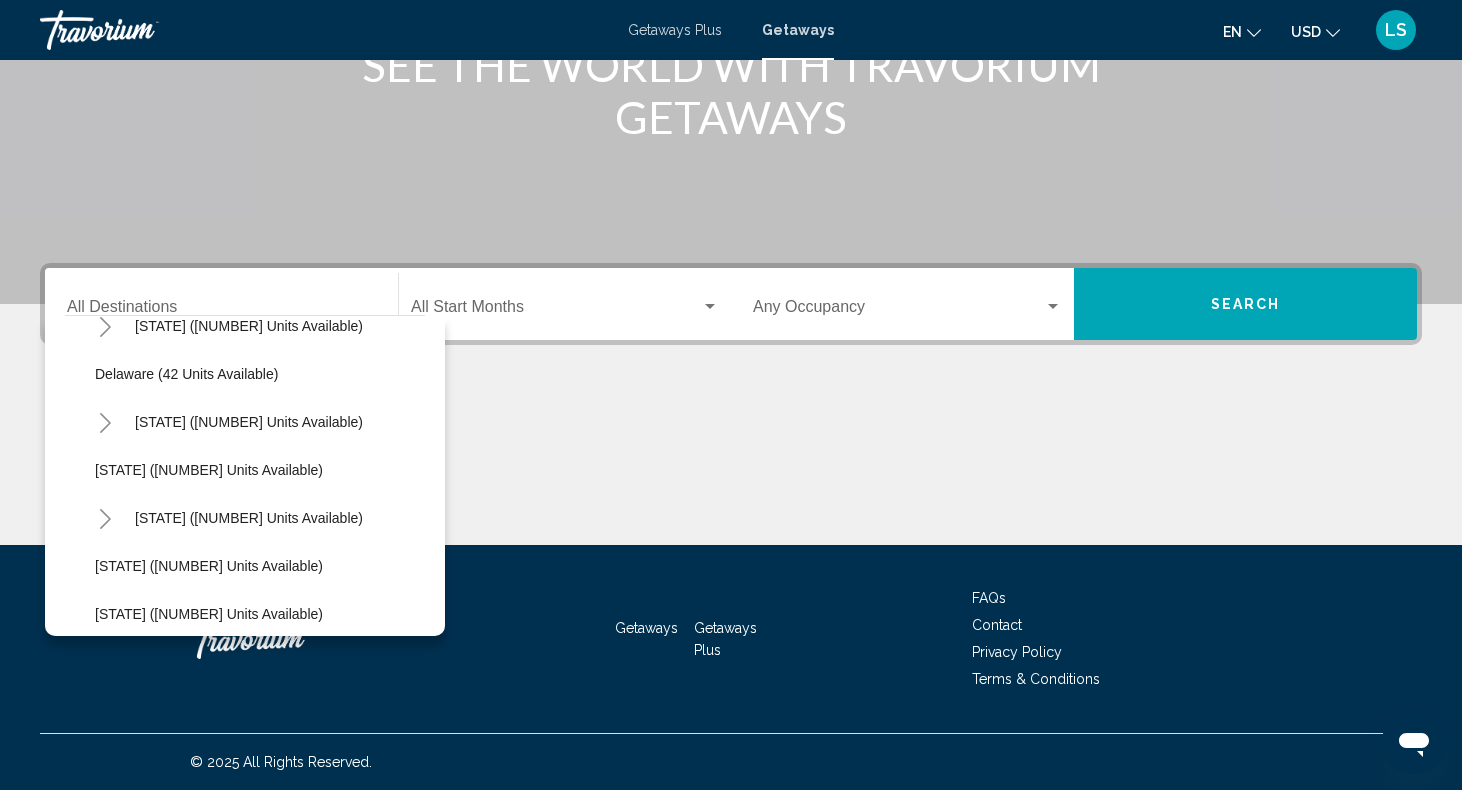 scroll, scrollTop: 282, scrollLeft: 0, axis: vertical 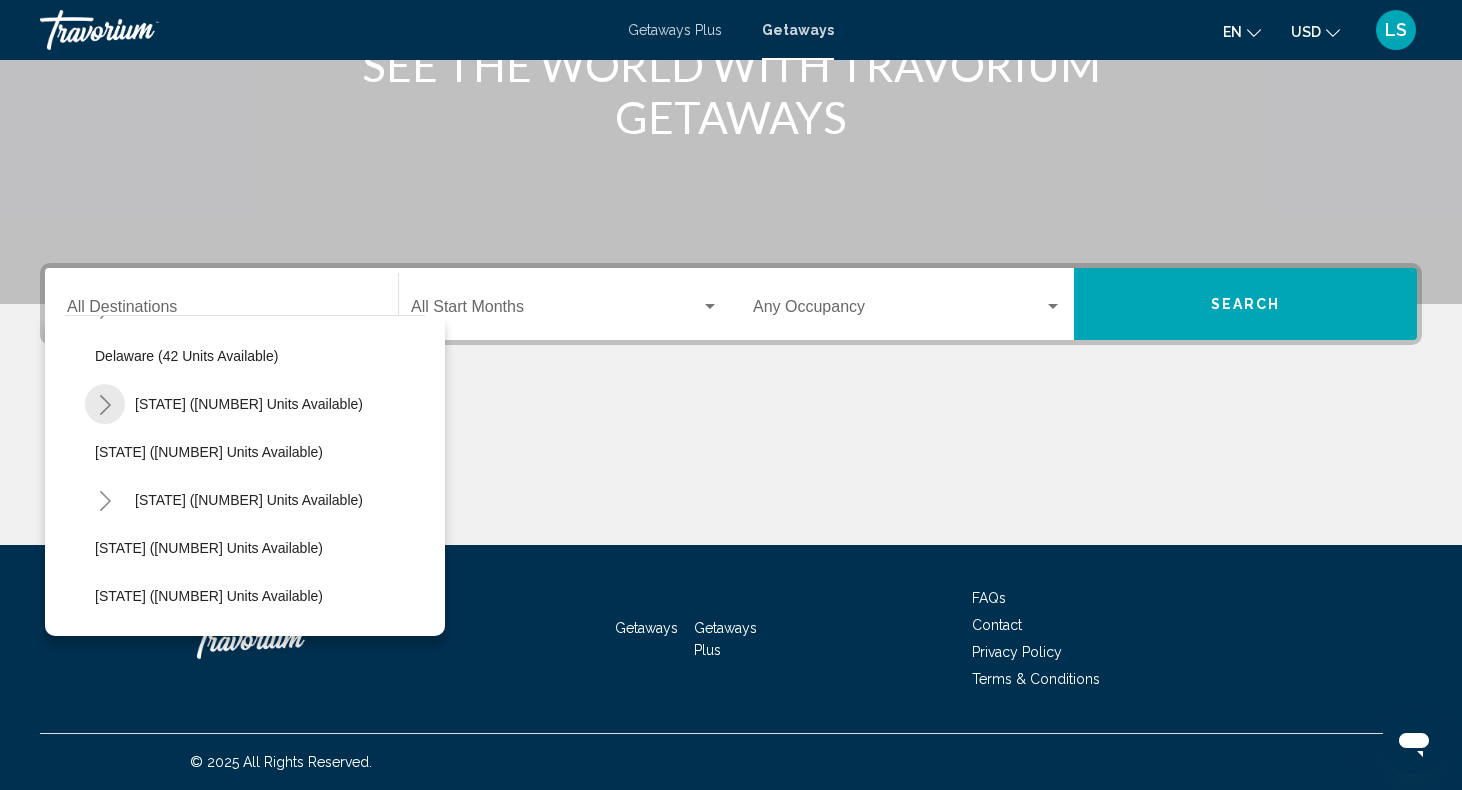 click 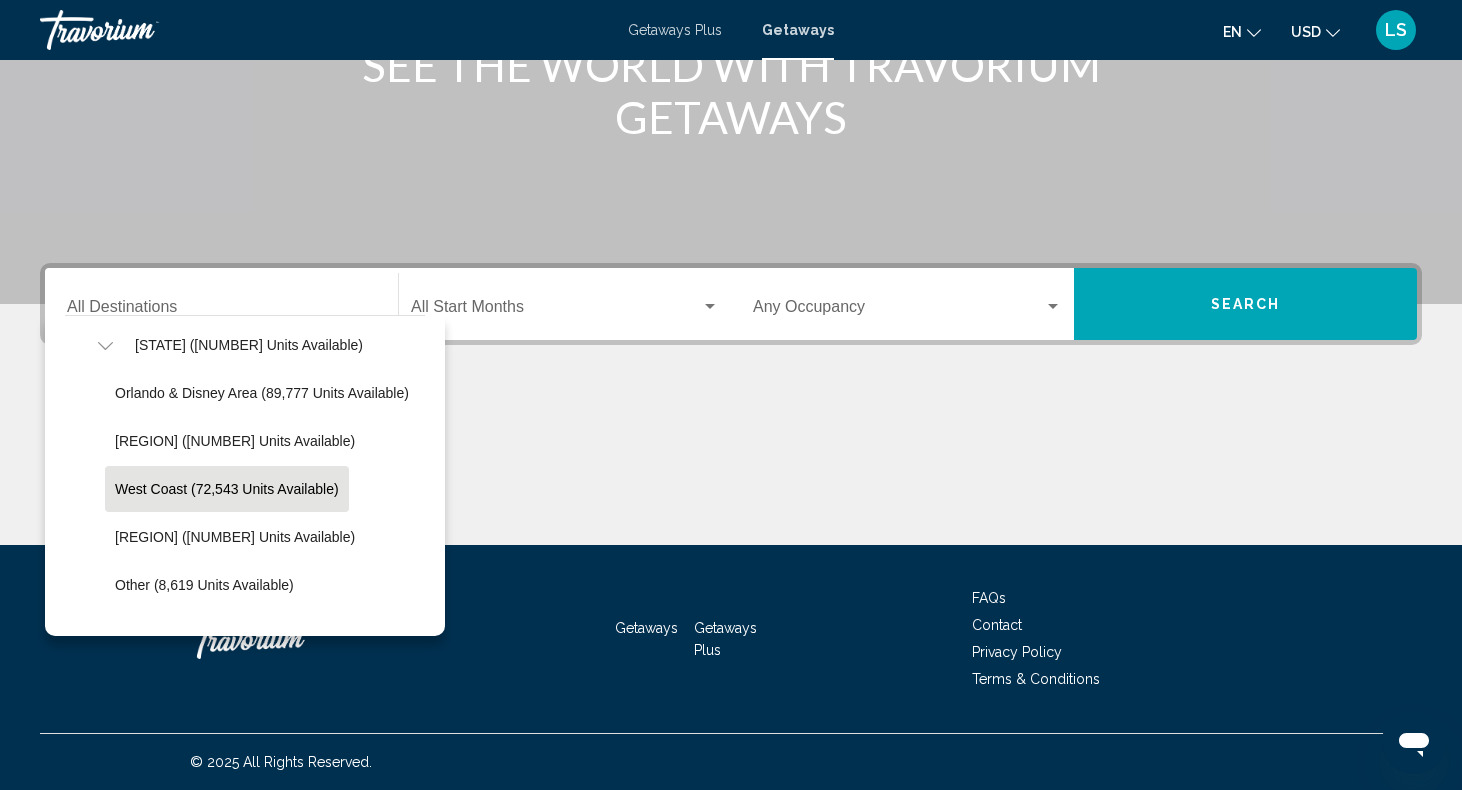 scroll, scrollTop: 363, scrollLeft: 0, axis: vertical 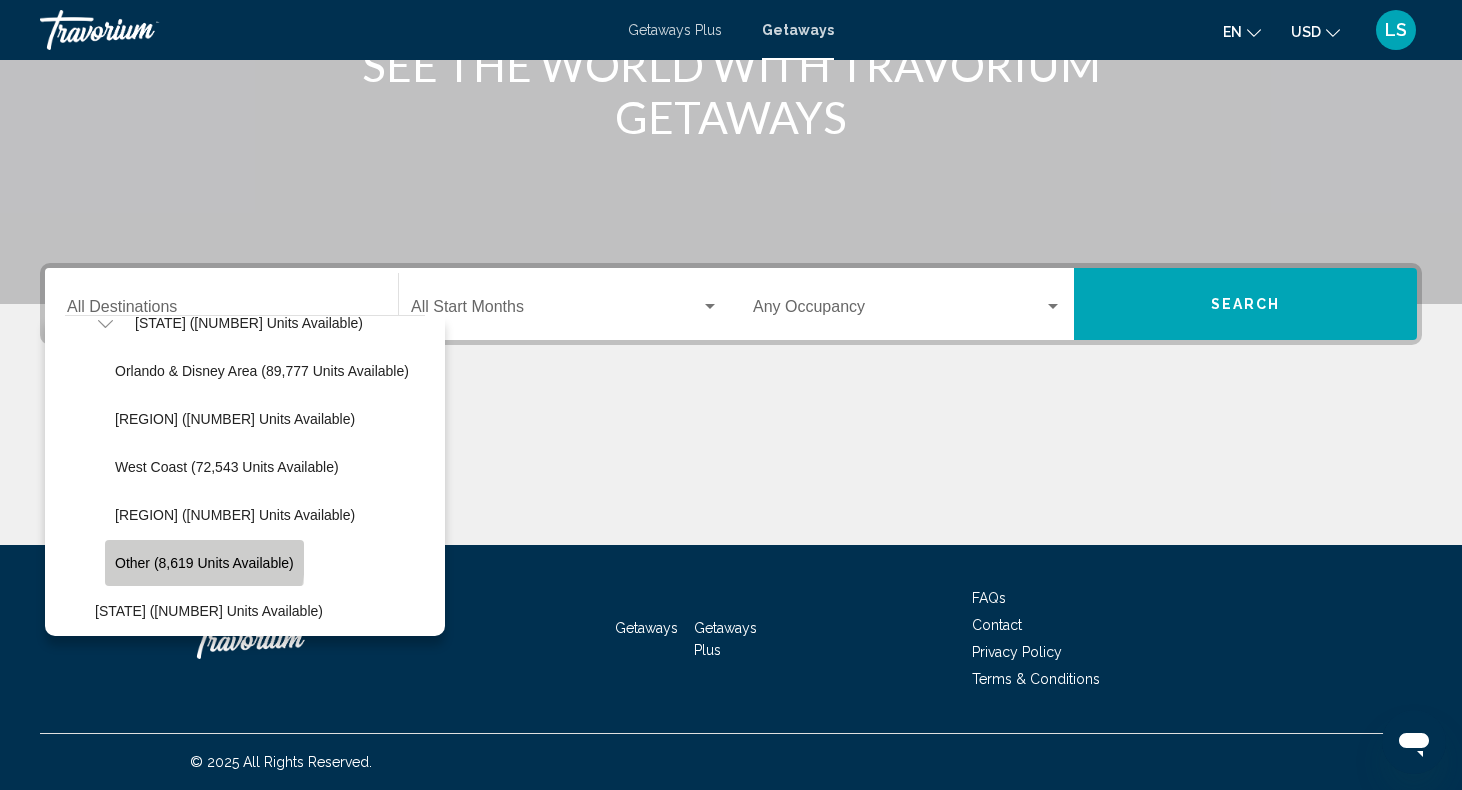 click on "Other (8,619 units available)" 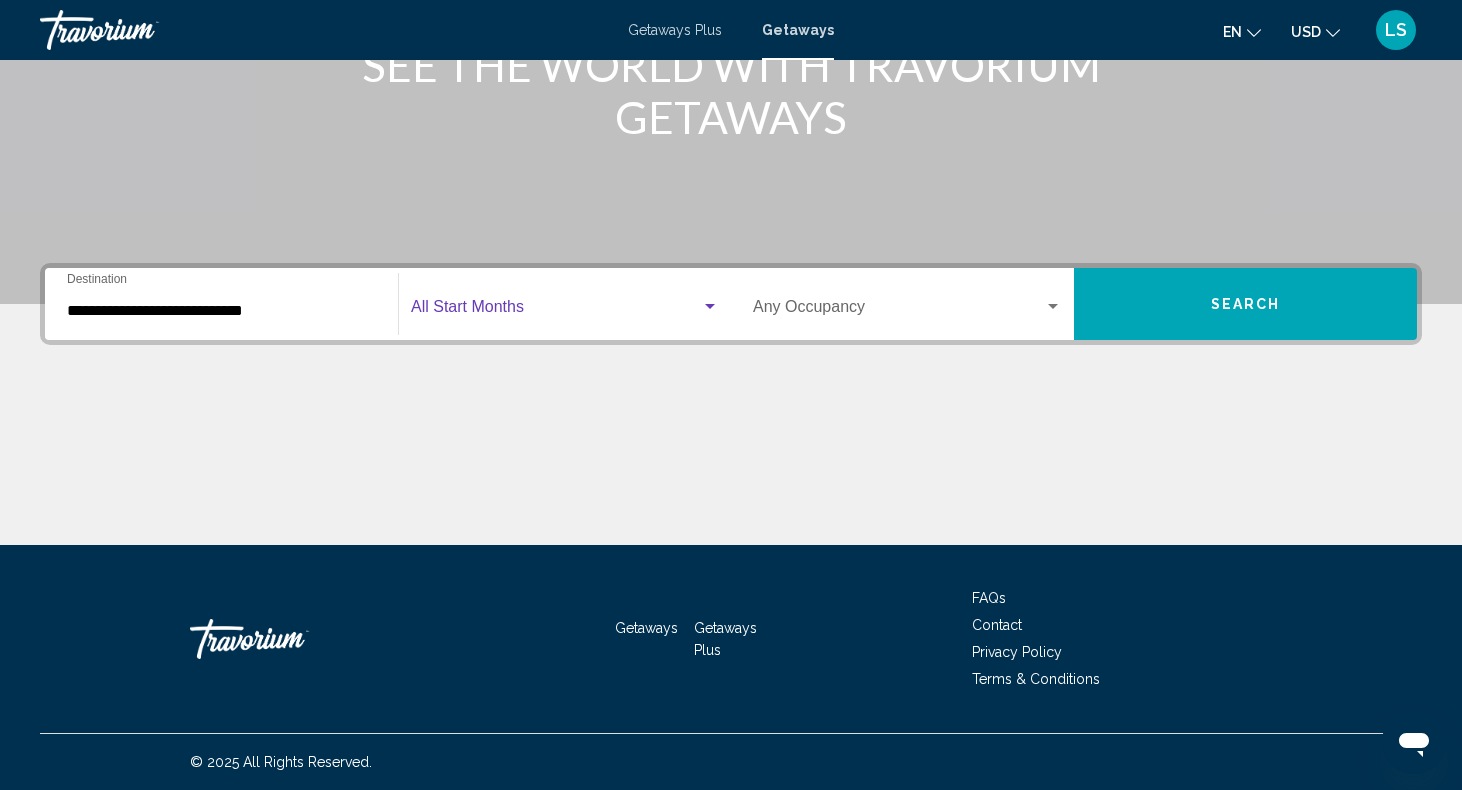click at bounding box center (556, 311) 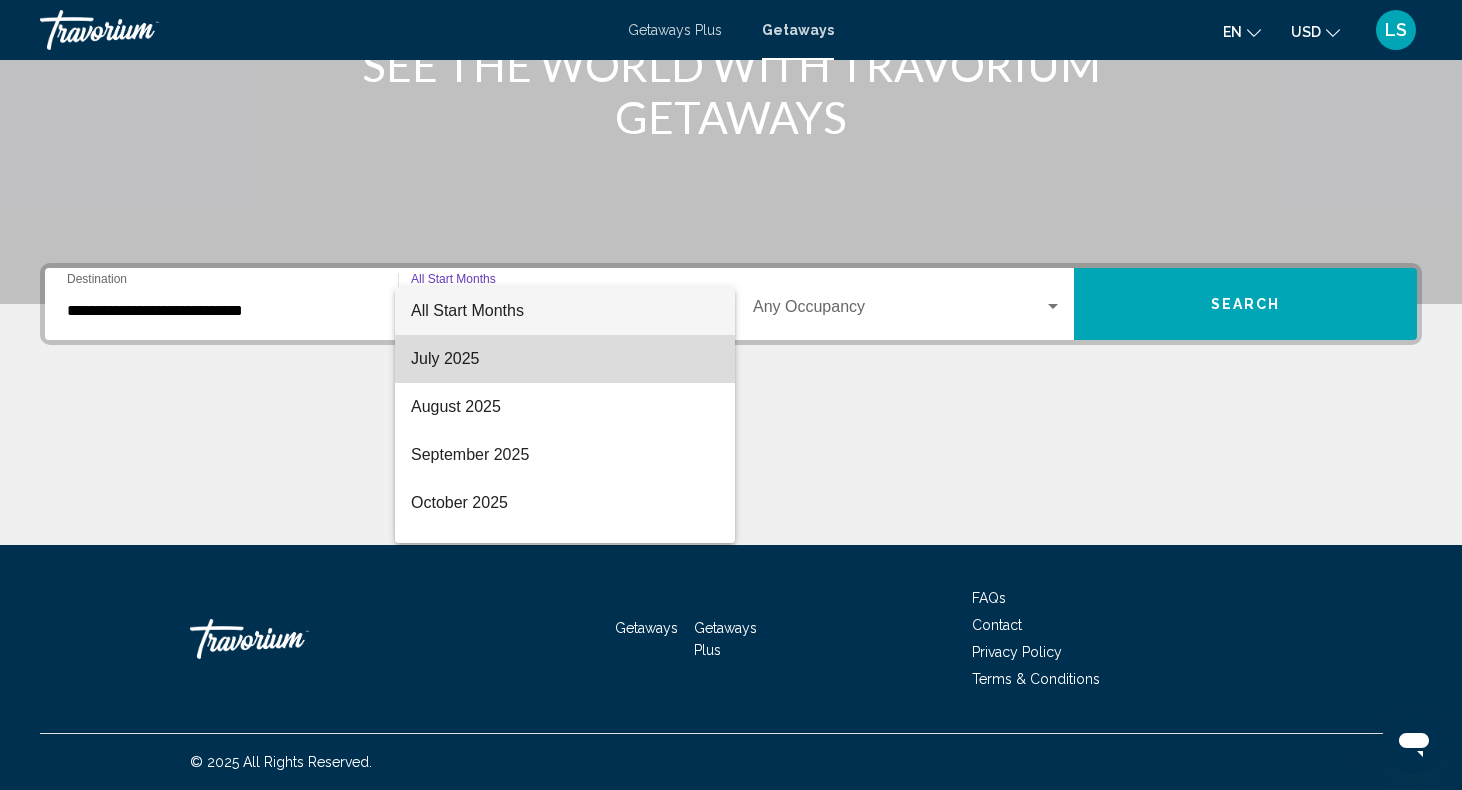 click on "July 2025" at bounding box center [565, 359] 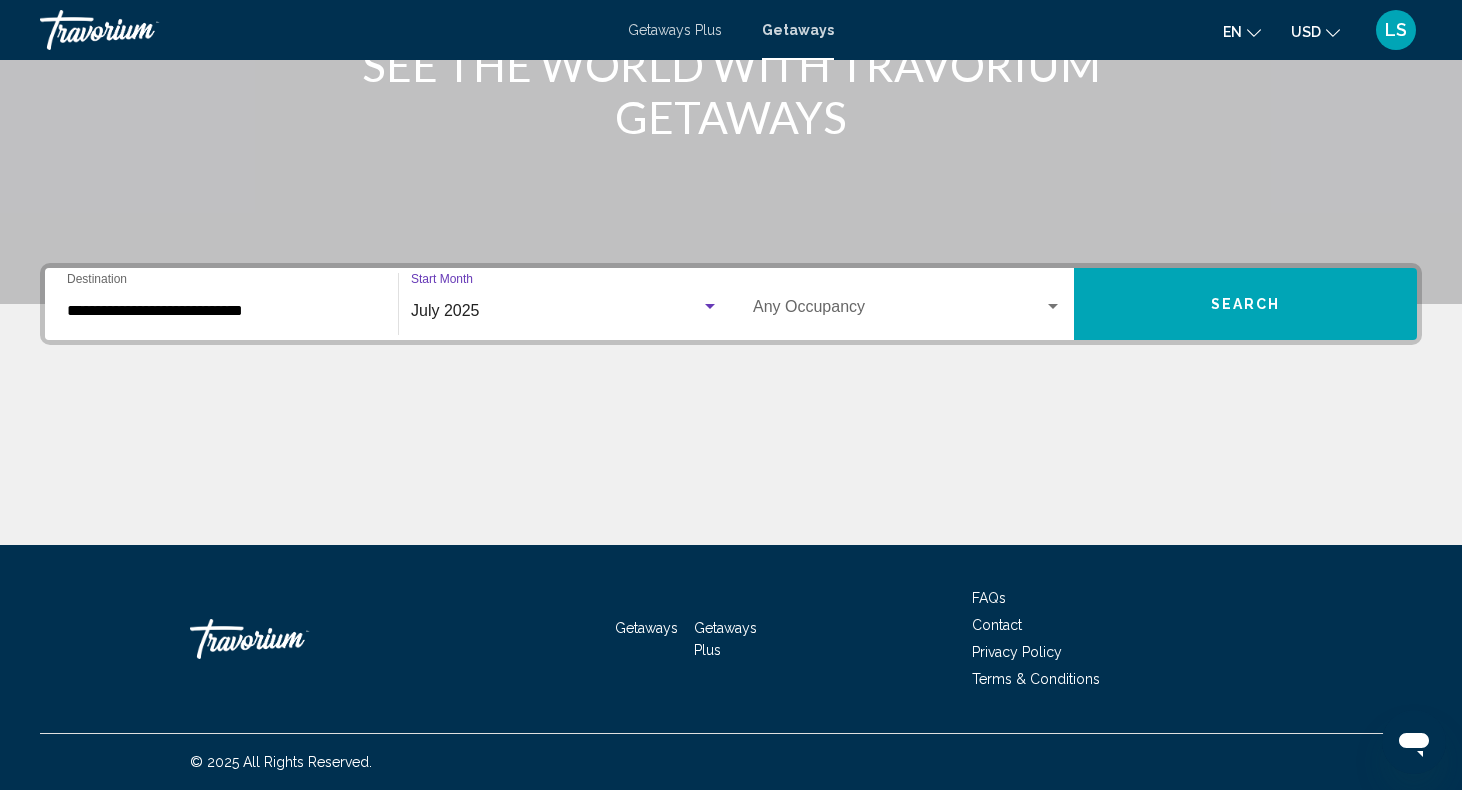 click at bounding box center (898, 311) 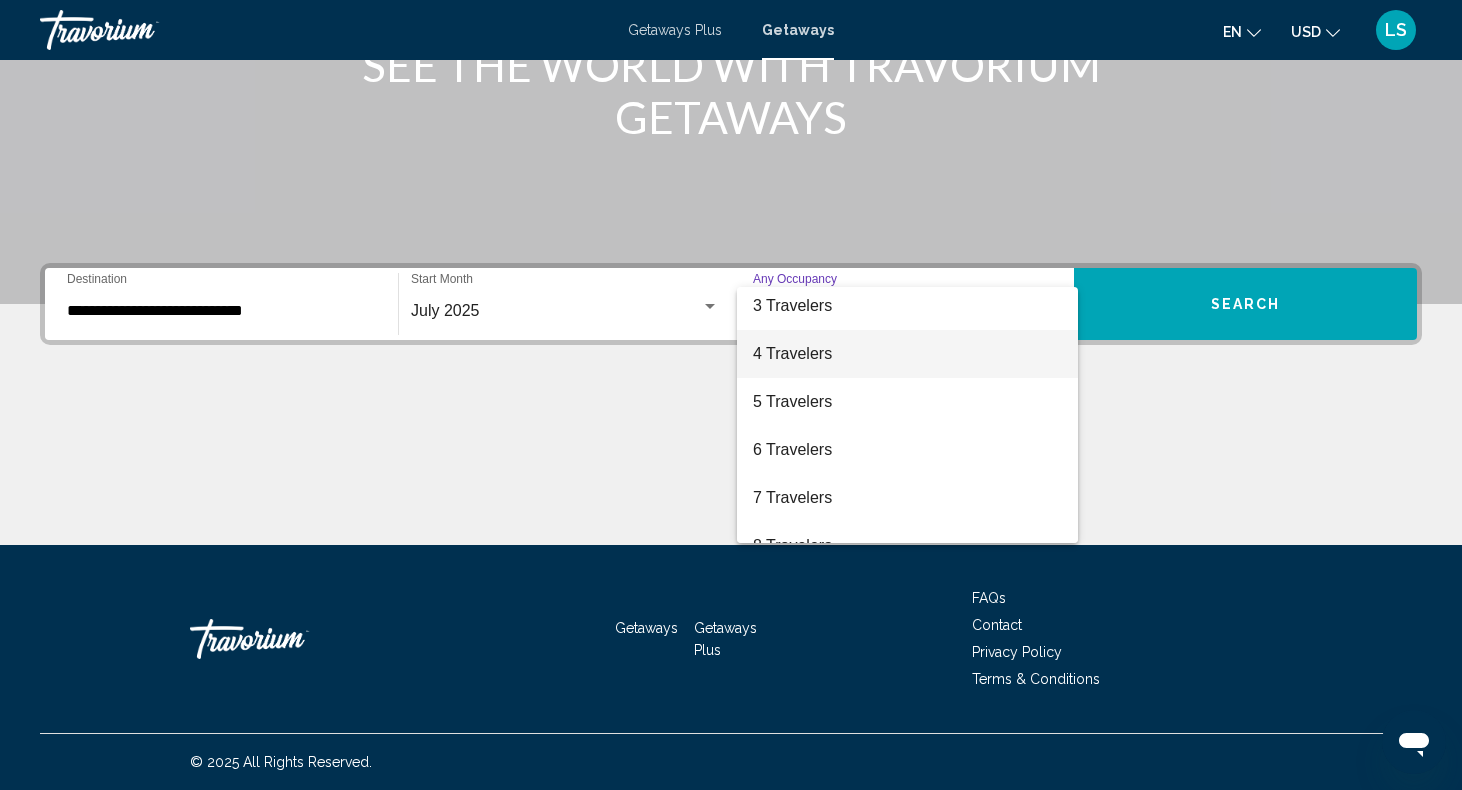 scroll, scrollTop: 112, scrollLeft: 0, axis: vertical 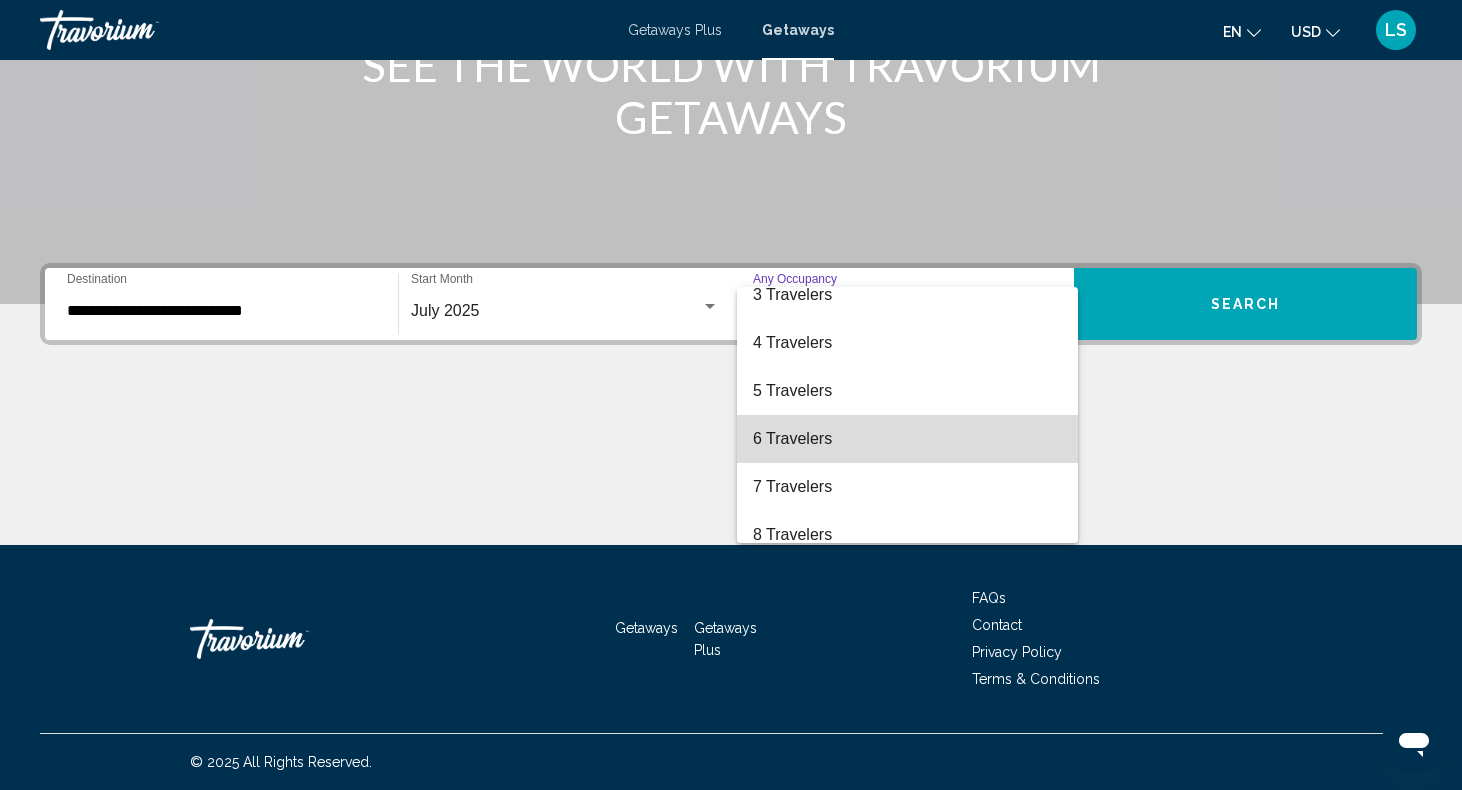 click on "6 Travelers" at bounding box center [907, 439] 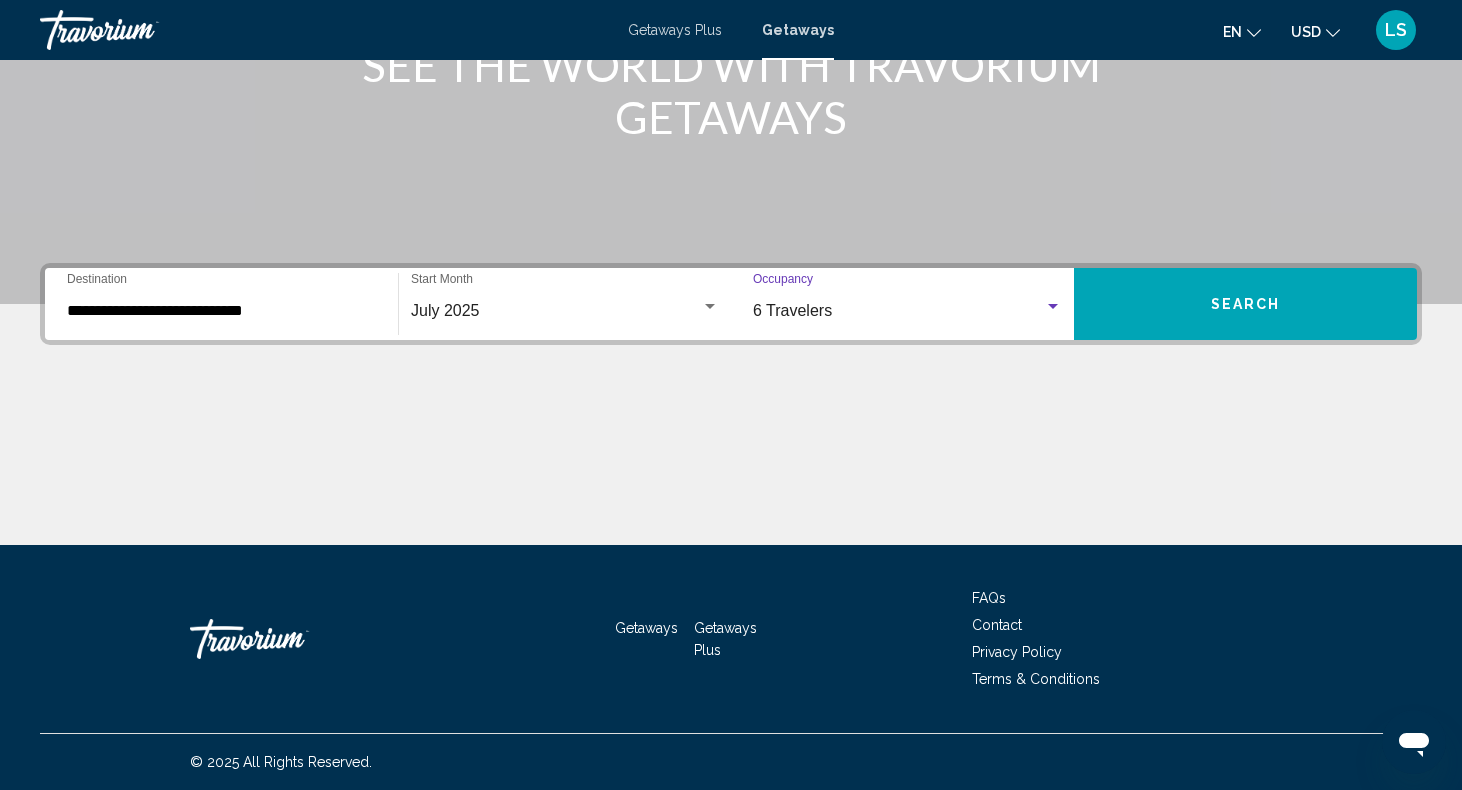 click on "Search" at bounding box center [1245, 304] 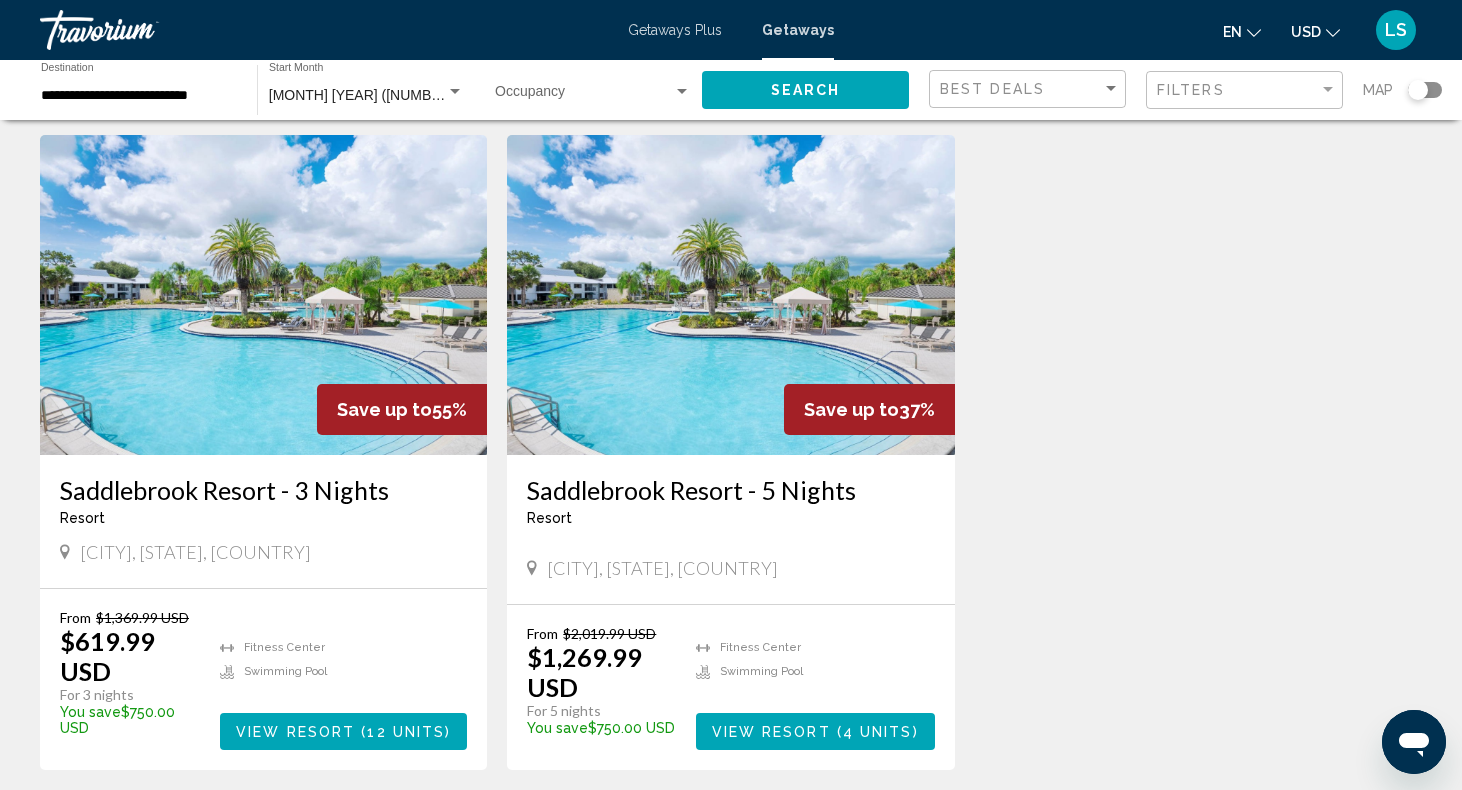 scroll, scrollTop: 0, scrollLeft: 0, axis: both 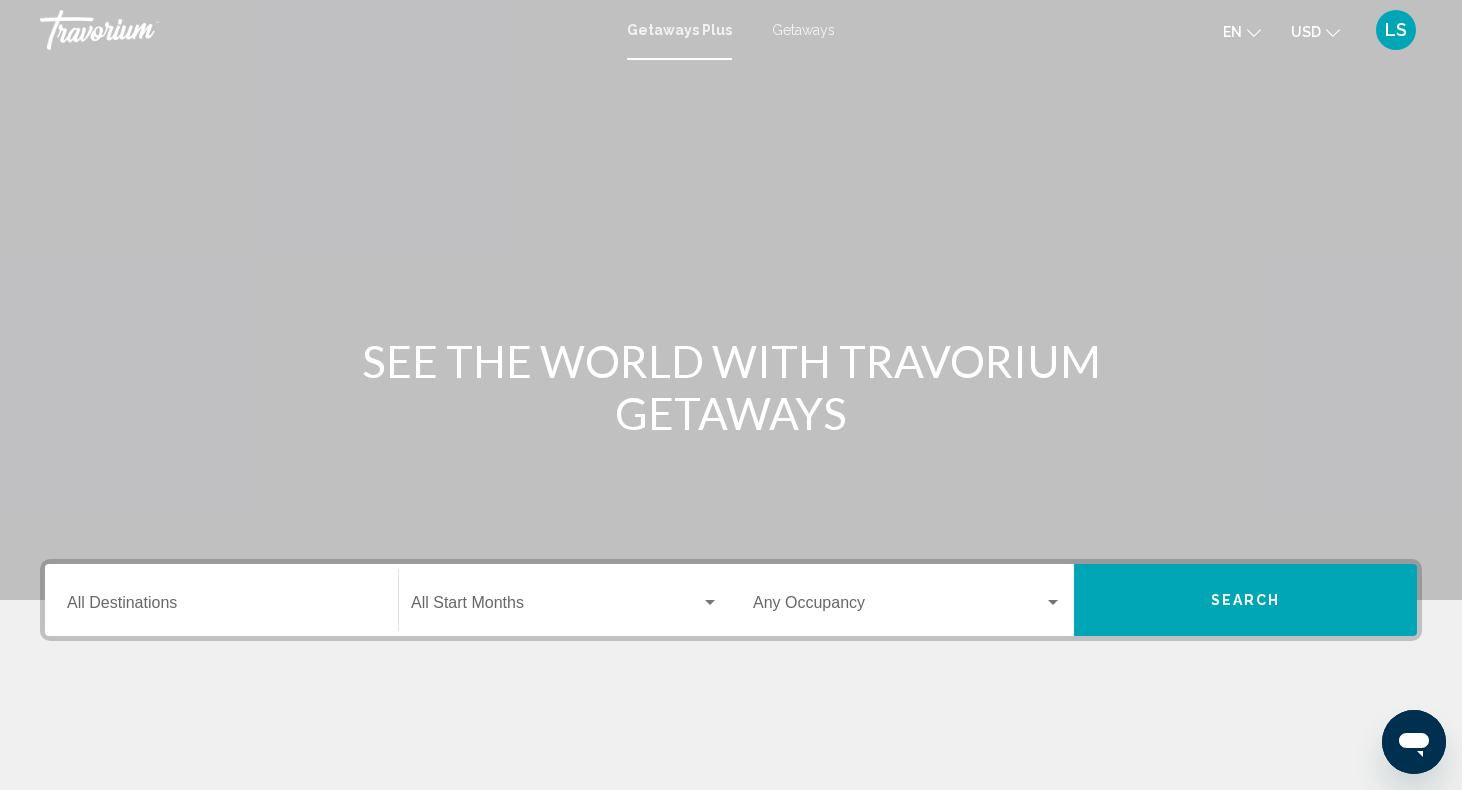 click on "Destination All Destinations" at bounding box center [221, 607] 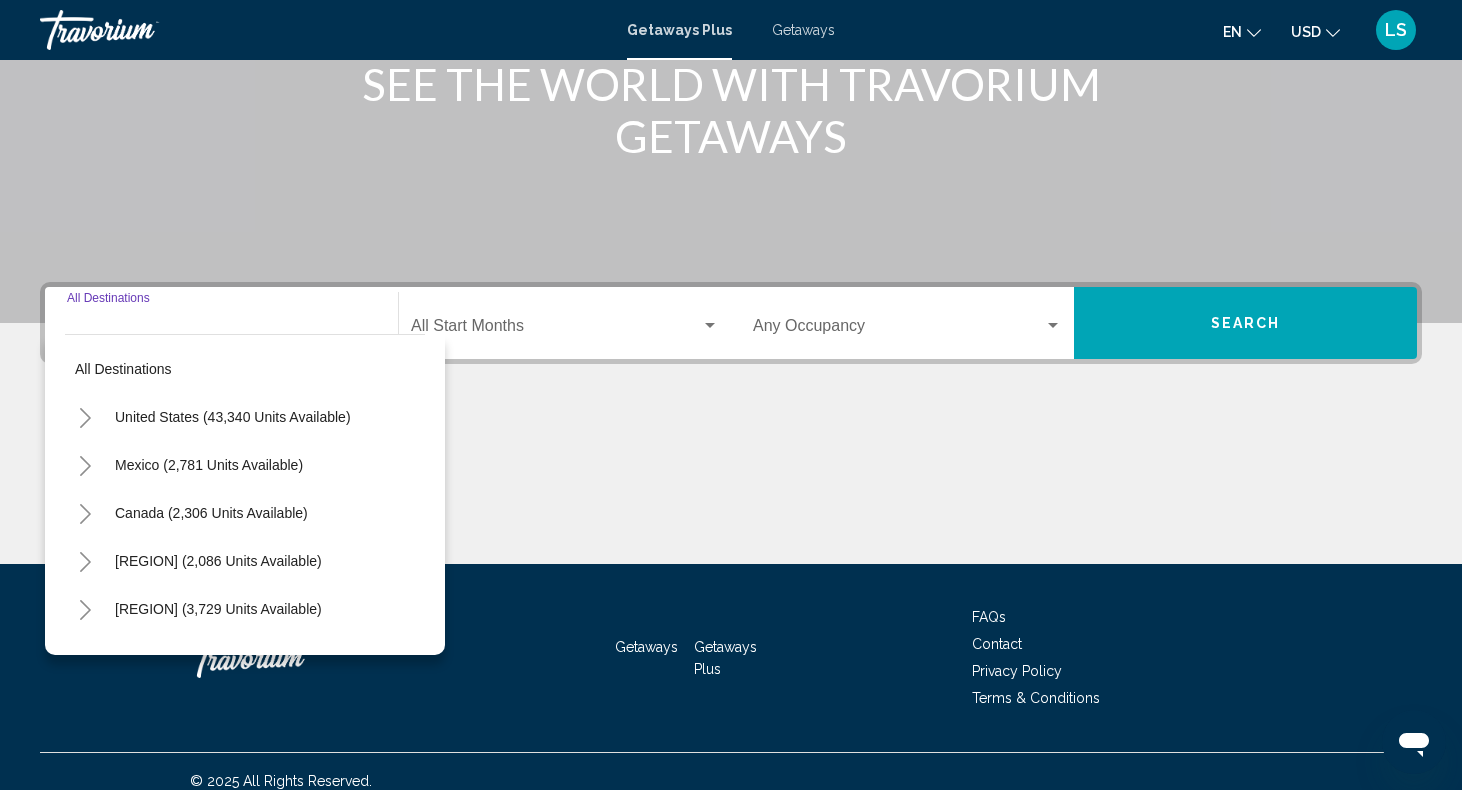 scroll, scrollTop: 296, scrollLeft: 0, axis: vertical 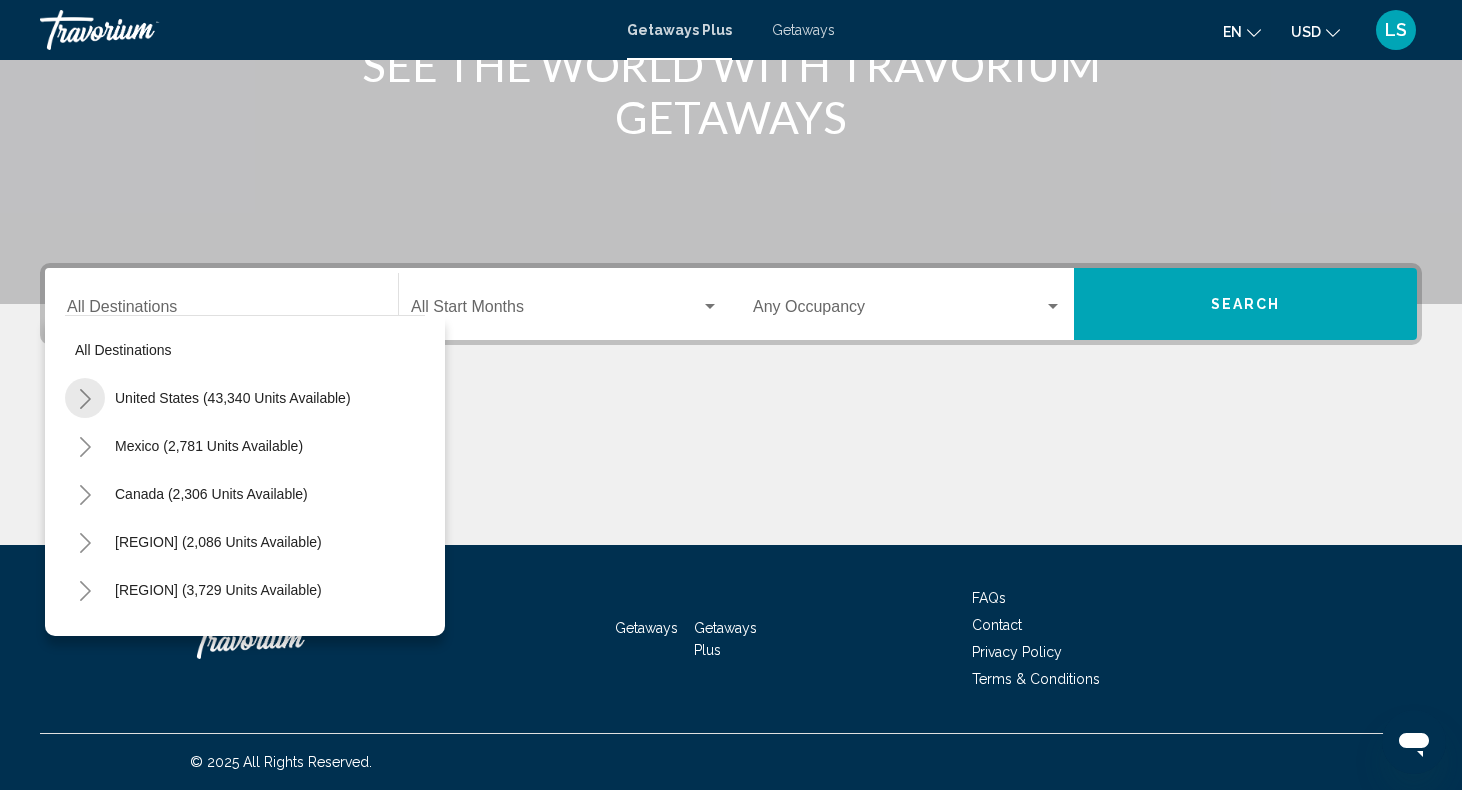click 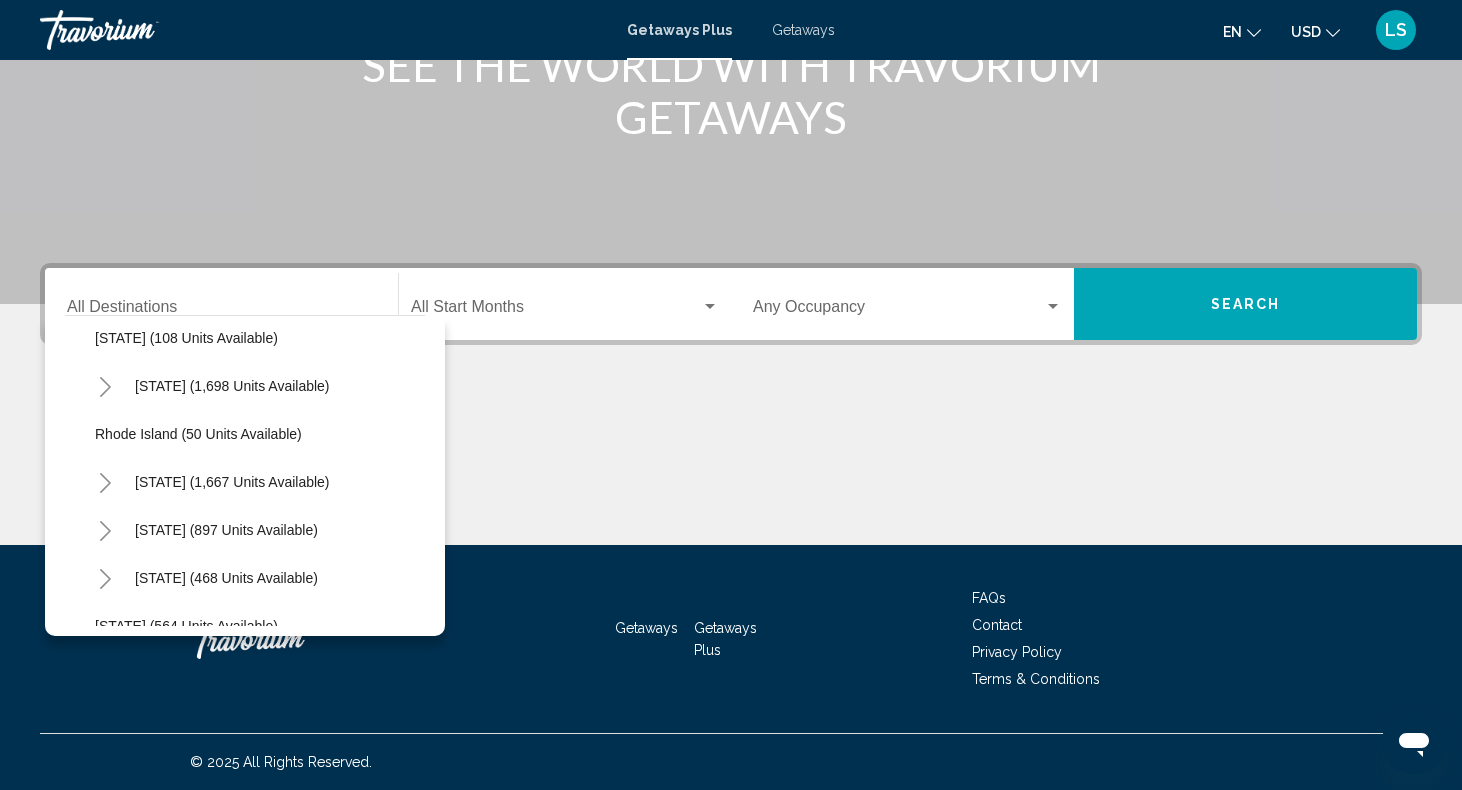 scroll, scrollTop: 1415, scrollLeft: 0, axis: vertical 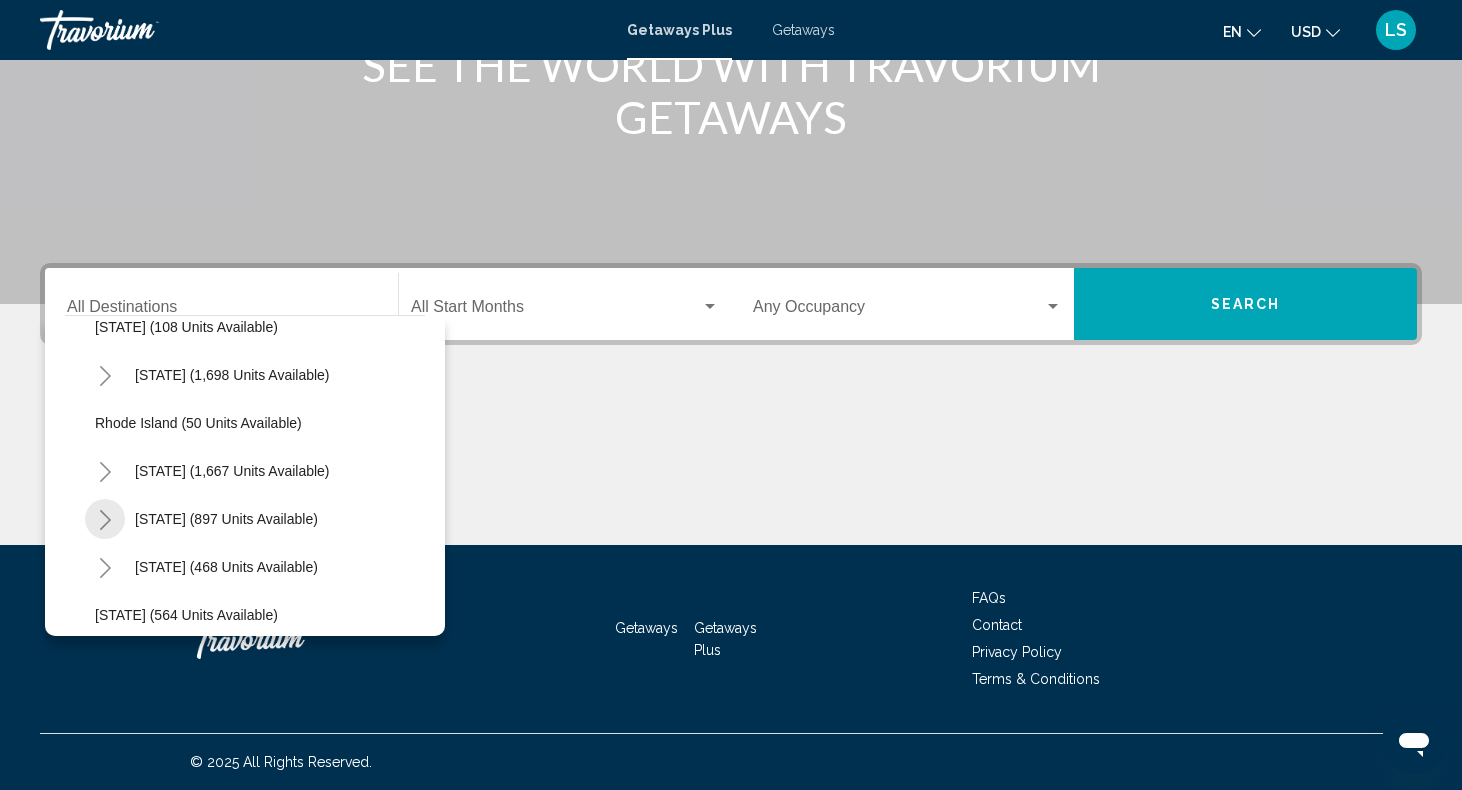 click 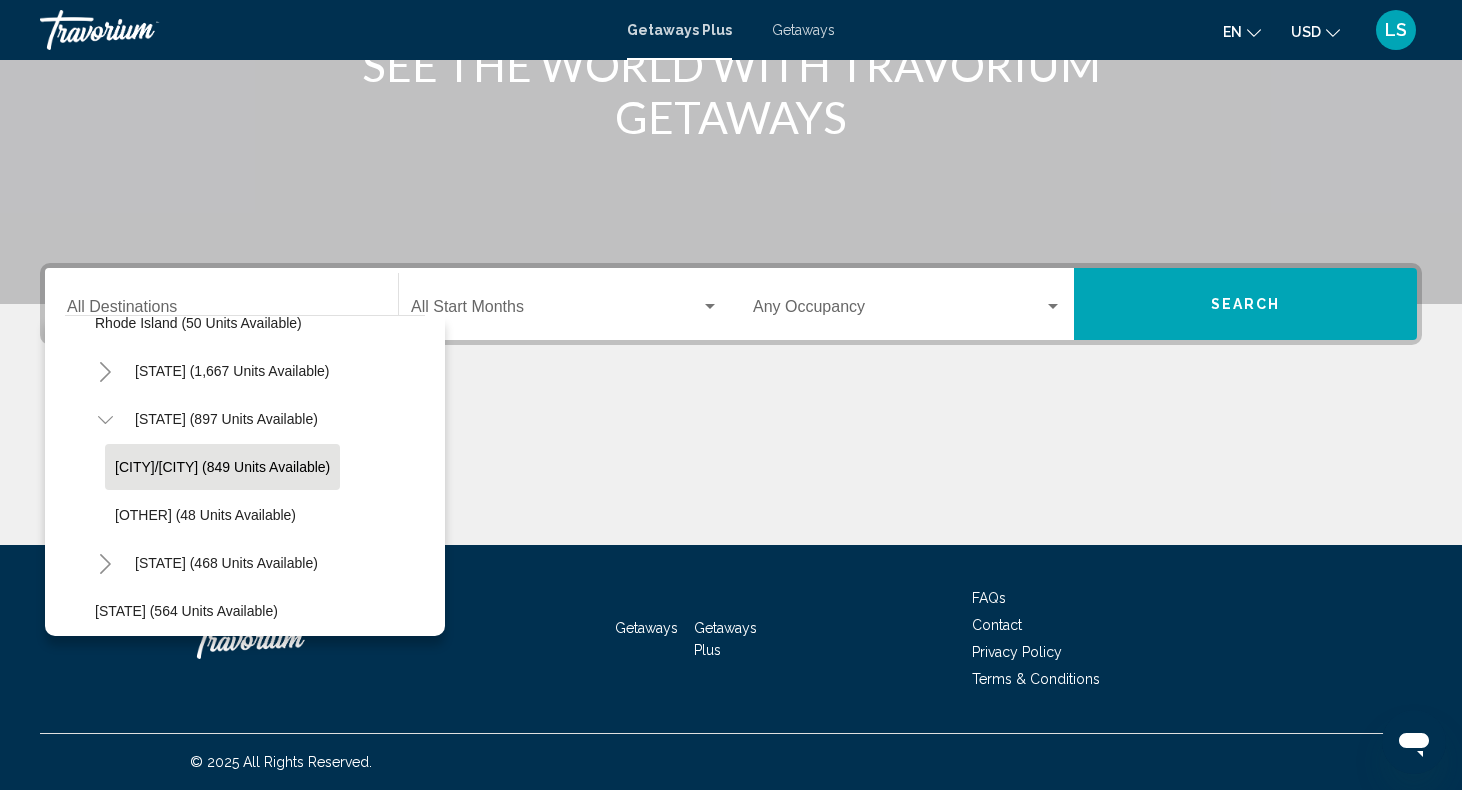 scroll, scrollTop: 1513, scrollLeft: 0, axis: vertical 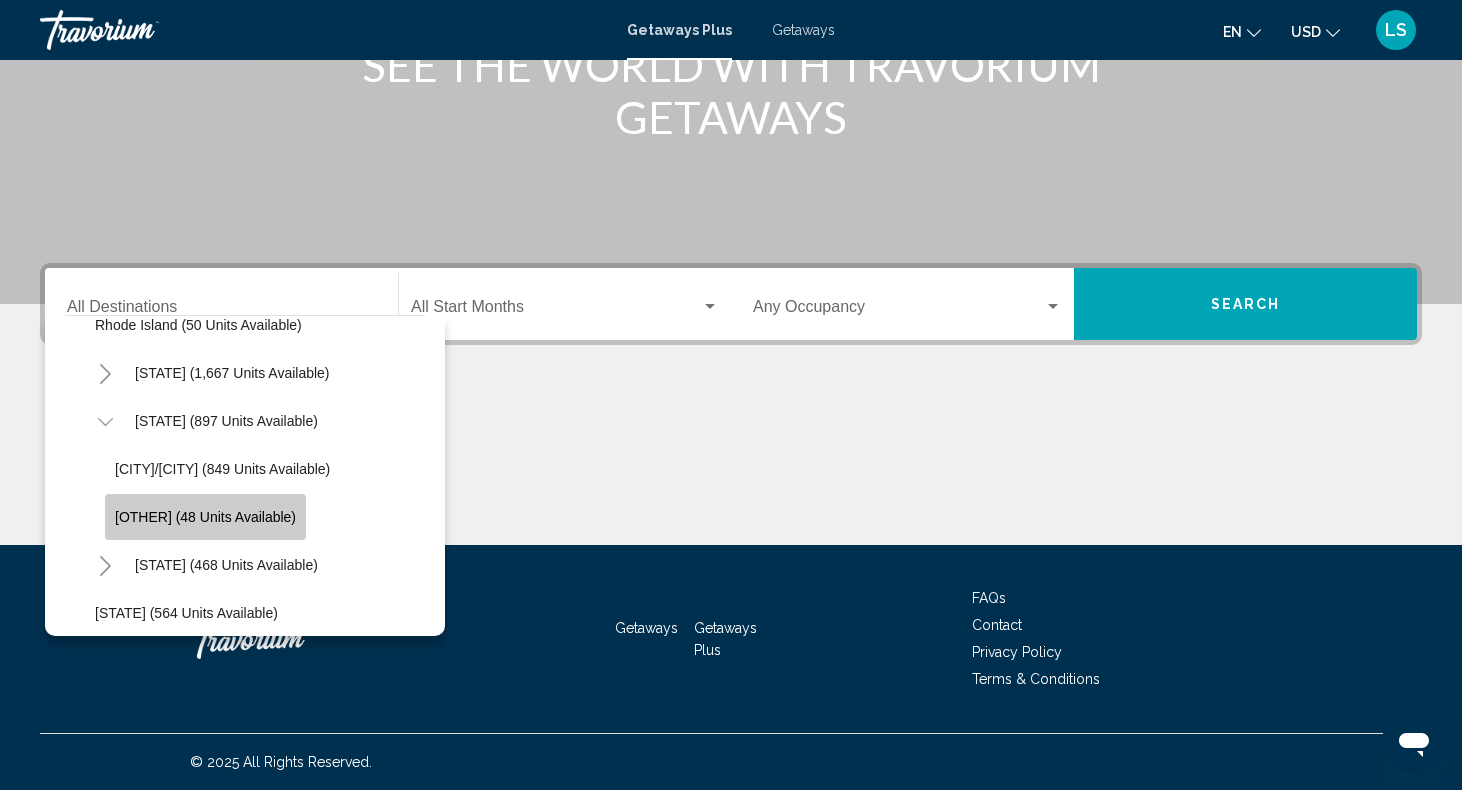click on "[OTHER] ([NUMBER] units available)" 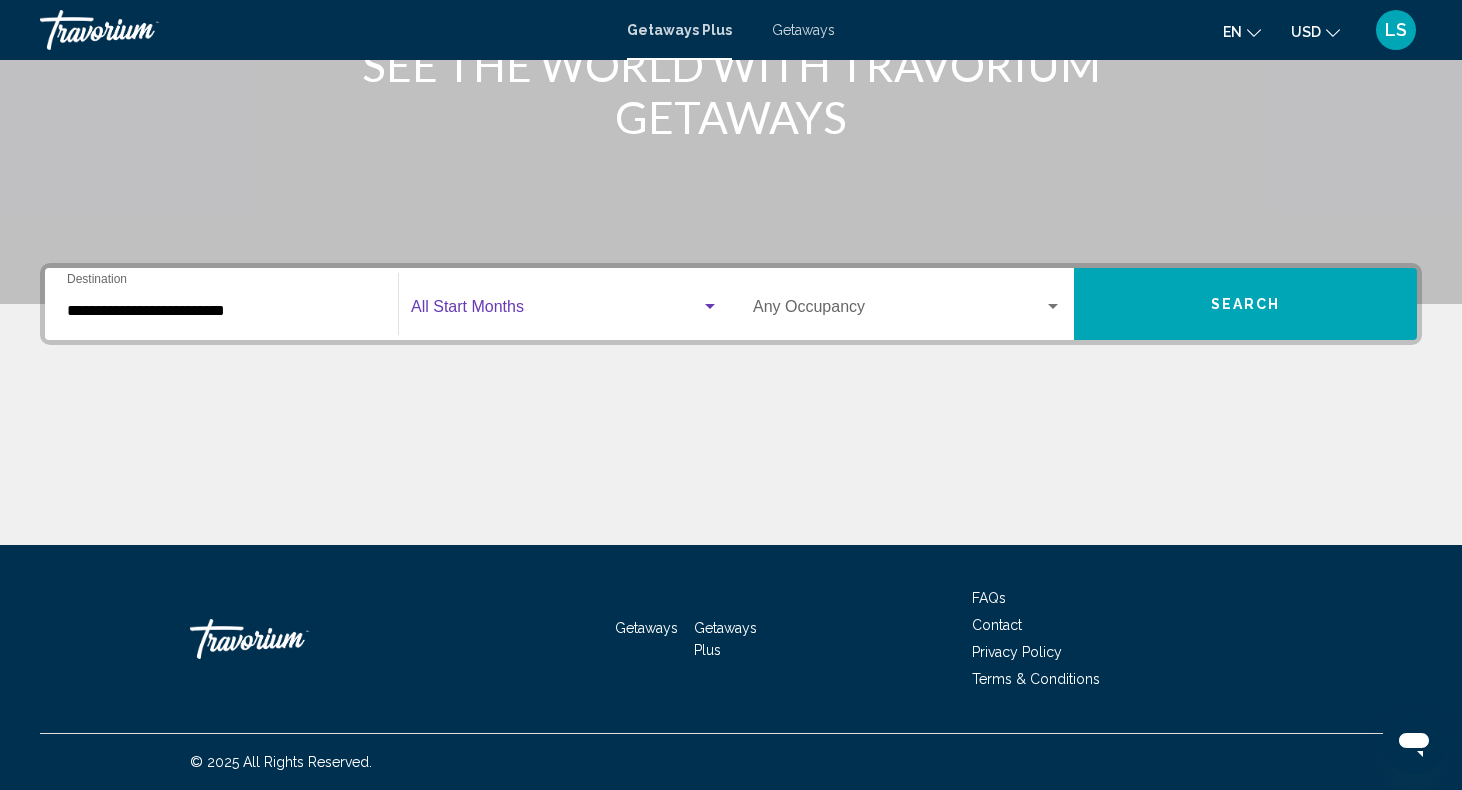 click at bounding box center (556, 311) 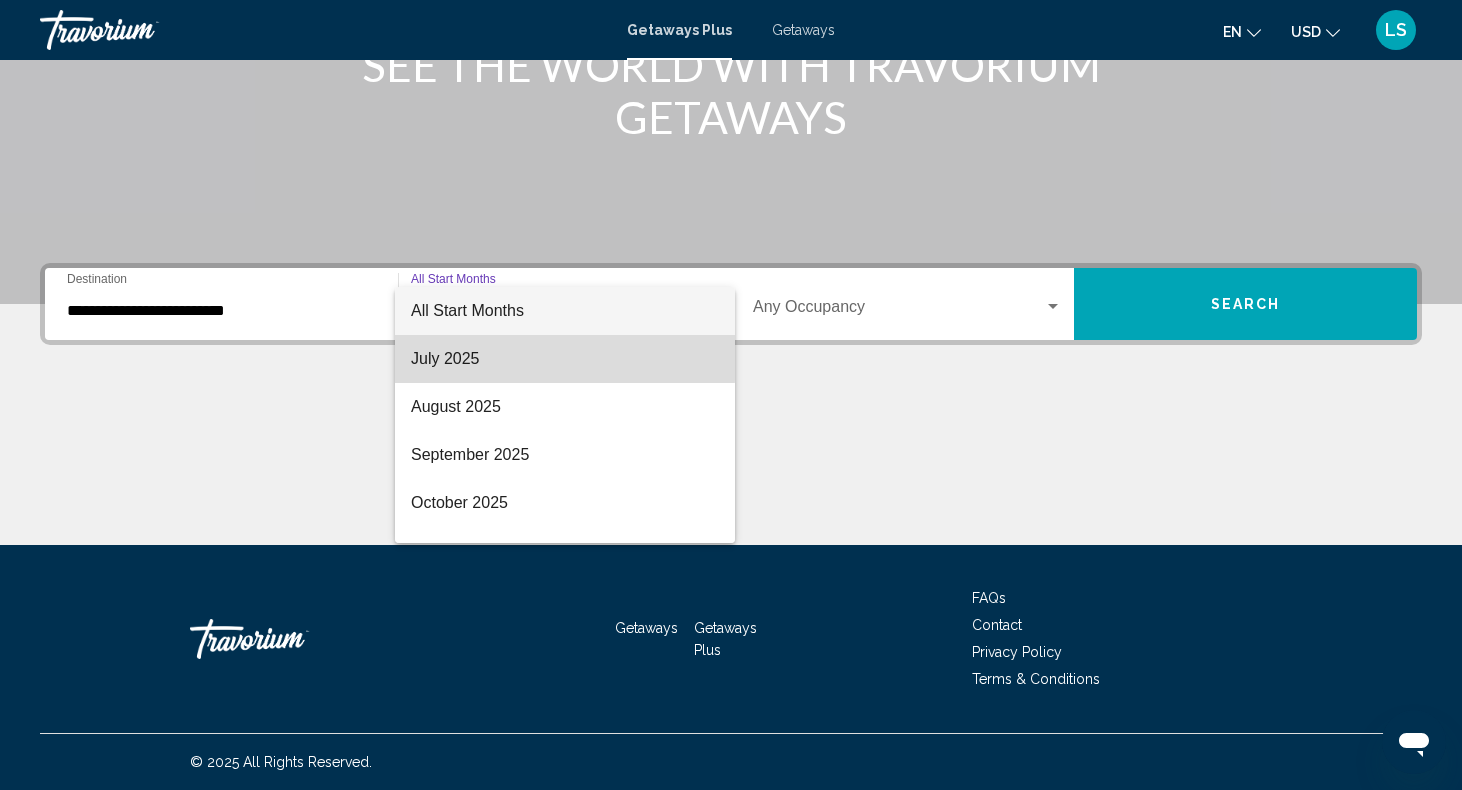 click on "July 2025" at bounding box center (565, 359) 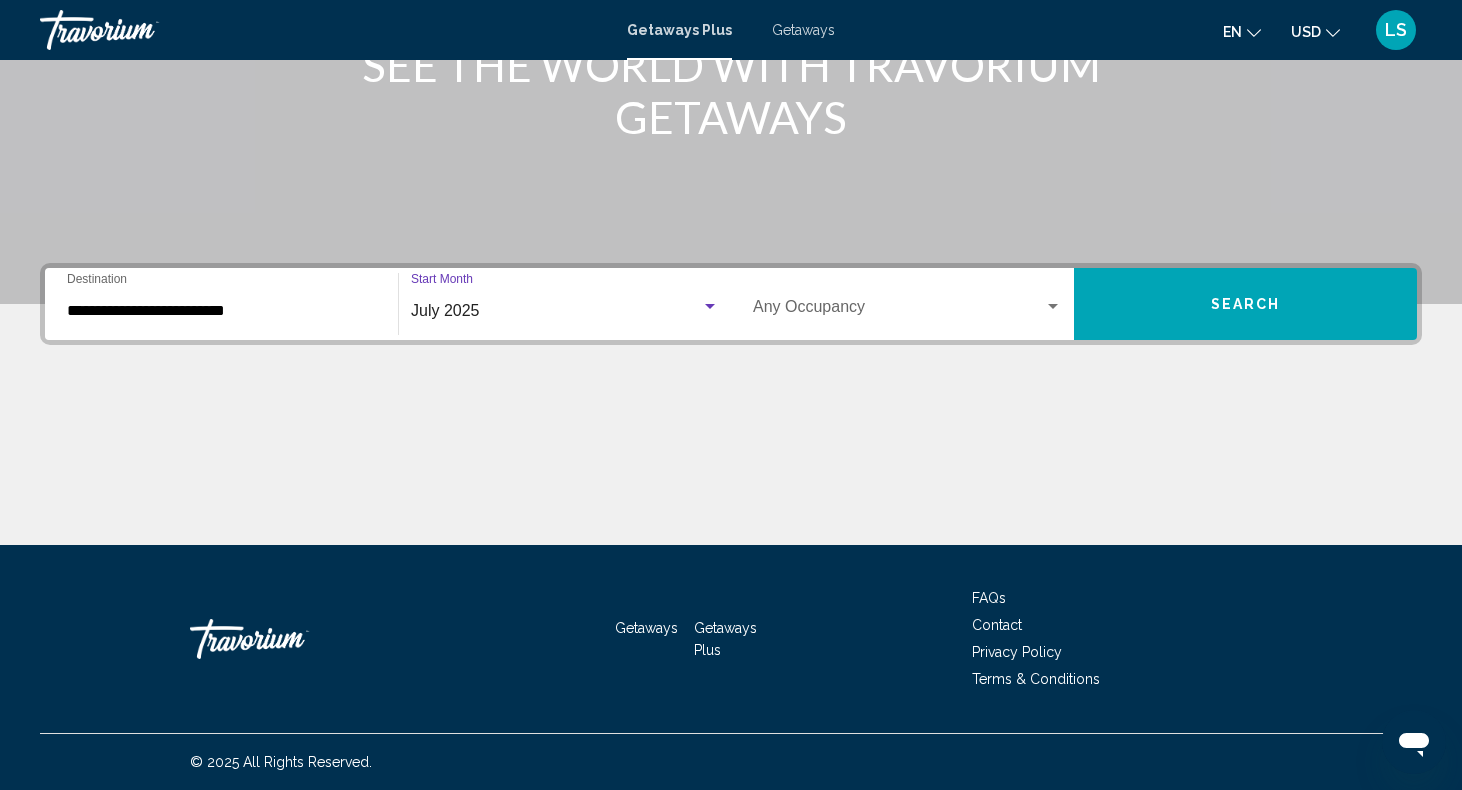 click at bounding box center [898, 311] 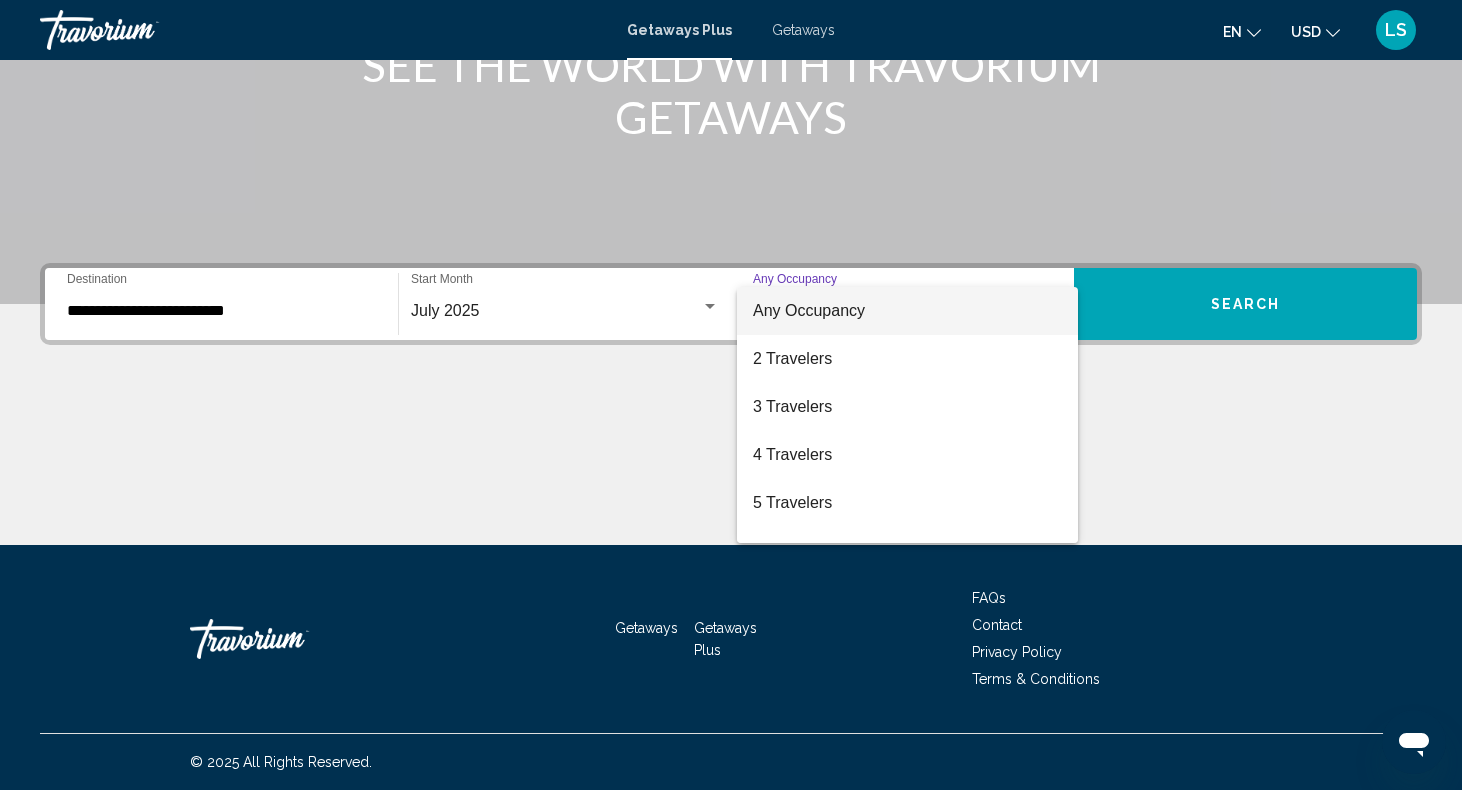 click at bounding box center (731, 395) 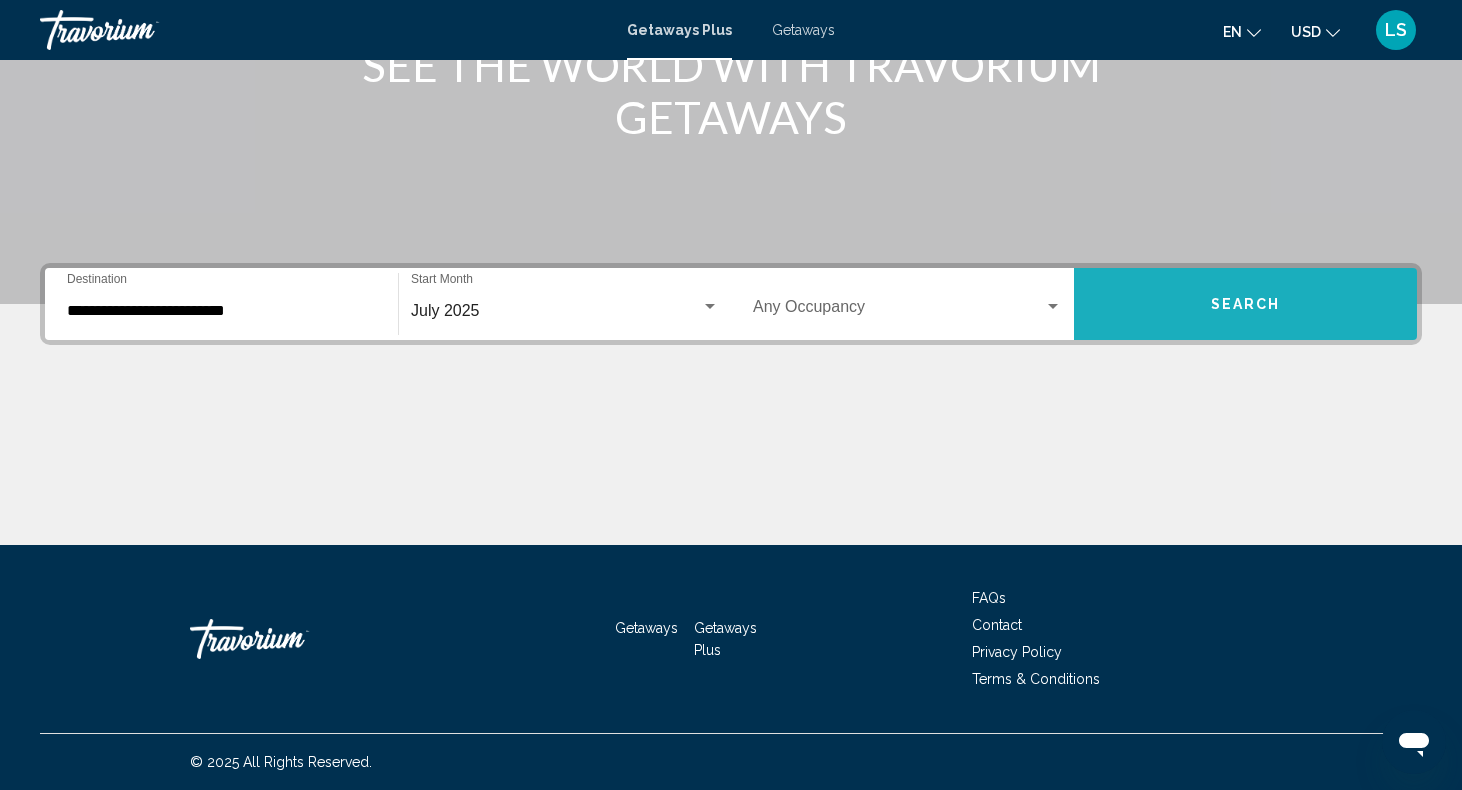 click on "Search" at bounding box center [1245, 304] 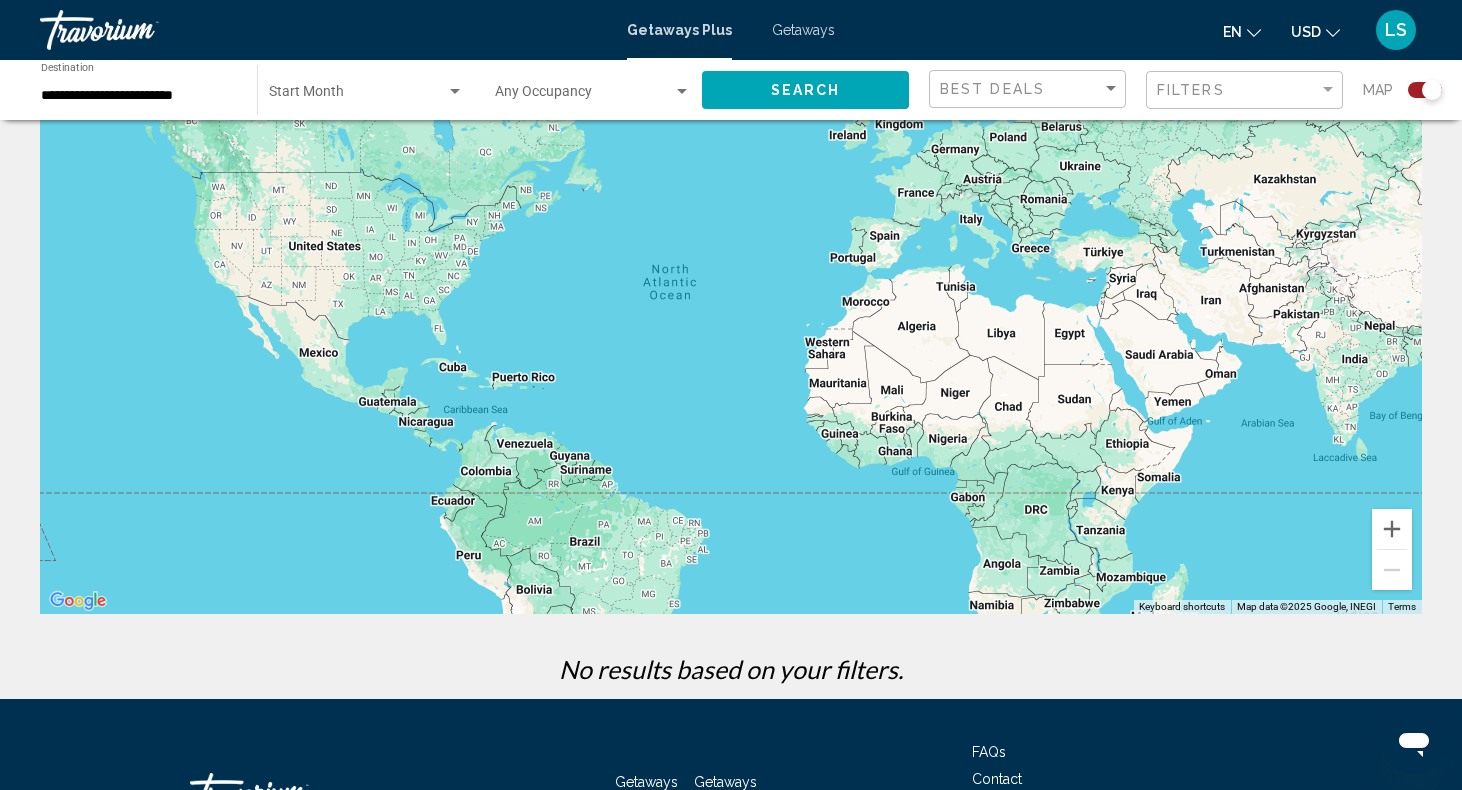 scroll, scrollTop: 0, scrollLeft: 0, axis: both 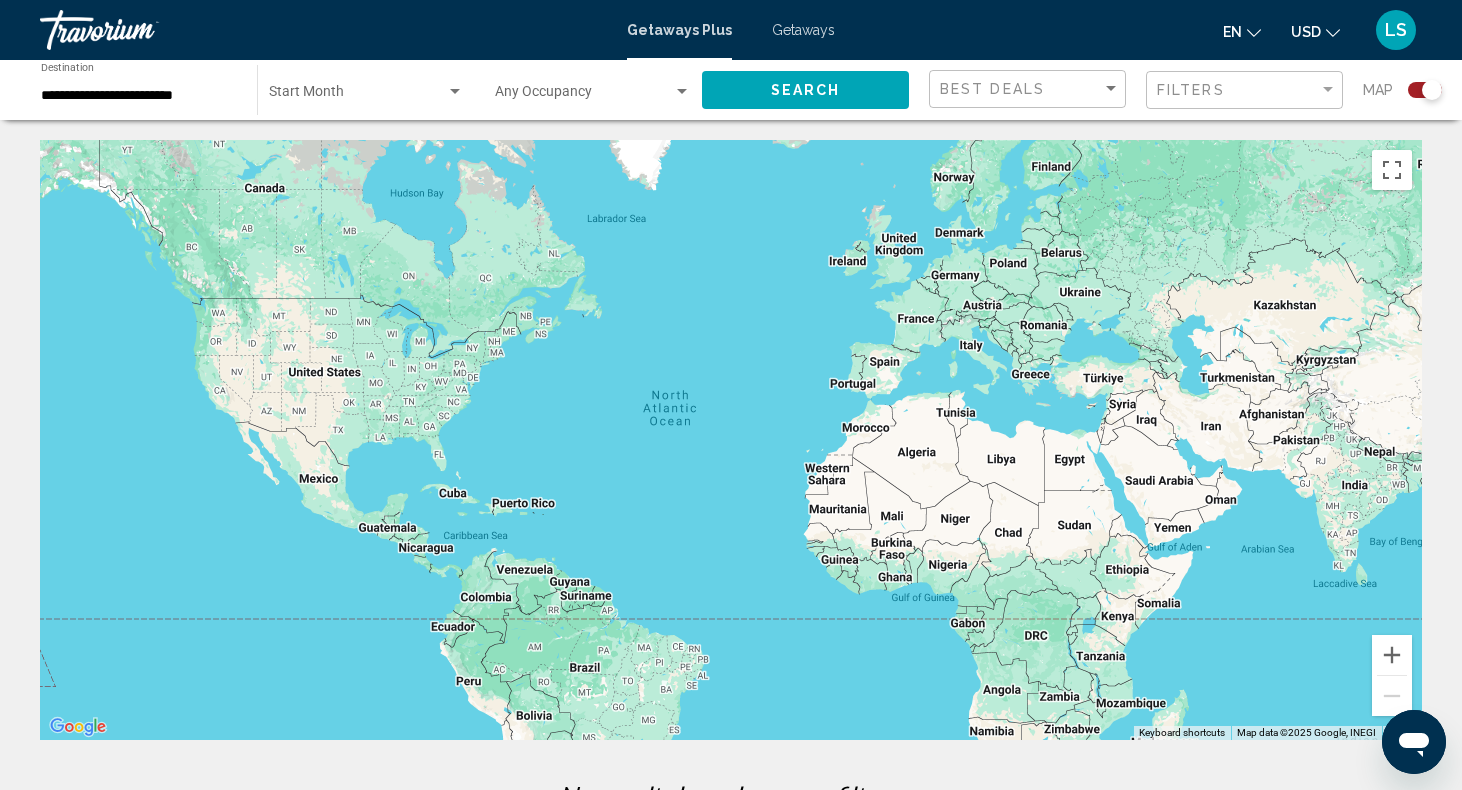 click on "**********" at bounding box center (139, 96) 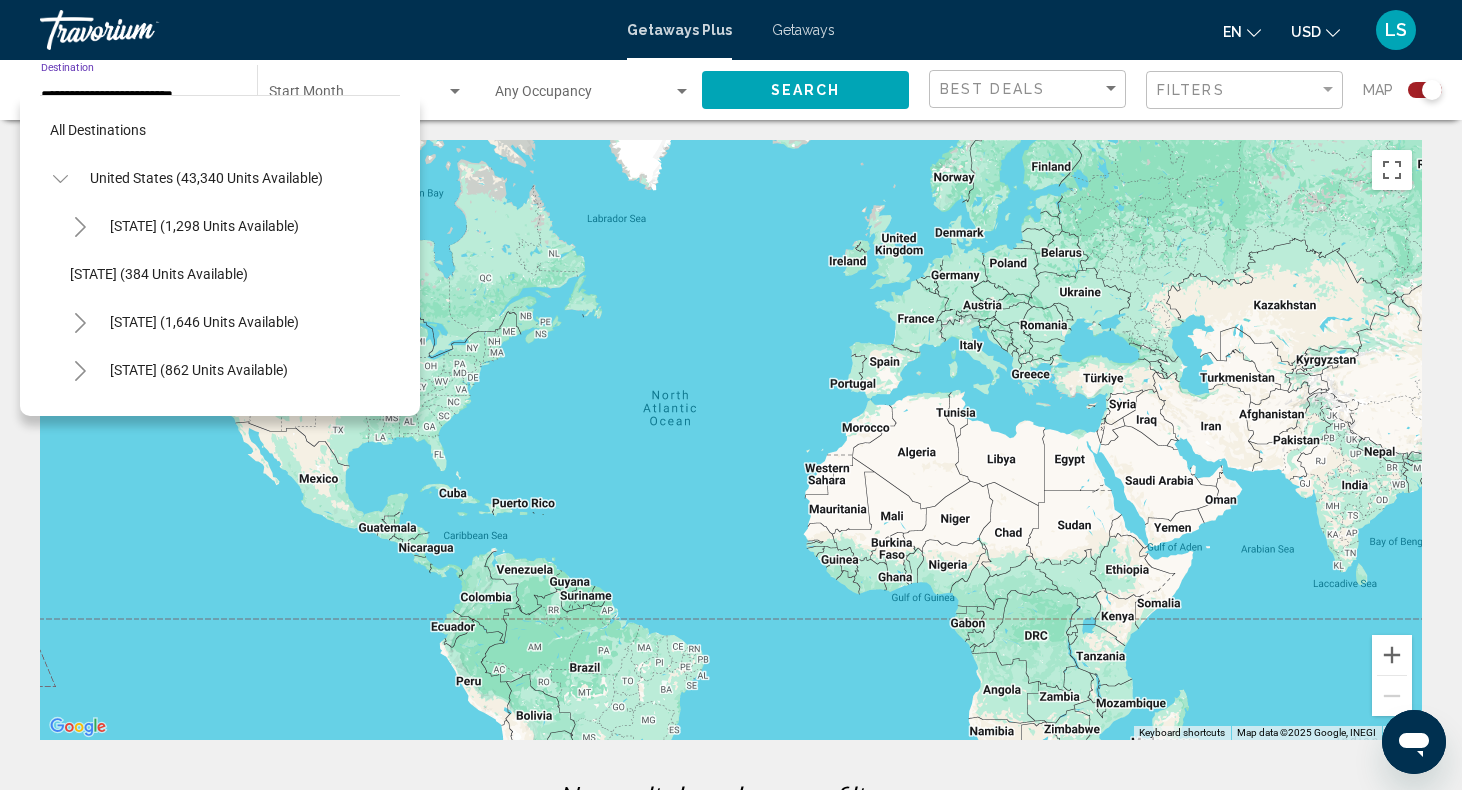 scroll, scrollTop: 1559, scrollLeft: 0, axis: vertical 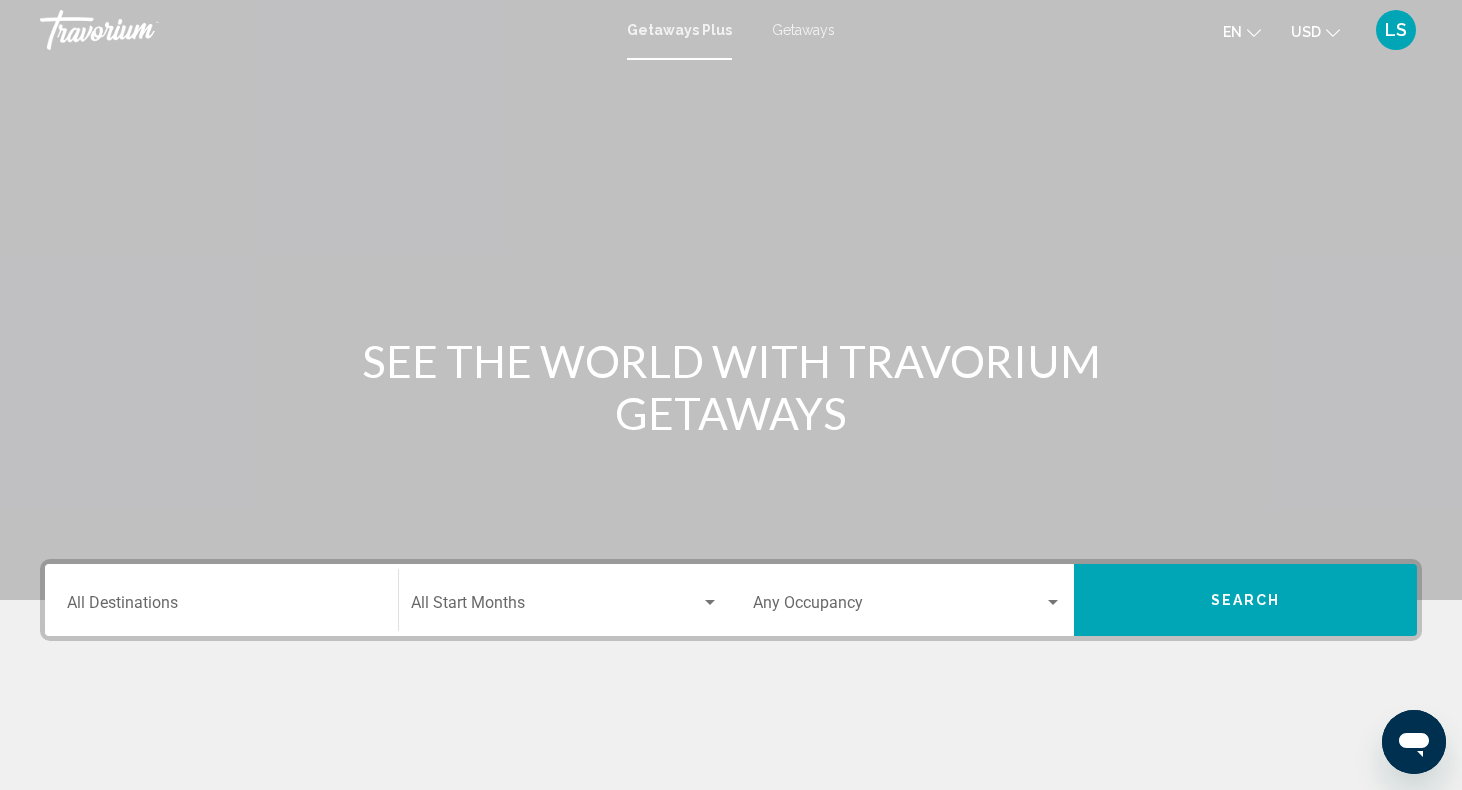 click on "Destination All Destinations" at bounding box center [221, 607] 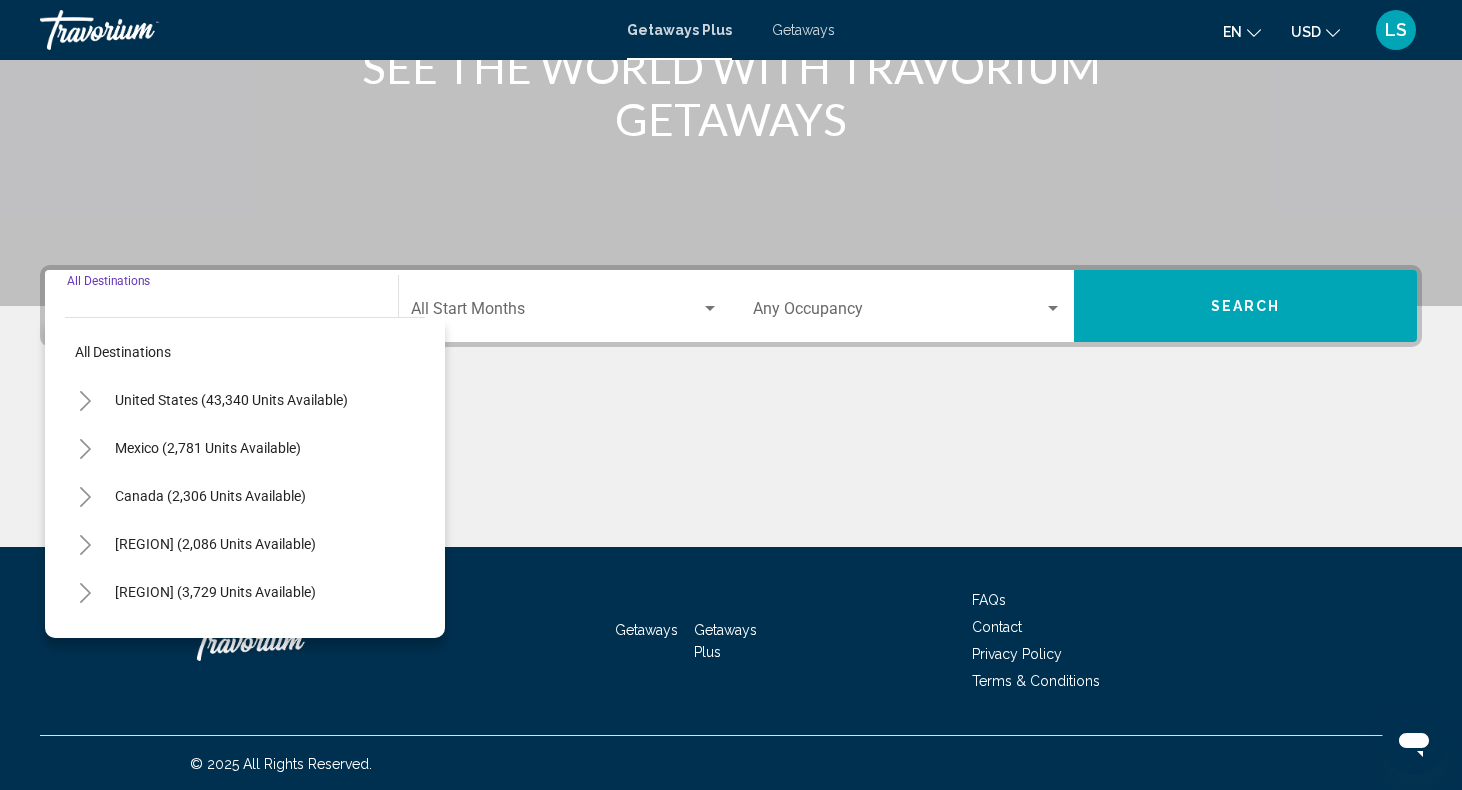 scroll, scrollTop: 296, scrollLeft: 0, axis: vertical 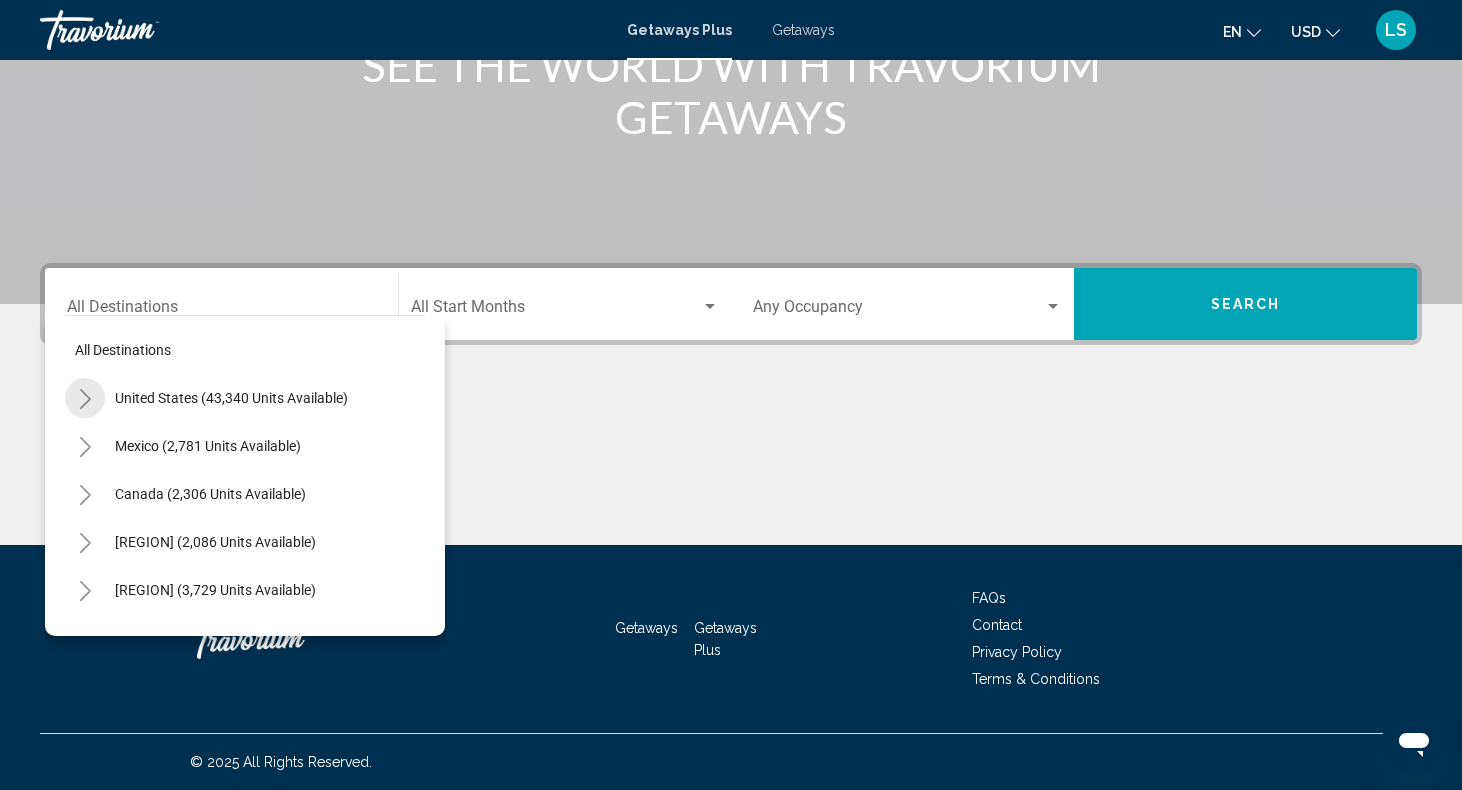 click 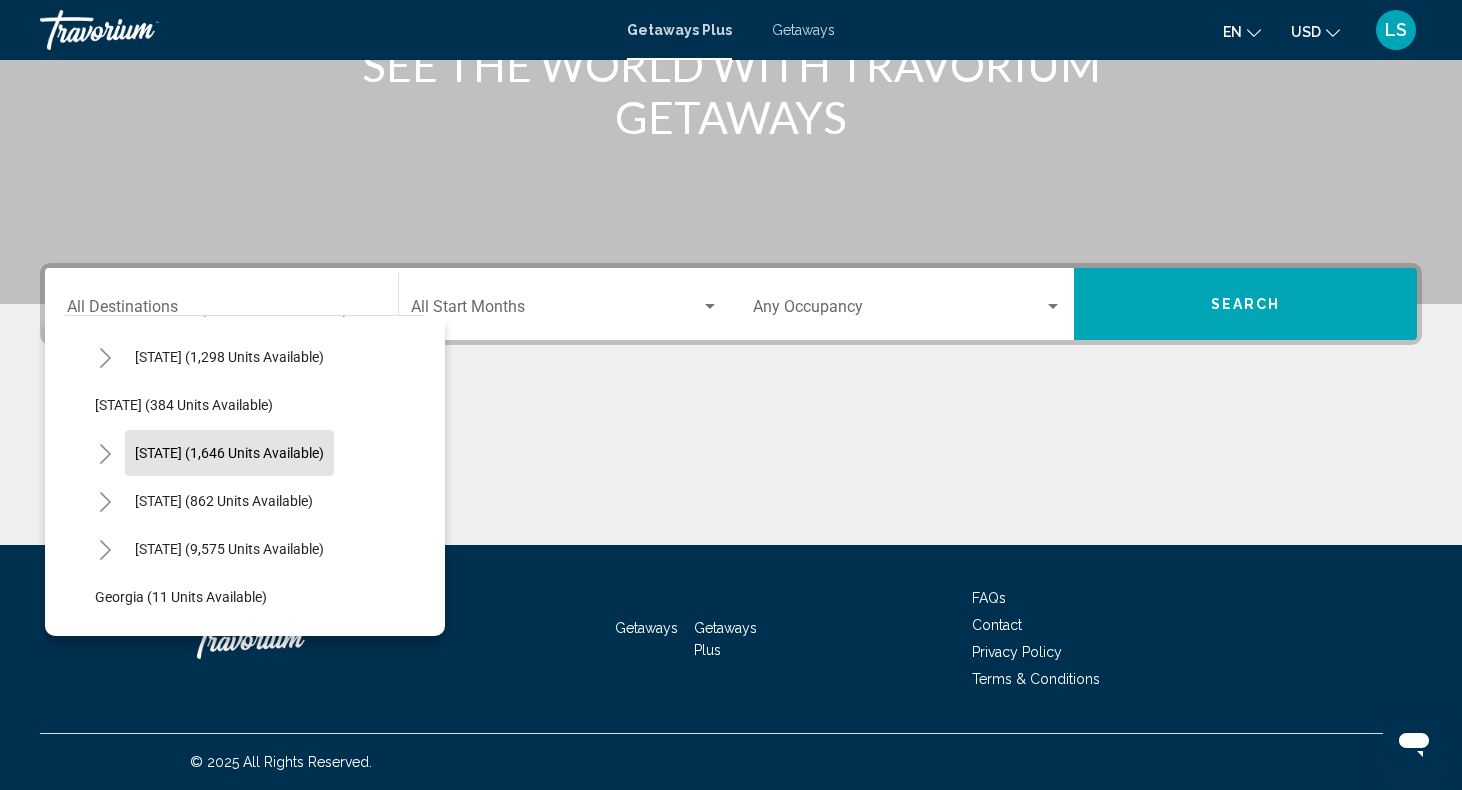 scroll, scrollTop: 104, scrollLeft: 0, axis: vertical 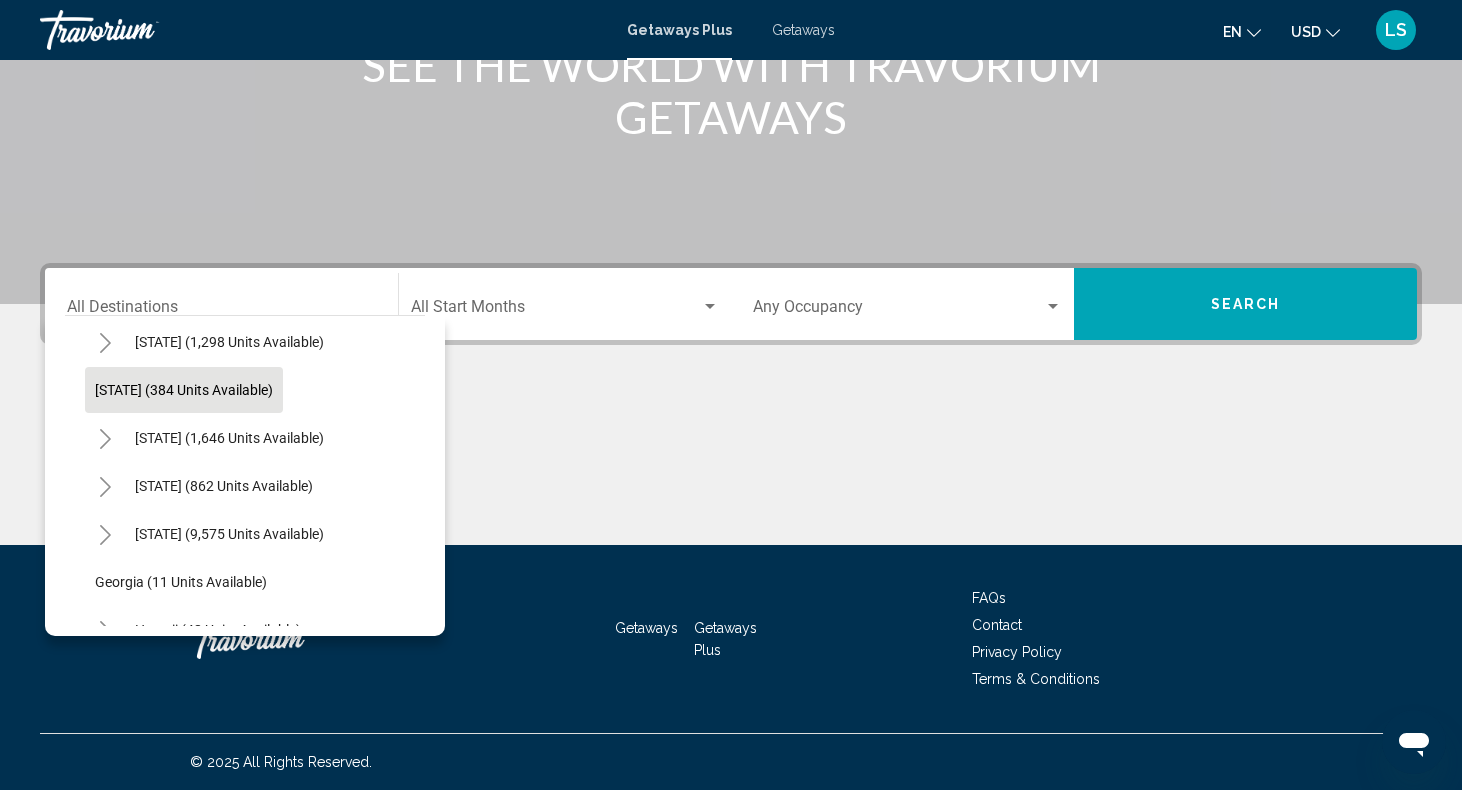 click on "[STATE] ([NUMBER] units available)" 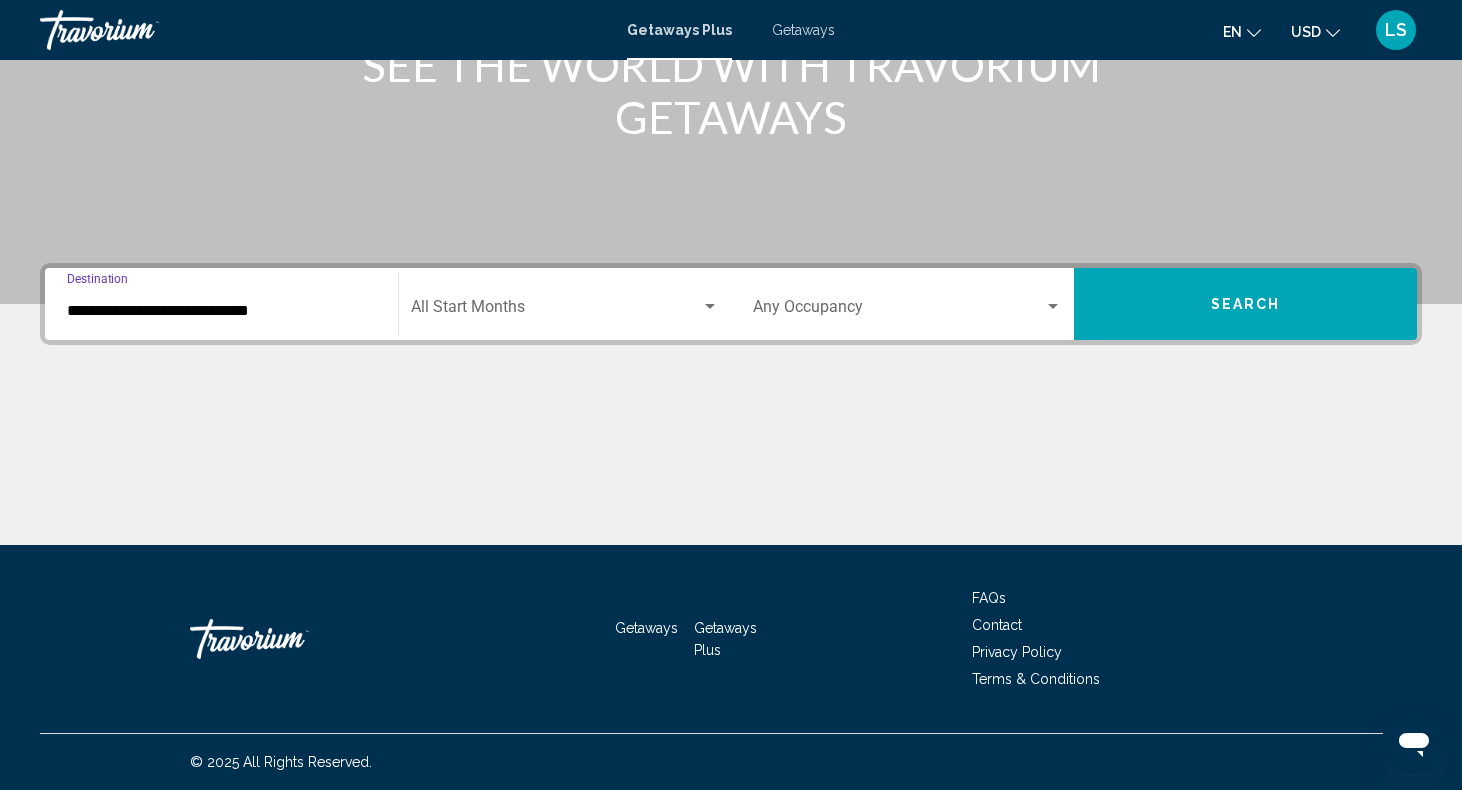 click on "**********" at bounding box center [221, 311] 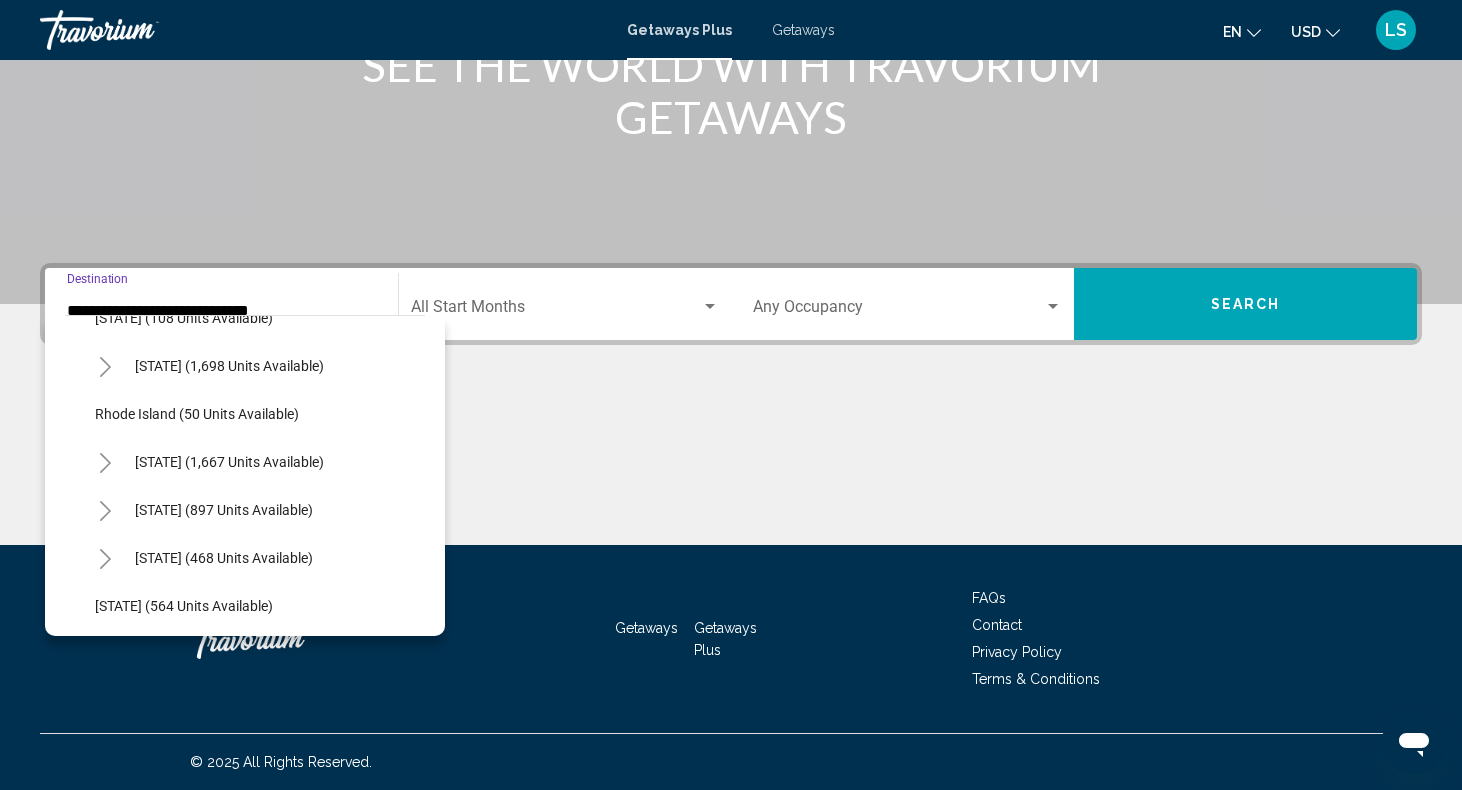 scroll, scrollTop: 1438, scrollLeft: 0, axis: vertical 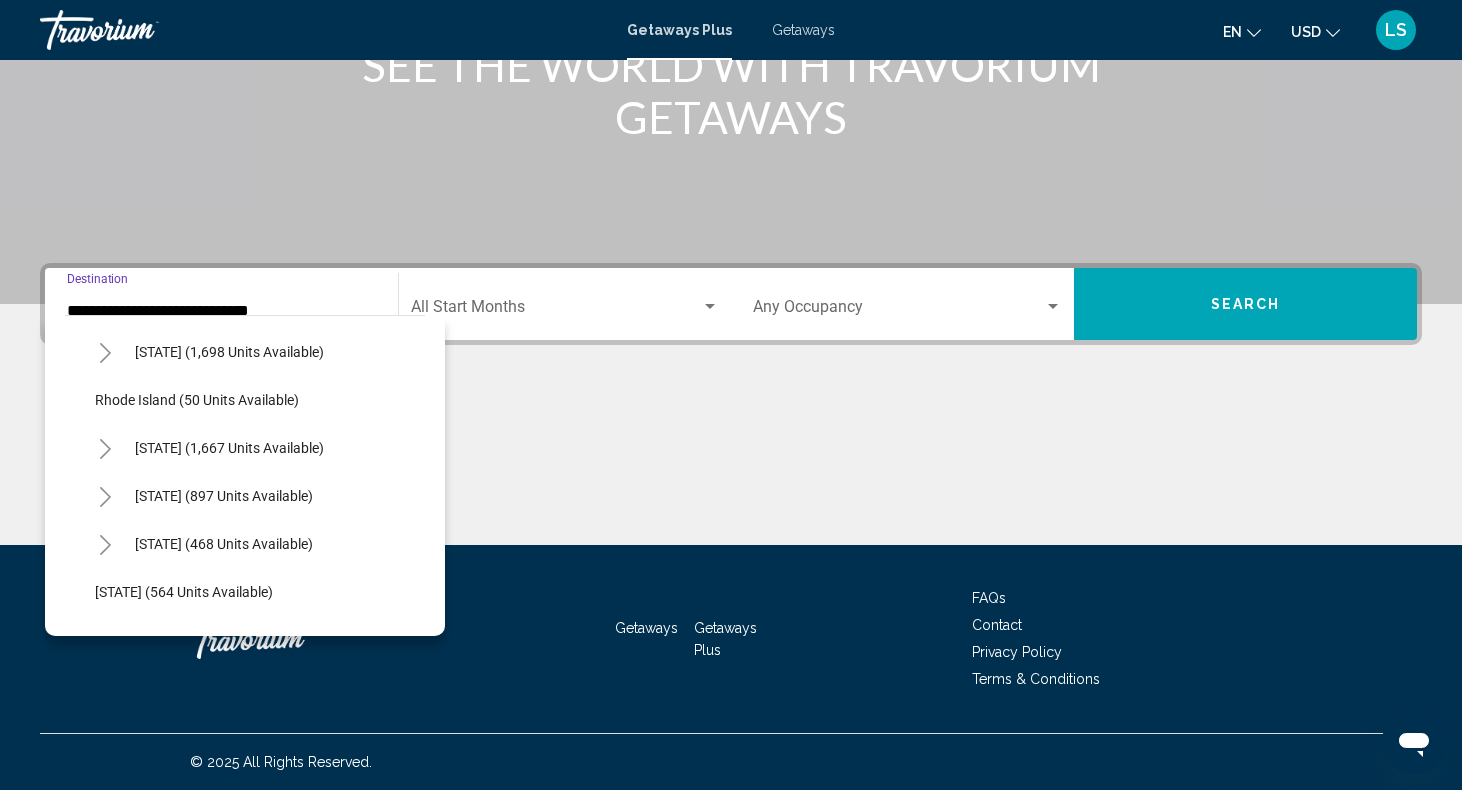 click 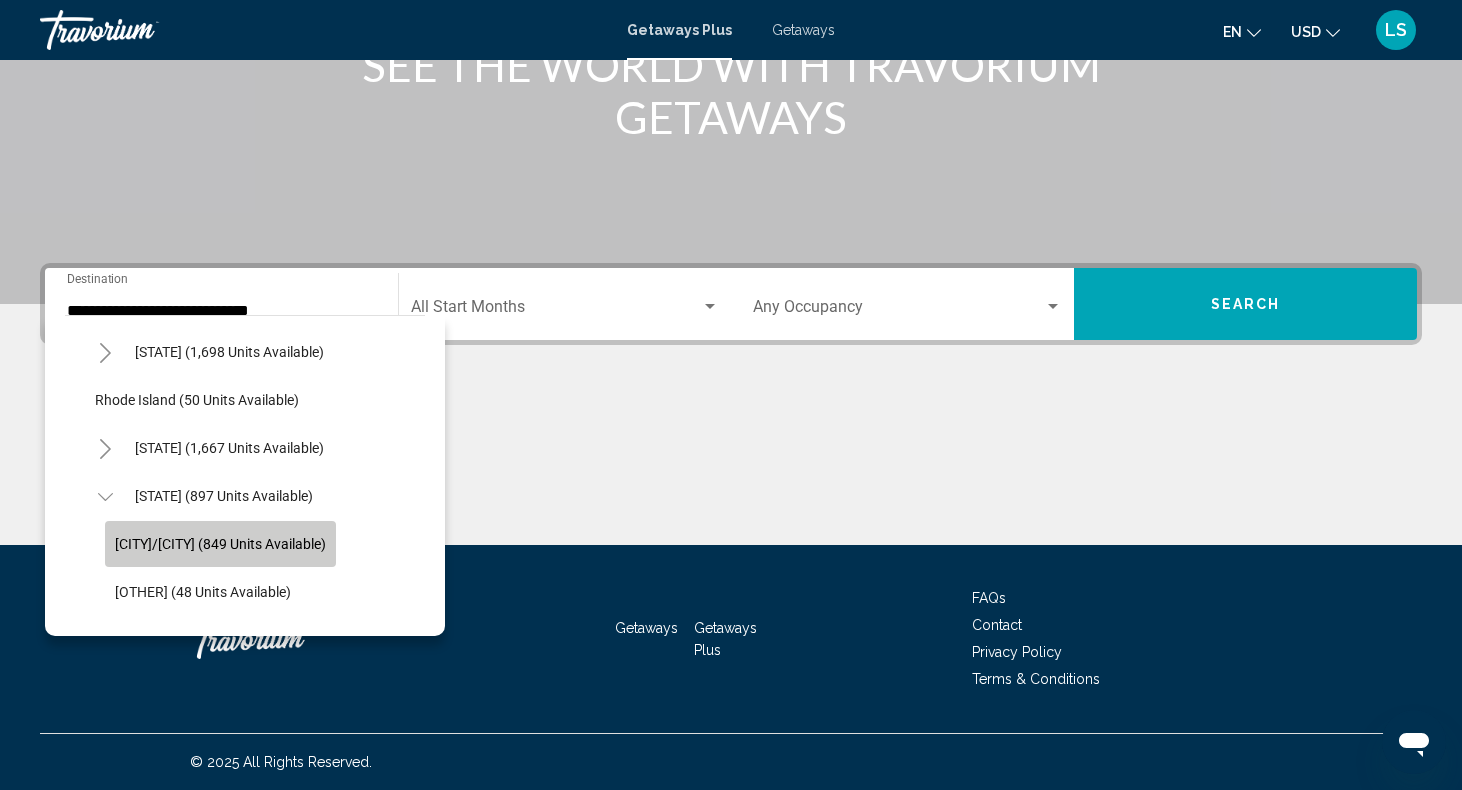 click on "[CITY]/[CITY] ([NUMBER] units available)" 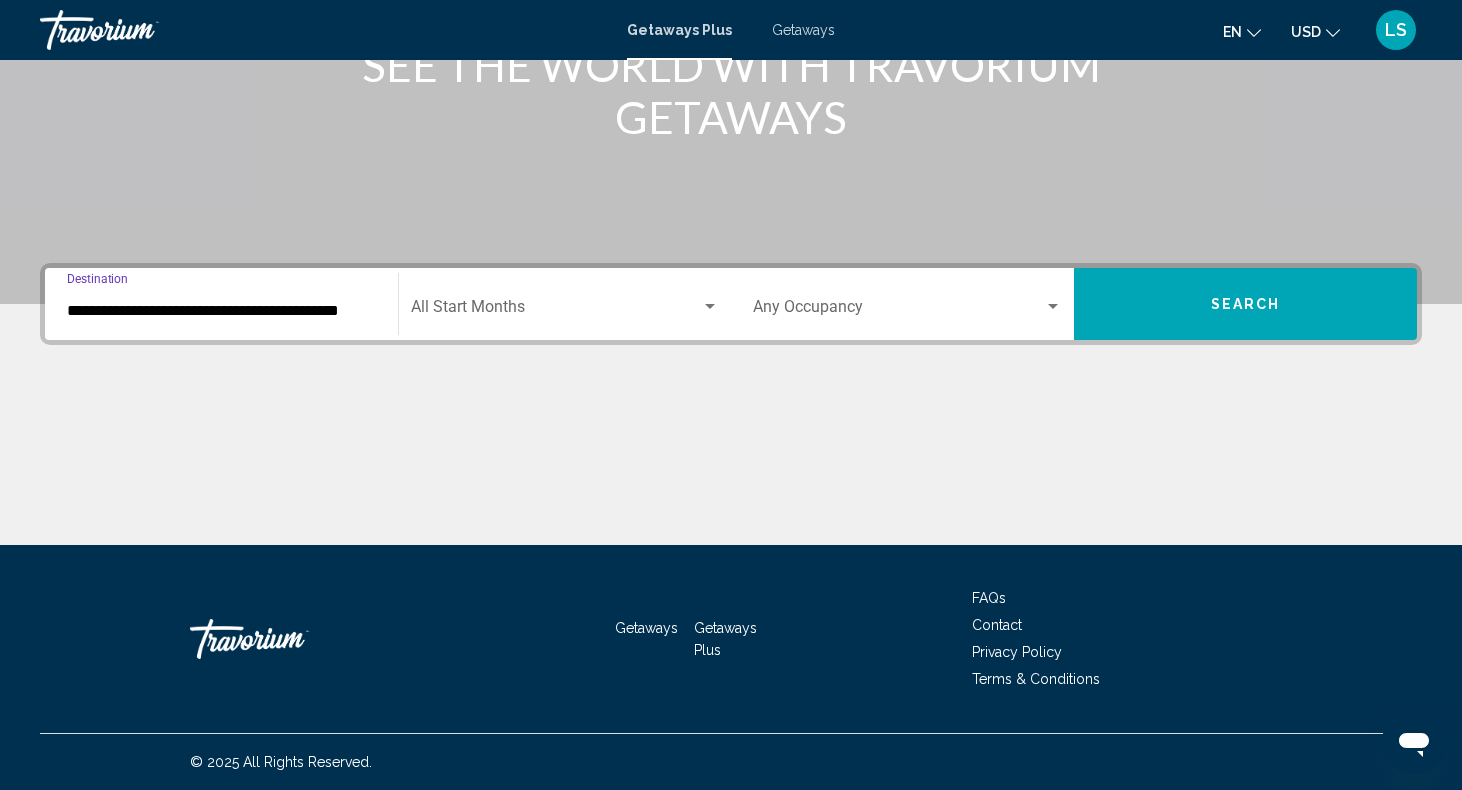 click on "Start Month All Start Months" 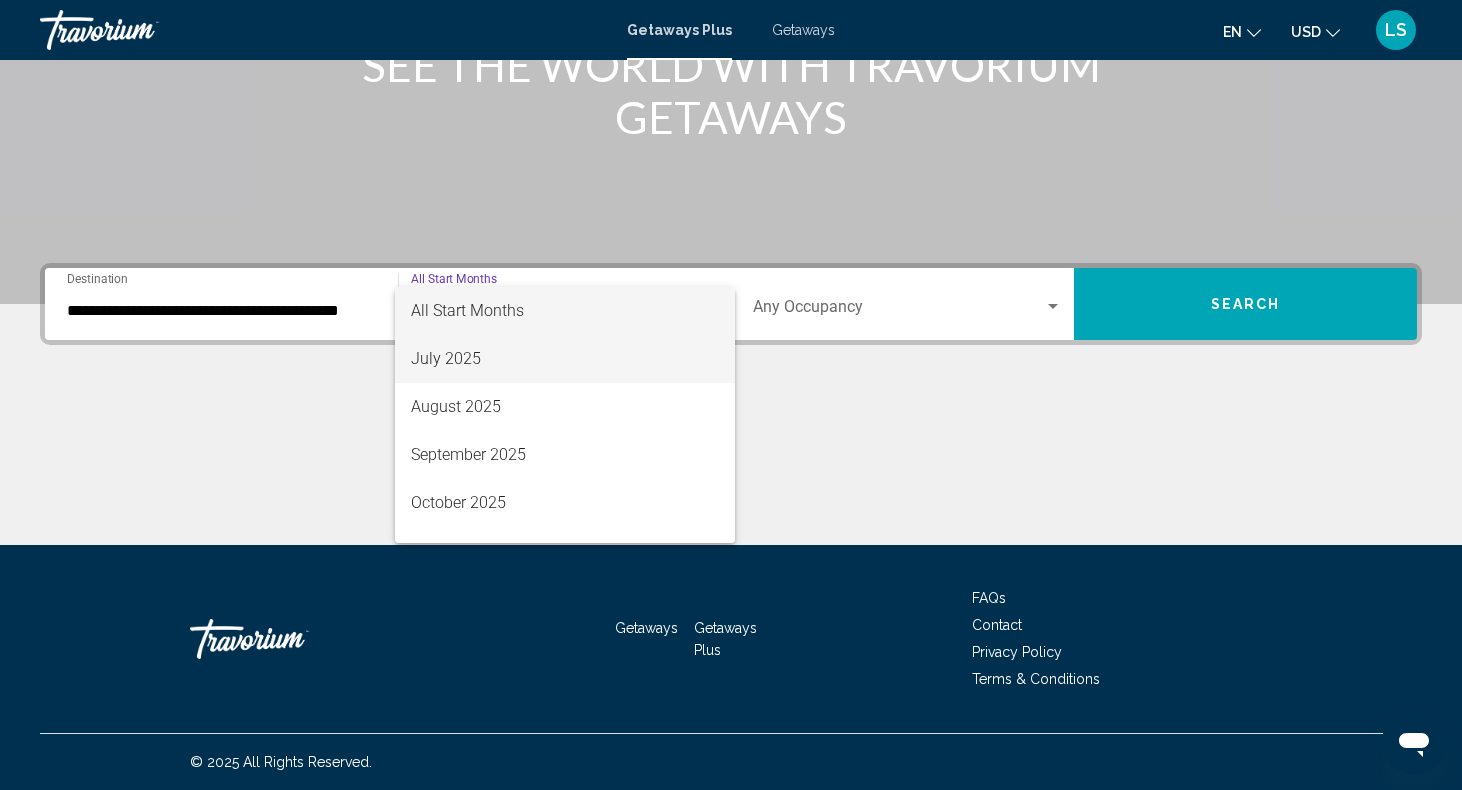 click on "July 2025" at bounding box center (565, 359) 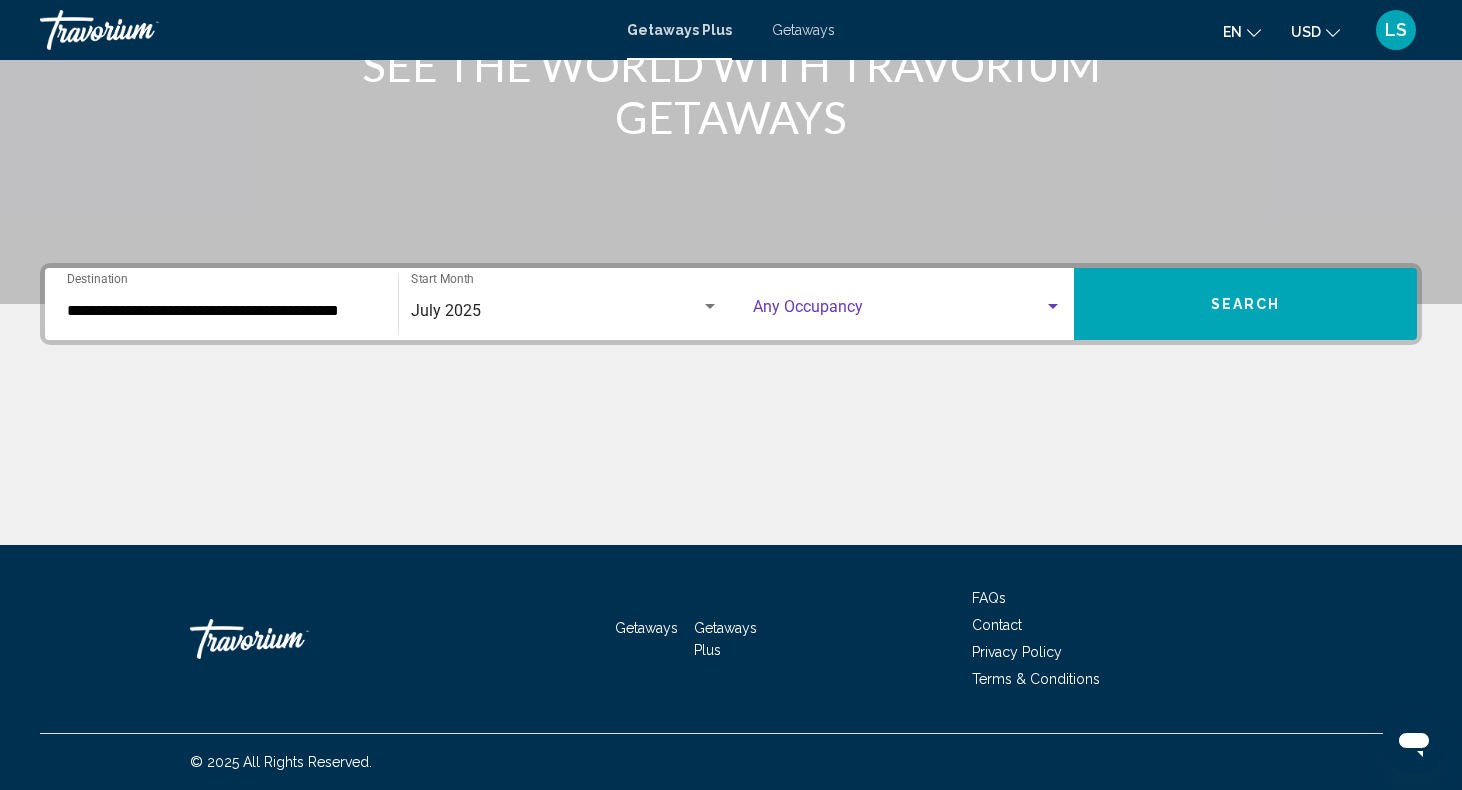 click at bounding box center [898, 311] 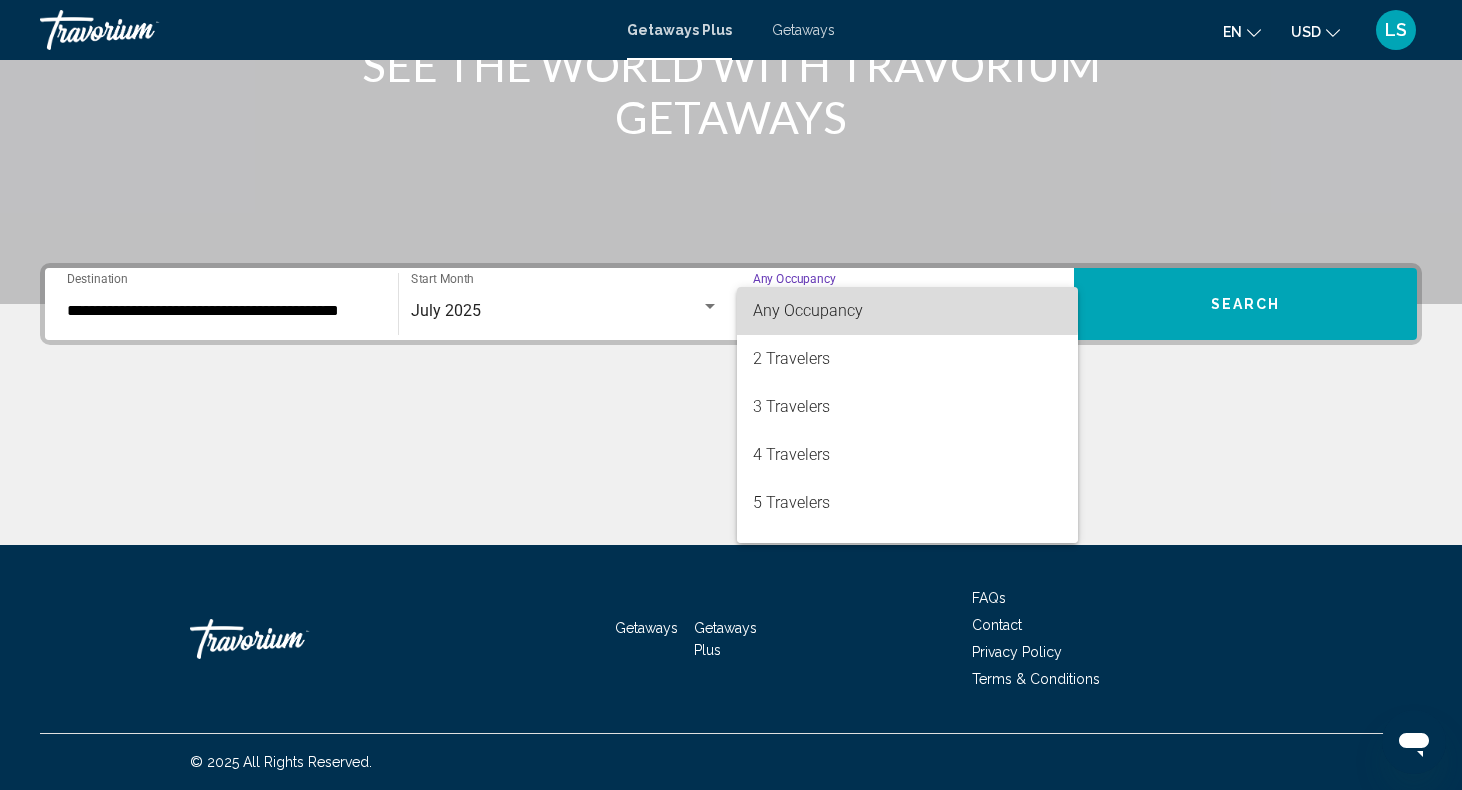click on "Any Occupancy" at bounding box center [808, 310] 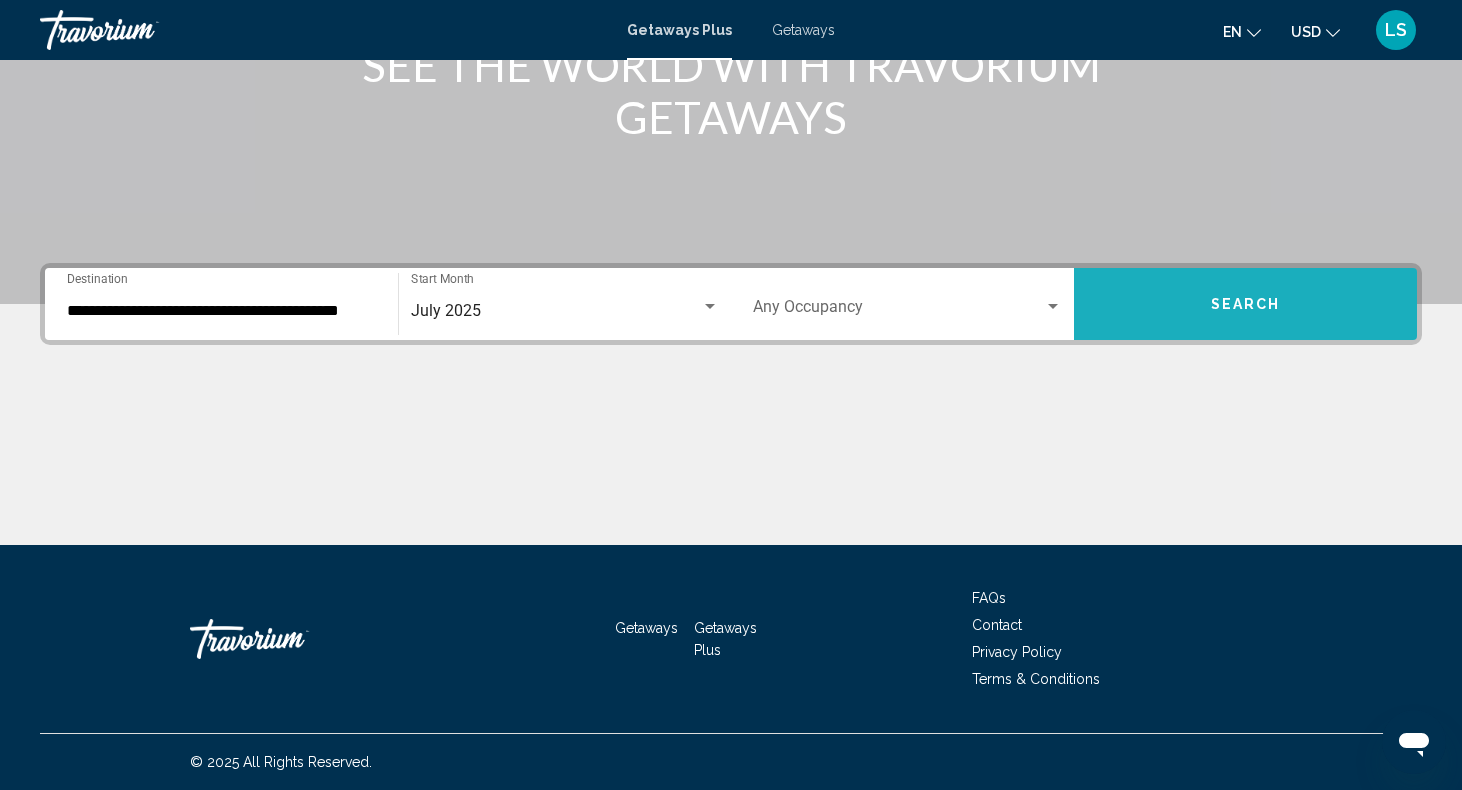 click on "Search" at bounding box center (1246, 305) 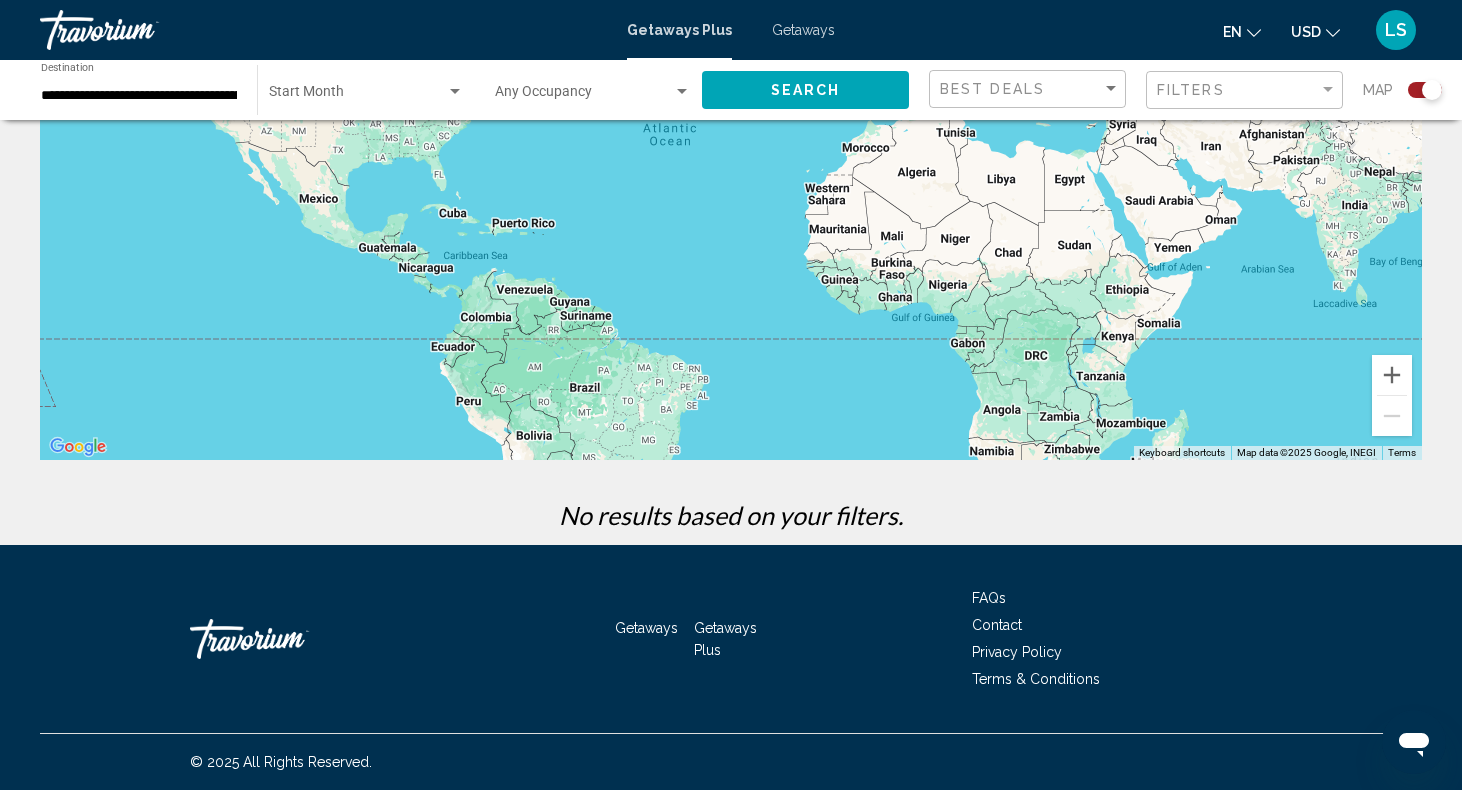scroll, scrollTop: 0, scrollLeft: 0, axis: both 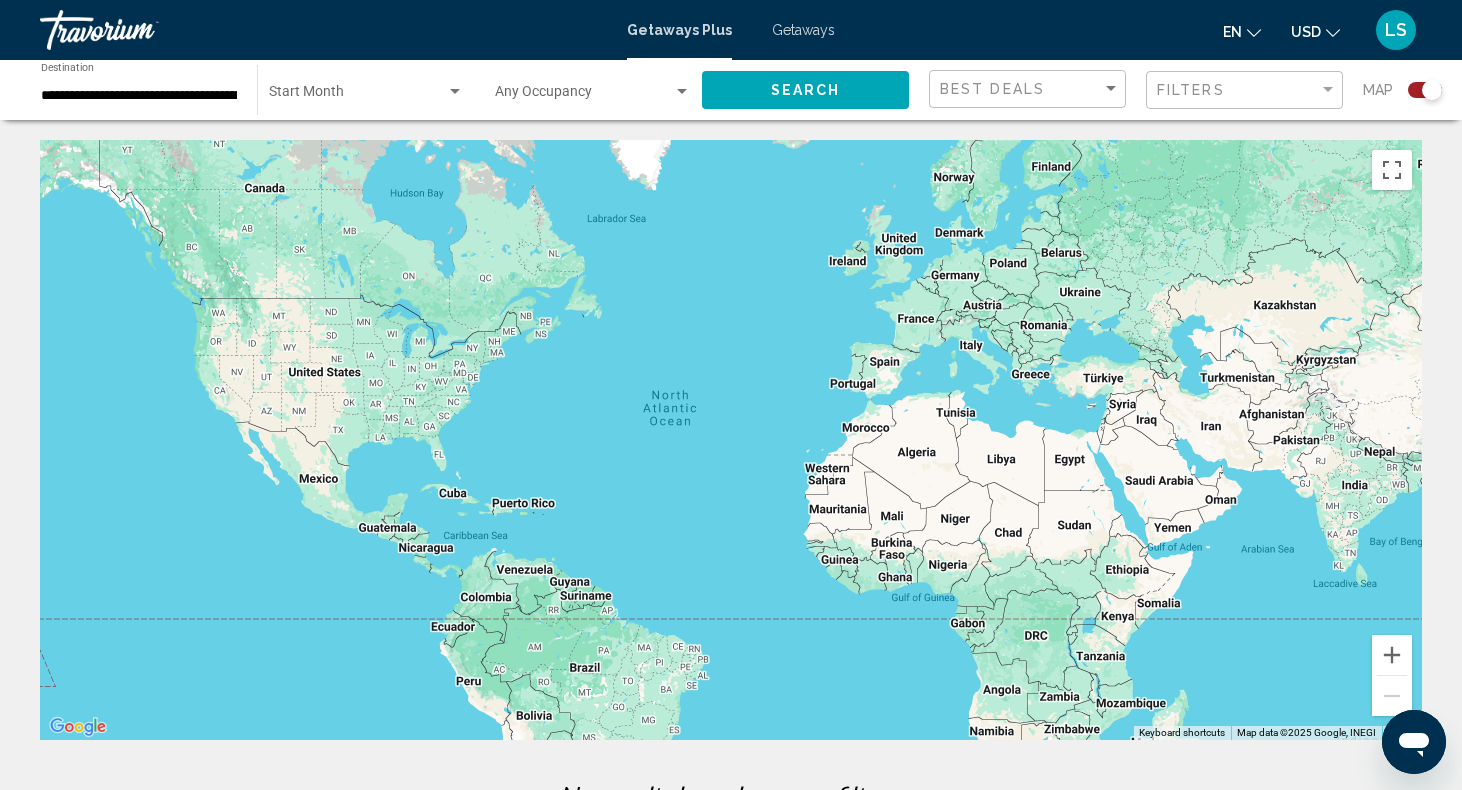 click on "Getaways" at bounding box center [803, 30] 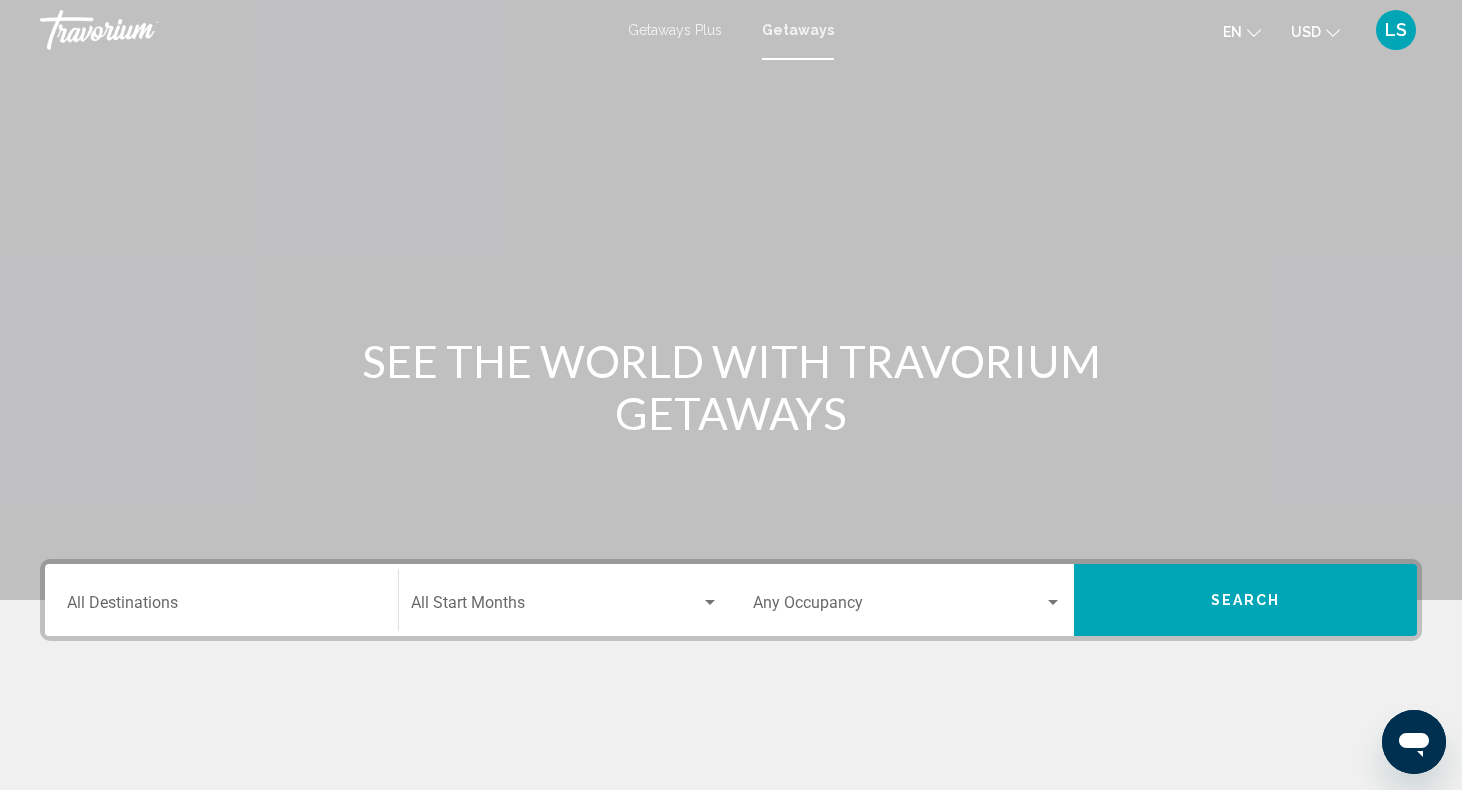 click on "Destination All Destinations" at bounding box center (221, 607) 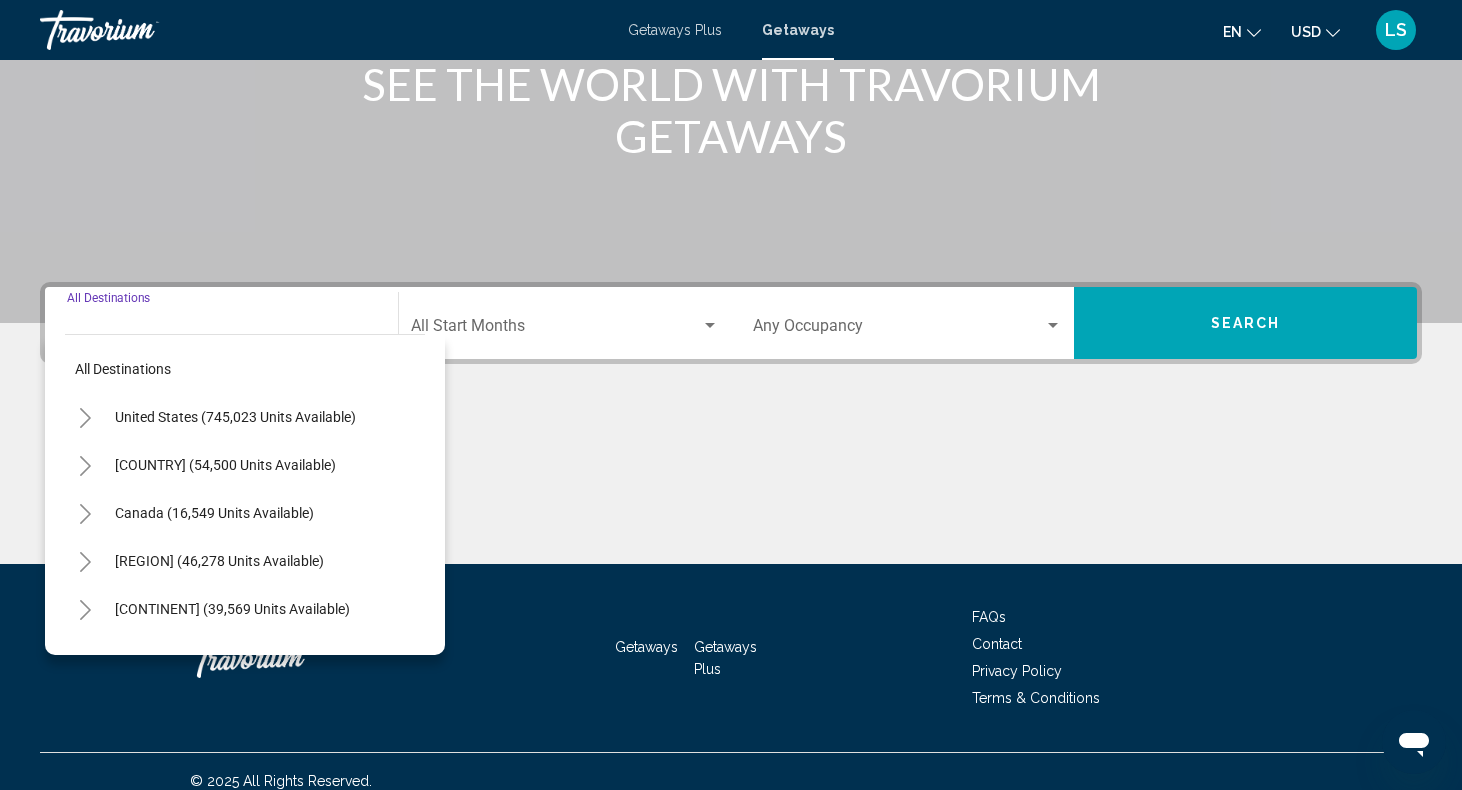 scroll, scrollTop: 296, scrollLeft: 0, axis: vertical 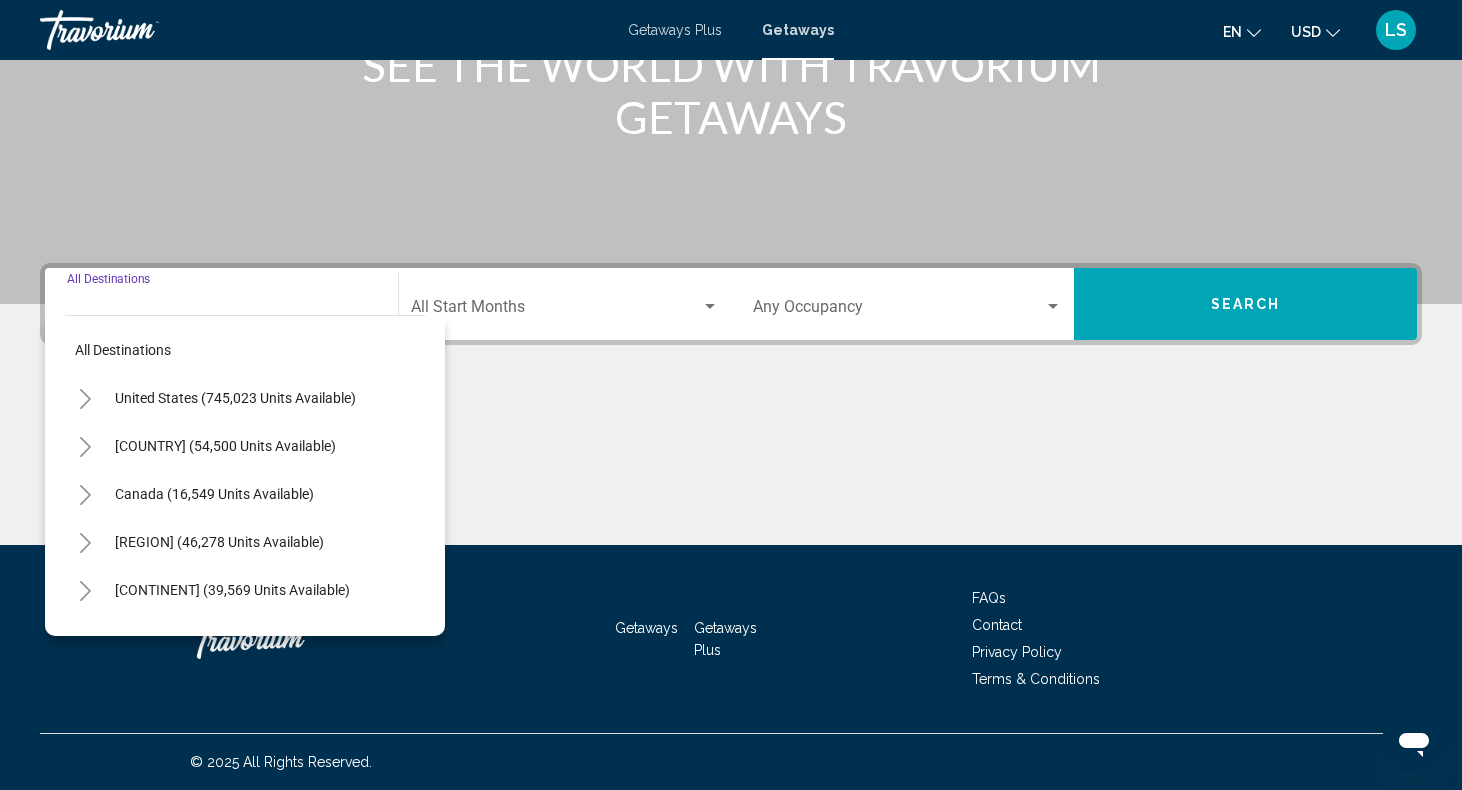 click 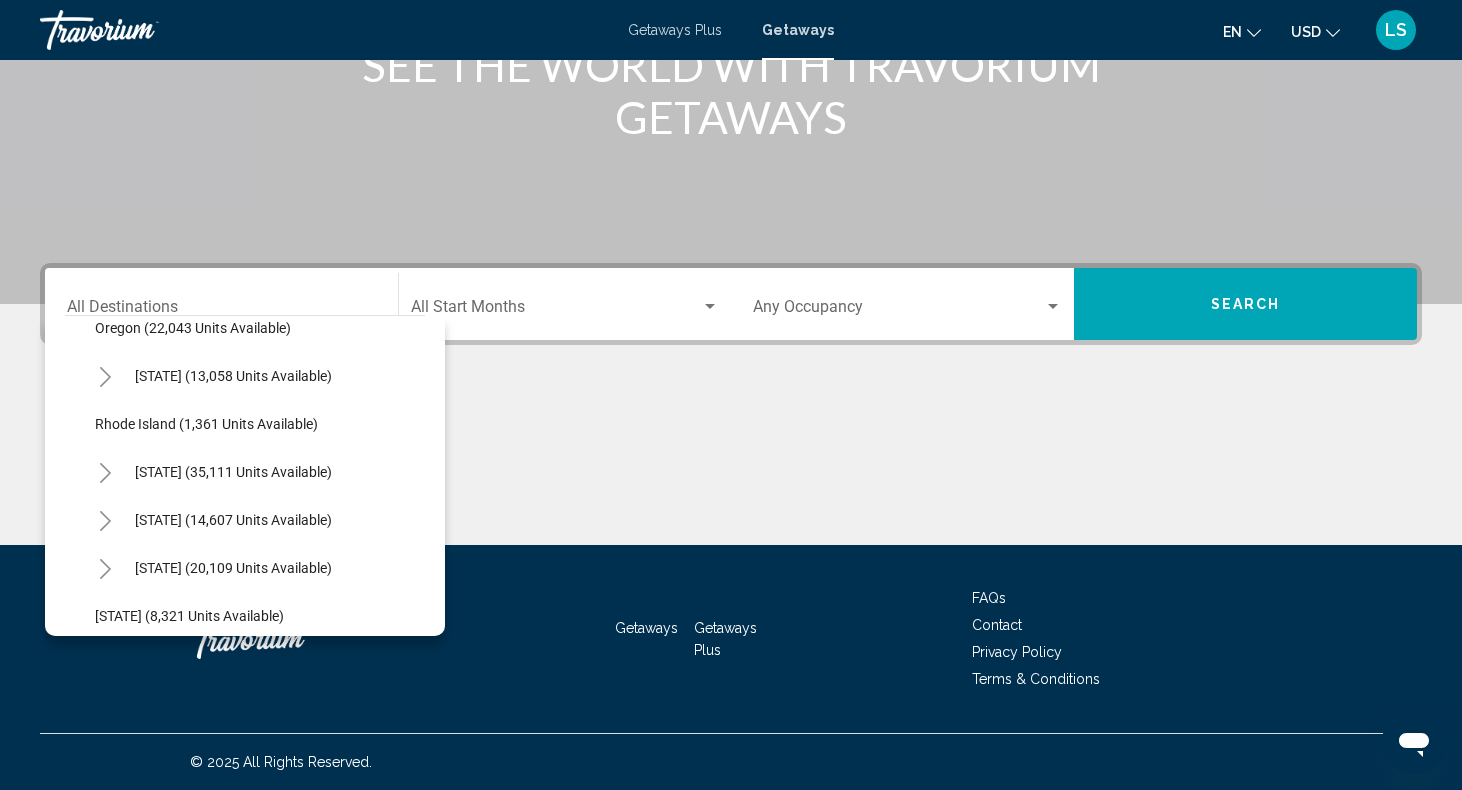 scroll, scrollTop: 1568, scrollLeft: 0, axis: vertical 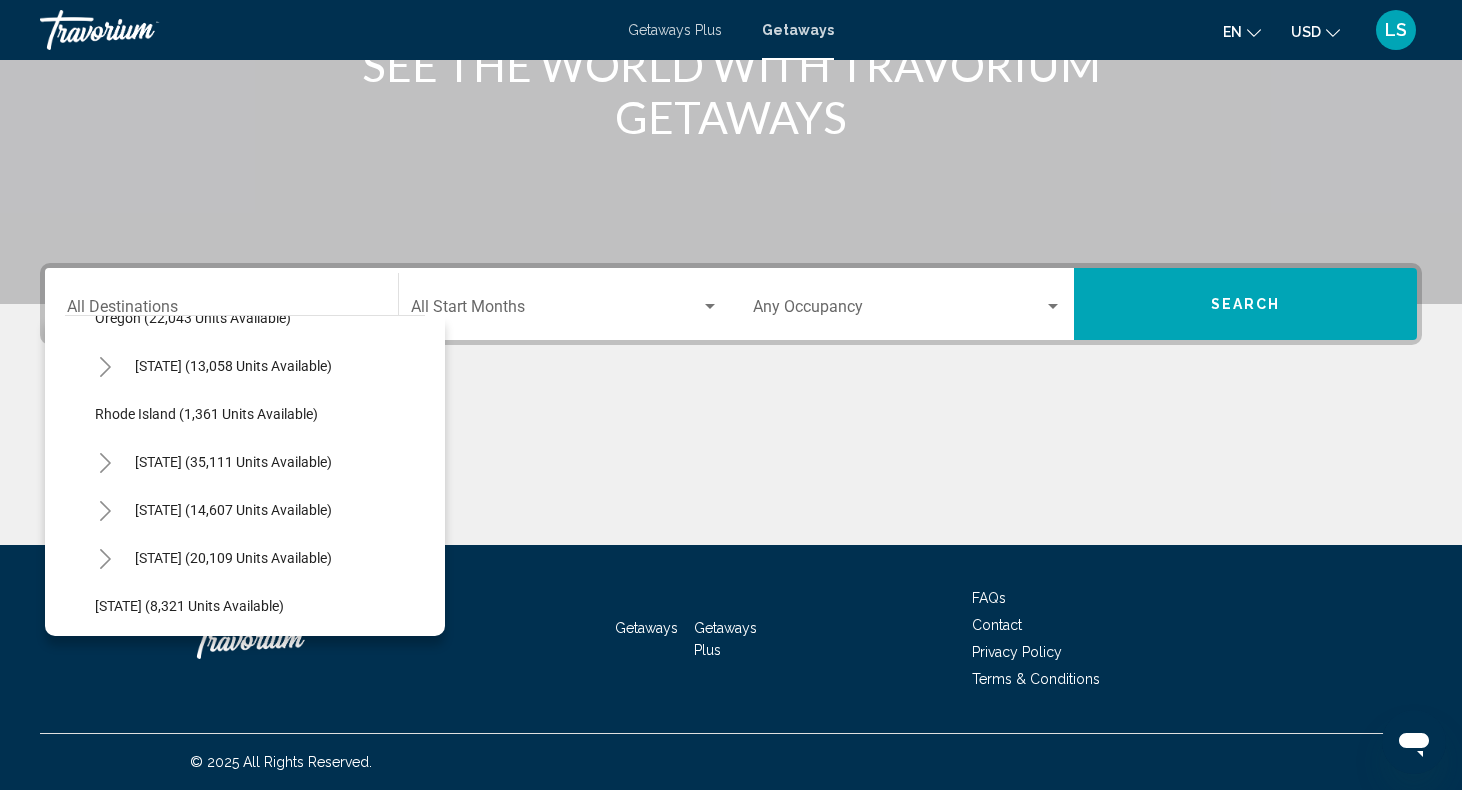 click 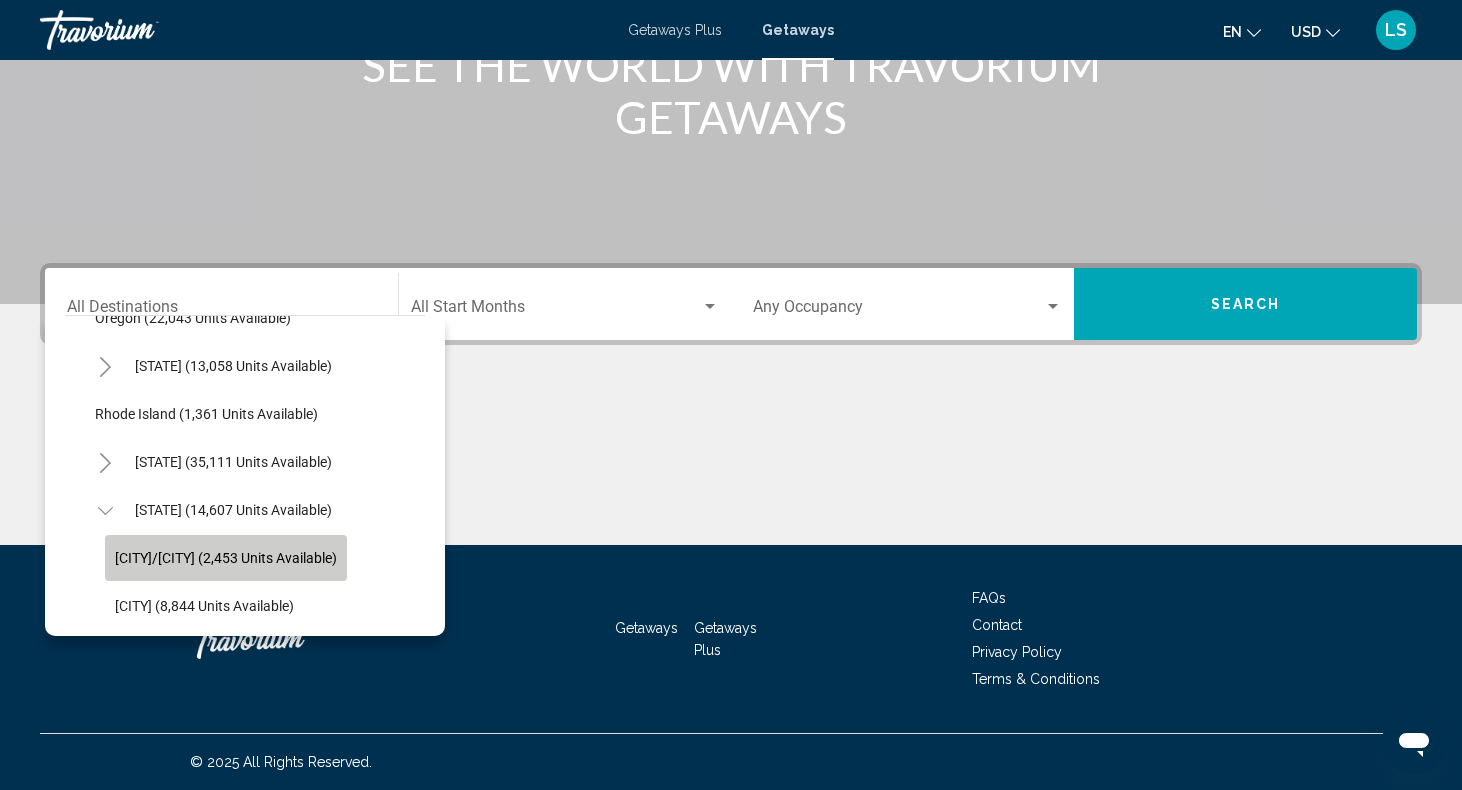 click on "[CITY] ([NUMBER] units available)" 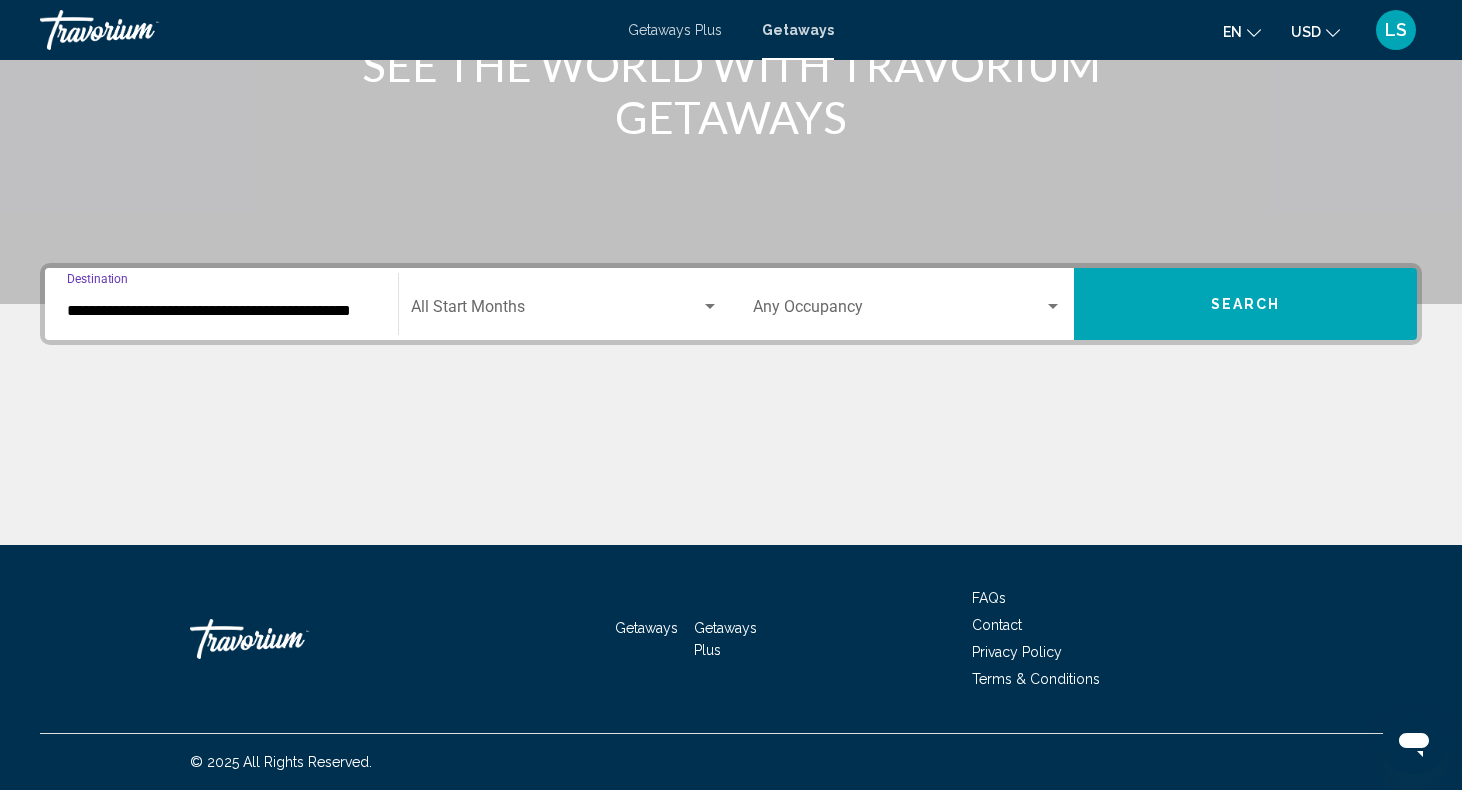 click on "Start Month All Start Months" 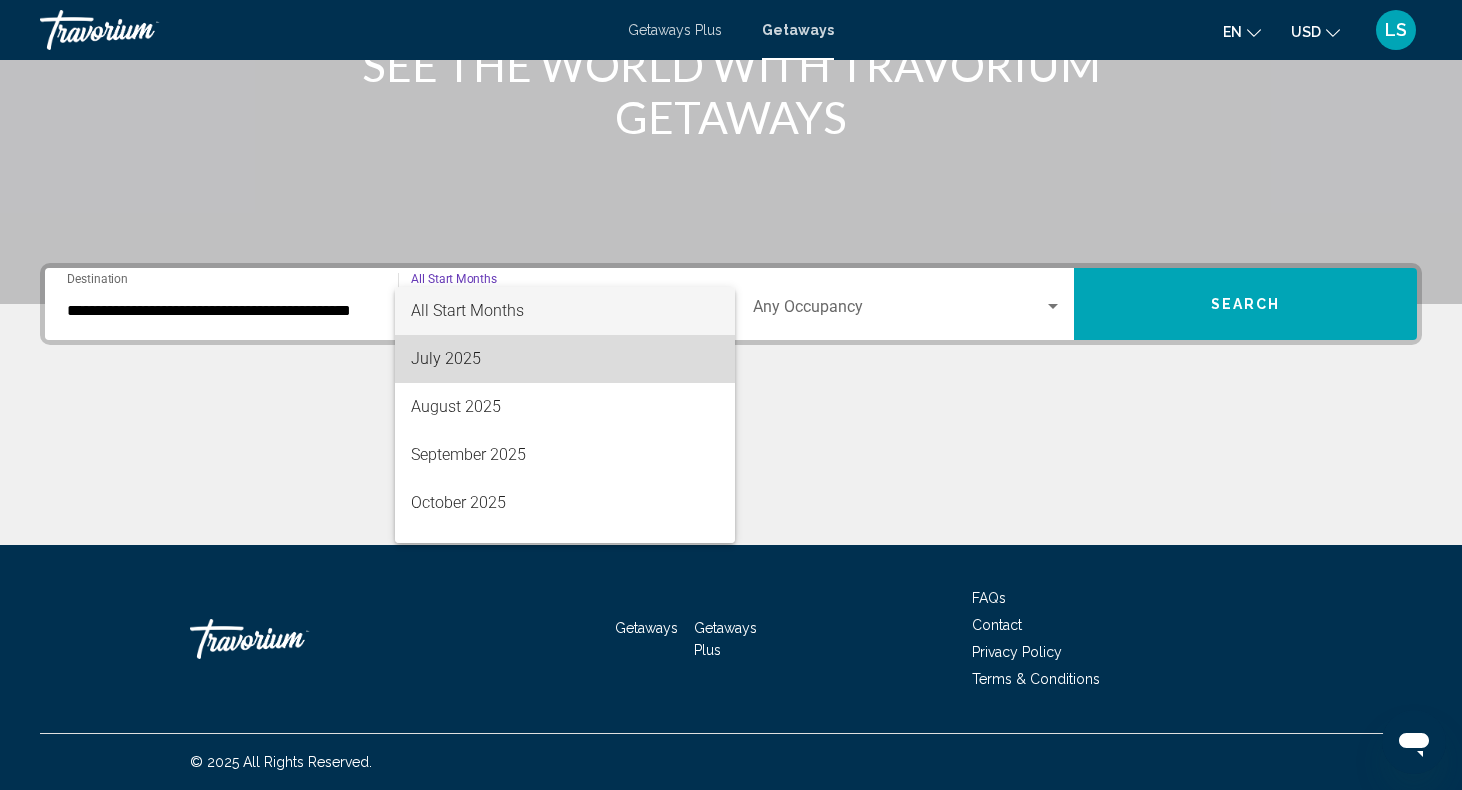 click on "July 2025" at bounding box center [565, 359] 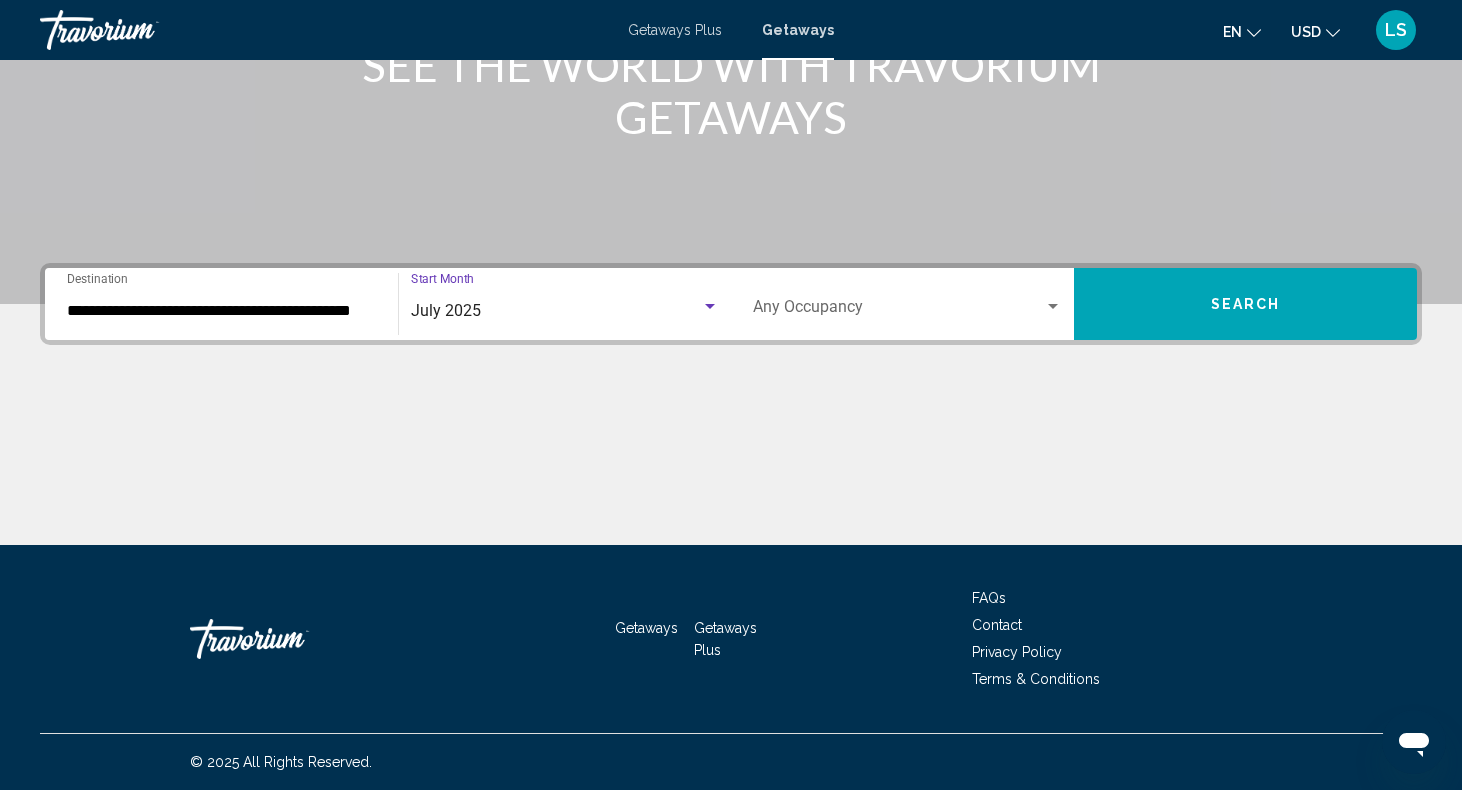 click on "Search" at bounding box center (1246, 305) 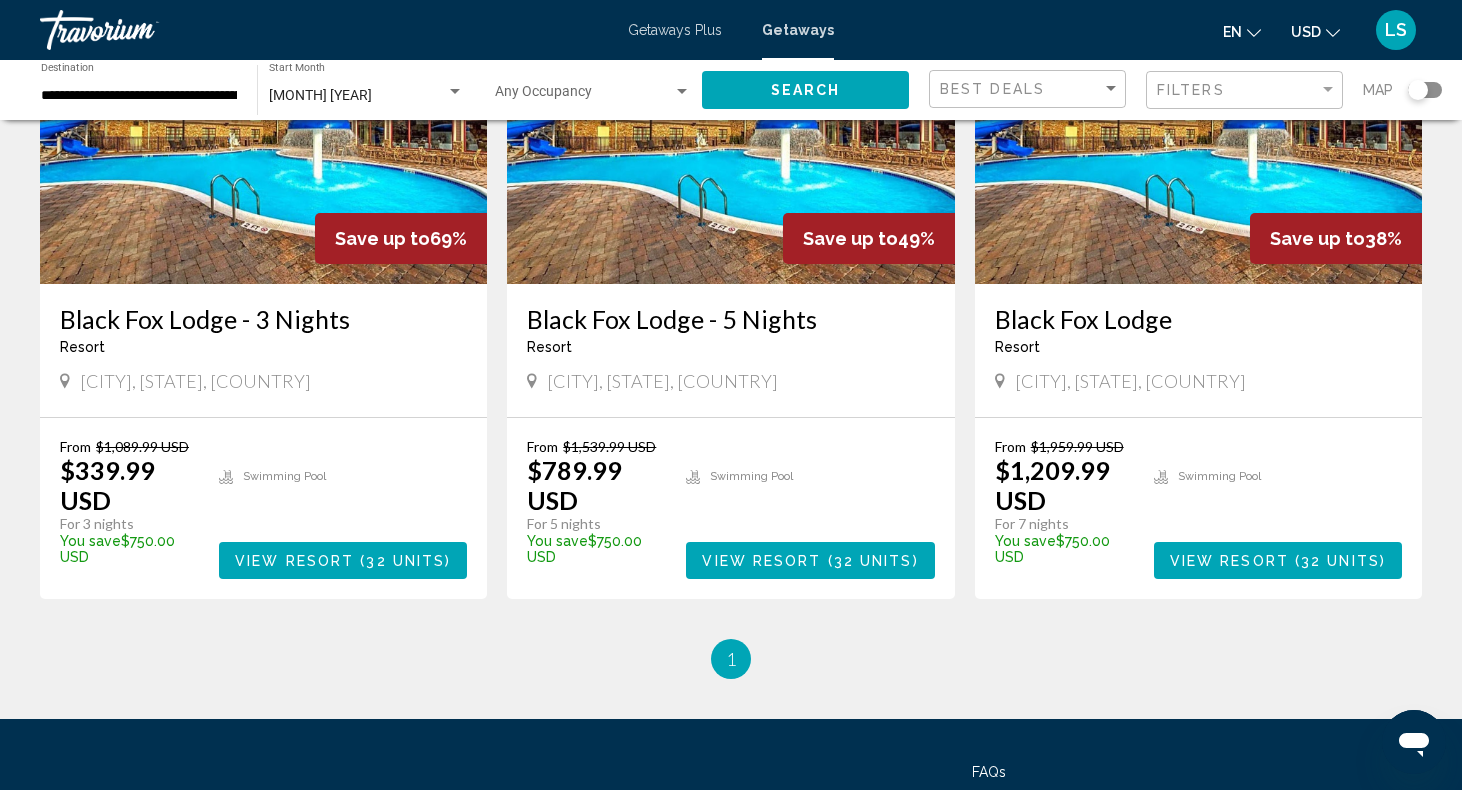scroll, scrollTop: 210, scrollLeft: 0, axis: vertical 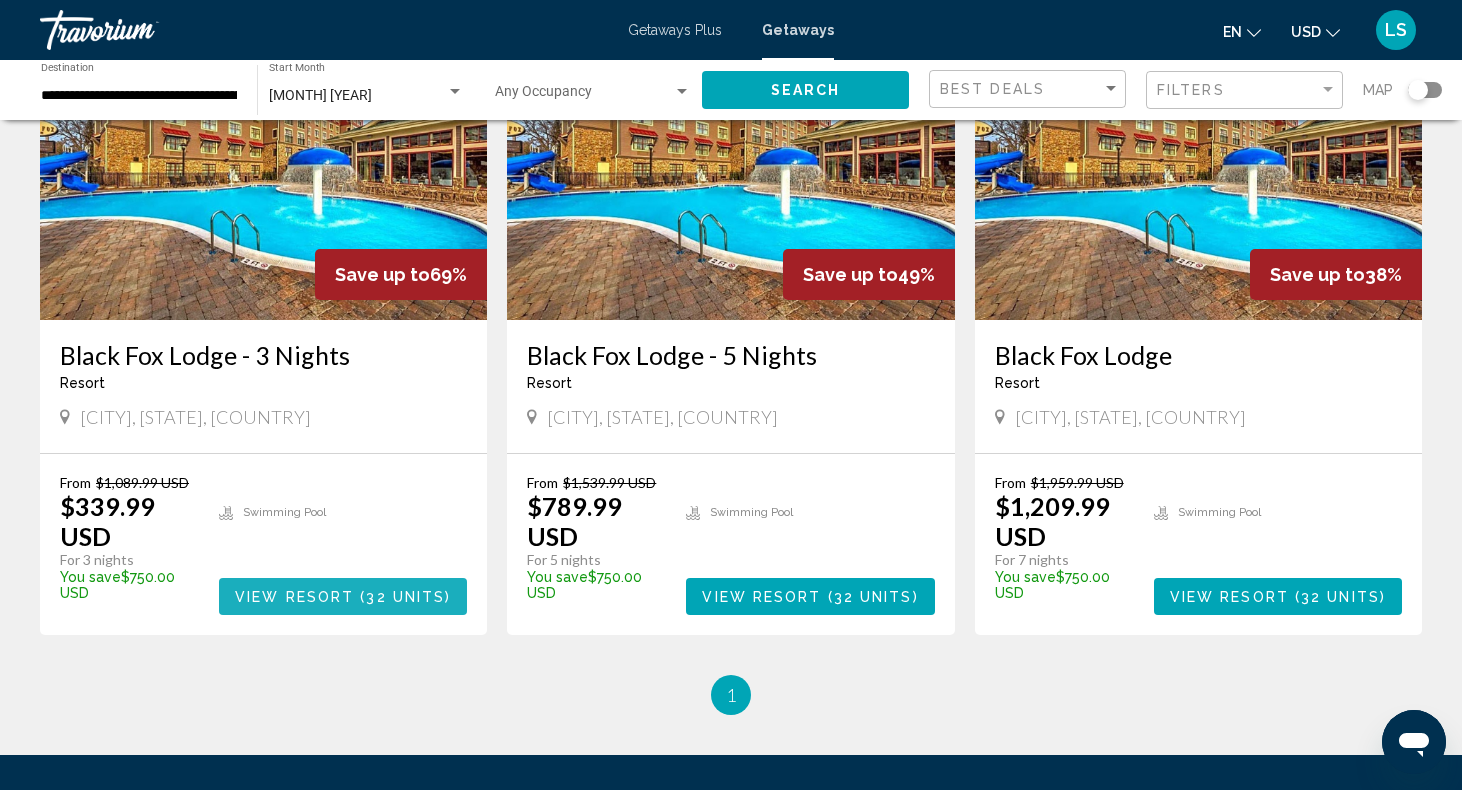 click on "View Resort" at bounding box center (294, 597) 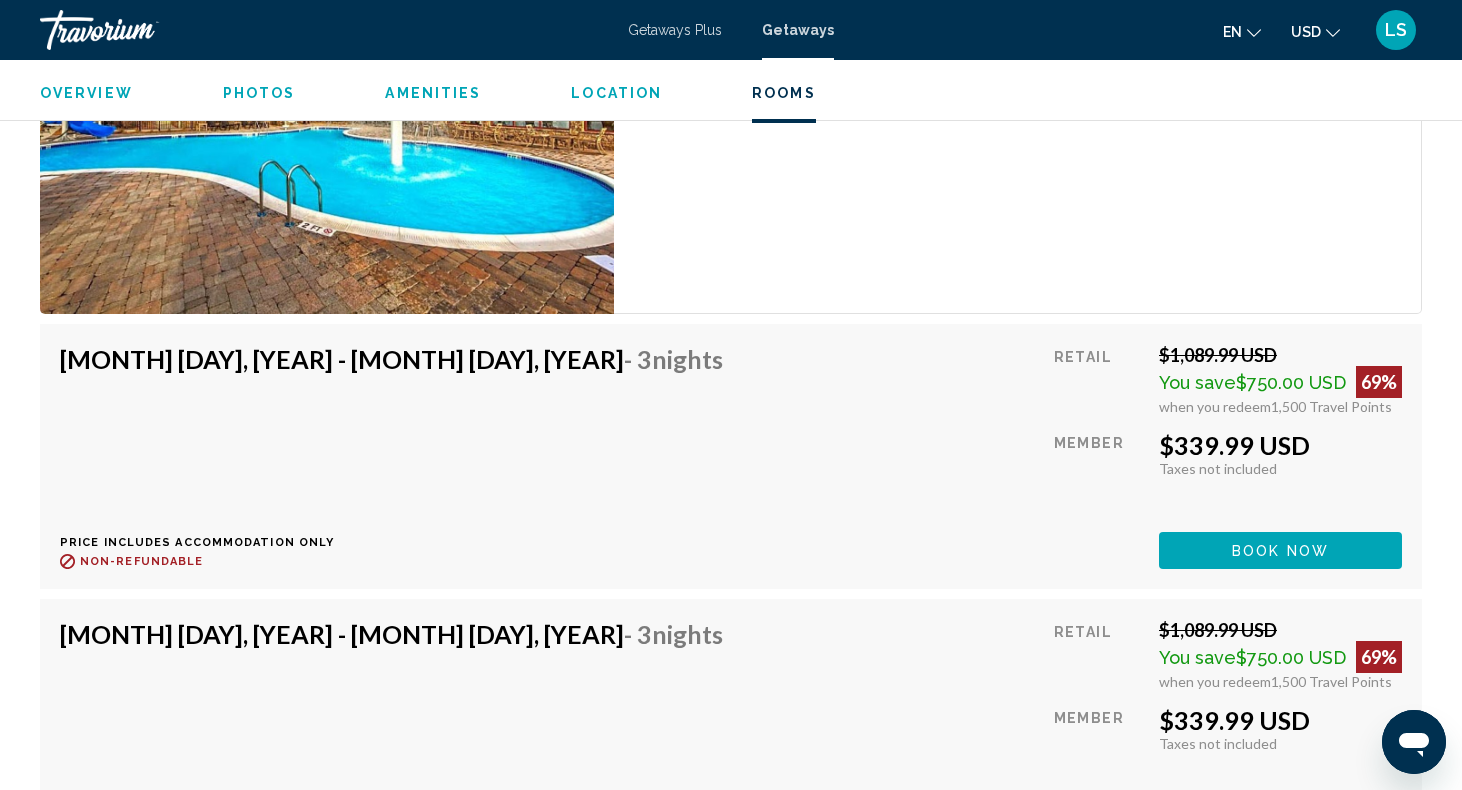 scroll, scrollTop: 2963, scrollLeft: 0, axis: vertical 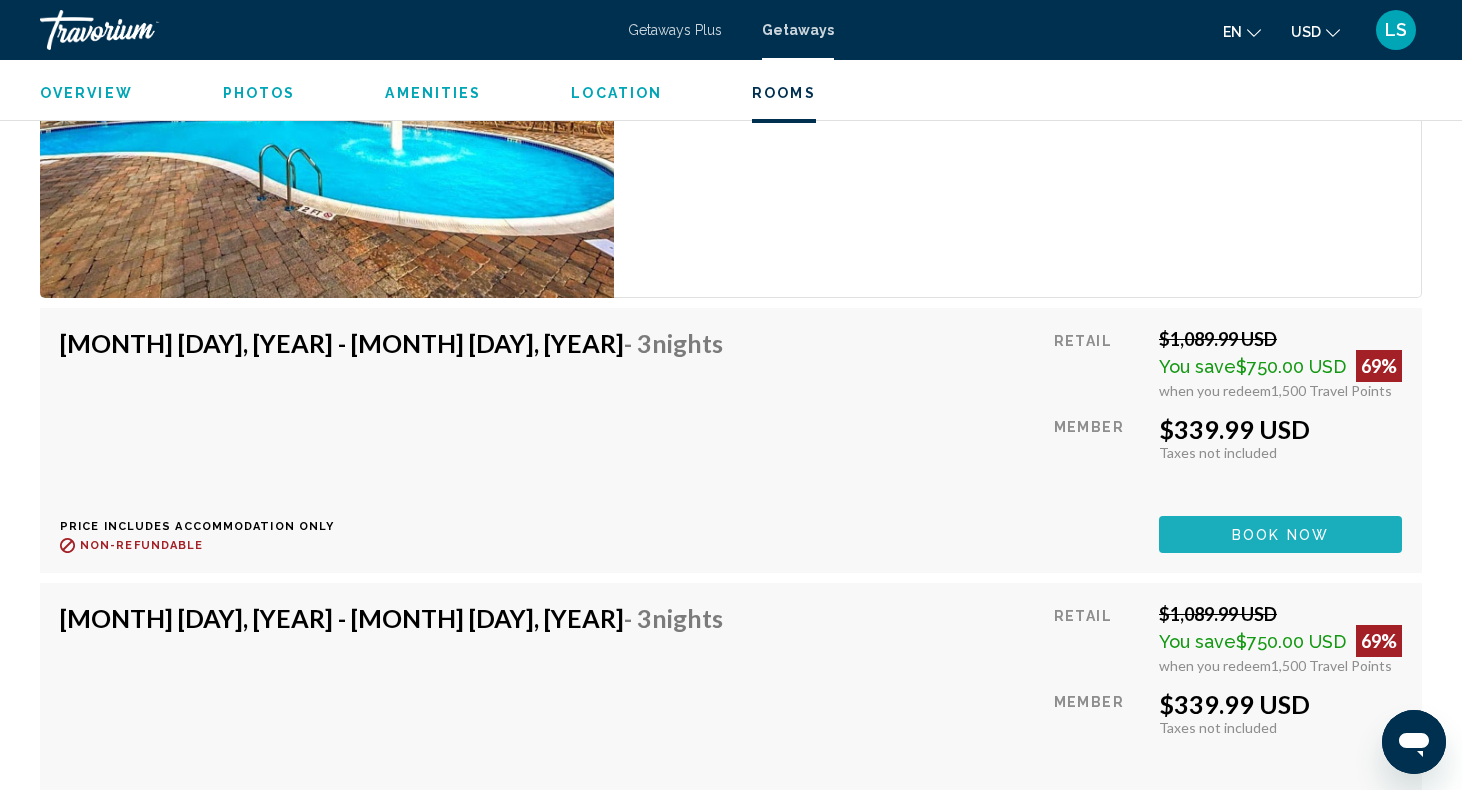 click on "Book now" at bounding box center [1280, 535] 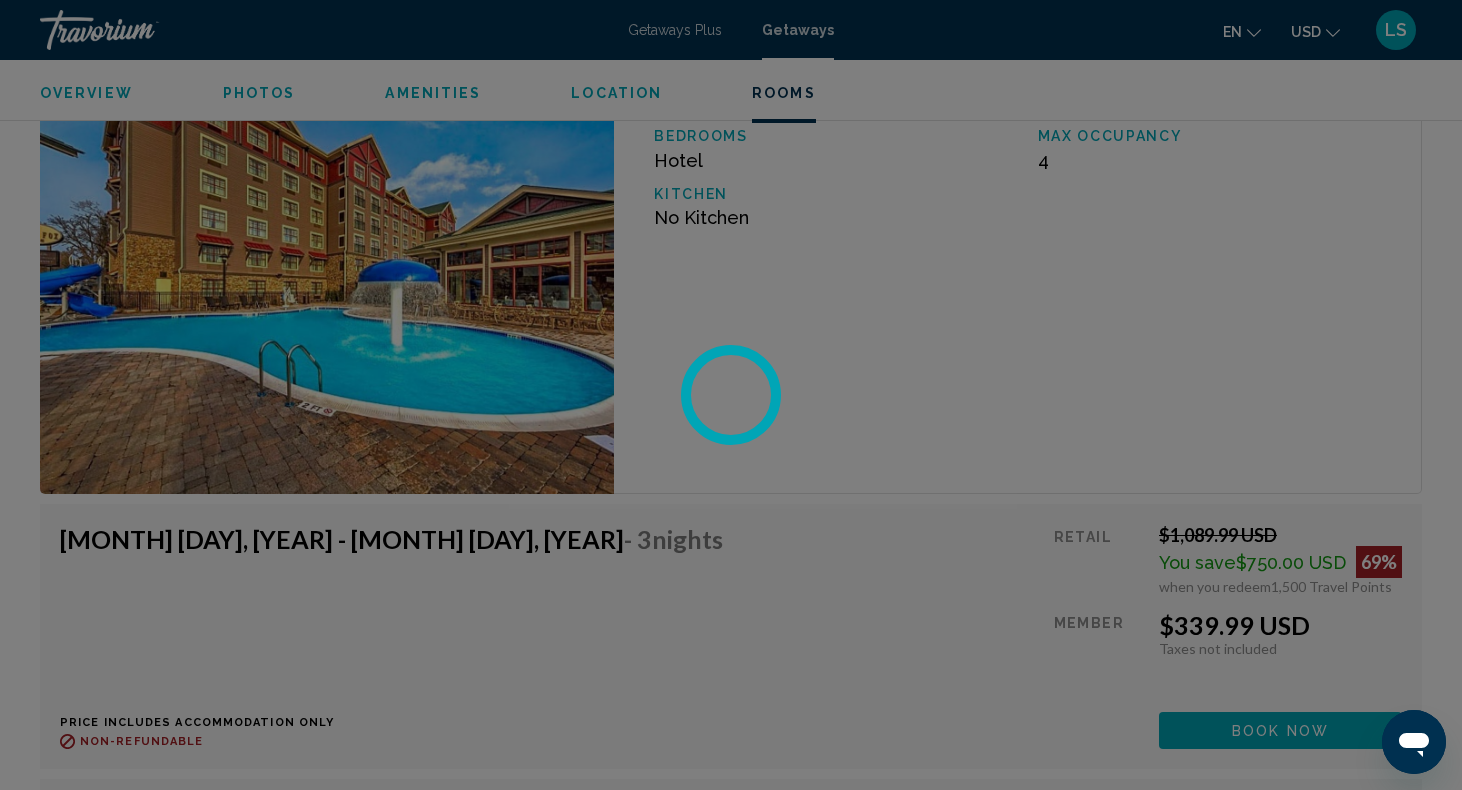 scroll, scrollTop: 2780, scrollLeft: 0, axis: vertical 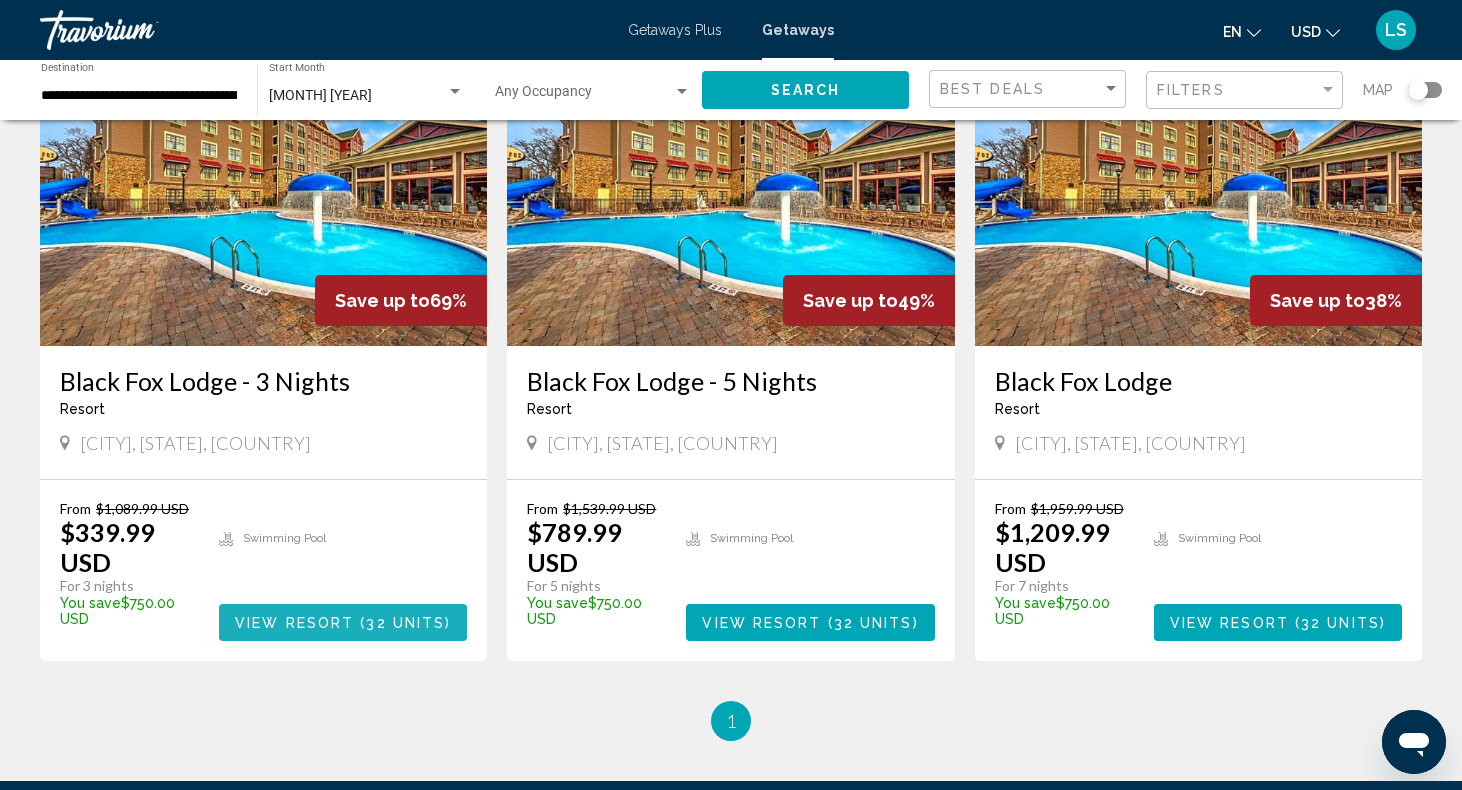 click at bounding box center [357, 623] 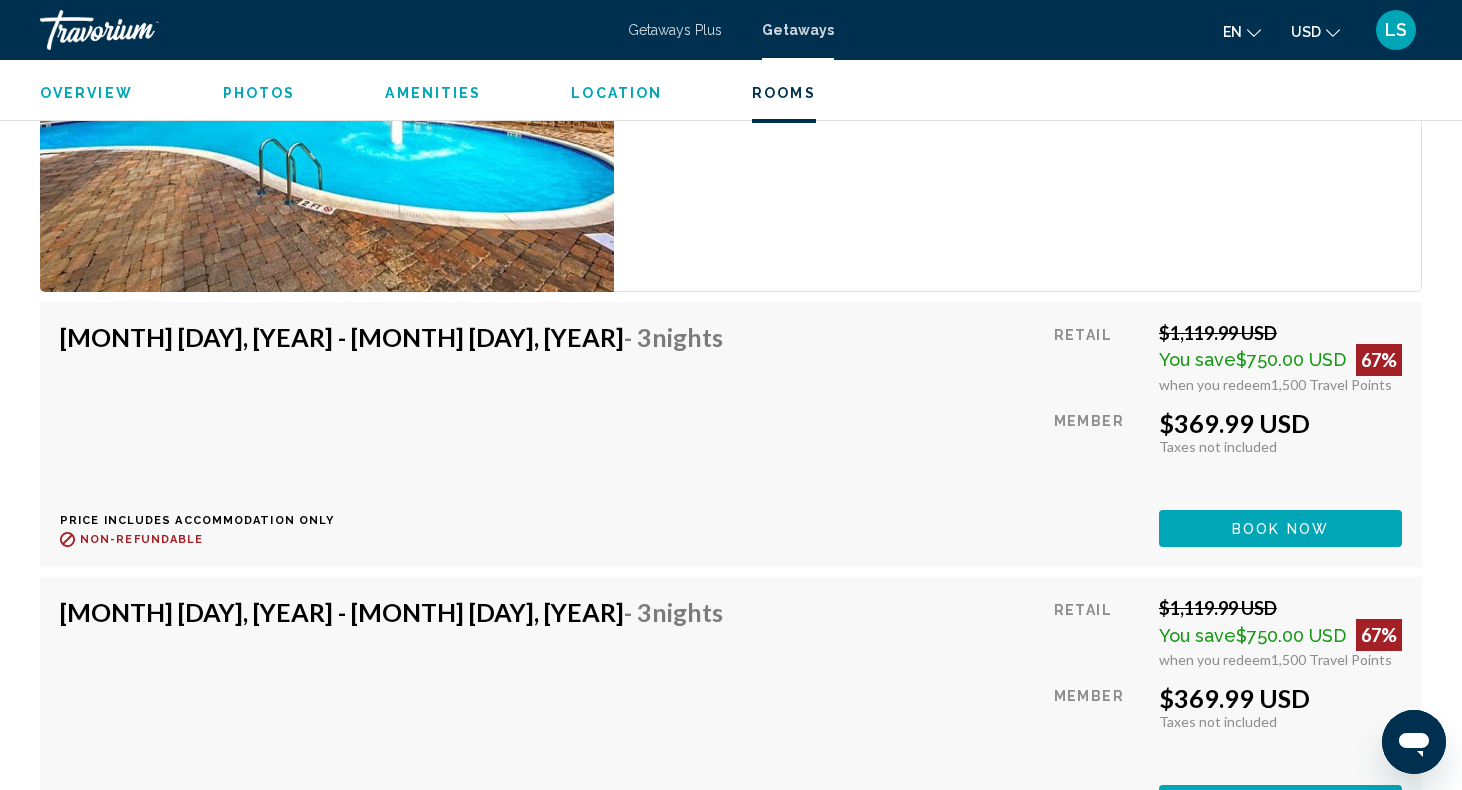 scroll, scrollTop: 4562, scrollLeft: 0, axis: vertical 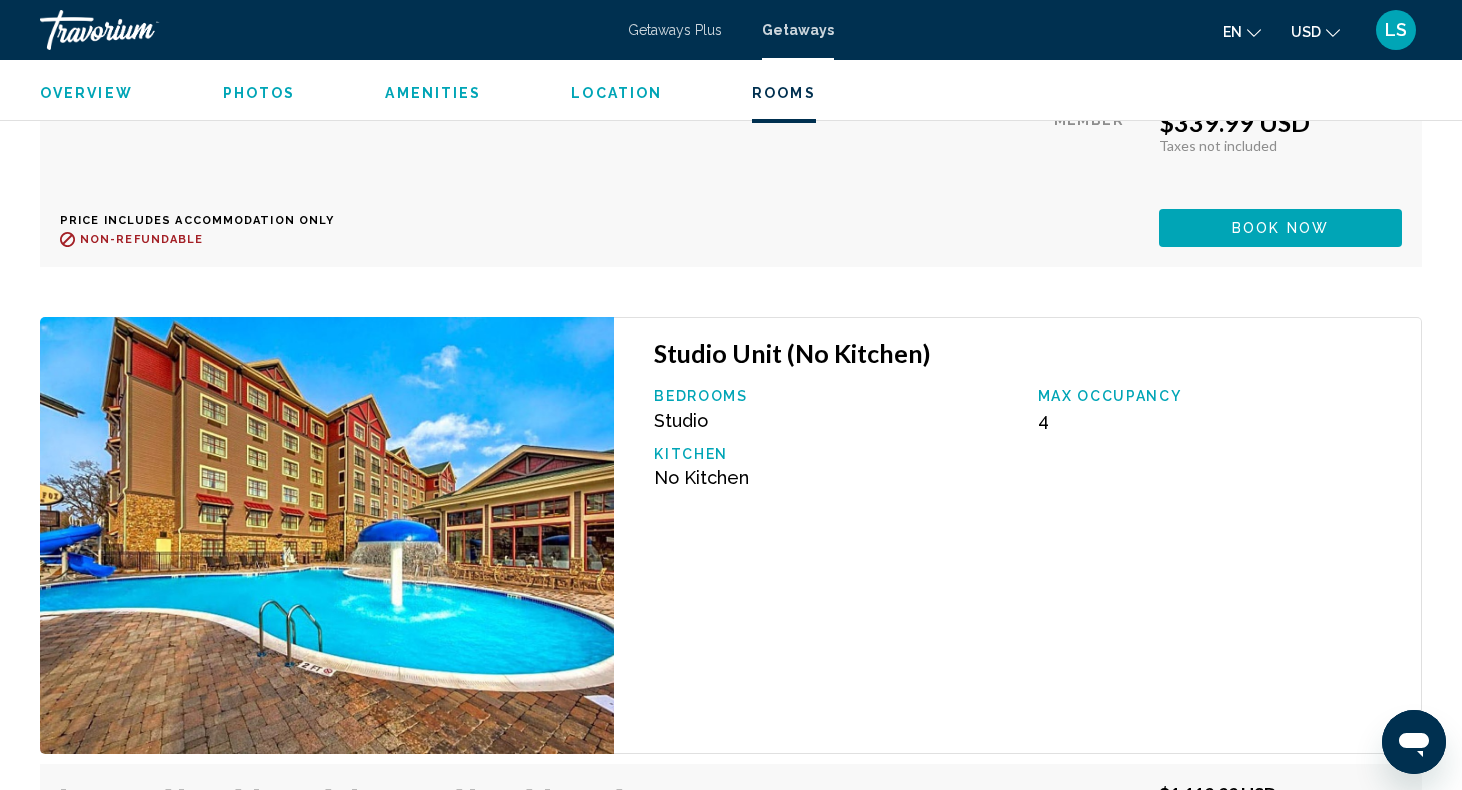 click at bounding box center [327, -1054] 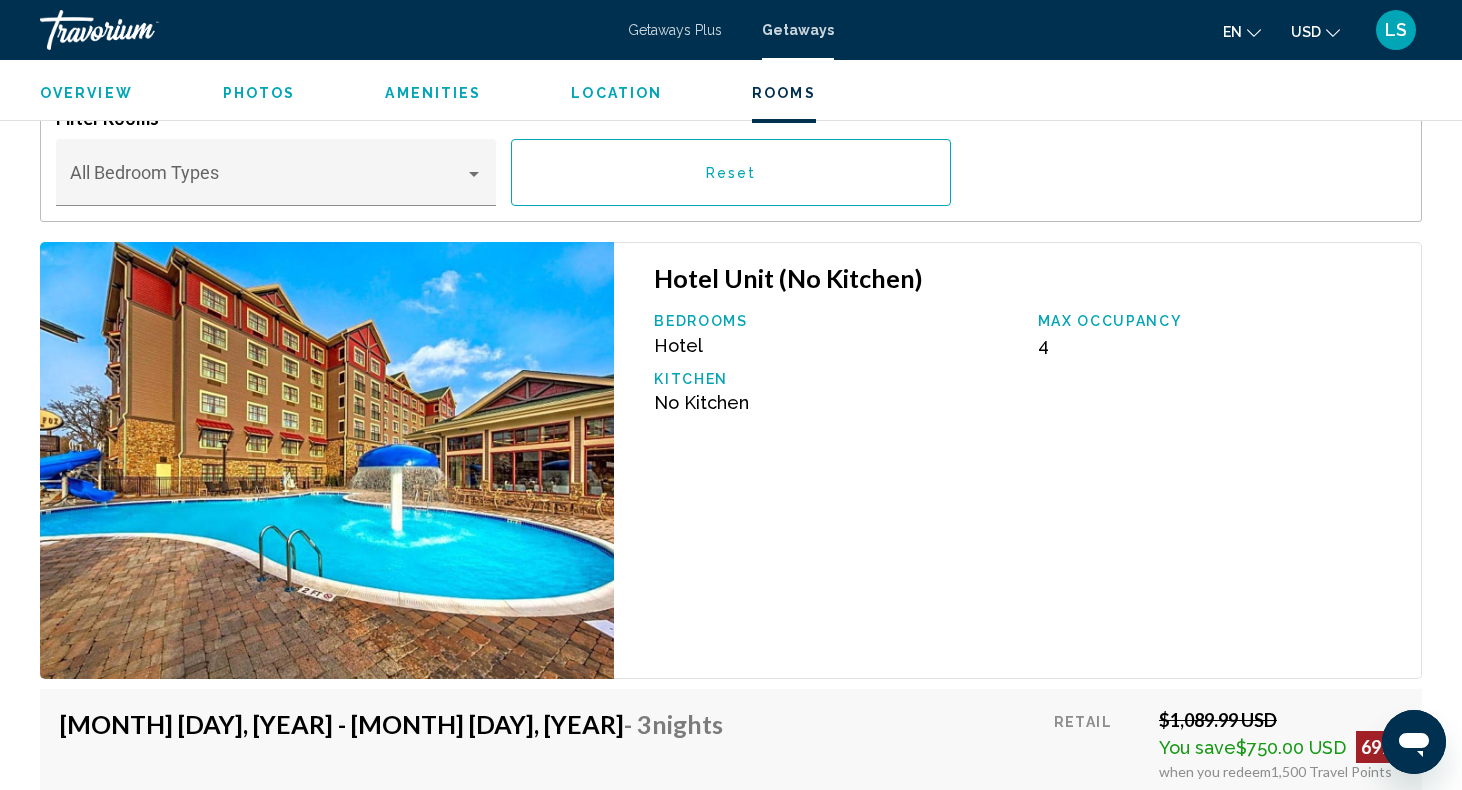 scroll, scrollTop: 2581, scrollLeft: 0, axis: vertical 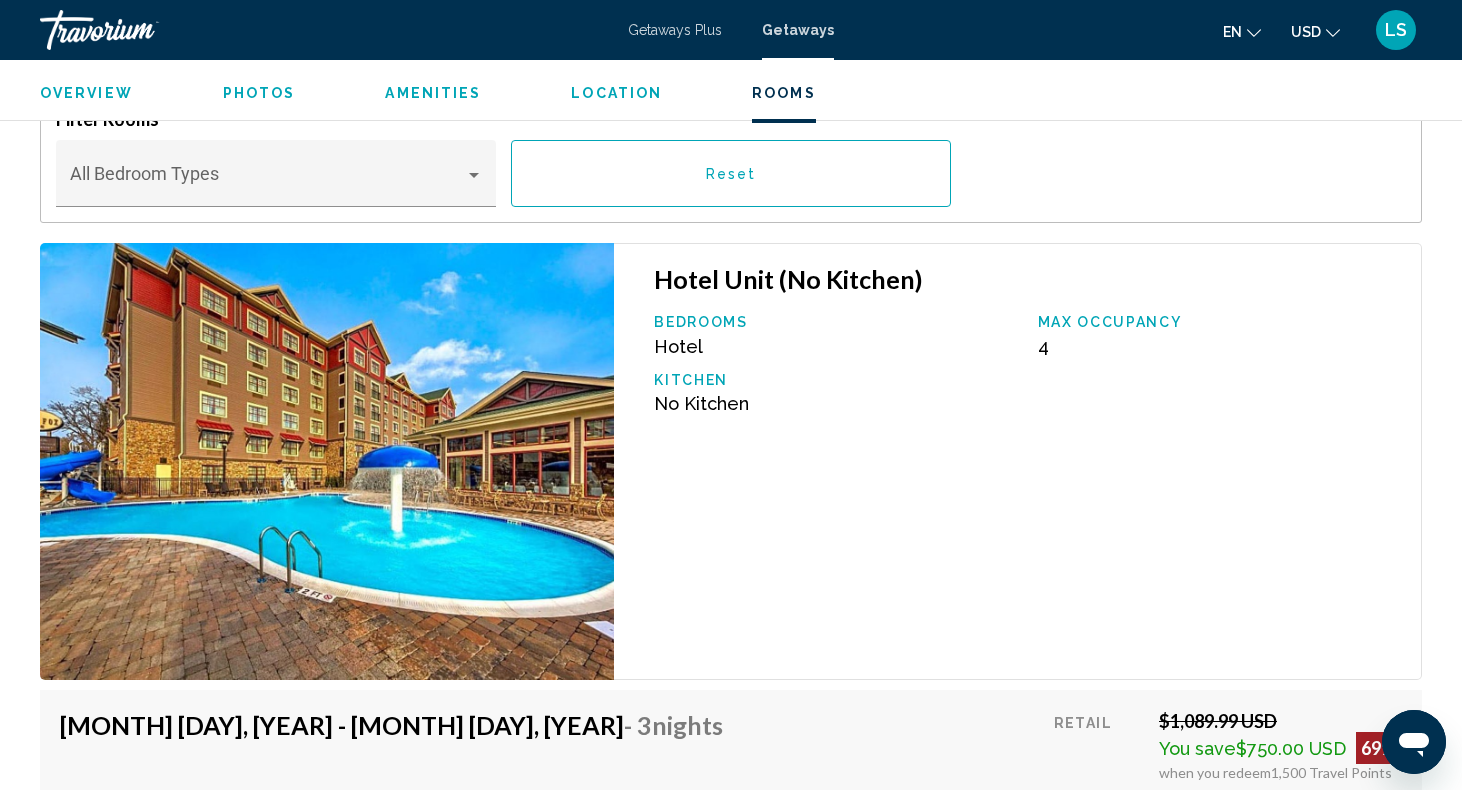 click at bounding box center (327, 461) 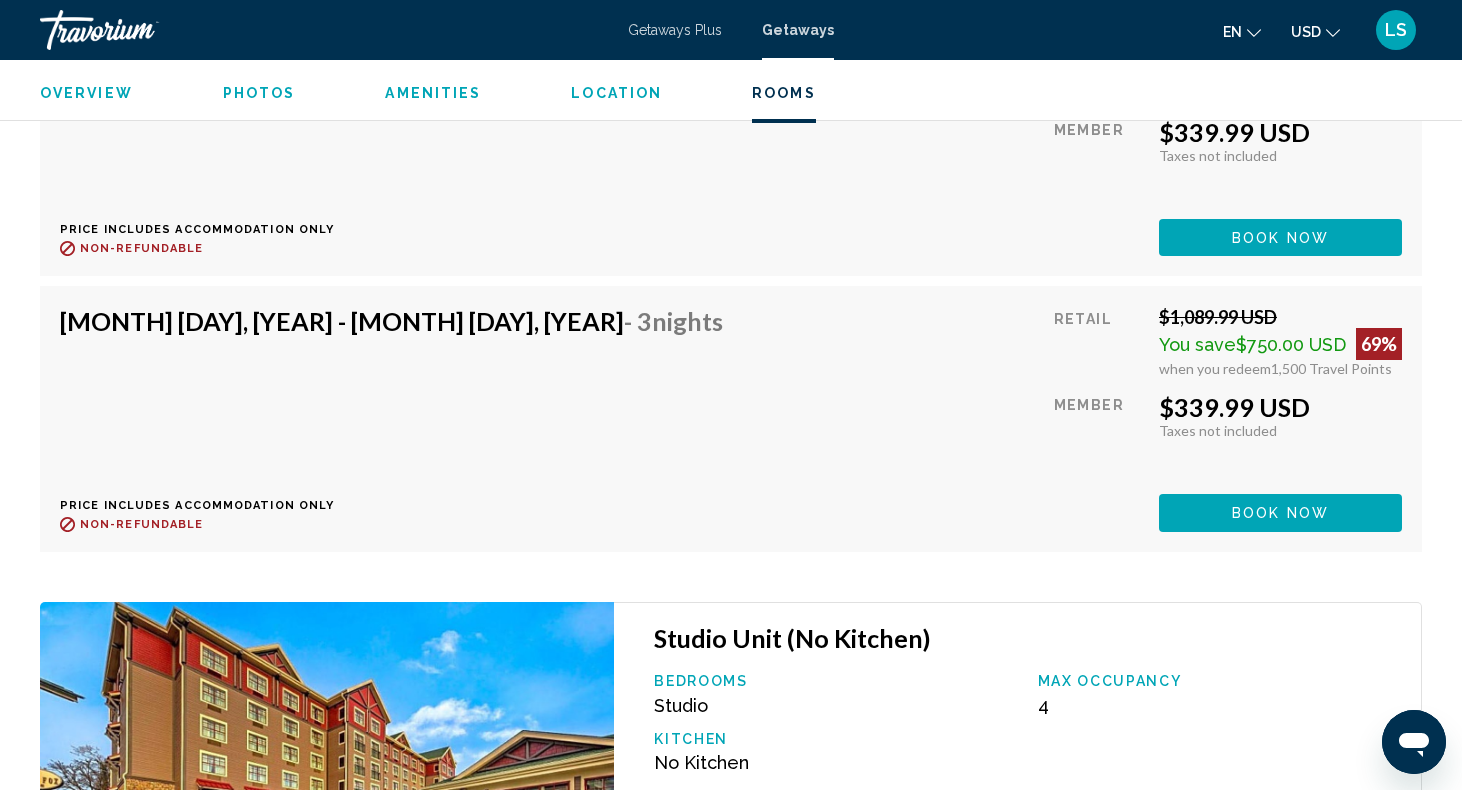 scroll, scrollTop: 3812, scrollLeft: 0, axis: vertical 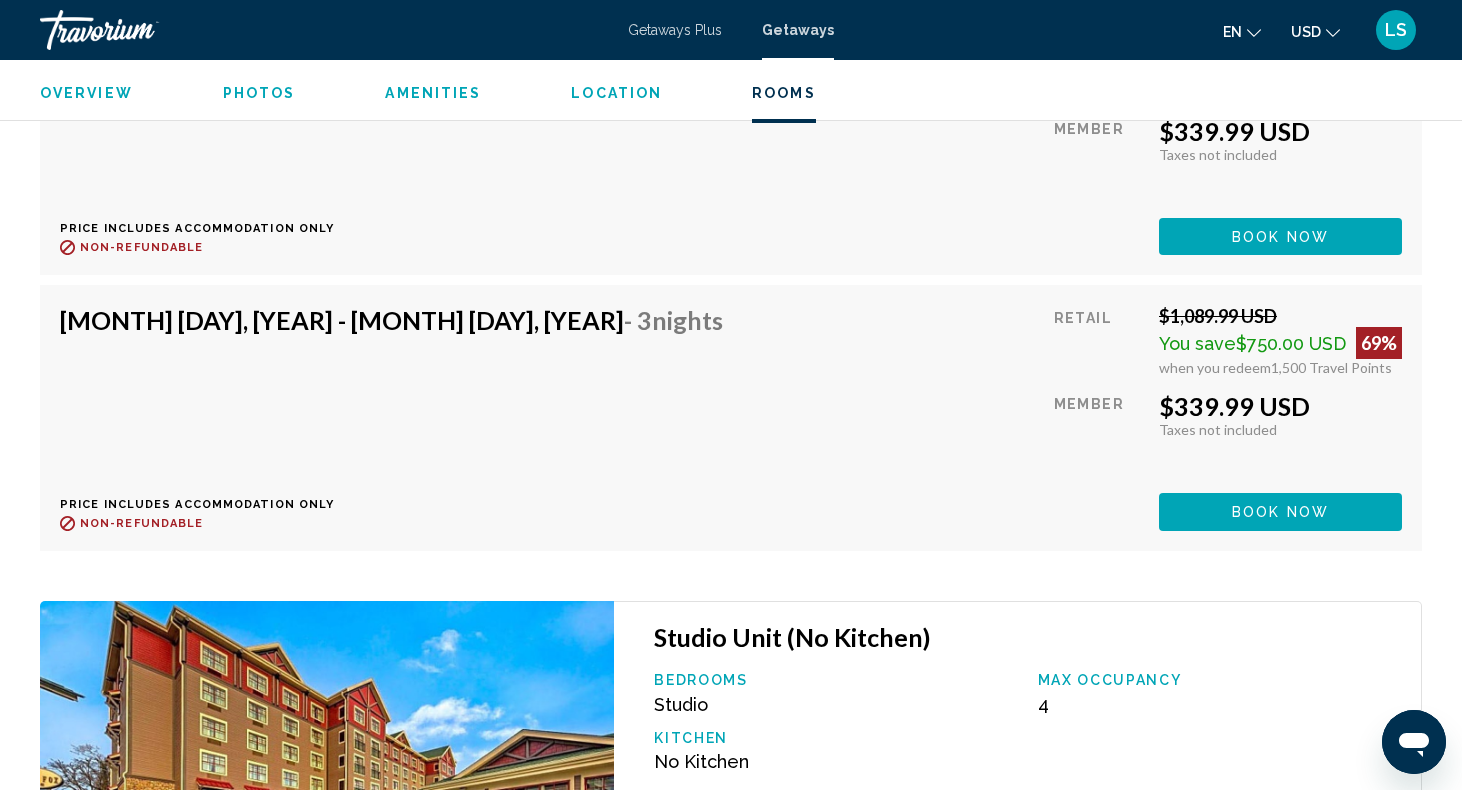 click at bounding box center [327, -770] 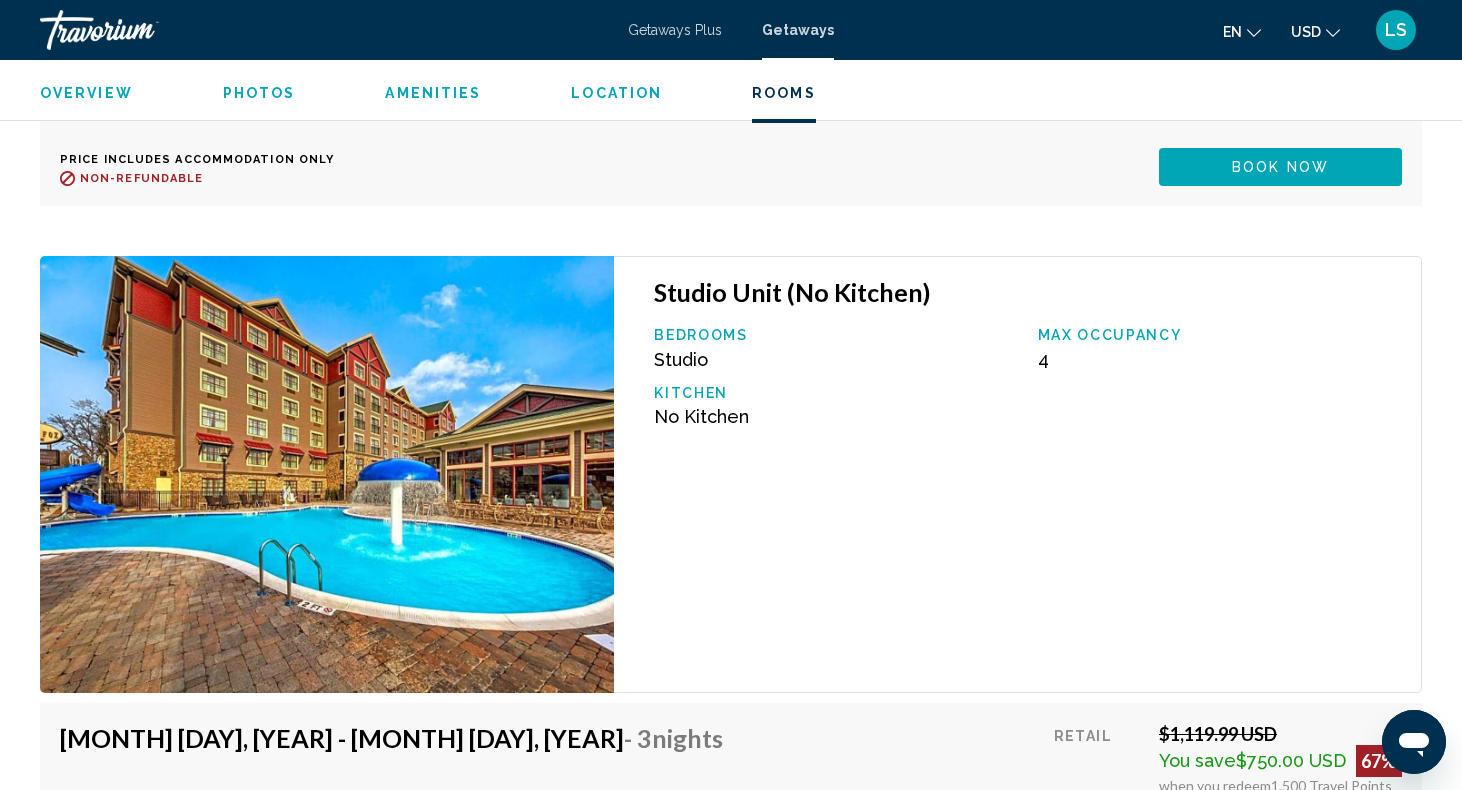 scroll, scrollTop: 4162, scrollLeft: 0, axis: vertical 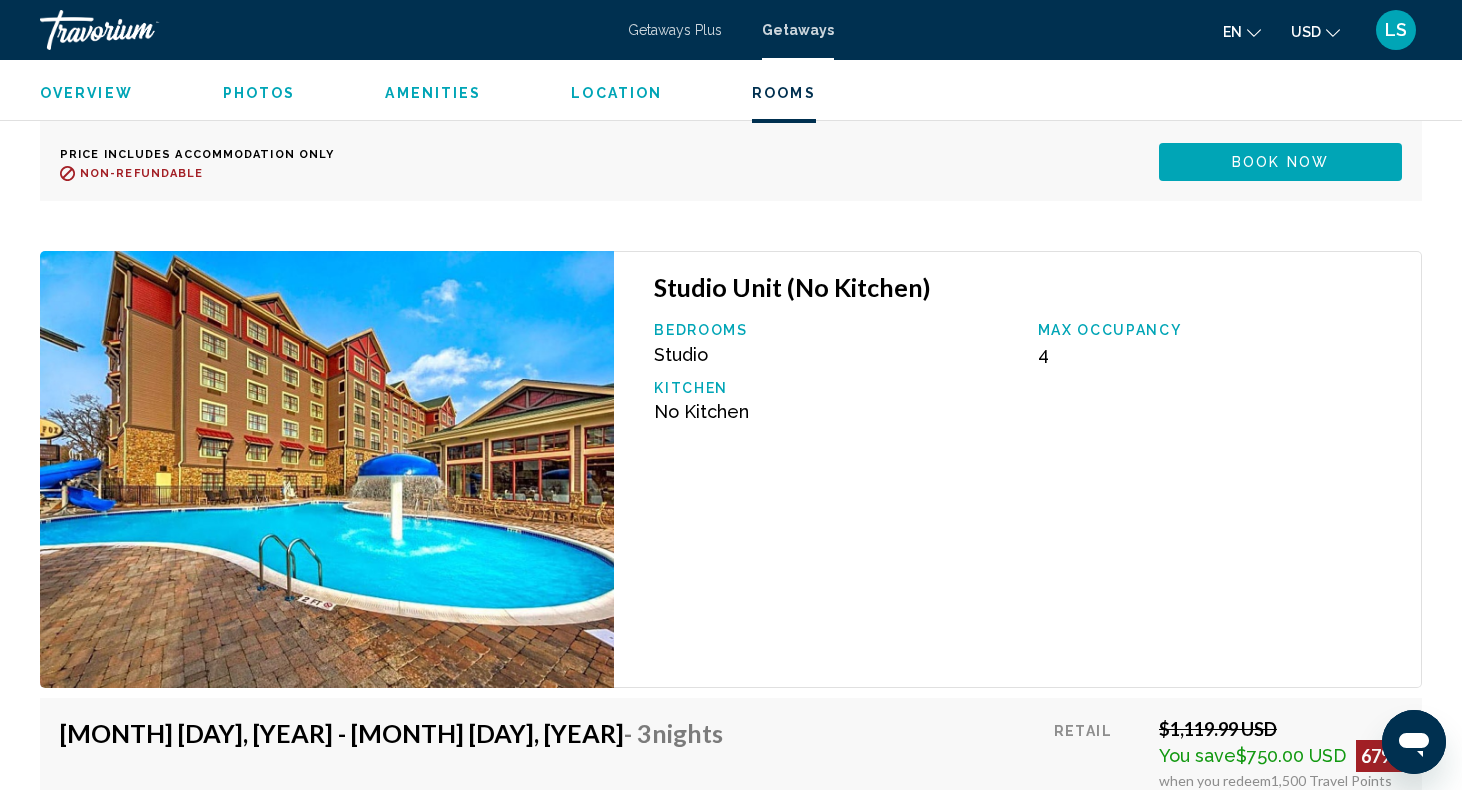 click at bounding box center (327, -1120) 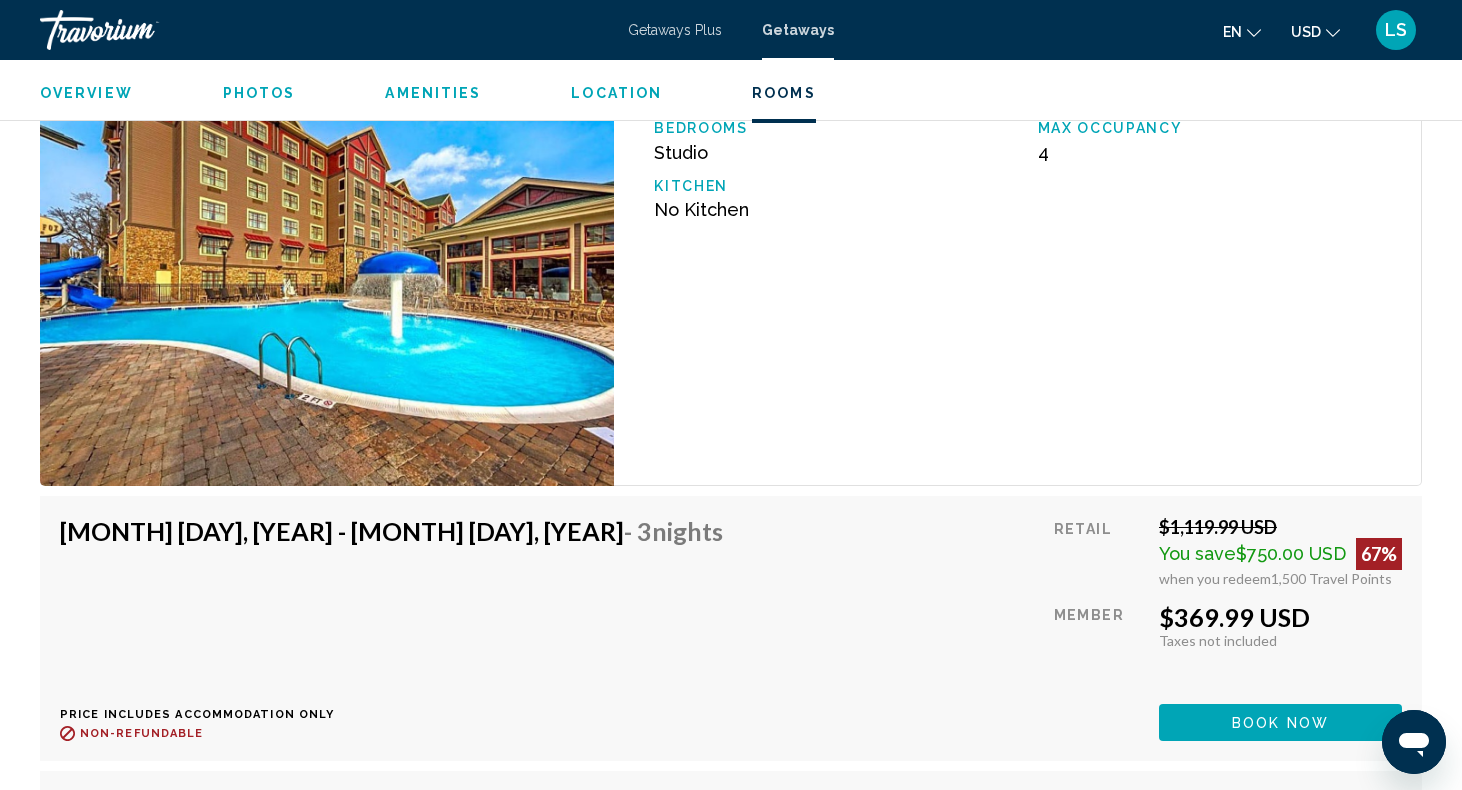 scroll, scrollTop: 4367, scrollLeft: 0, axis: vertical 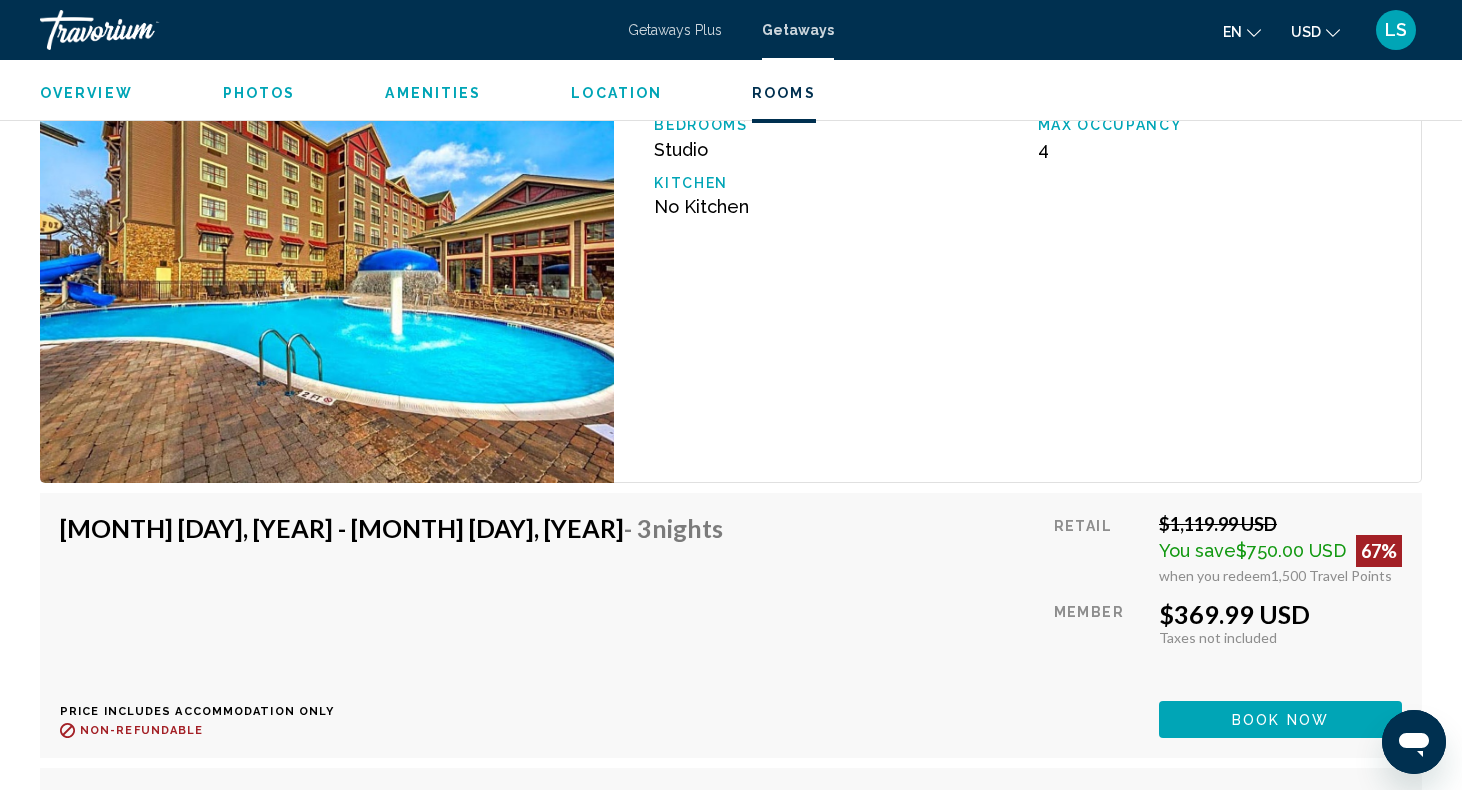 click at bounding box center (327, -1325) 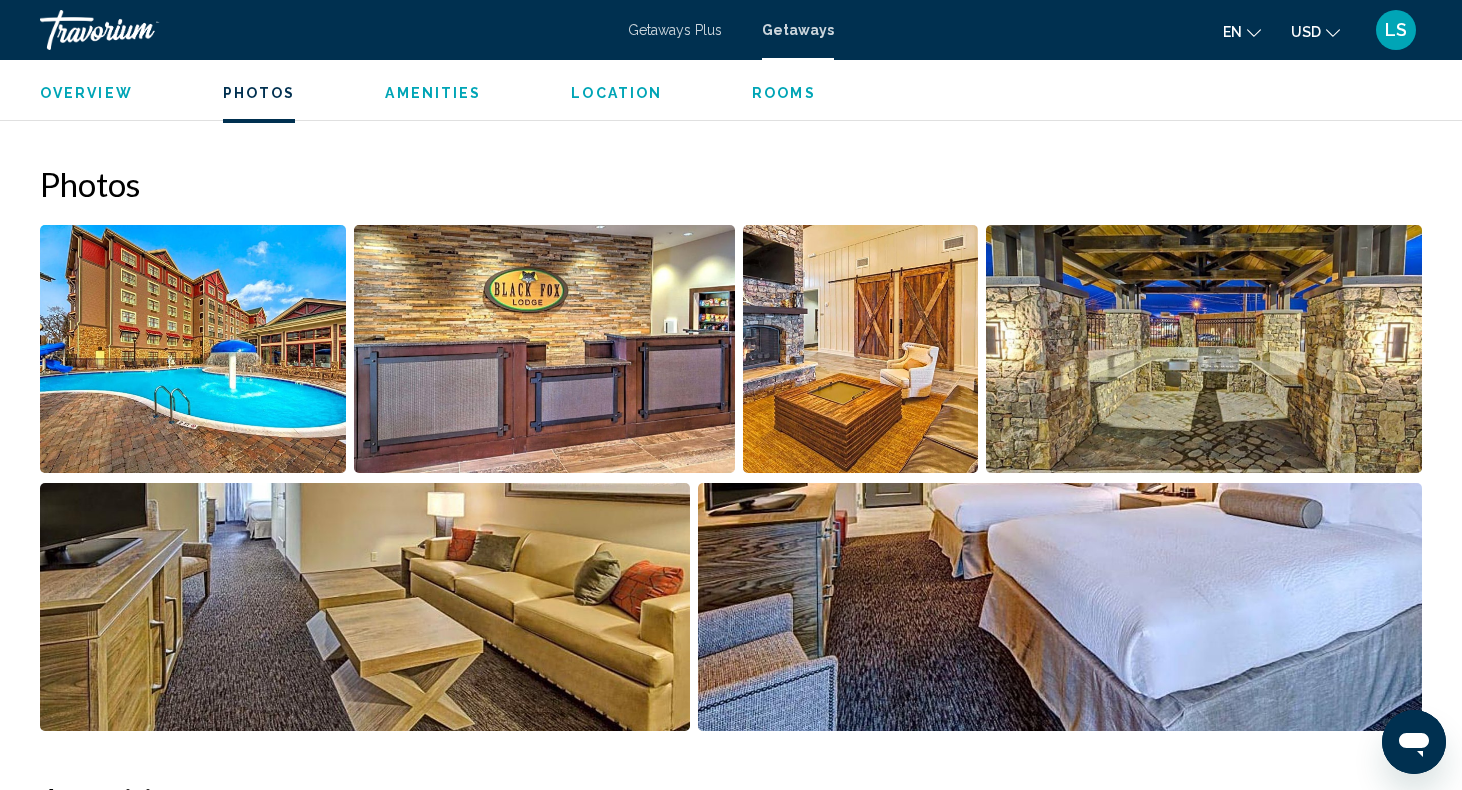 scroll, scrollTop: 916, scrollLeft: 0, axis: vertical 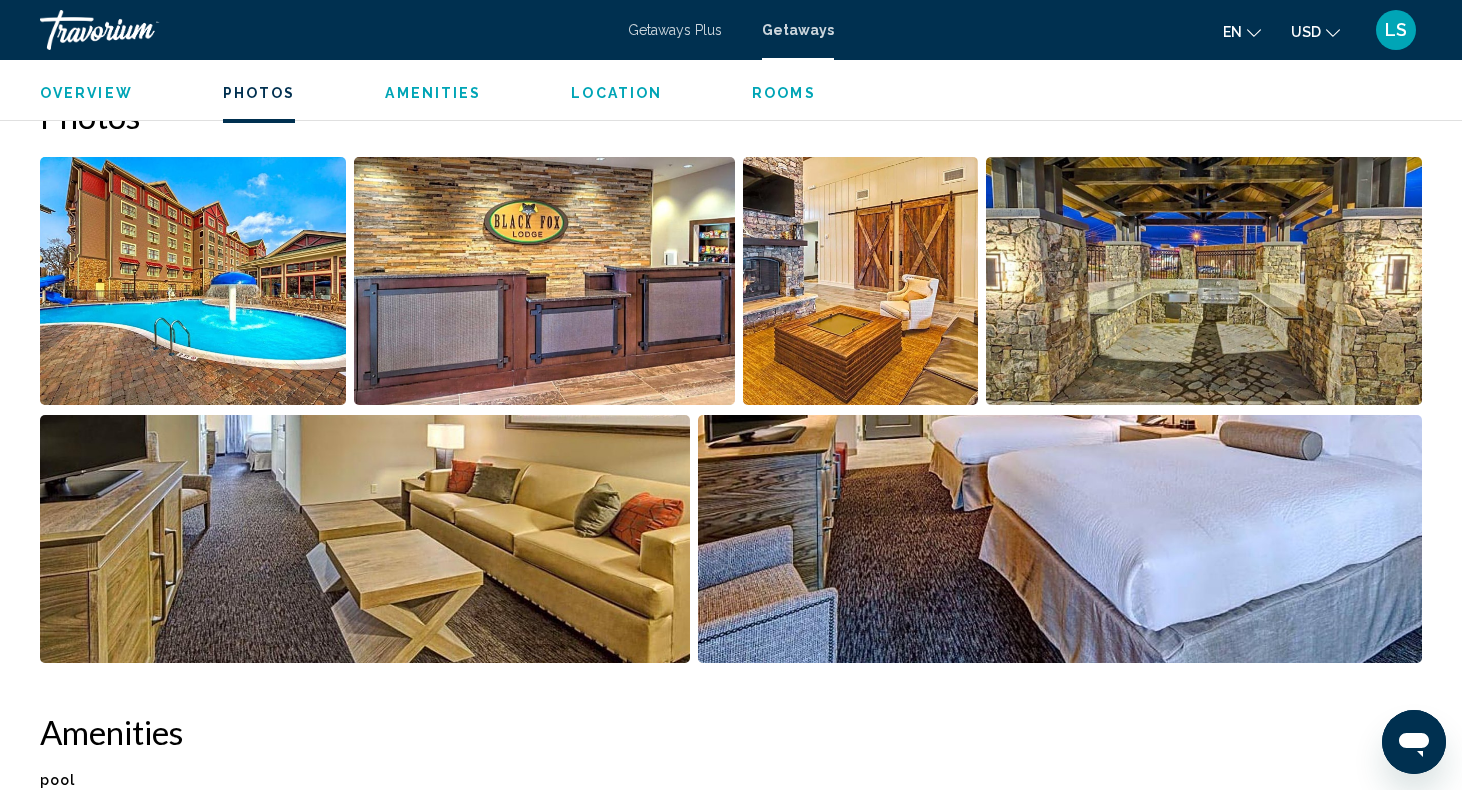 click at bounding box center [1060, 539] 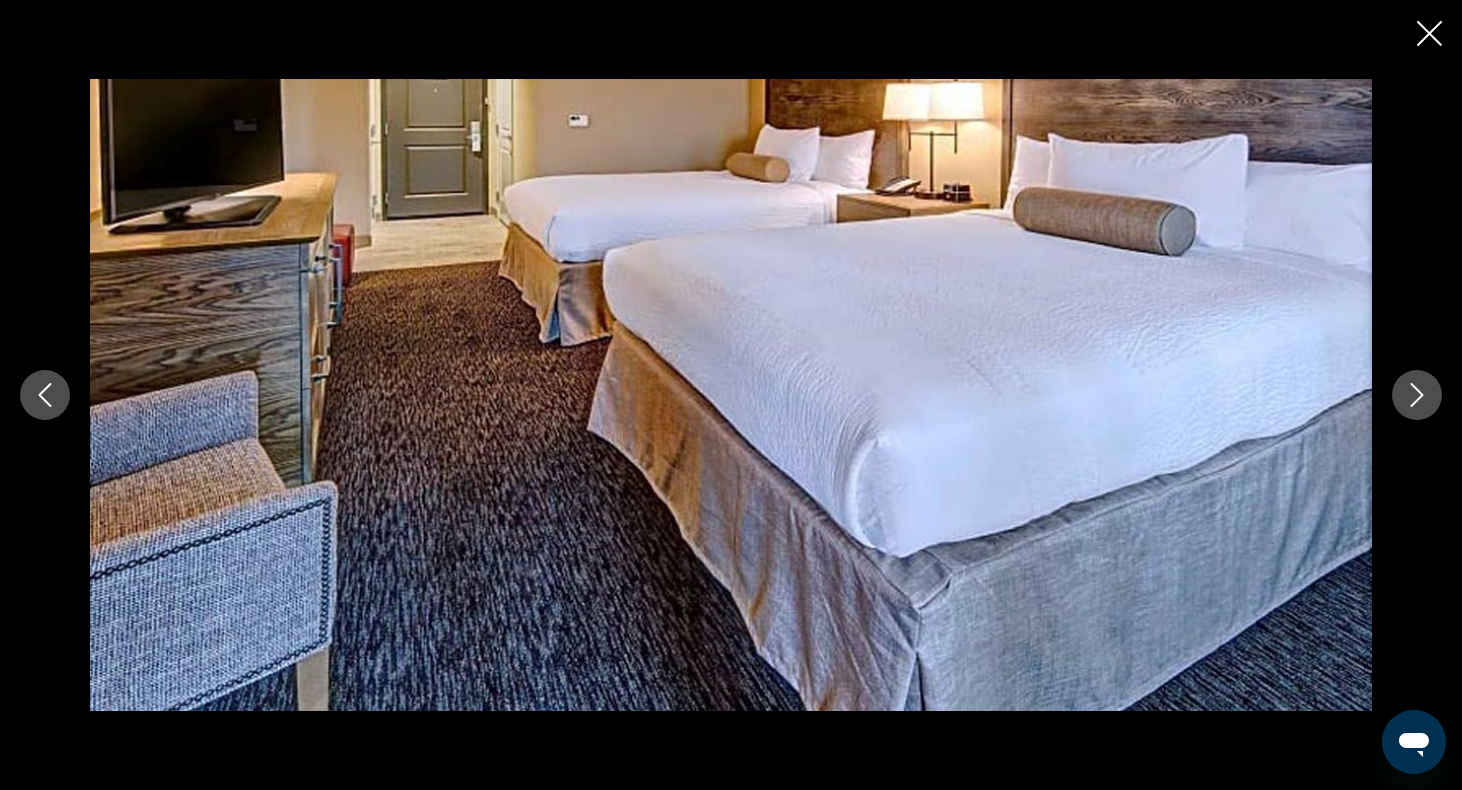 click at bounding box center (1417, 395) 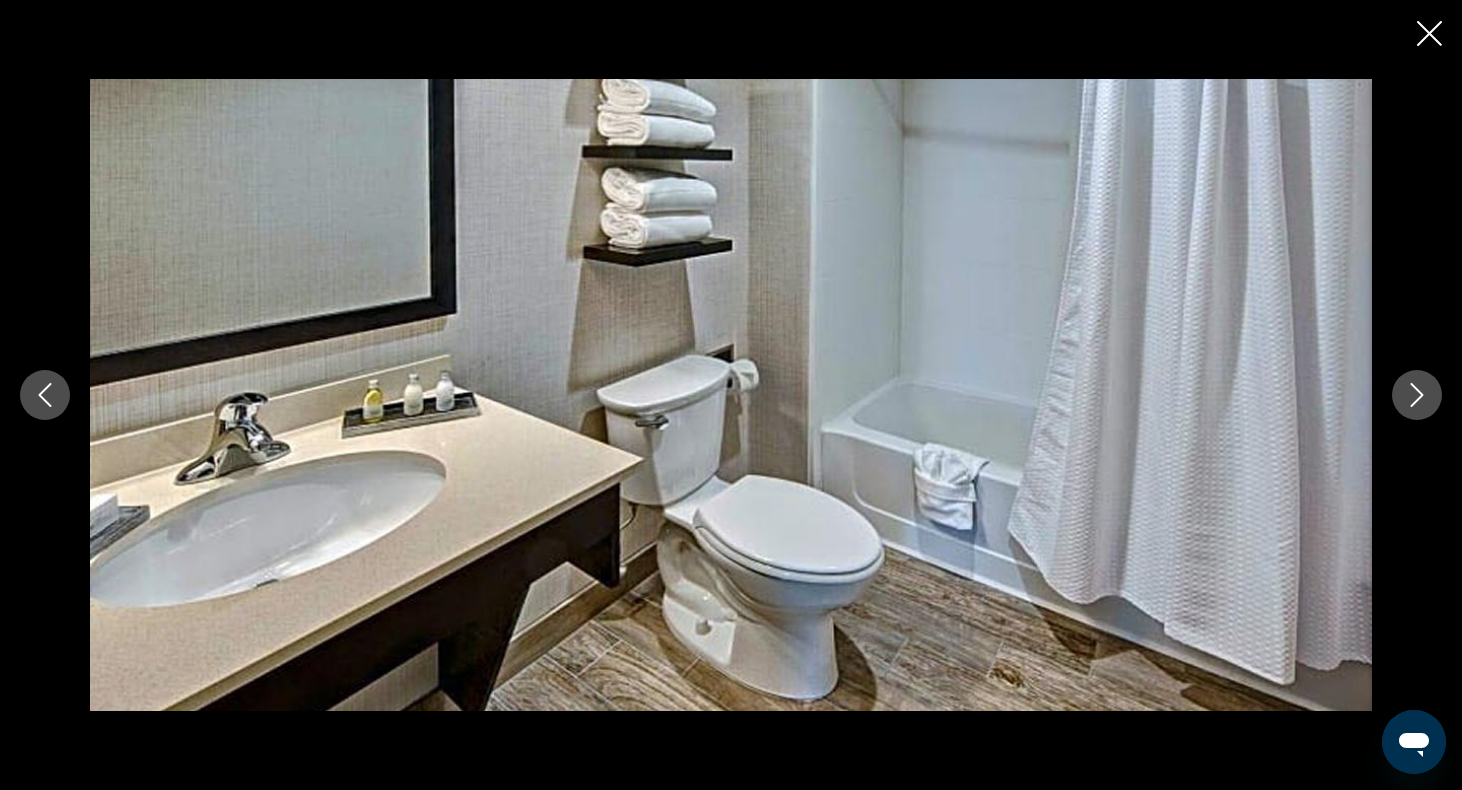 click at bounding box center [45, 395] 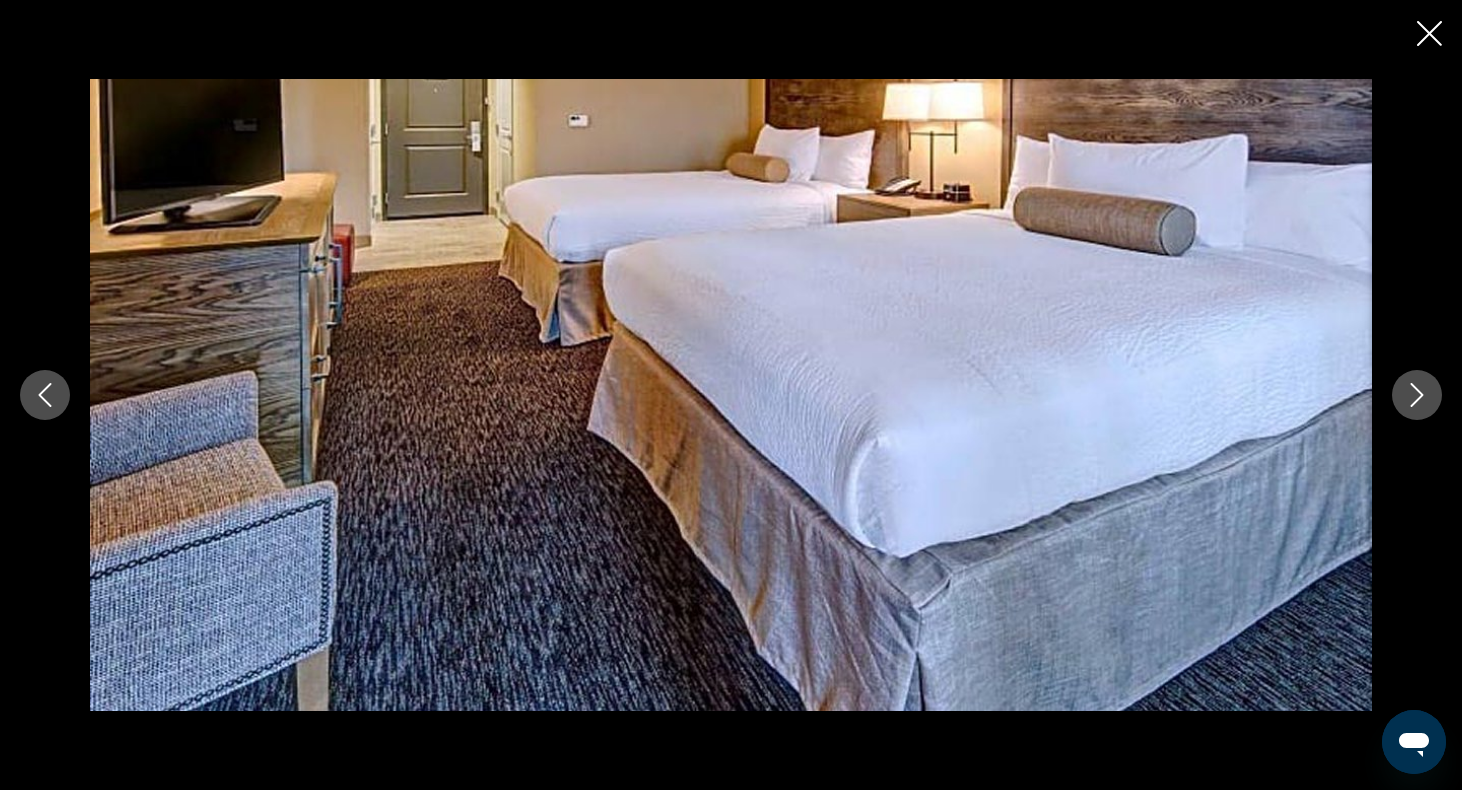 scroll, scrollTop: 2235, scrollLeft: 0, axis: vertical 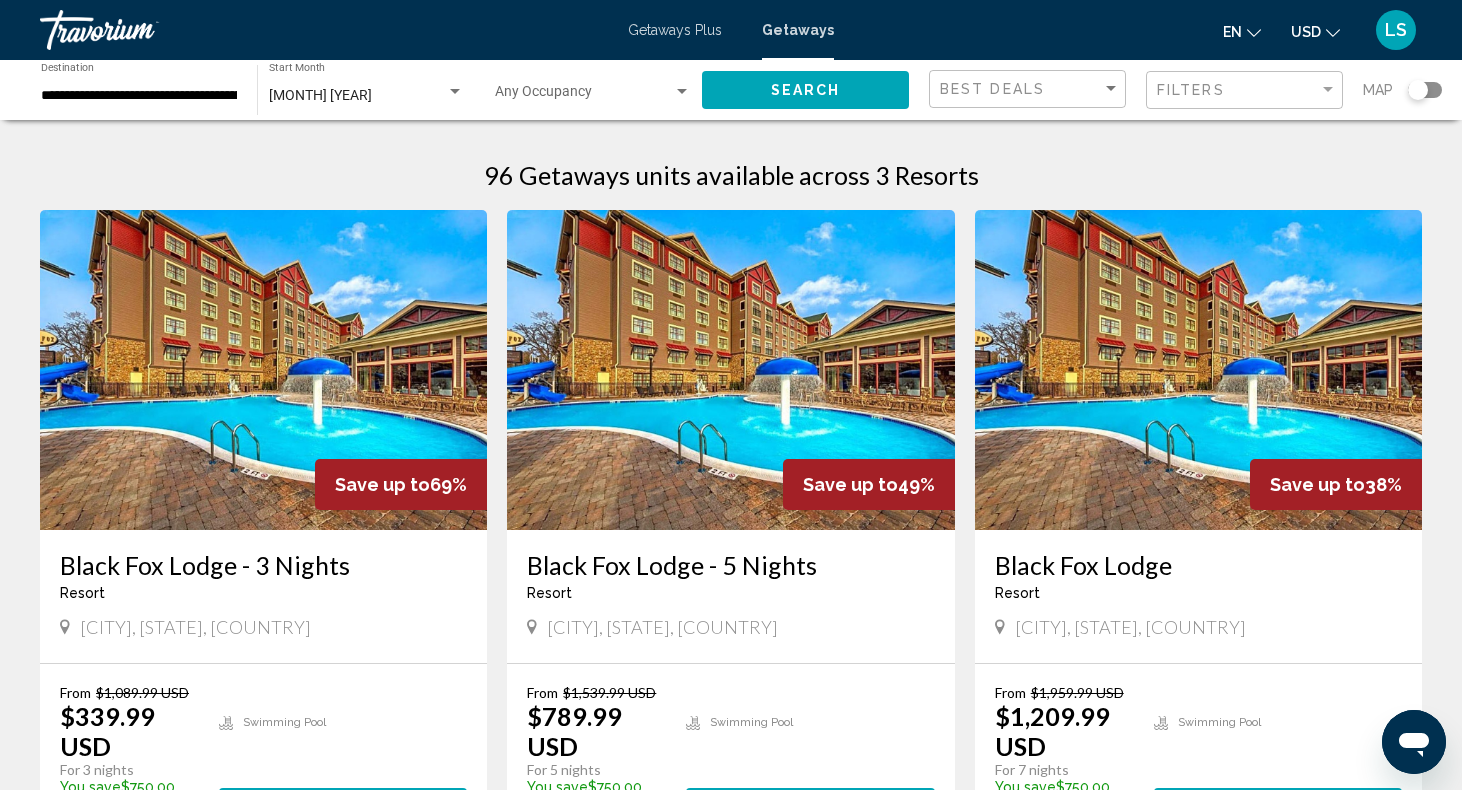 click on "**********" at bounding box center [139, 96] 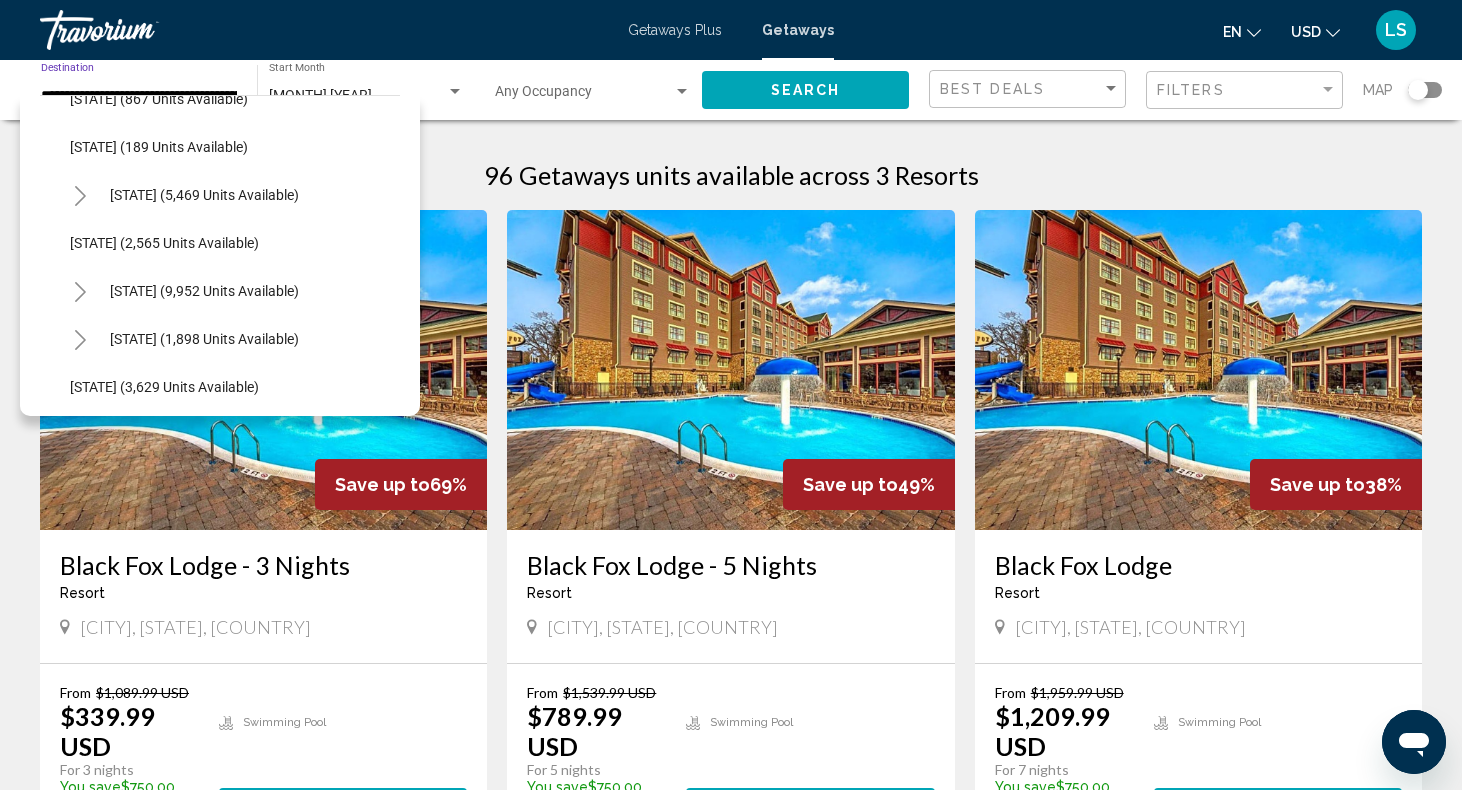 scroll, scrollTop: 980, scrollLeft: 0, axis: vertical 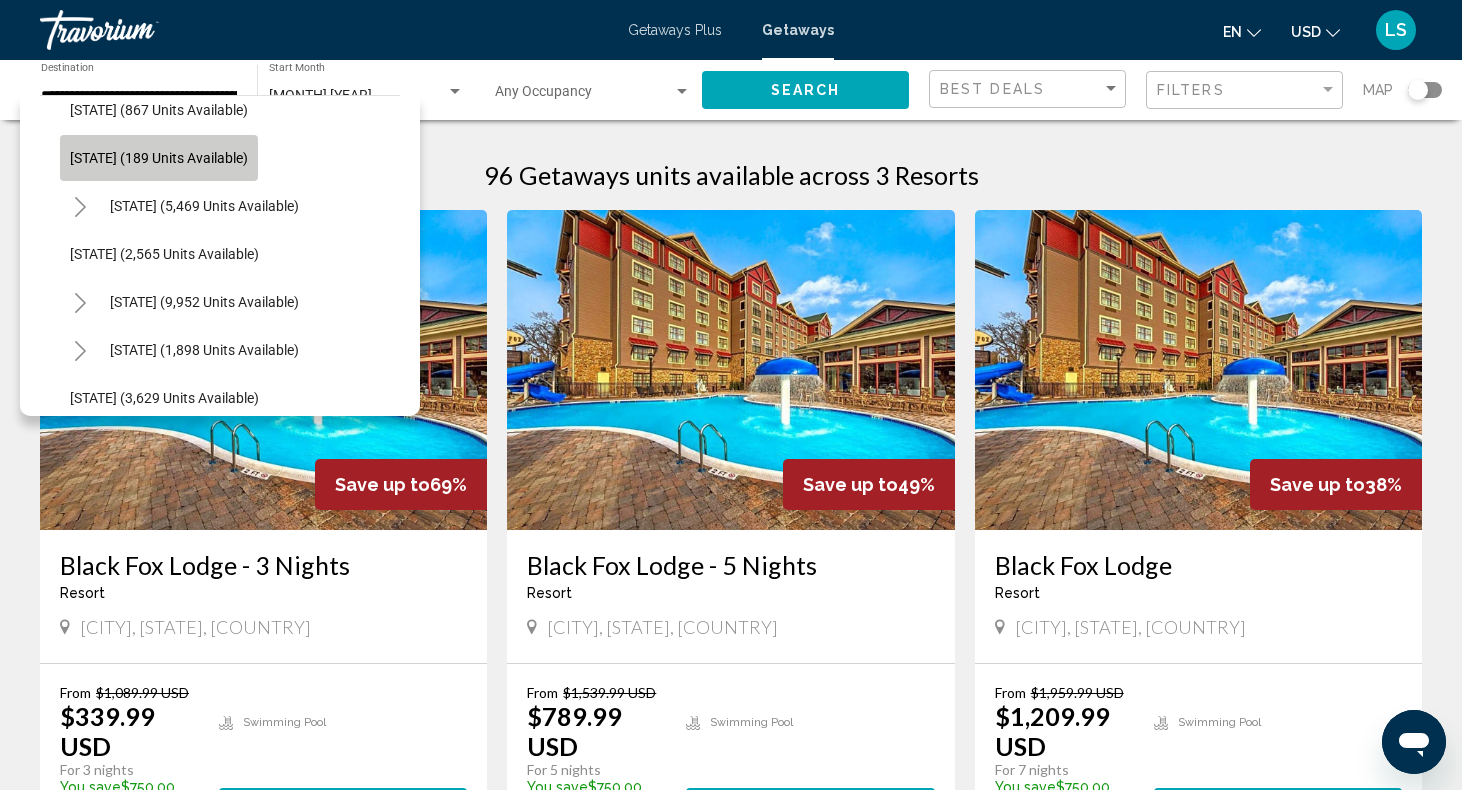 click on "Mississippi (189 units available)" 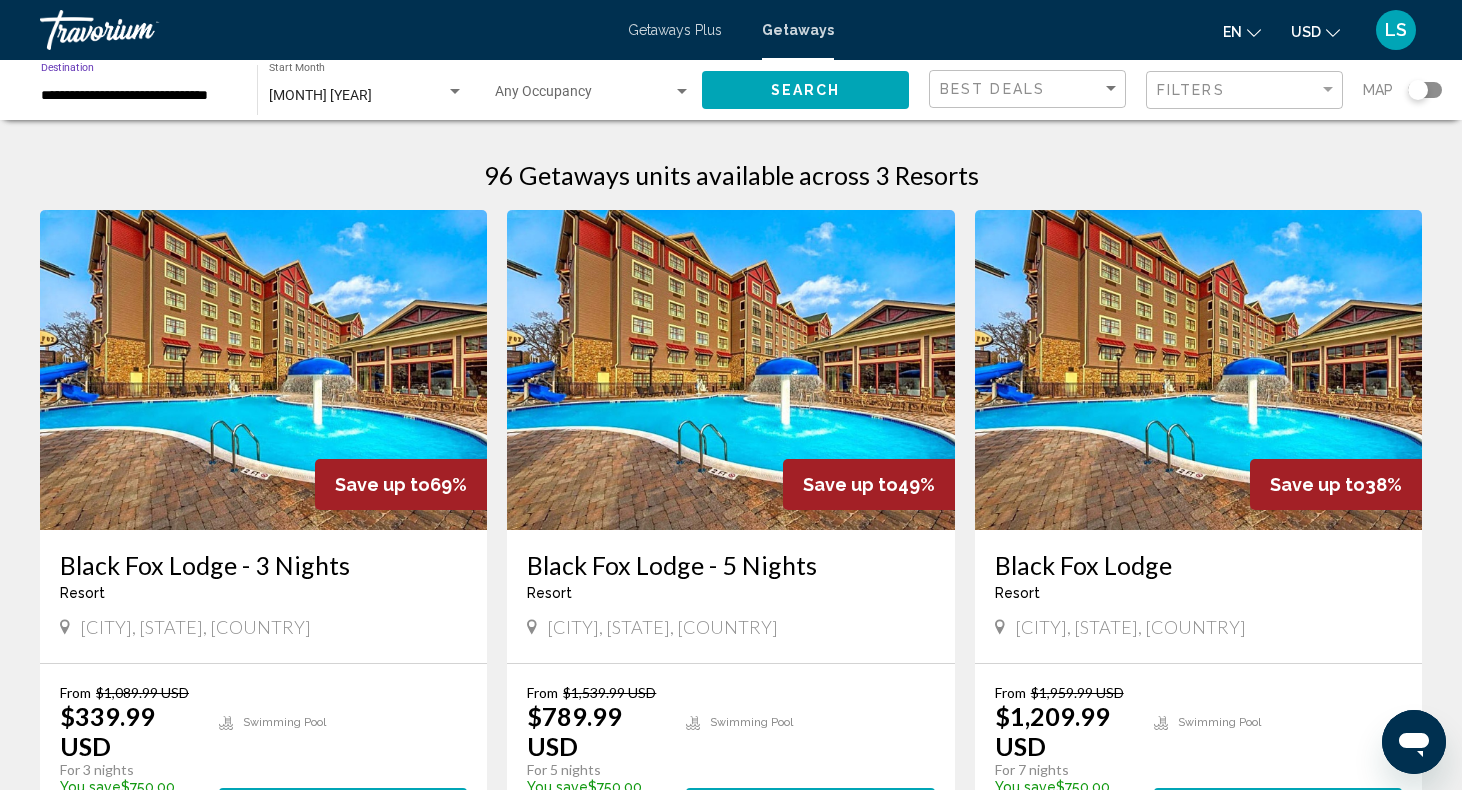 click on "**********" at bounding box center [139, 96] 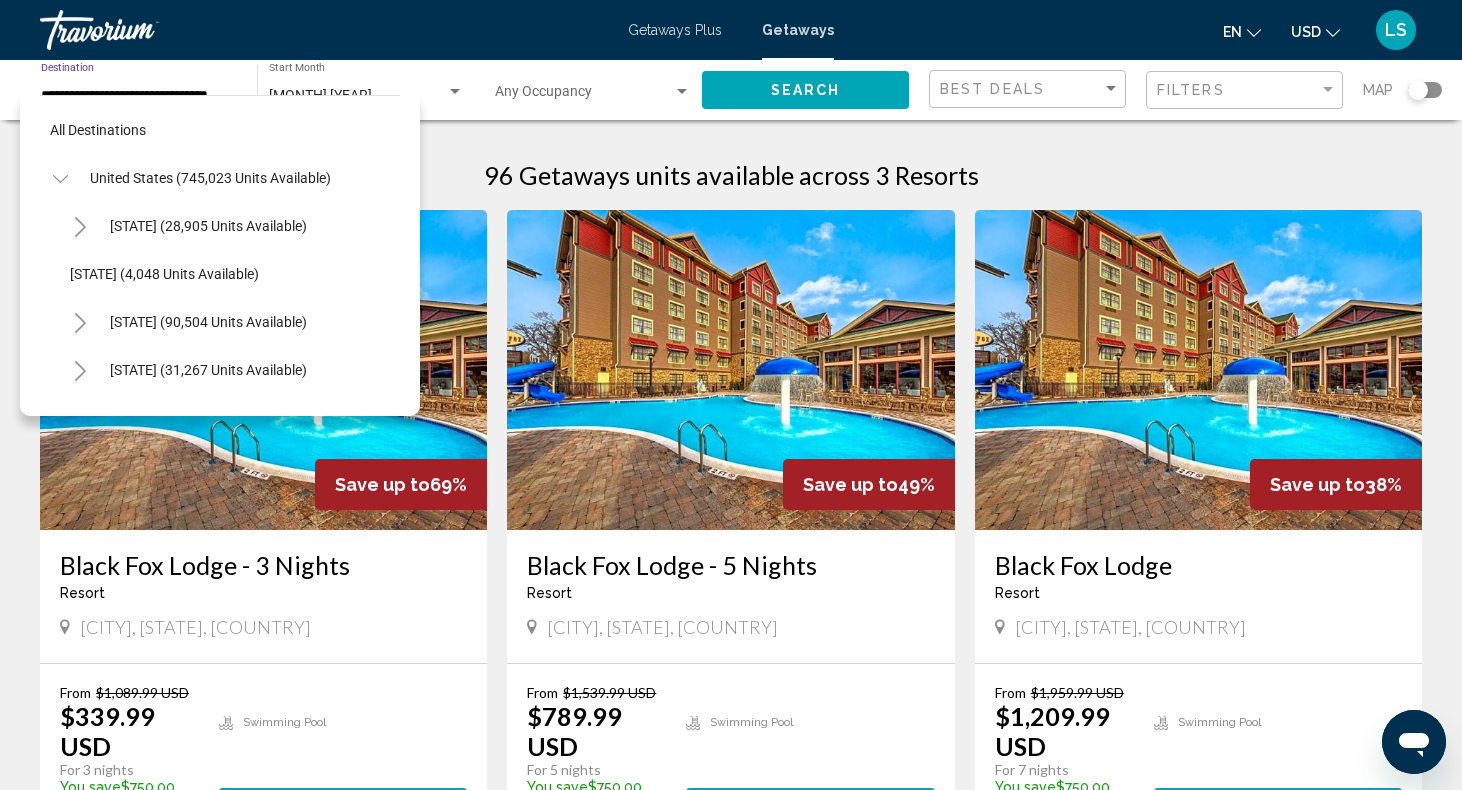 scroll, scrollTop: 887, scrollLeft: 0, axis: vertical 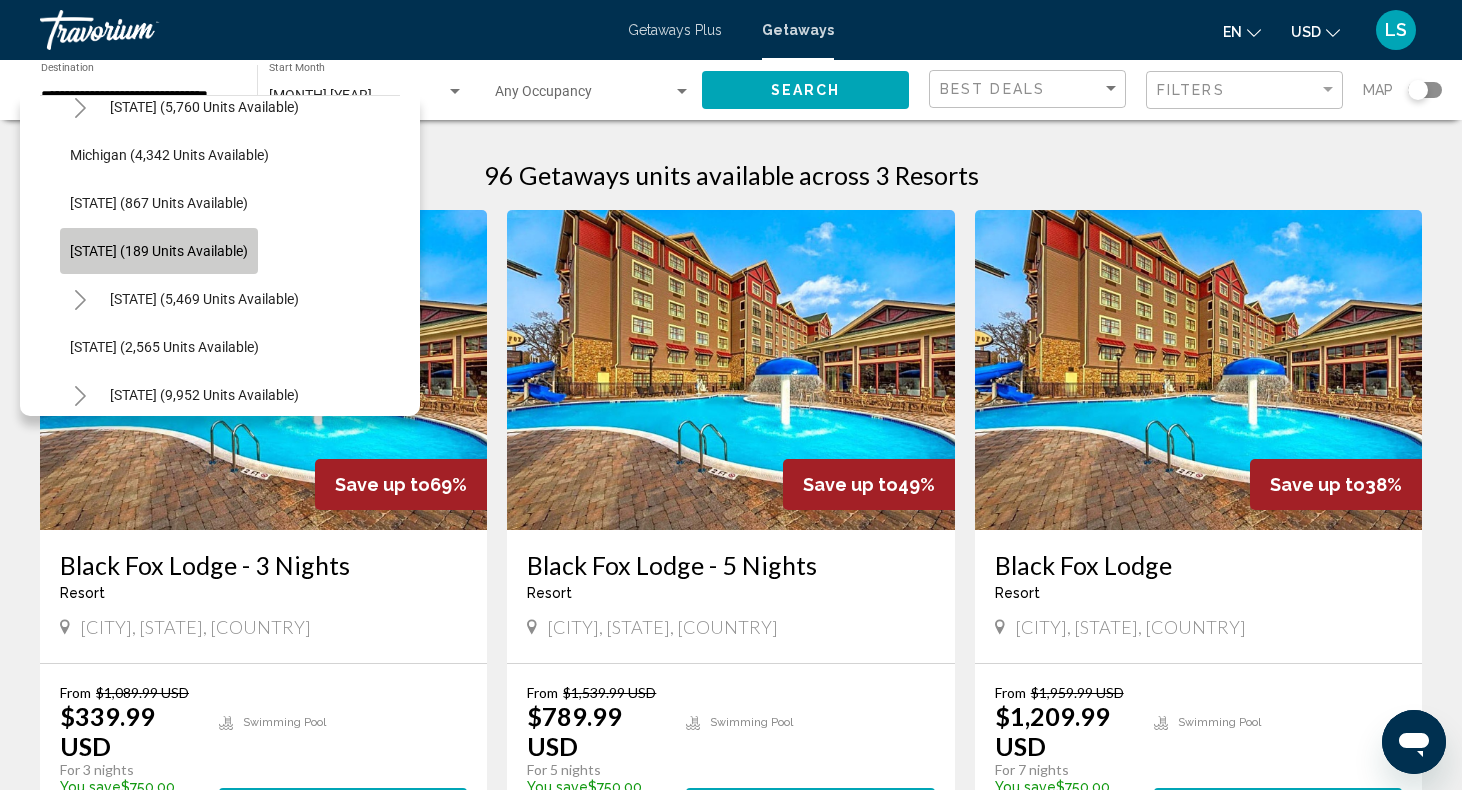 click on "Mississippi (189 units available)" 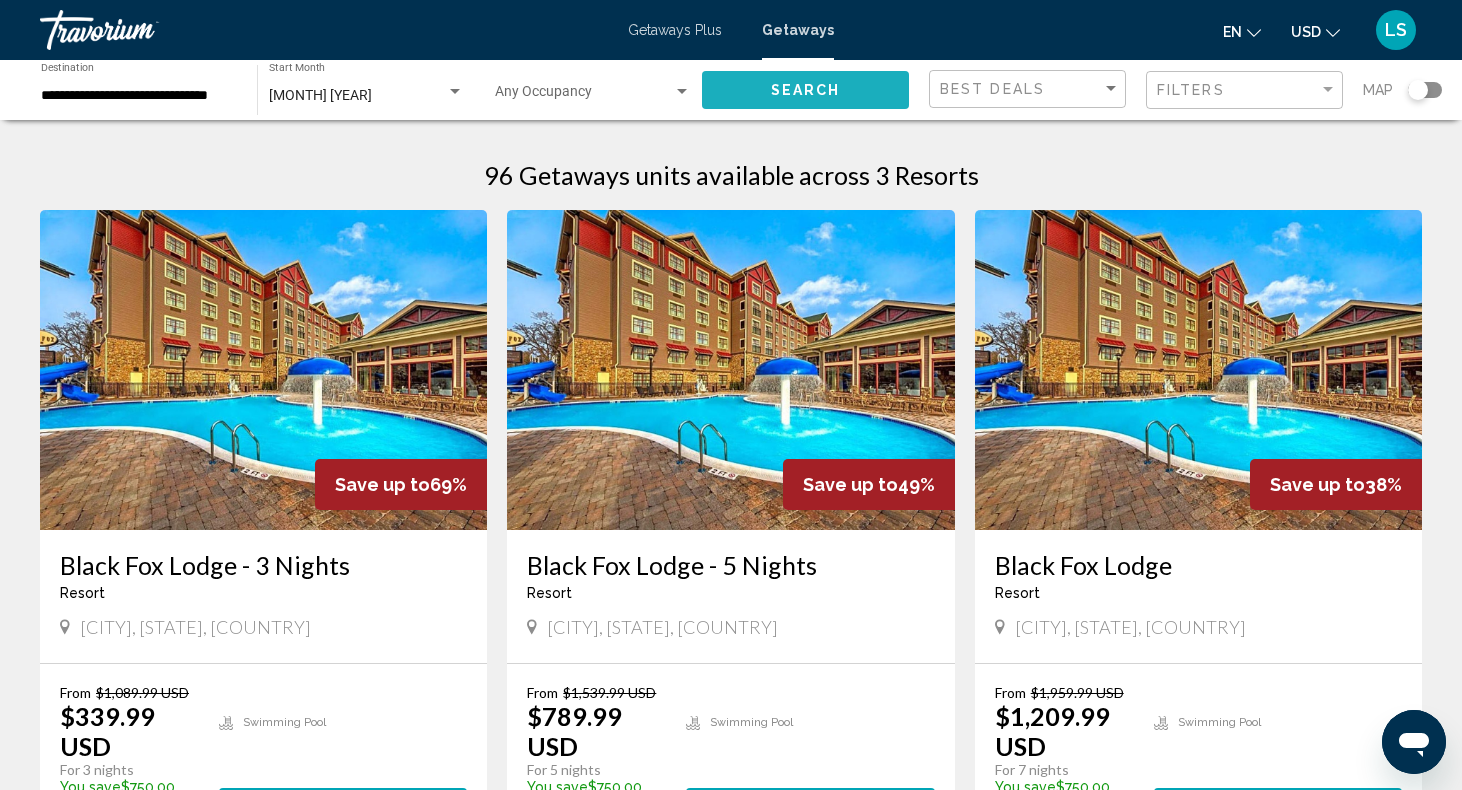 click on "Search" 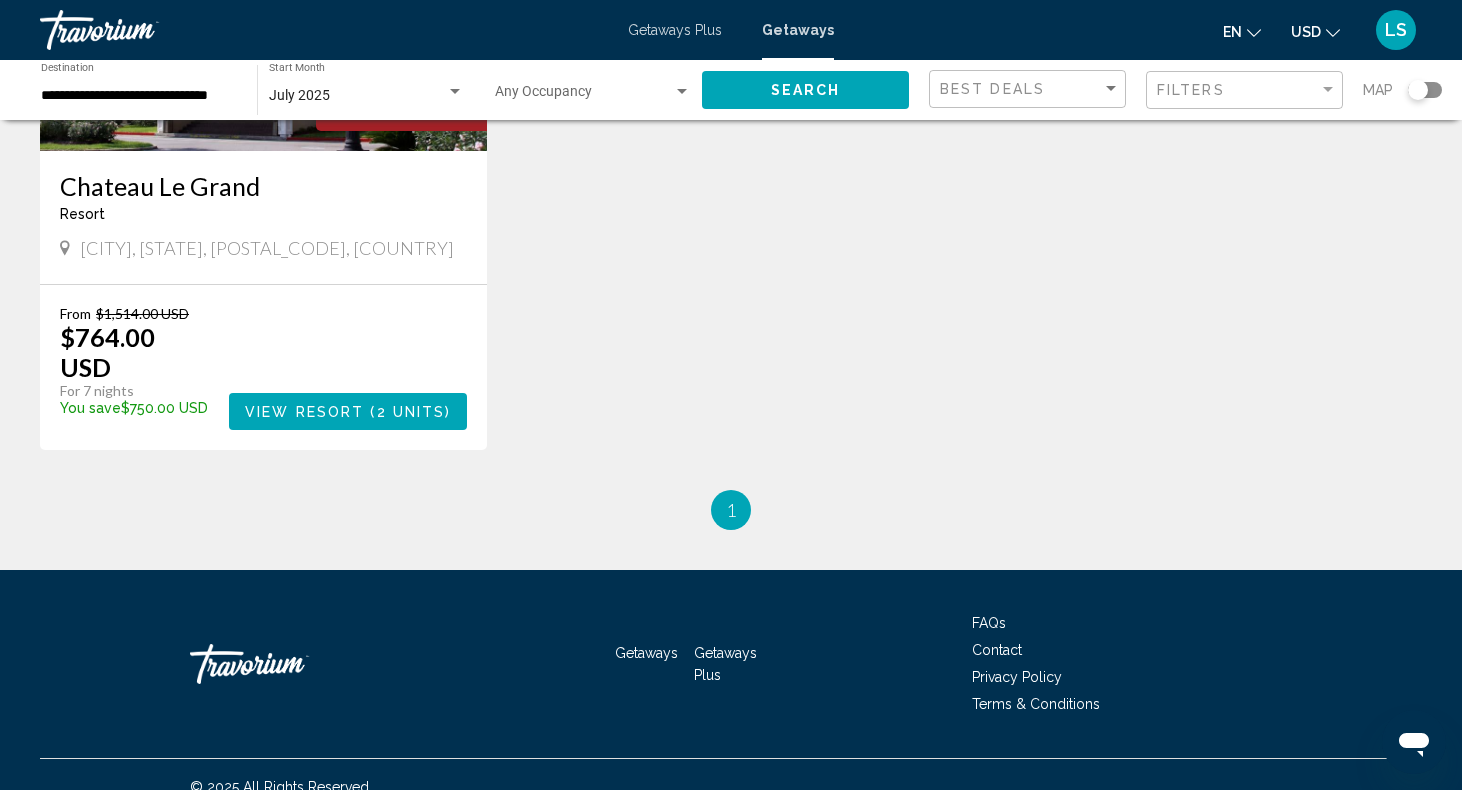 scroll, scrollTop: 388, scrollLeft: 0, axis: vertical 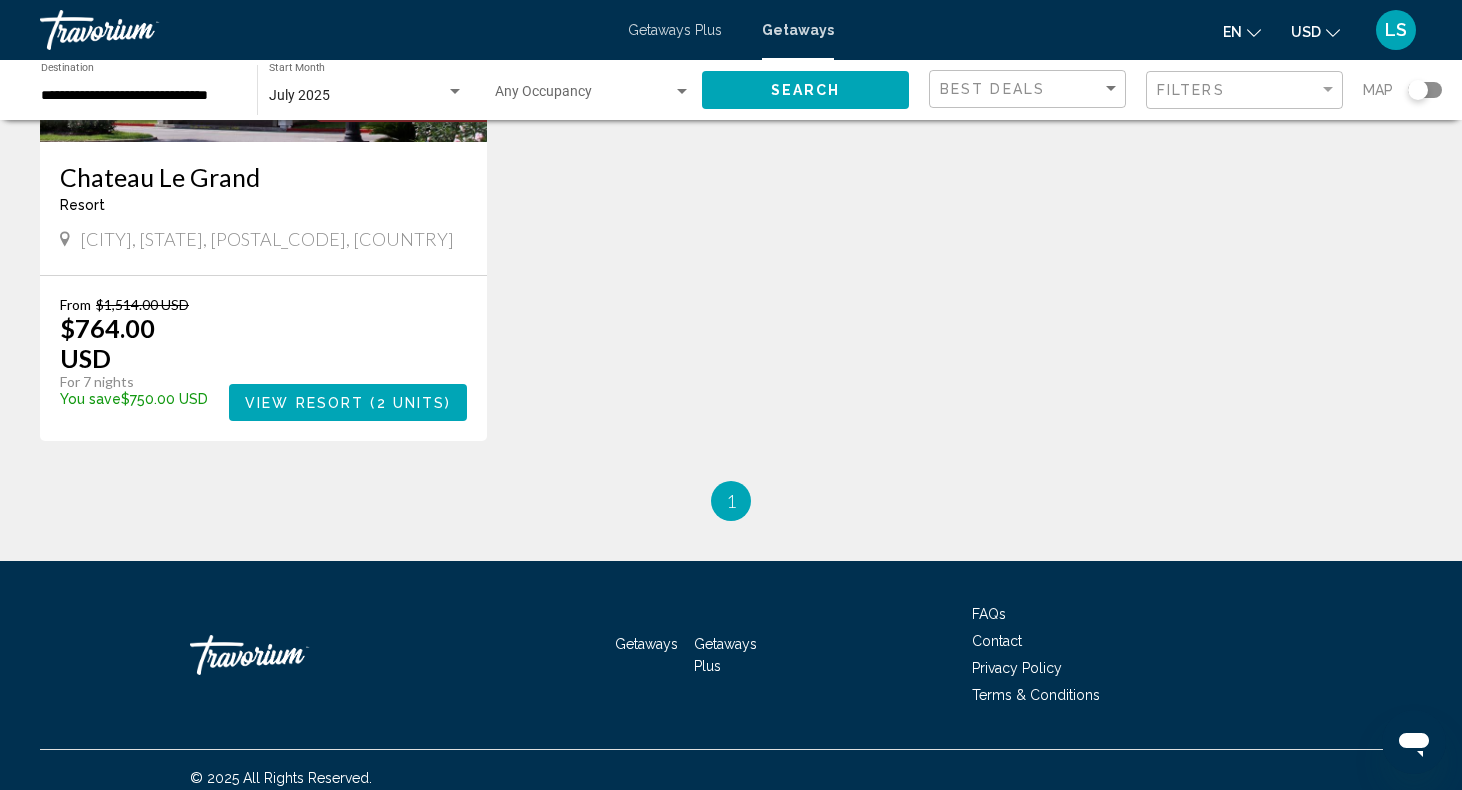 click on "View Resort" at bounding box center [304, 403] 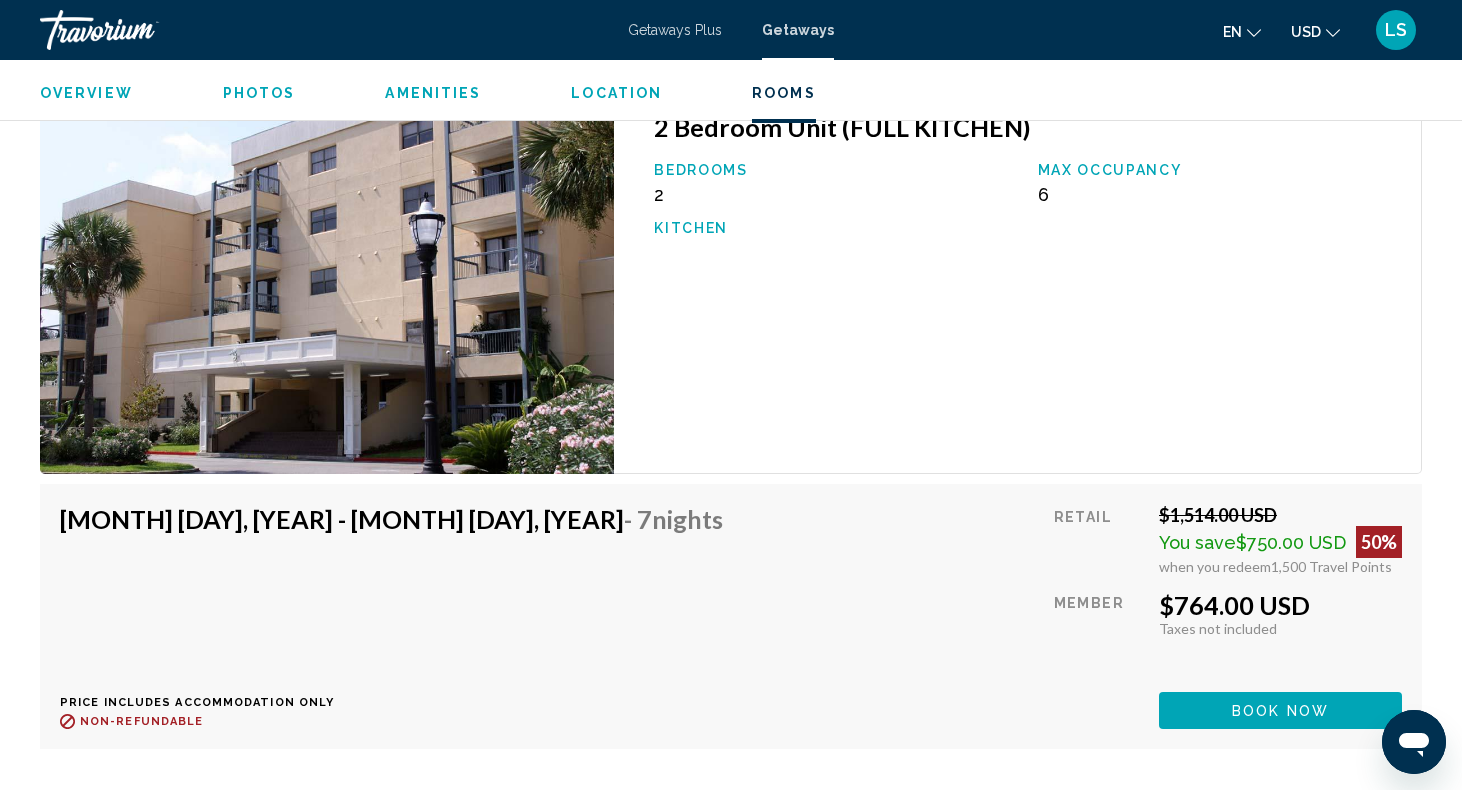 scroll, scrollTop: 3492, scrollLeft: 0, axis: vertical 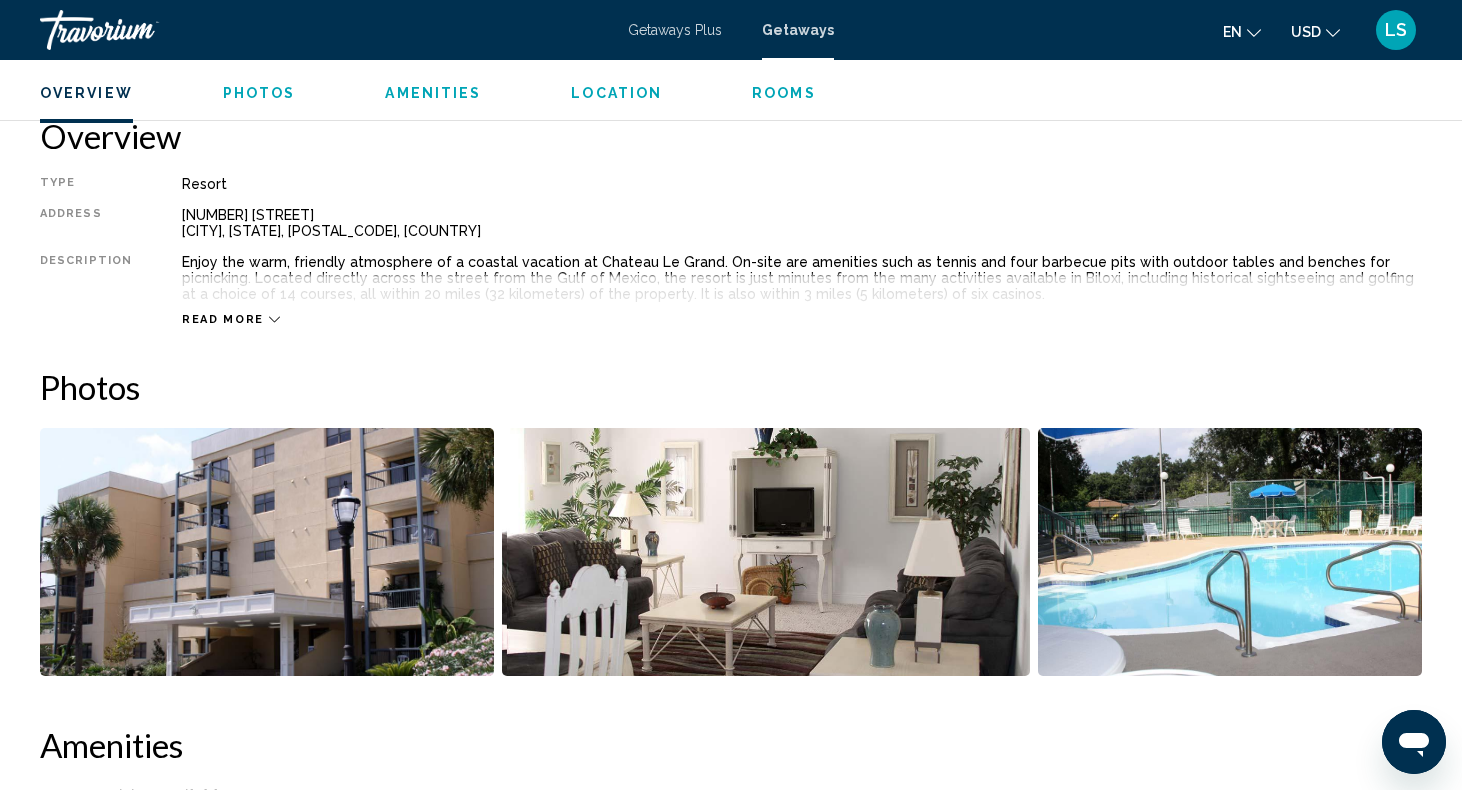 click at bounding box center [267, 552] 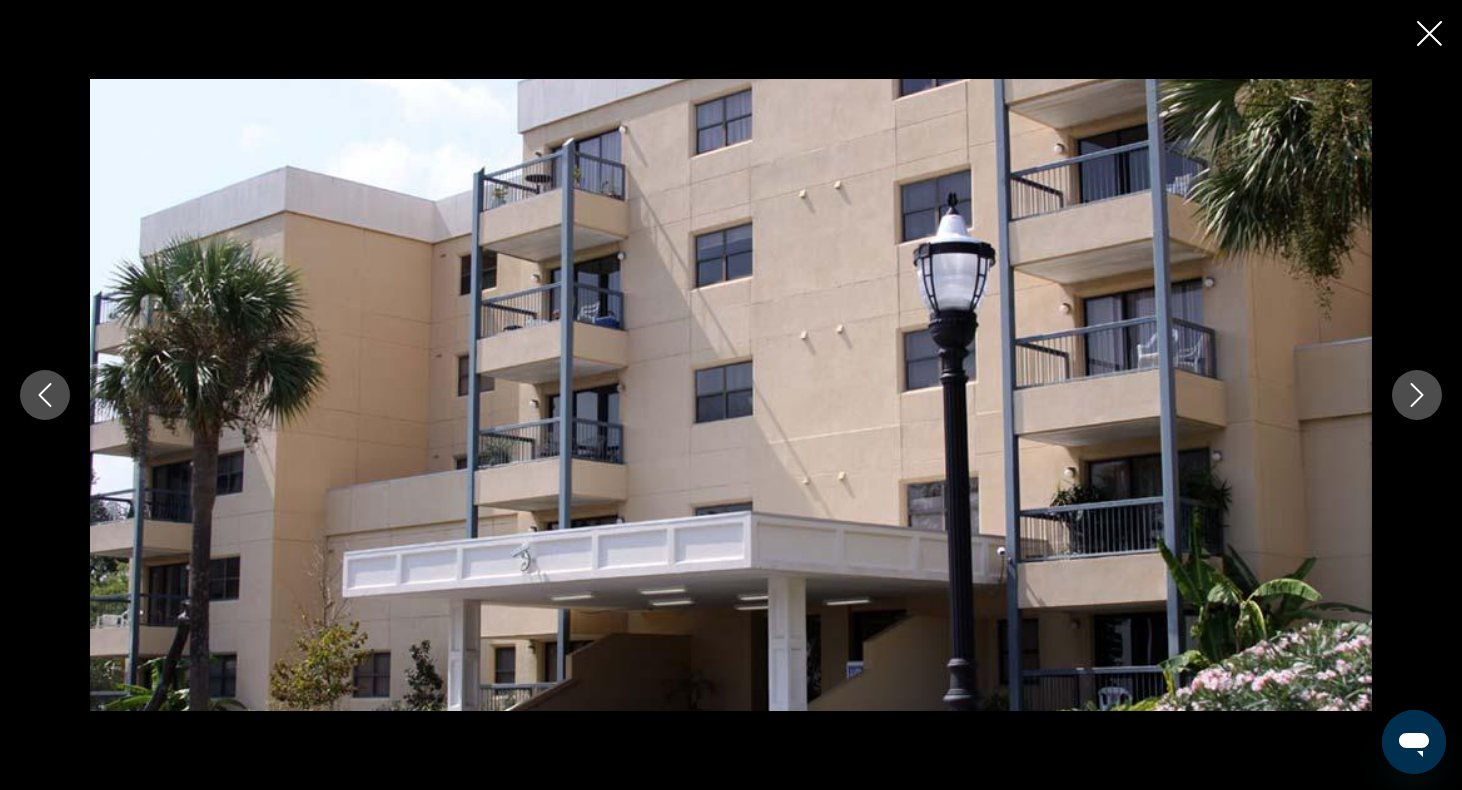 click at bounding box center (1417, 395) 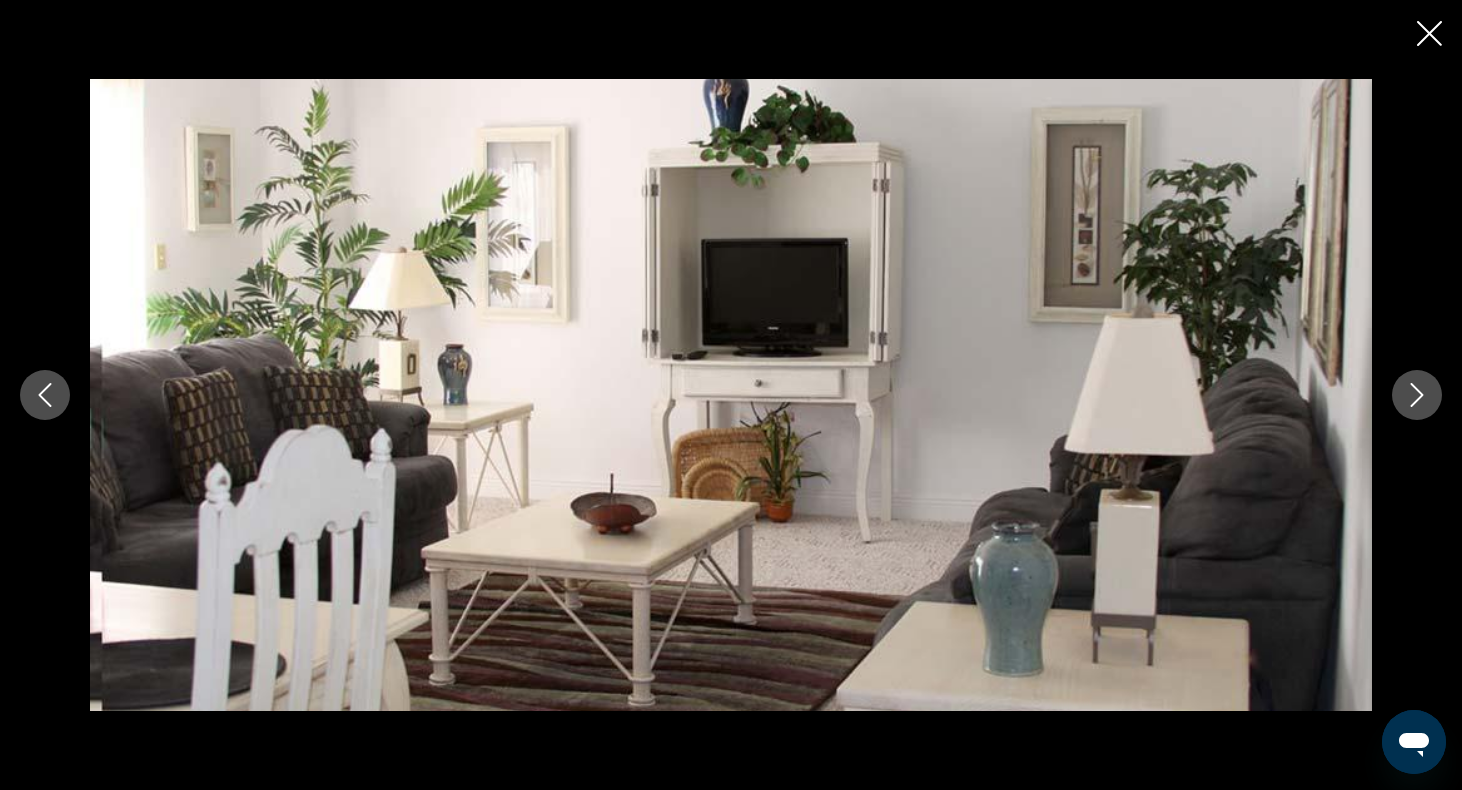 click at bounding box center [1417, 395] 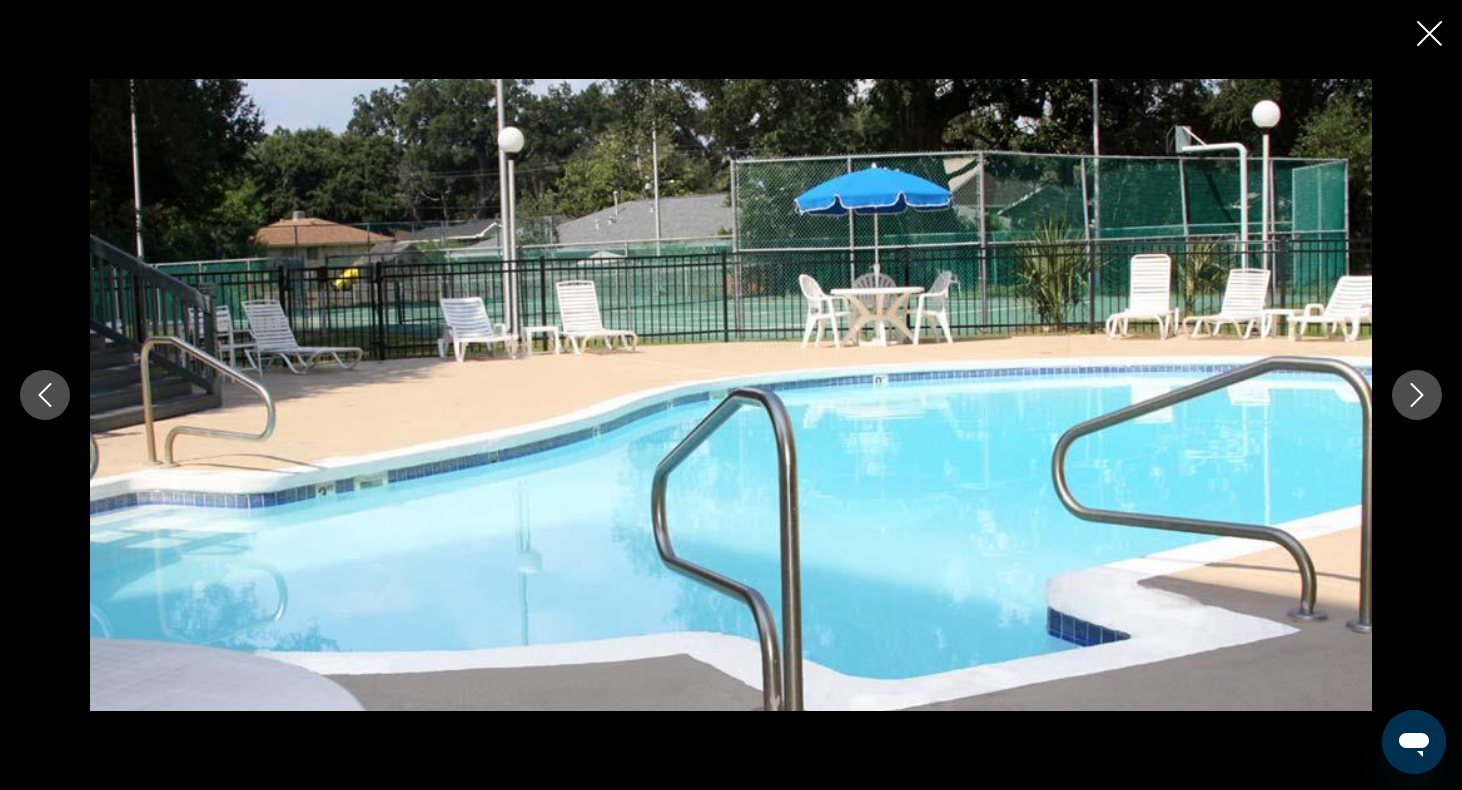 click at bounding box center [1417, 395] 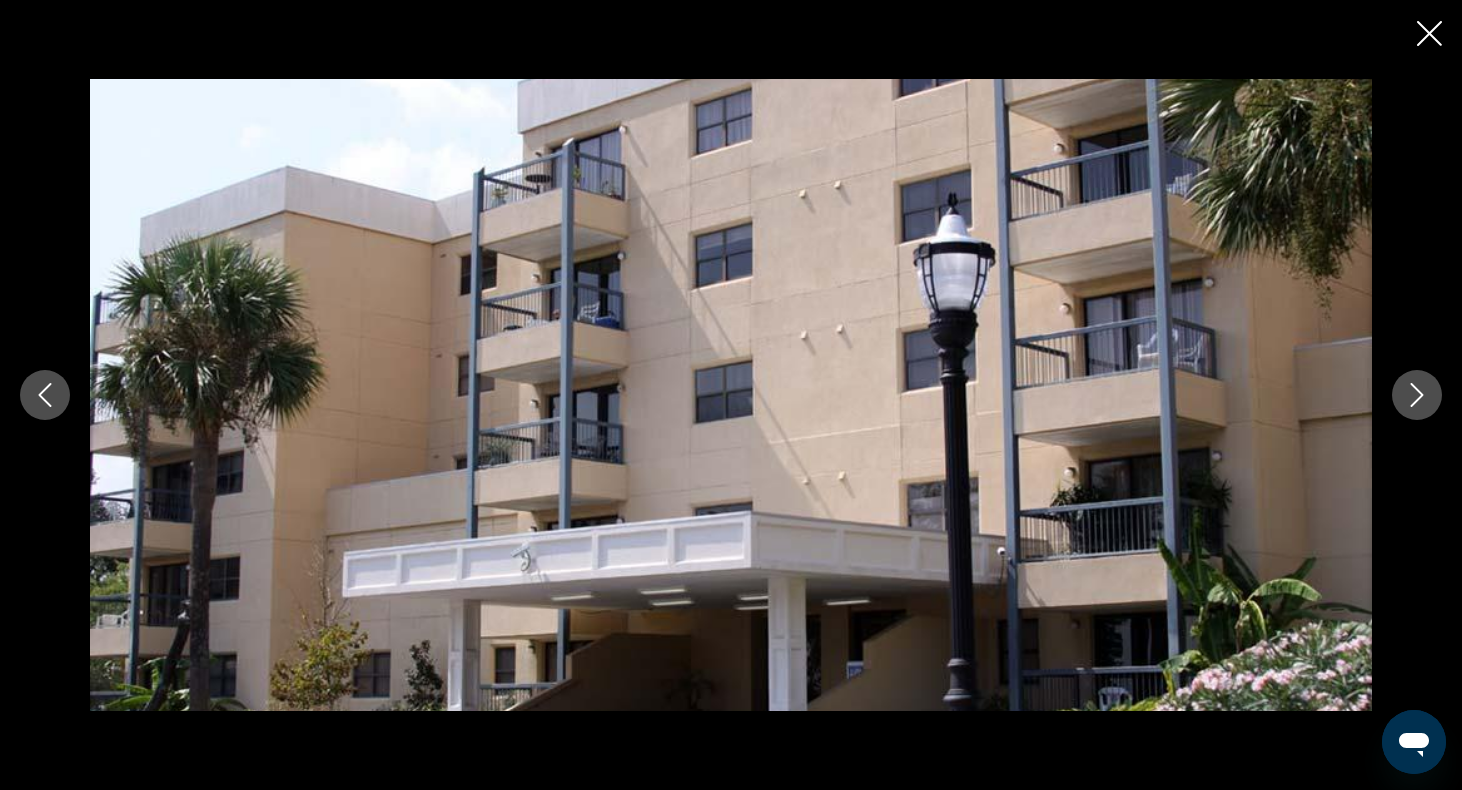 click 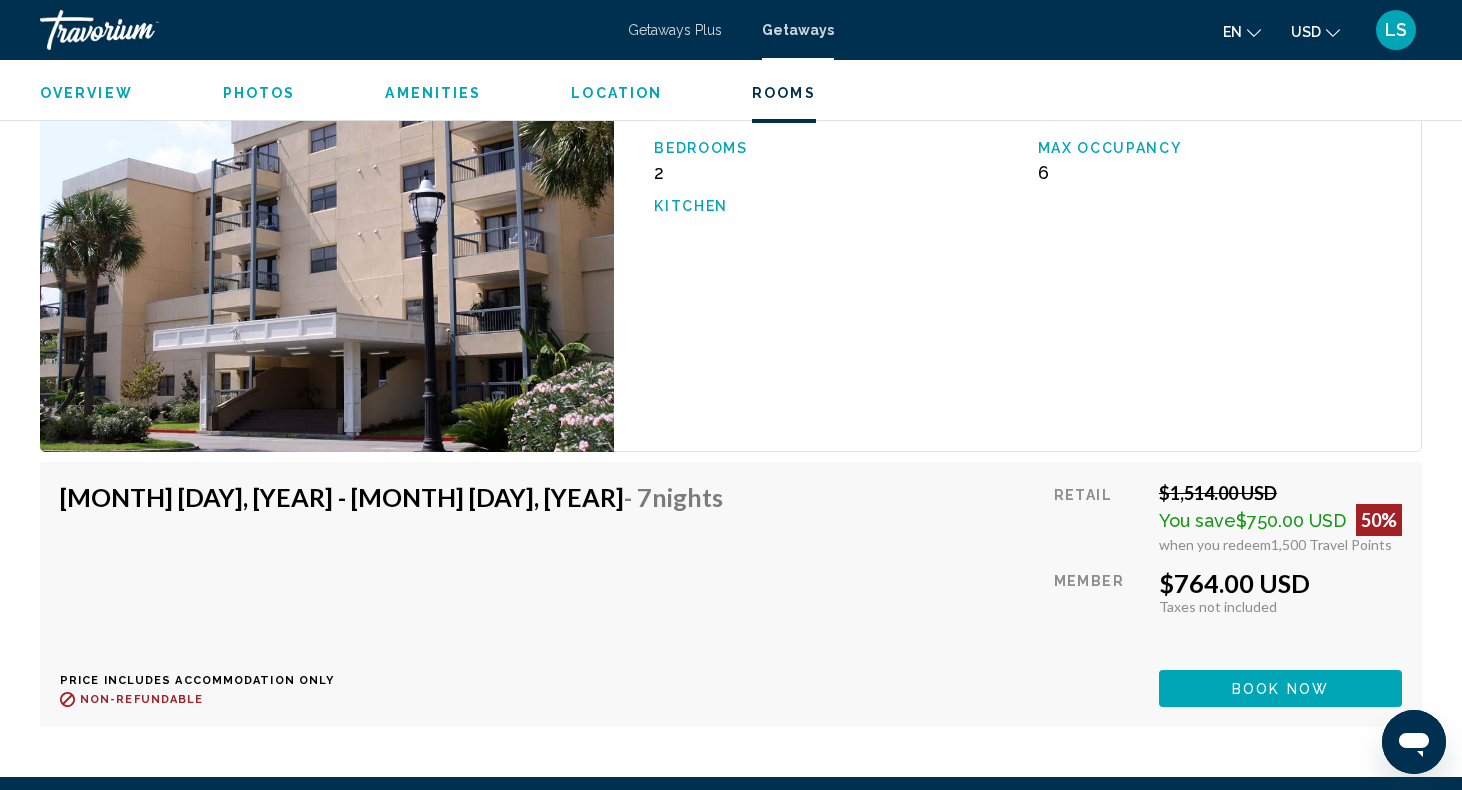 scroll, scrollTop: 3507, scrollLeft: 0, axis: vertical 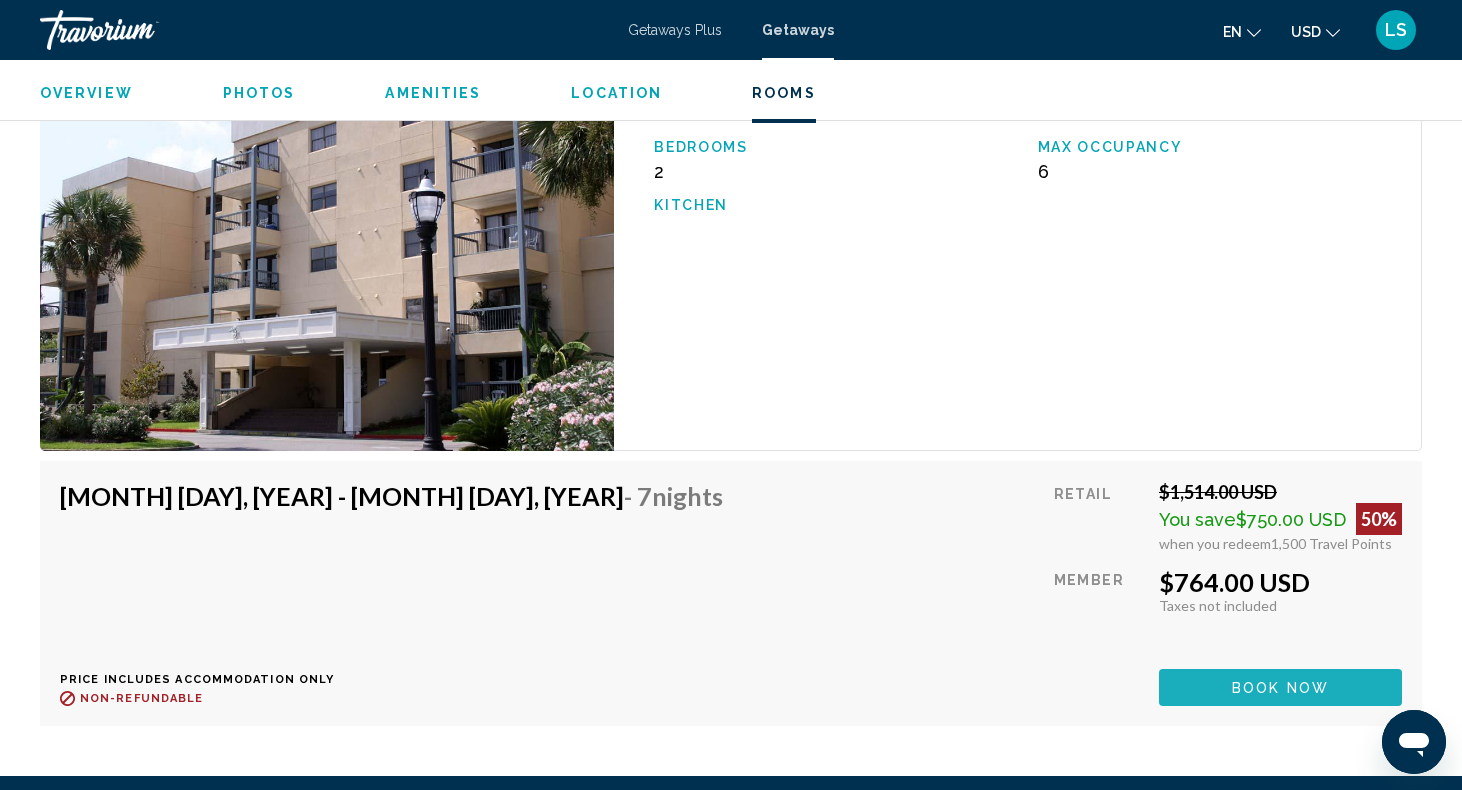 click on "Book now" at bounding box center (1280, 687) 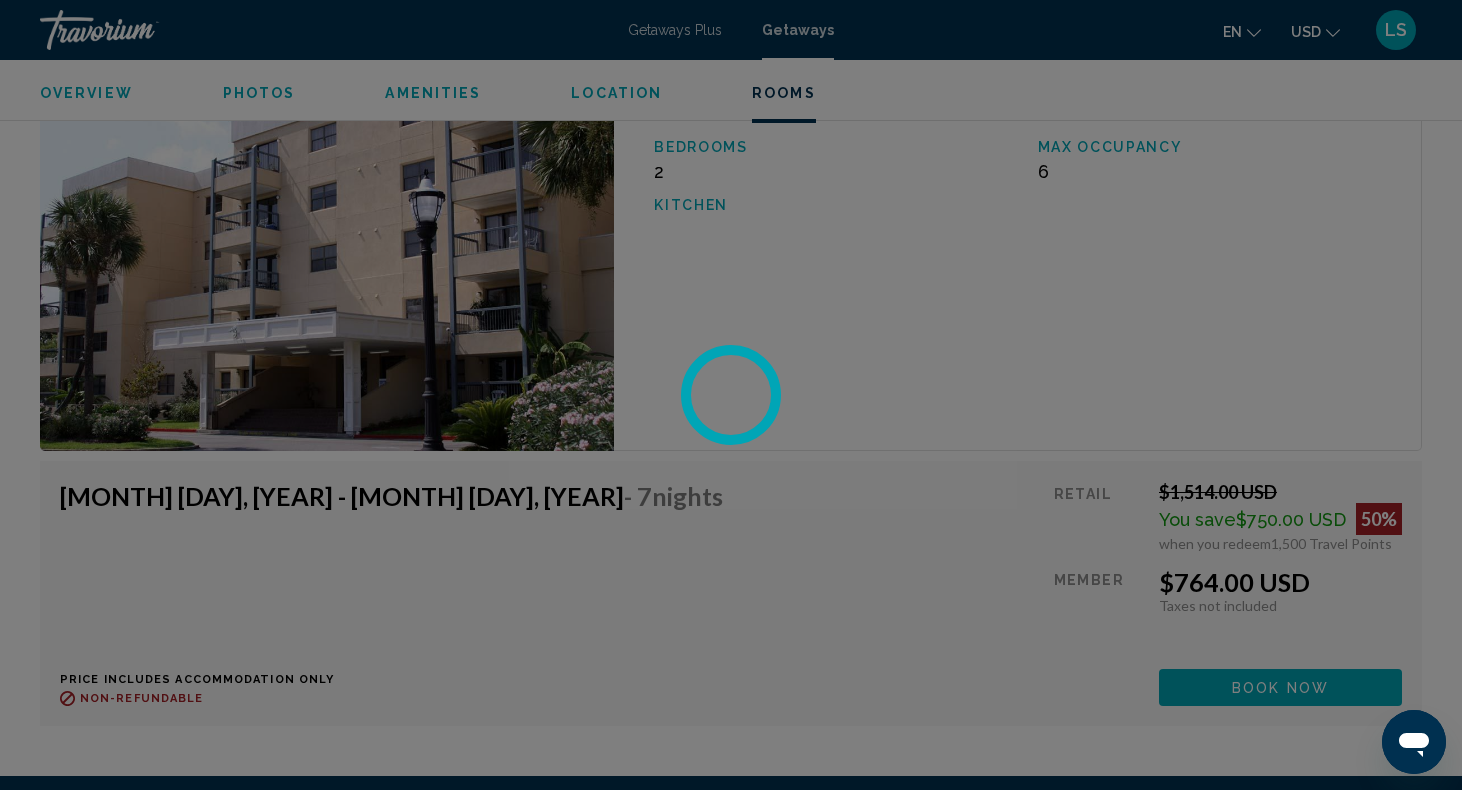 scroll, scrollTop: 0, scrollLeft: 0, axis: both 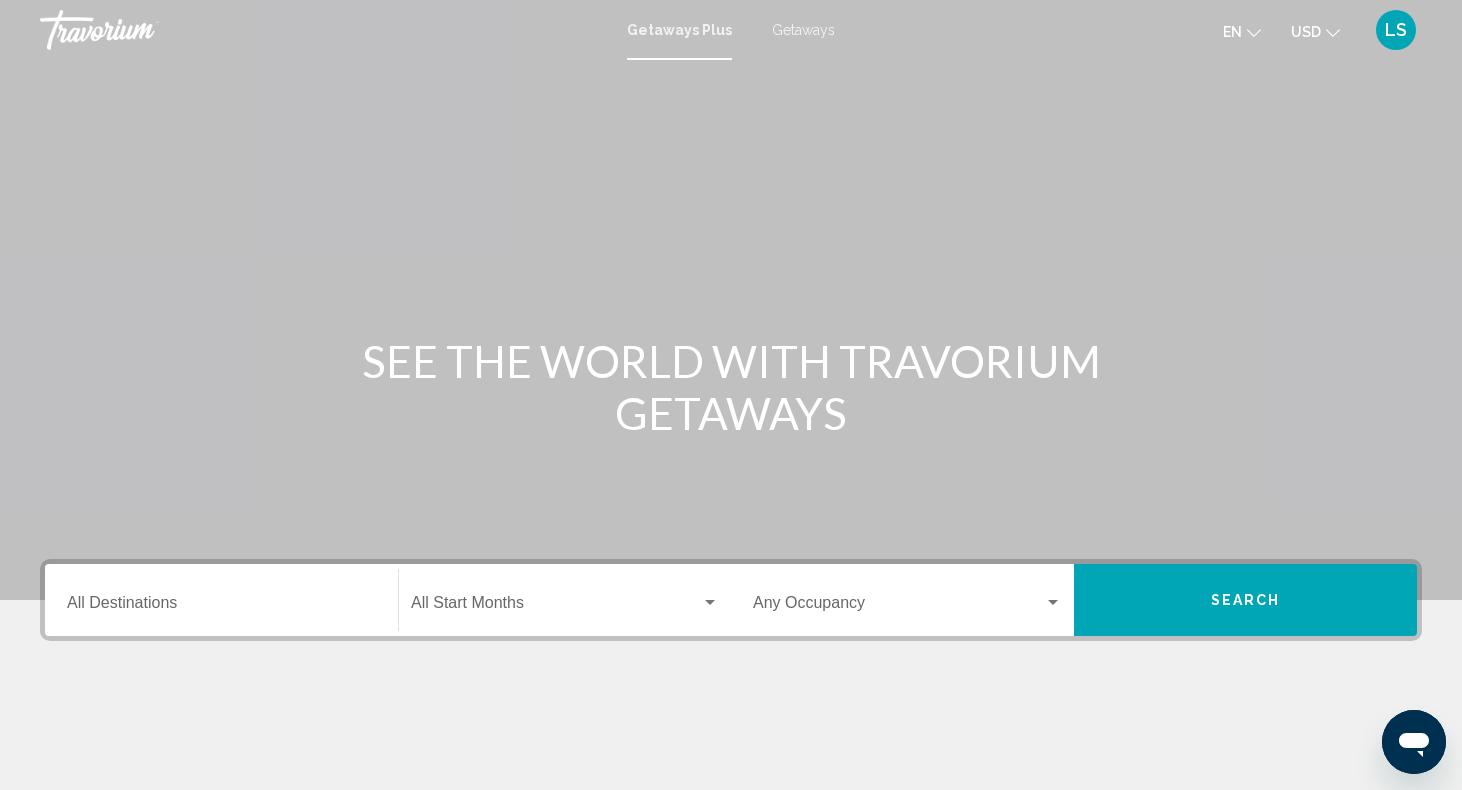 click on "Destination All Destinations" at bounding box center (221, 600) 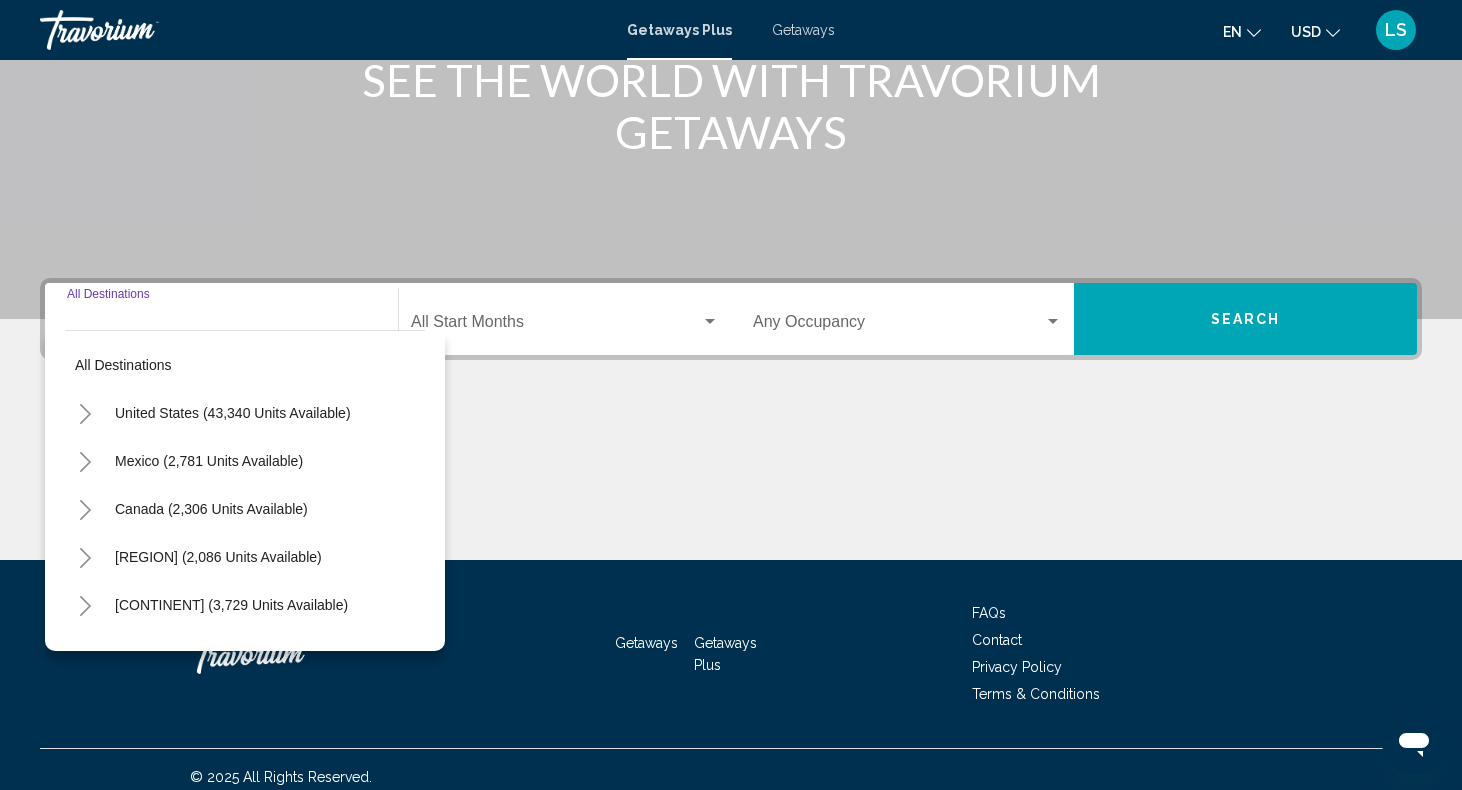 scroll, scrollTop: 296, scrollLeft: 0, axis: vertical 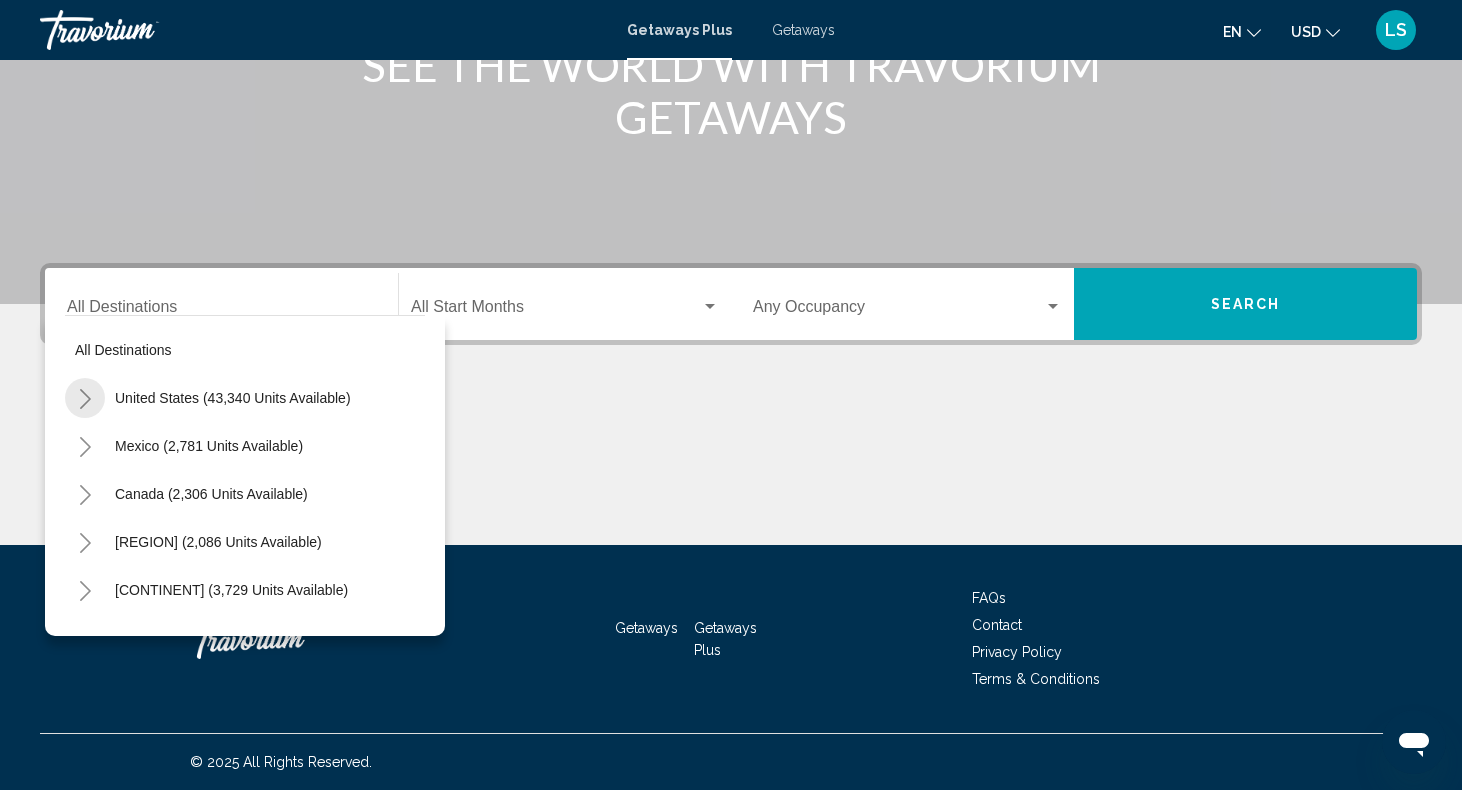 click 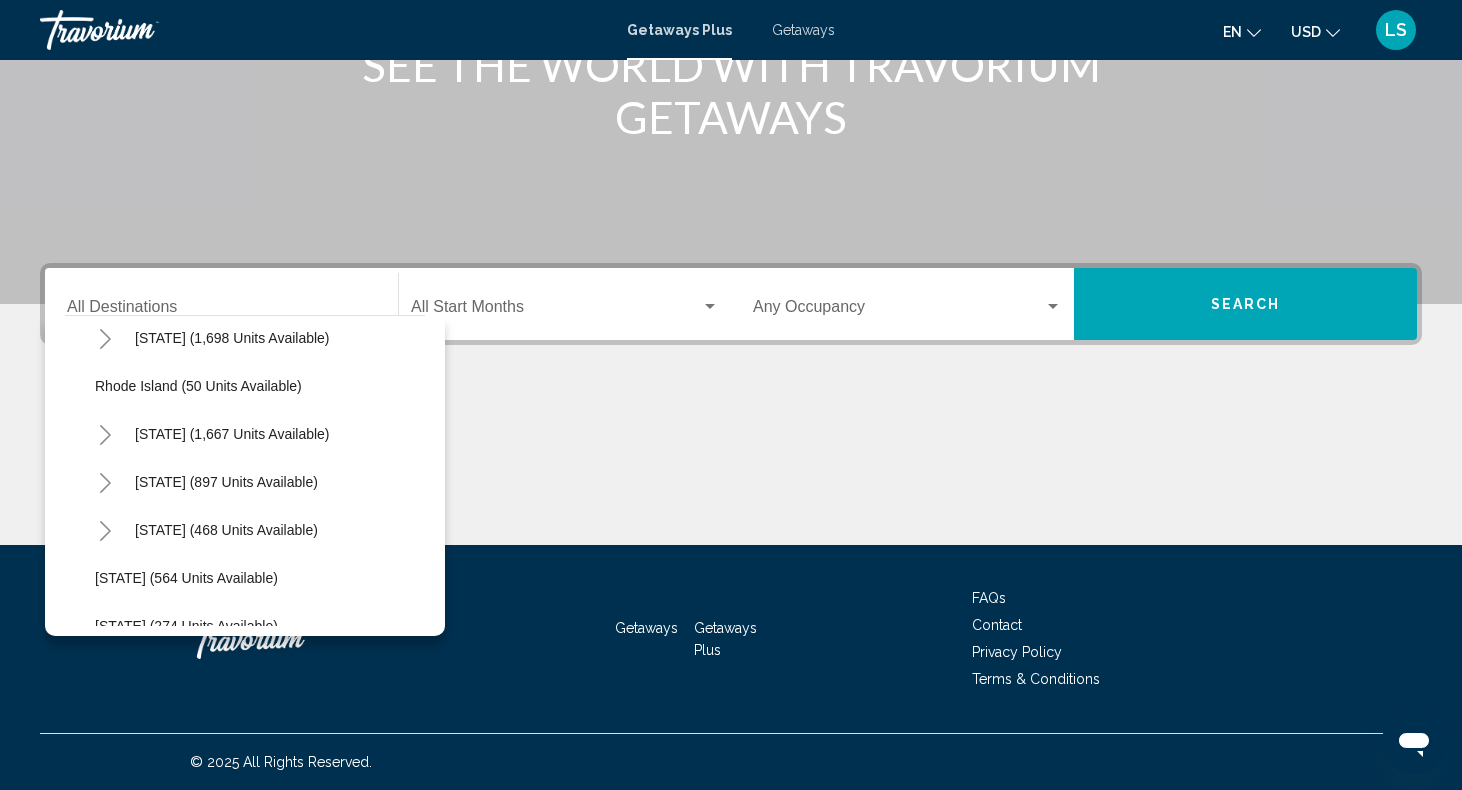 scroll, scrollTop: 1453, scrollLeft: 0, axis: vertical 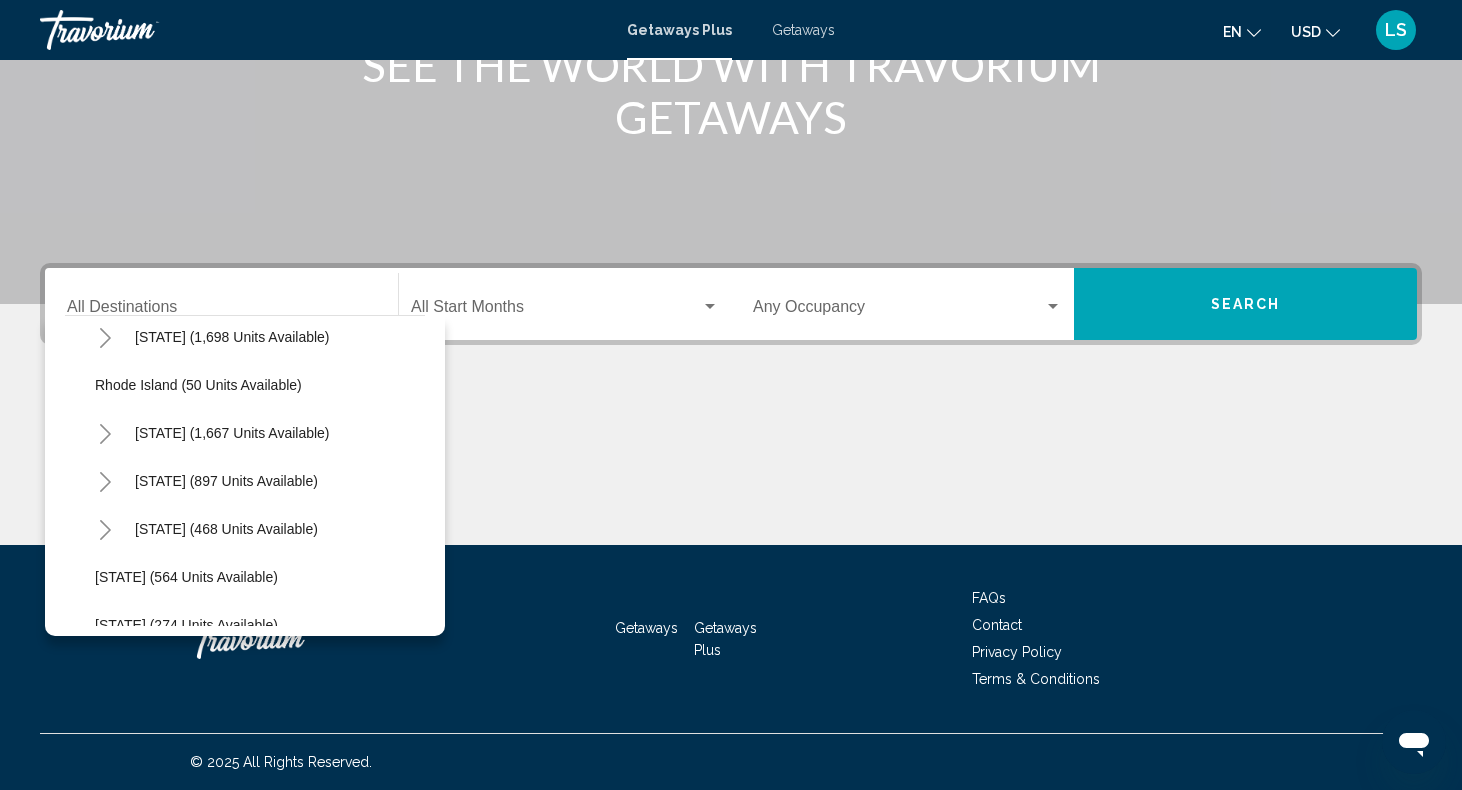 click 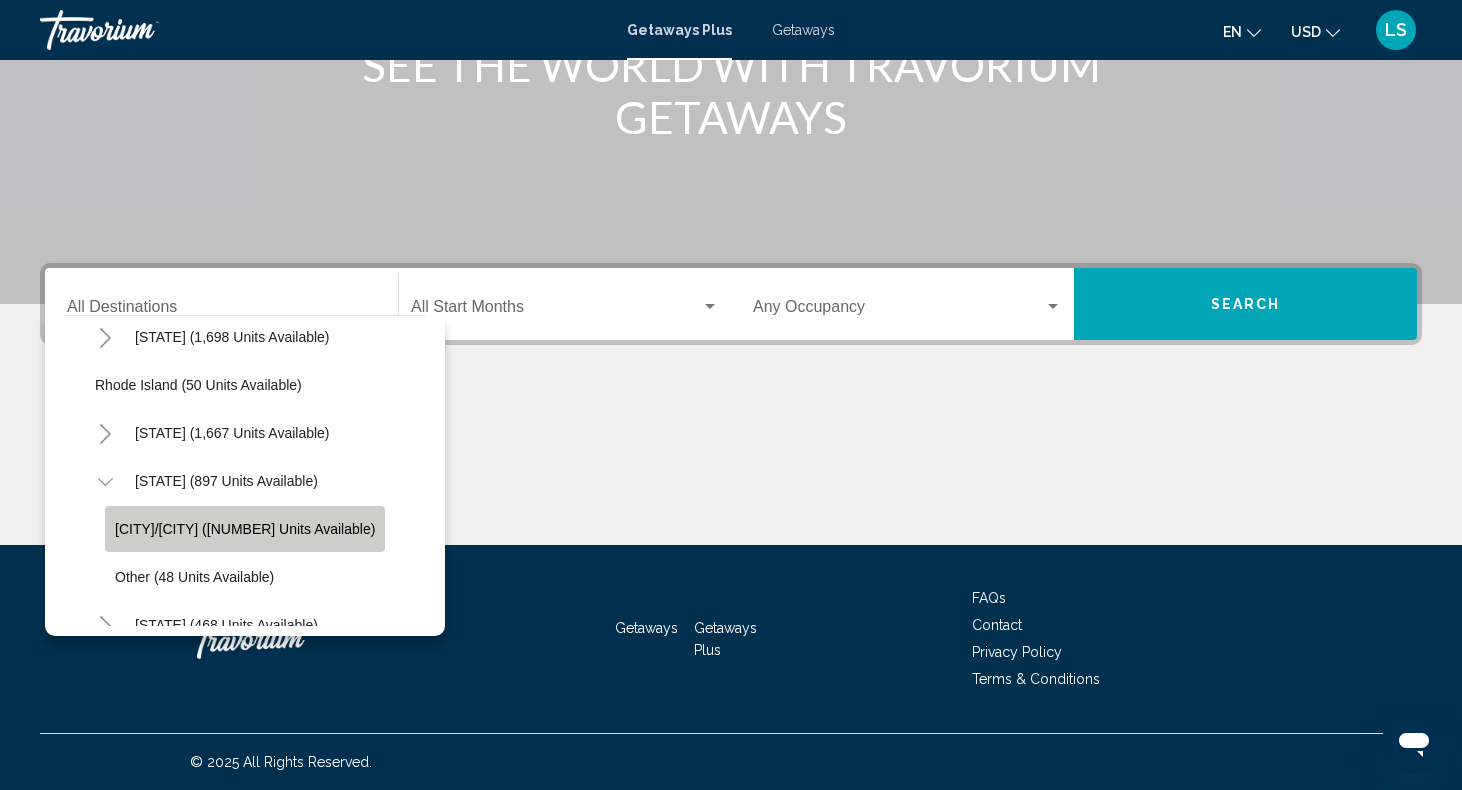 click on "[CITY]/[CITY] ([NUMBER] units available)" 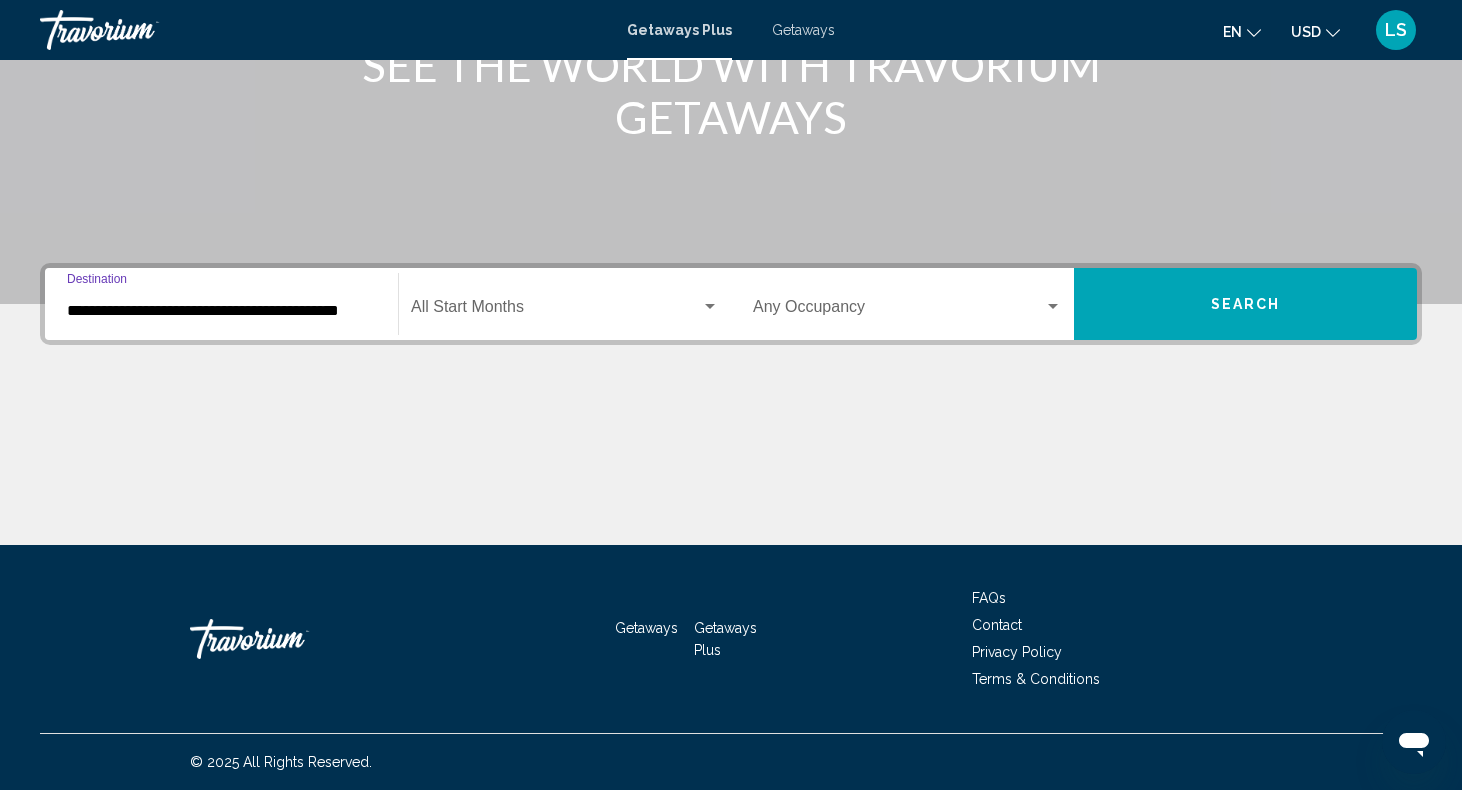 click at bounding box center (556, 311) 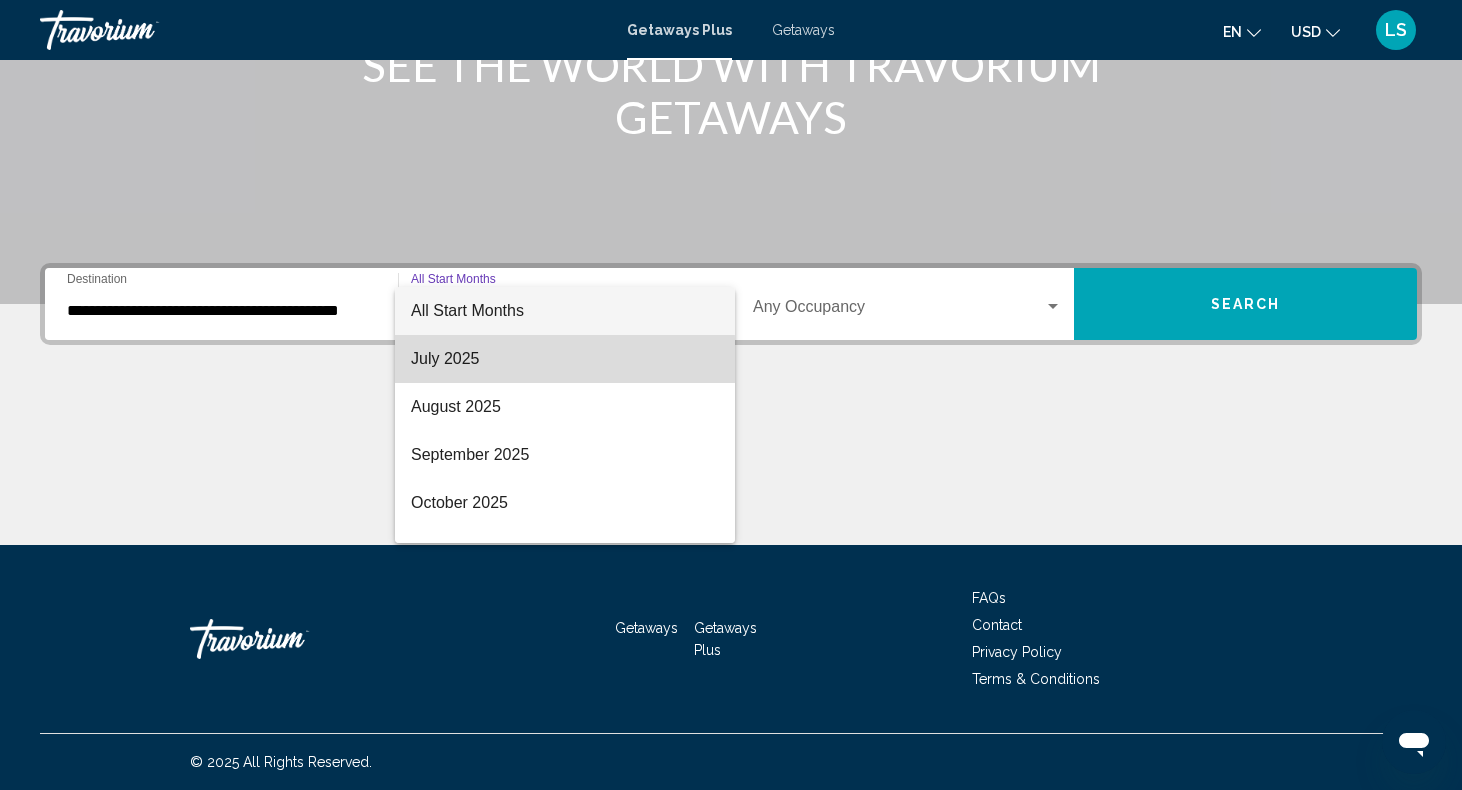 click on "July 2025" at bounding box center (565, 359) 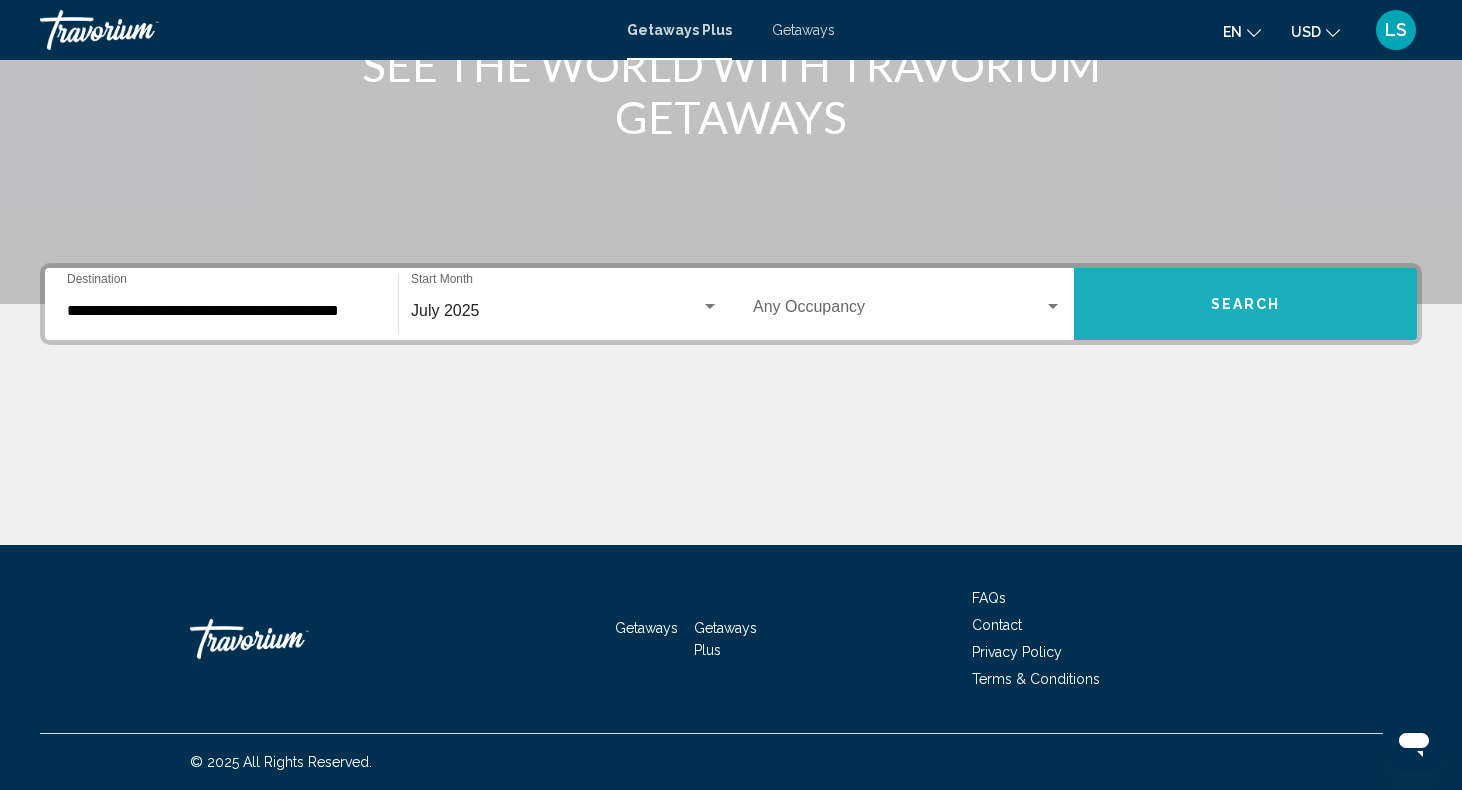 click on "Search" at bounding box center (1245, 304) 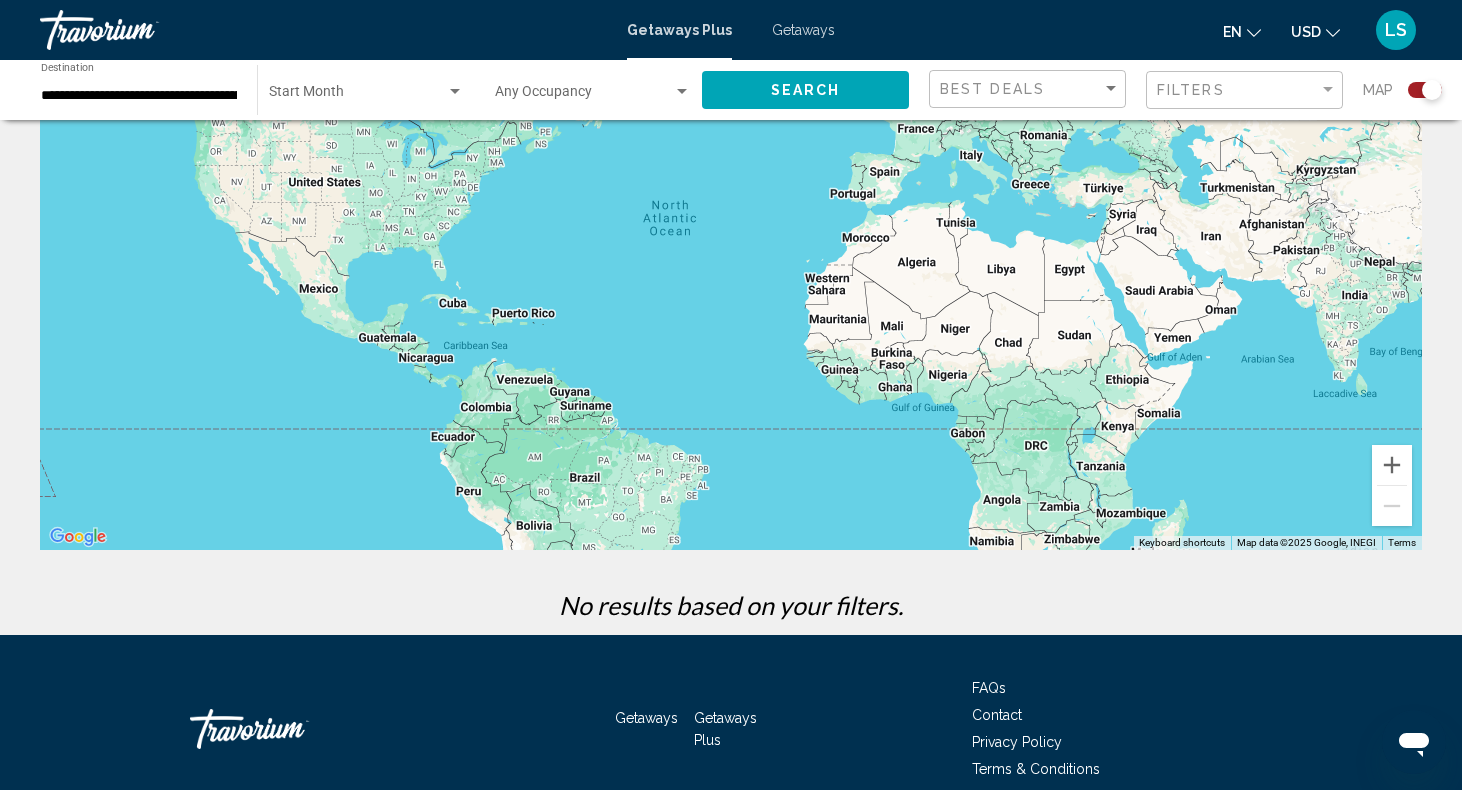 scroll, scrollTop: 0, scrollLeft: 0, axis: both 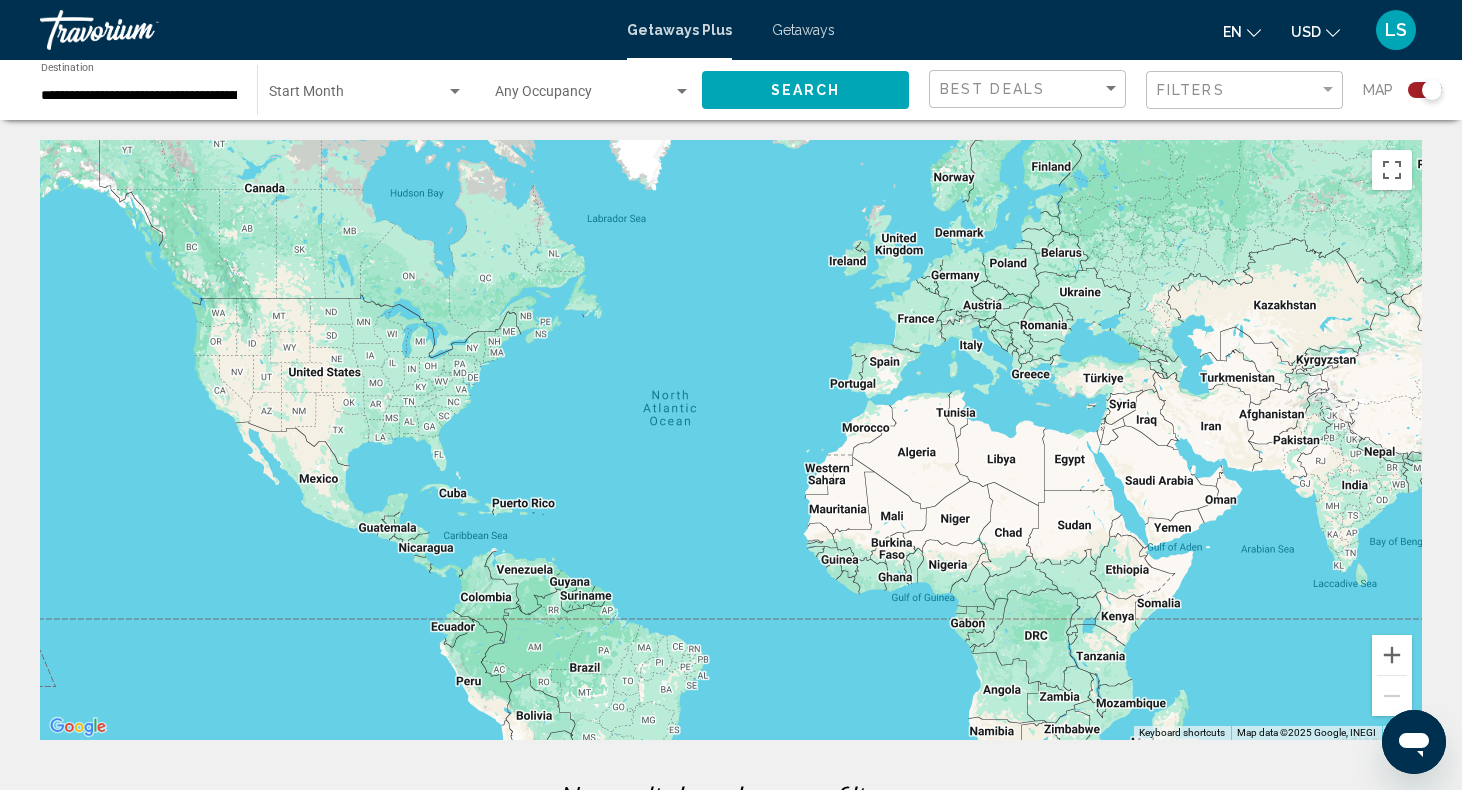 click on "Getaways" at bounding box center [803, 30] 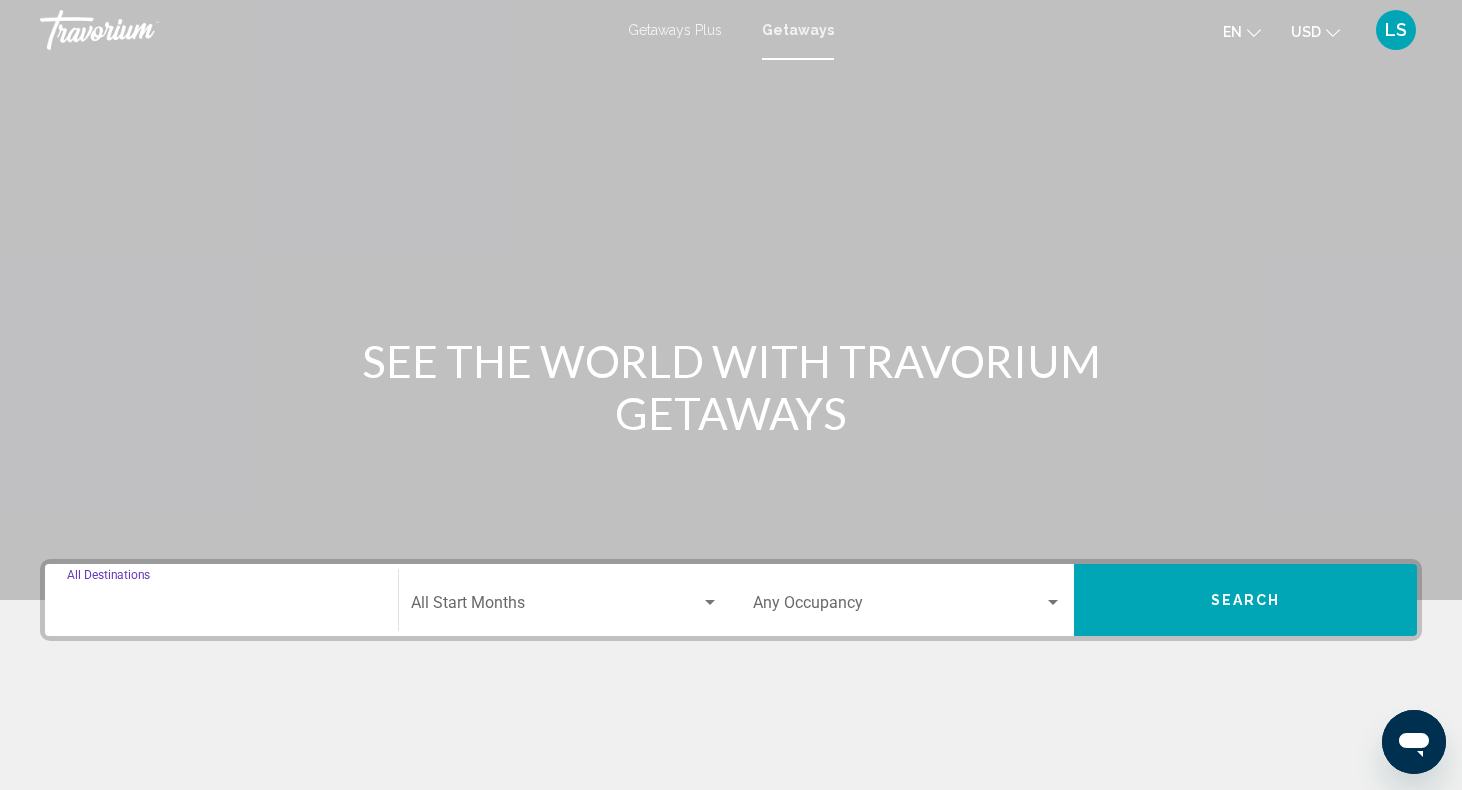 click on "Destination All Destinations" at bounding box center (221, 607) 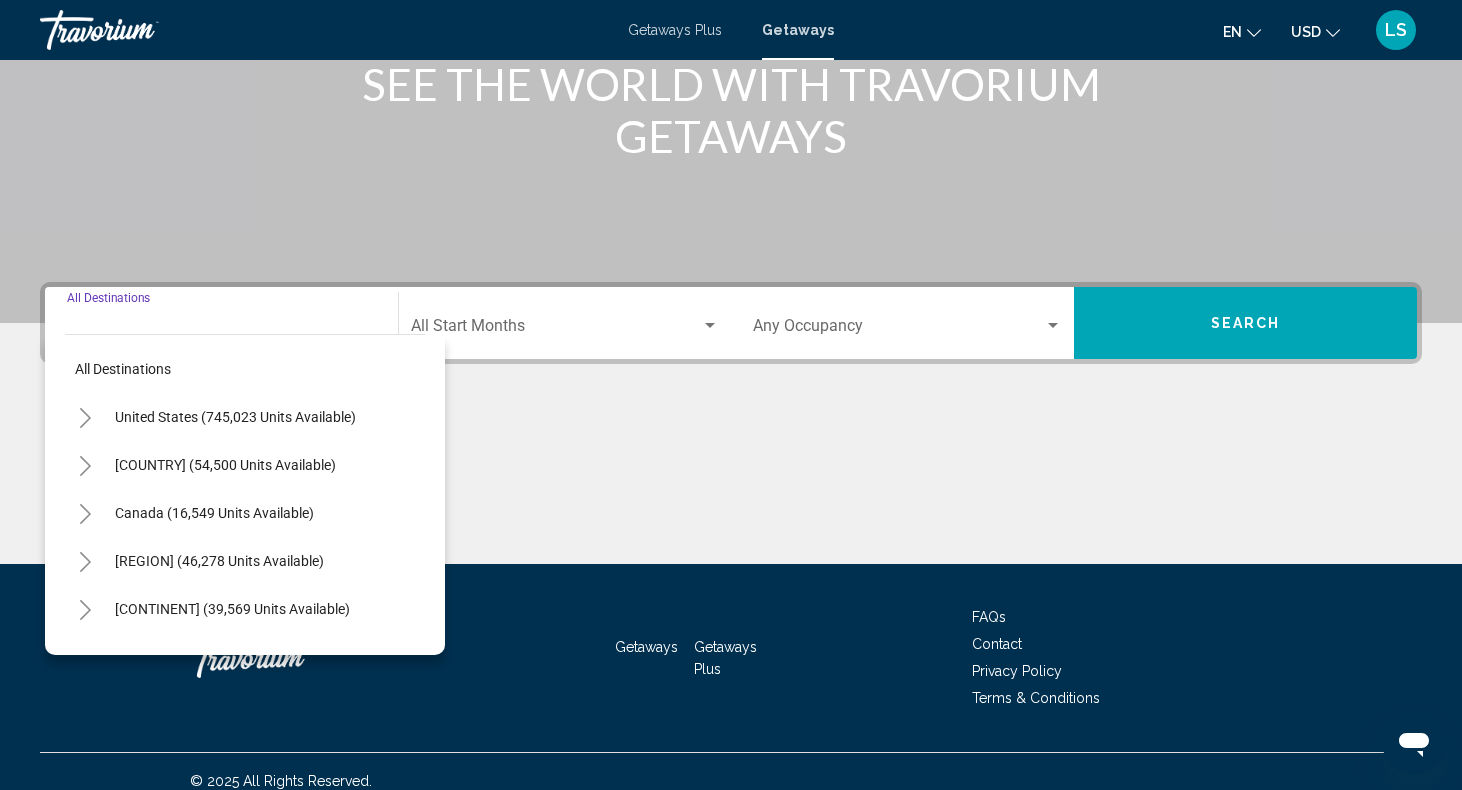 scroll, scrollTop: 296, scrollLeft: 0, axis: vertical 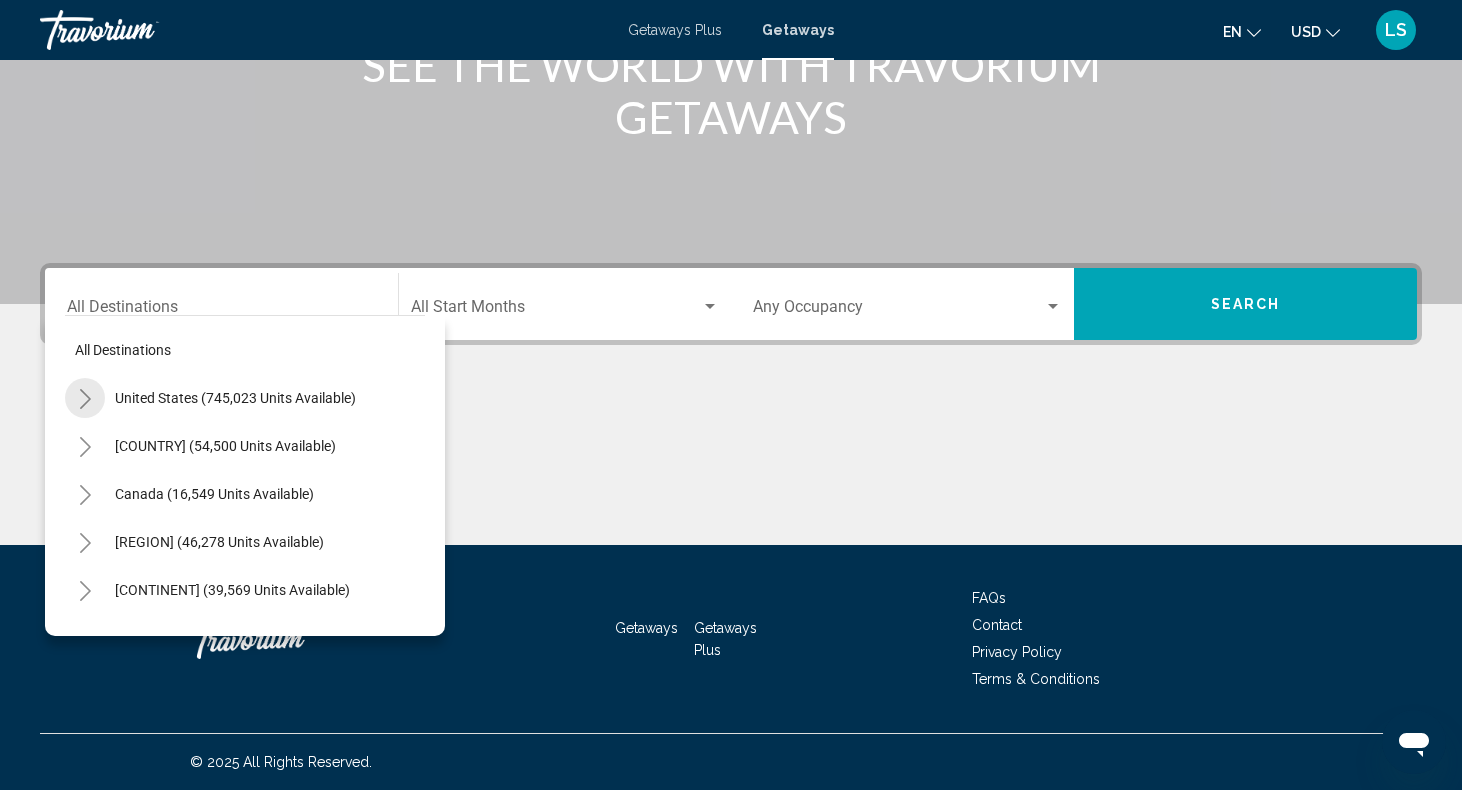 click 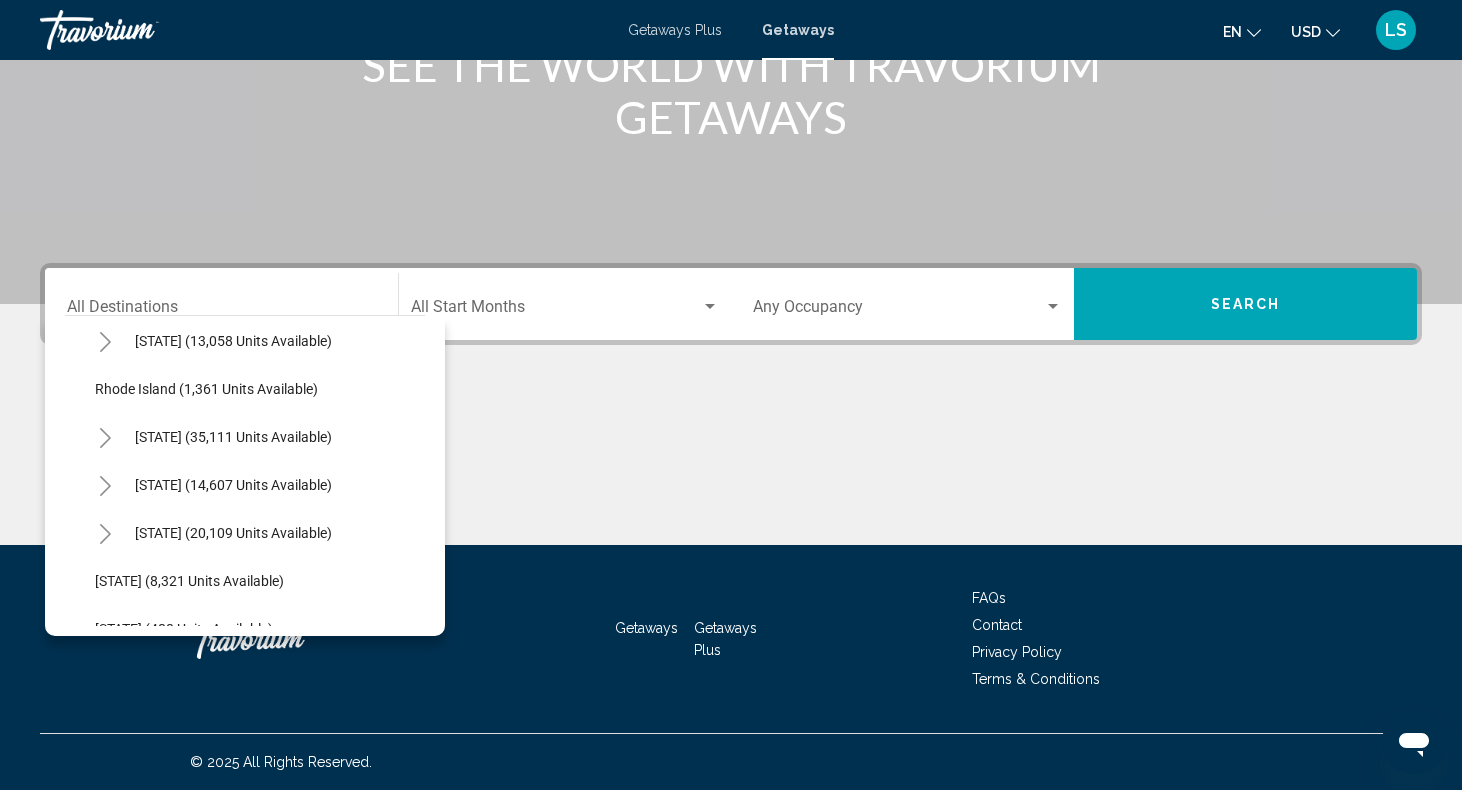 scroll, scrollTop: 1594, scrollLeft: 0, axis: vertical 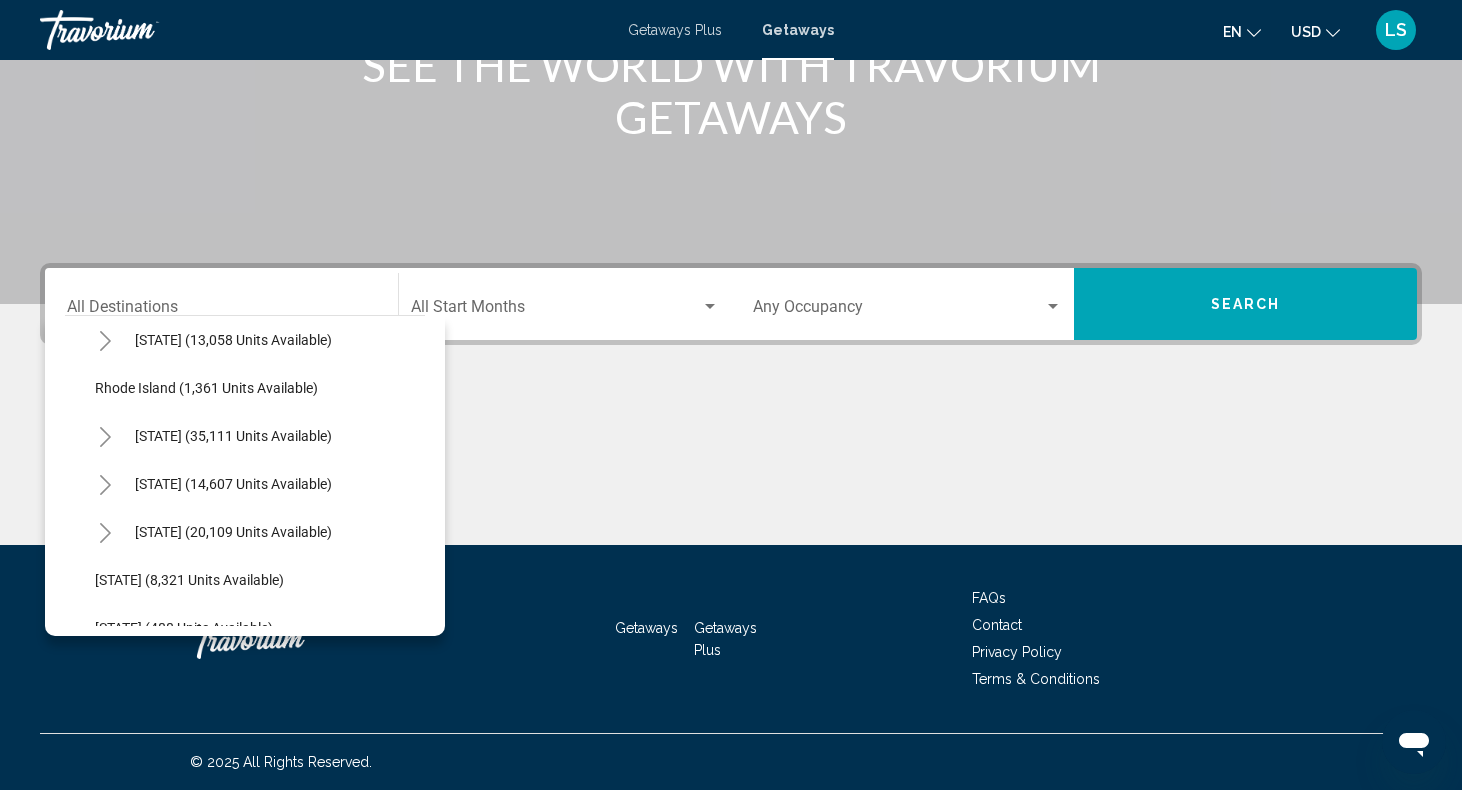 click 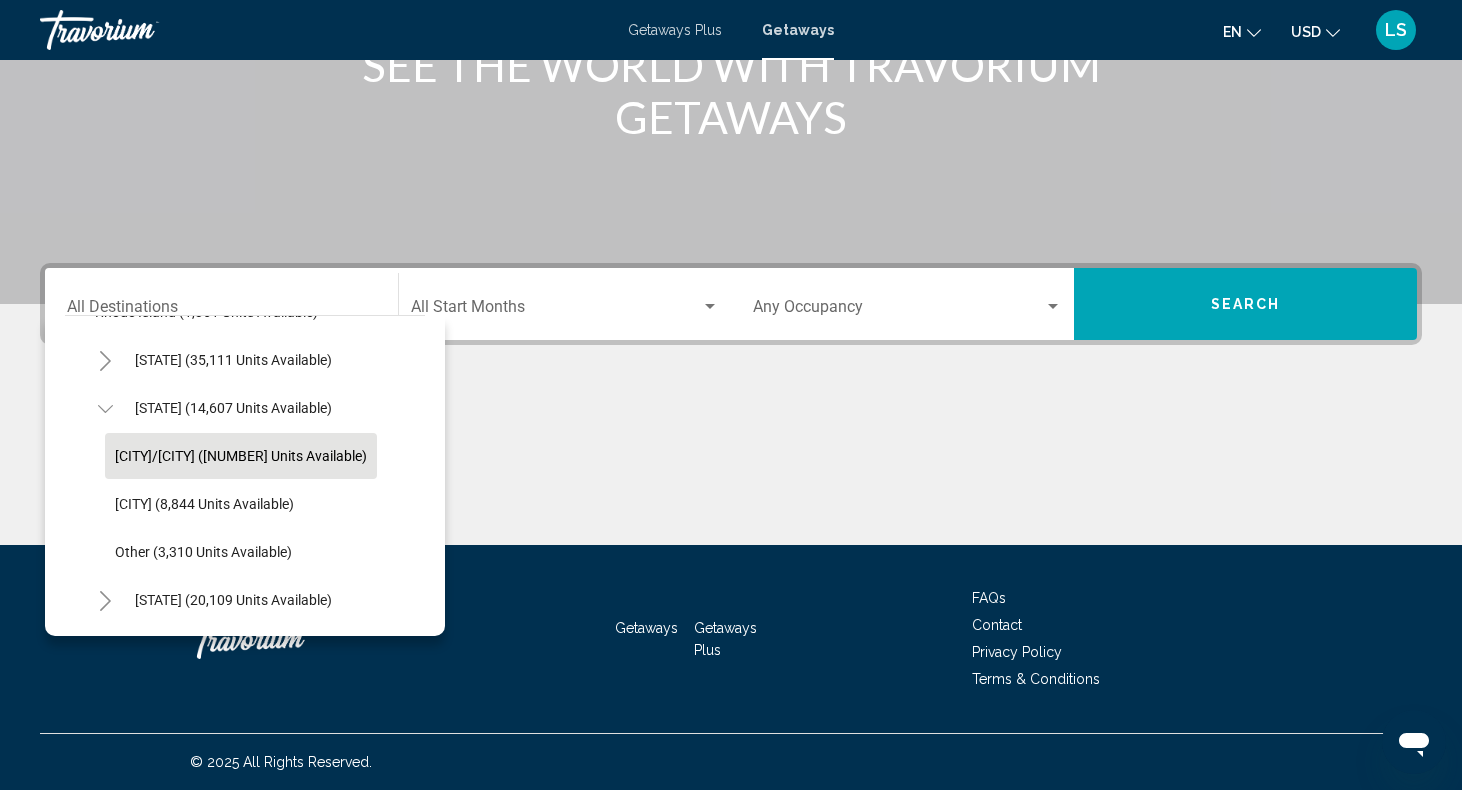 scroll, scrollTop: 1683, scrollLeft: 0, axis: vertical 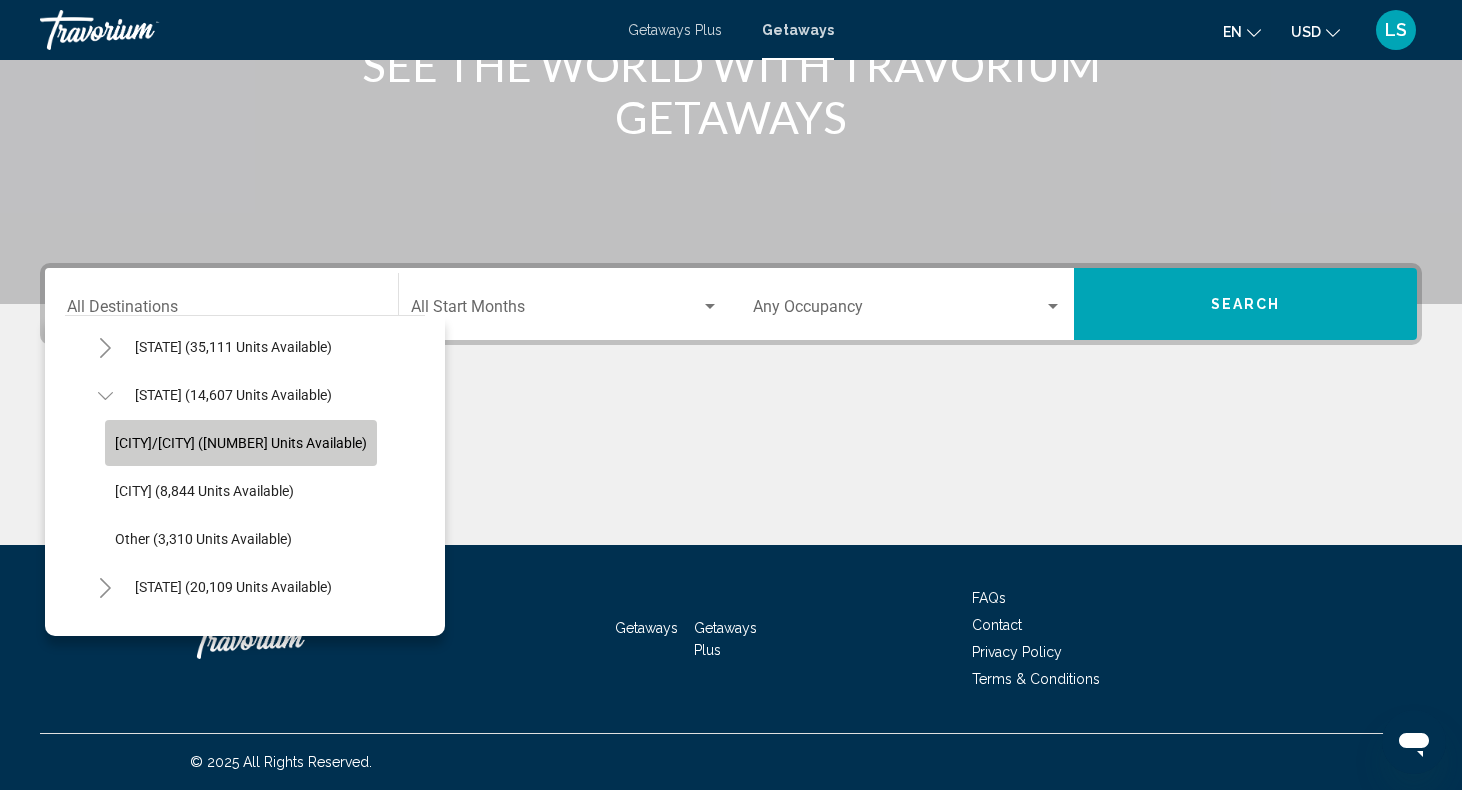 click on "[CITY]/[CITY] ([NUMBER] units available)" 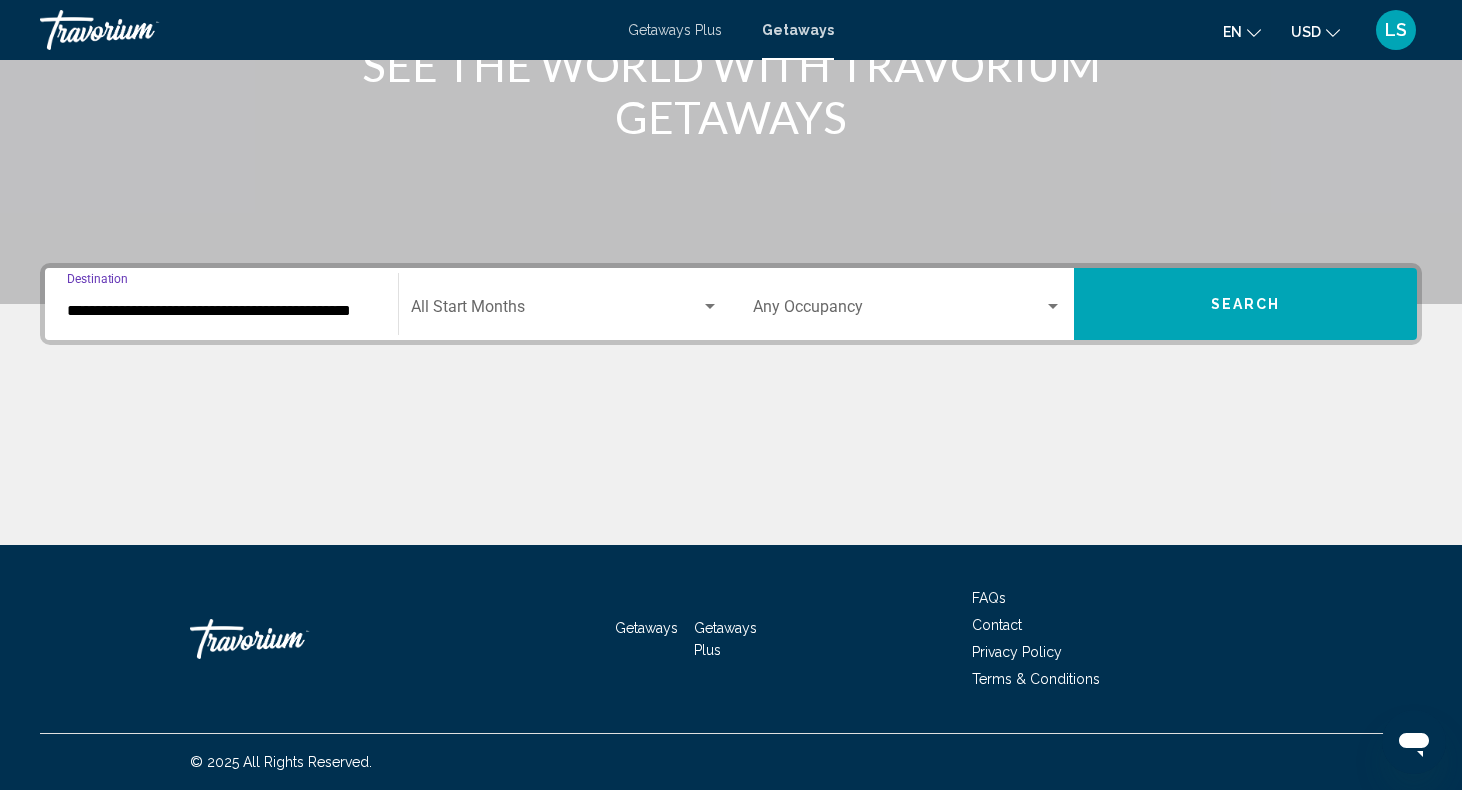 click on "Start Month All Start Months" 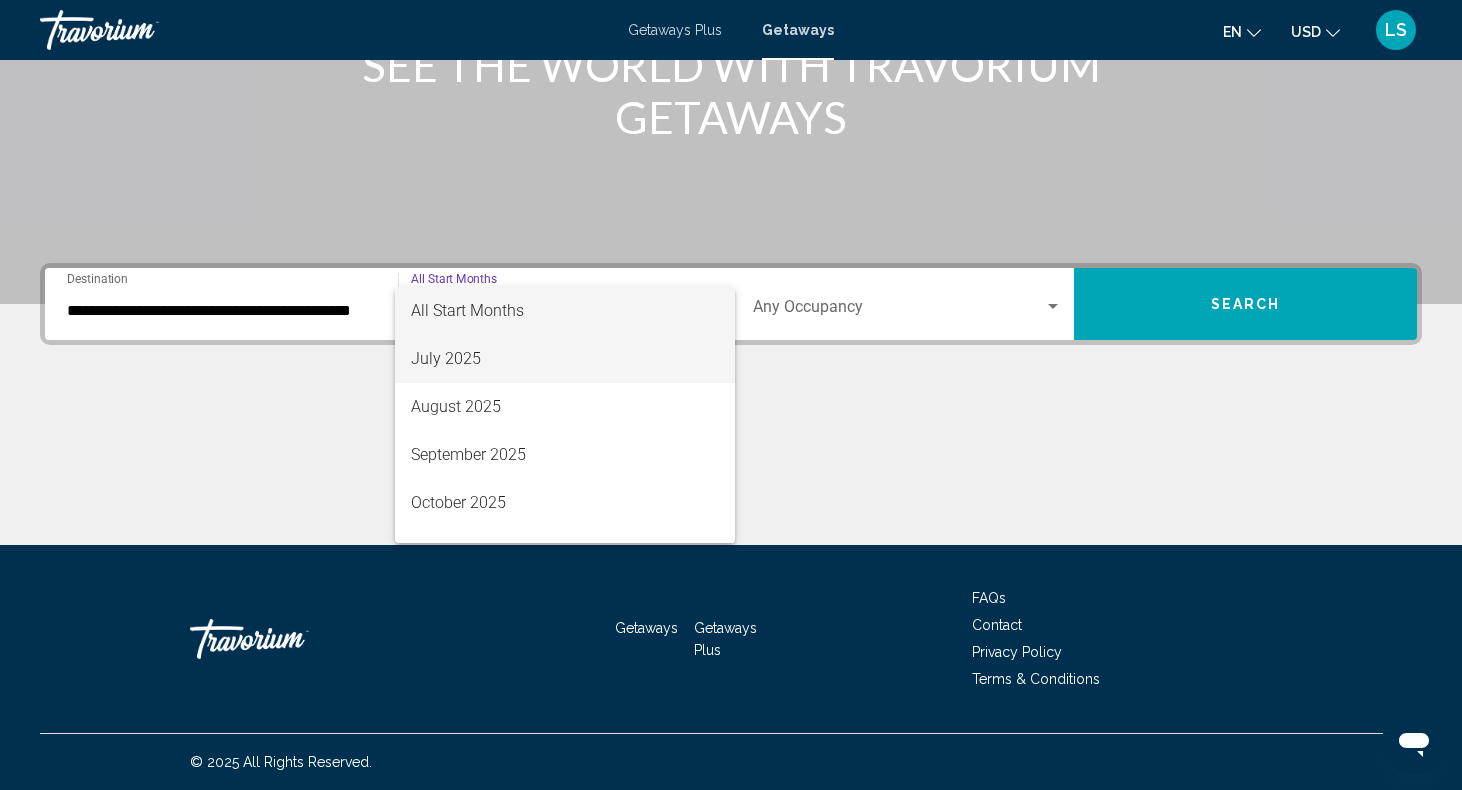 click on "July 2025" at bounding box center [565, 359] 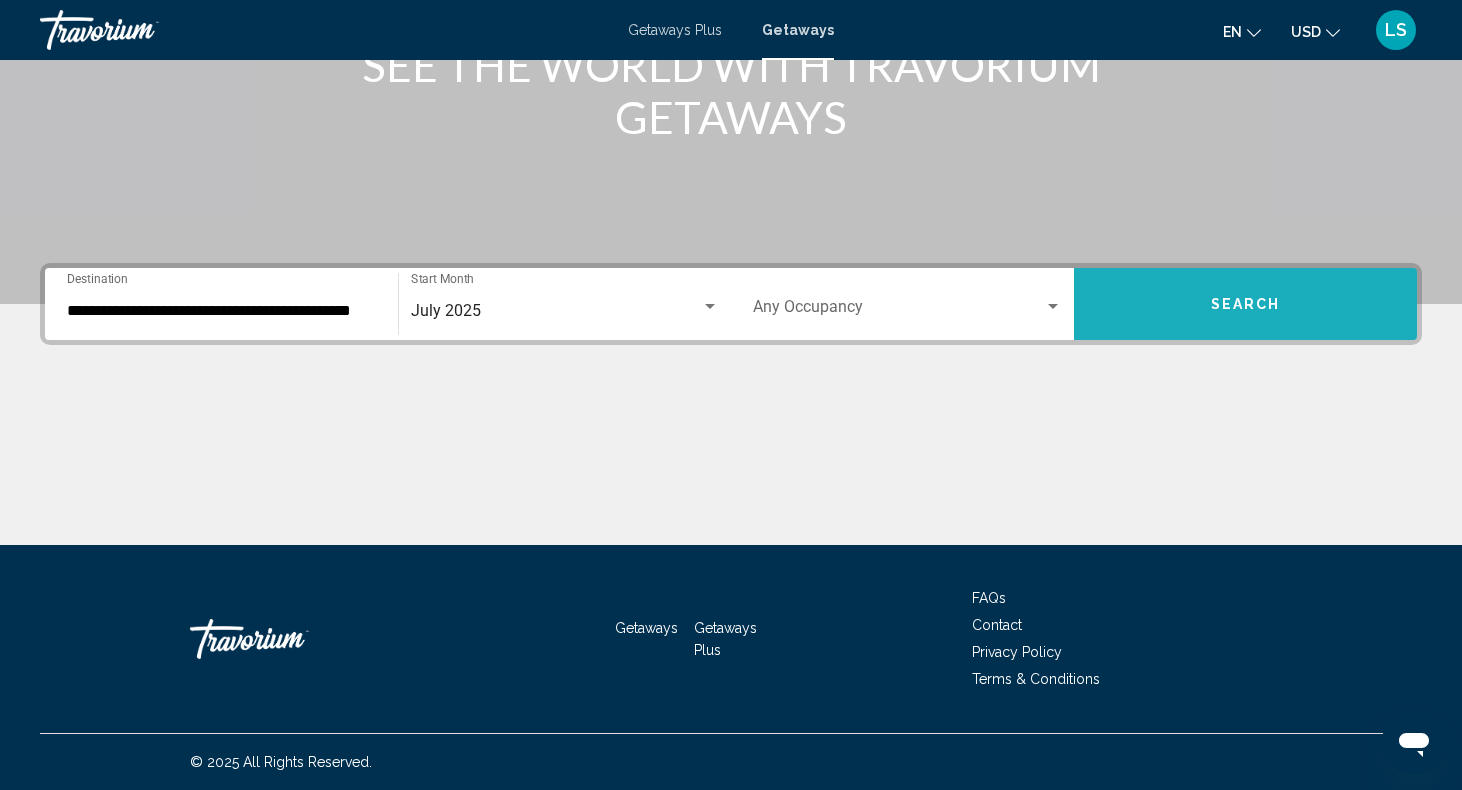 click on "Search" at bounding box center [1245, 304] 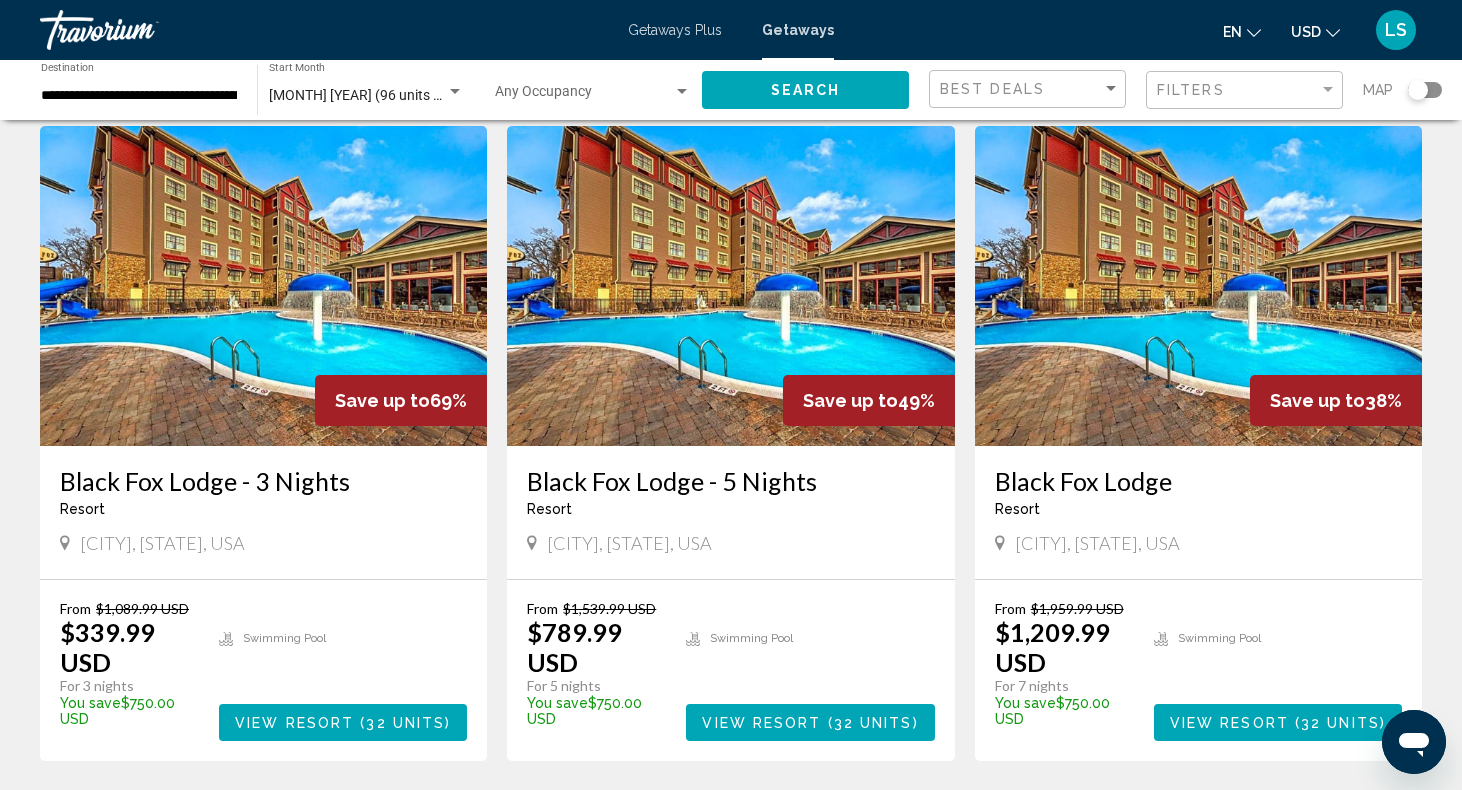 scroll, scrollTop: 0, scrollLeft: 0, axis: both 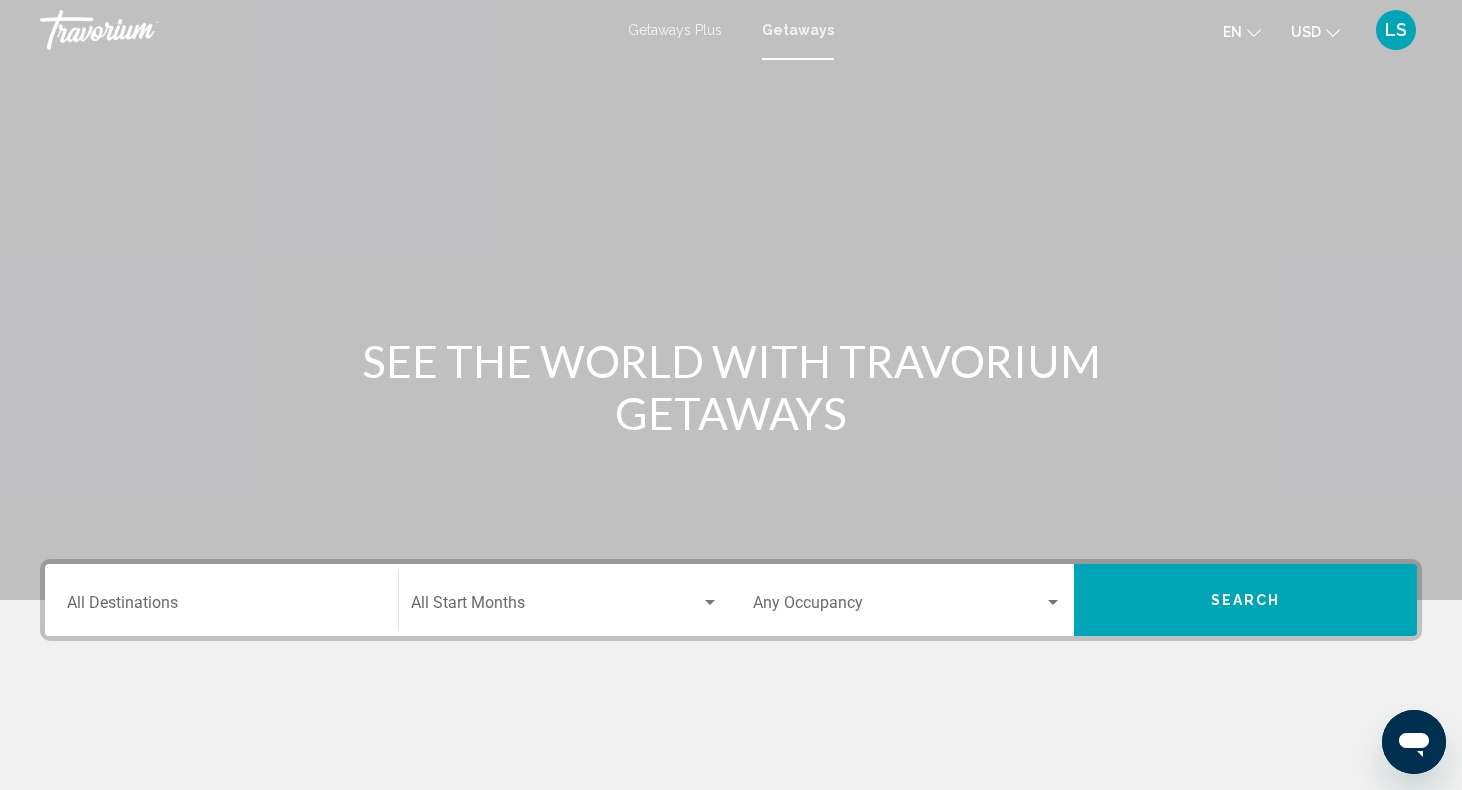 click on "Destination All Destinations" at bounding box center [221, 600] 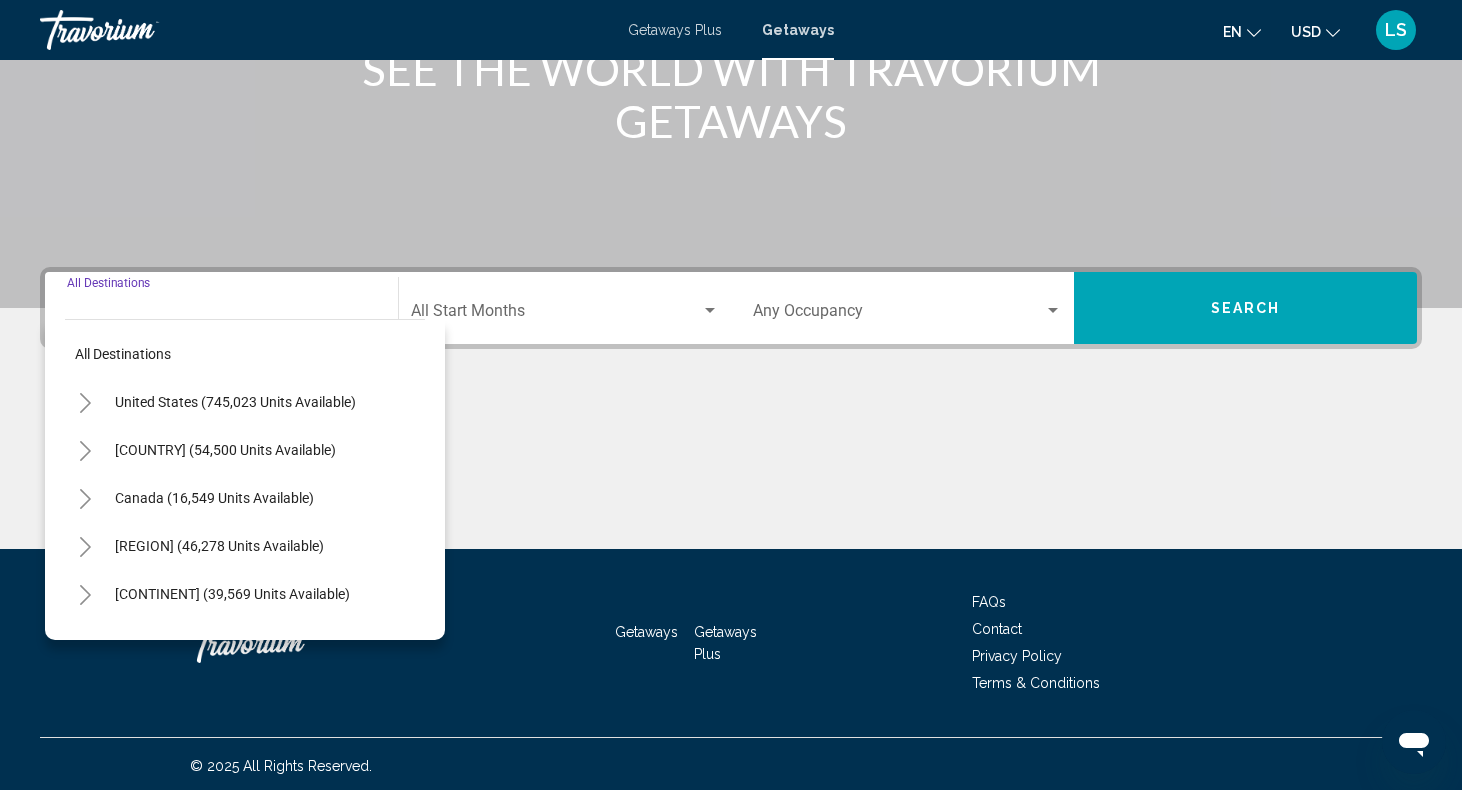 scroll, scrollTop: 296, scrollLeft: 0, axis: vertical 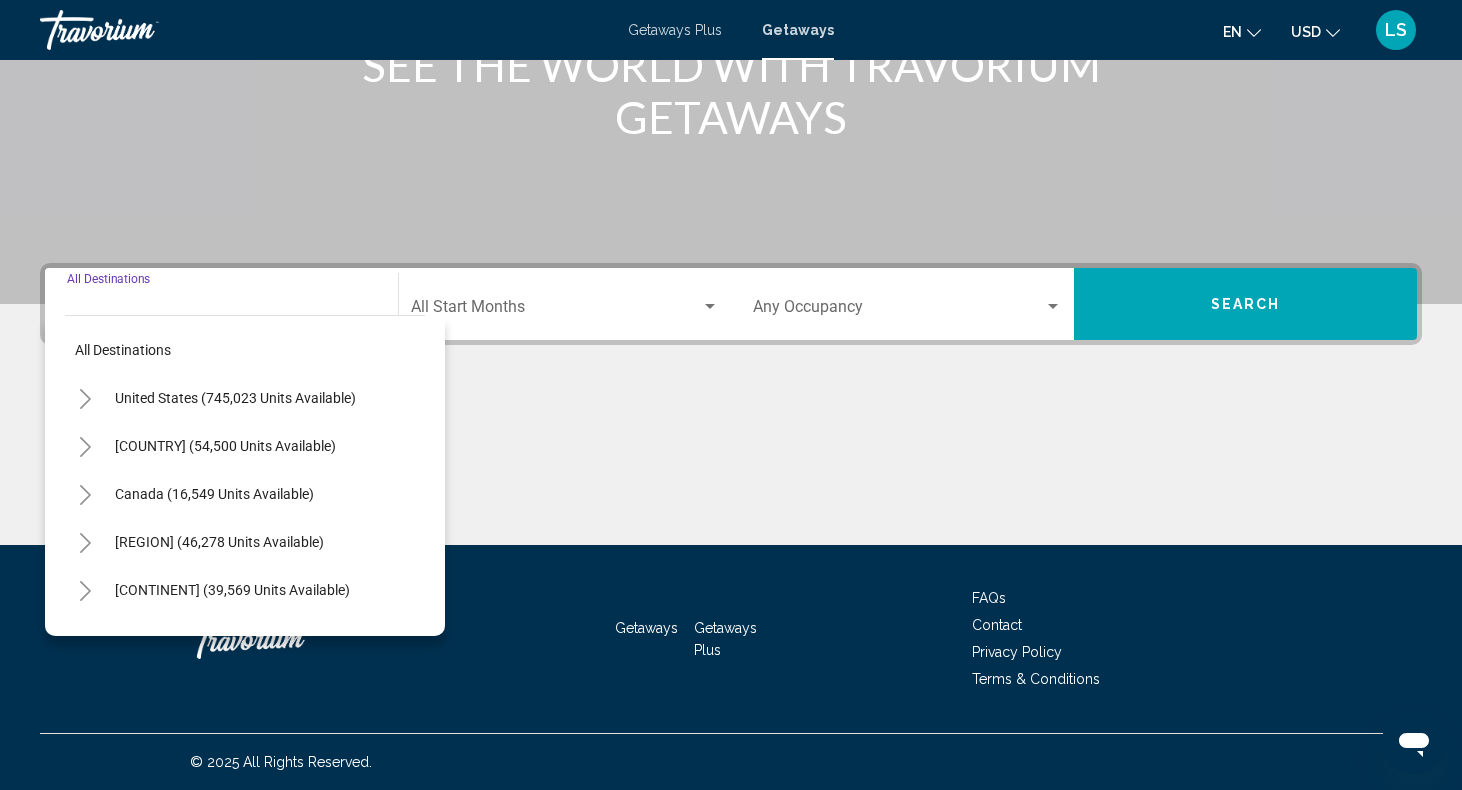 click 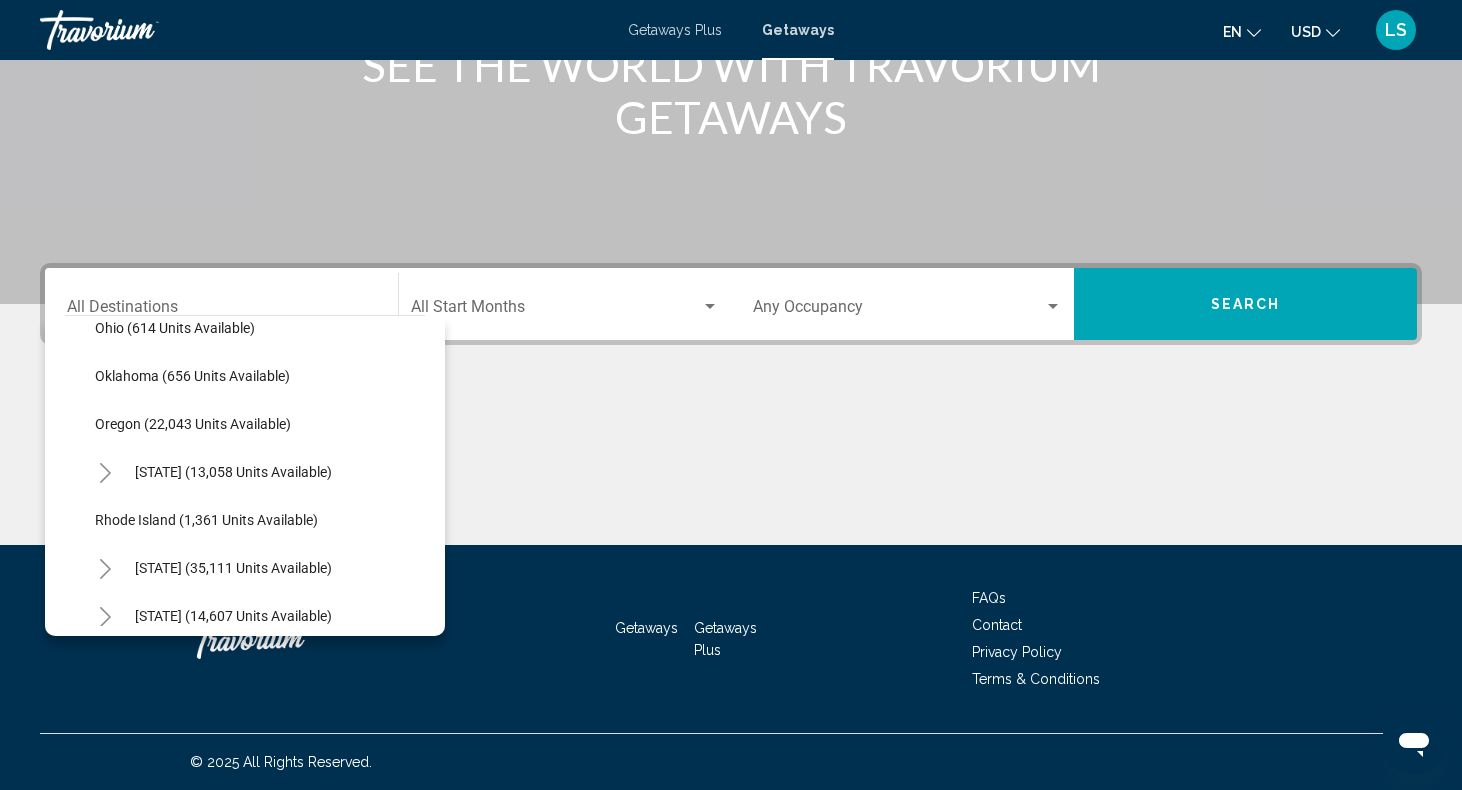 scroll, scrollTop: 1468, scrollLeft: 0, axis: vertical 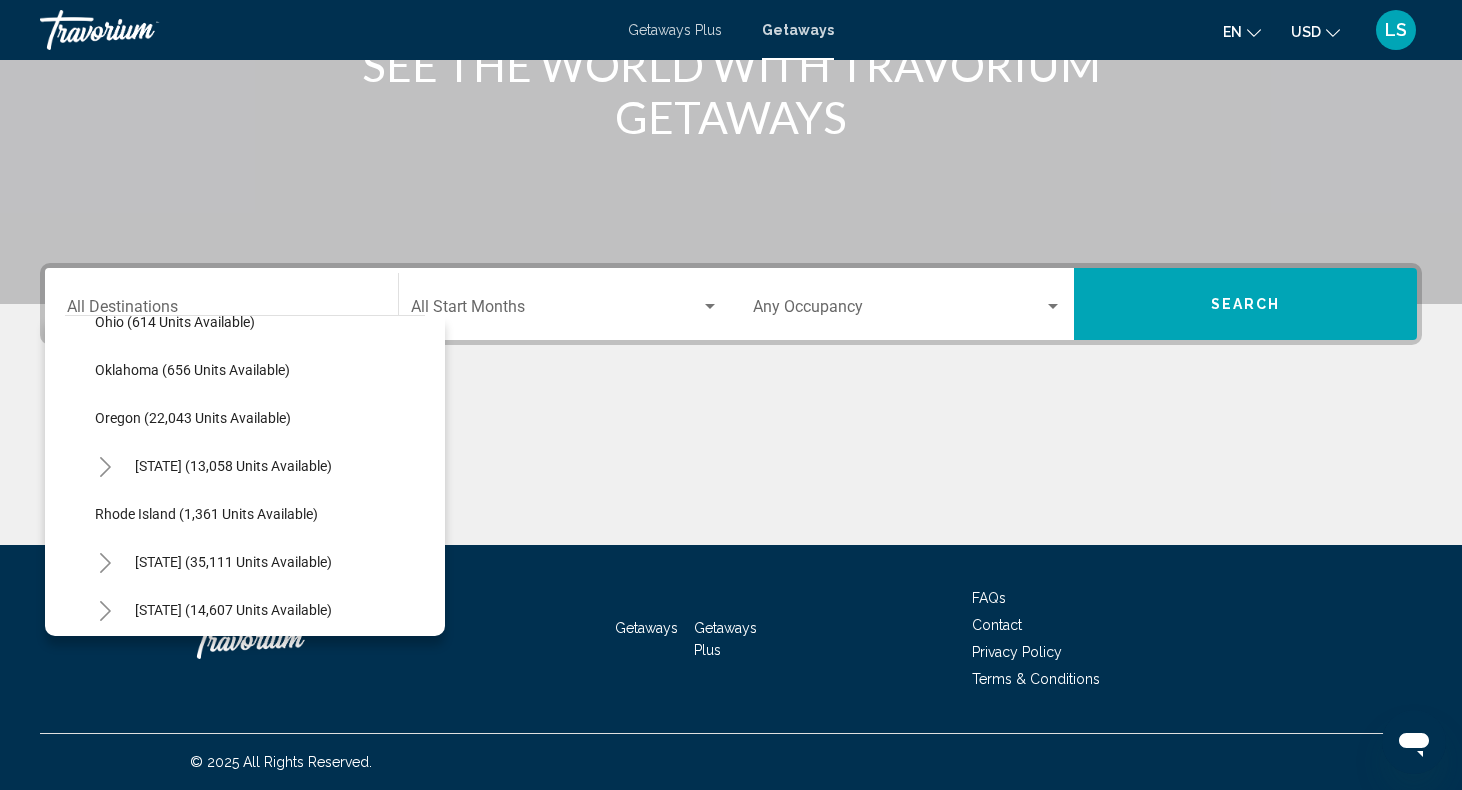 click 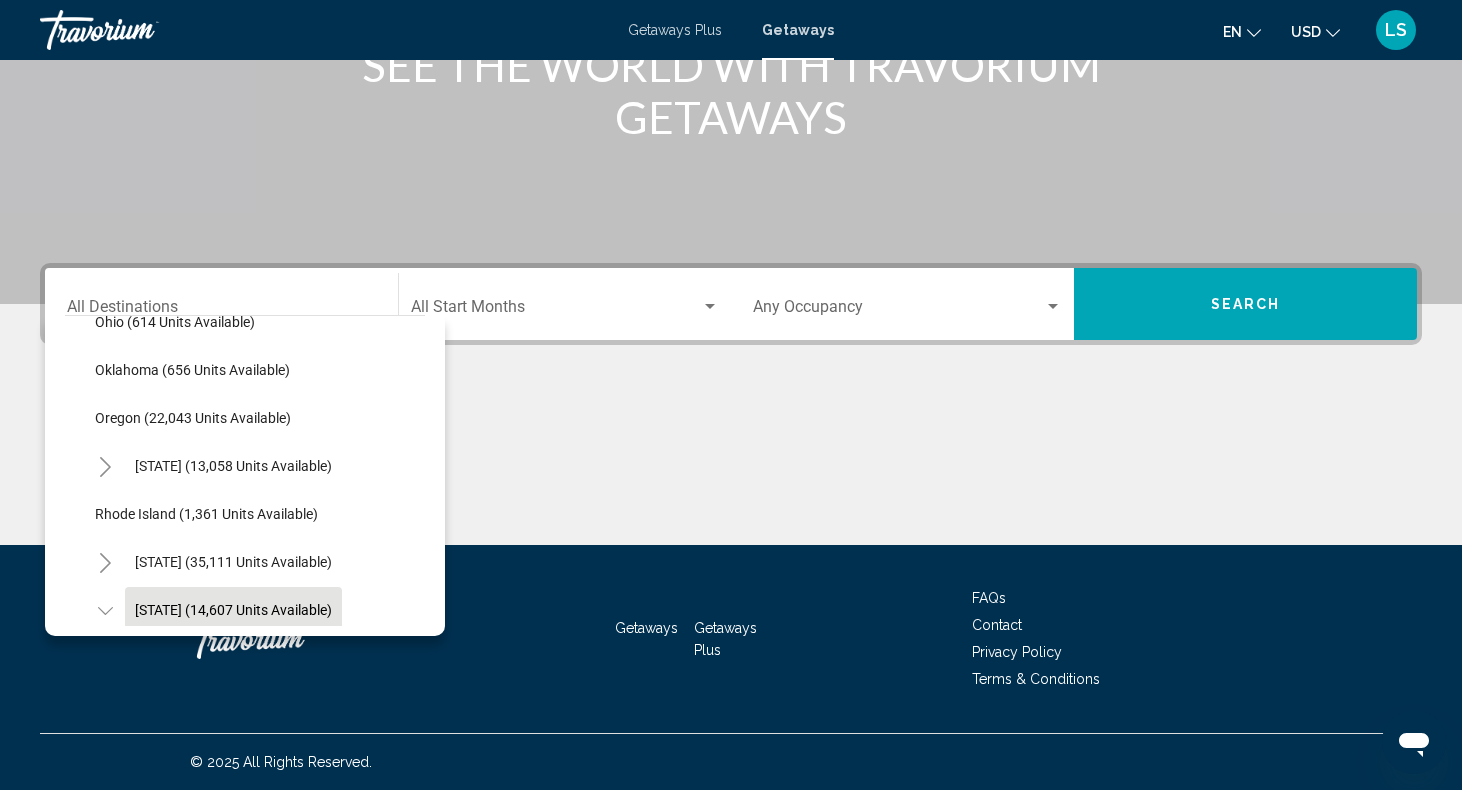 click on "[STATE] (14,607 units available)" 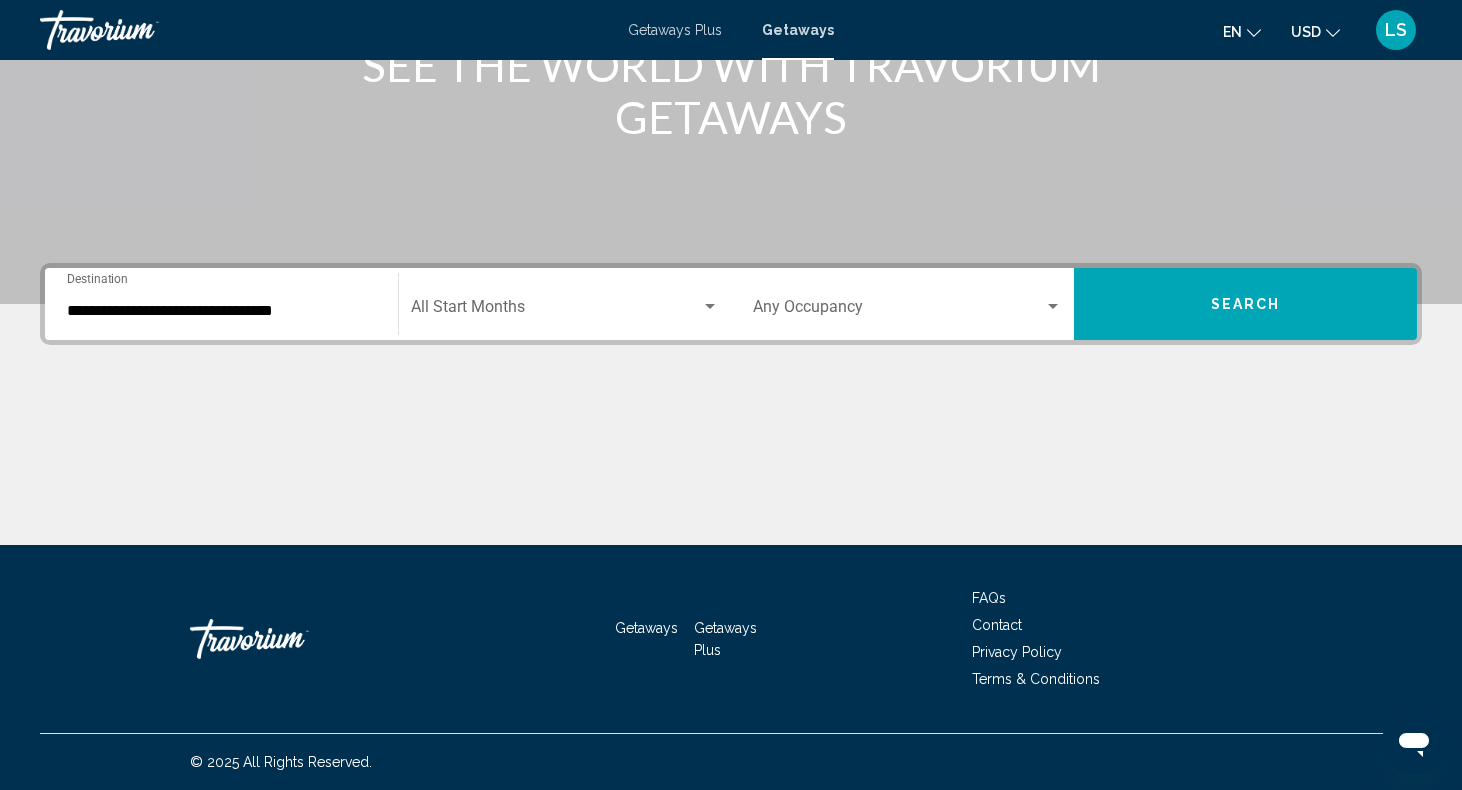 click on "Start Month All Start Months" 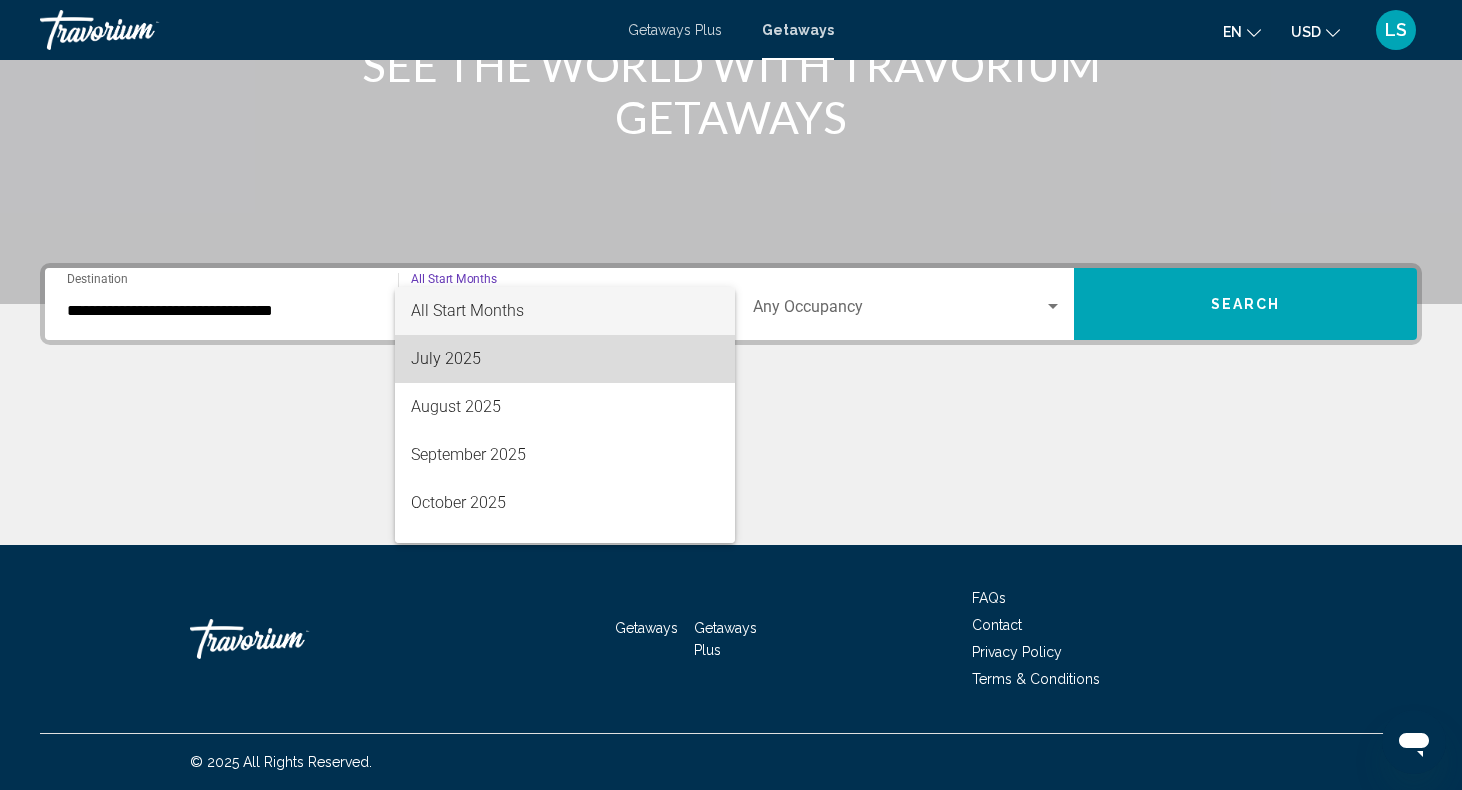 click on "July 2025" at bounding box center [565, 359] 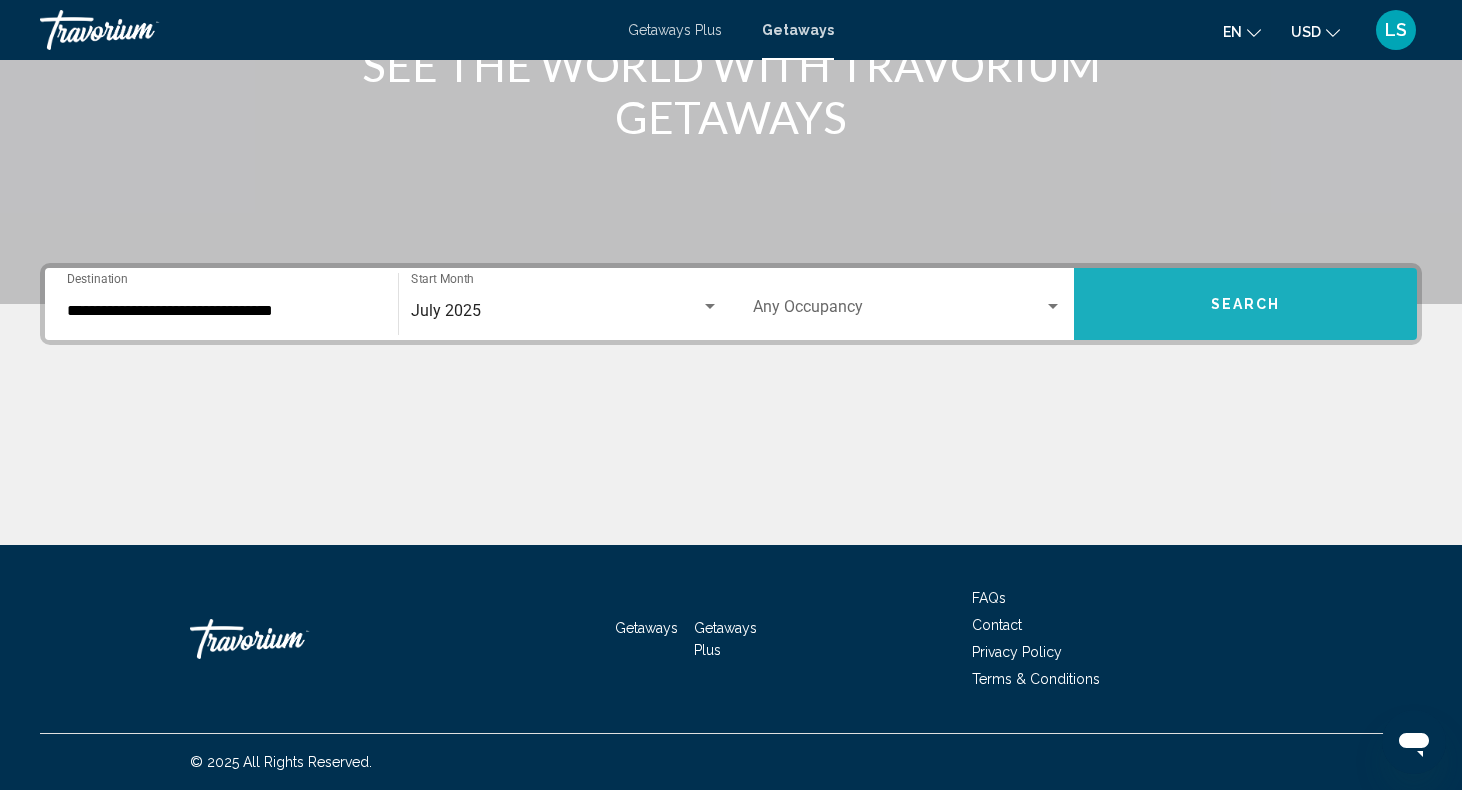 click on "Search" at bounding box center [1245, 304] 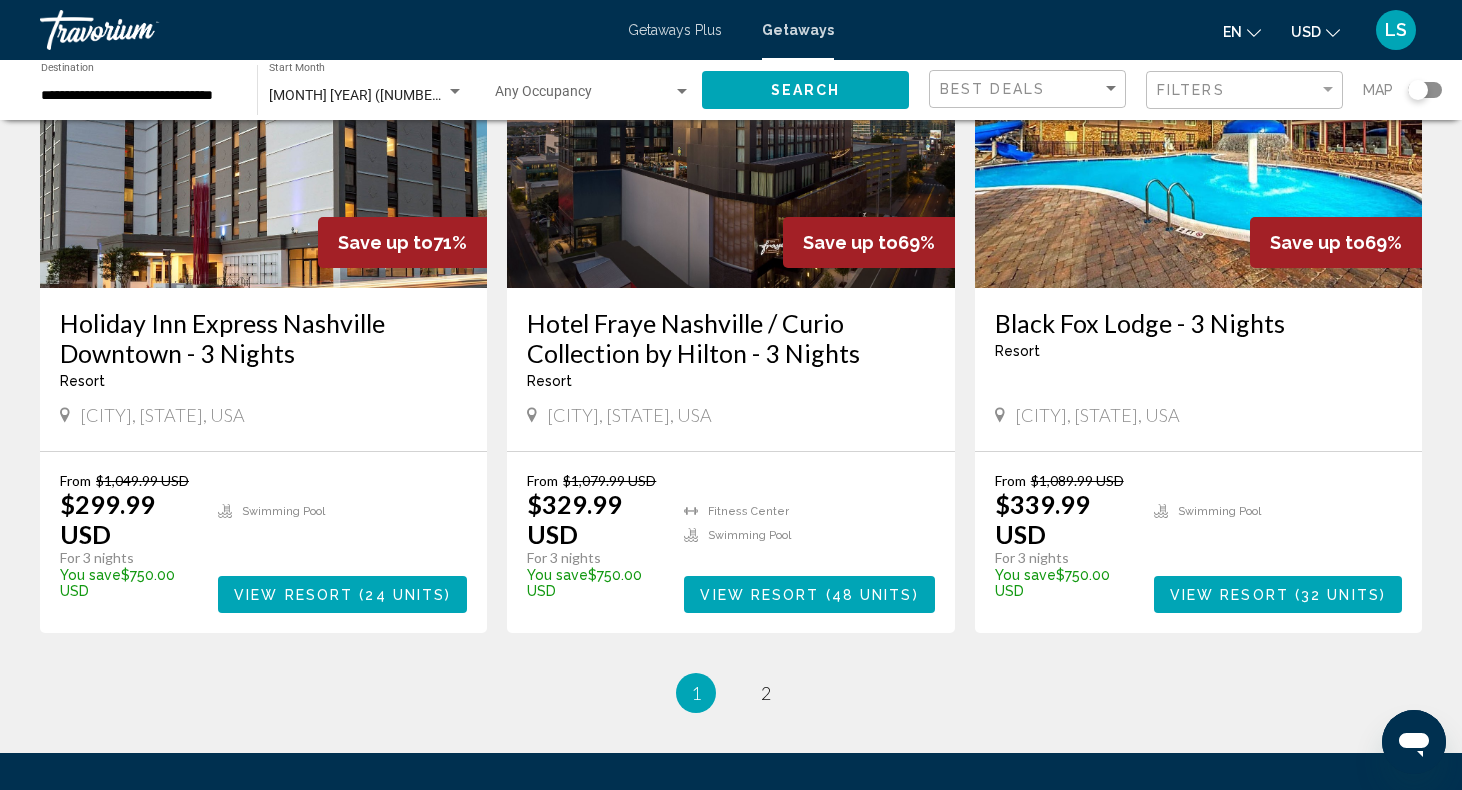 scroll, scrollTop: 2310, scrollLeft: 0, axis: vertical 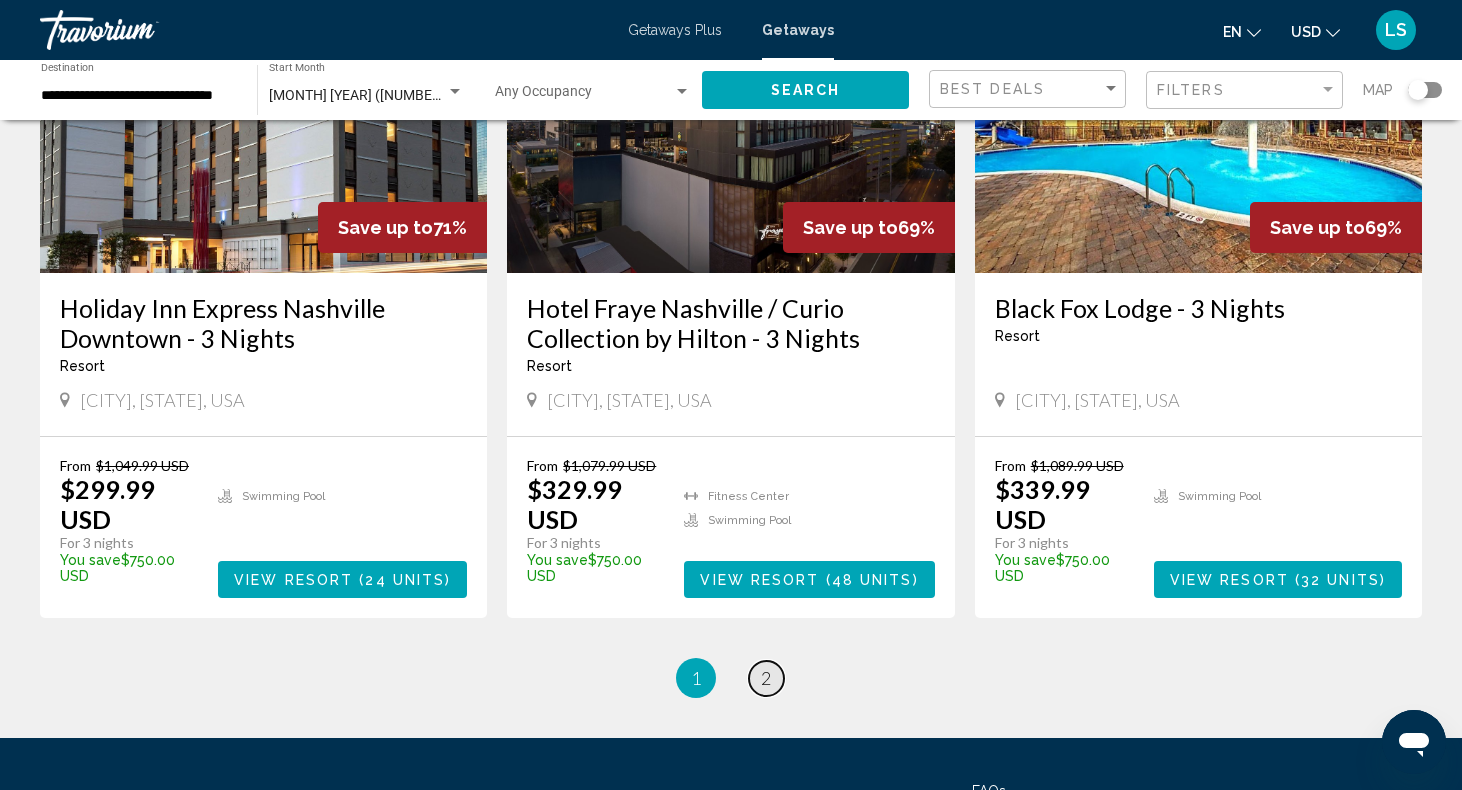 click on "2" at bounding box center (766, 678) 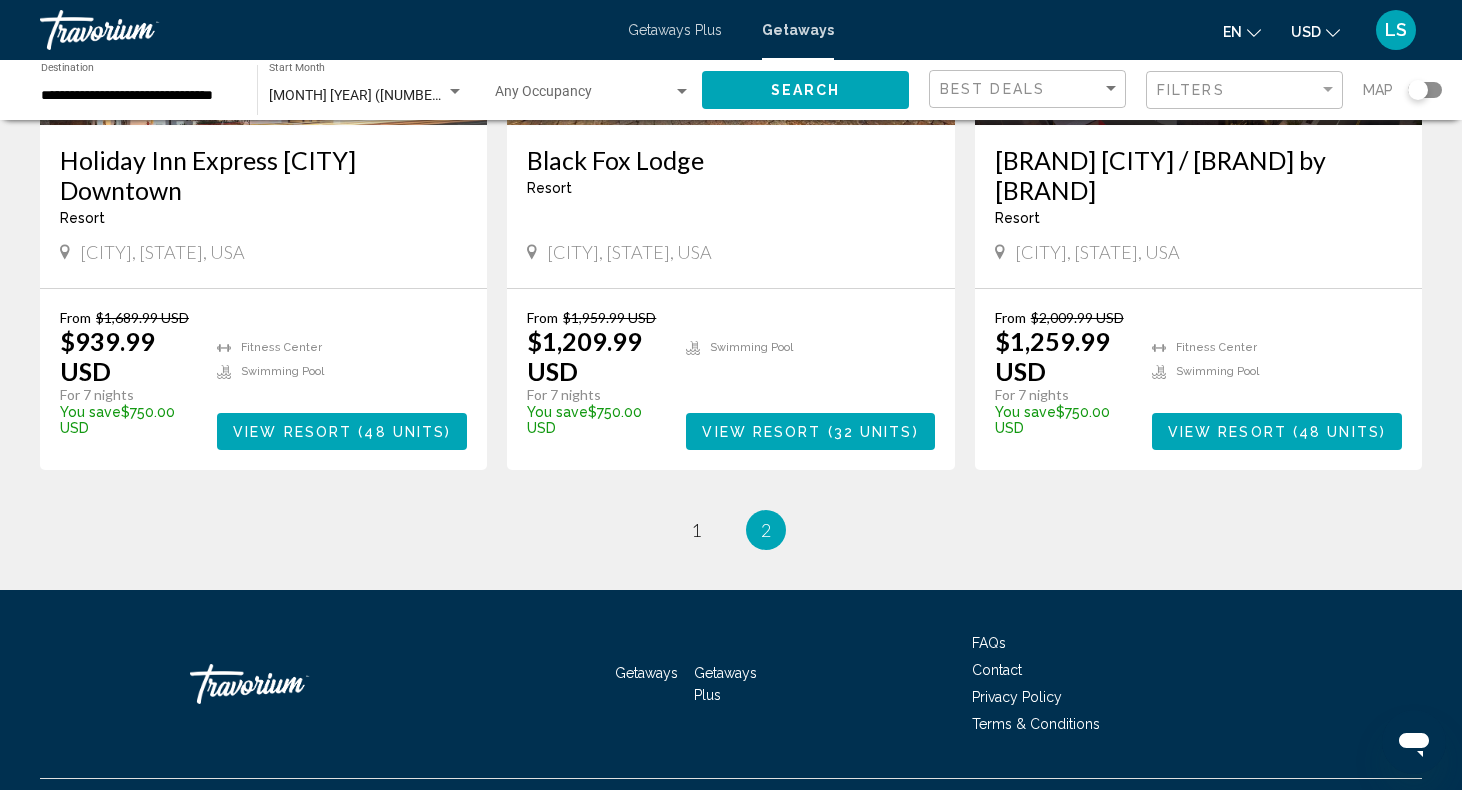 scroll, scrollTop: 1830, scrollLeft: 0, axis: vertical 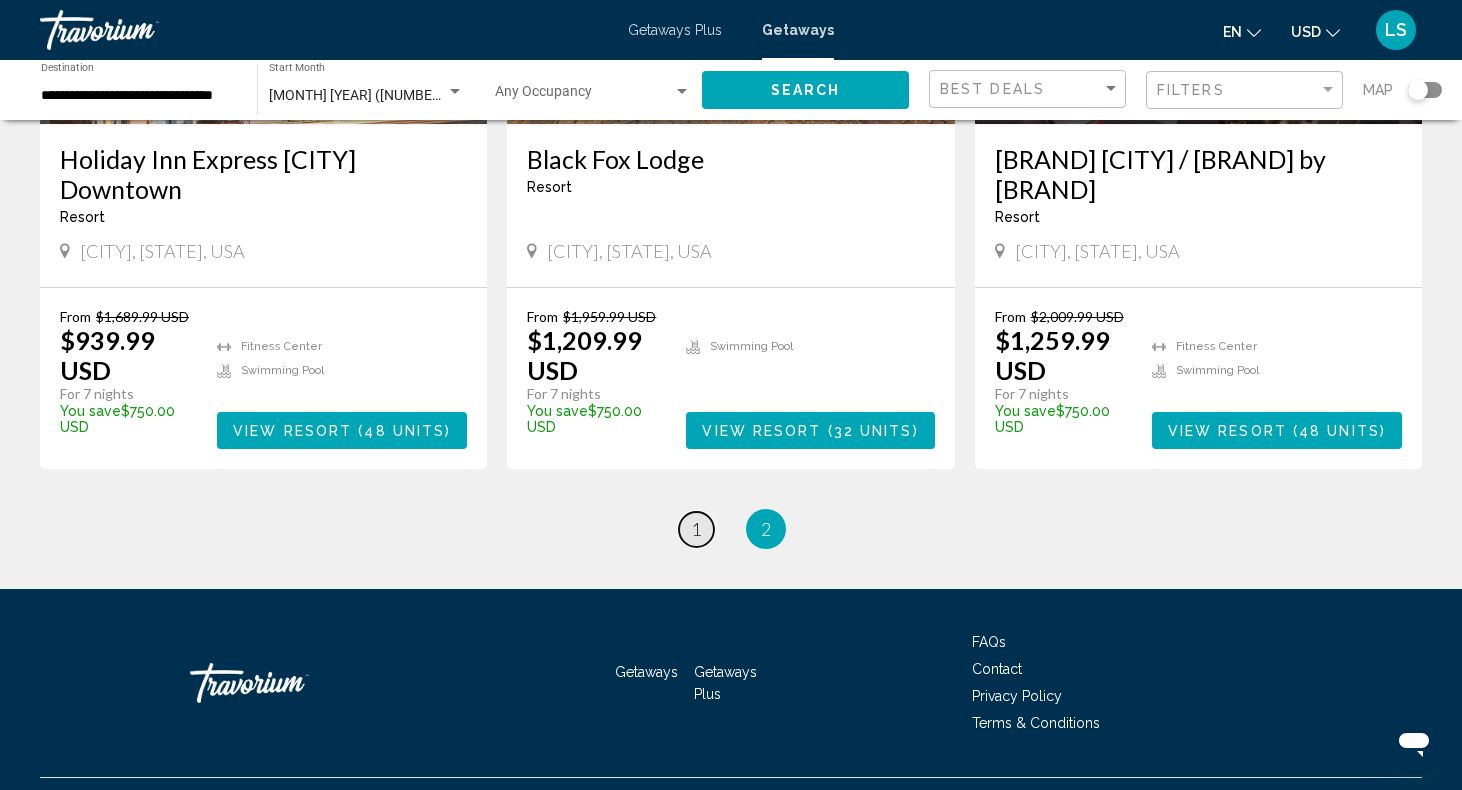 click on "1" at bounding box center (696, 529) 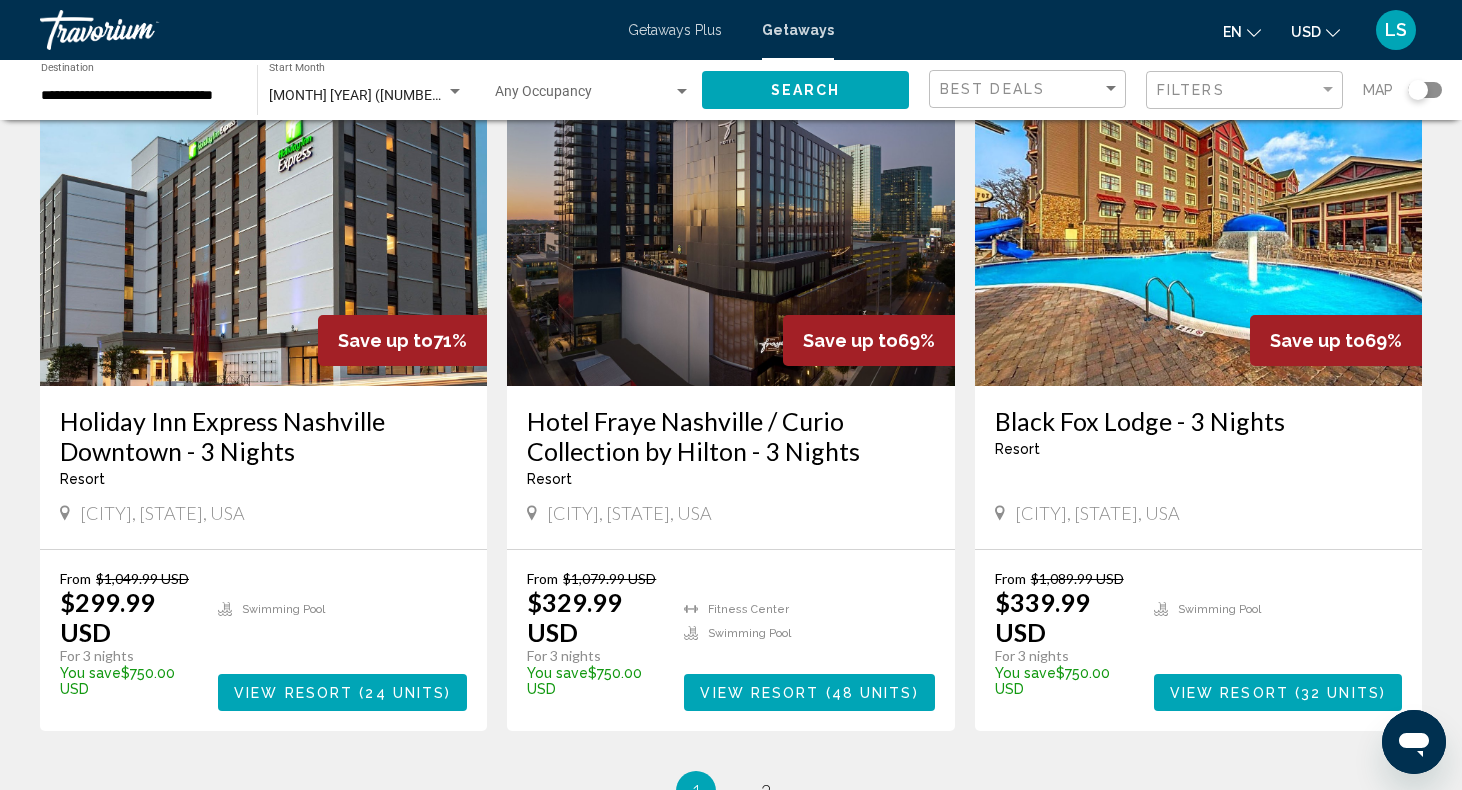 scroll, scrollTop: 2203, scrollLeft: 0, axis: vertical 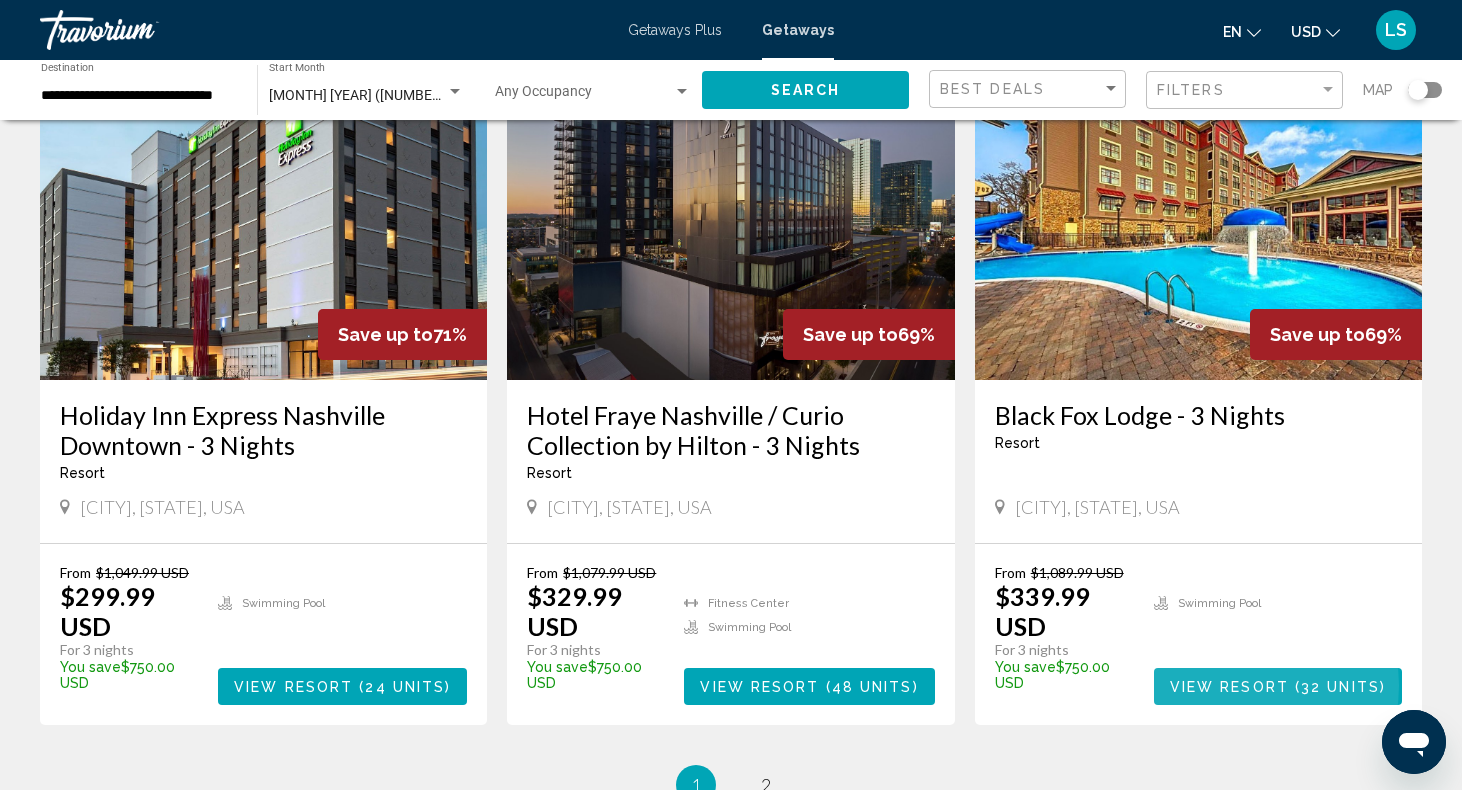 click on "View Resort" at bounding box center (1229, 687) 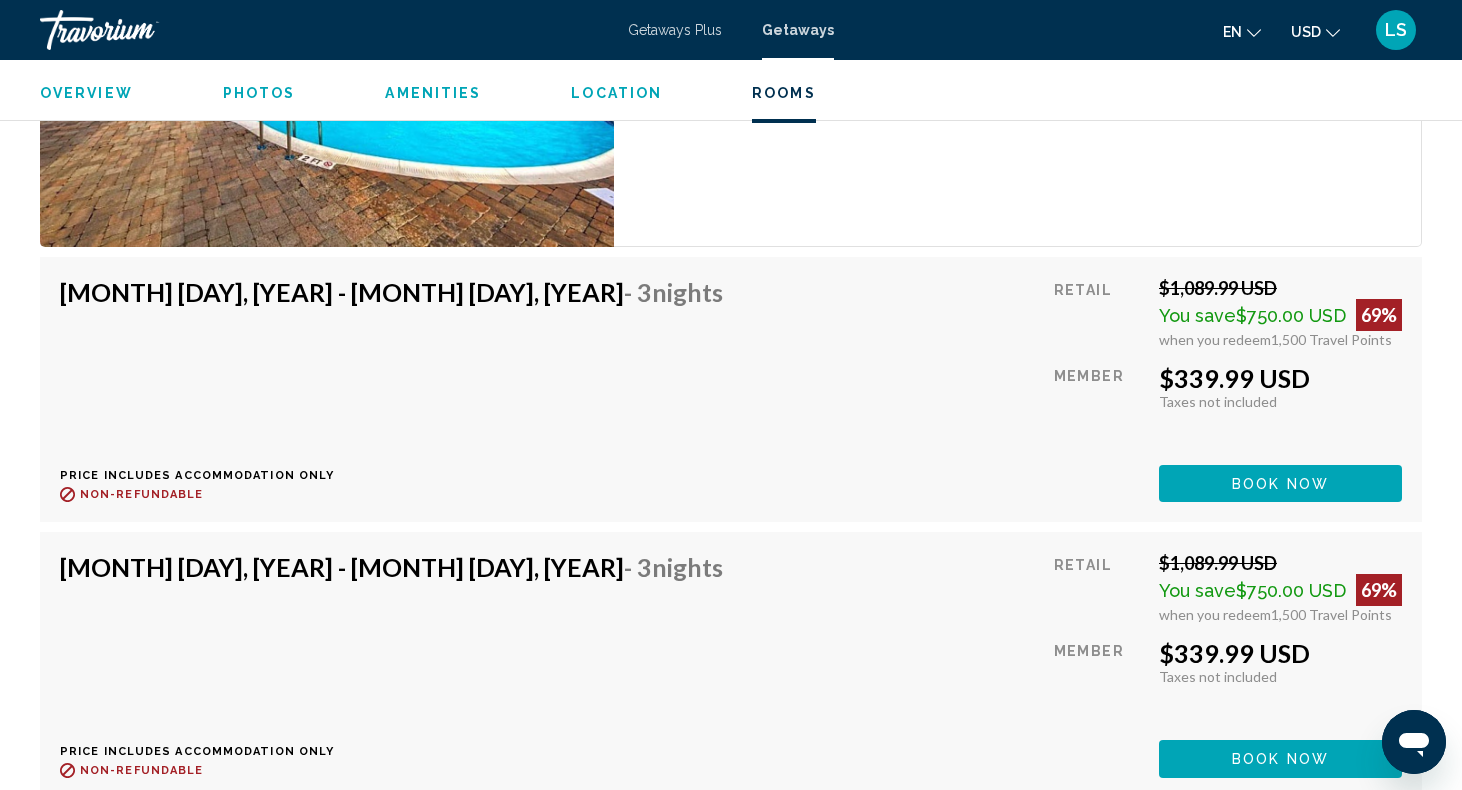 scroll, scrollTop: 3017, scrollLeft: 0, axis: vertical 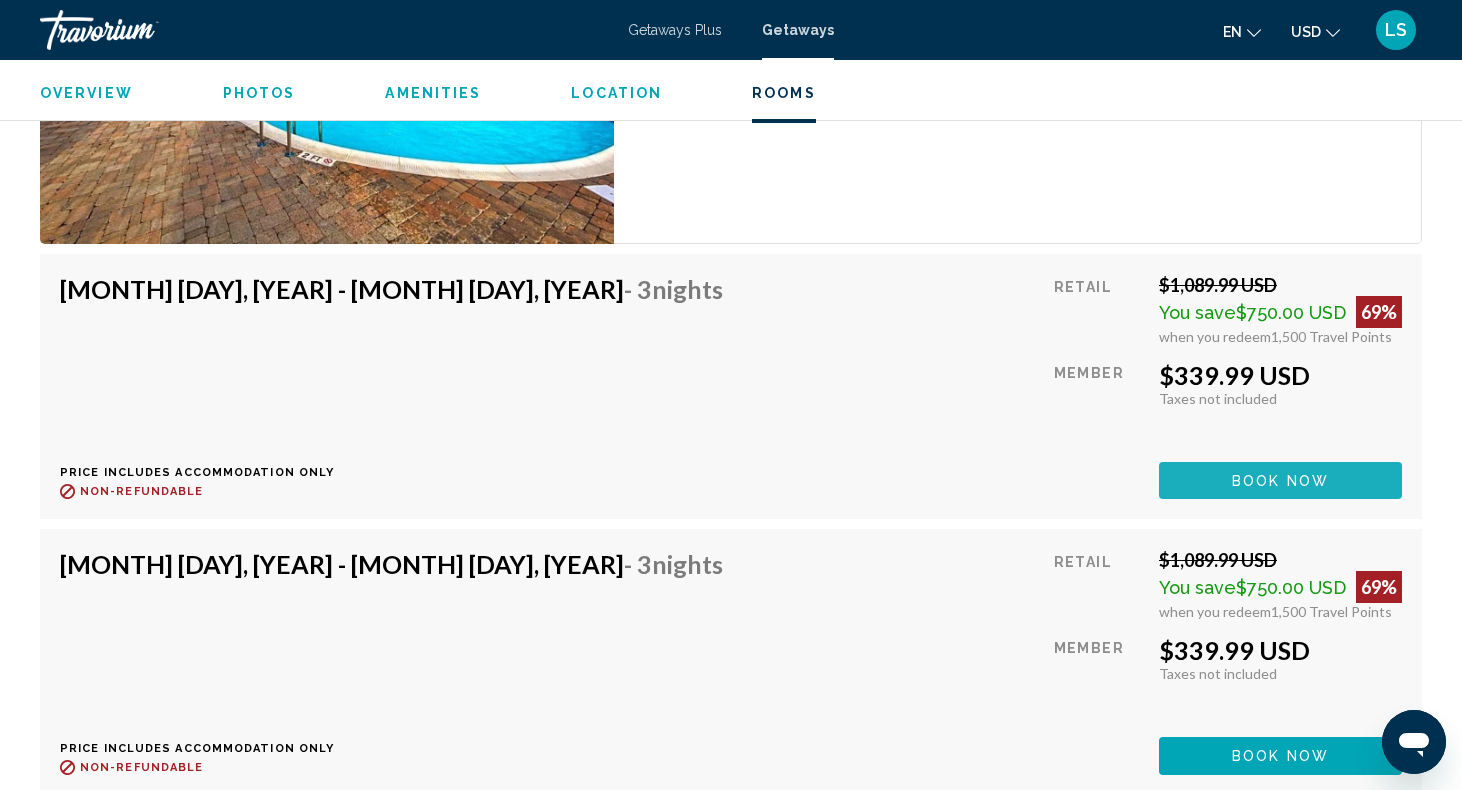 click on "Book now" at bounding box center (1280, 480) 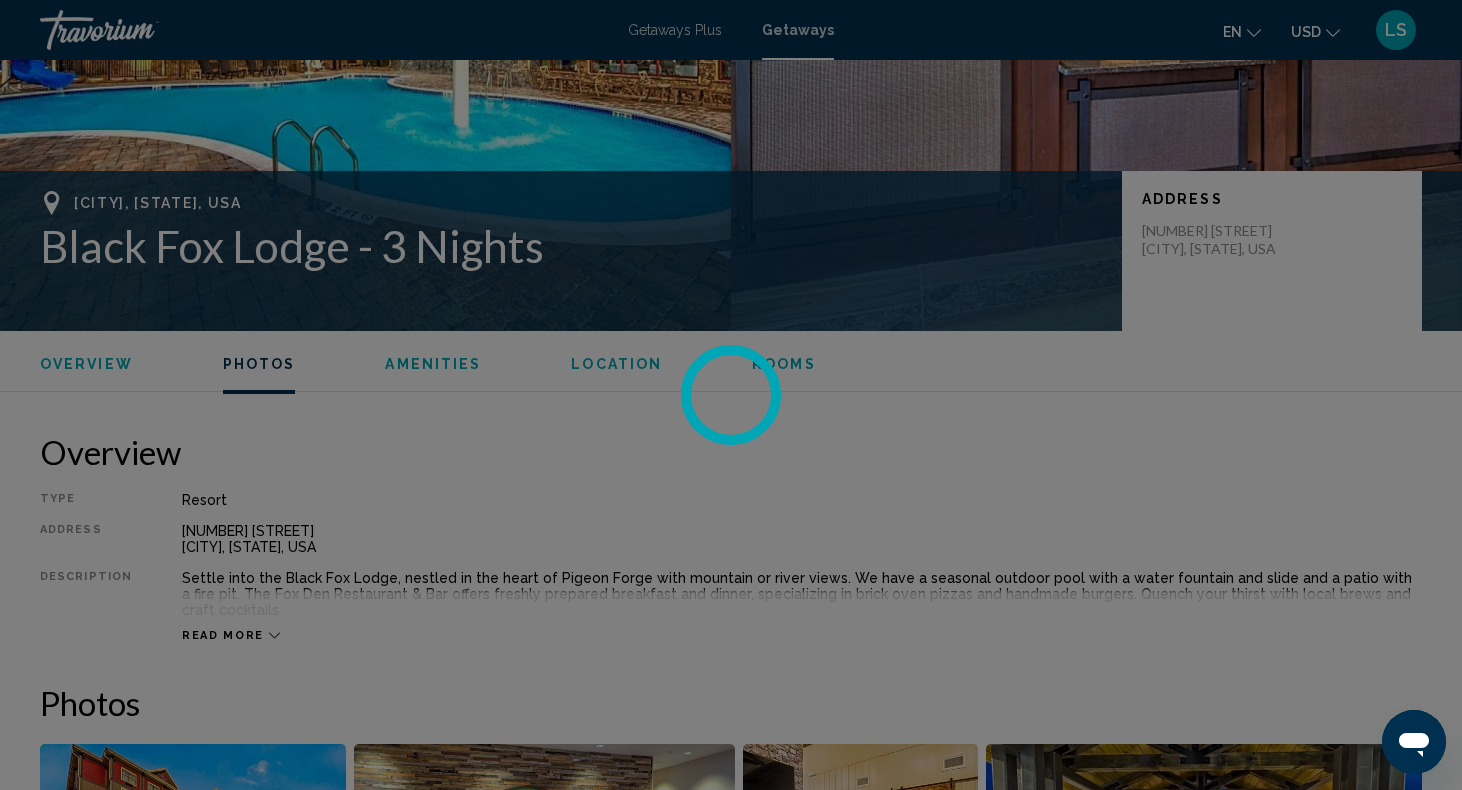 scroll, scrollTop: 0, scrollLeft: 0, axis: both 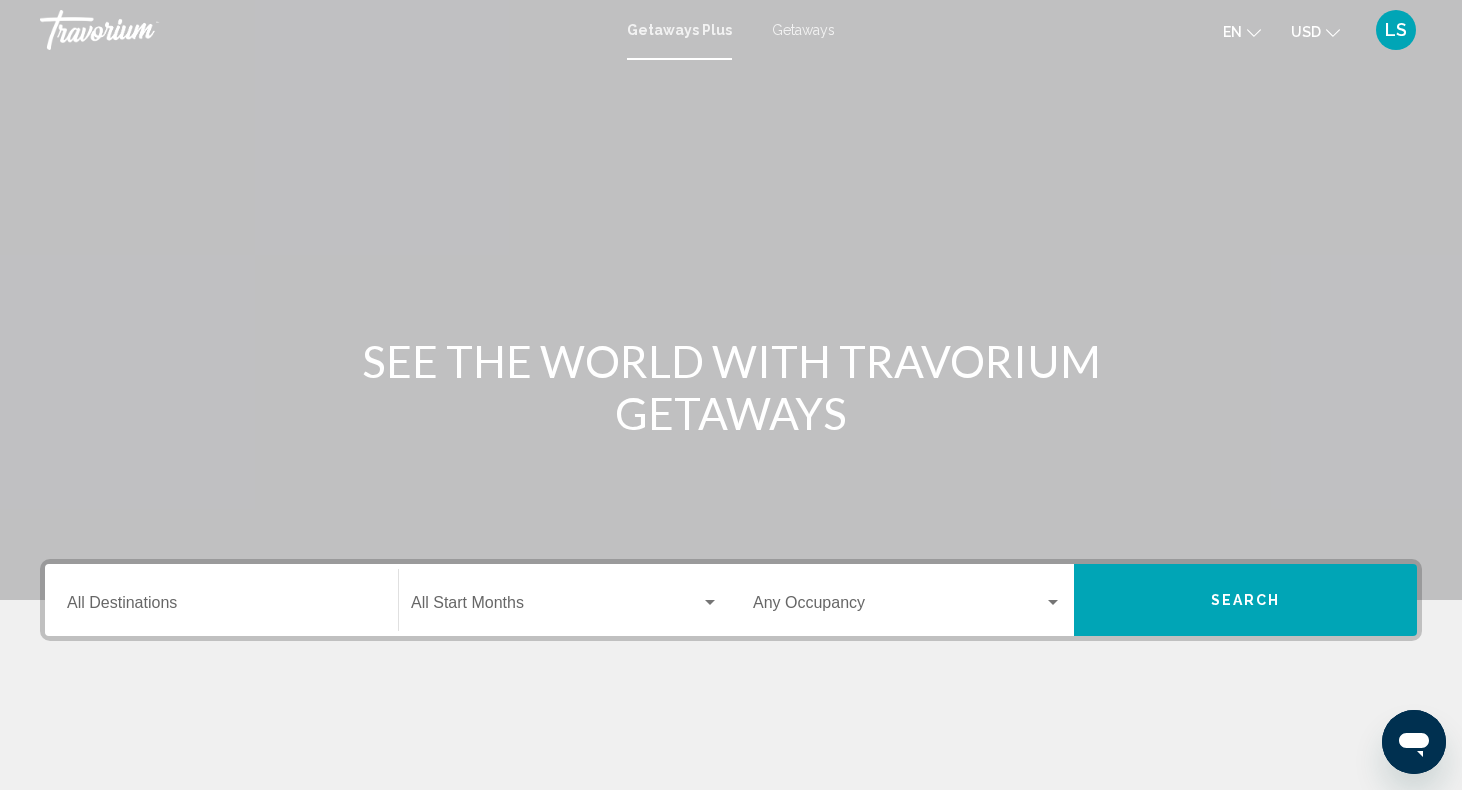 click on "Destination All Destinations" at bounding box center [221, 600] 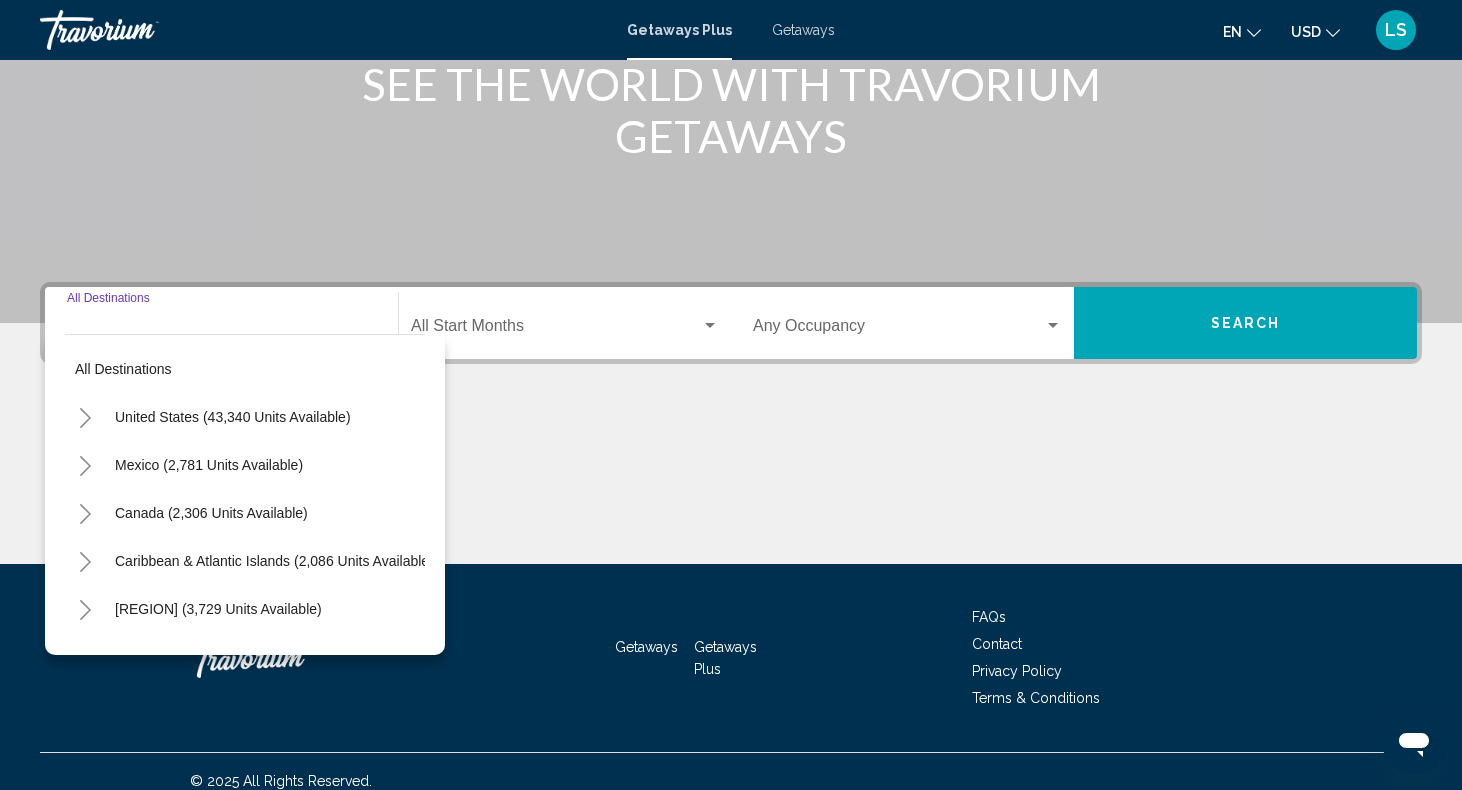 scroll, scrollTop: 296, scrollLeft: 0, axis: vertical 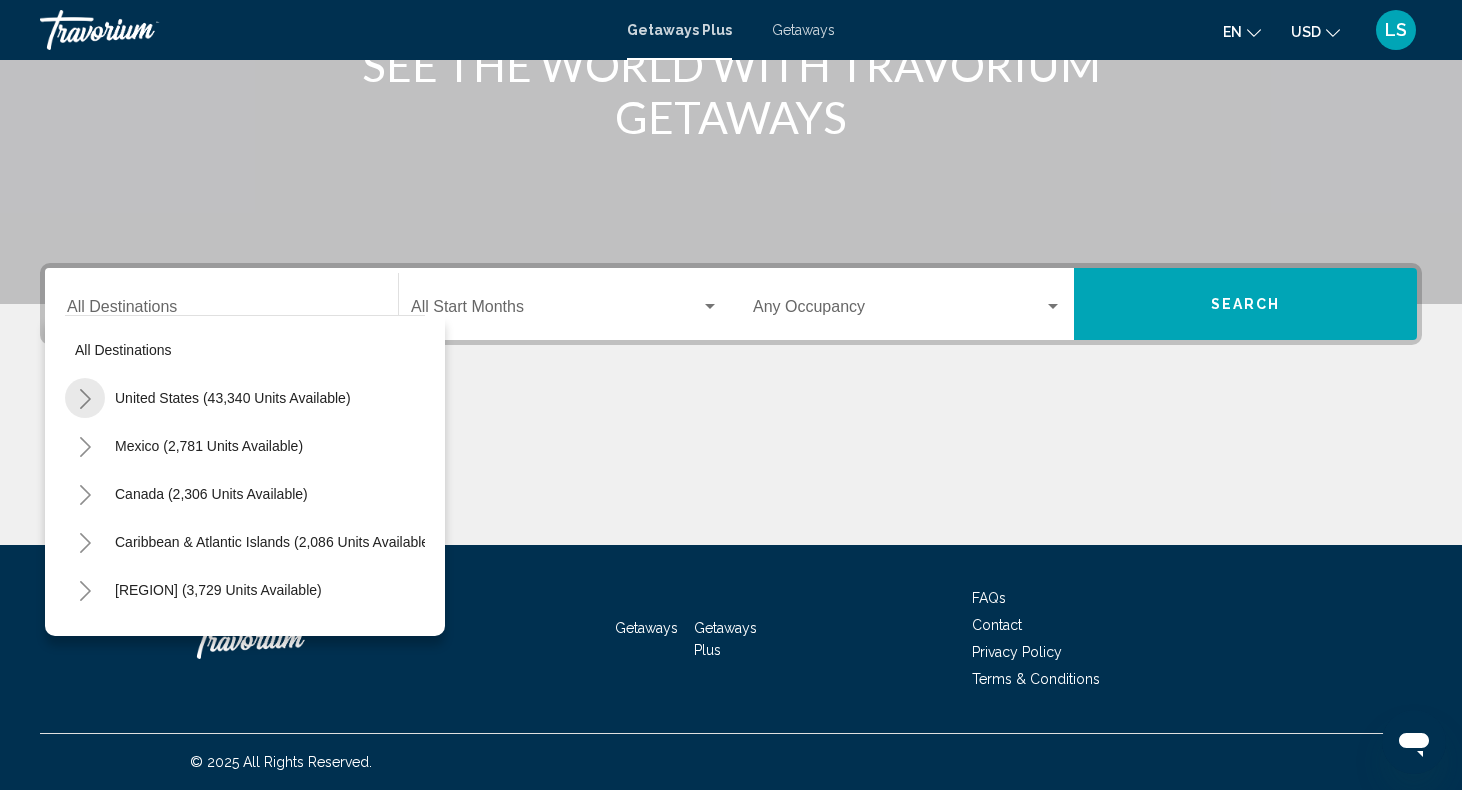 click 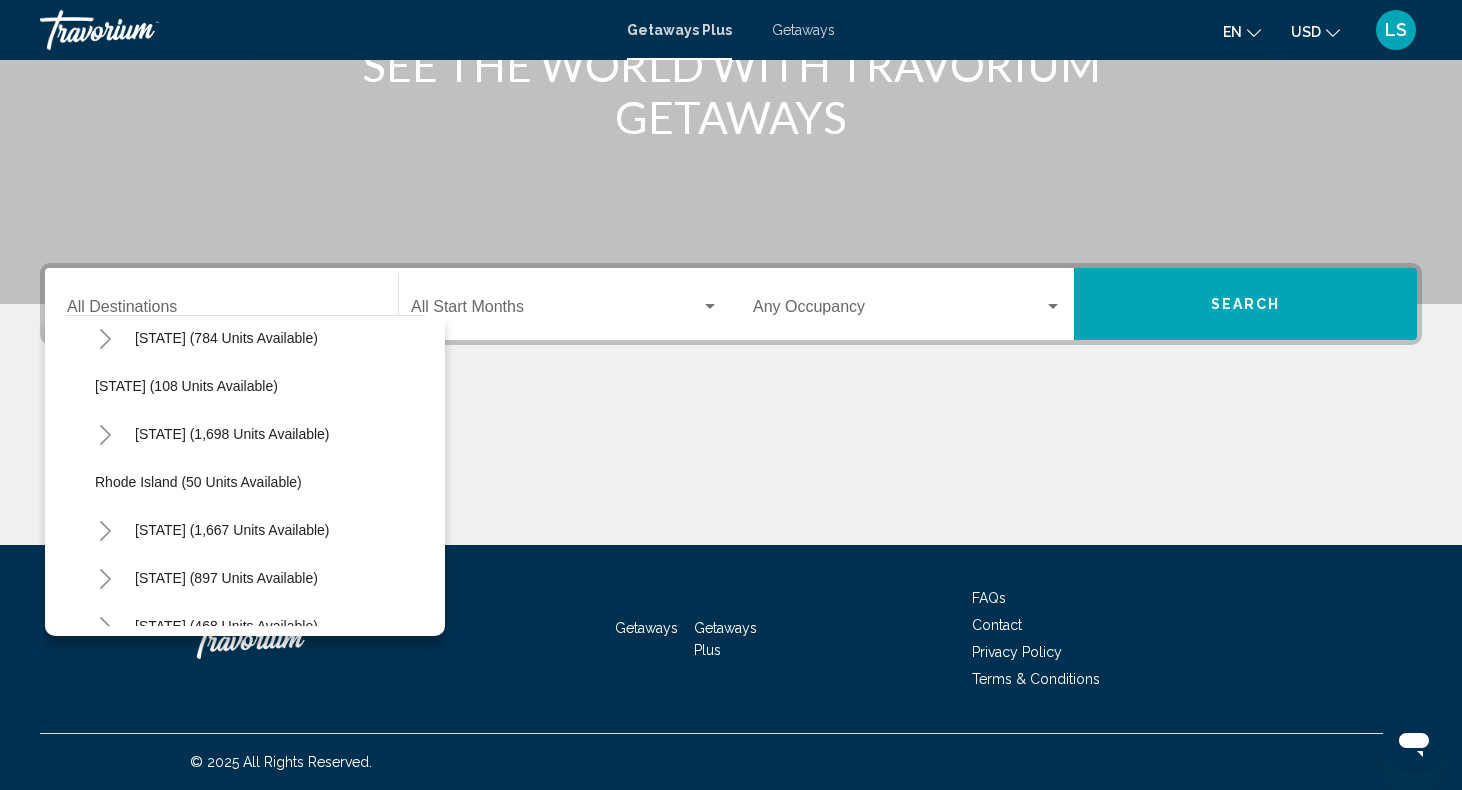 scroll, scrollTop: 1360, scrollLeft: 0, axis: vertical 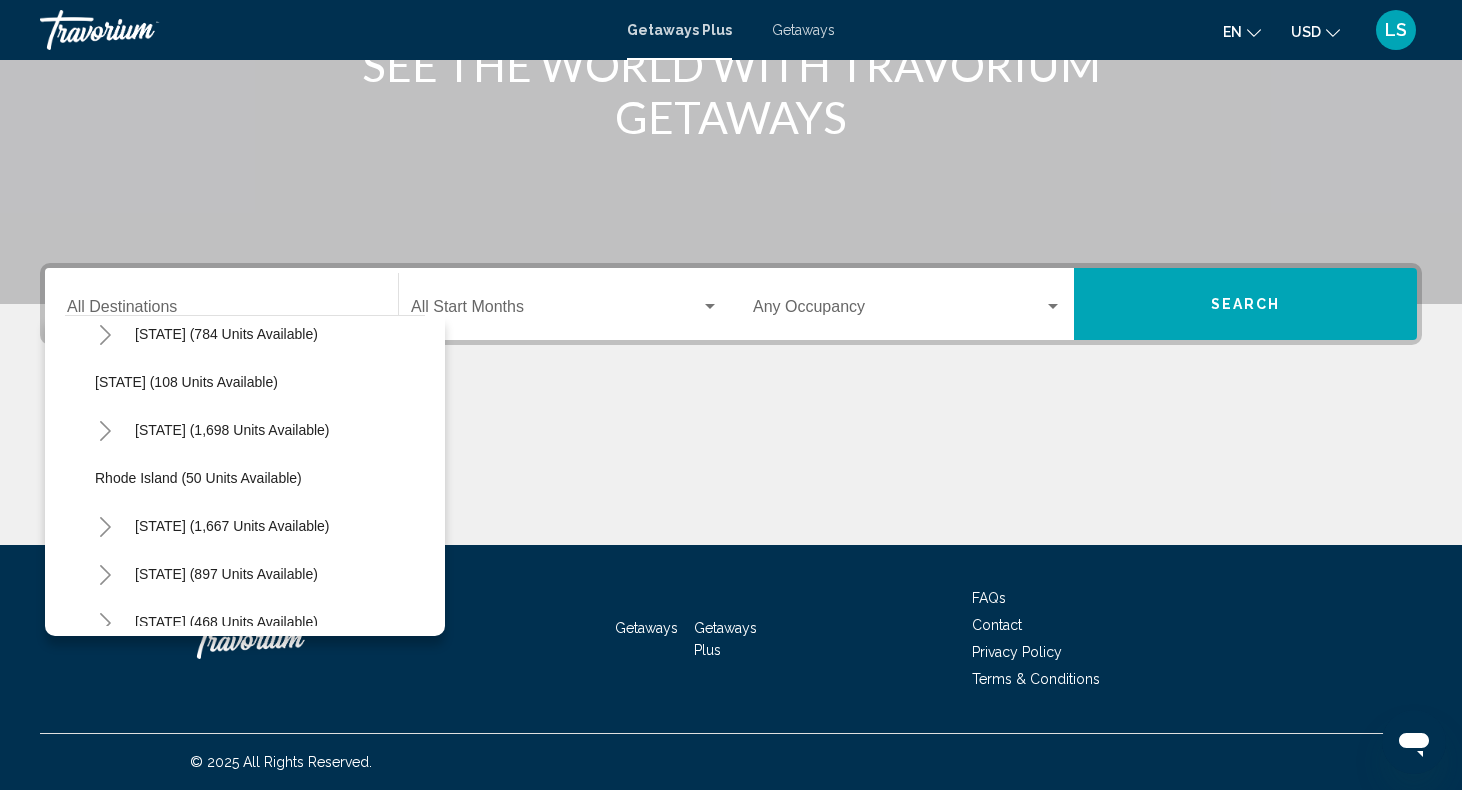 click 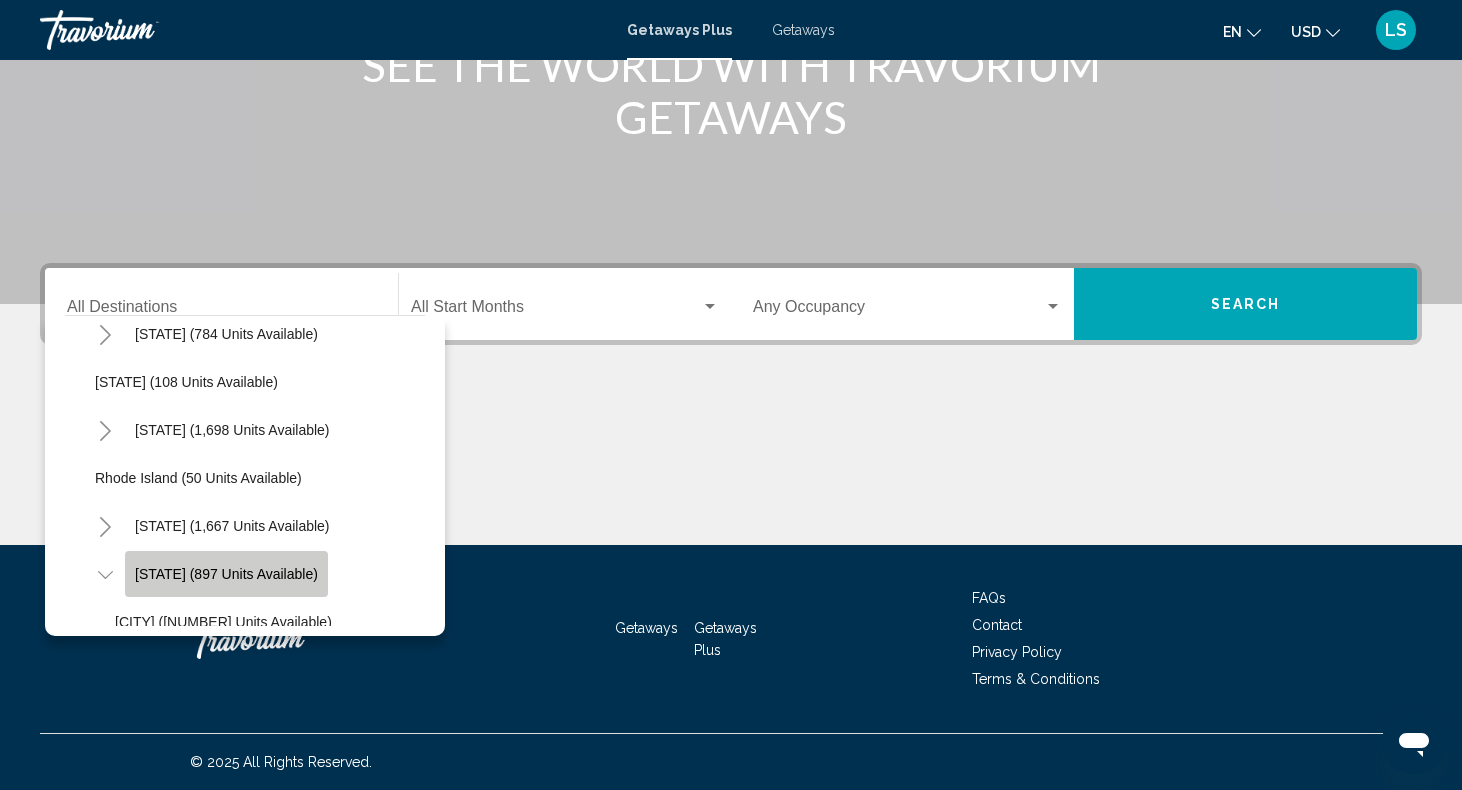 click on "[STATE] (897 units available)" 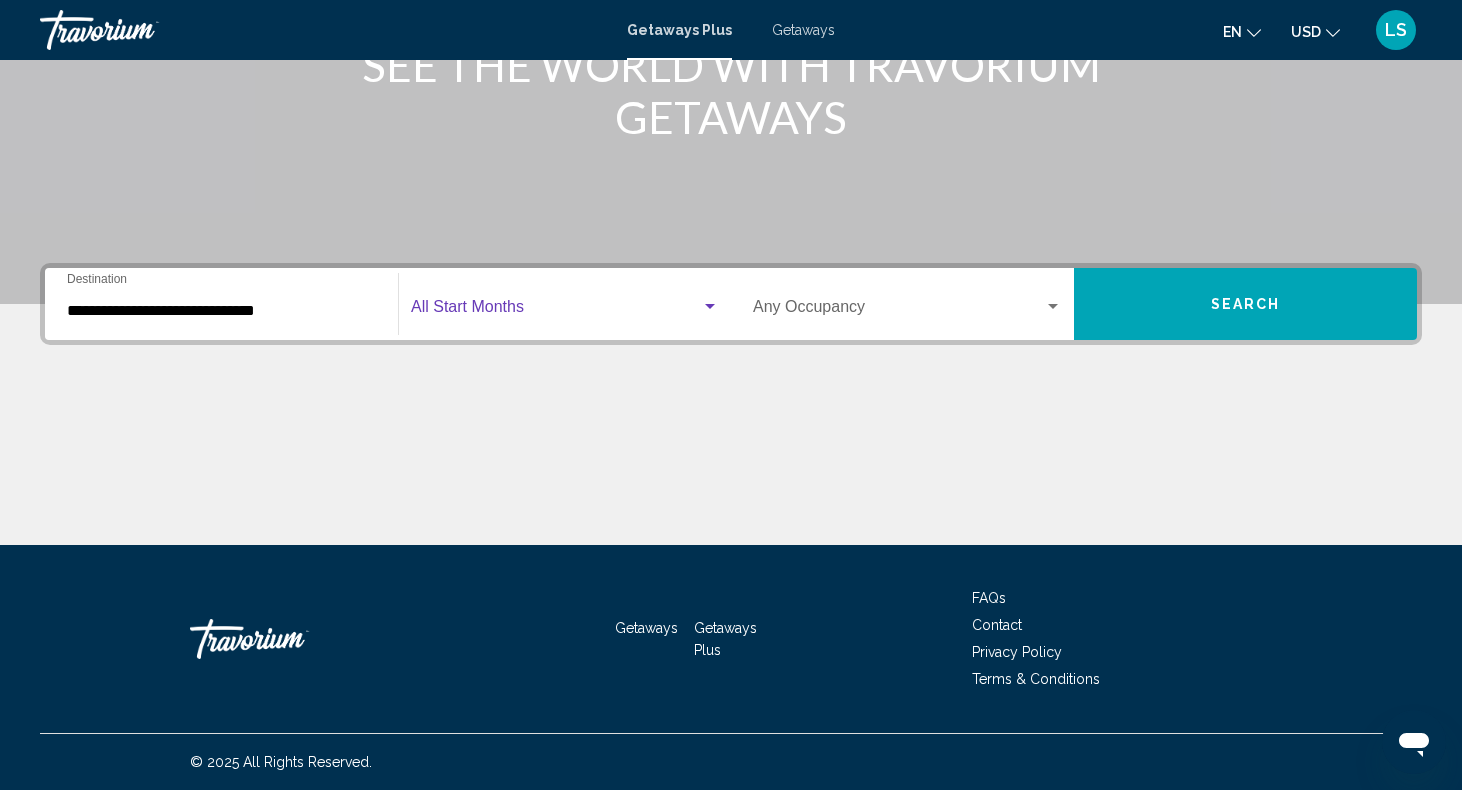 click at bounding box center (556, 311) 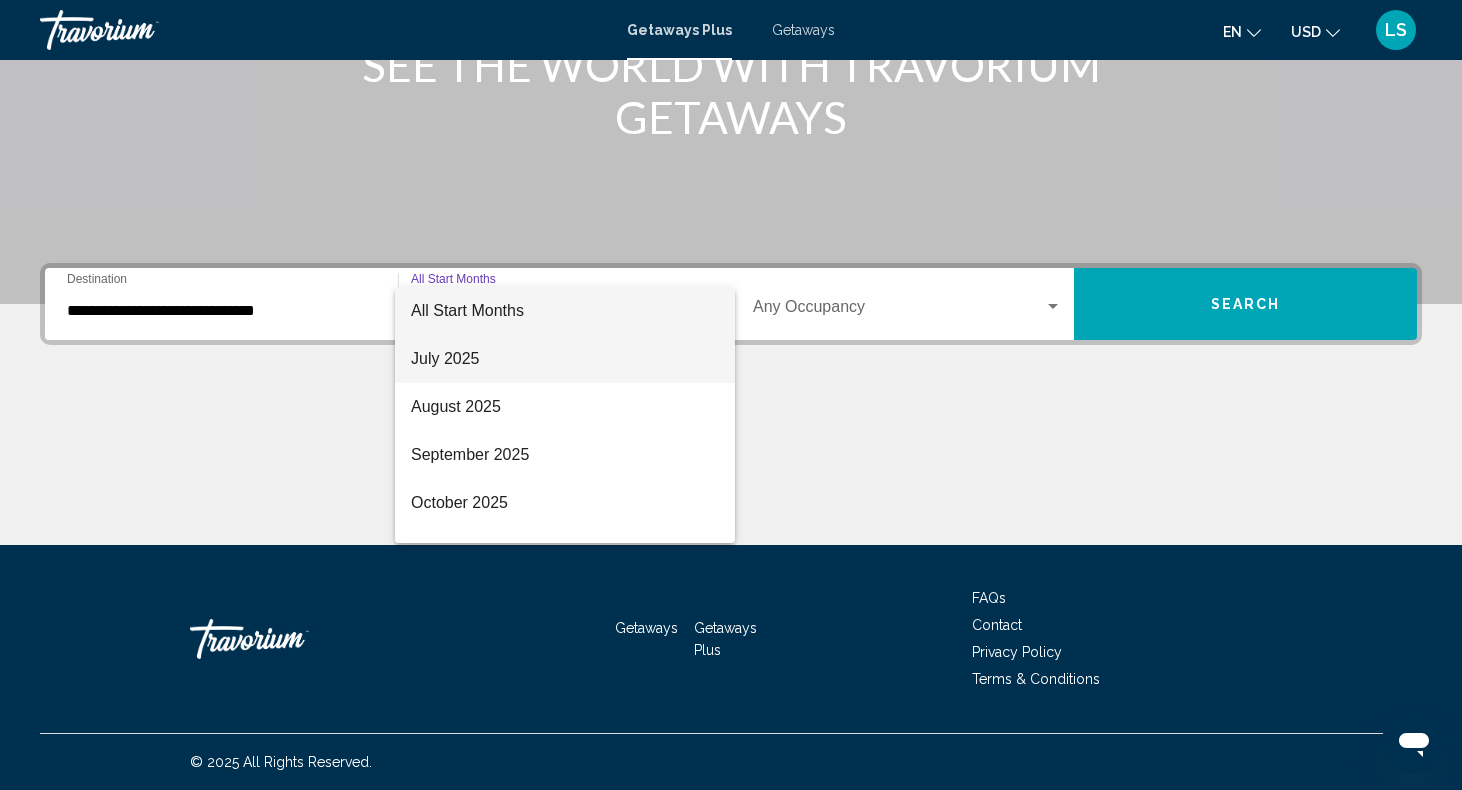 click on "July 2025" at bounding box center (565, 359) 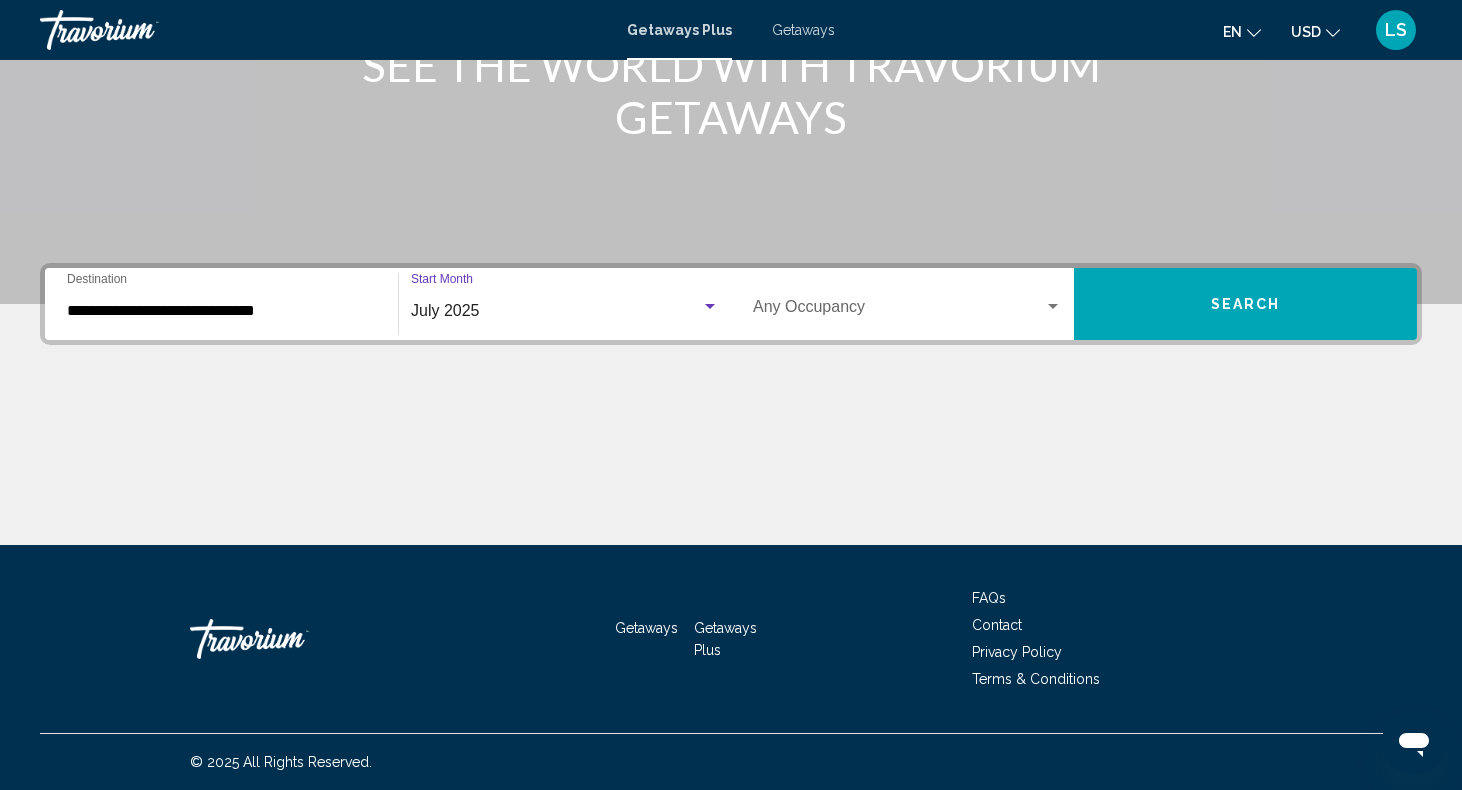 click at bounding box center (898, 311) 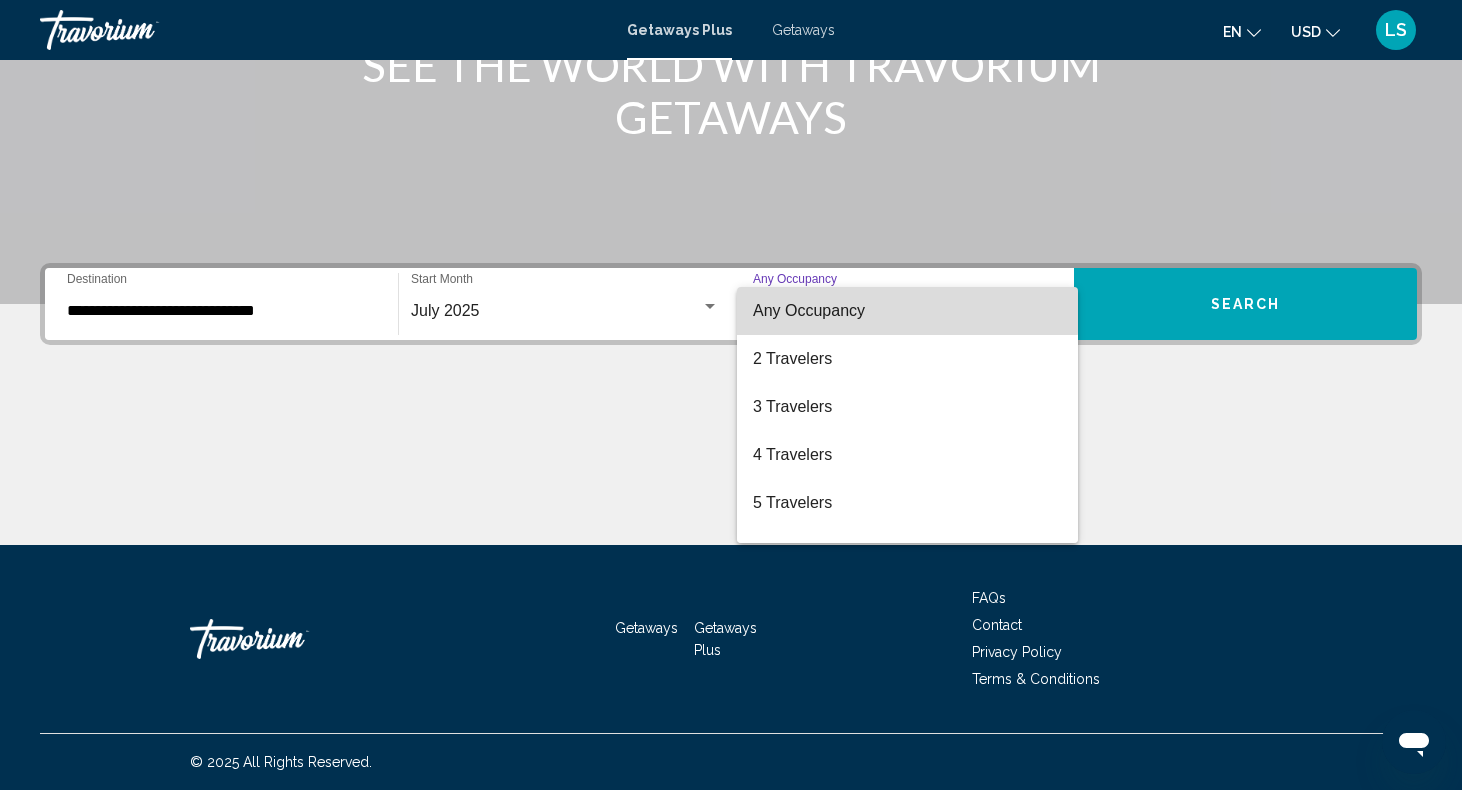 click on "Any Occupancy" at bounding box center [907, 311] 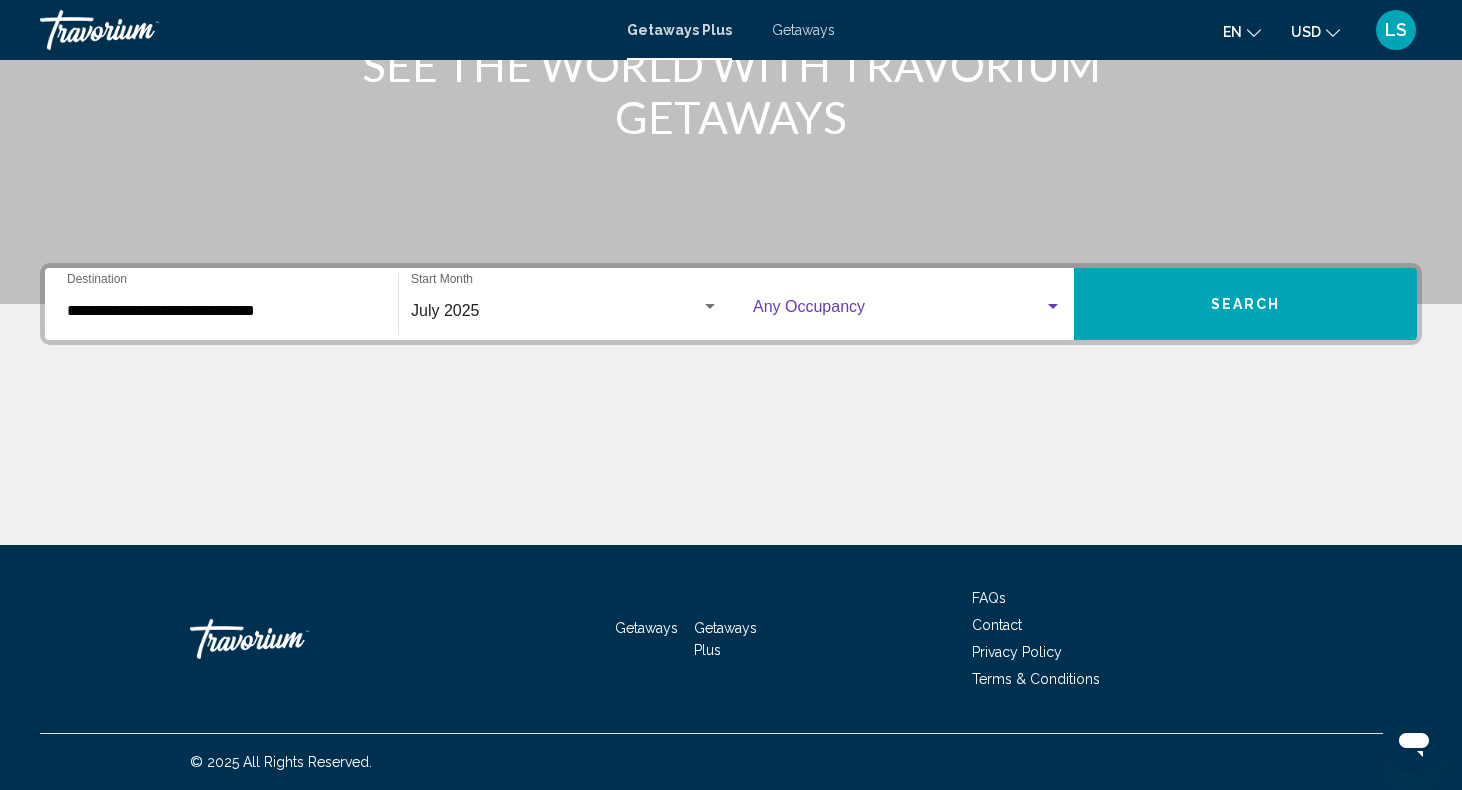 click on "Search" at bounding box center [1245, 304] 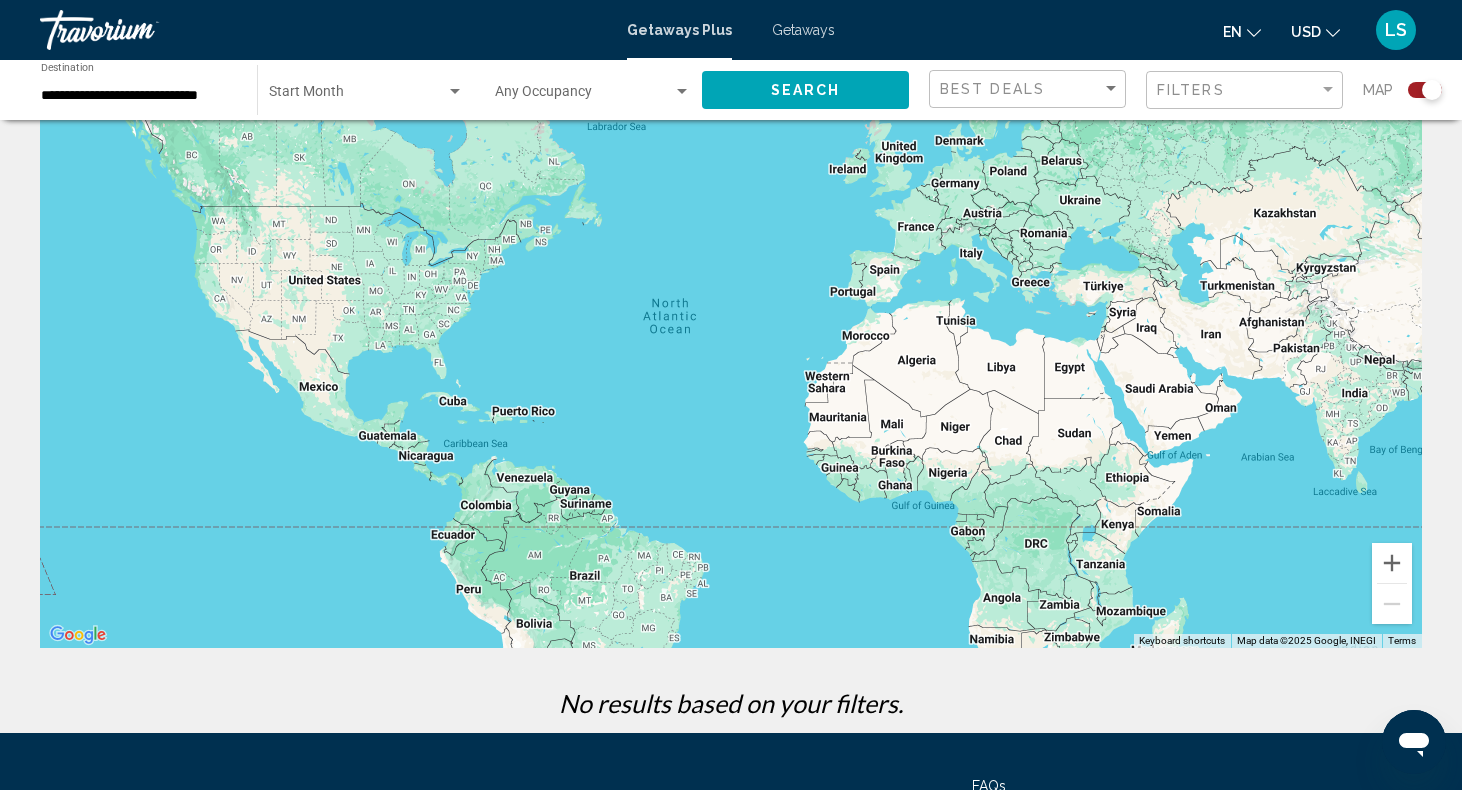 scroll, scrollTop: 0, scrollLeft: 0, axis: both 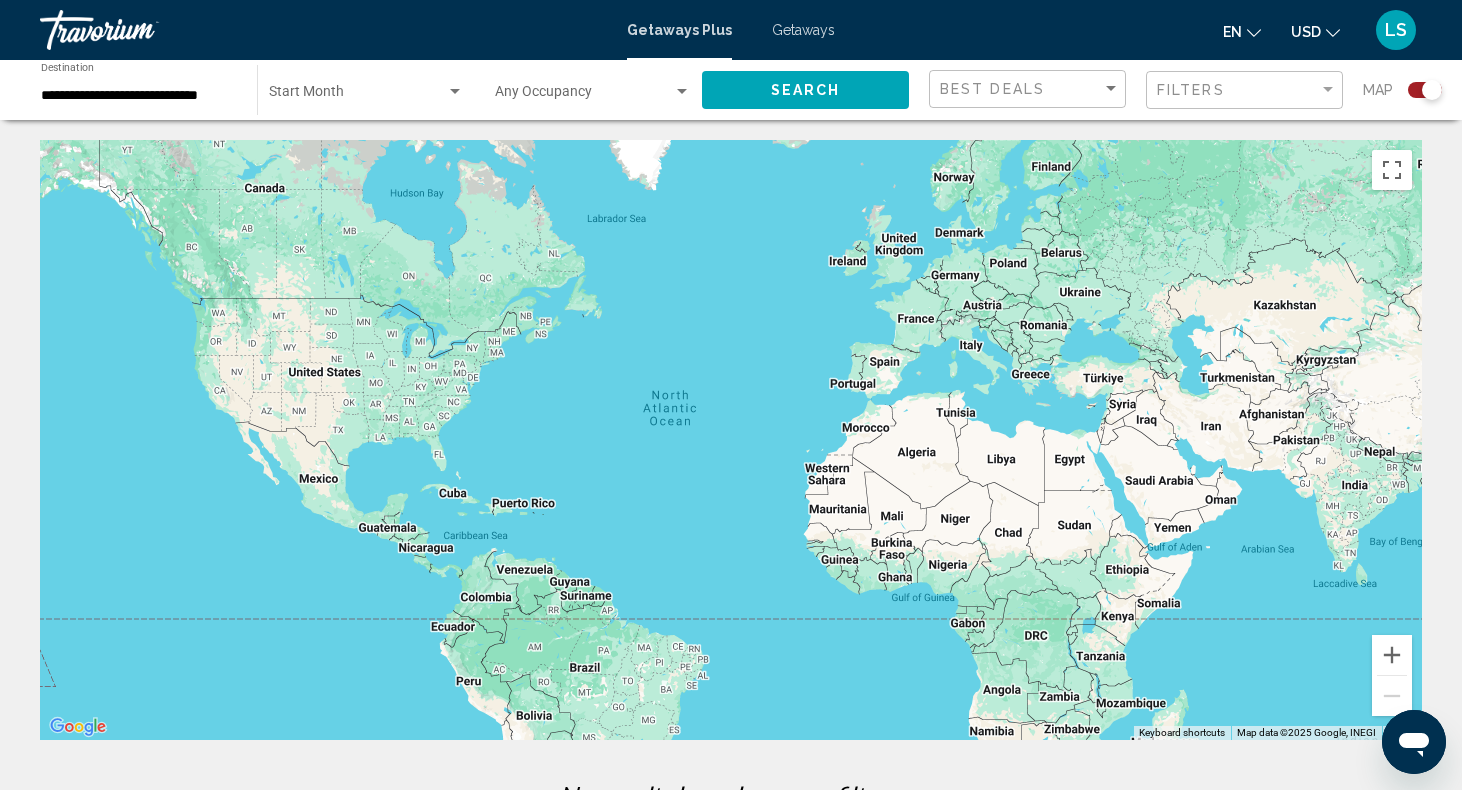 click on "Getaways" at bounding box center (803, 30) 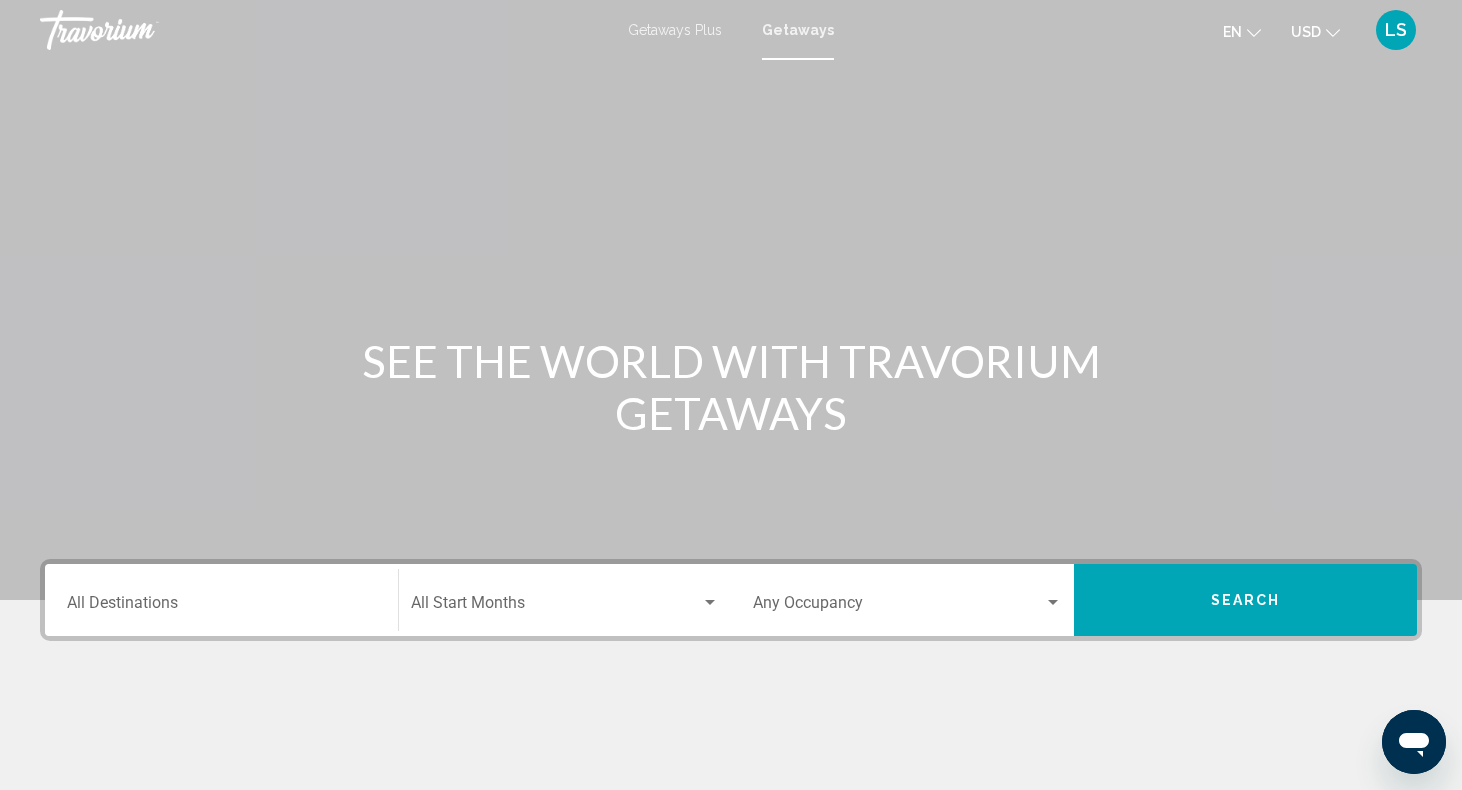 click on "Destination All Destinations Start Month All Start Months Occupancy Any Occupancy Search" at bounding box center [731, 700] 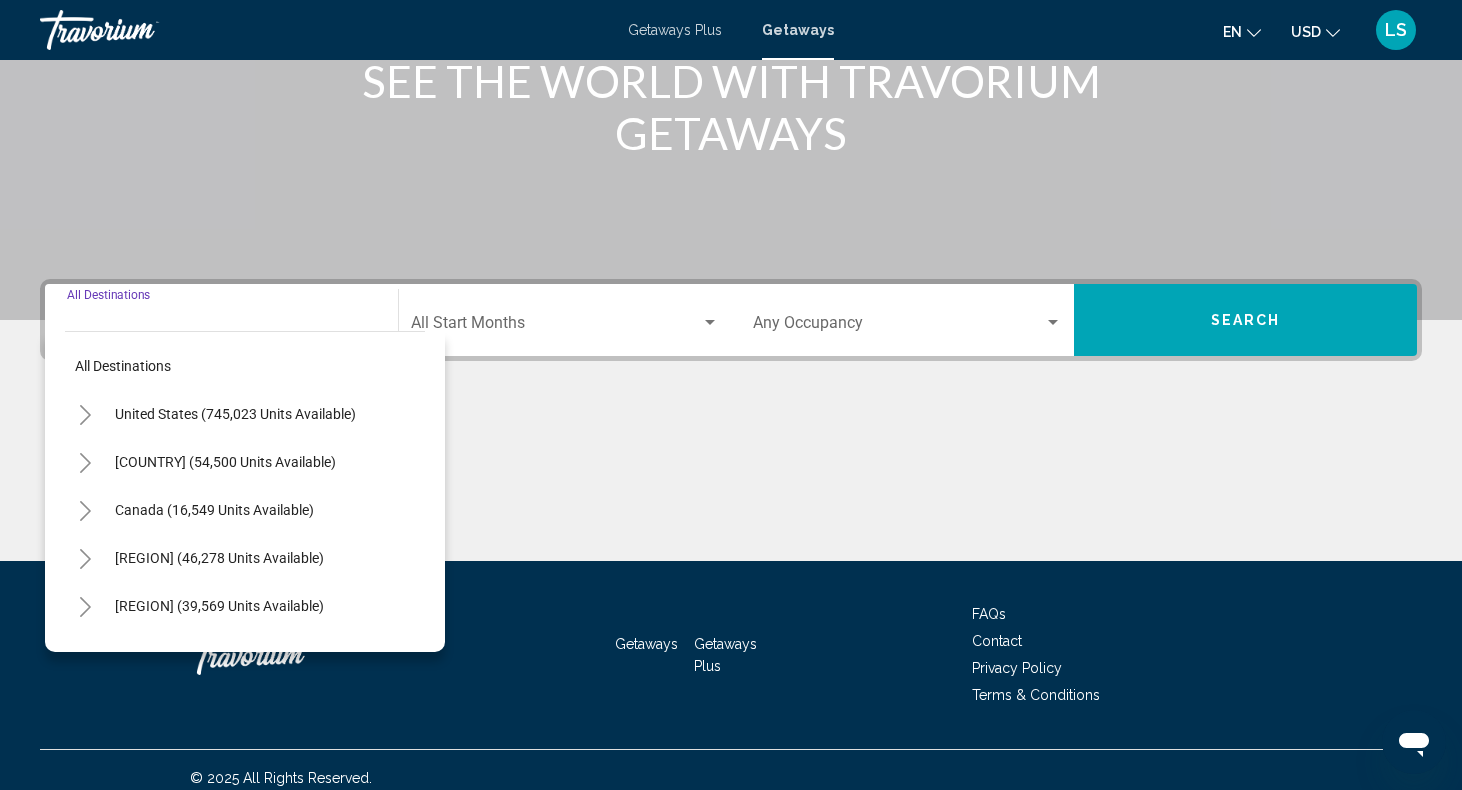 scroll, scrollTop: 296, scrollLeft: 0, axis: vertical 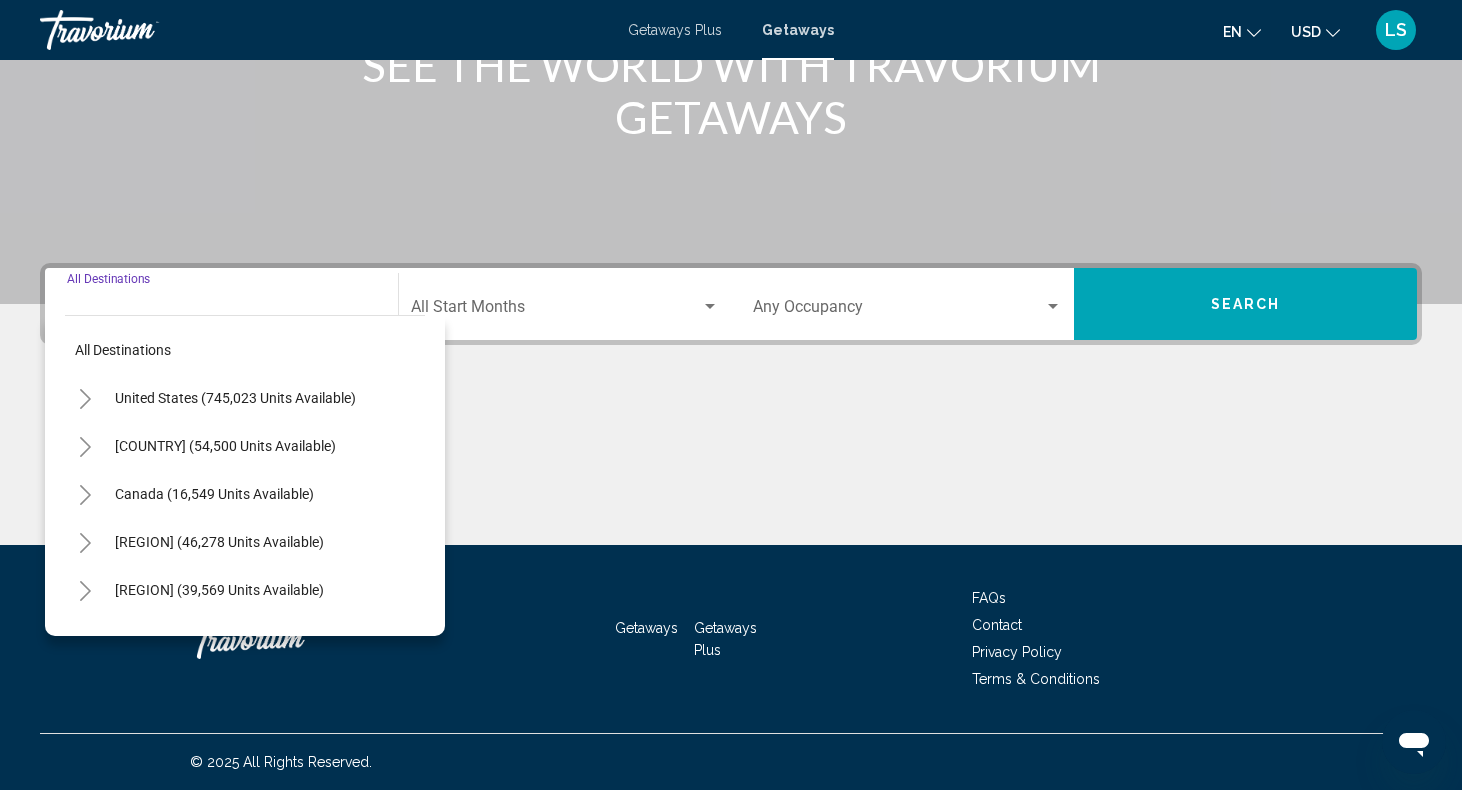 click 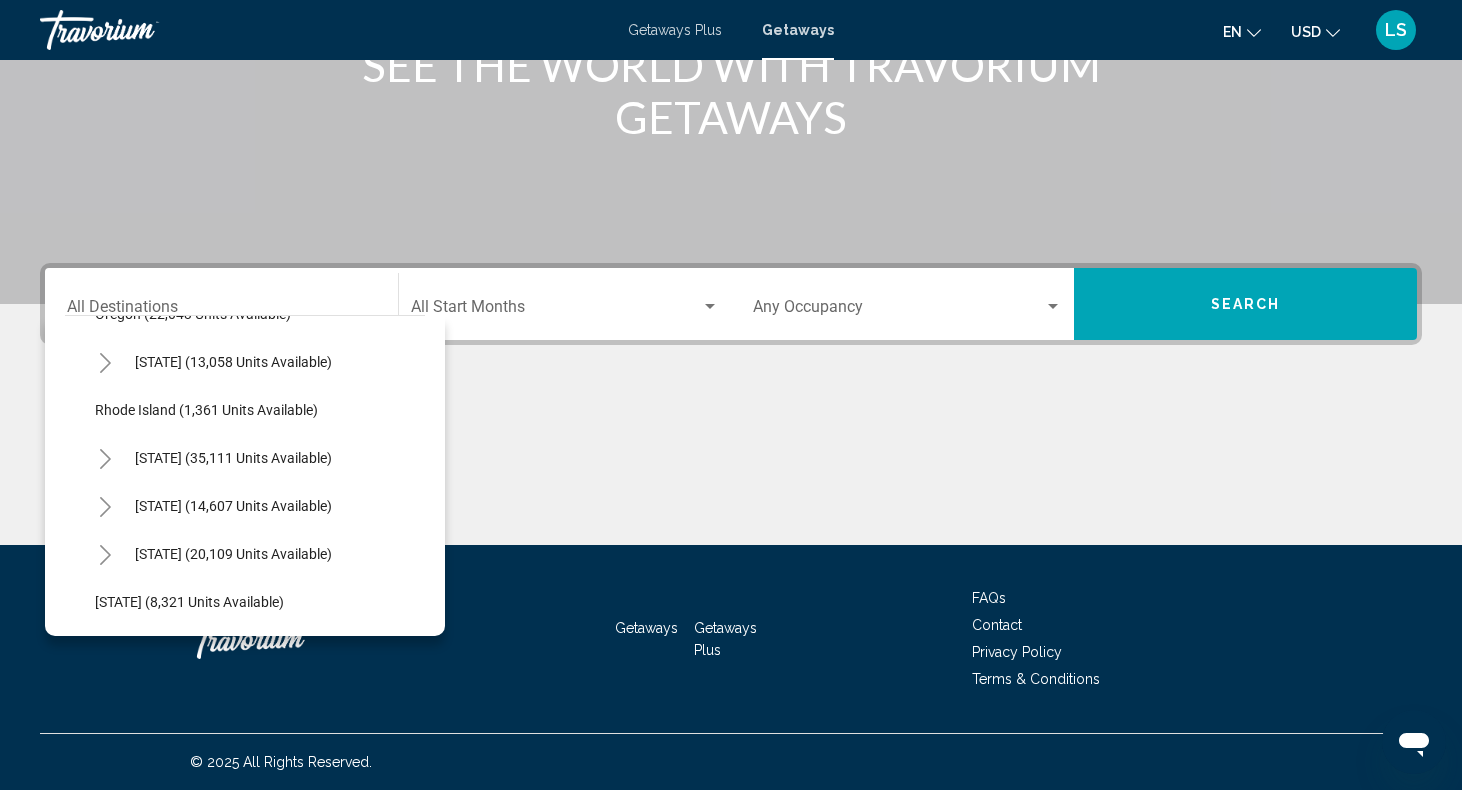scroll, scrollTop: 1577, scrollLeft: 0, axis: vertical 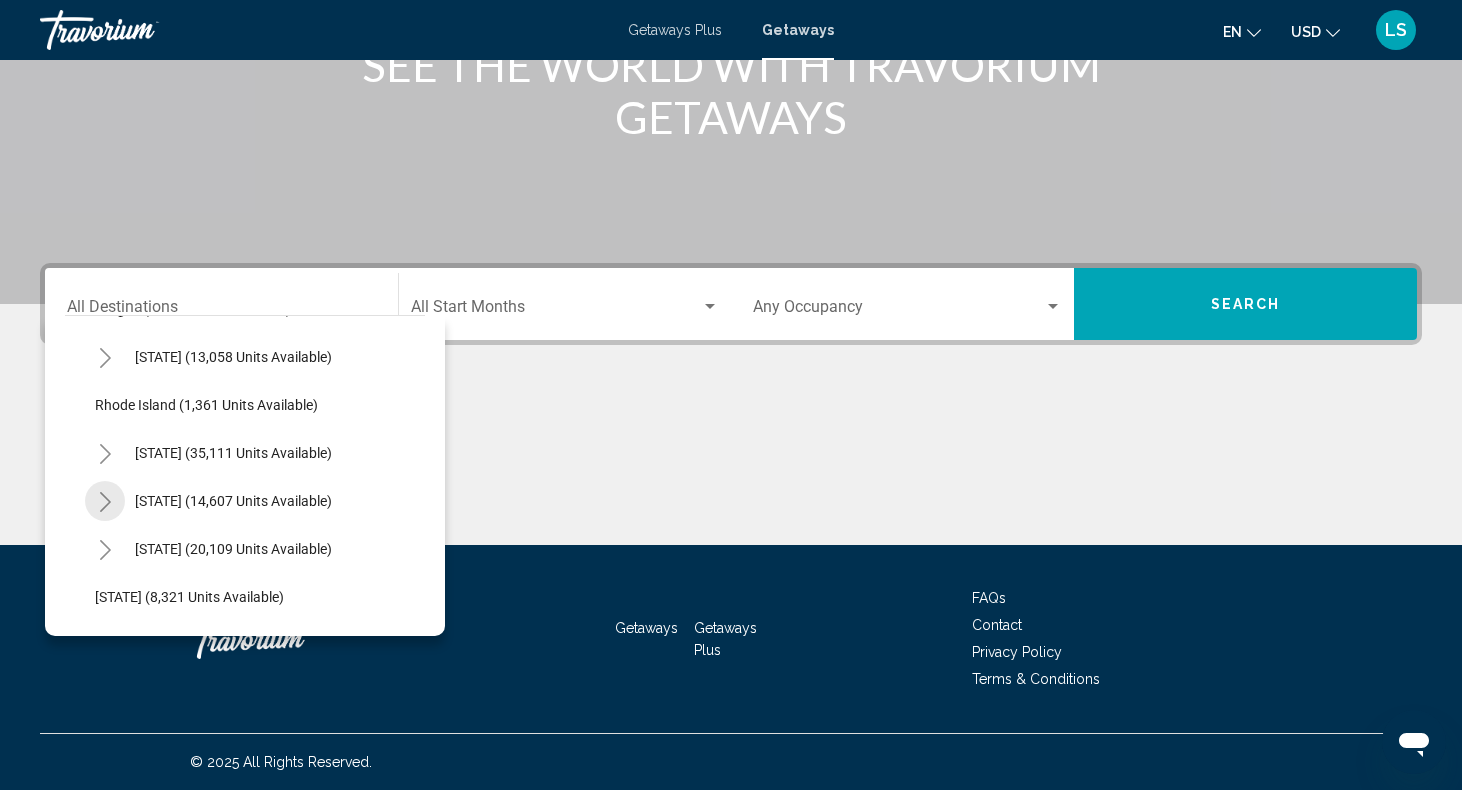 click 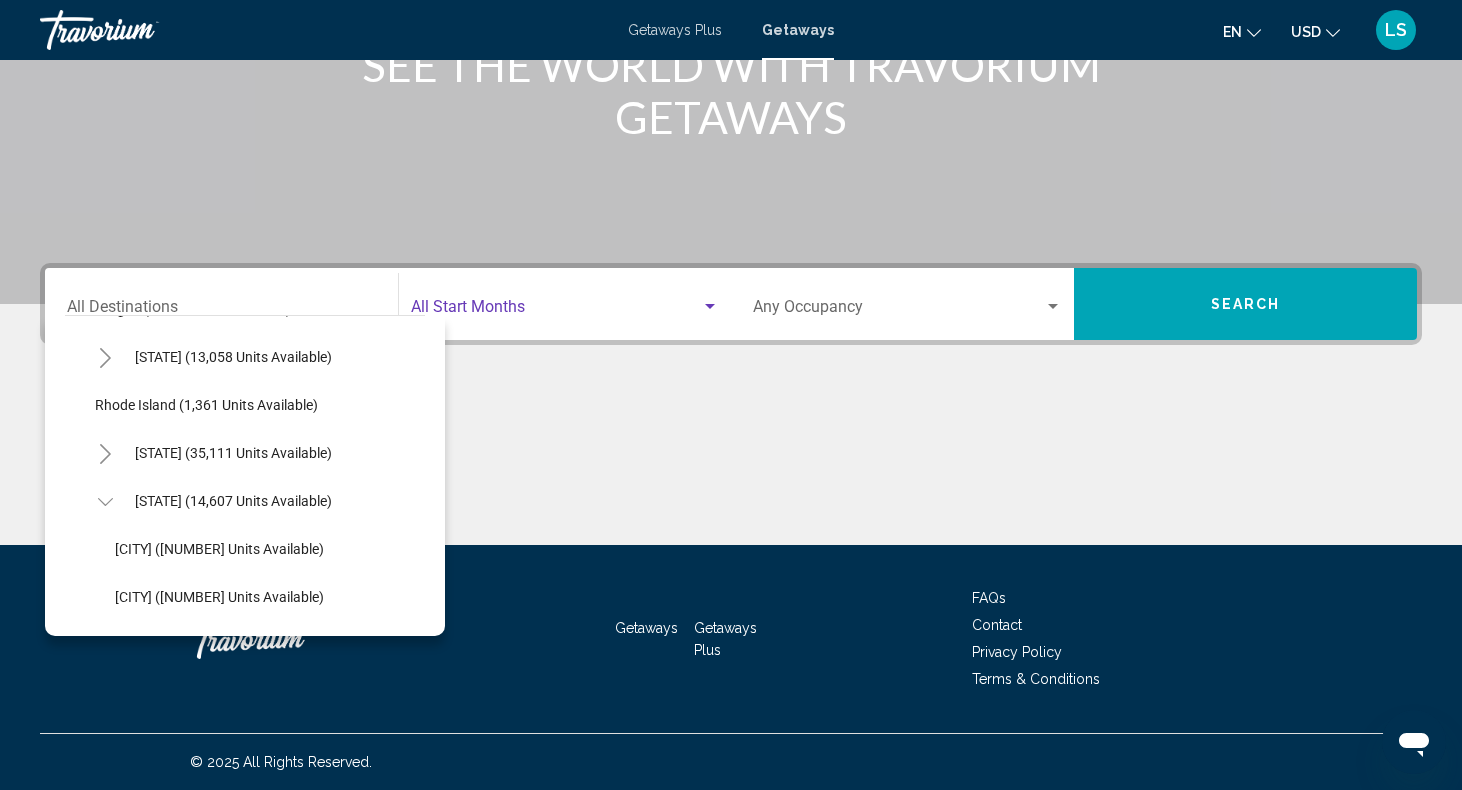 click at bounding box center (556, 311) 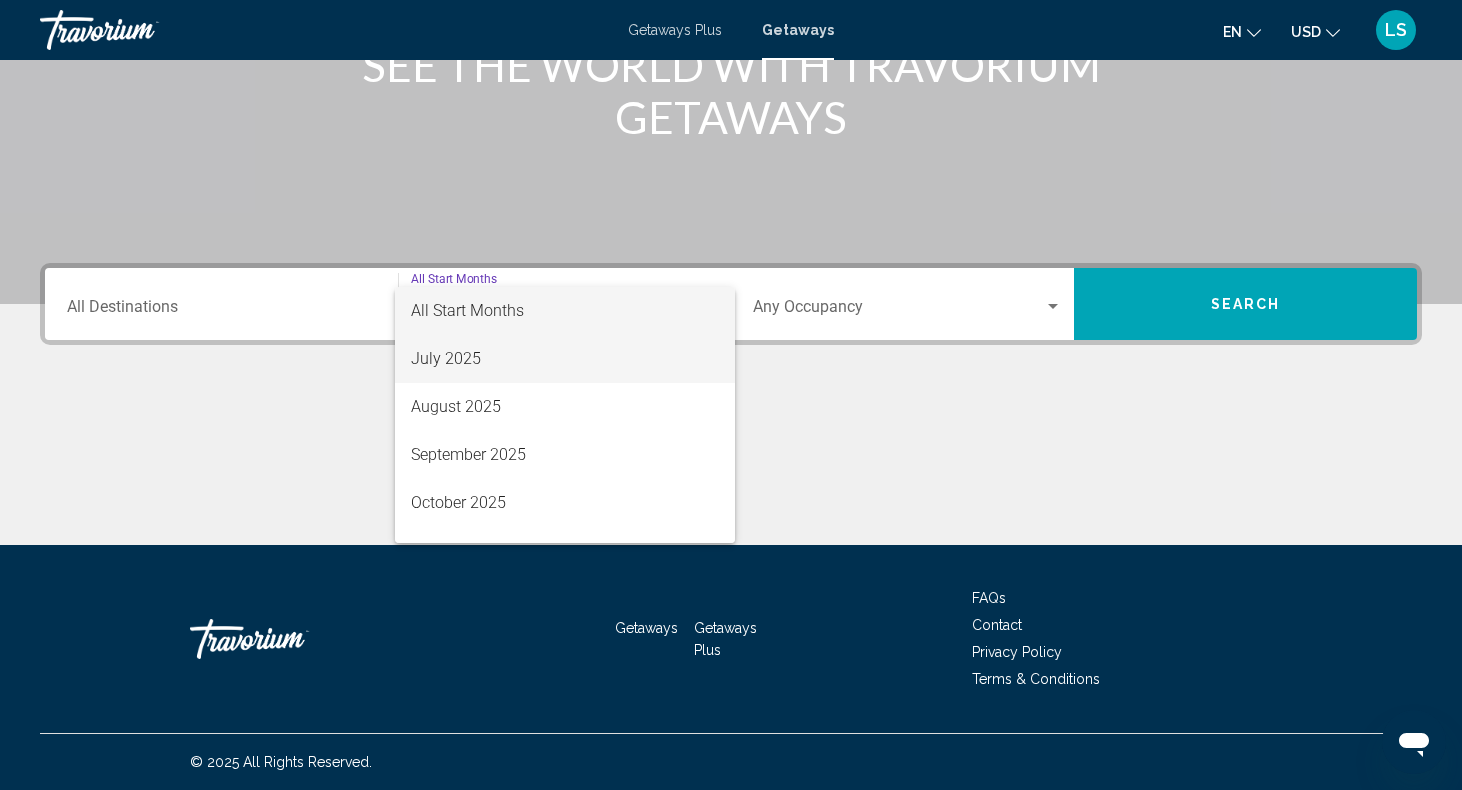 click on "July 2025" at bounding box center (565, 359) 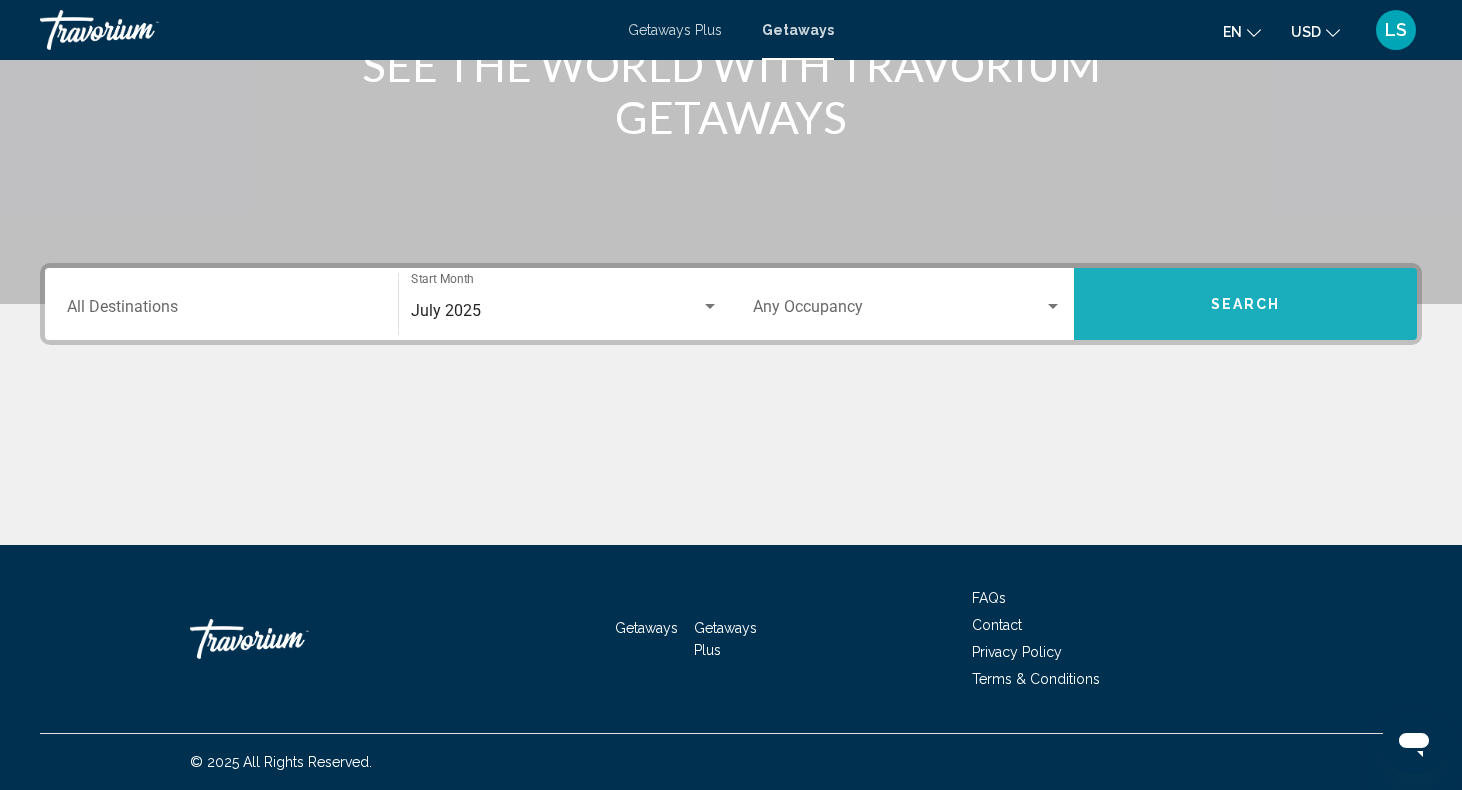 click on "Search" at bounding box center (1246, 305) 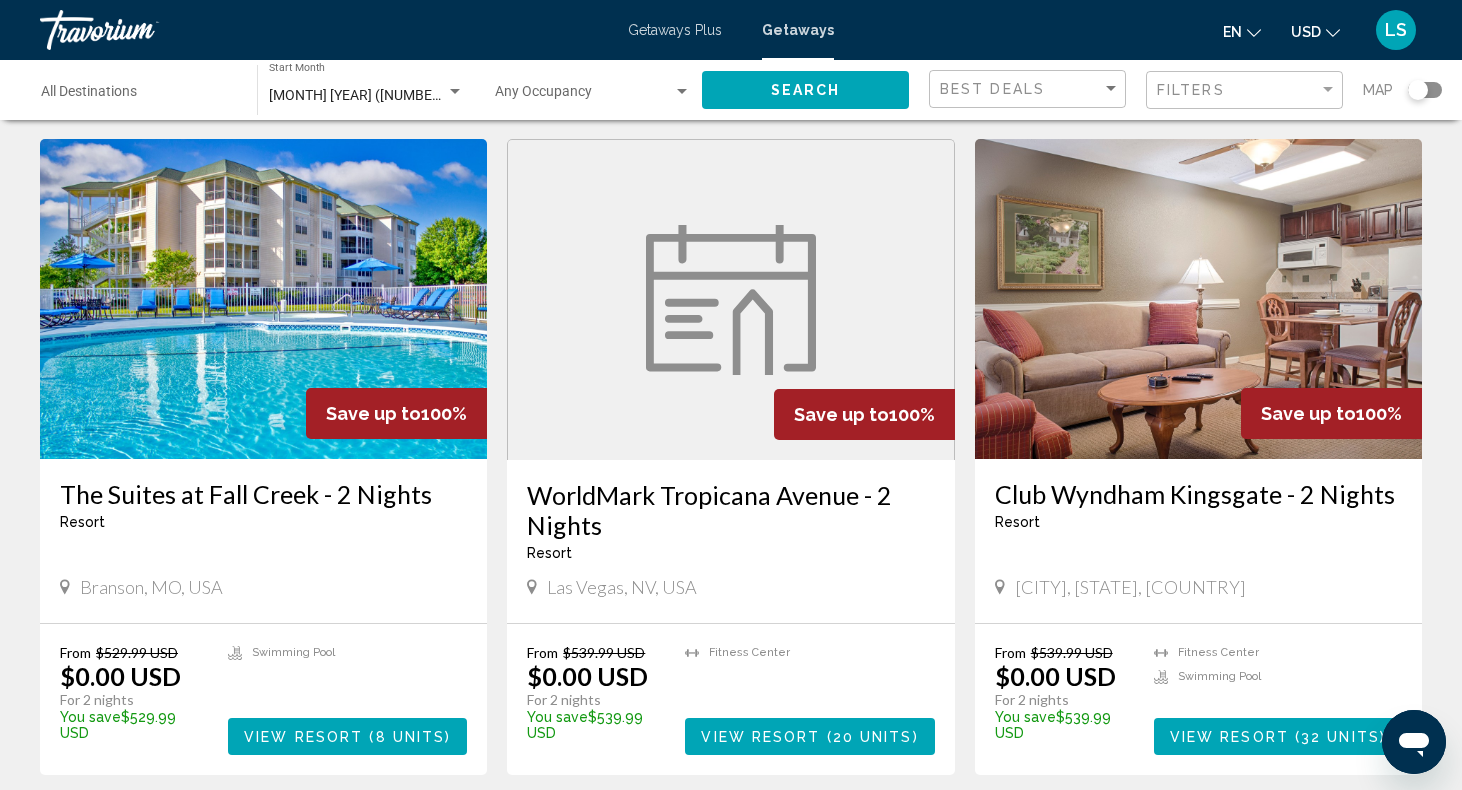 scroll, scrollTop: 62, scrollLeft: 0, axis: vertical 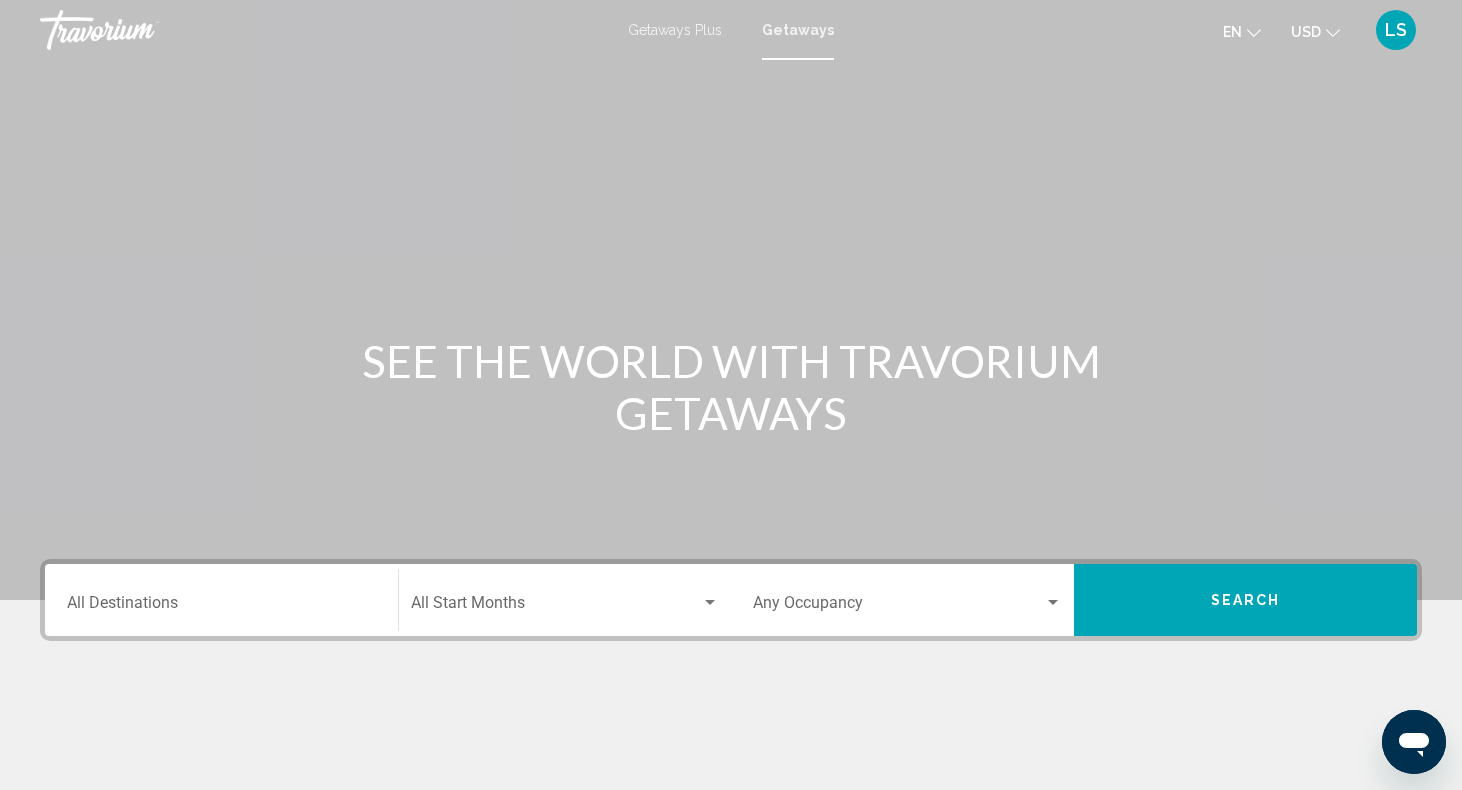 click on "Destination All Destinations" at bounding box center (221, 607) 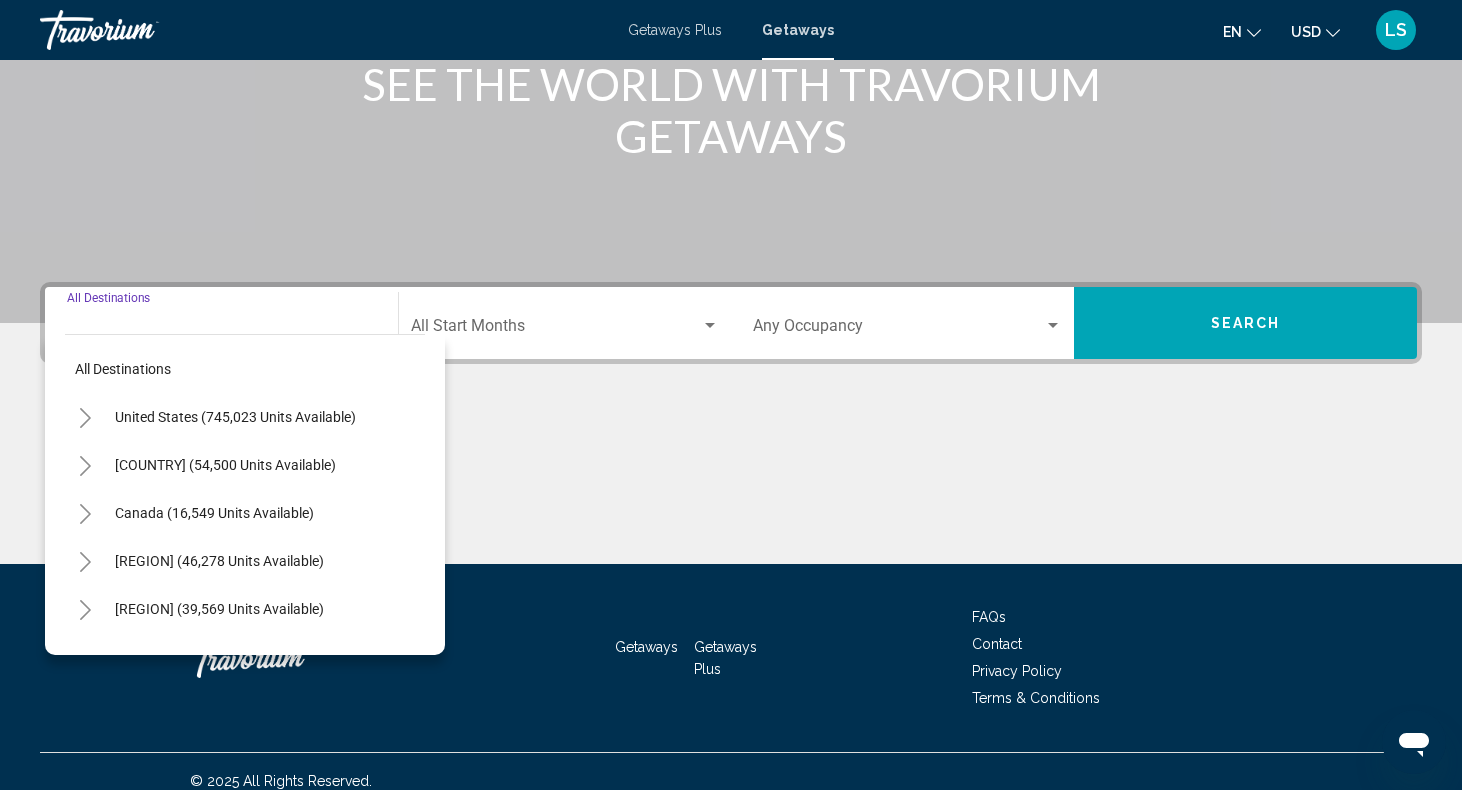 scroll, scrollTop: 296, scrollLeft: 0, axis: vertical 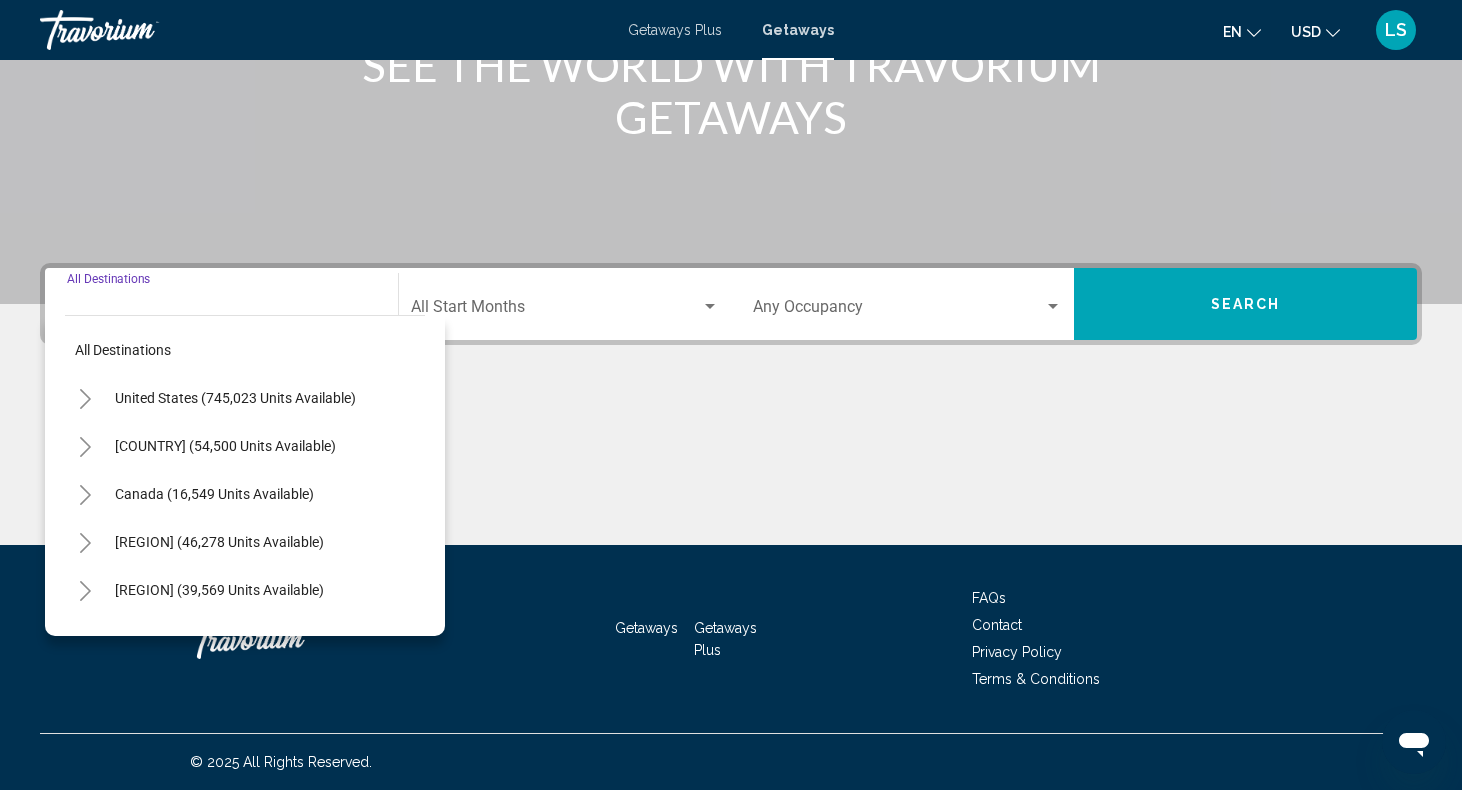 click 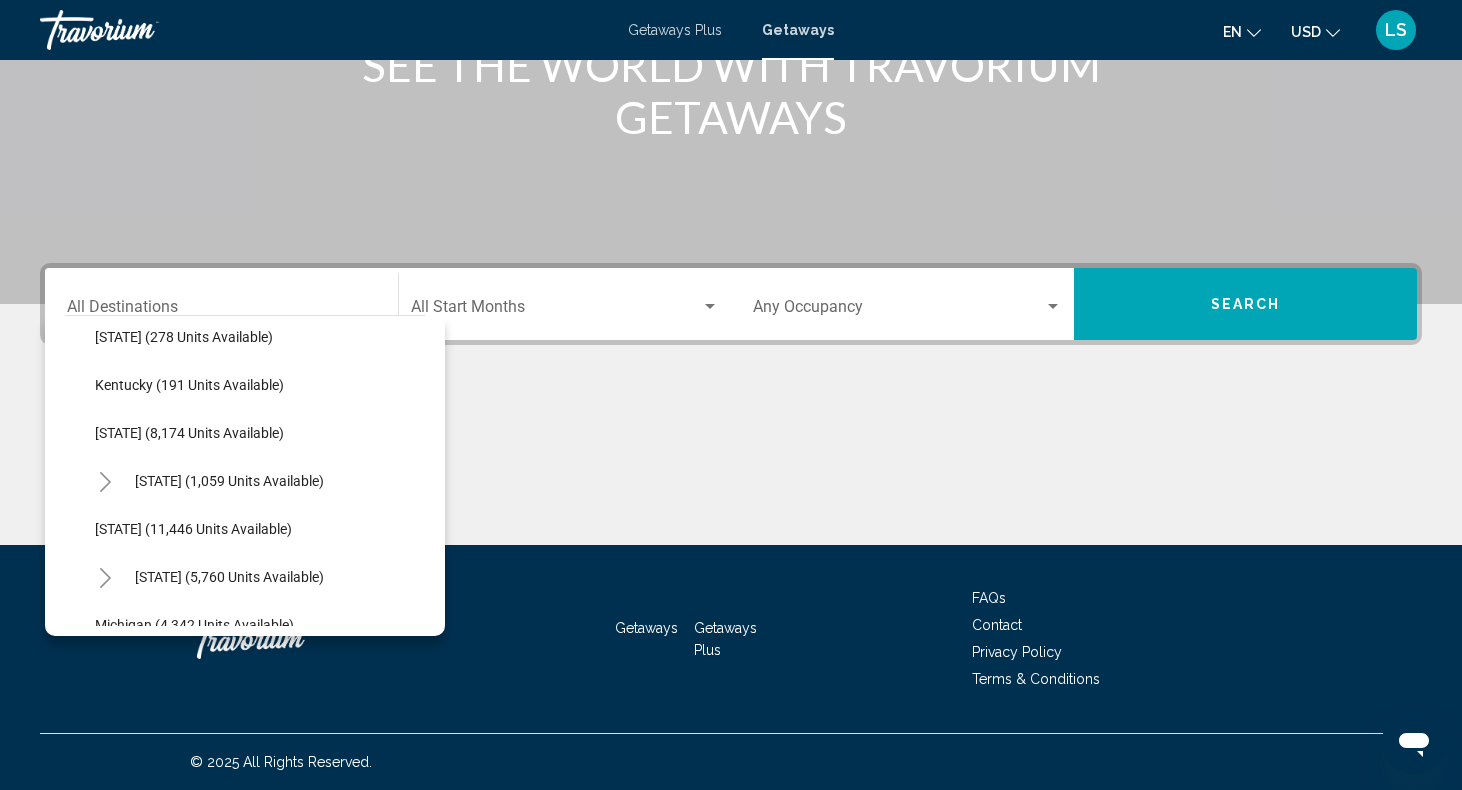 scroll, scrollTop: 648, scrollLeft: 0, axis: vertical 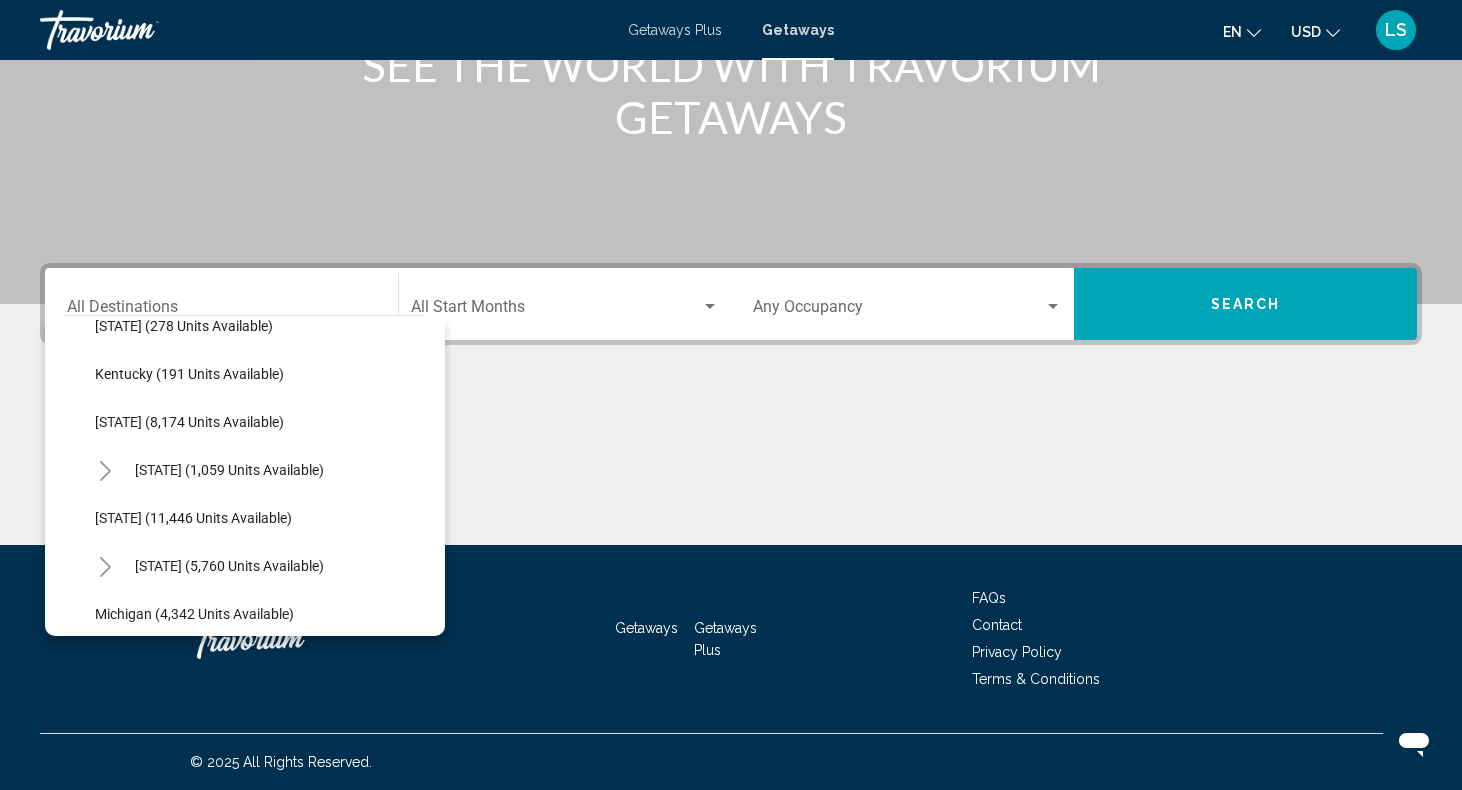 click on "Getaways" at bounding box center (798, 30) 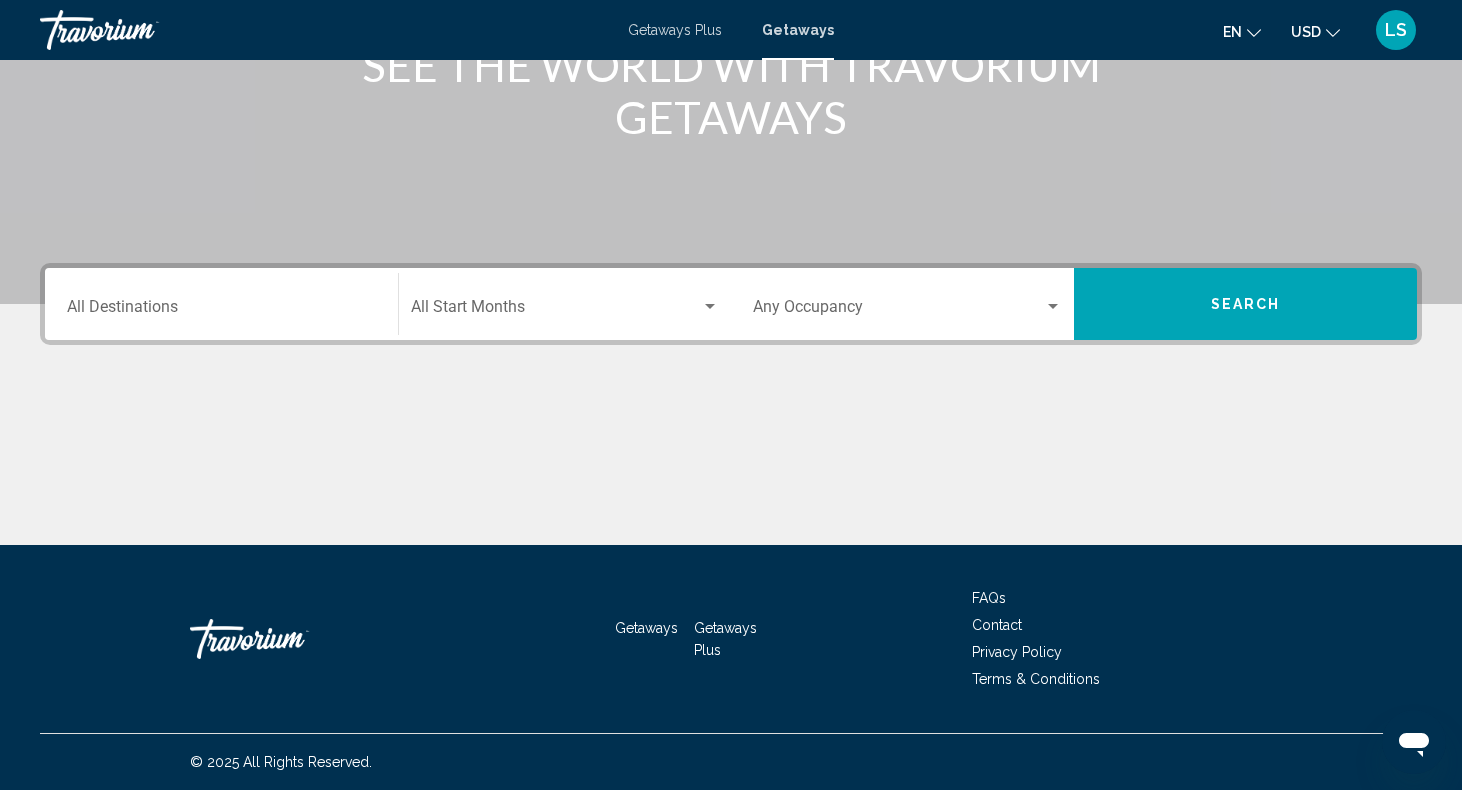 click on "Getaways" at bounding box center [798, 30] 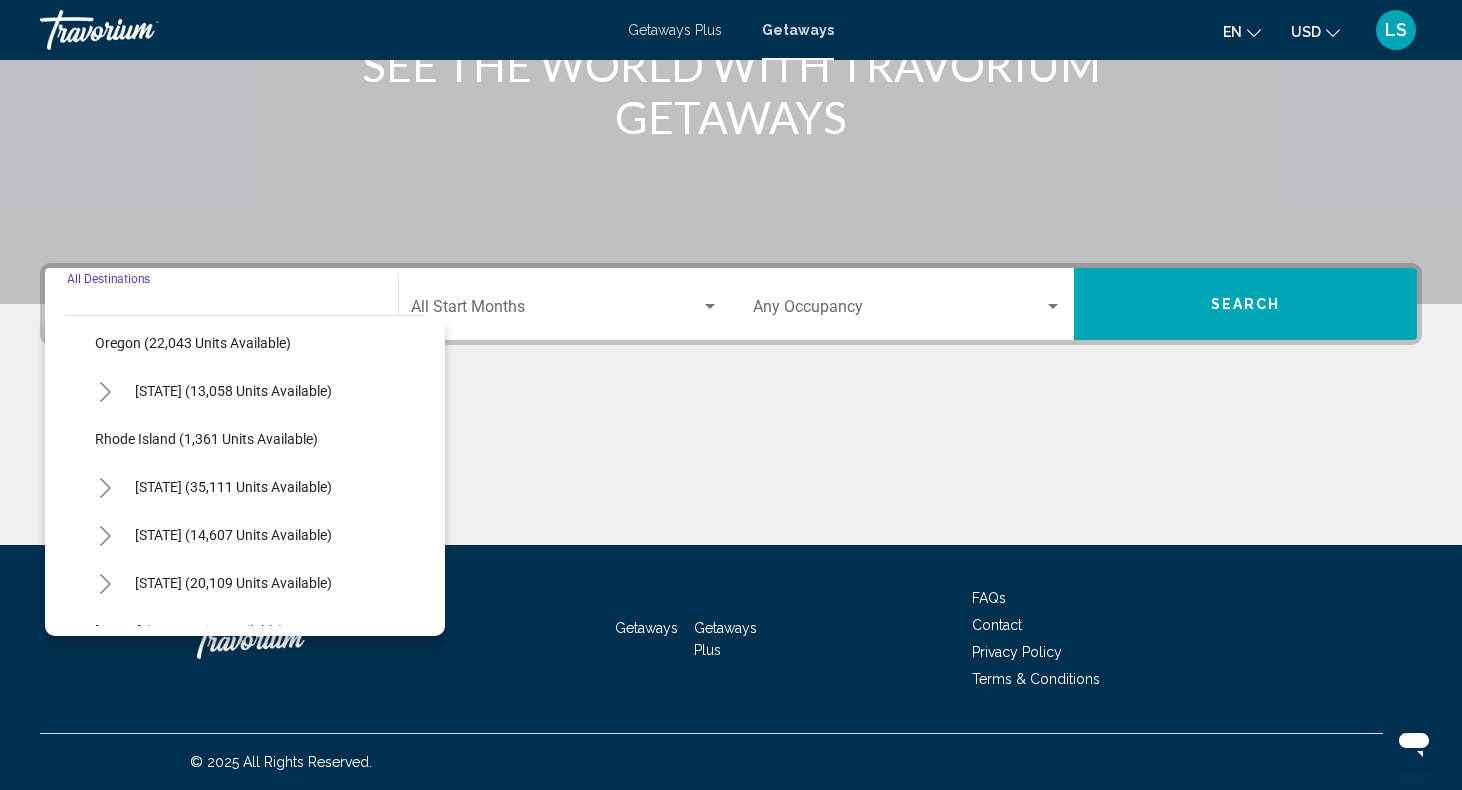 scroll, scrollTop: 1556, scrollLeft: 0, axis: vertical 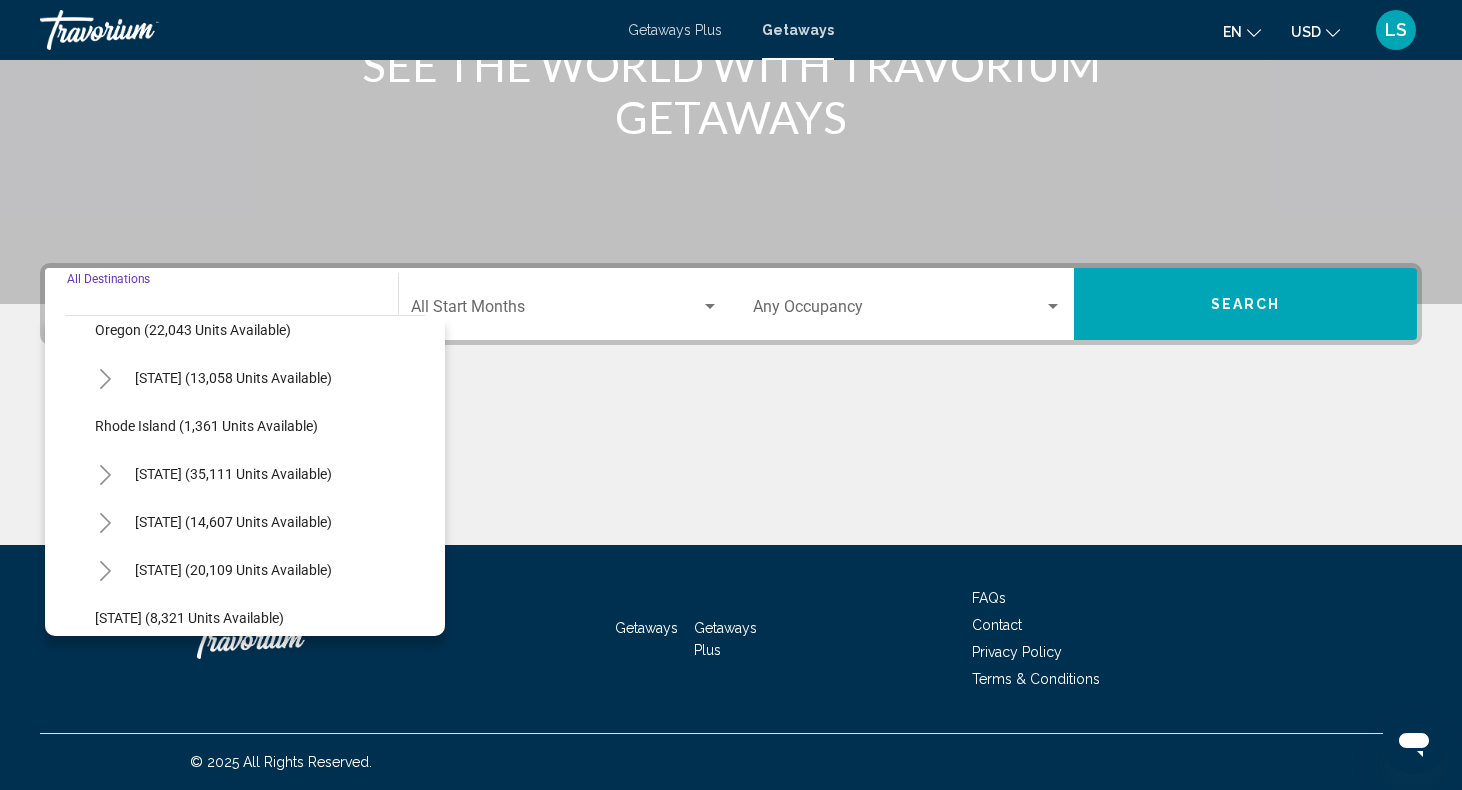 click 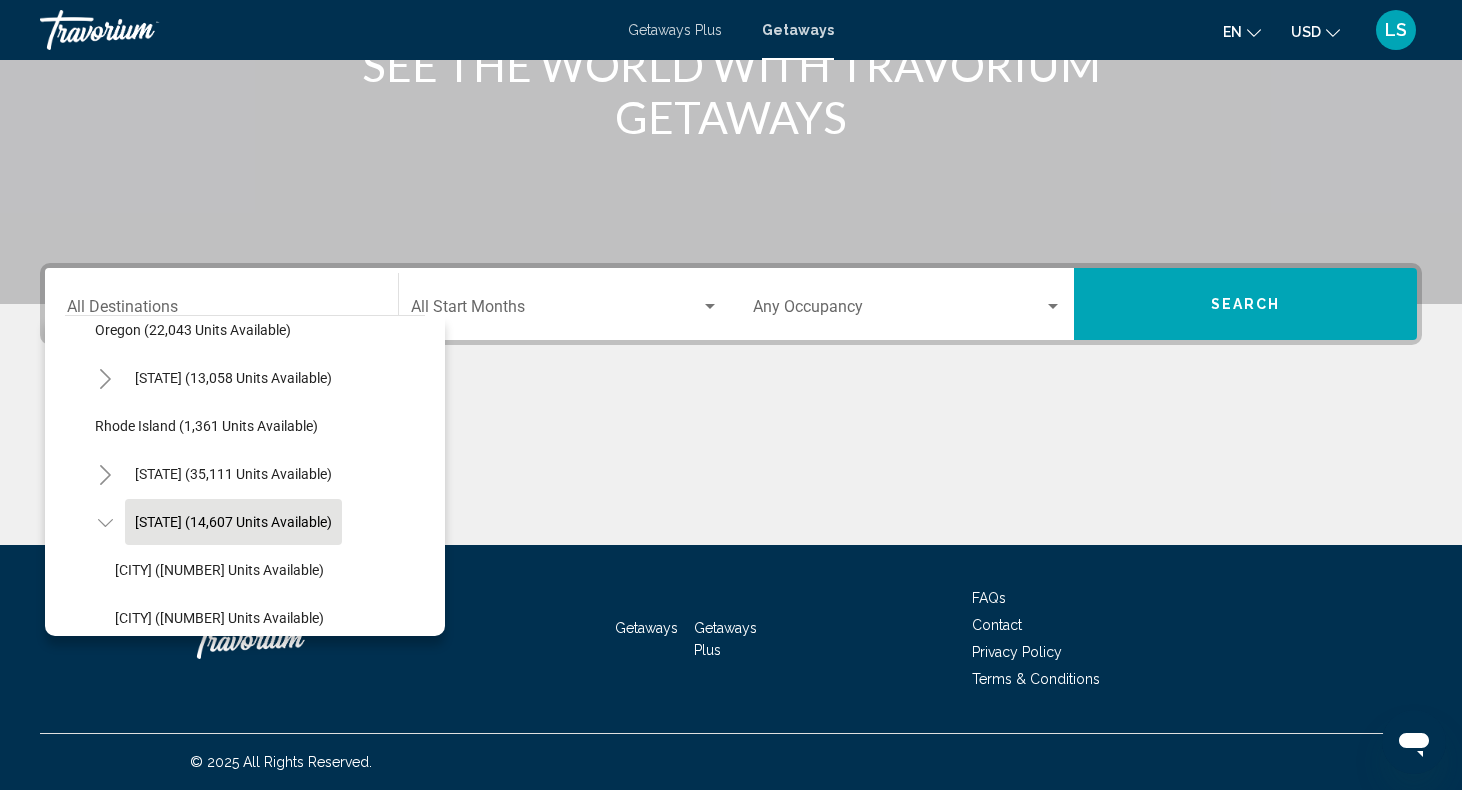 click on "Tennessee (14,607 units available)" 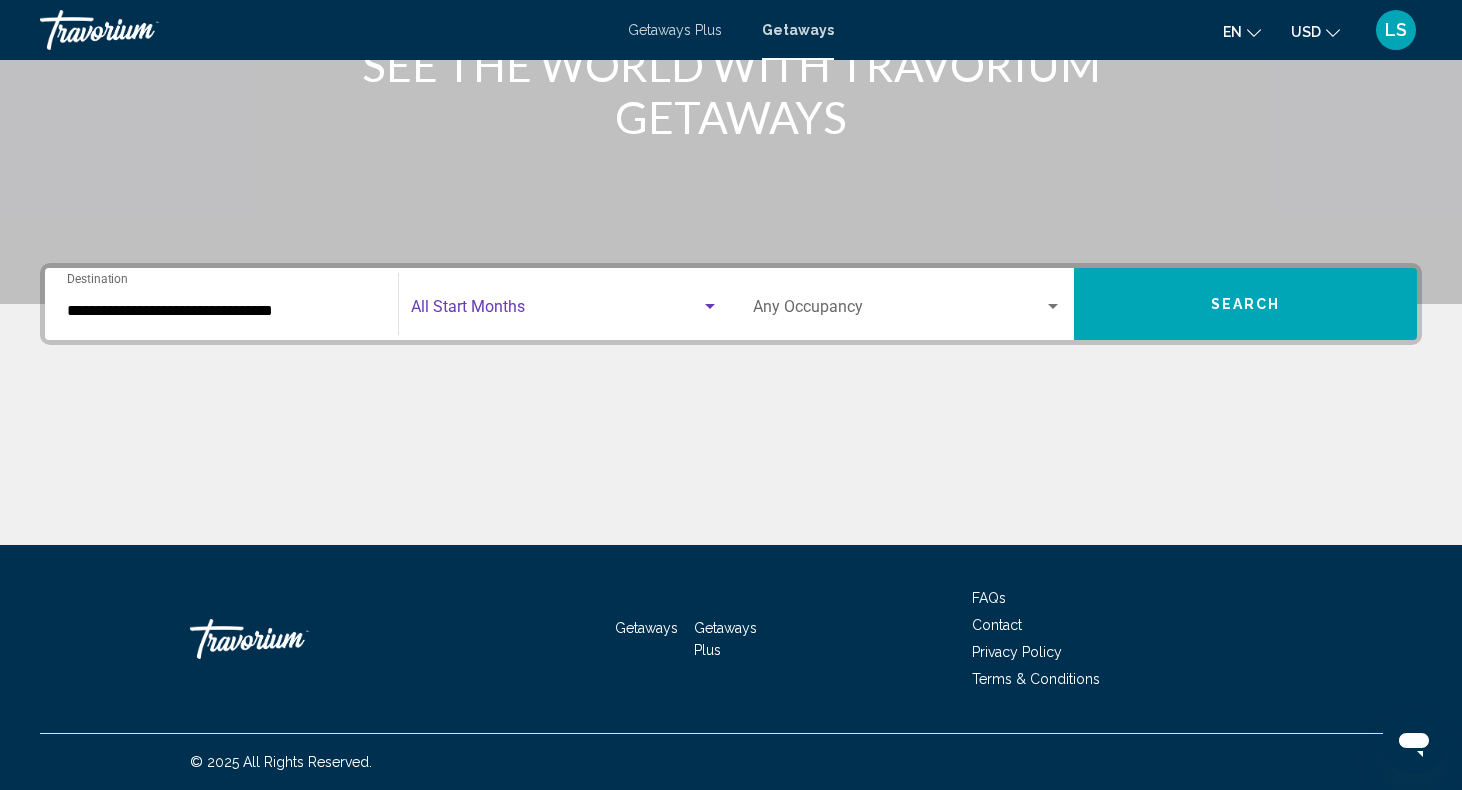 click at bounding box center (556, 311) 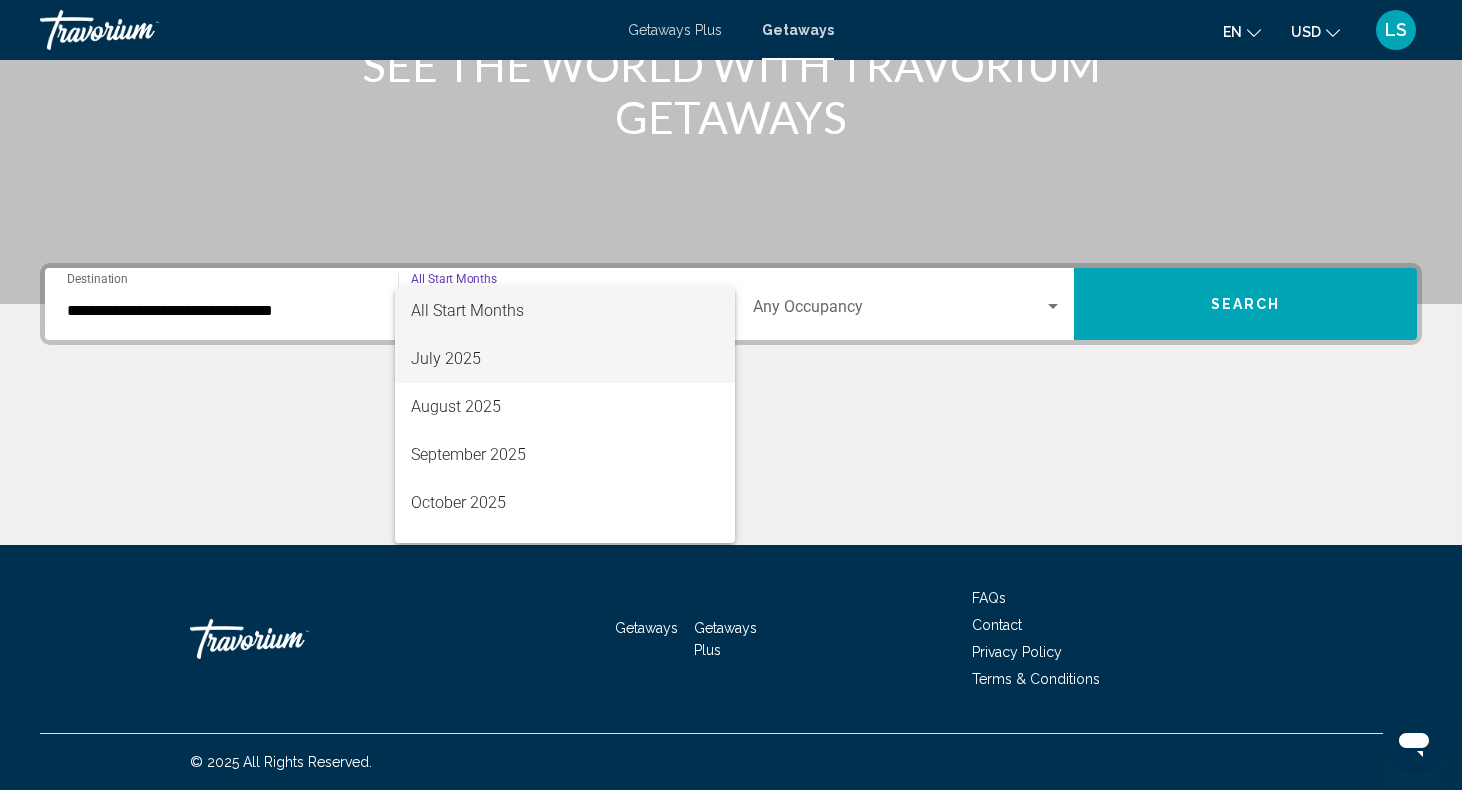 click on "July 2025" at bounding box center [565, 359] 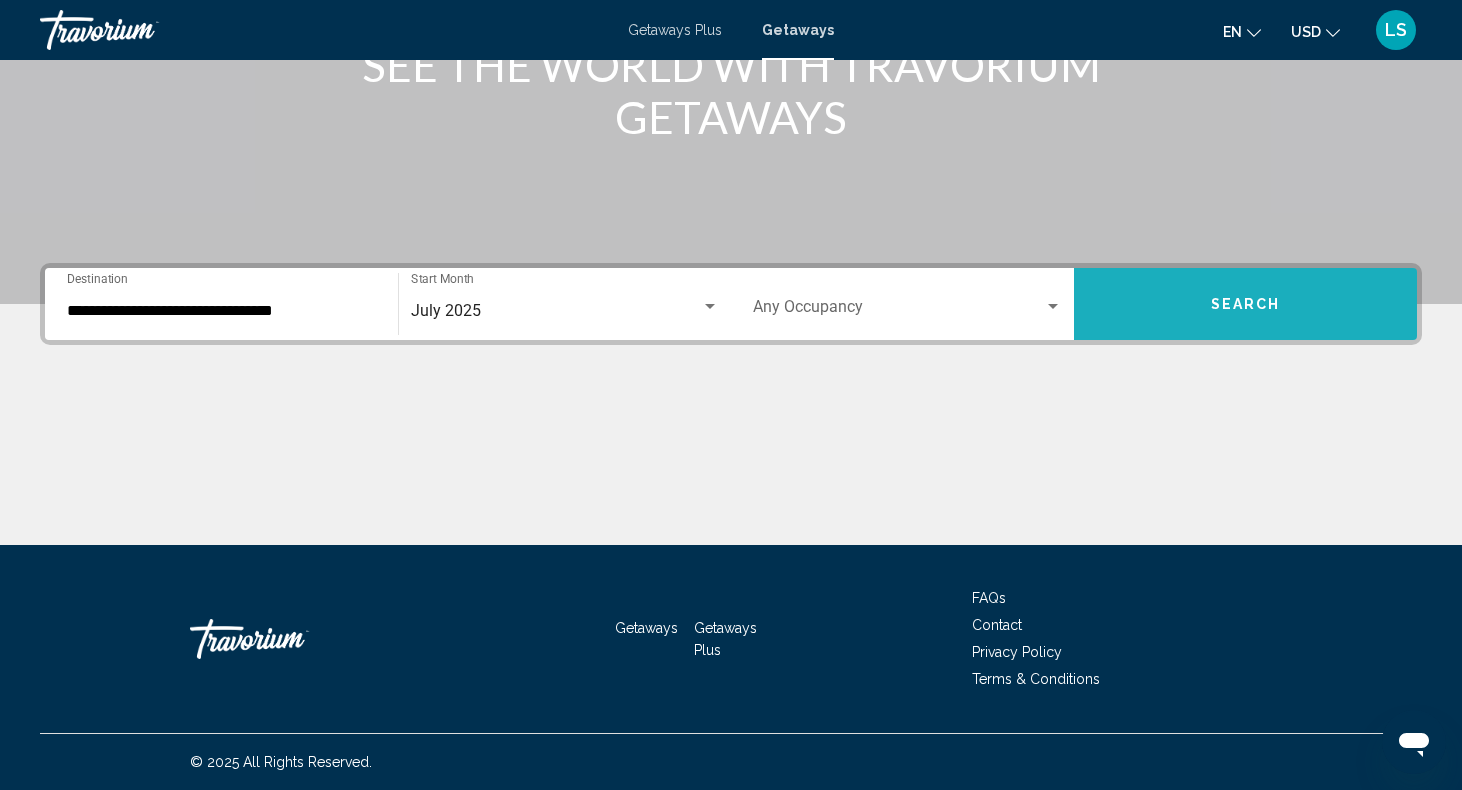 click on "Search" at bounding box center [1246, 305] 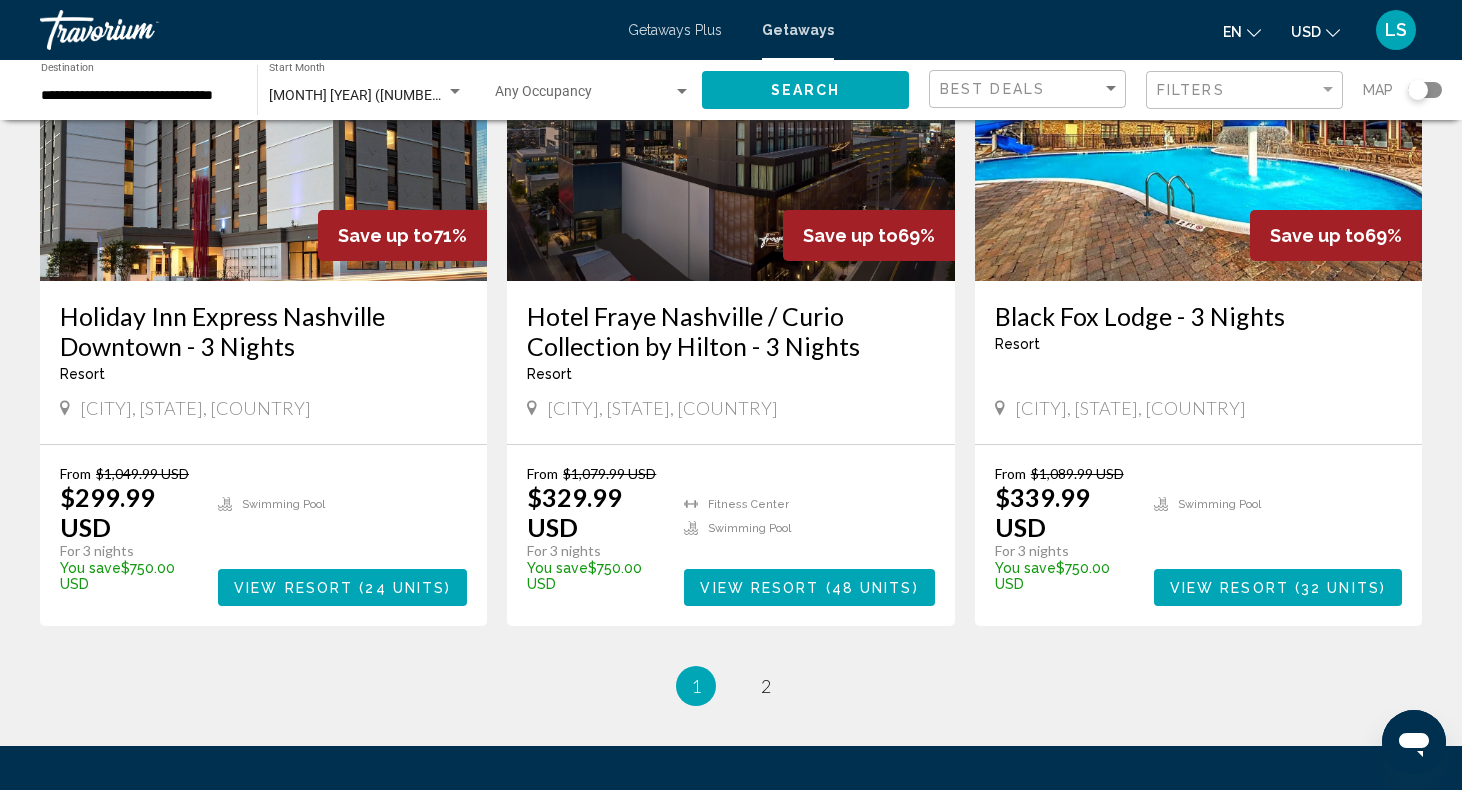 scroll, scrollTop: 2279, scrollLeft: 0, axis: vertical 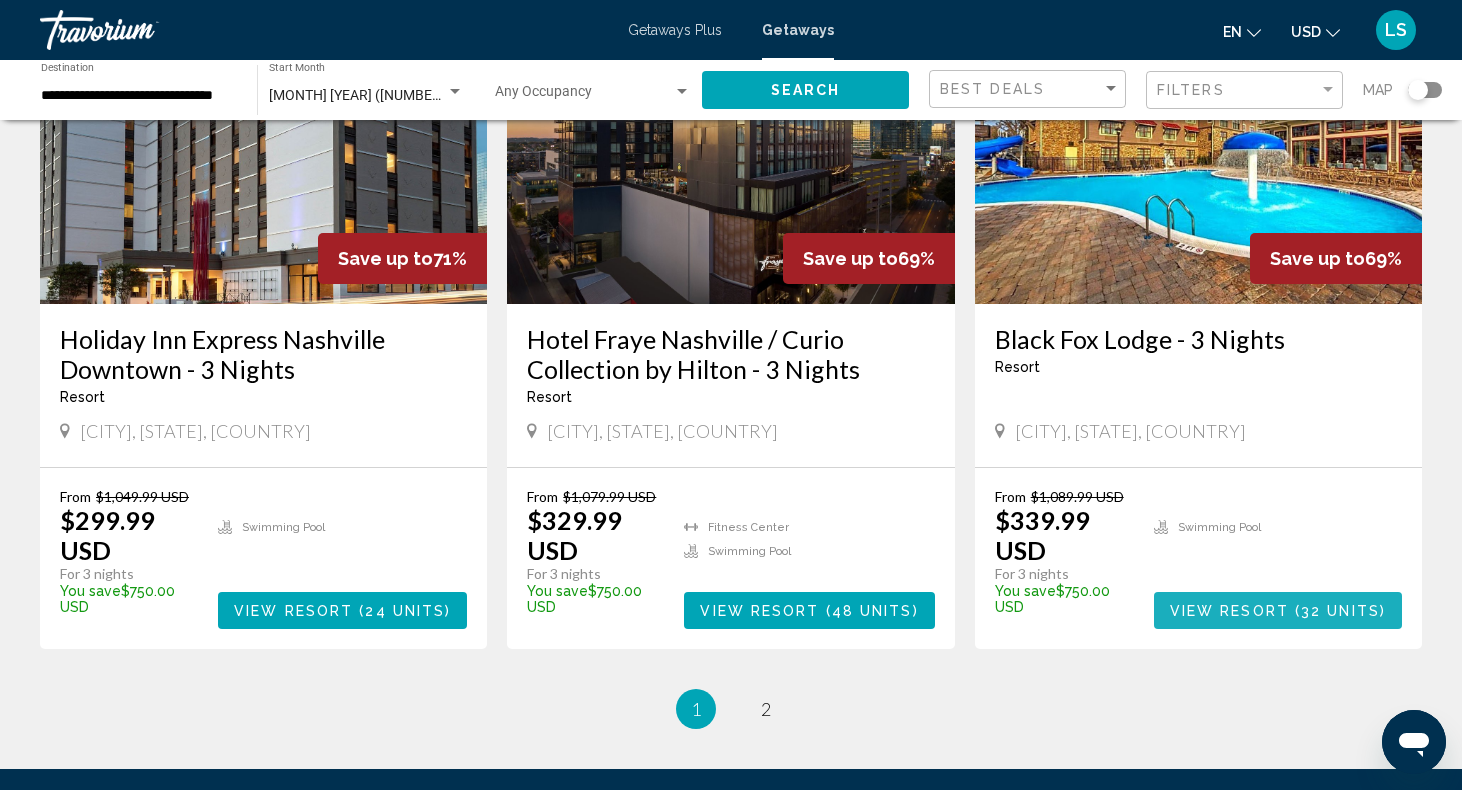 click on "32 units" at bounding box center (1340, 611) 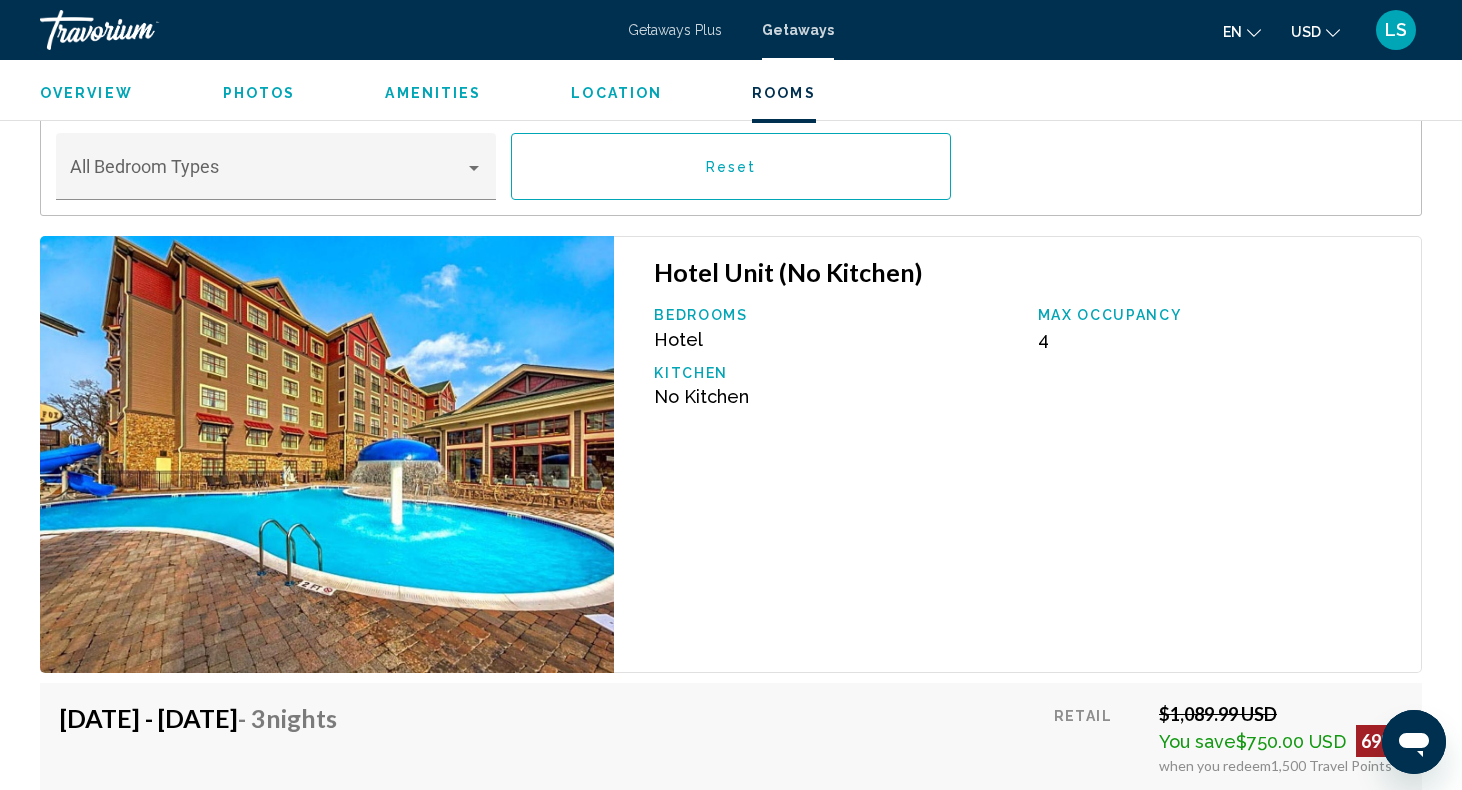 scroll, scrollTop: 2592, scrollLeft: 0, axis: vertical 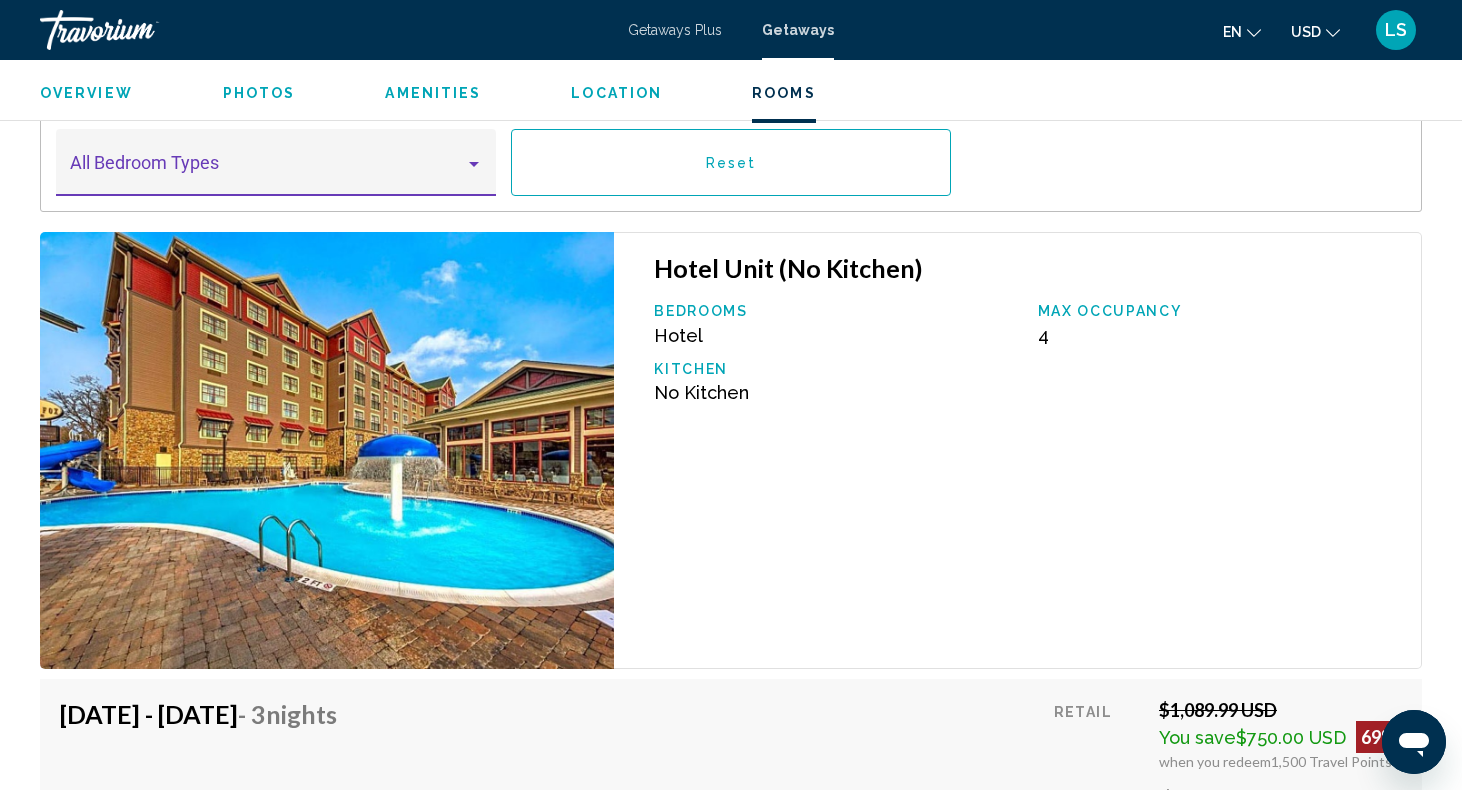 click at bounding box center [474, 164] 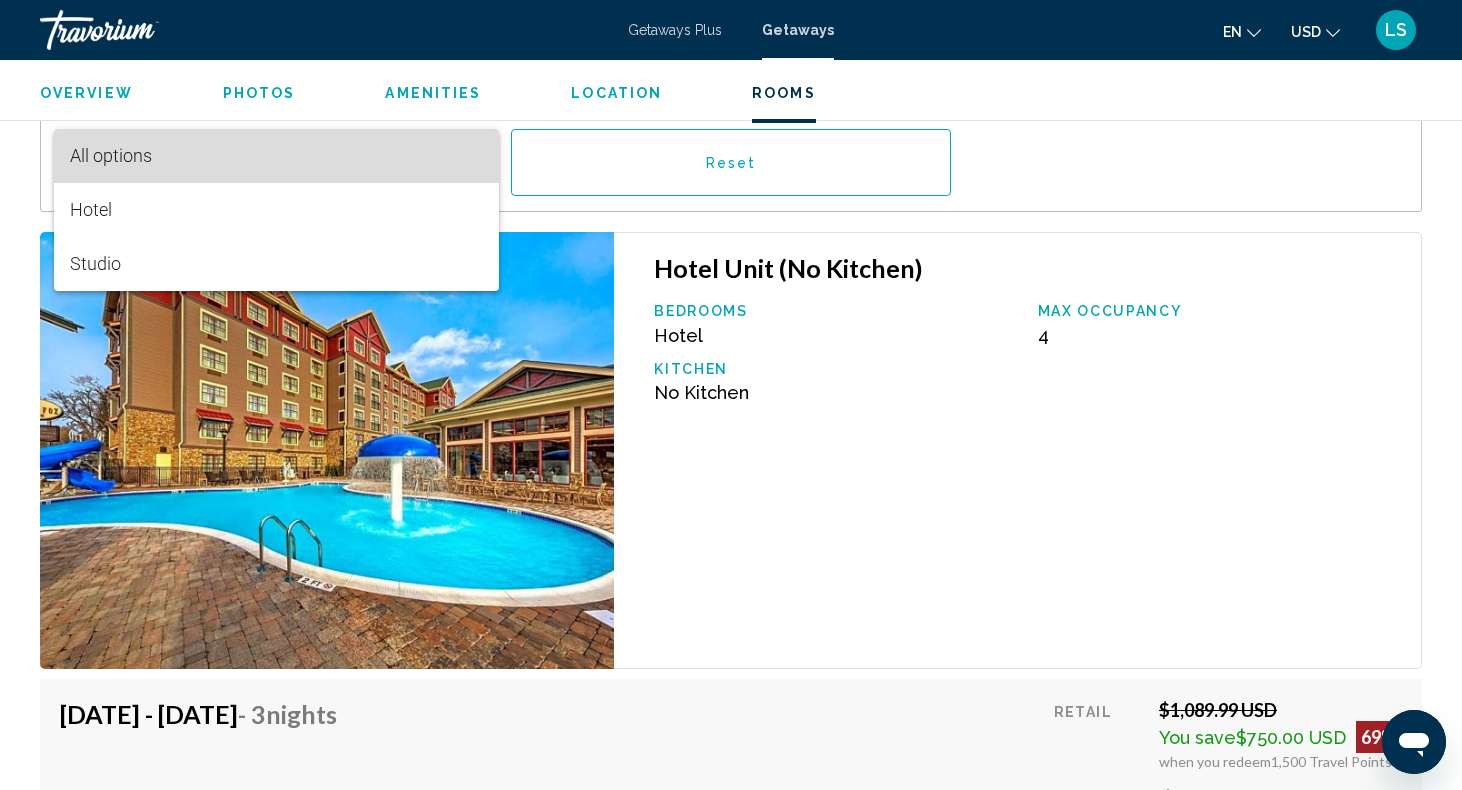 click on "All options" at bounding box center [276, 156] 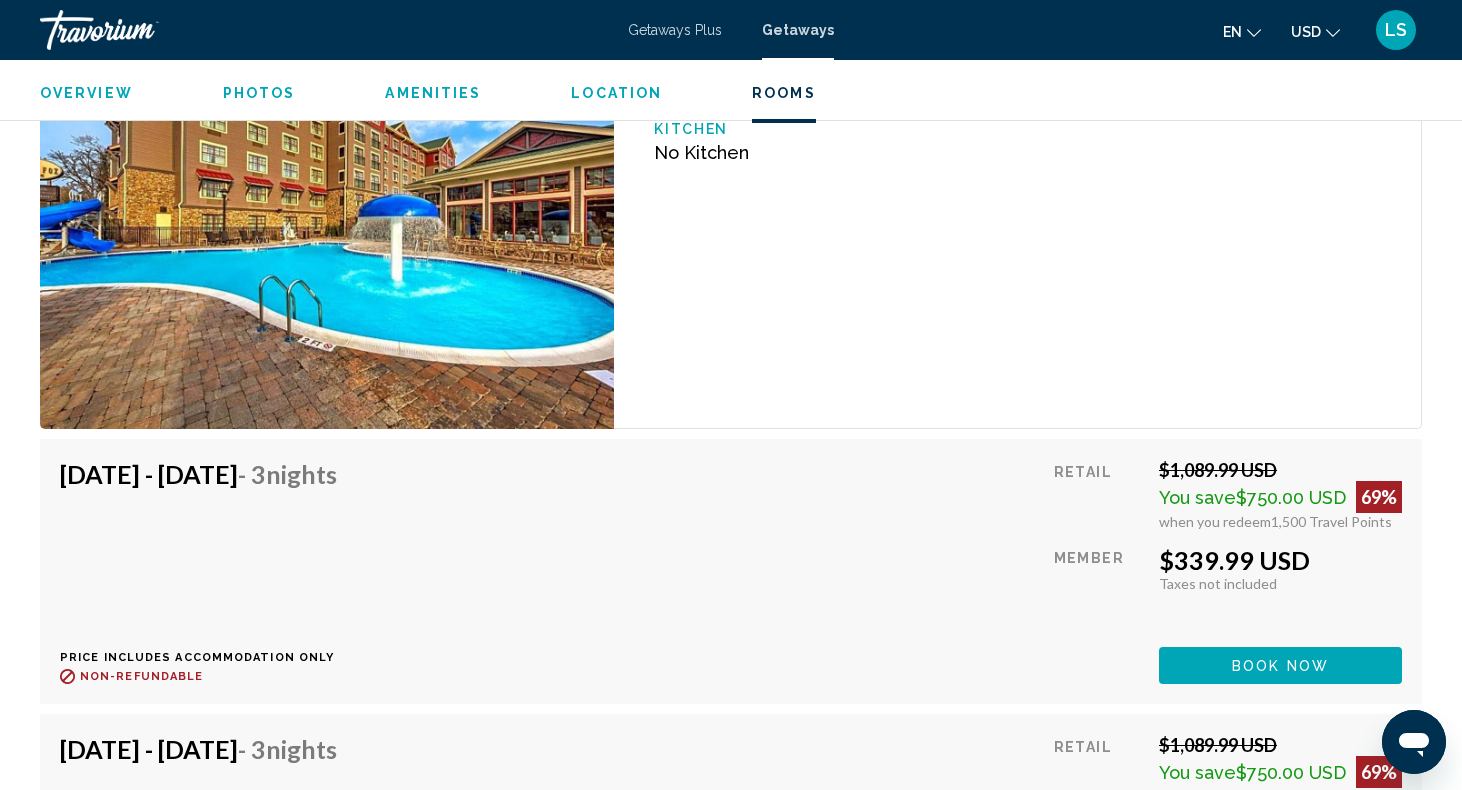 scroll, scrollTop: 2834, scrollLeft: 0, axis: vertical 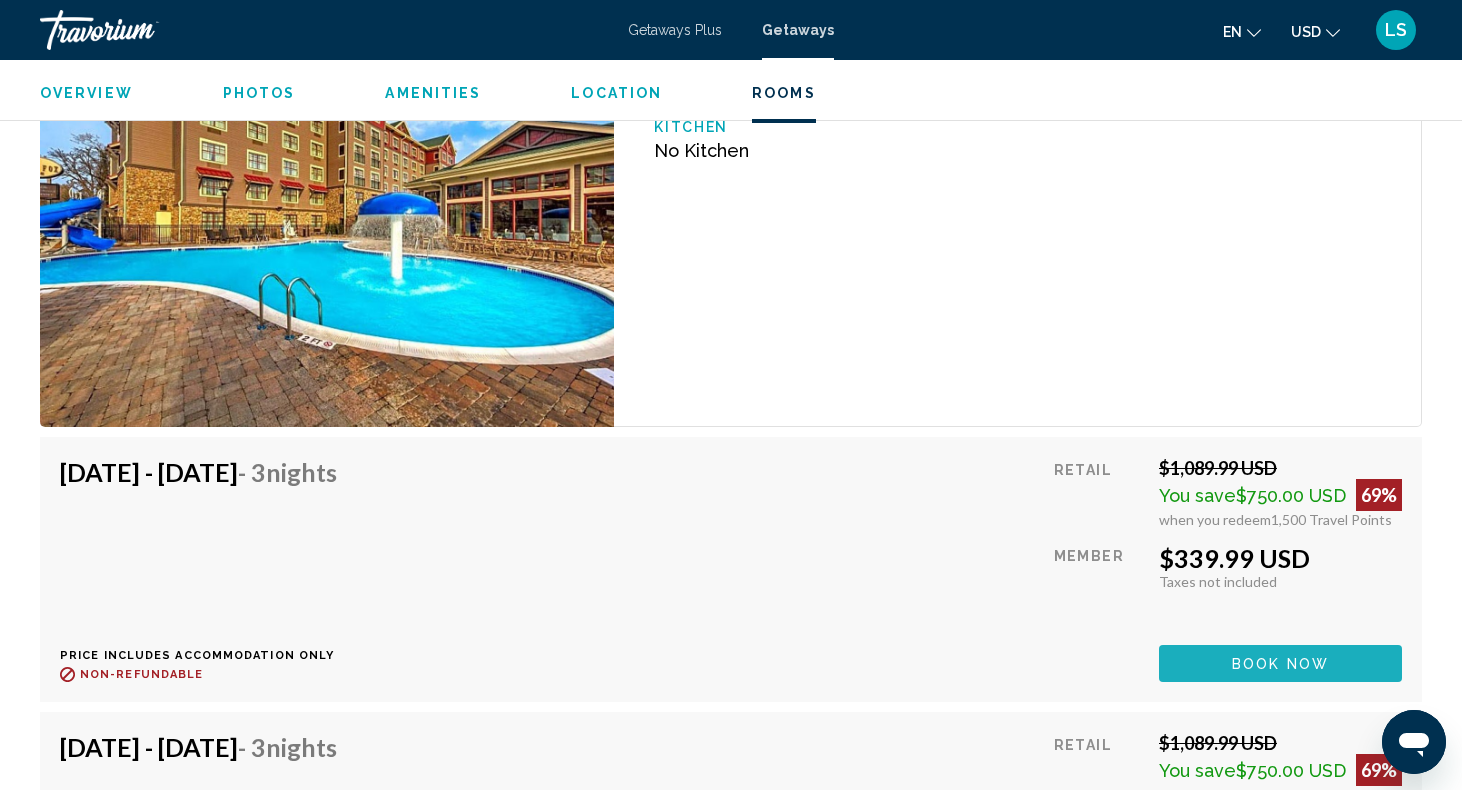 click on "Book now" at bounding box center [1280, 664] 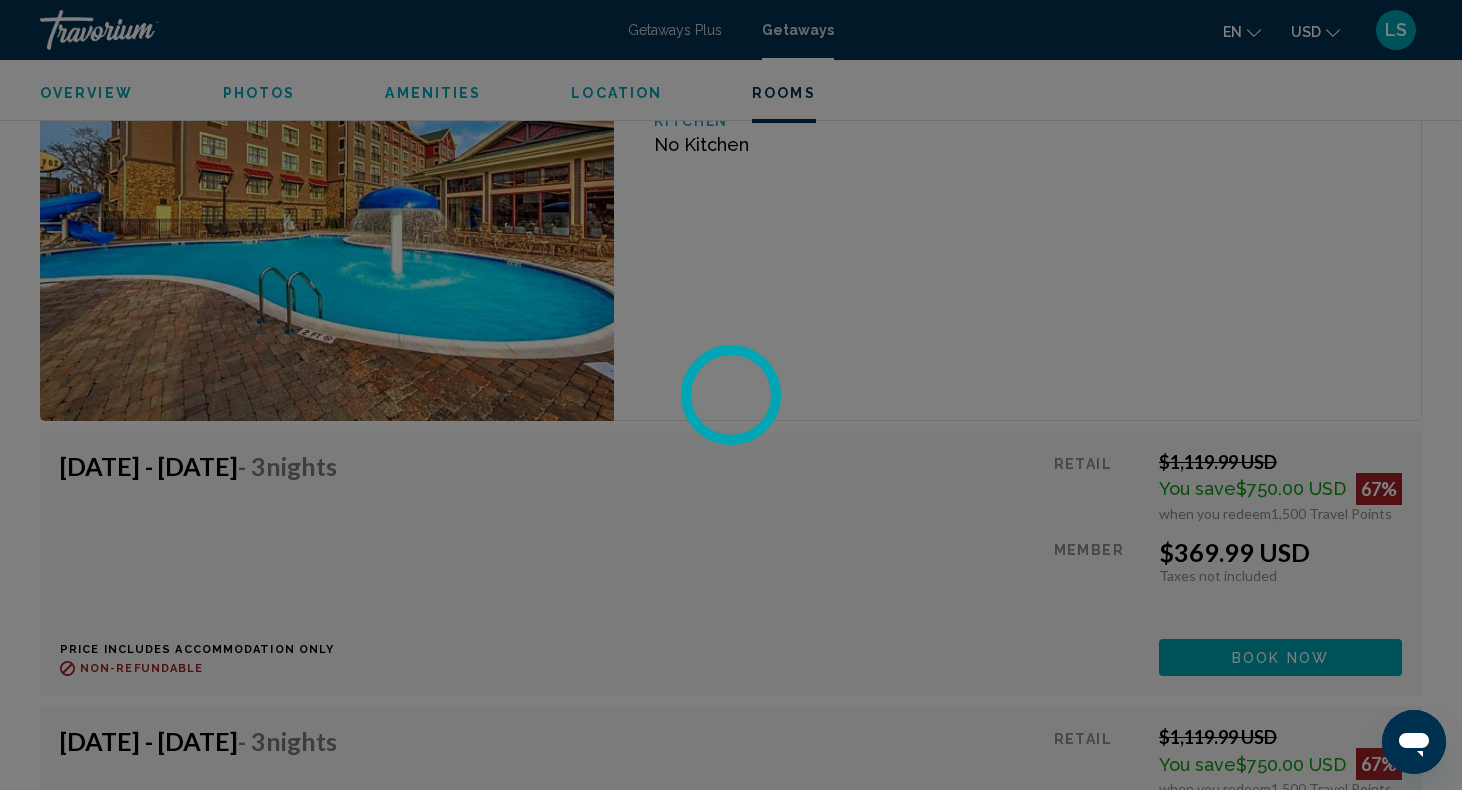 scroll, scrollTop: 4443, scrollLeft: 0, axis: vertical 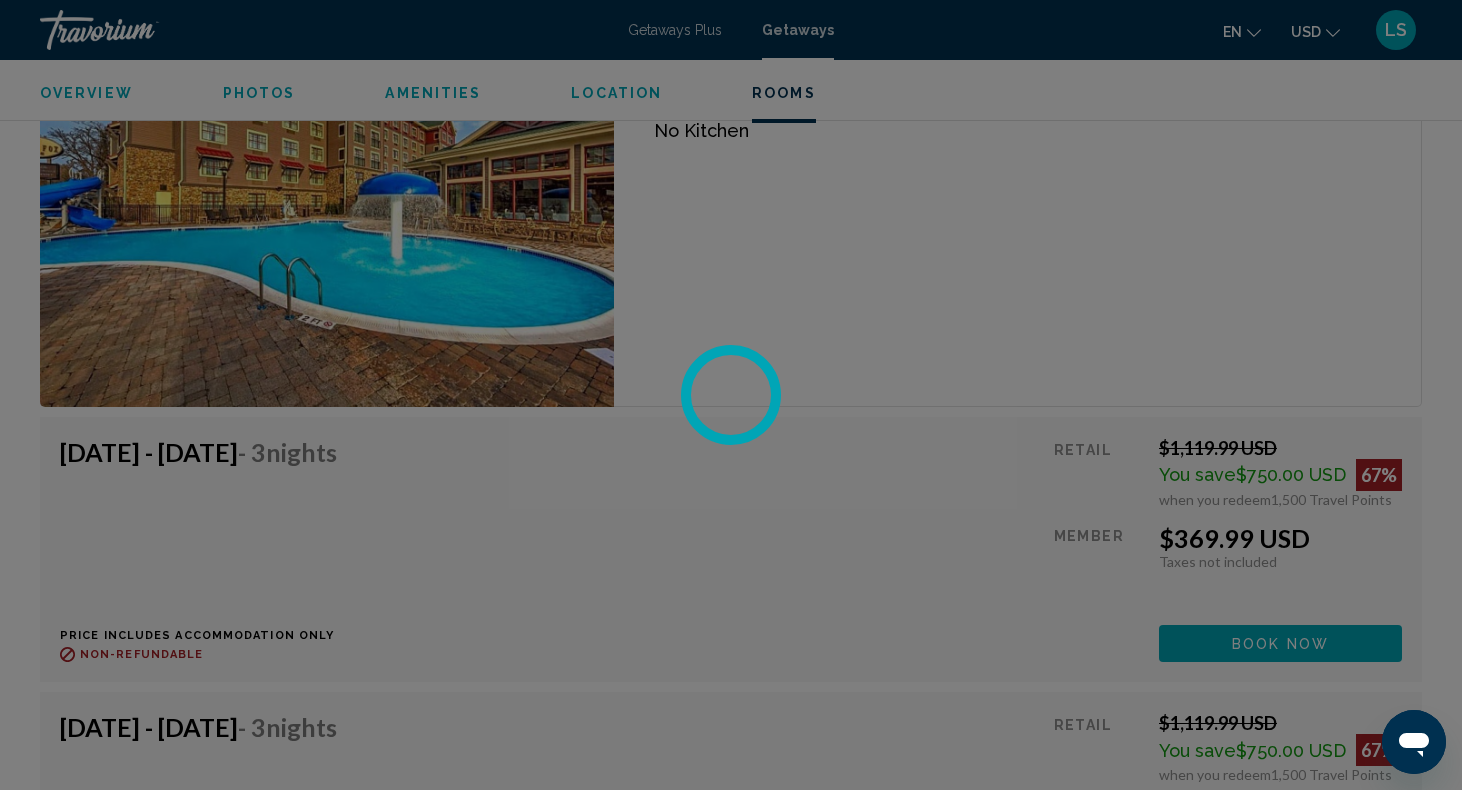 click at bounding box center (731, 395) 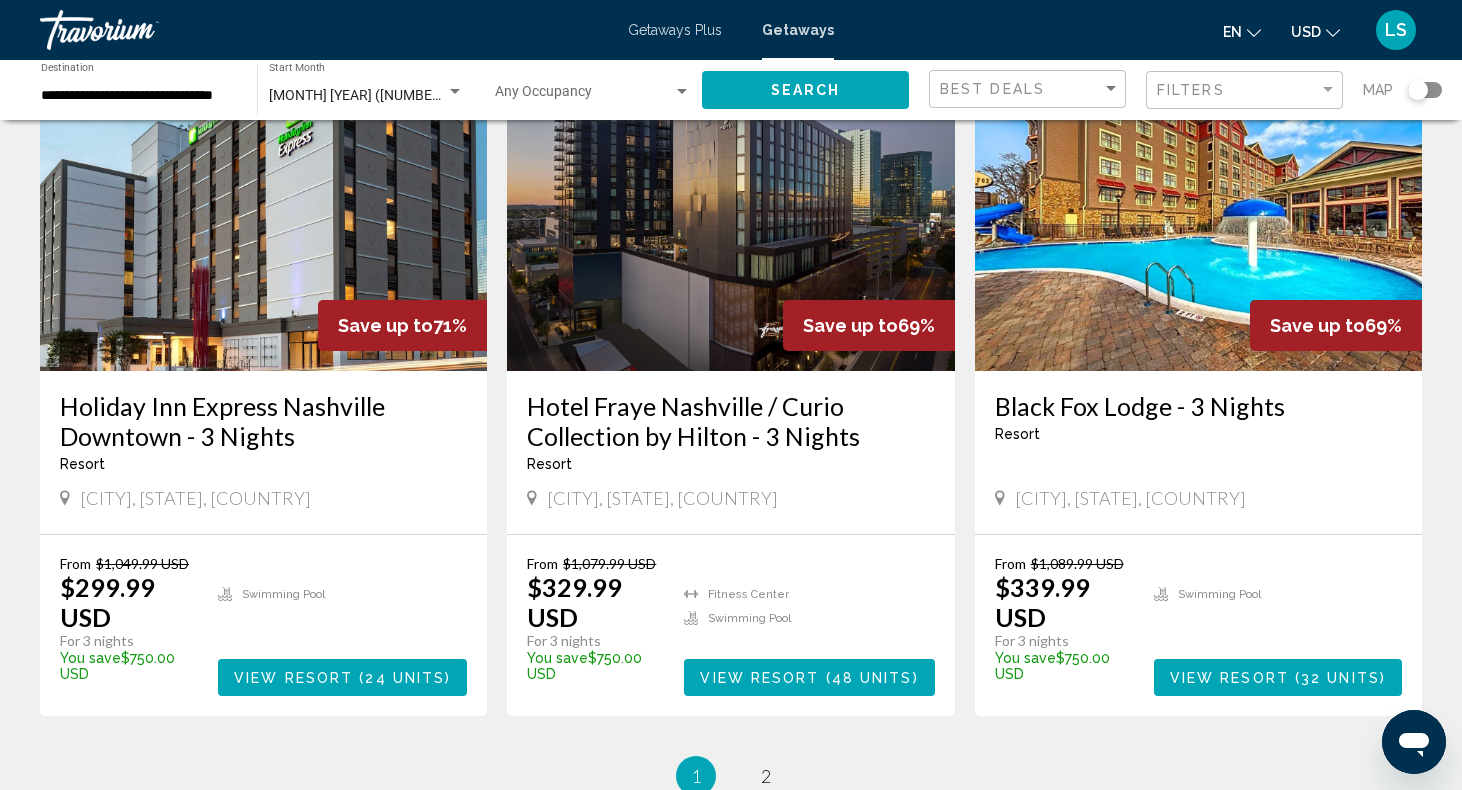 scroll, scrollTop: 2214, scrollLeft: 0, axis: vertical 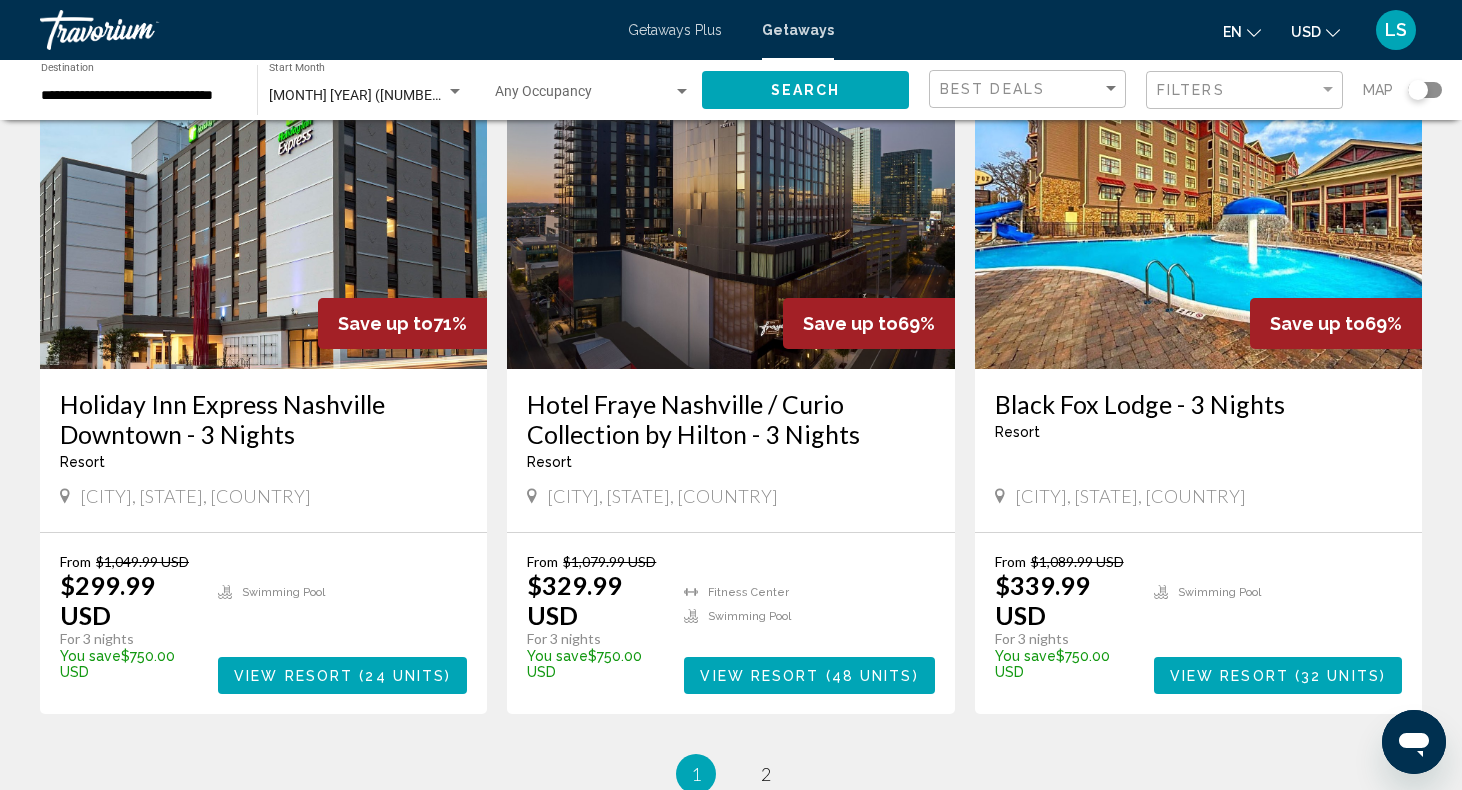 click on "View Resort" at bounding box center [1229, 676] 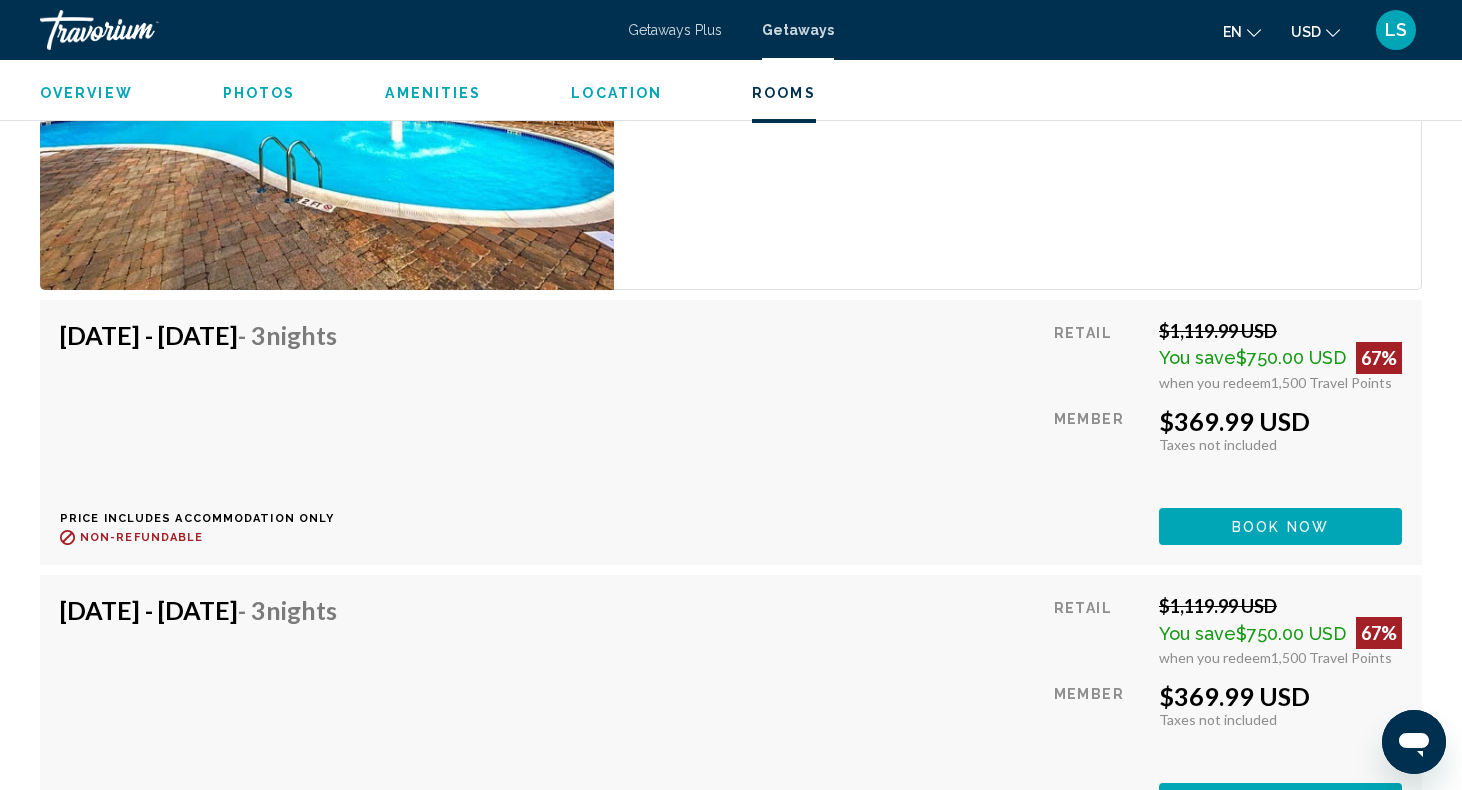 scroll, scrollTop: 4555, scrollLeft: 0, axis: vertical 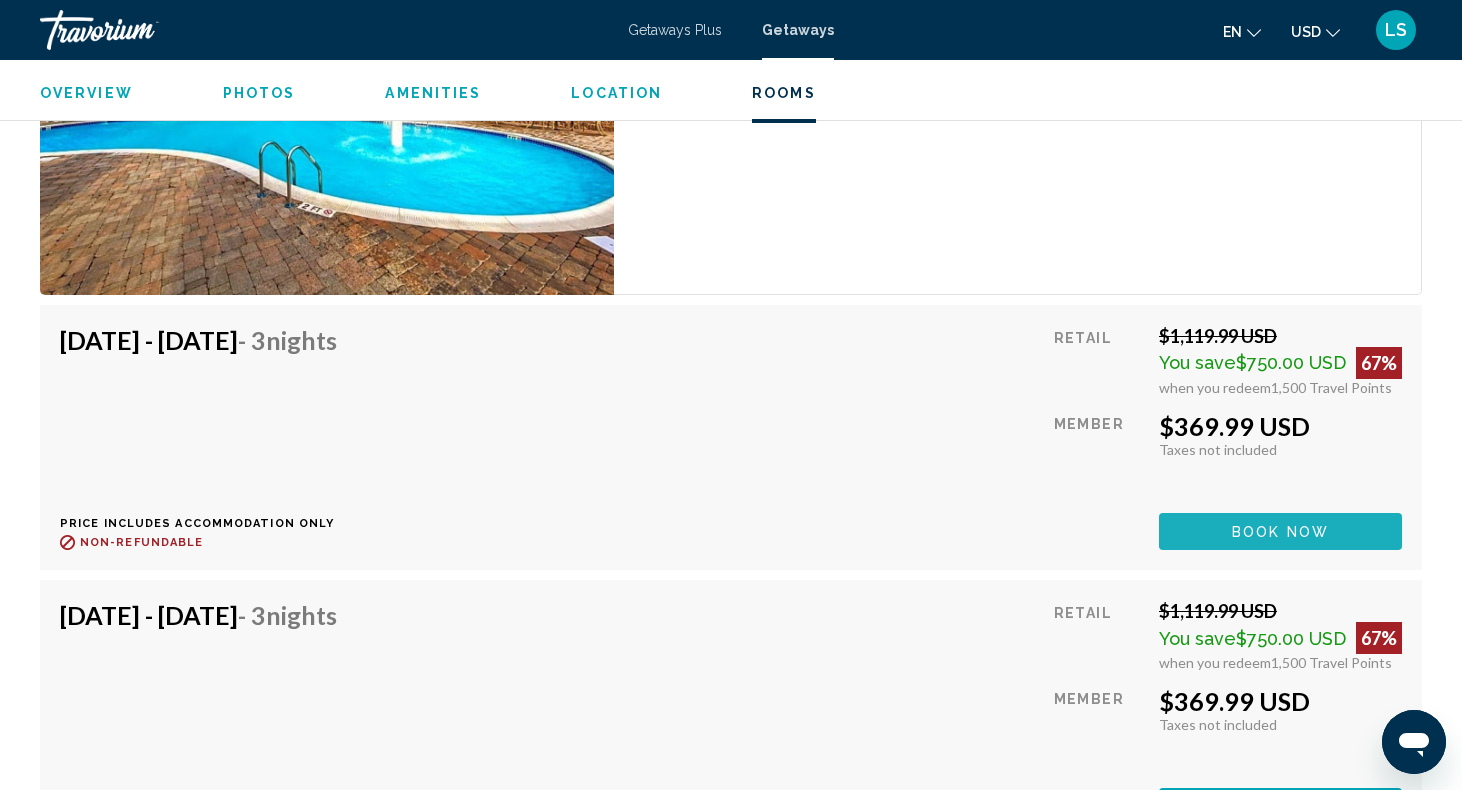 click on "Book now" at bounding box center (1280, 531) 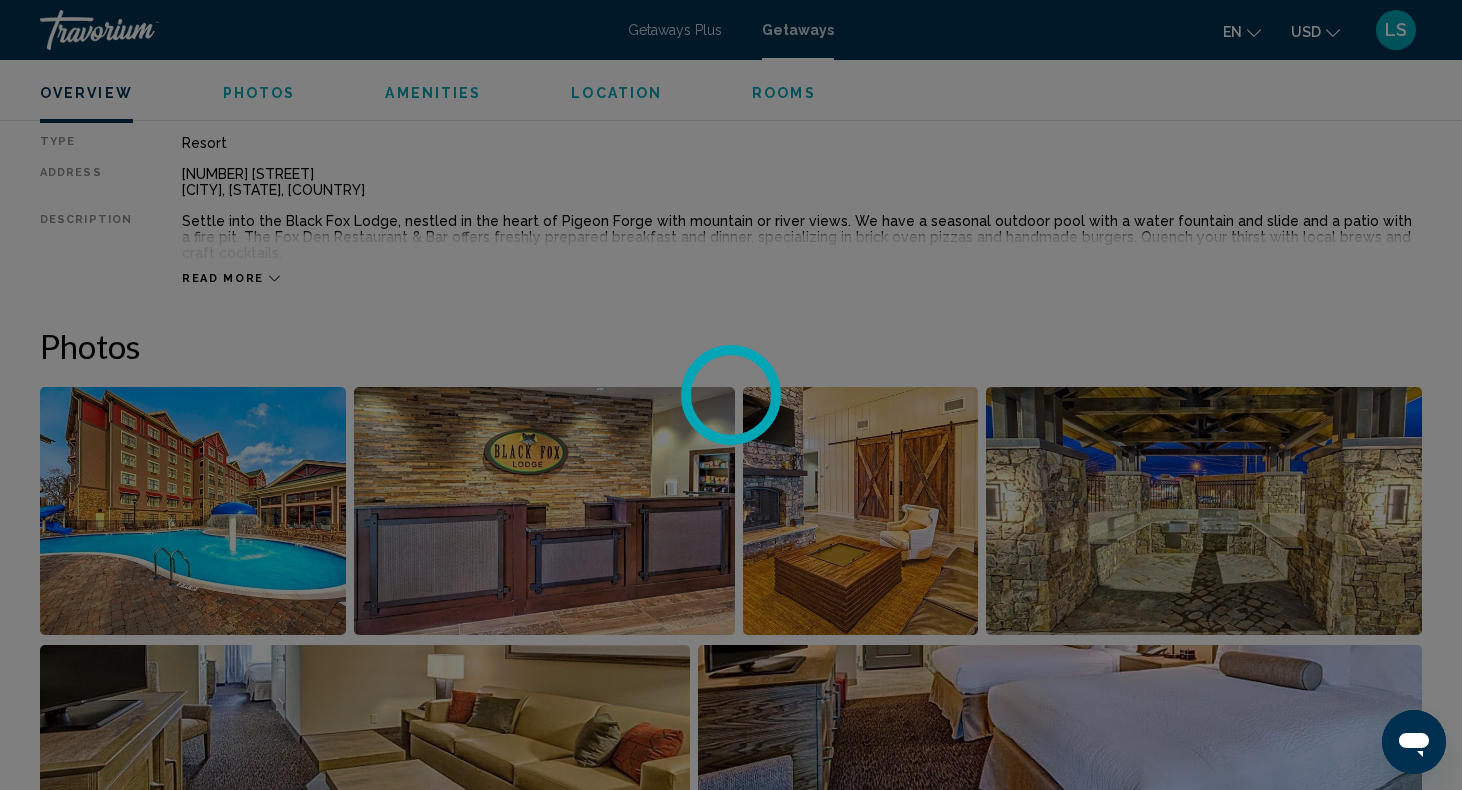 scroll, scrollTop: 548, scrollLeft: 0, axis: vertical 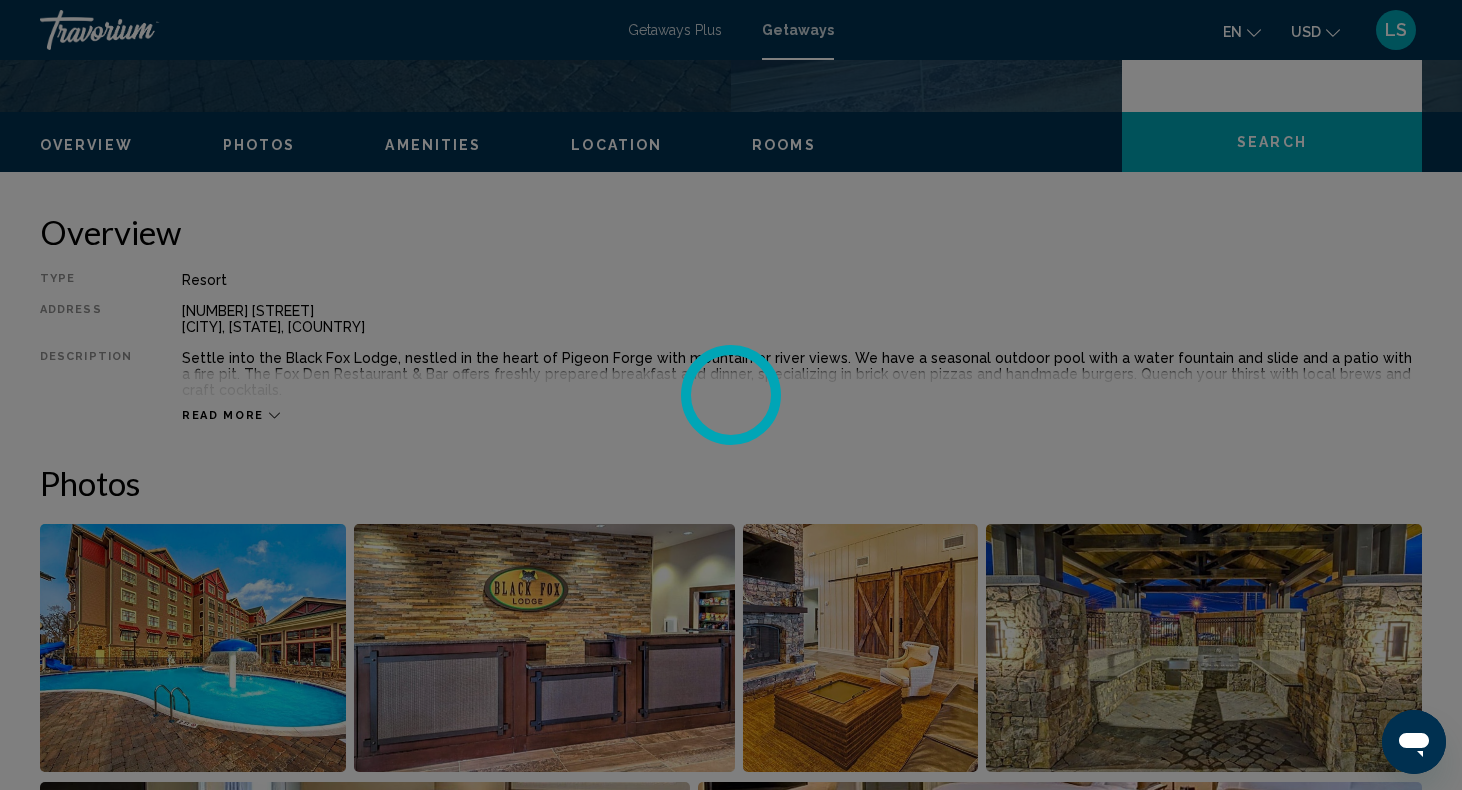 click at bounding box center [731, 395] 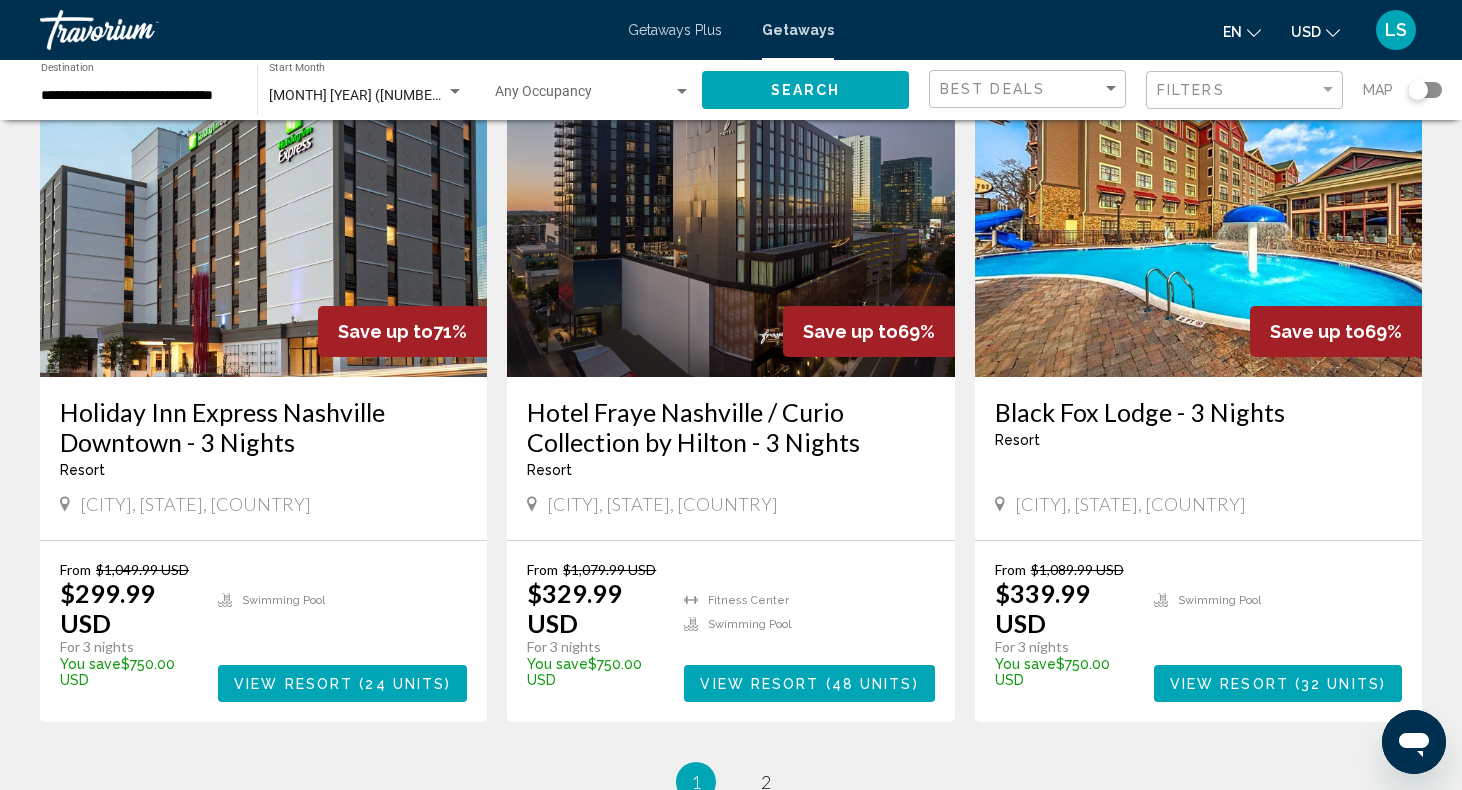 scroll, scrollTop: 2207, scrollLeft: 0, axis: vertical 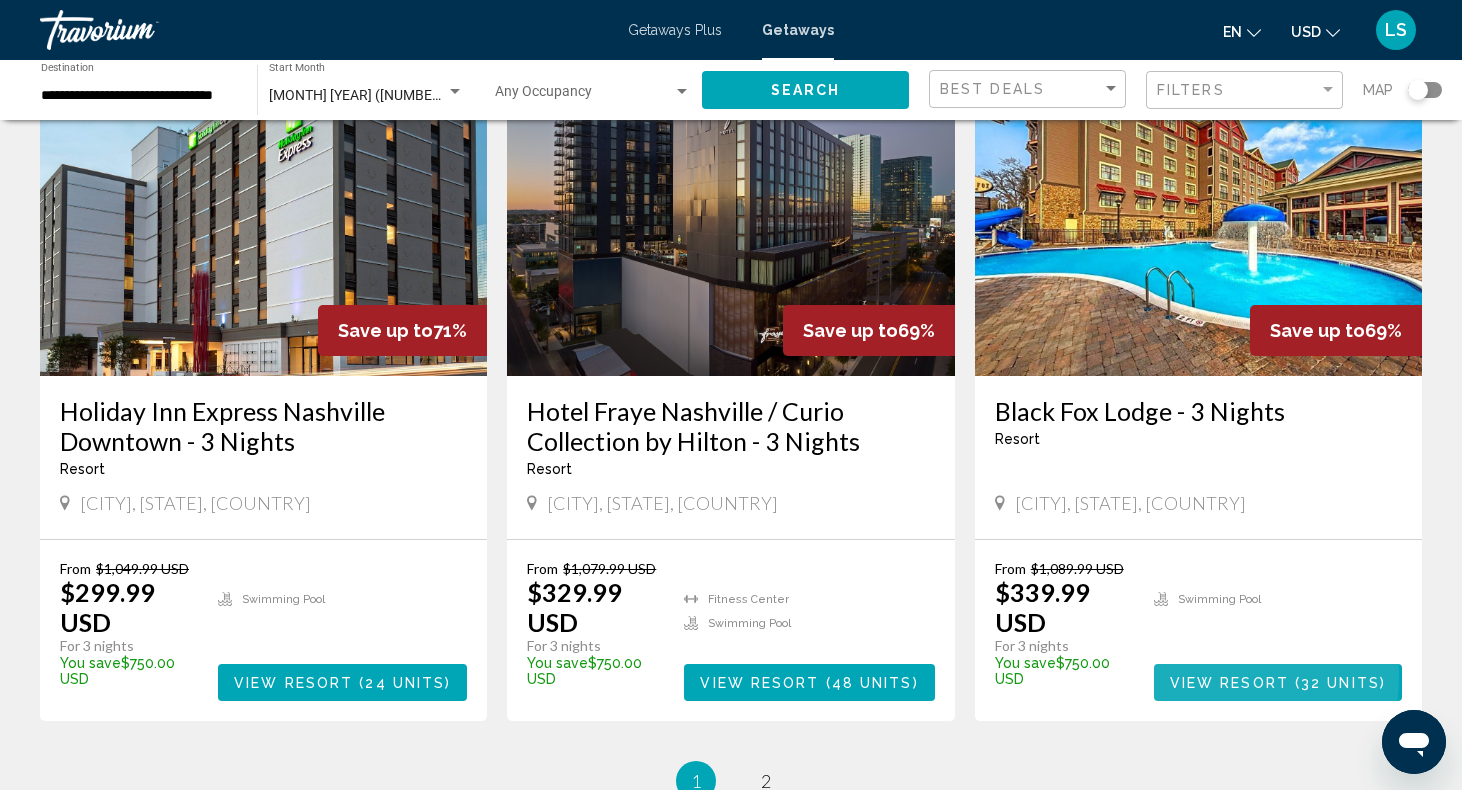 click on "View Resort" at bounding box center [1229, 683] 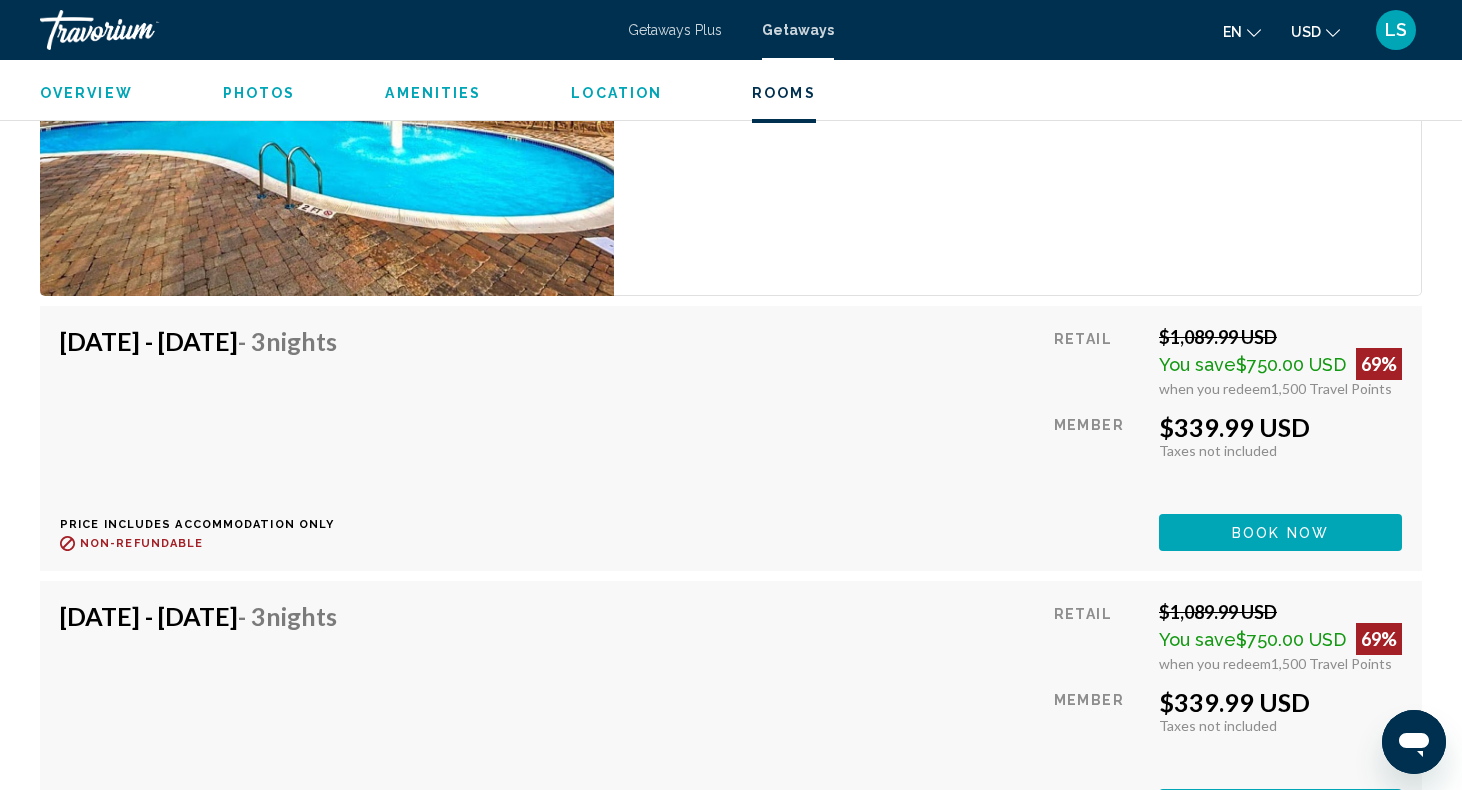 scroll, scrollTop: 2981, scrollLeft: 0, axis: vertical 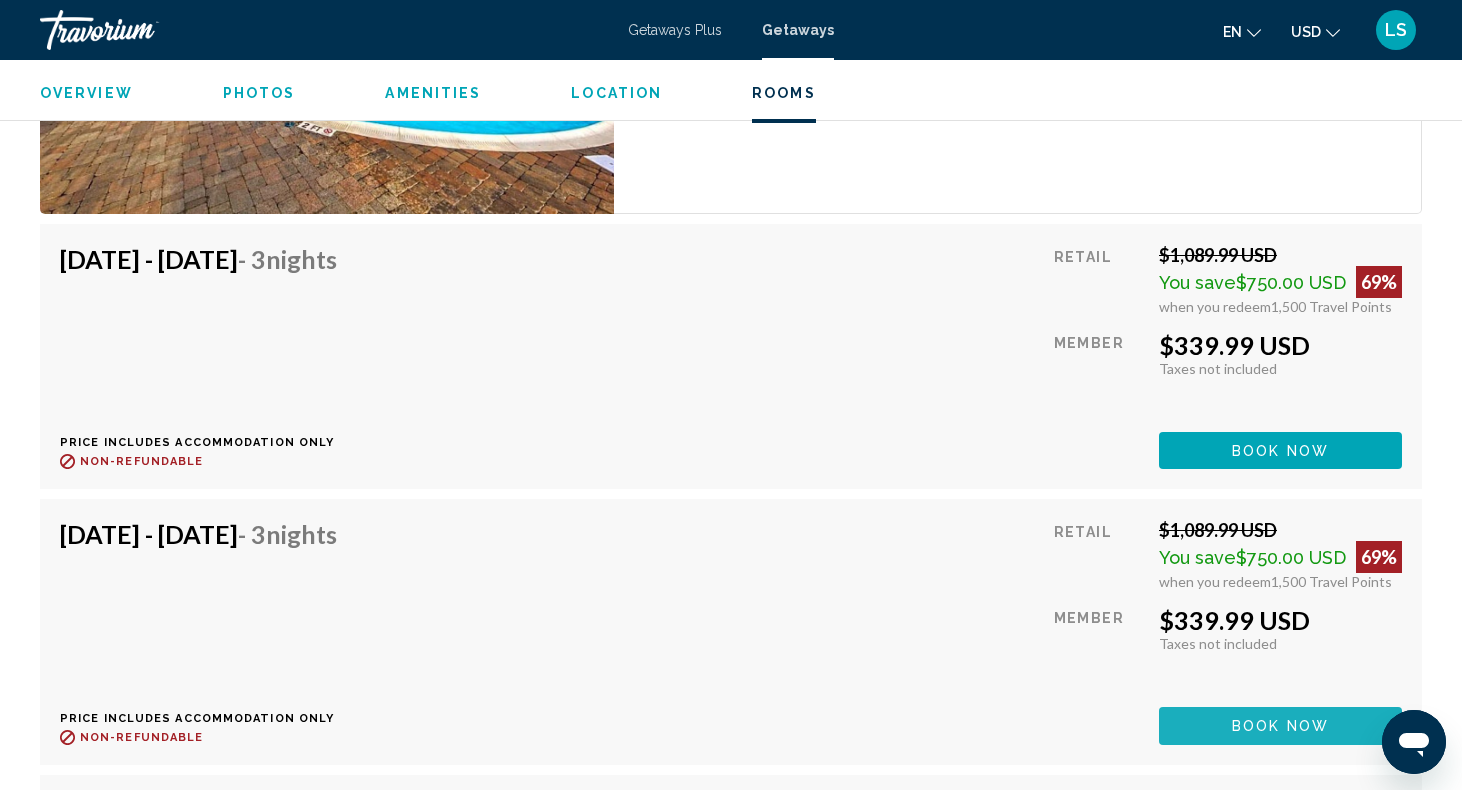 click on "Book now" at bounding box center [1280, 725] 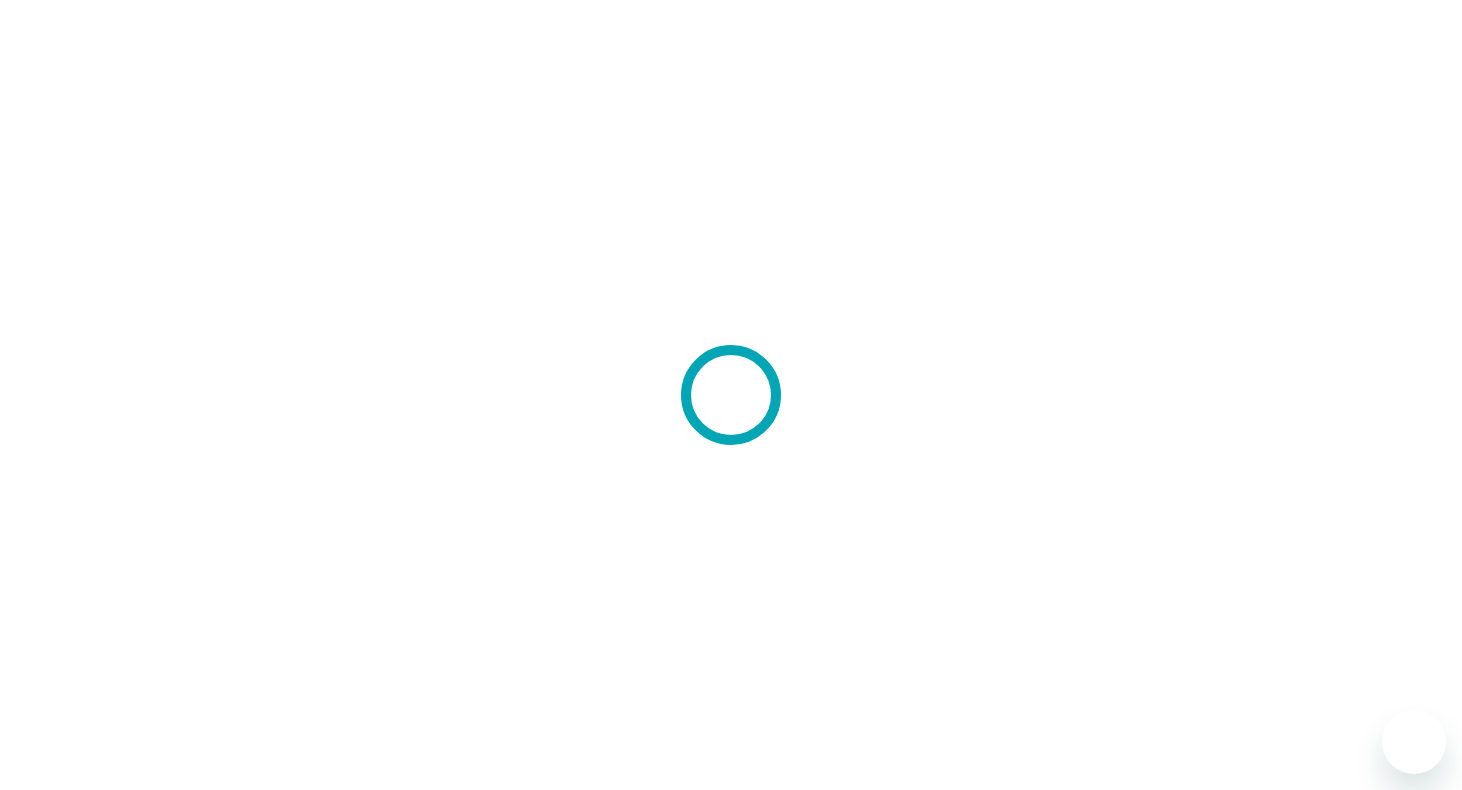 scroll, scrollTop: 0, scrollLeft: 0, axis: both 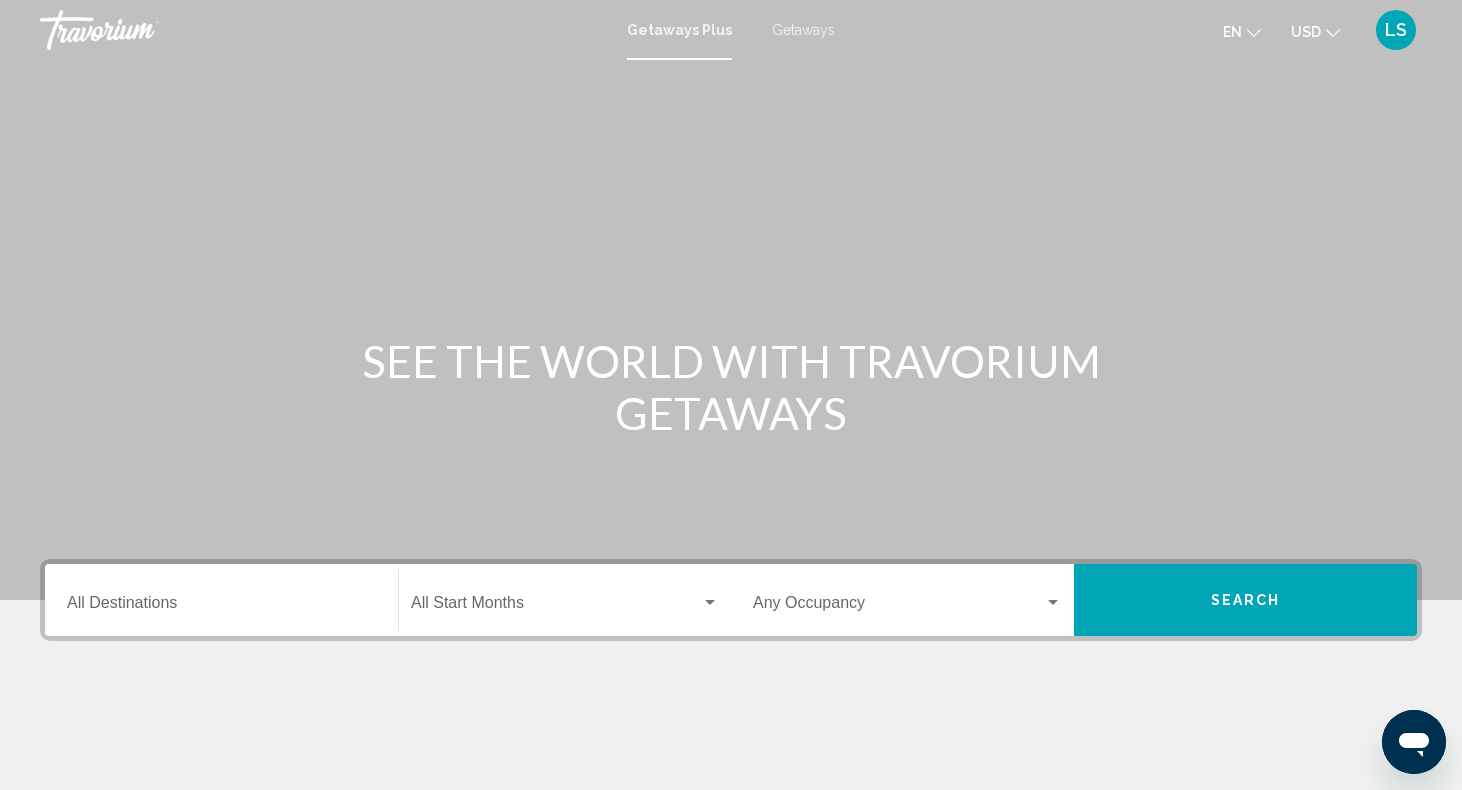 click on "Destination All Destinations" at bounding box center (221, 600) 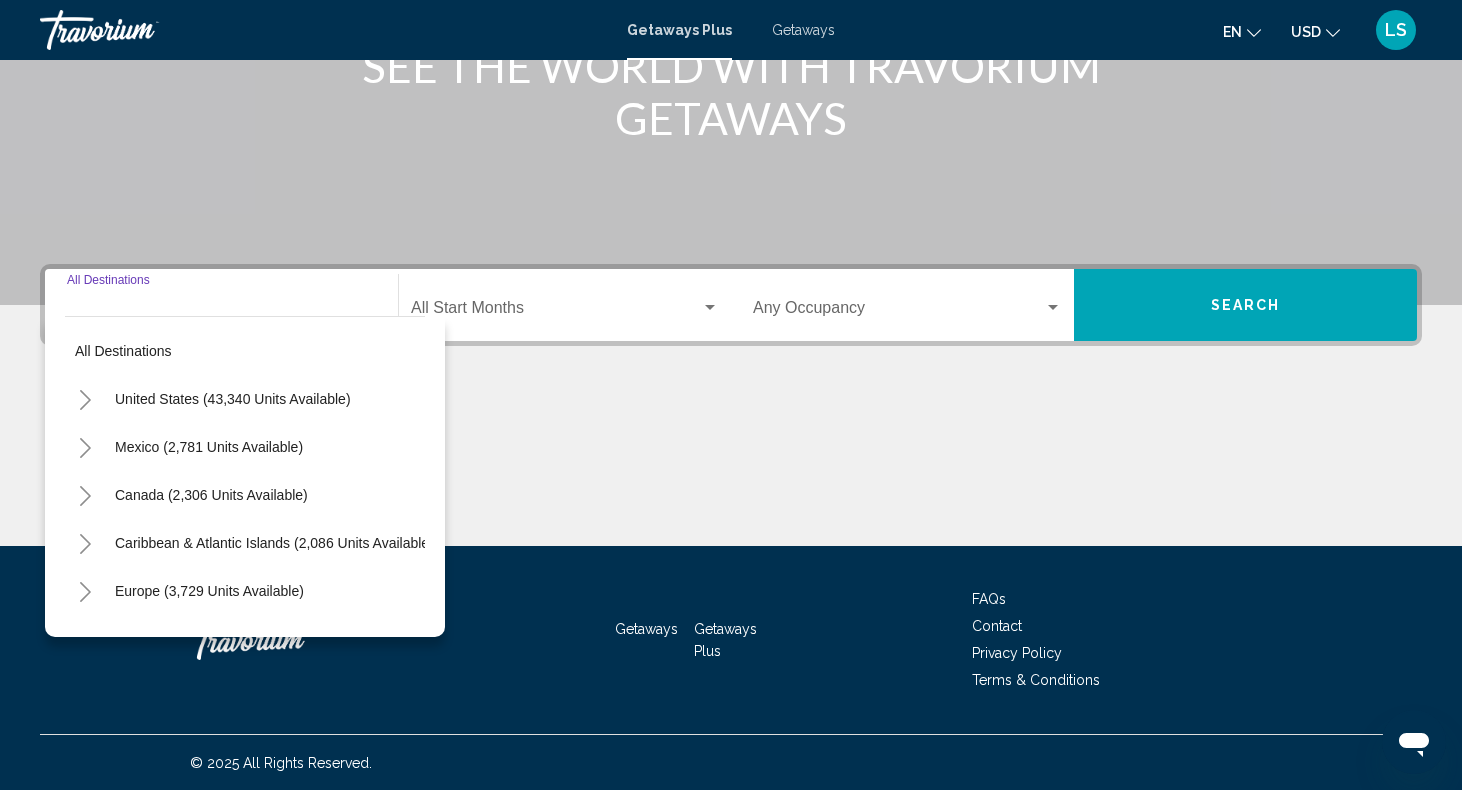 scroll, scrollTop: 296, scrollLeft: 0, axis: vertical 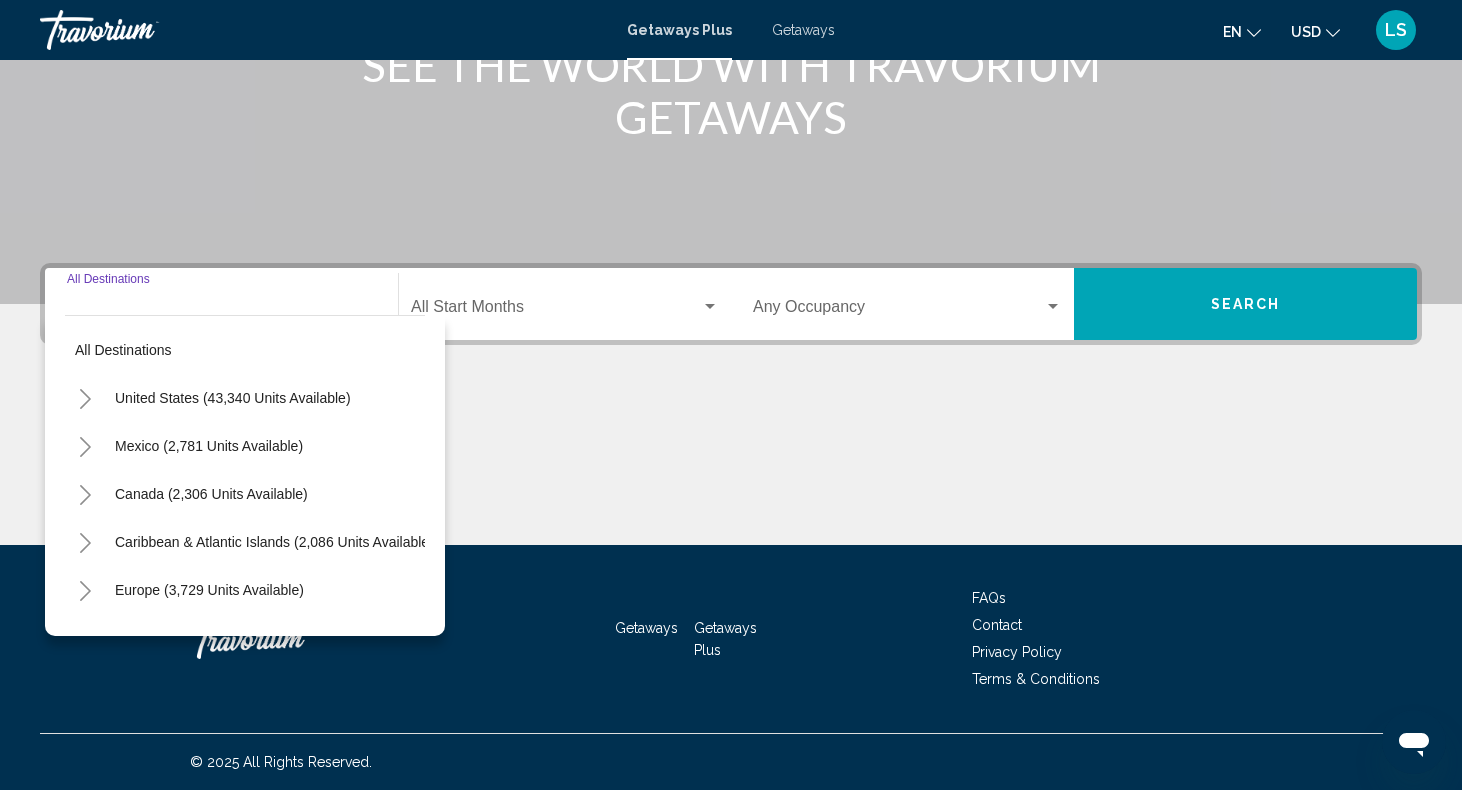 click 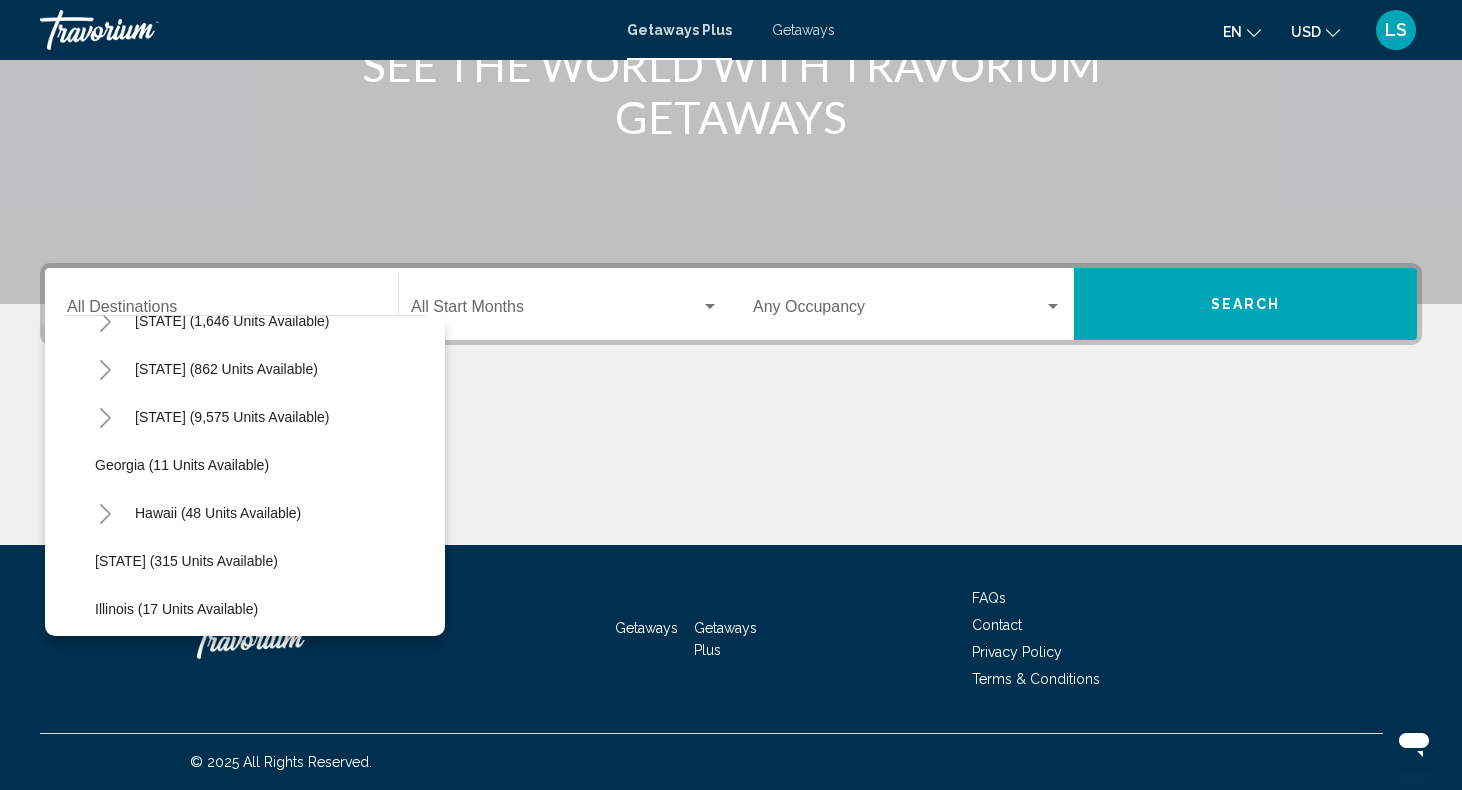 scroll, scrollTop: 219, scrollLeft: 0, axis: vertical 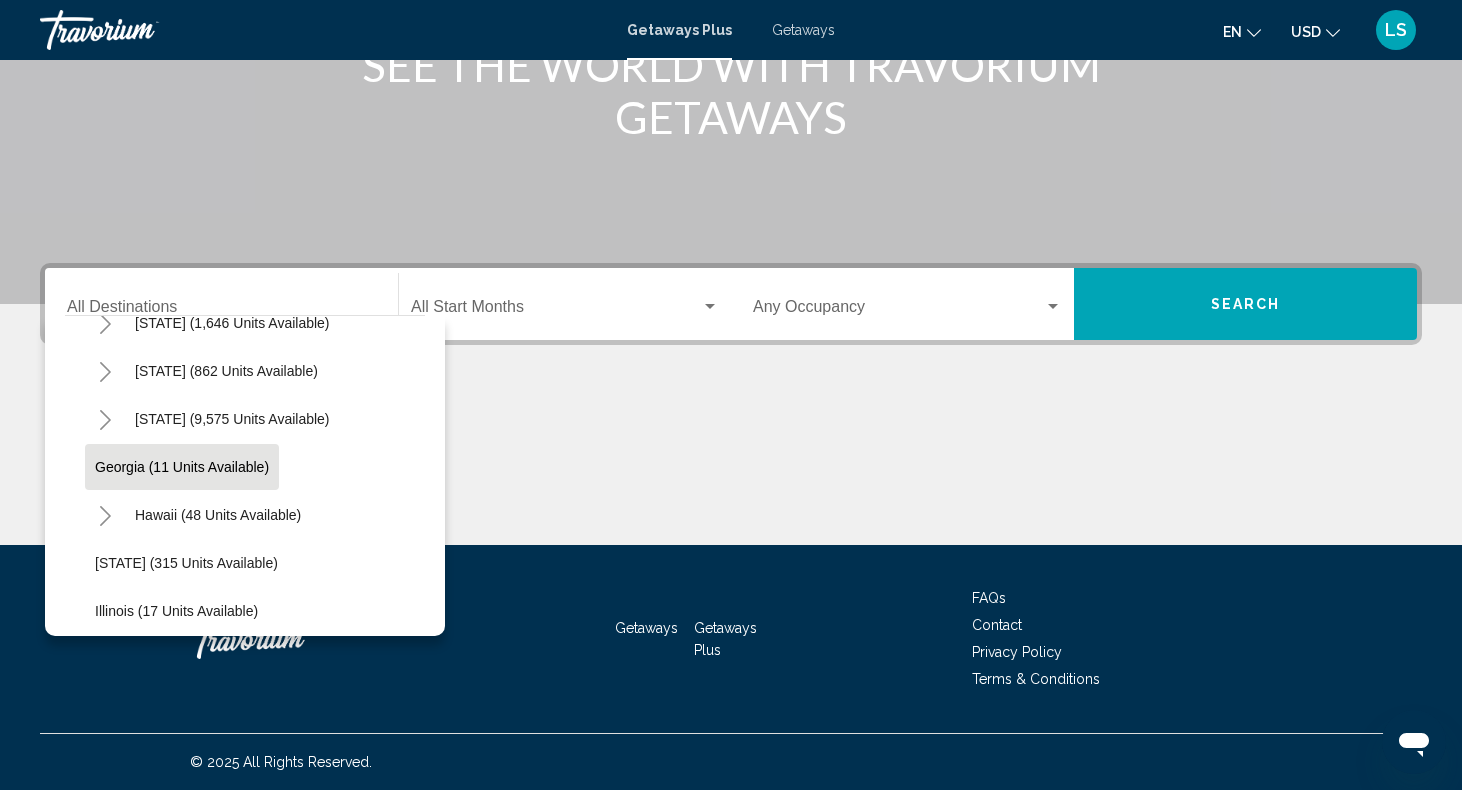 click on "Georgia (11 units available)" 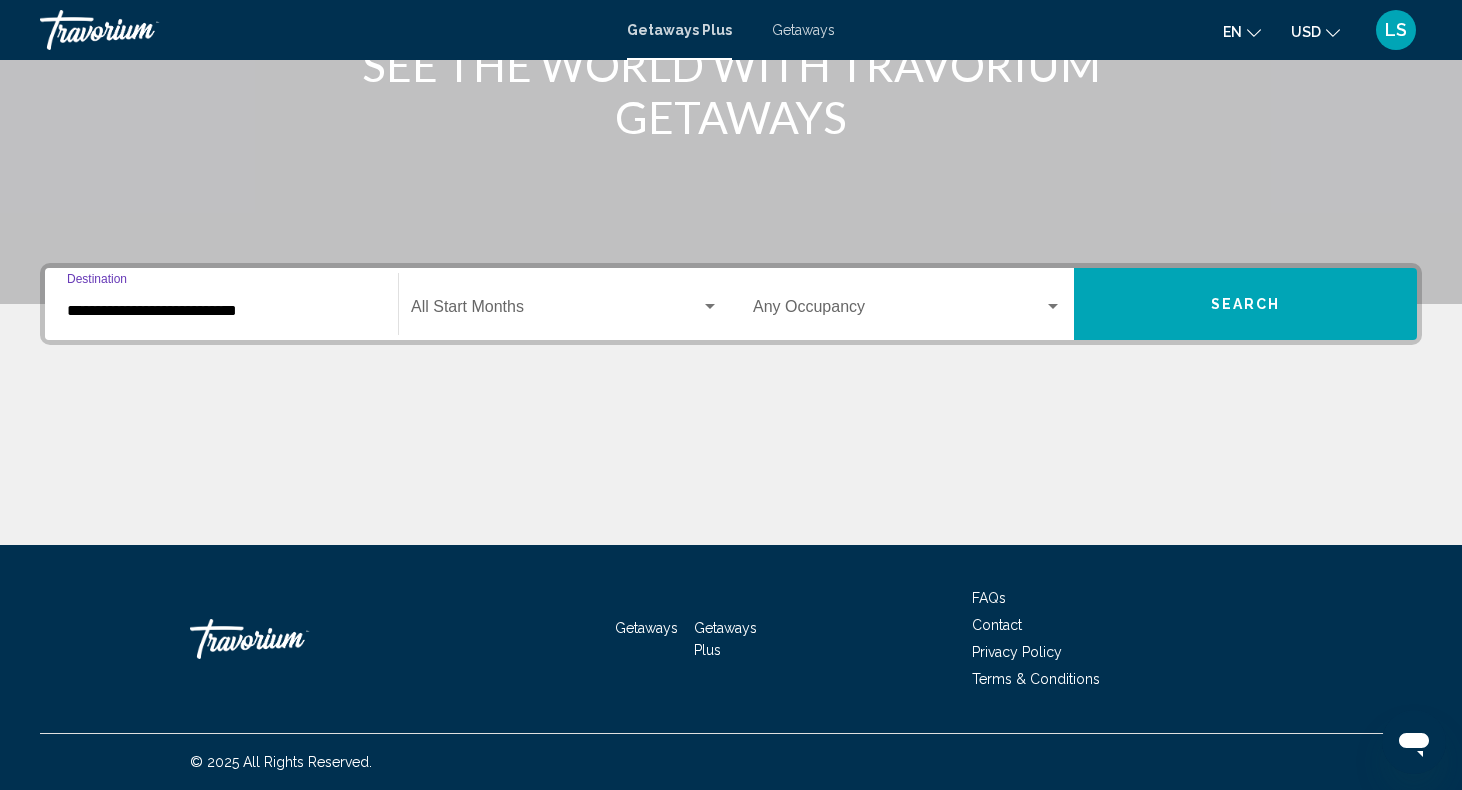 click at bounding box center (556, 311) 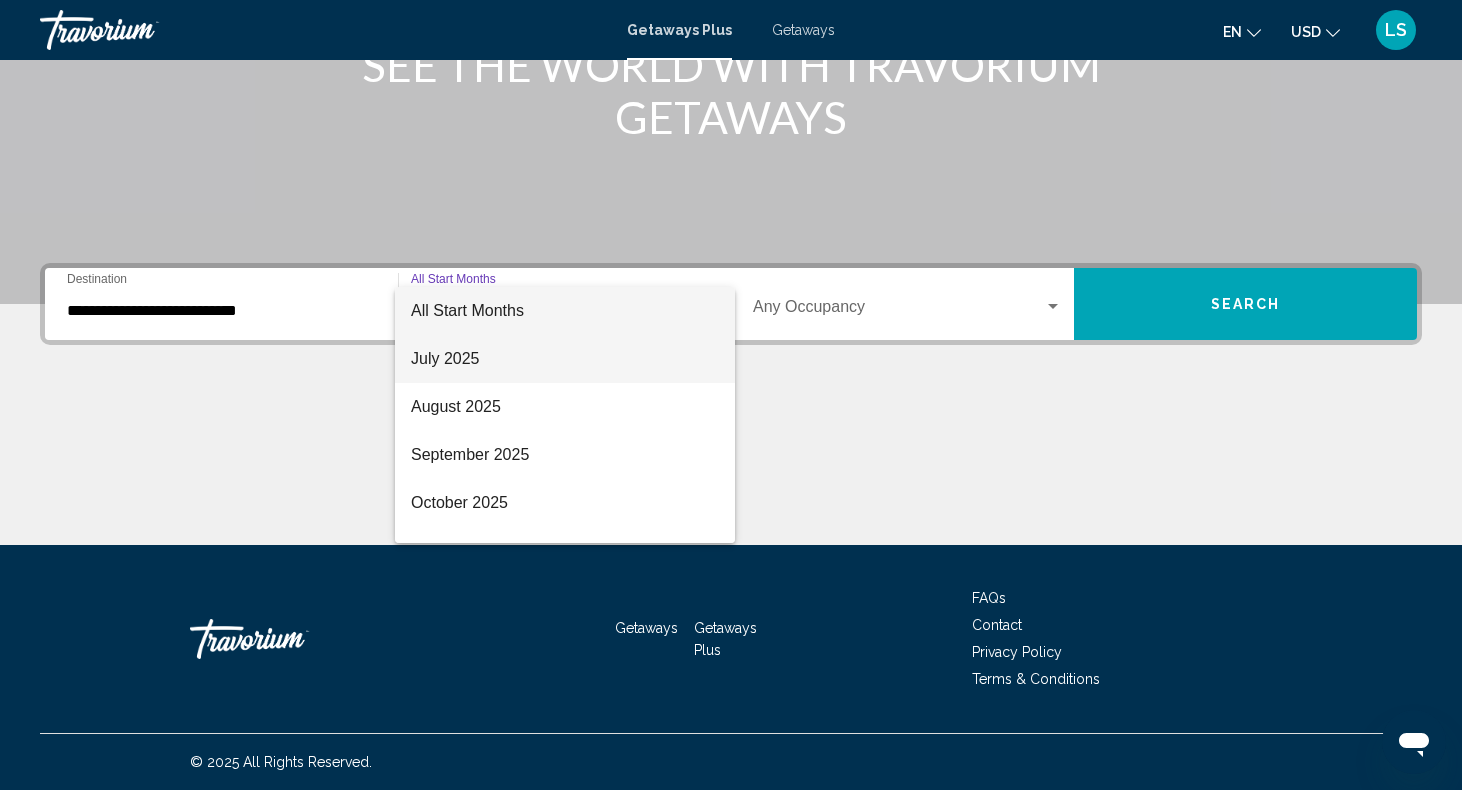 click on "July 2025" at bounding box center [565, 359] 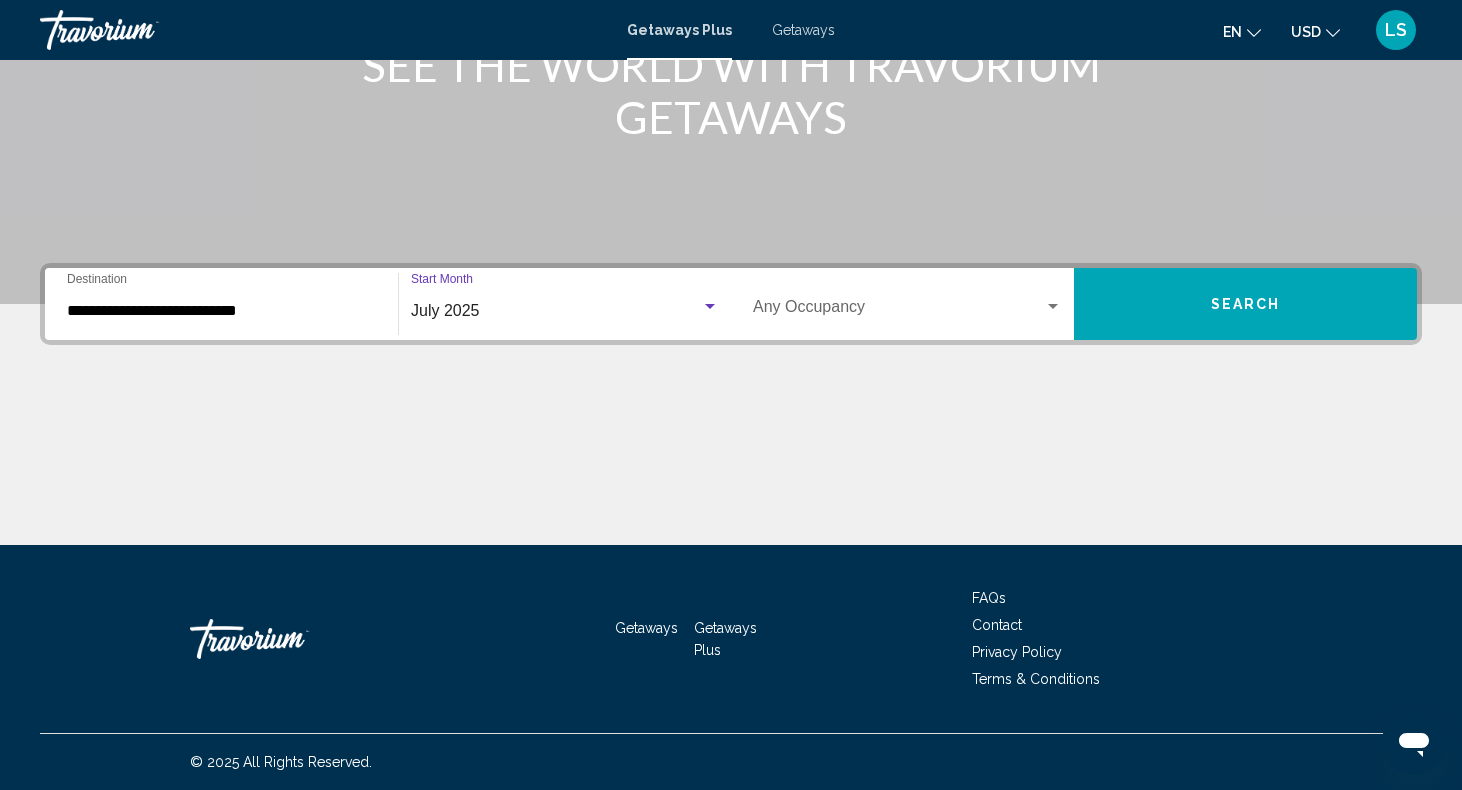 click on "Search" at bounding box center [1245, 304] 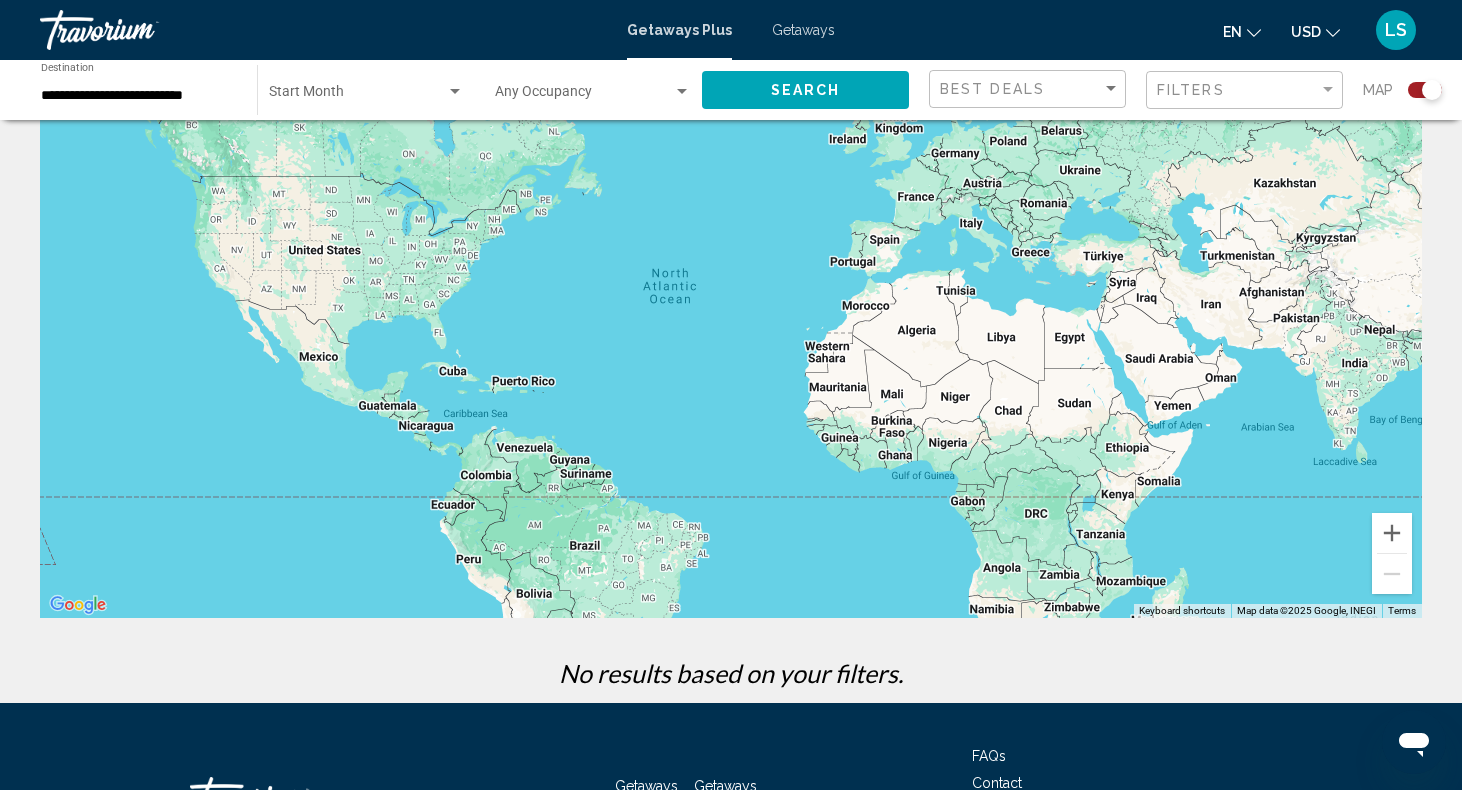 scroll, scrollTop: 0, scrollLeft: 0, axis: both 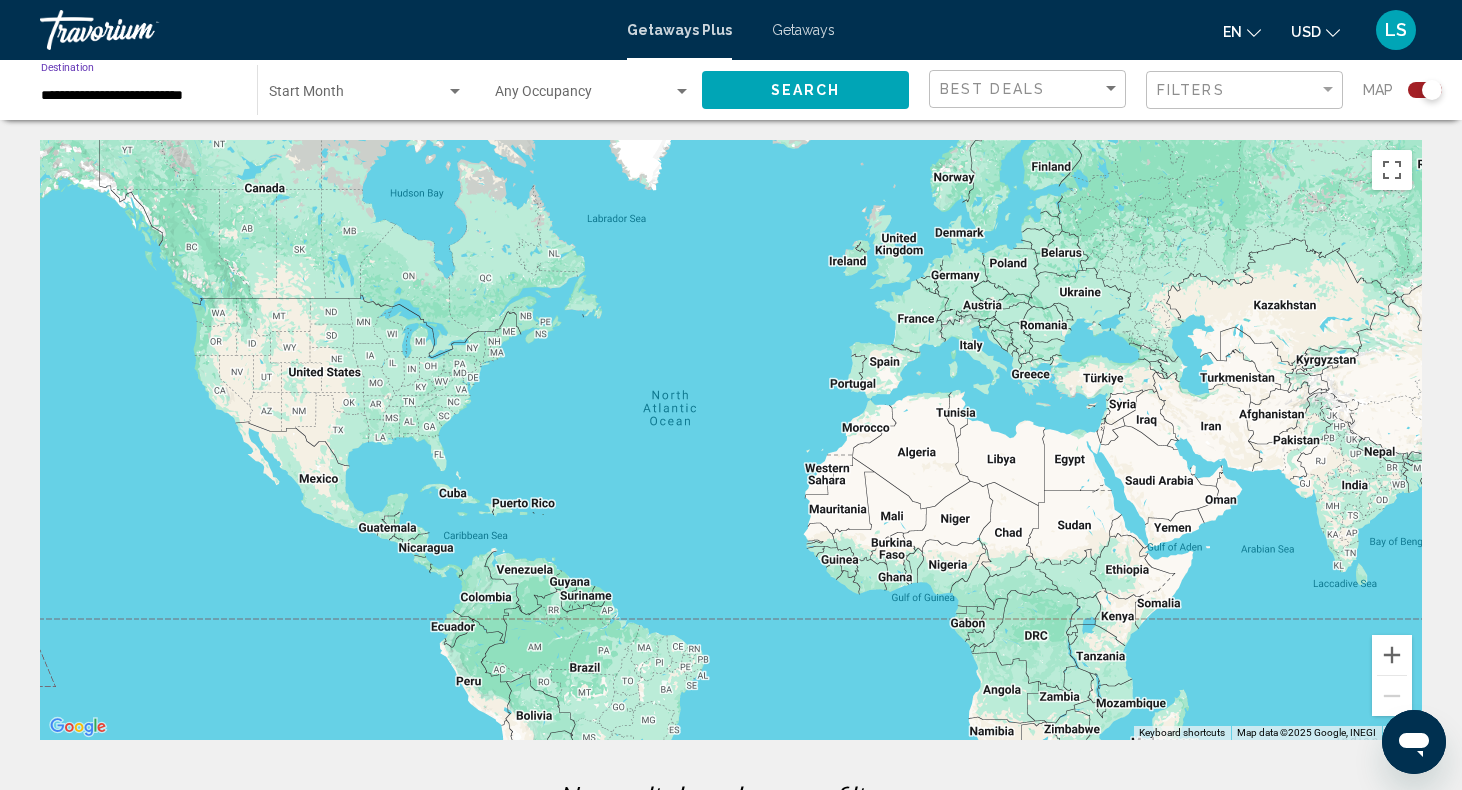 click on "**********" at bounding box center [139, 96] 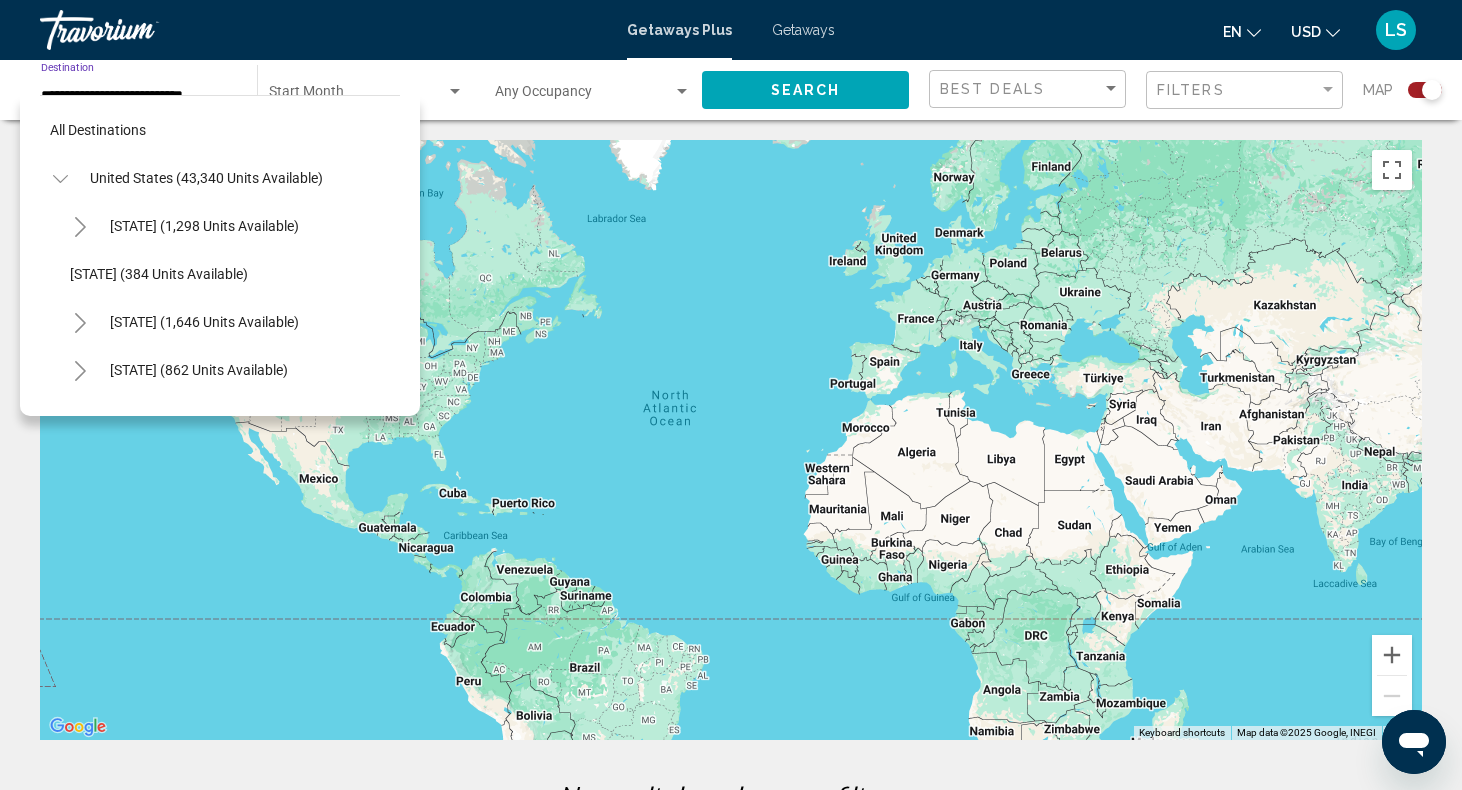 scroll, scrollTop: 215, scrollLeft: 0, axis: vertical 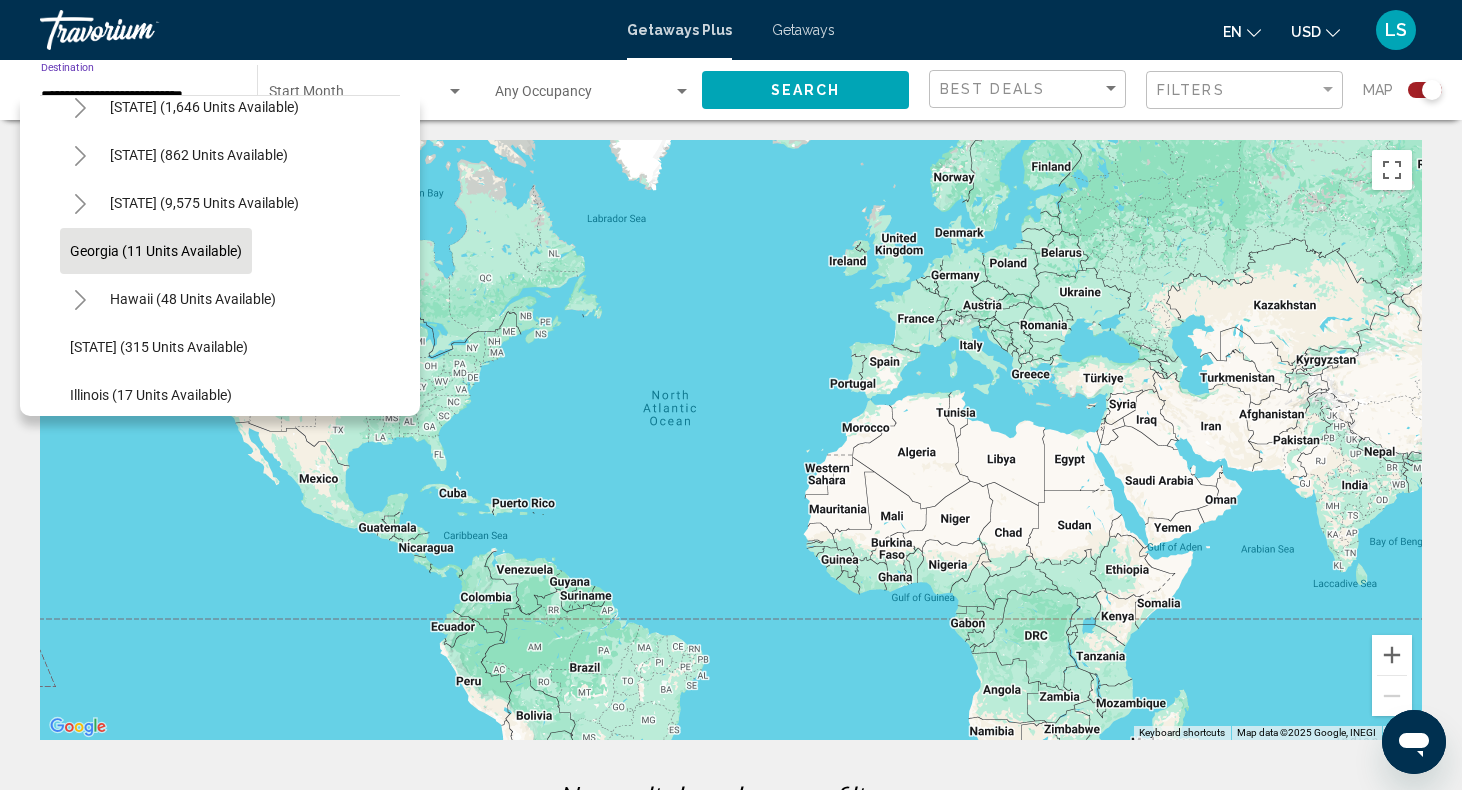 click 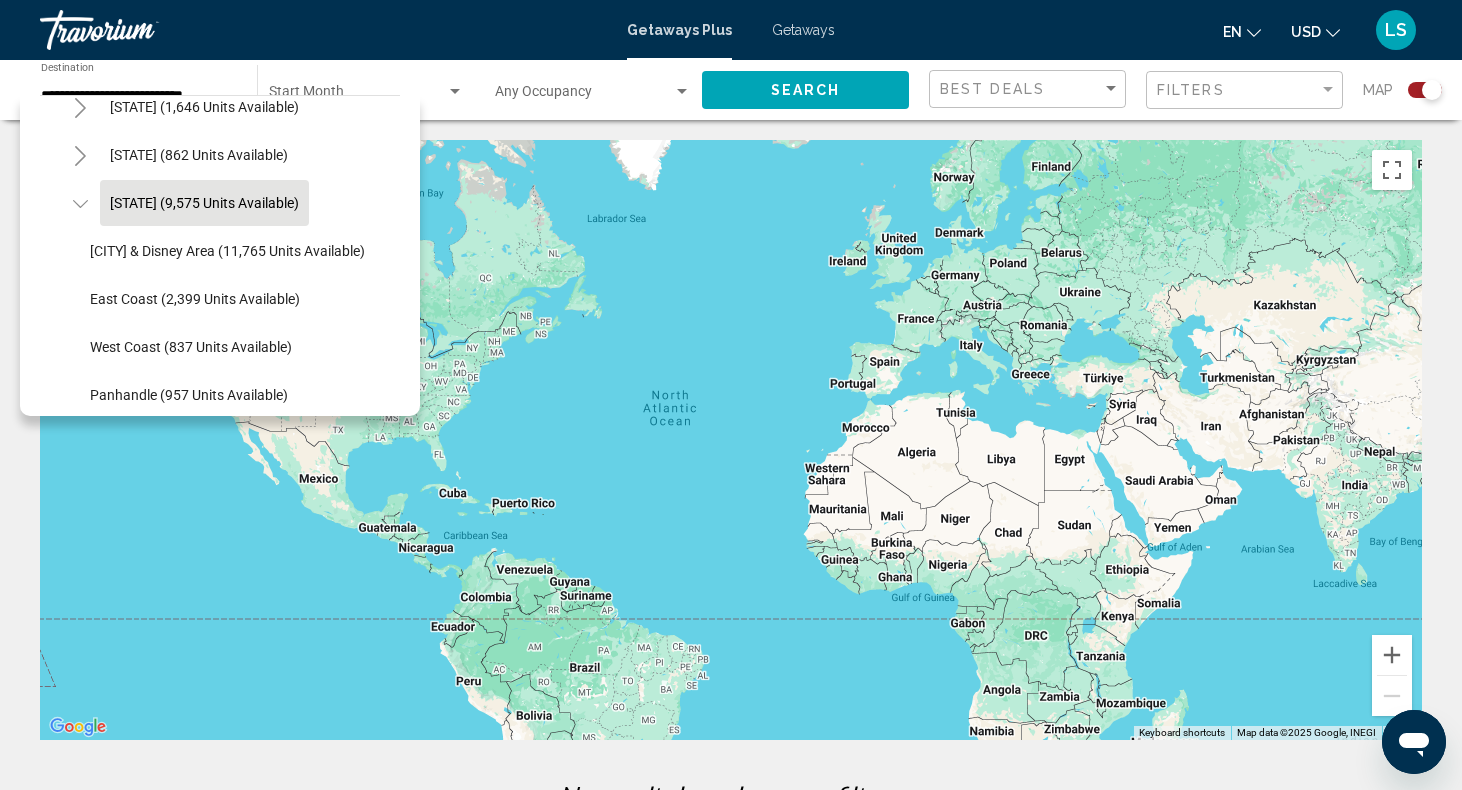 click on "[STATE] (9,575 units available)" 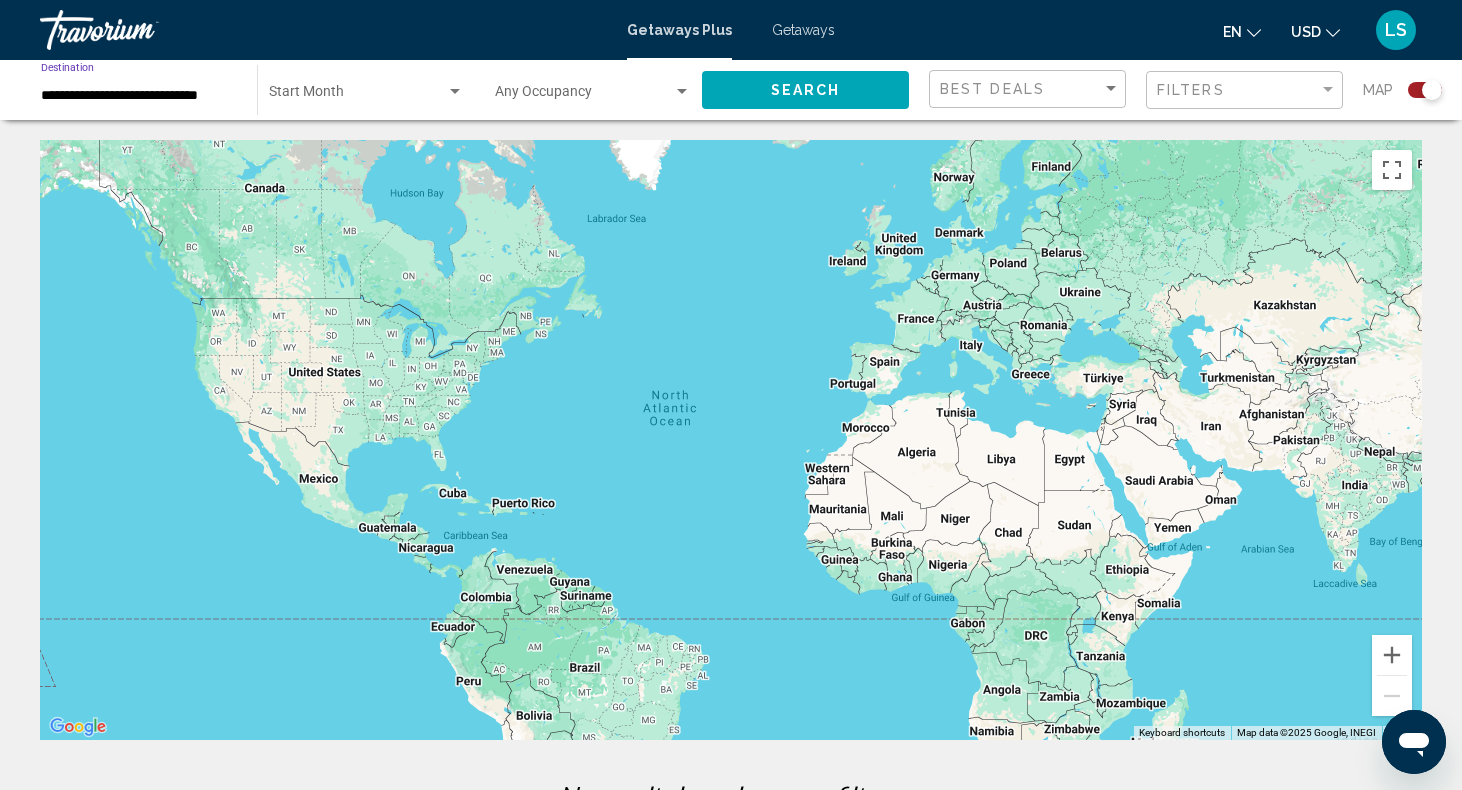 click at bounding box center (584, 96) 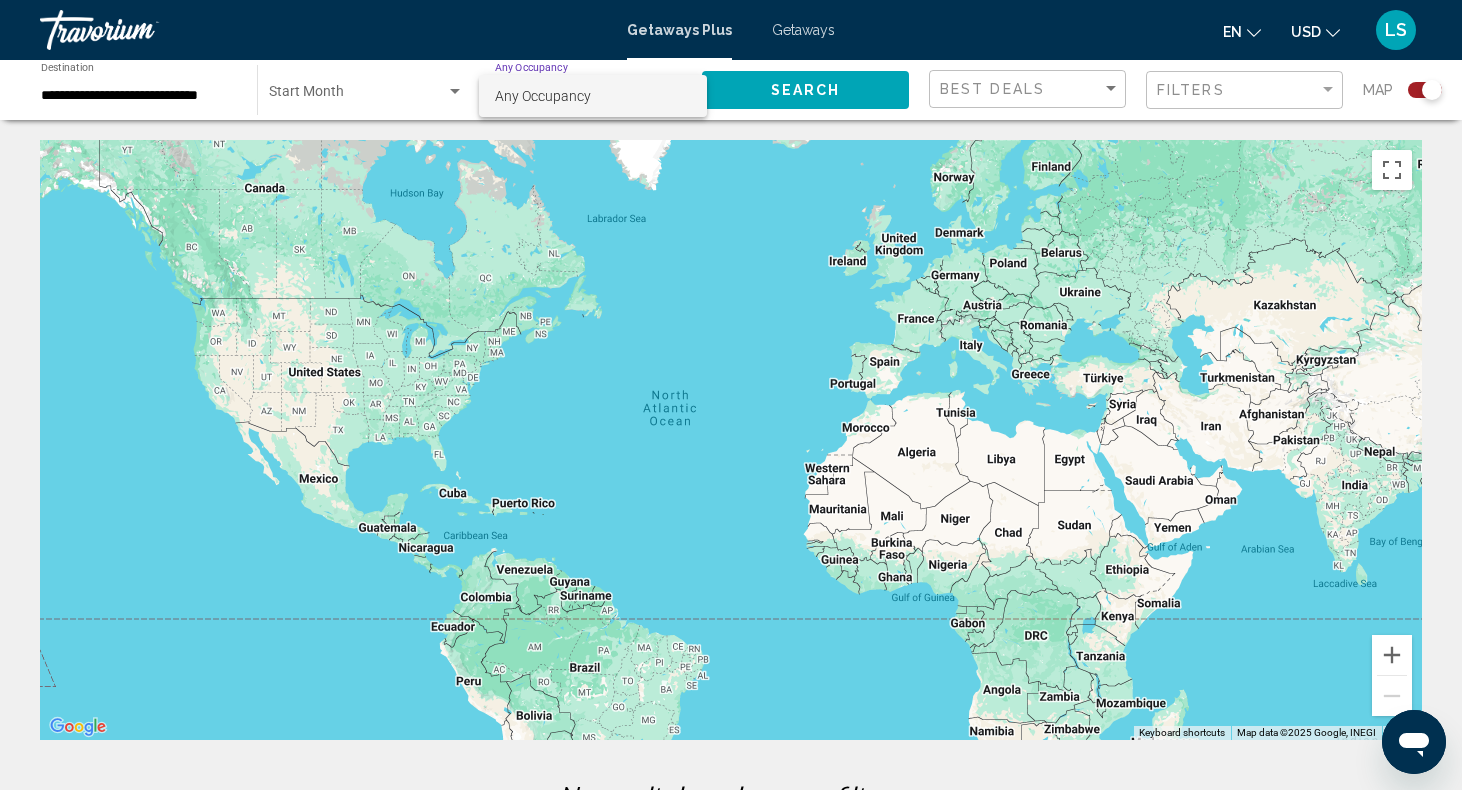 click at bounding box center [731, 395] 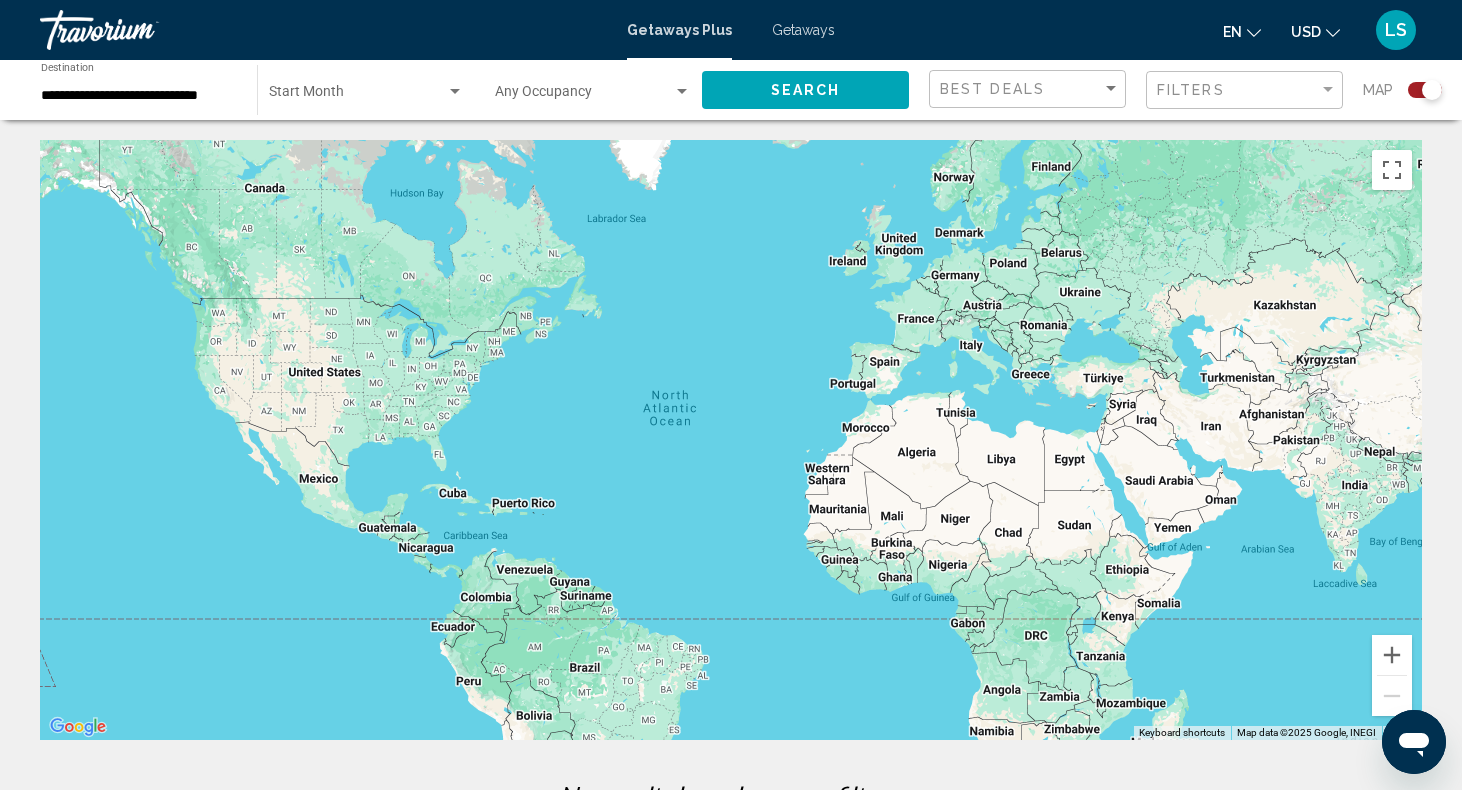 click at bounding box center [455, 91] 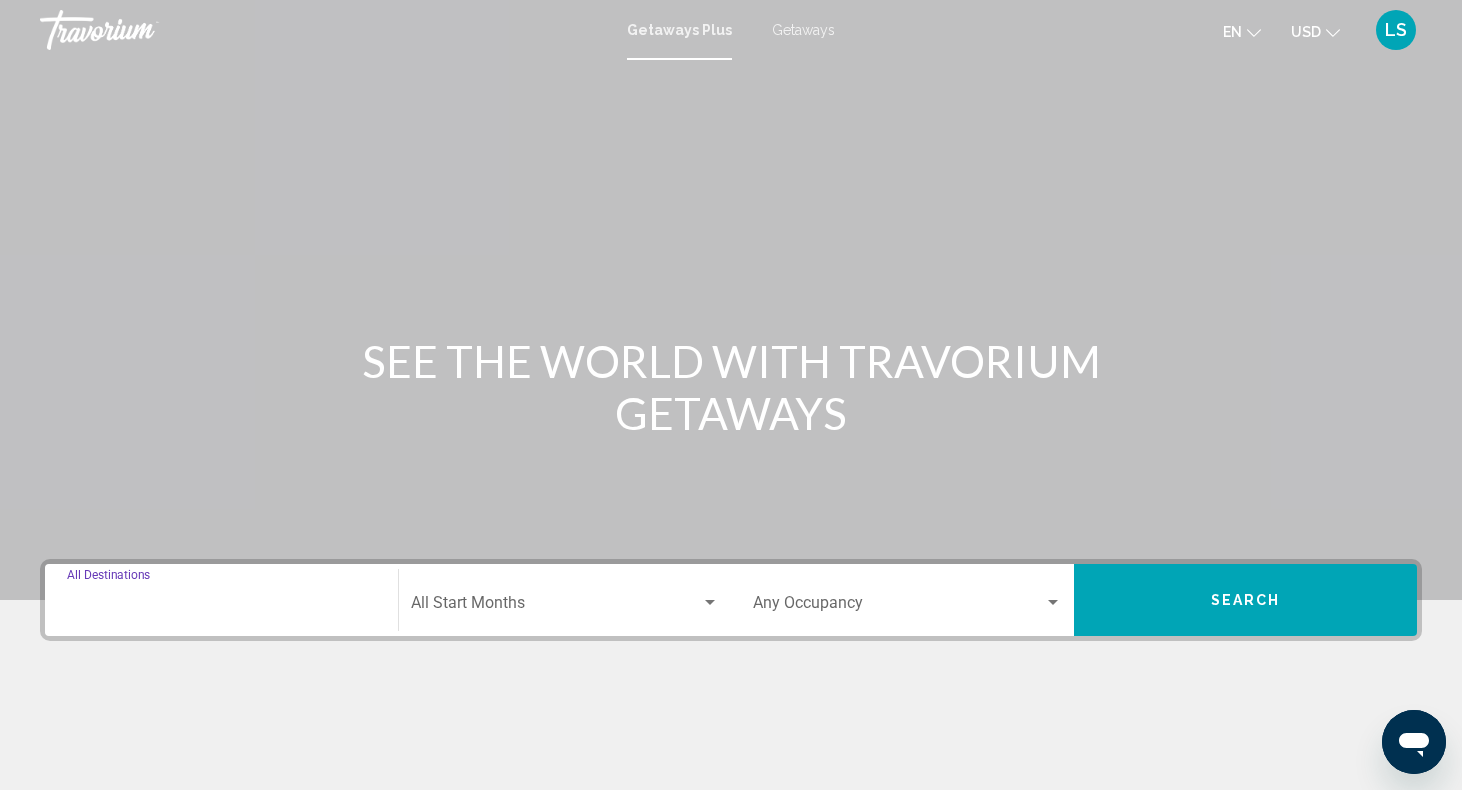 click on "Destination All Destinations" at bounding box center [221, 607] 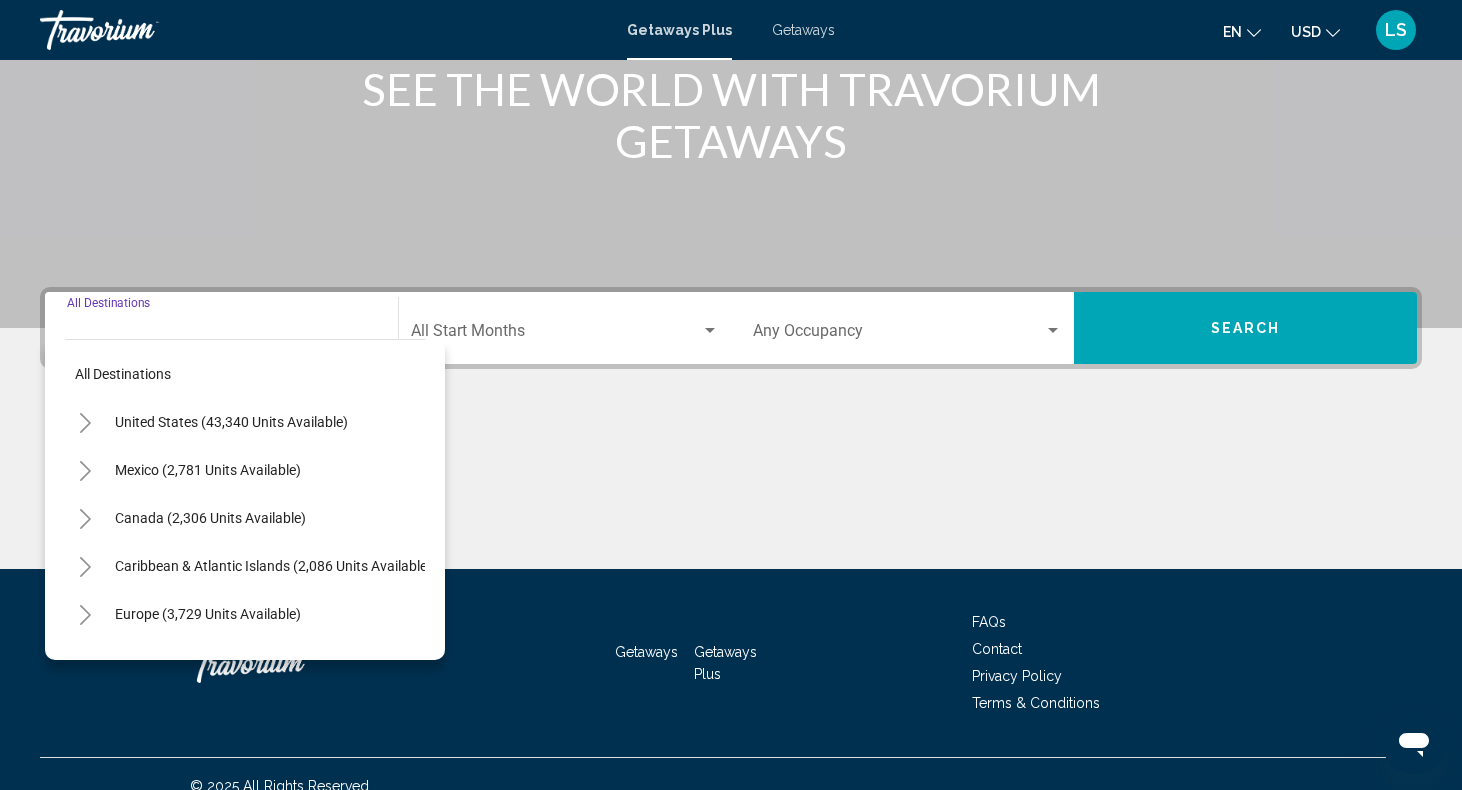 scroll, scrollTop: 296, scrollLeft: 0, axis: vertical 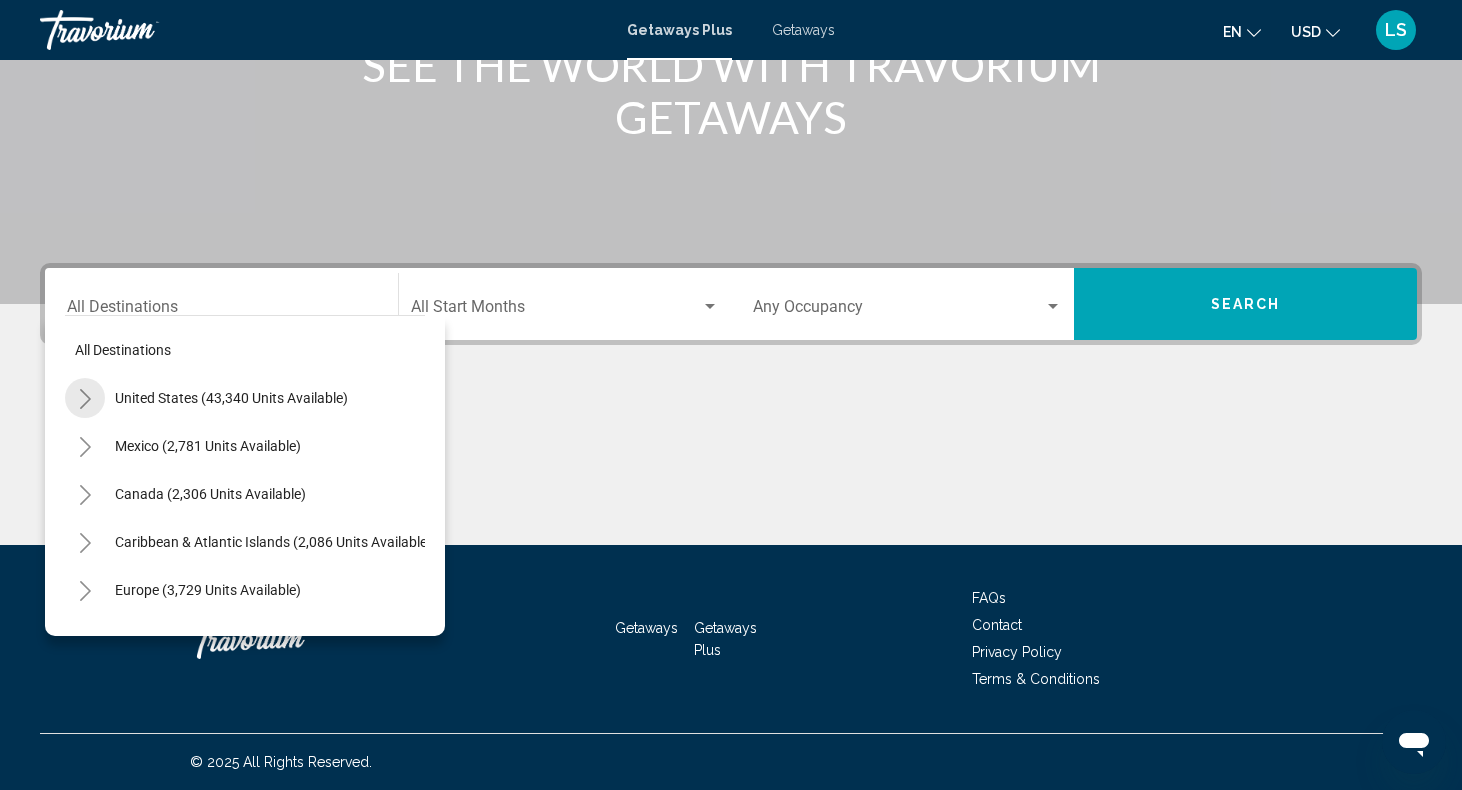 click 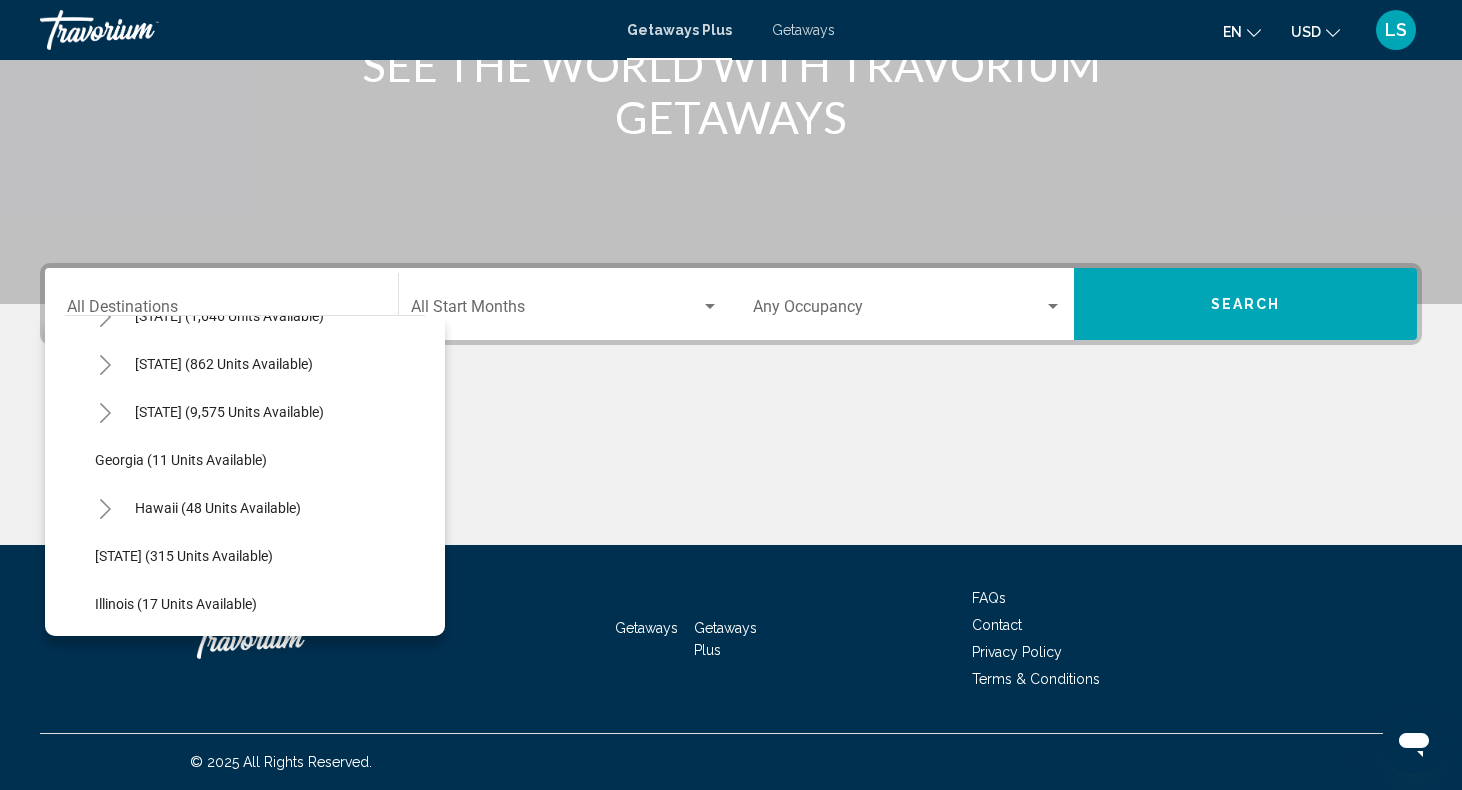 scroll, scrollTop: 224, scrollLeft: 0, axis: vertical 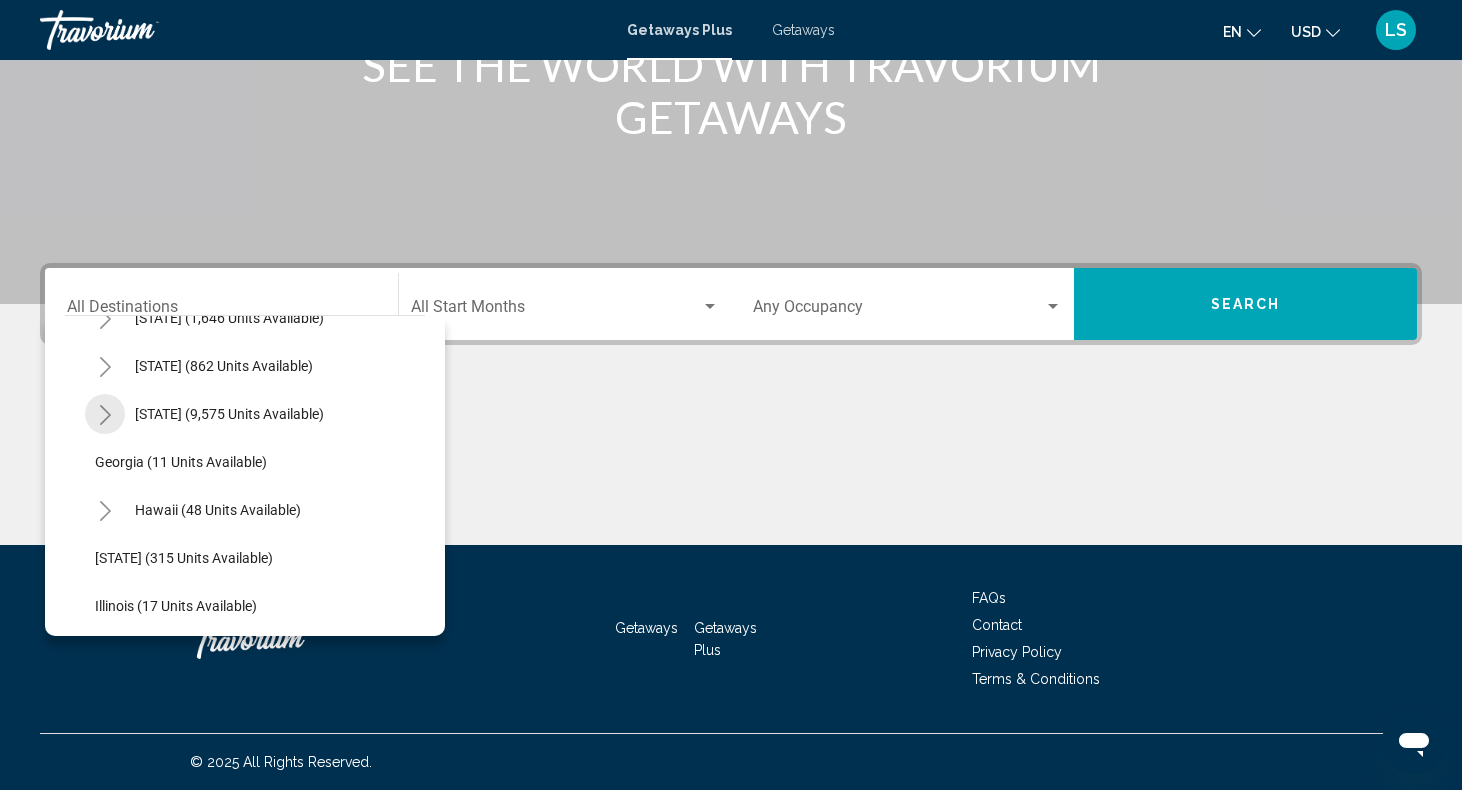 click 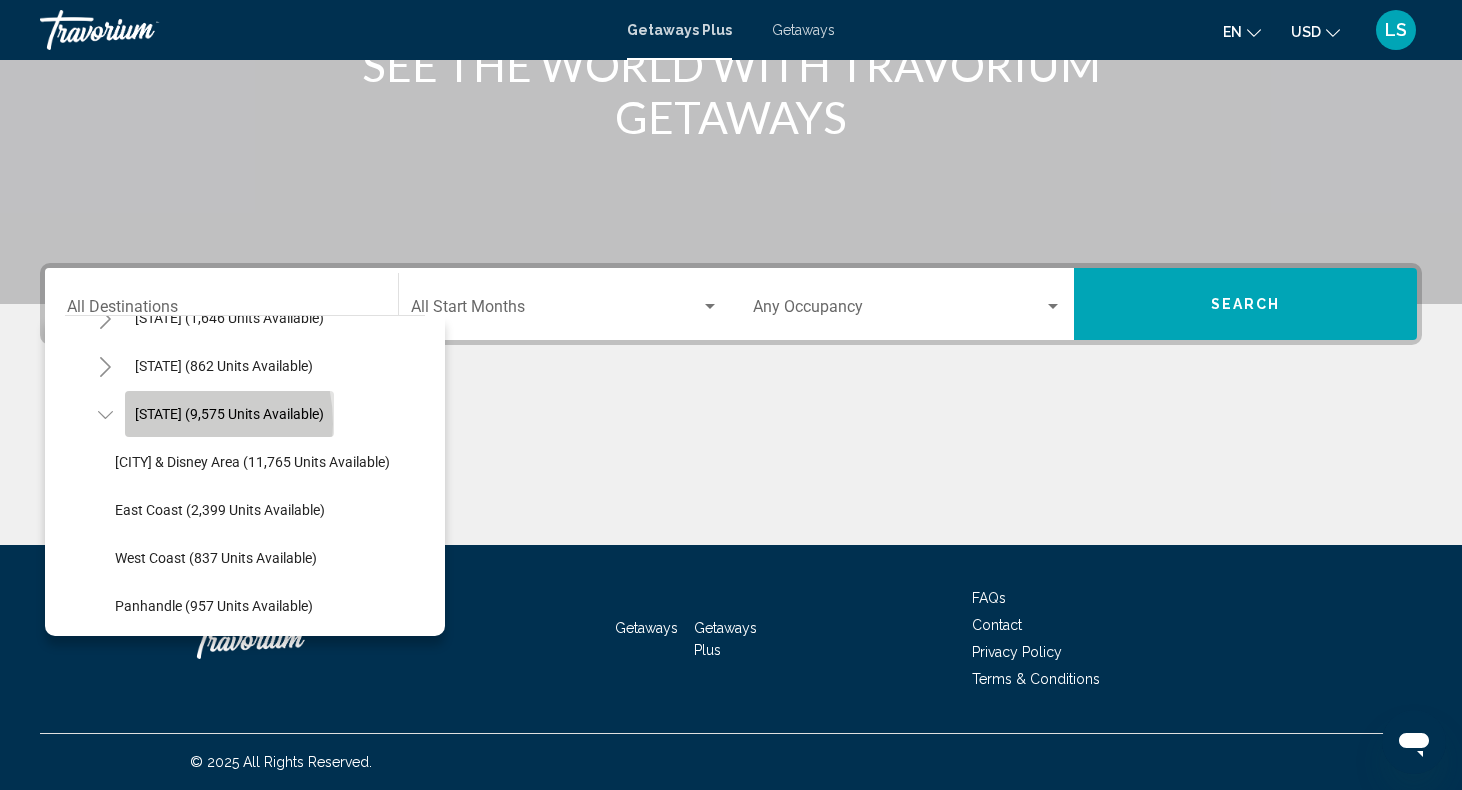 click on "[STATE] (9,575 units available)" 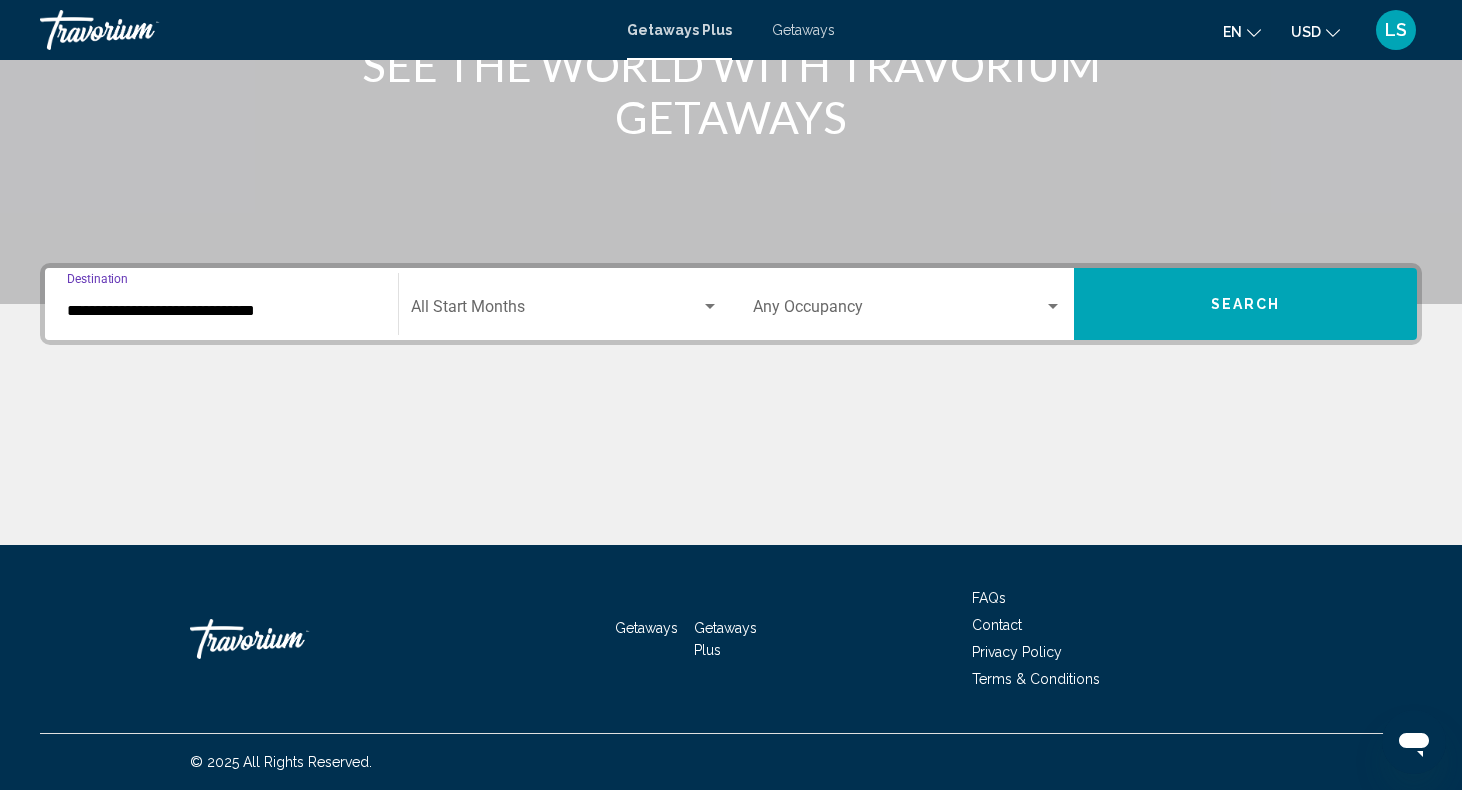 click at bounding box center (556, 311) 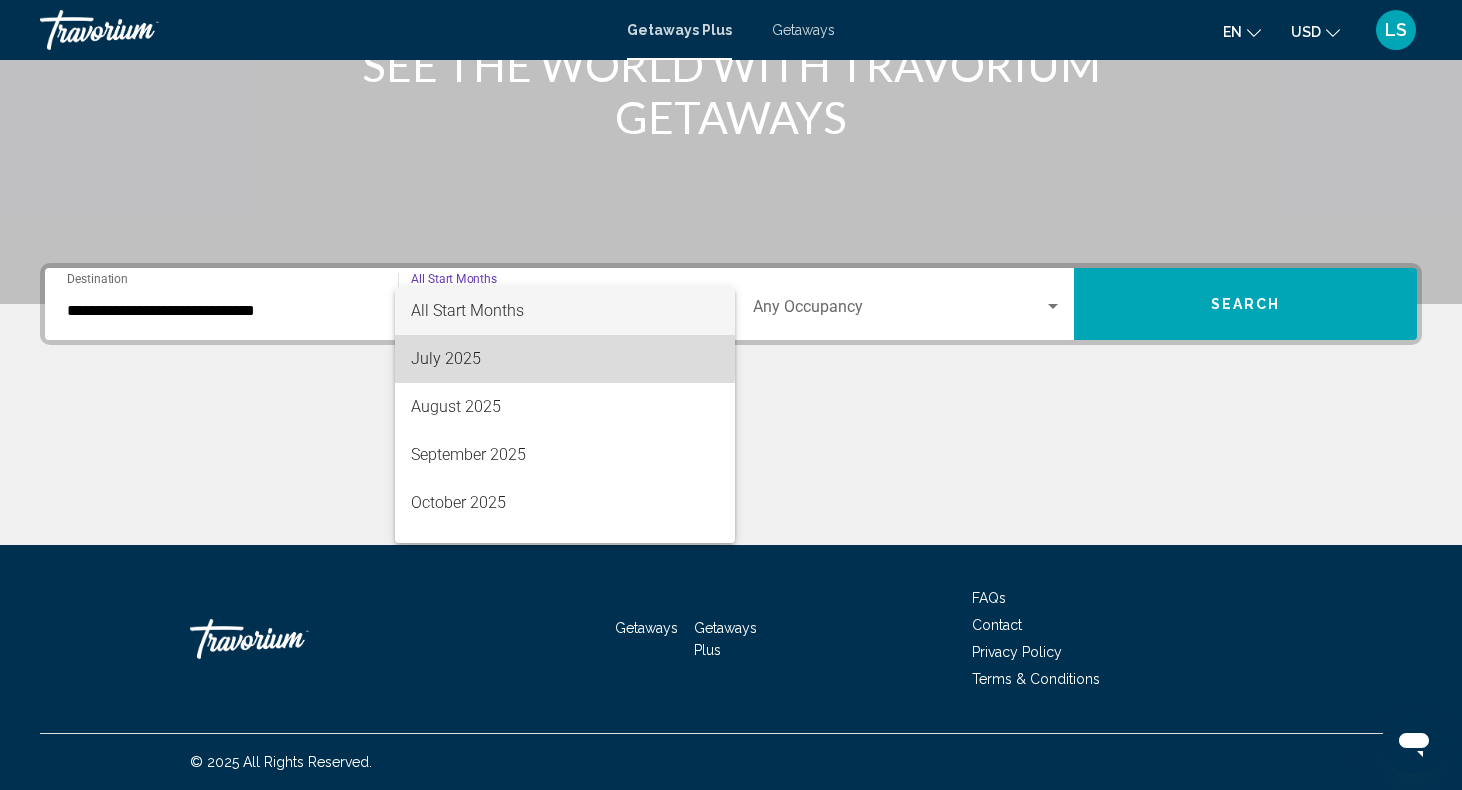 click on "July 2025" at bounding box center (565, 359) 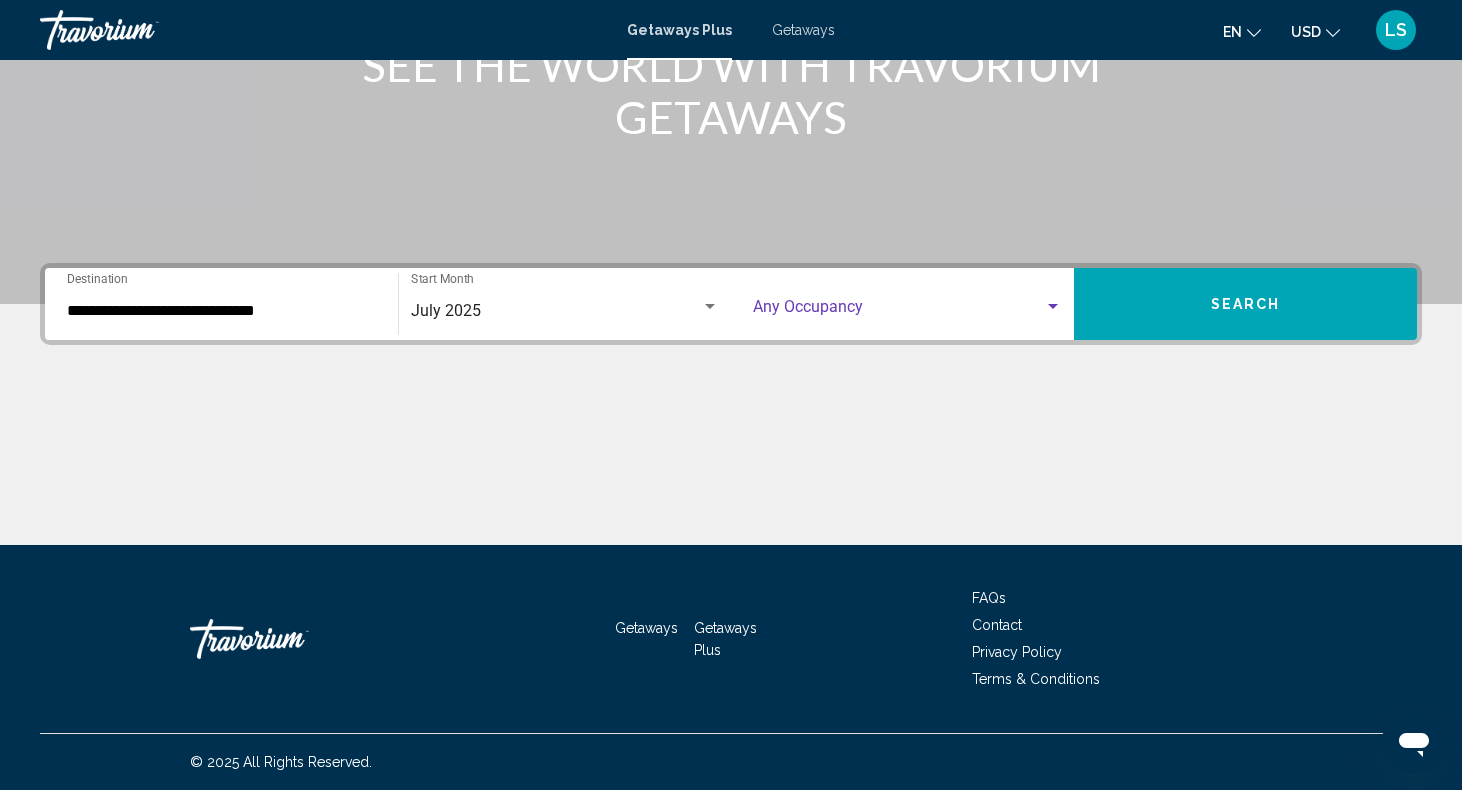 click at bounding box center [898, 311] 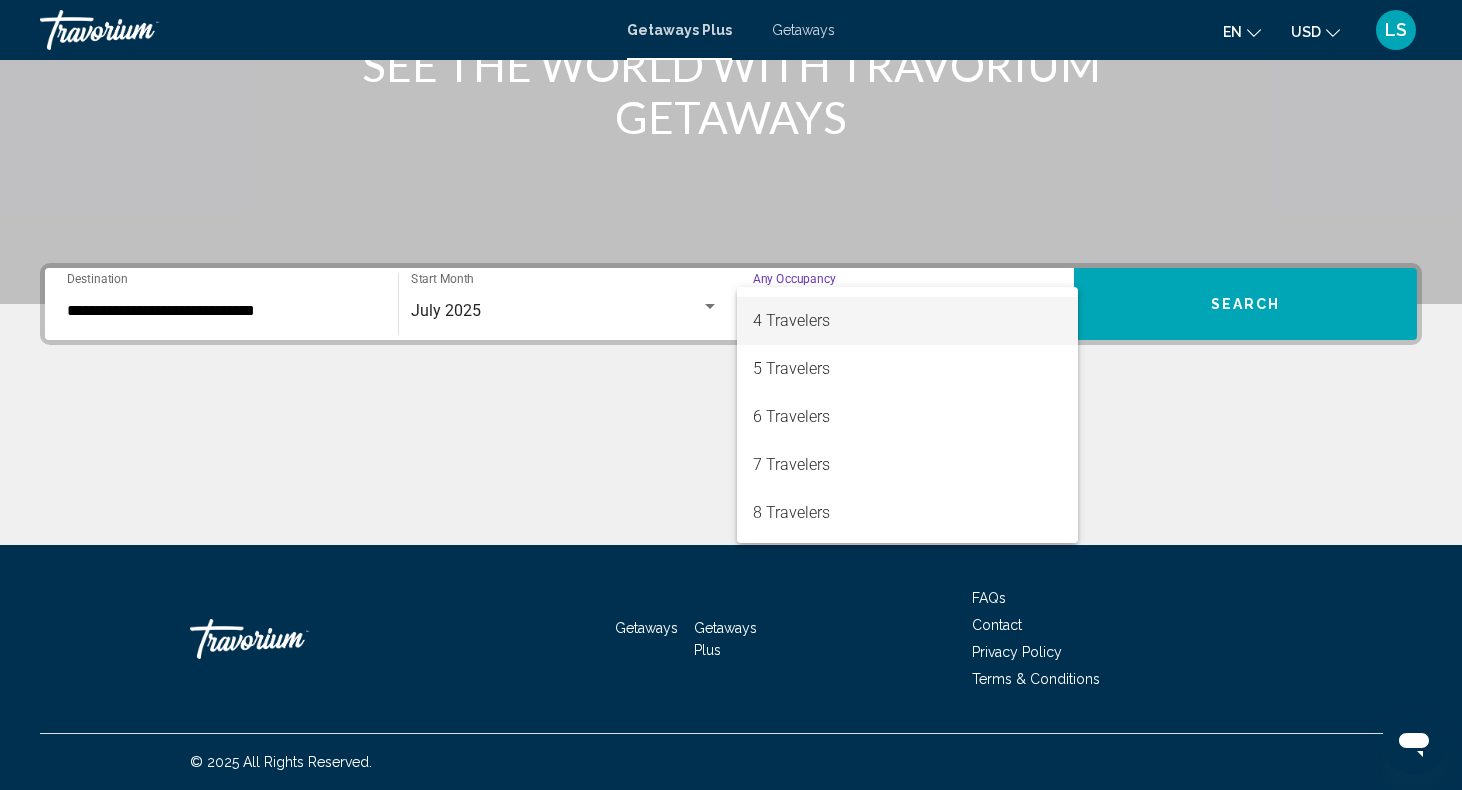 scroll, scrollTop: 135, scrollLeft: 0, axis: vertical 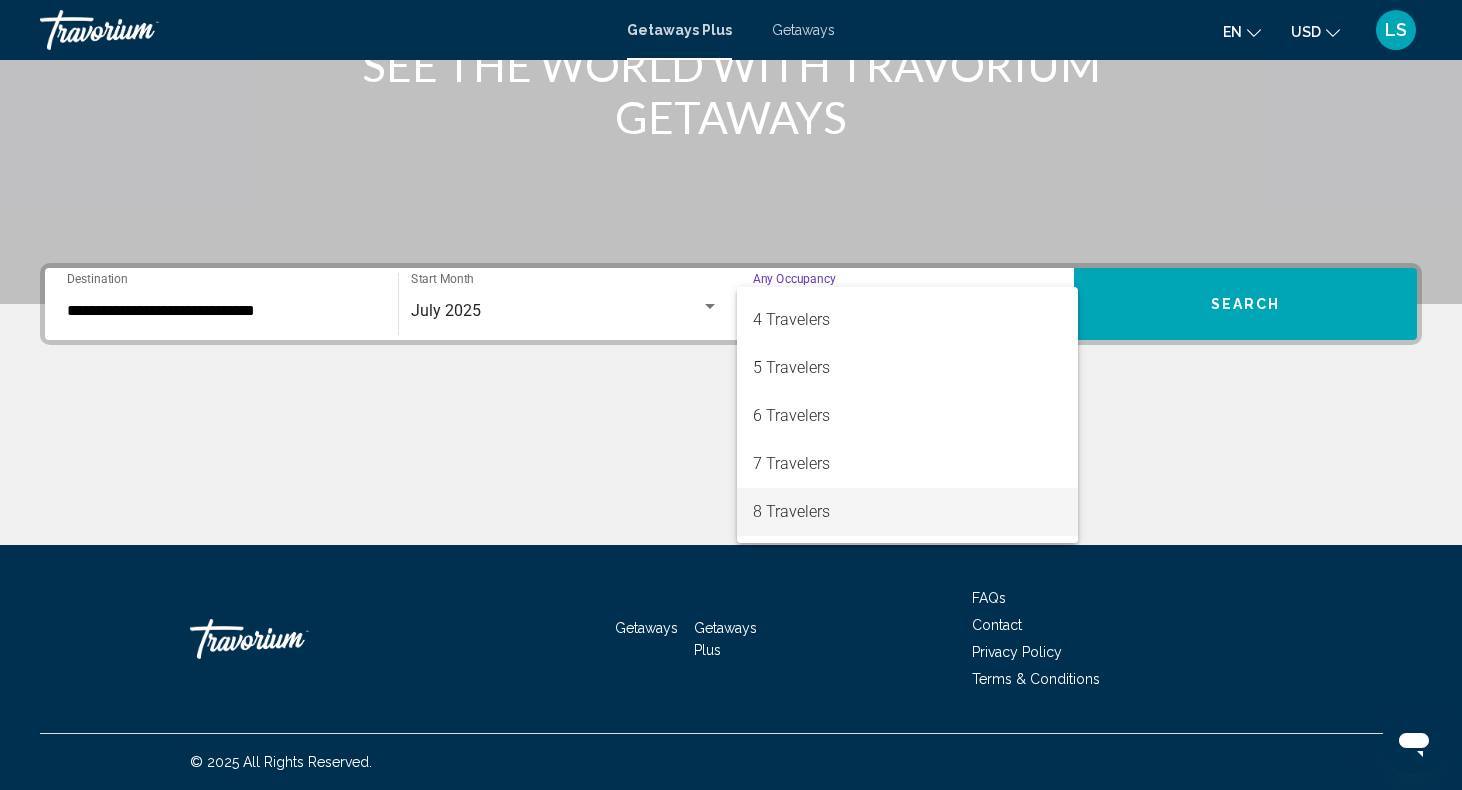 click on "8 Travelers" at bounding box center (907, 512) 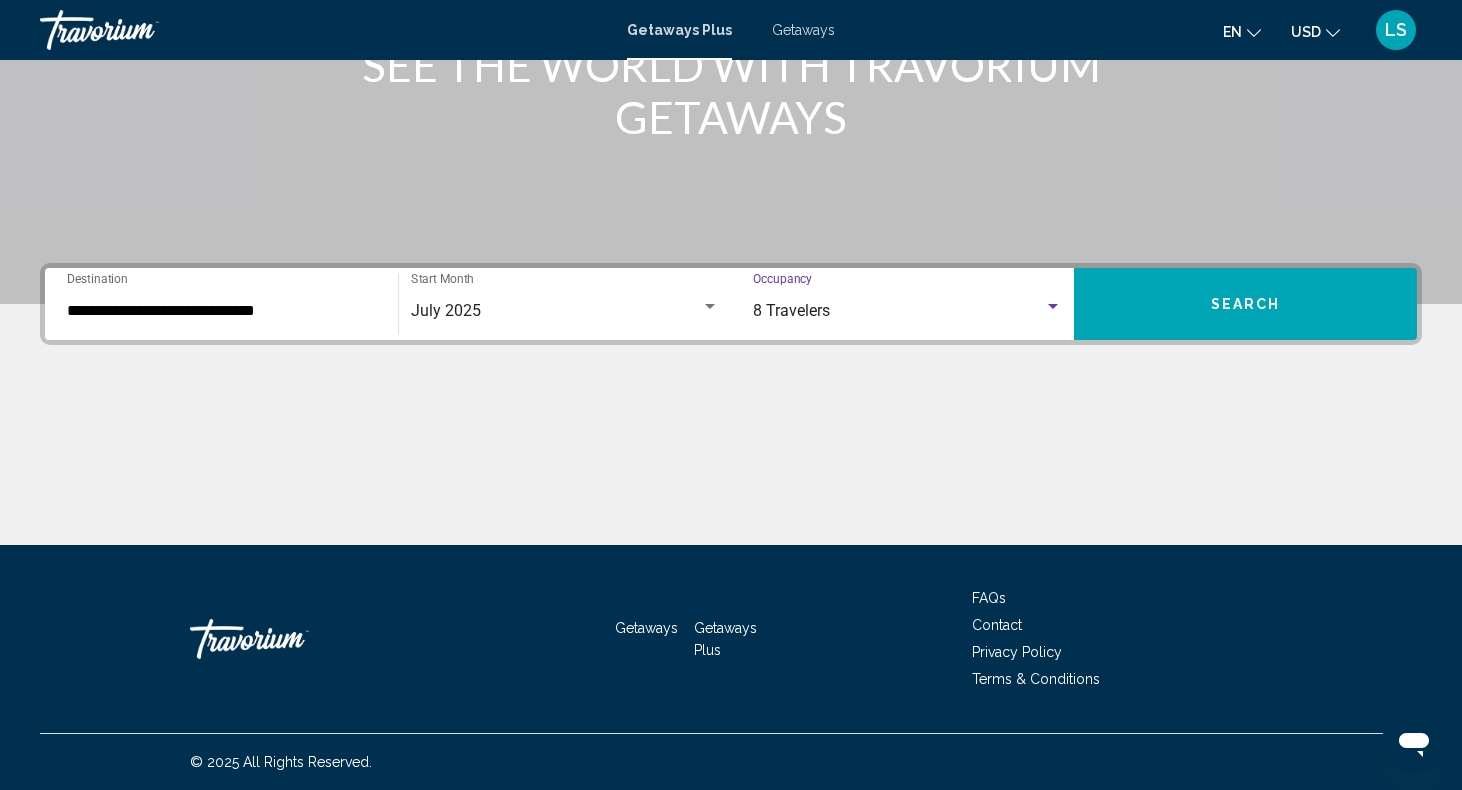 click on "Search" at bounding box center (1245, 304) 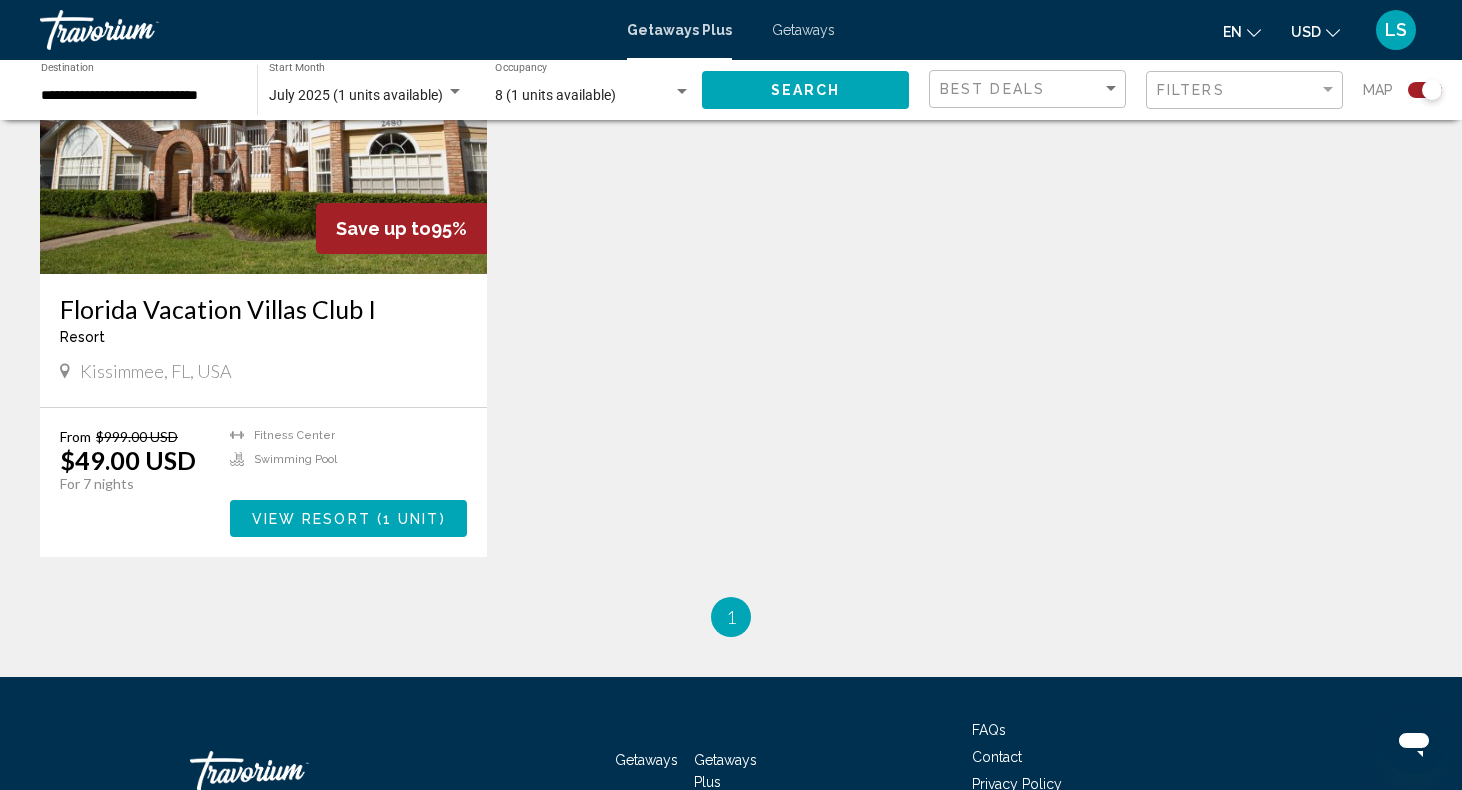 scroll, scrollTop: 885, scrollLeft: 0, axis: vertical 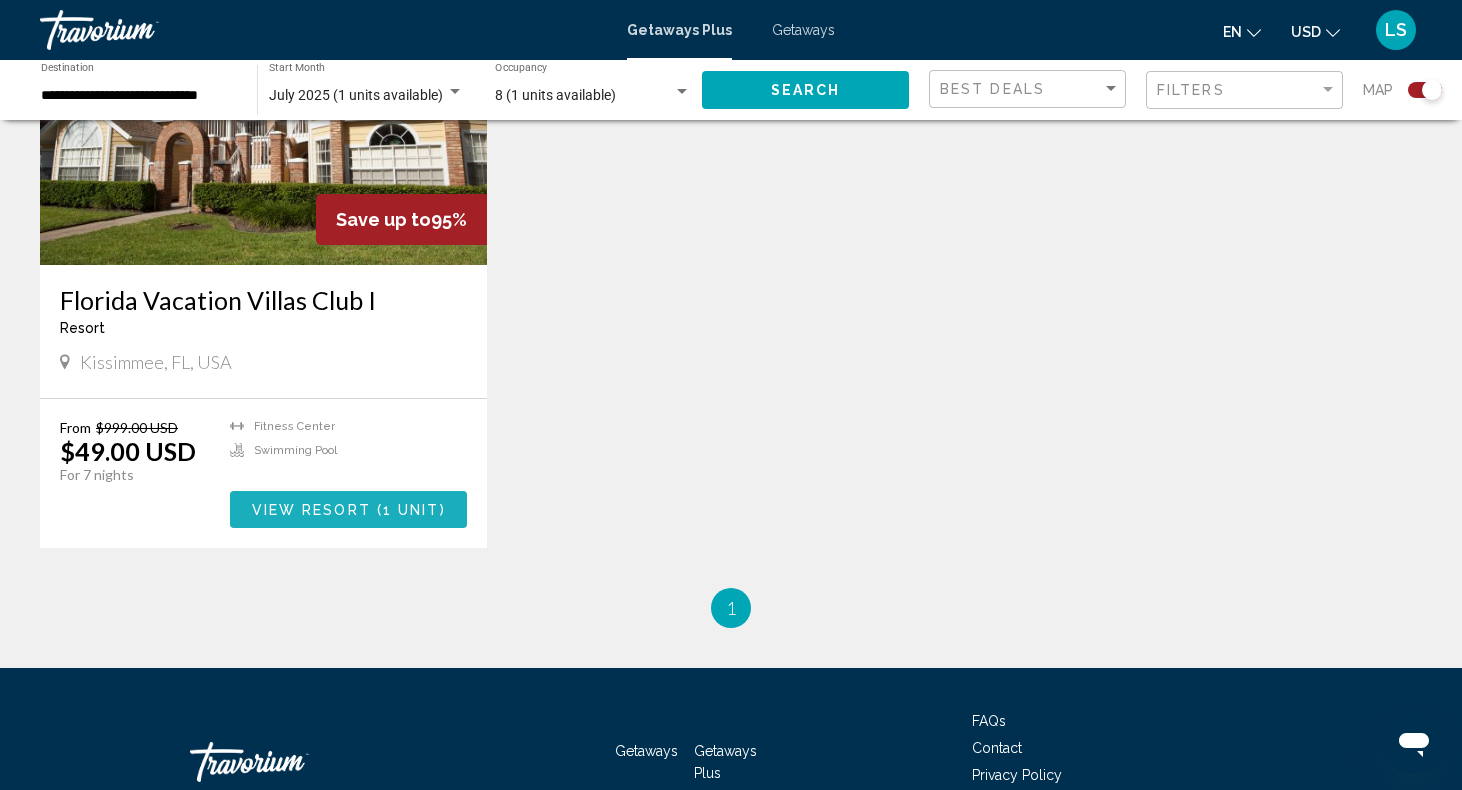 click on "View Resort" at bounding box center (311, 510) 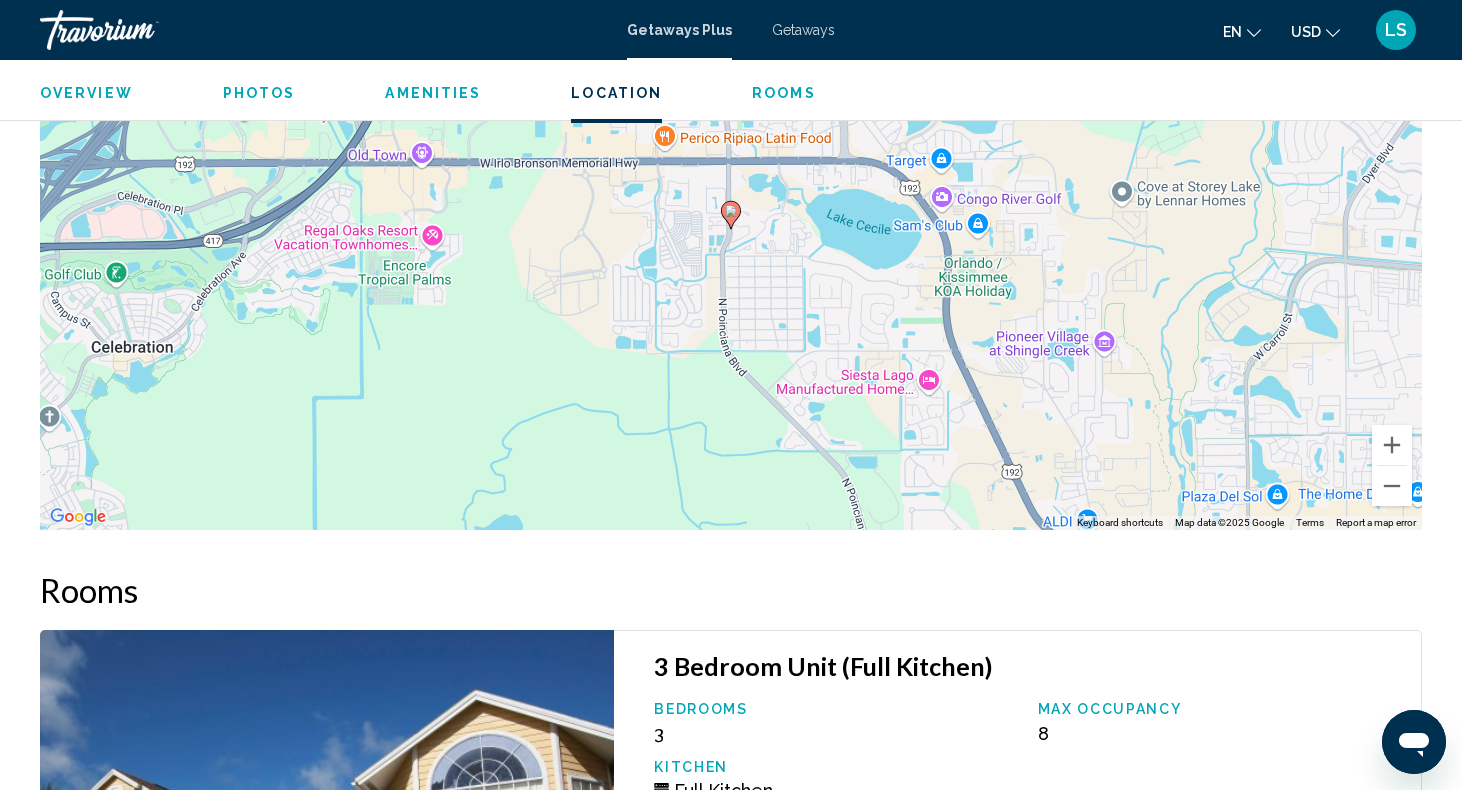 scroll, scrollTop: 3033, scrollLeft: 0, axis: vertical 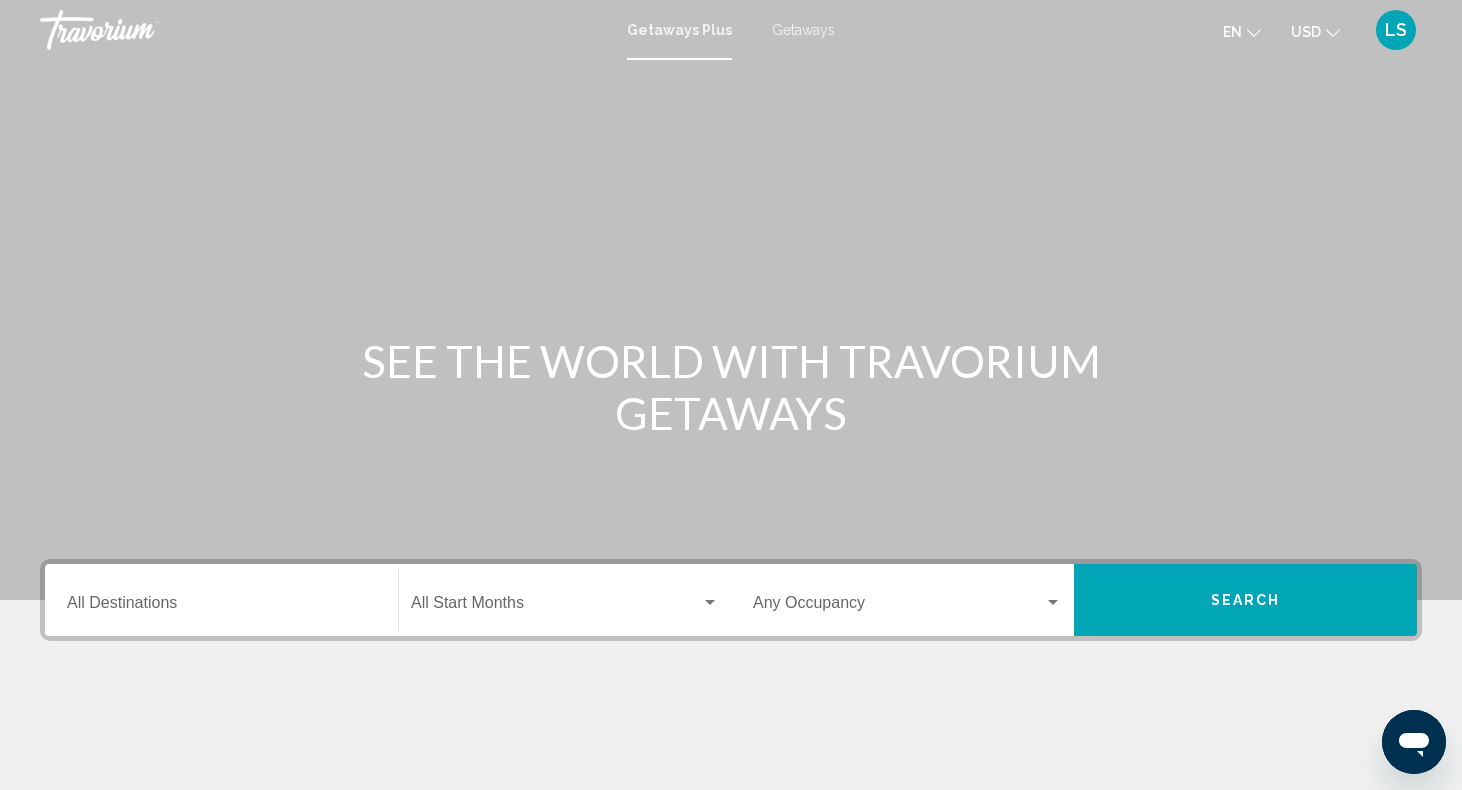 click on "Destination All Destinations" at bounding box center [221, 607] 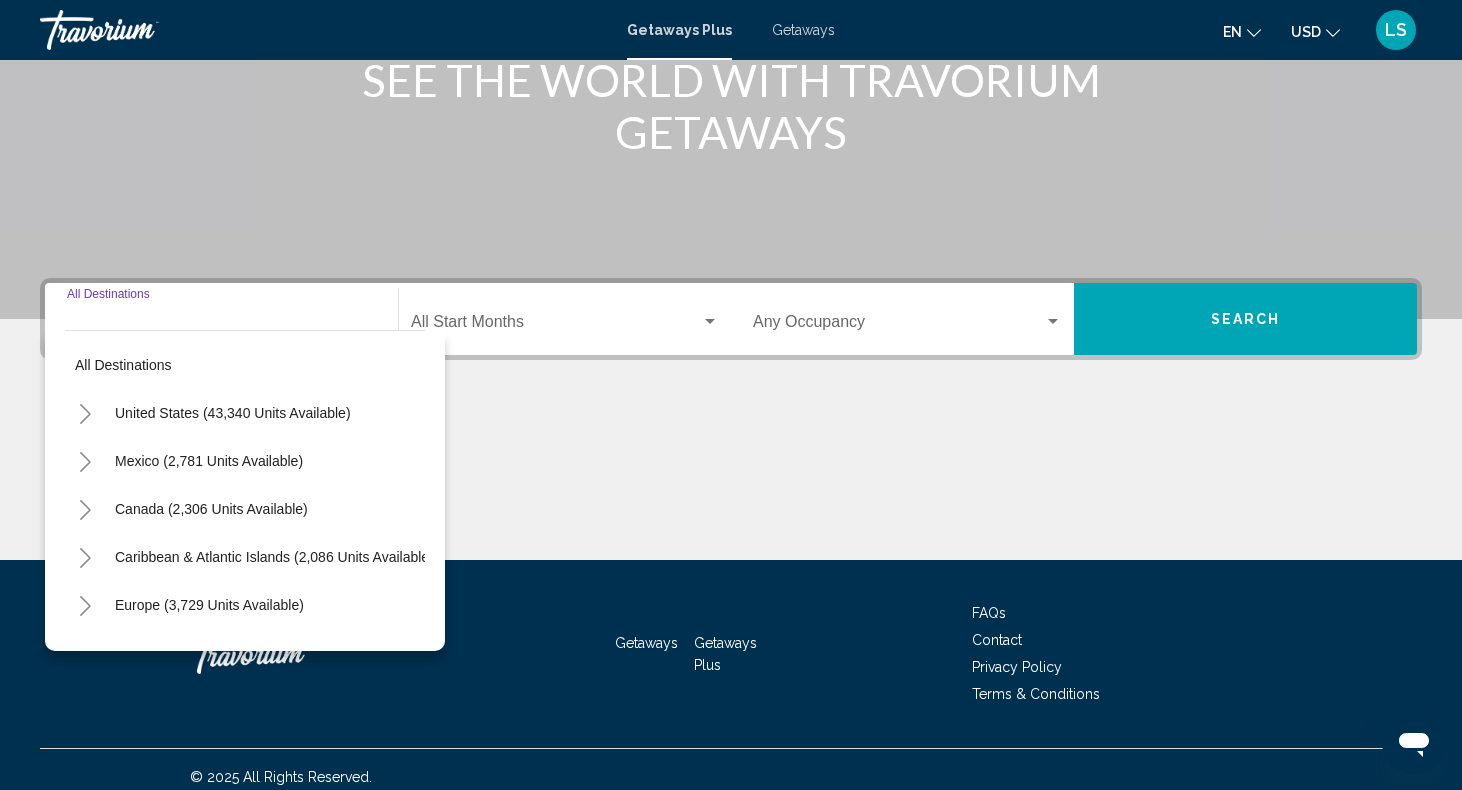 scroll, scrollTop: 296, scrollLeft: 0, axis: vertical 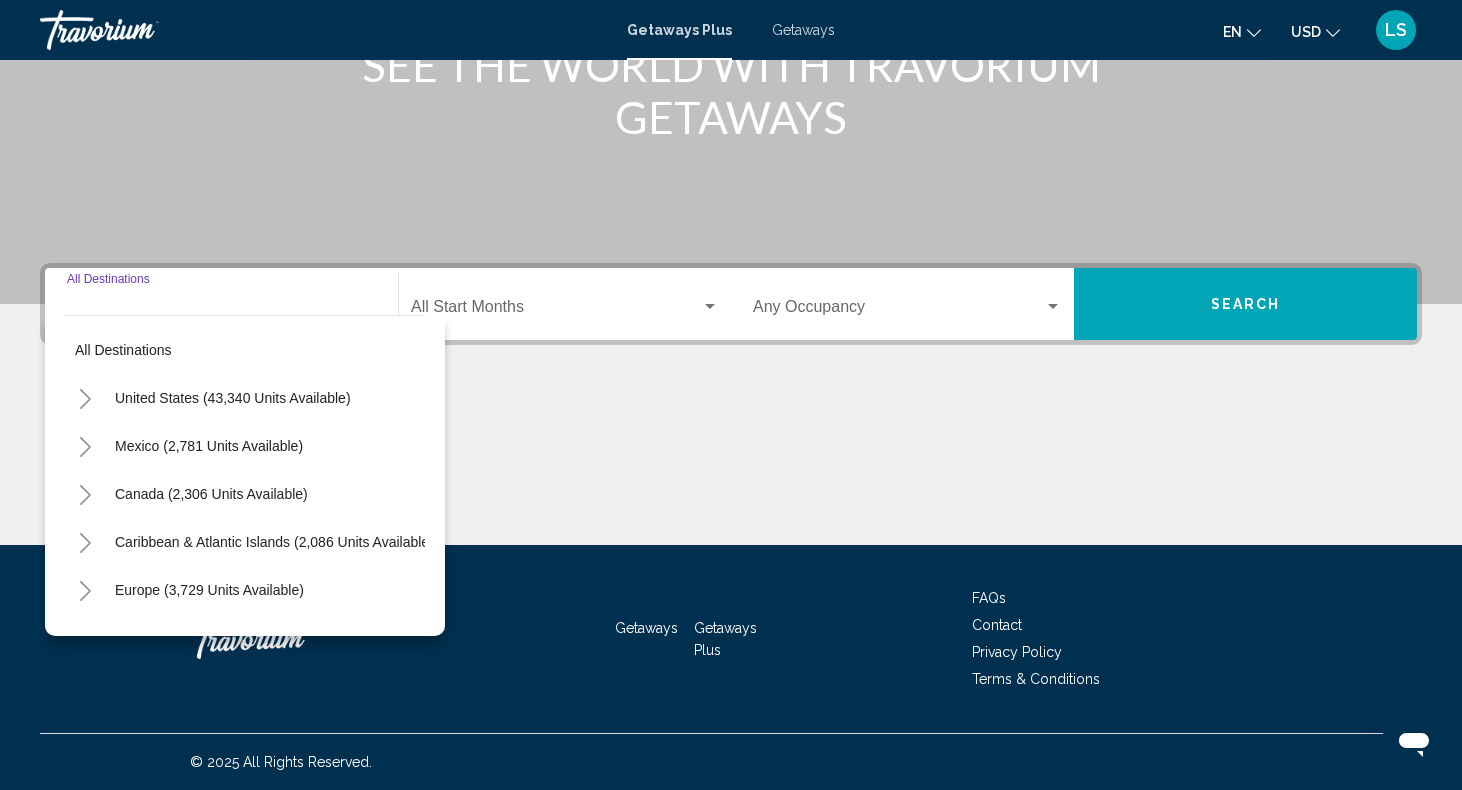 click on "Getaways" at bounding box center (803, 30) 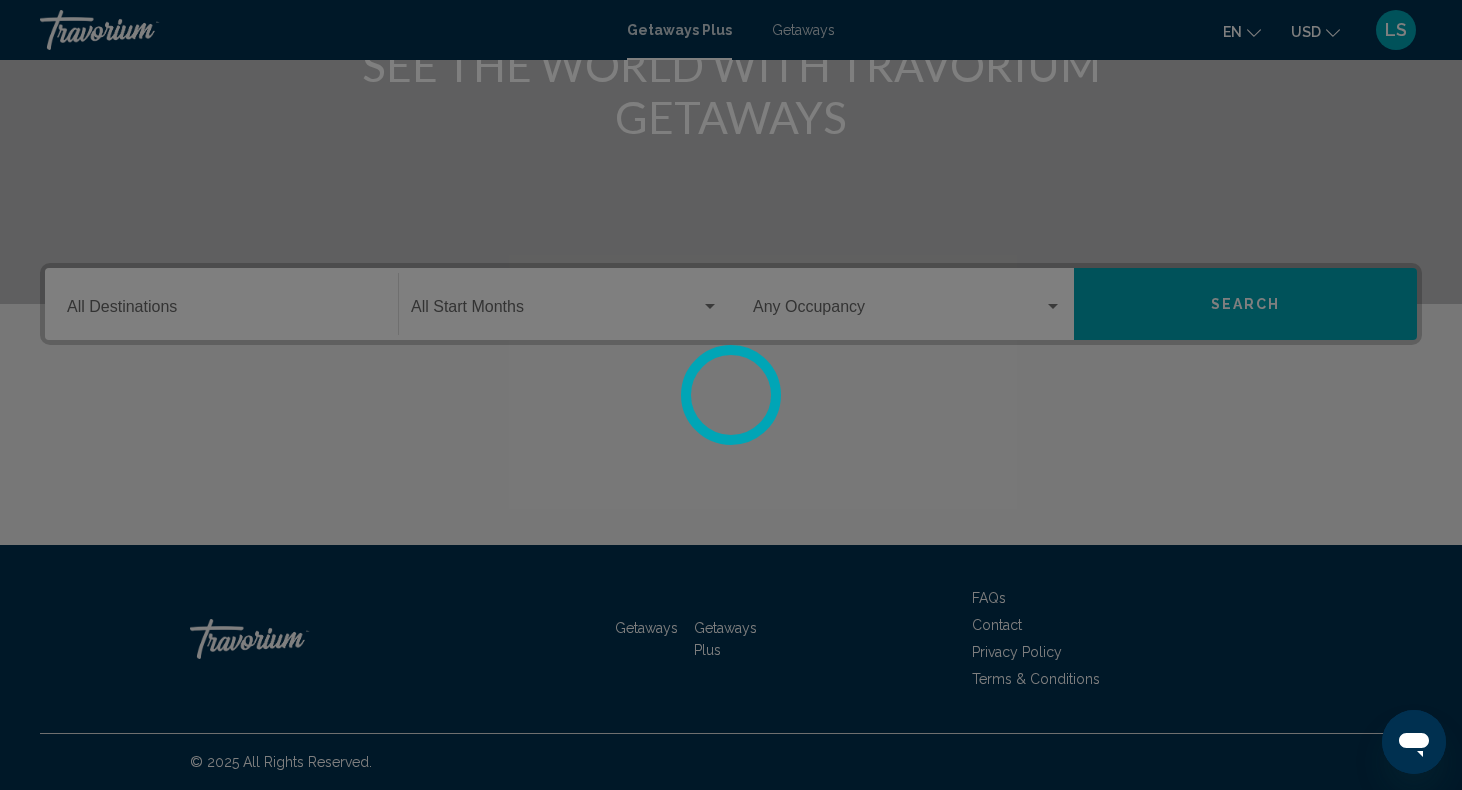 scroll, scrollTop: 0, scrollLeft: 0, axis: both 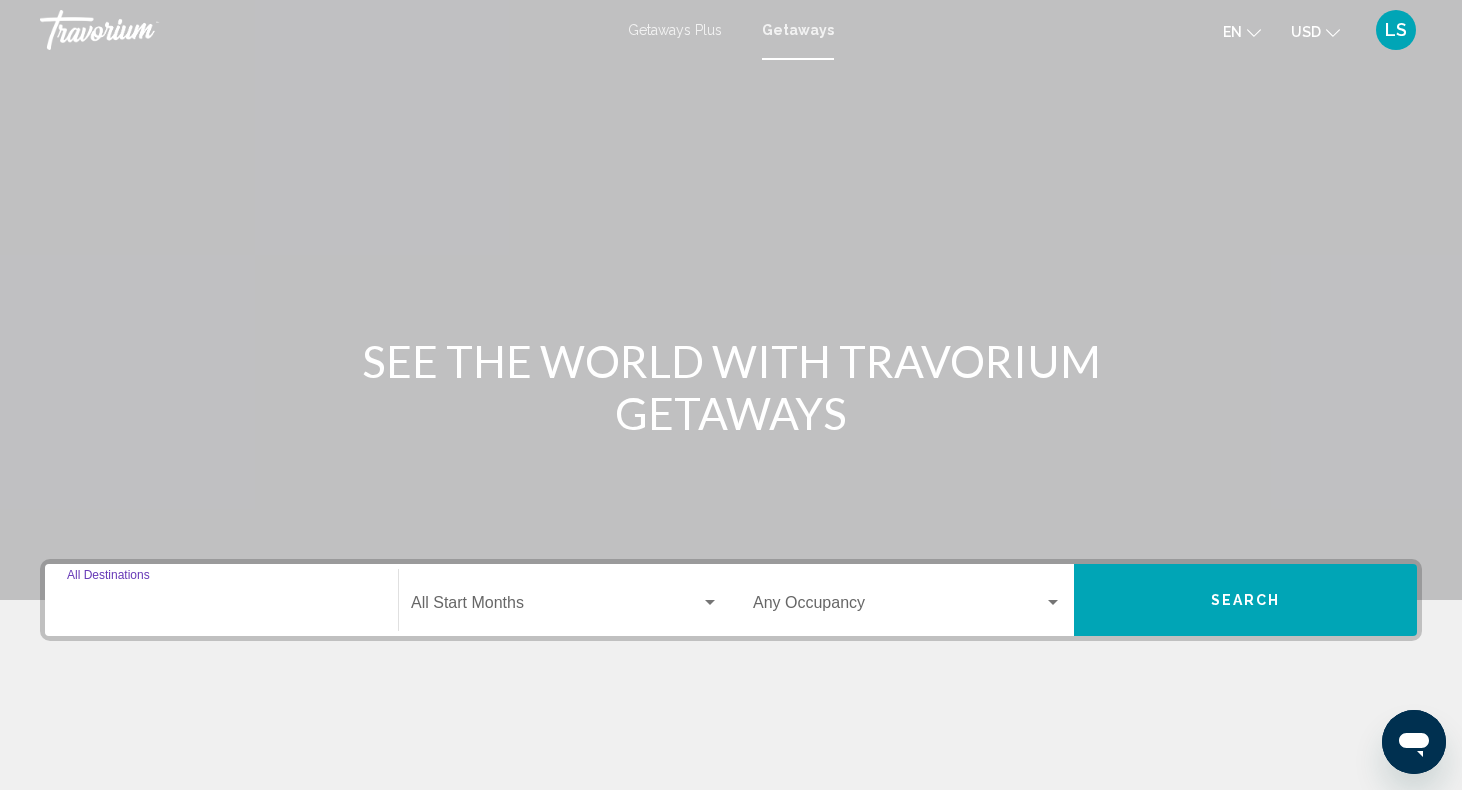 click on "Destination All Destinations" at bounding box center (221, 607) 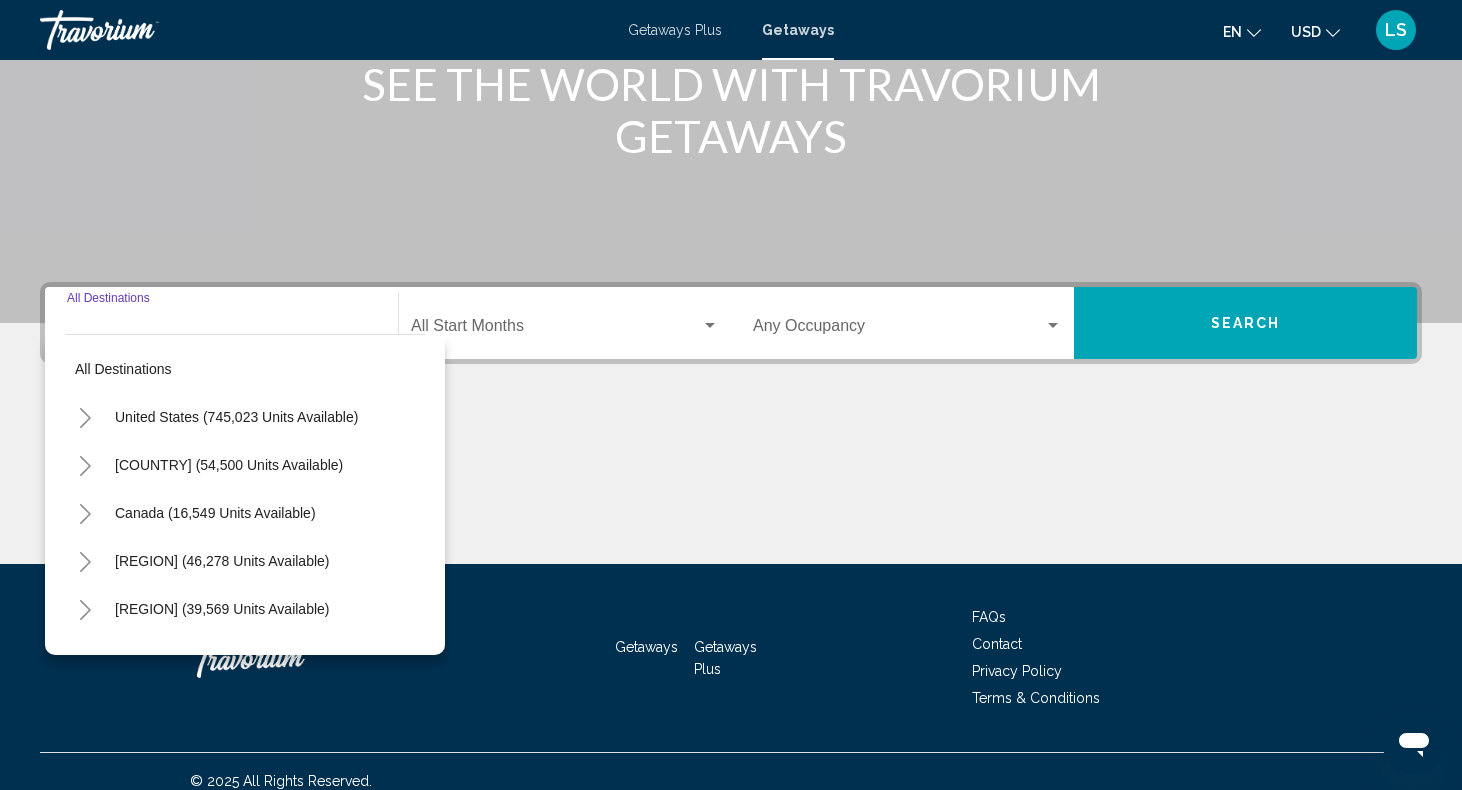 scroll, scrollTop: 296, scrollLeft: 0, axis: vertical 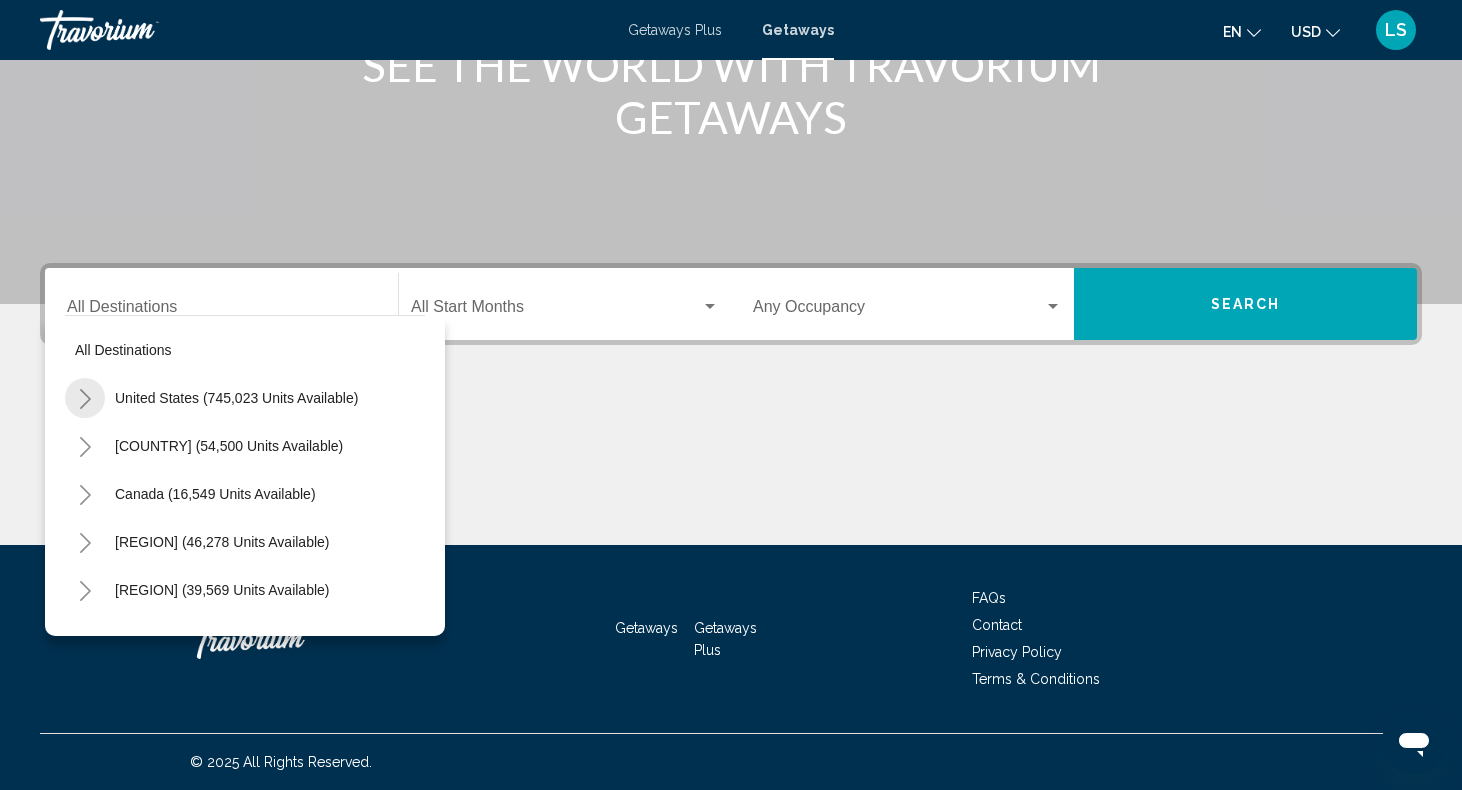 click 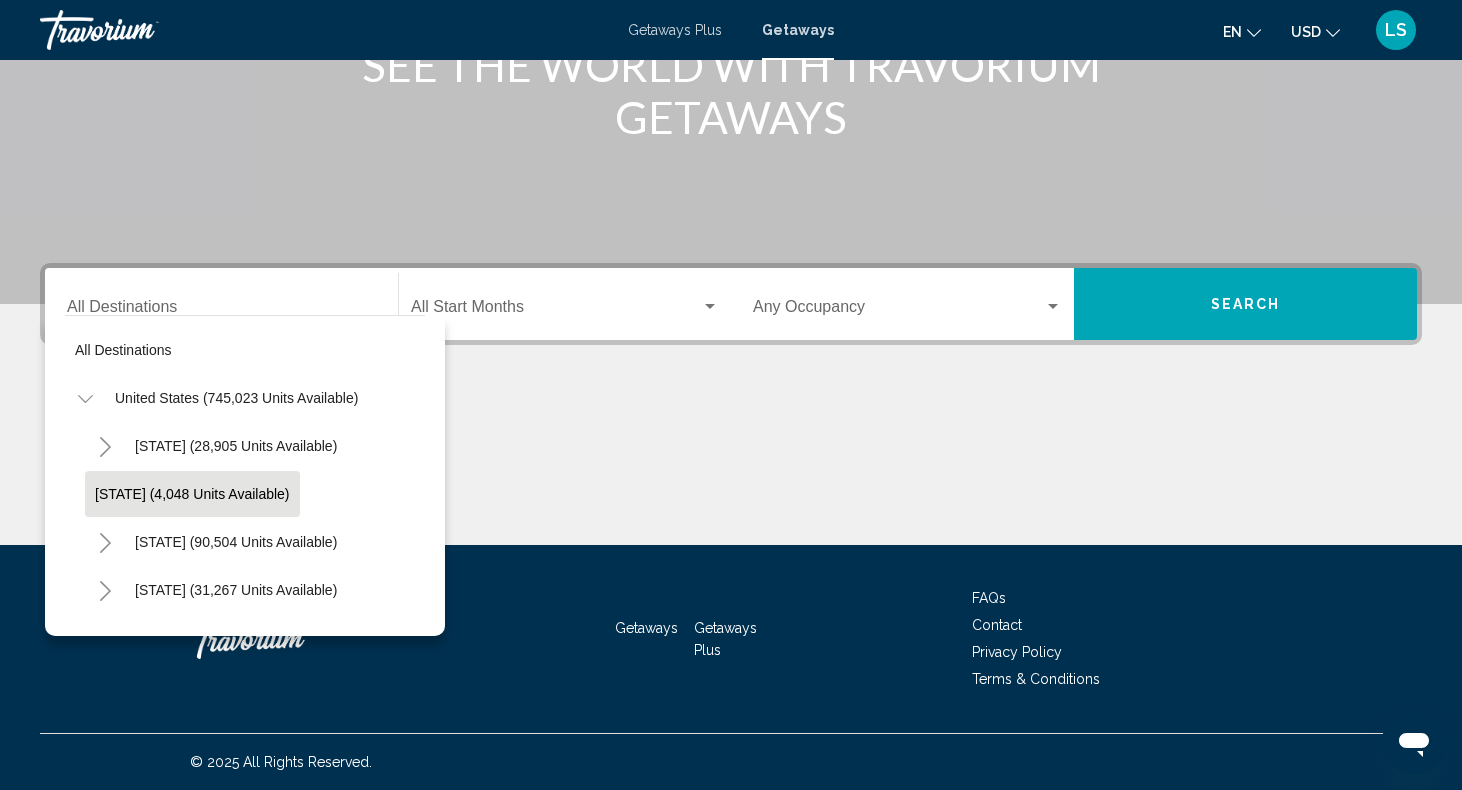 click on "[STATE] (4,048 units available)" 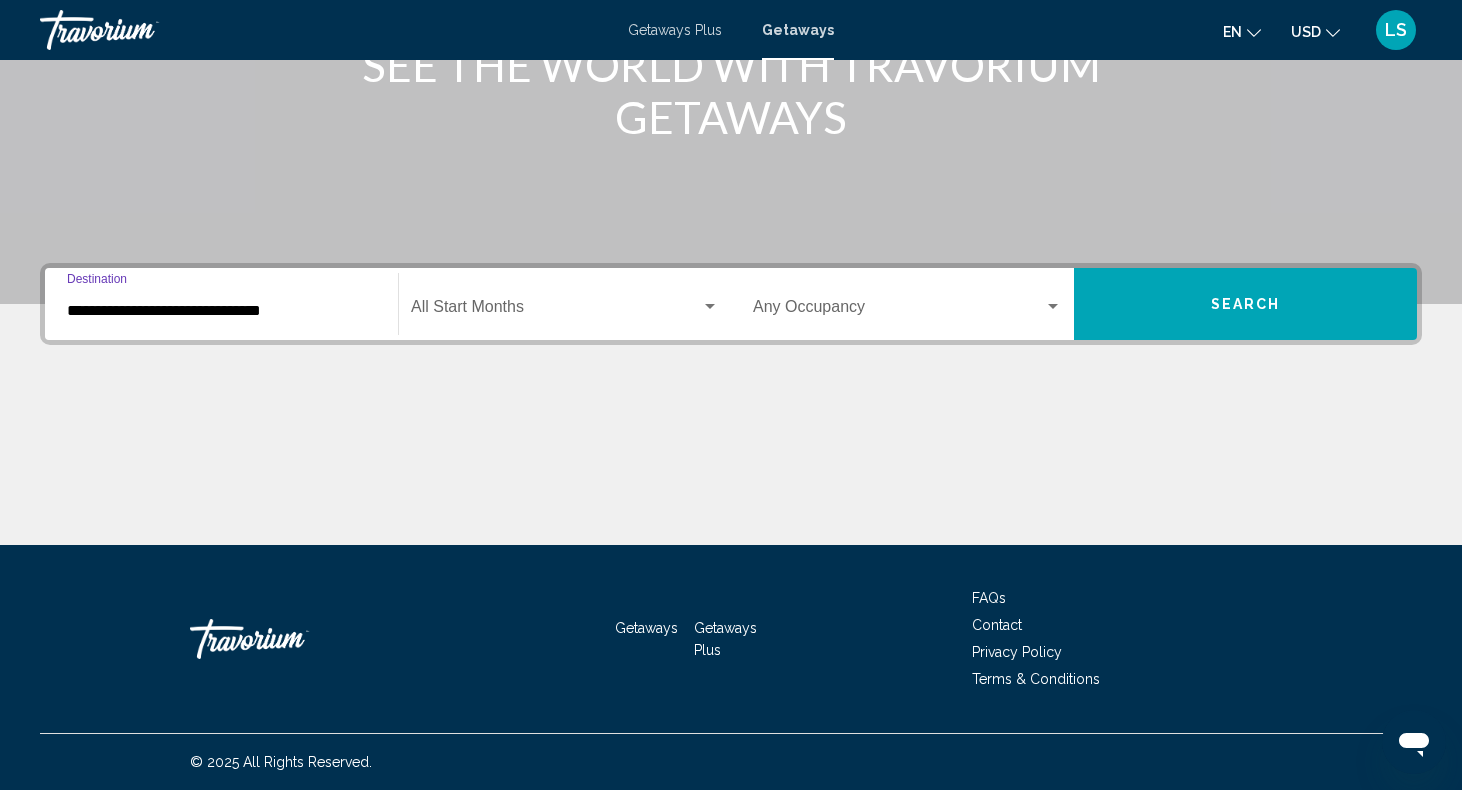 click on "Start Month All Start Months" 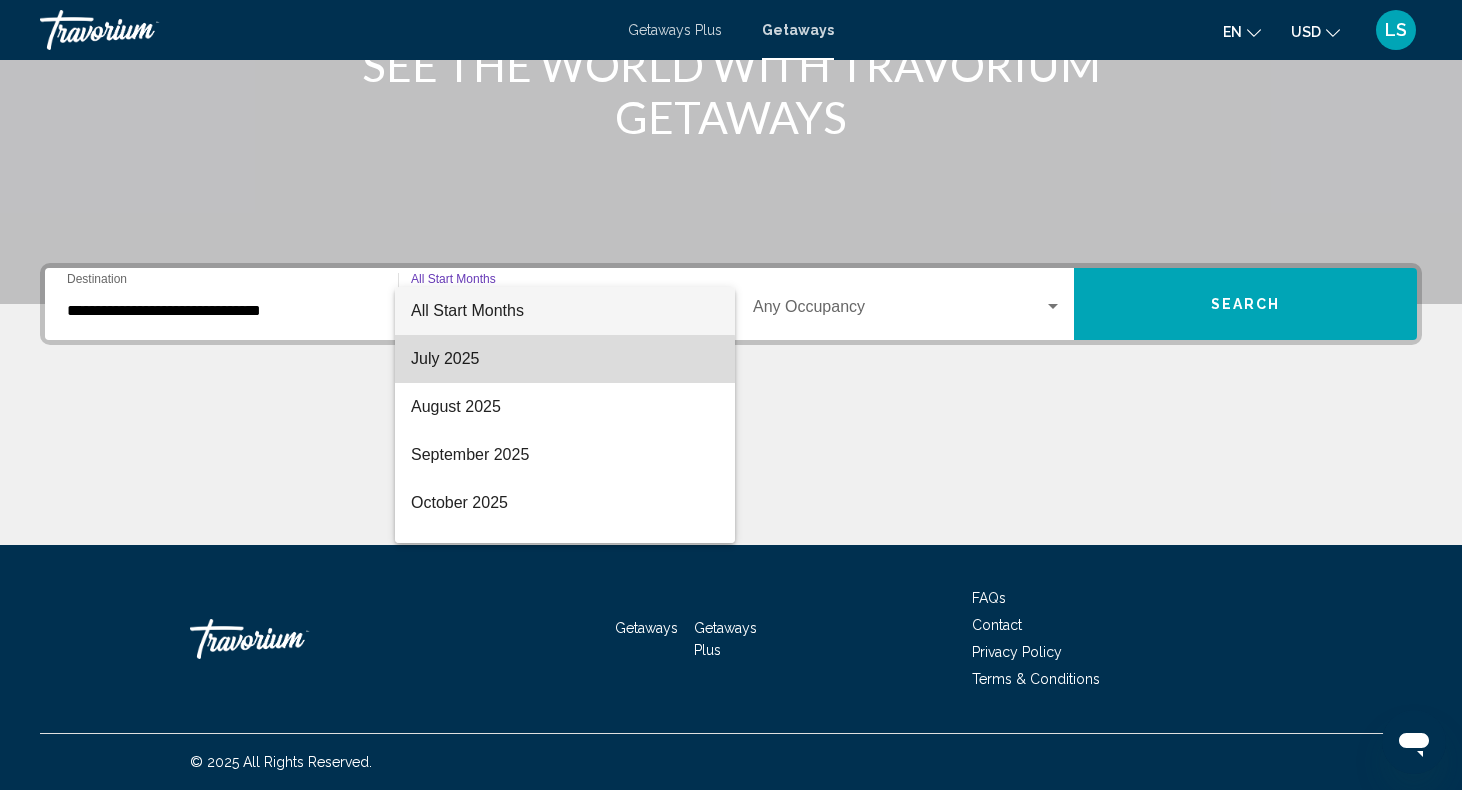 click on "July 2025" at bounding box center (565, 359) 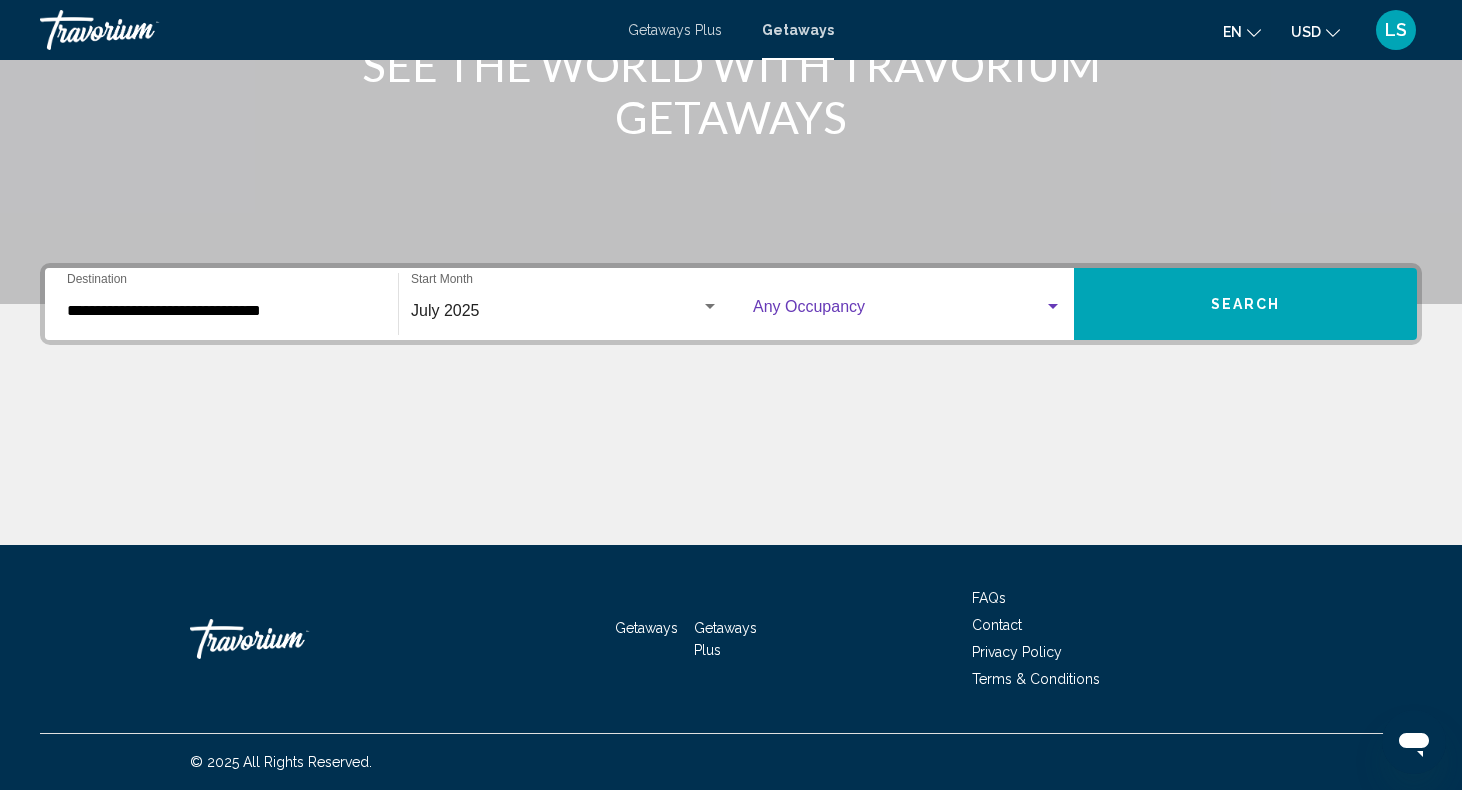 click at bounding box center [898, 311] 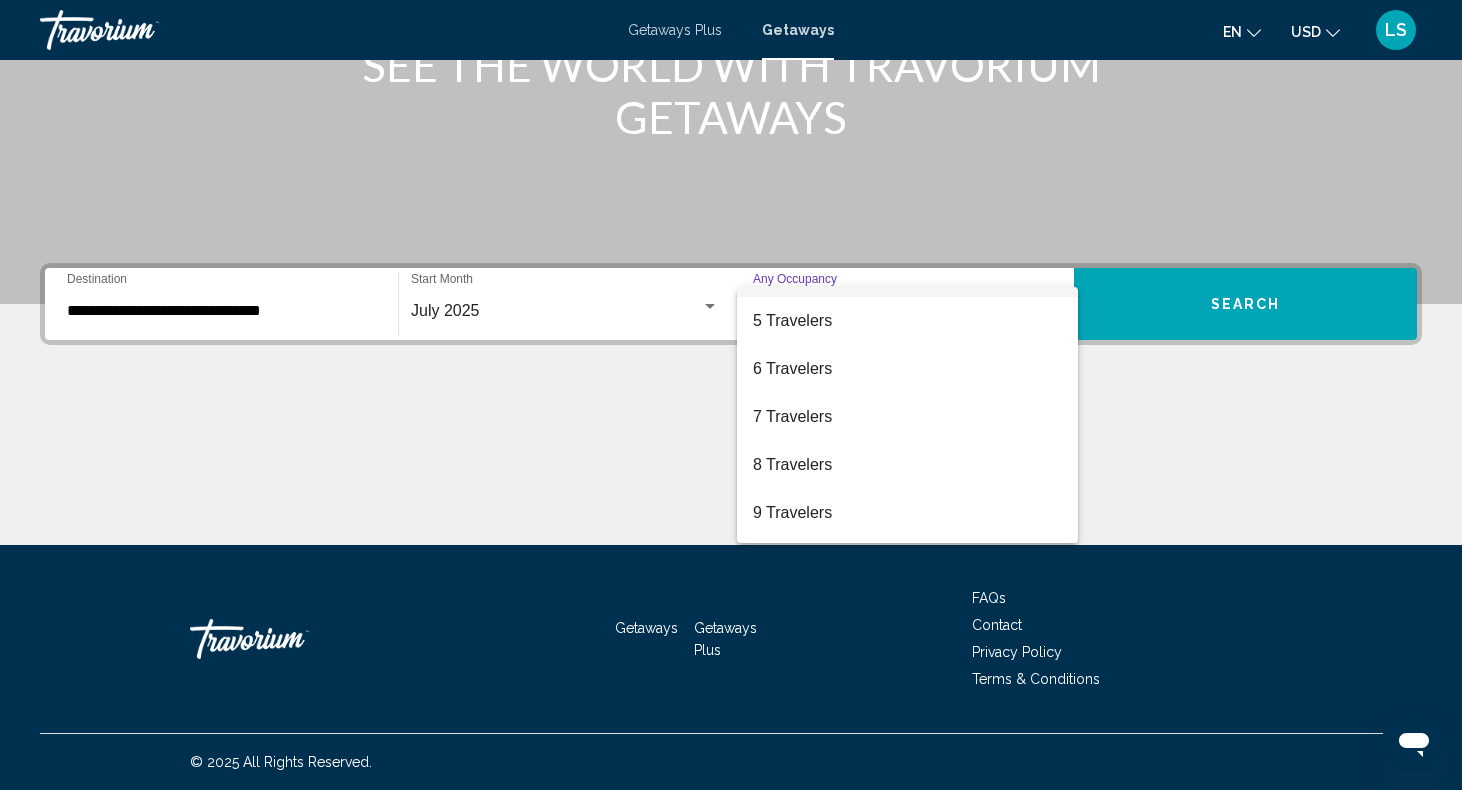 scroll, scrollTop: 205, scrollLeft: 0, axis: vertical 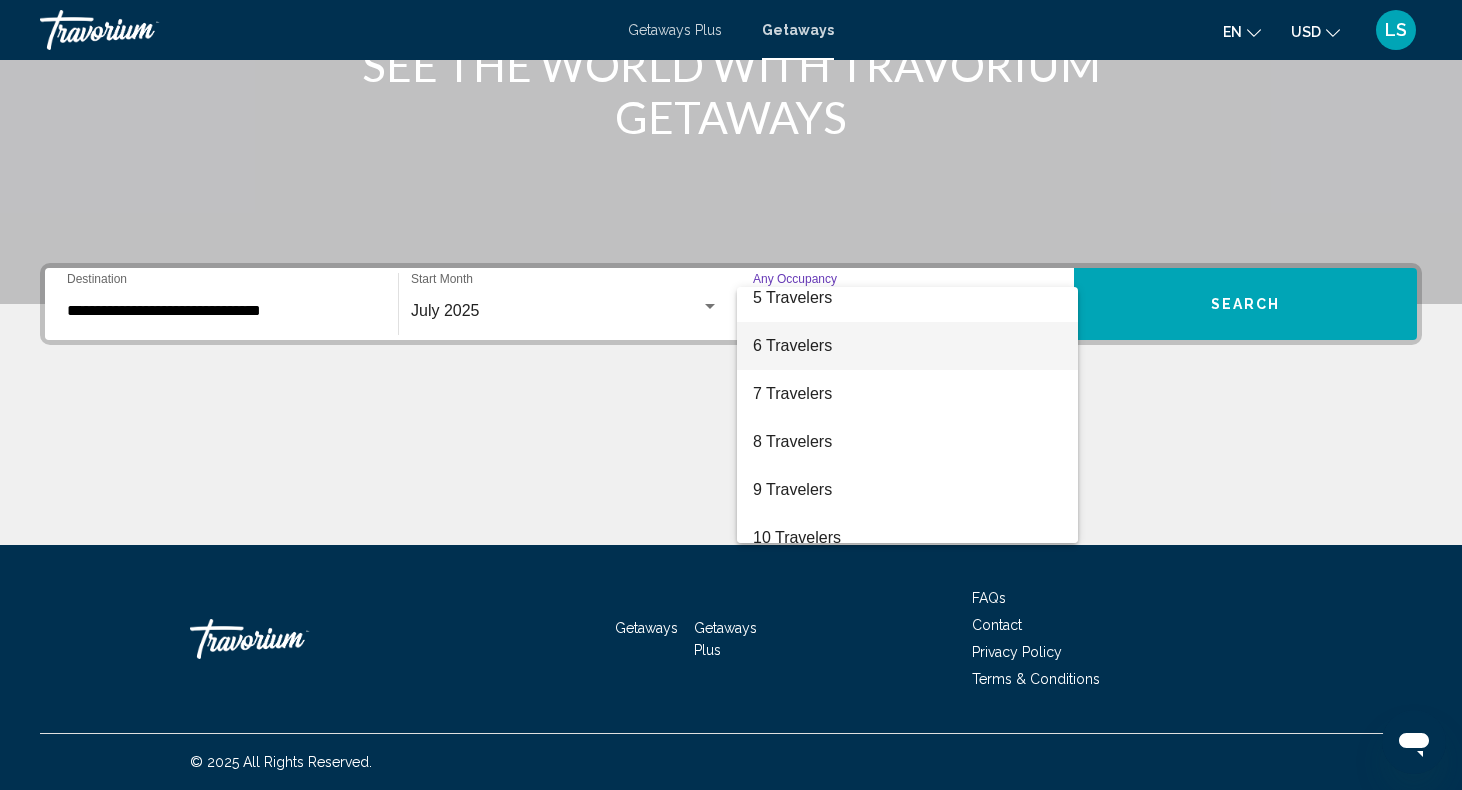click on "6 Travelers" at bounding box center (907, 346) 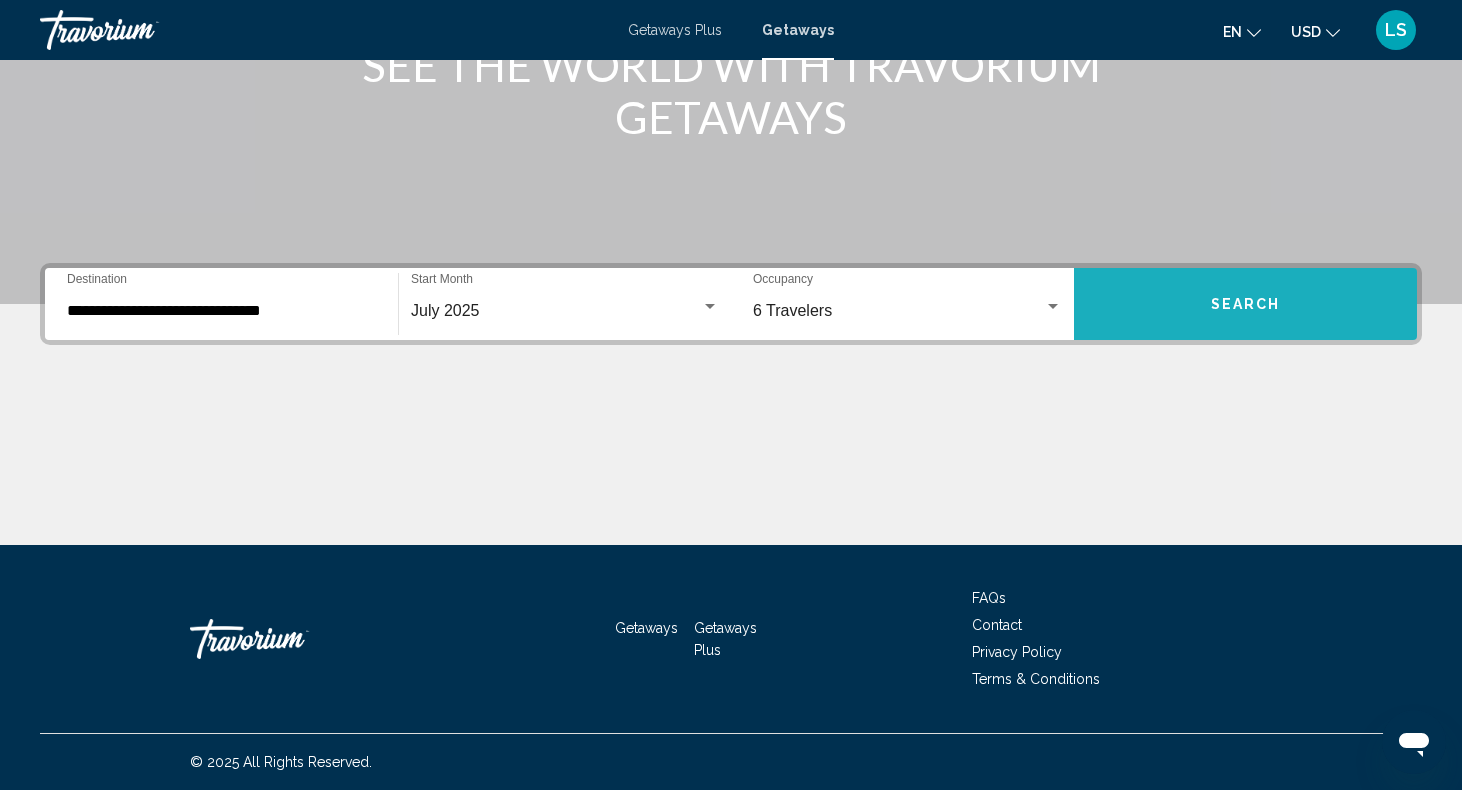 click on "Search" at bounding box center [1245, 304] 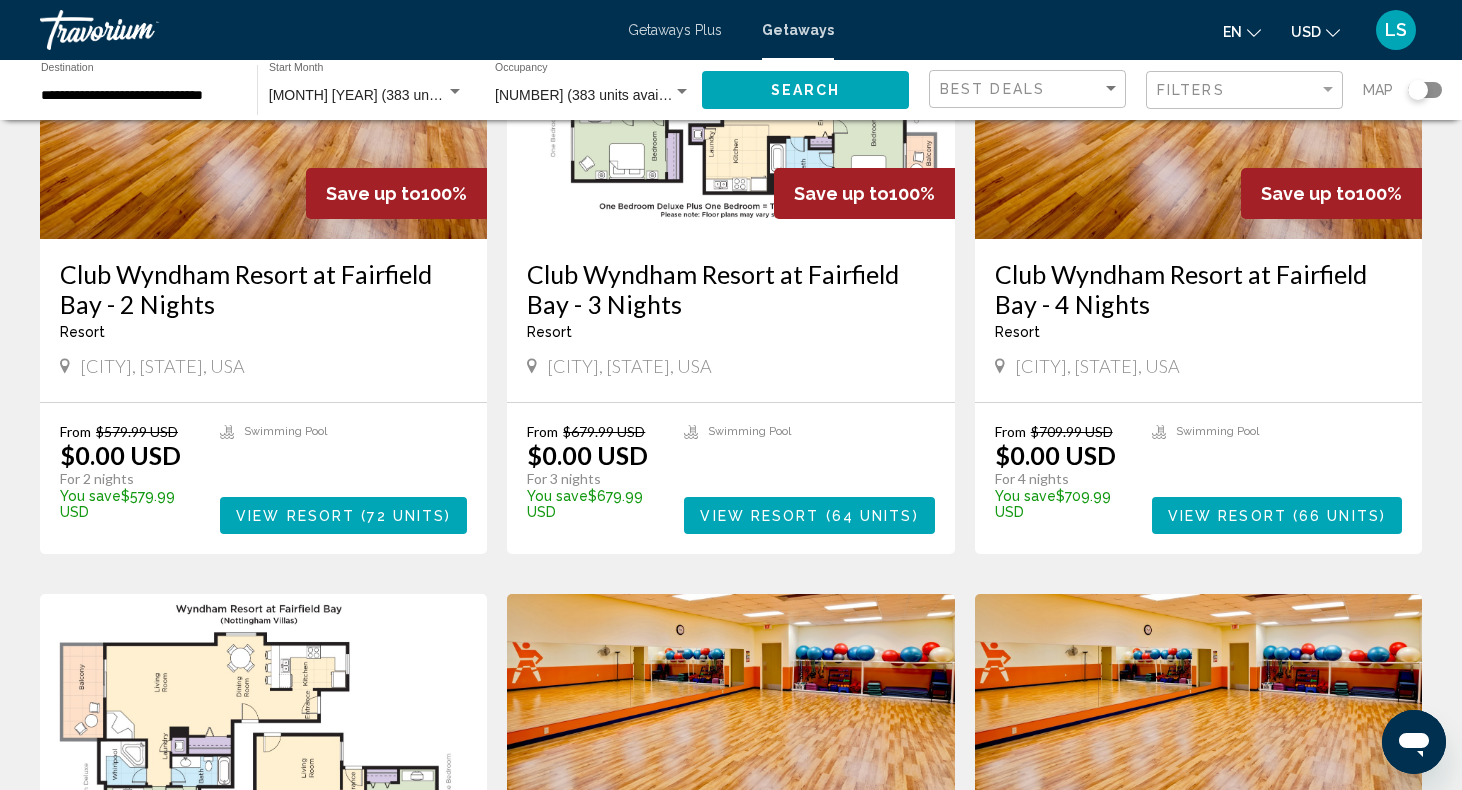scroll, scrollTop: 294, scrollLeft: 0, axis: vertical 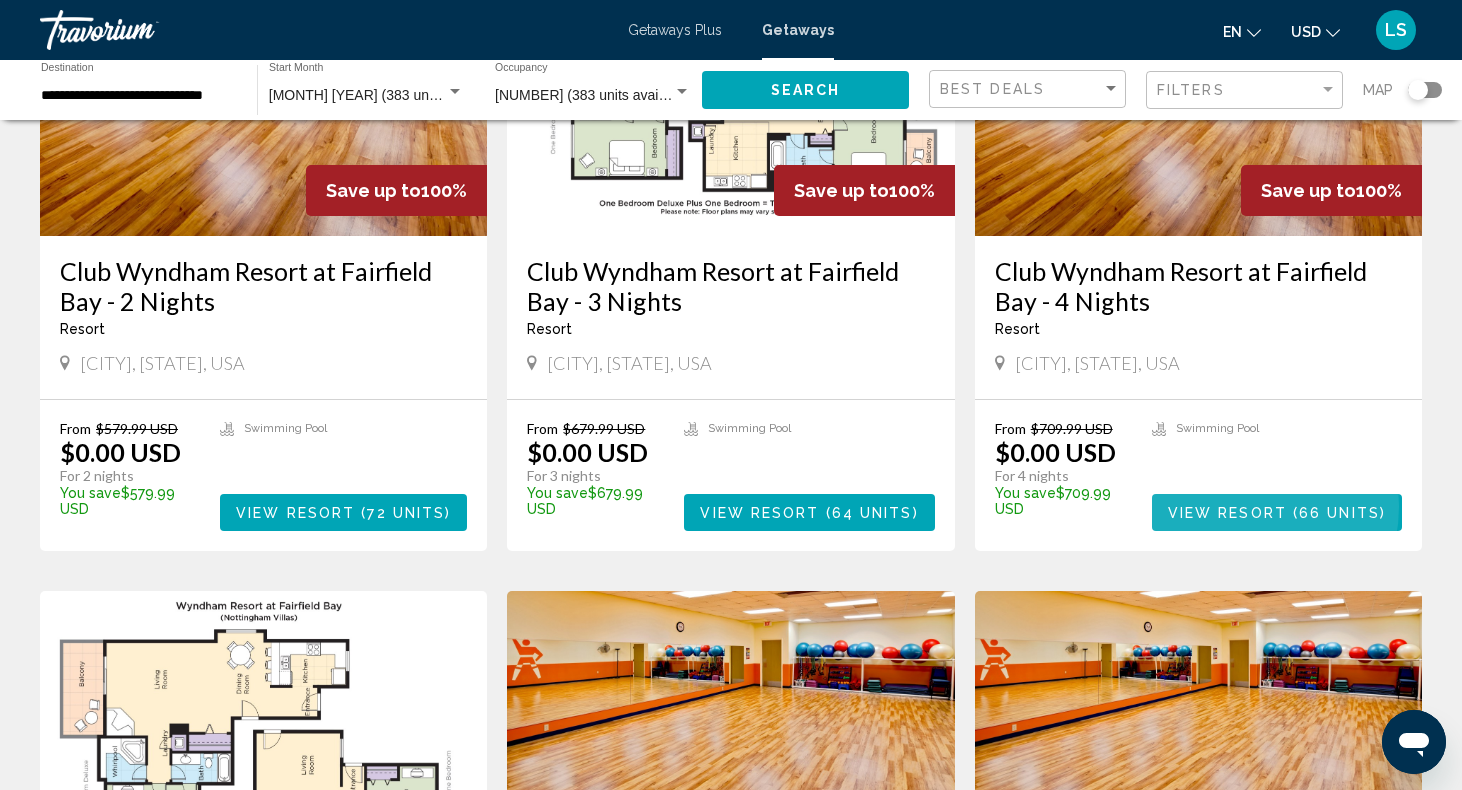 click on "View Resort" at bounding box center [1227, 513] 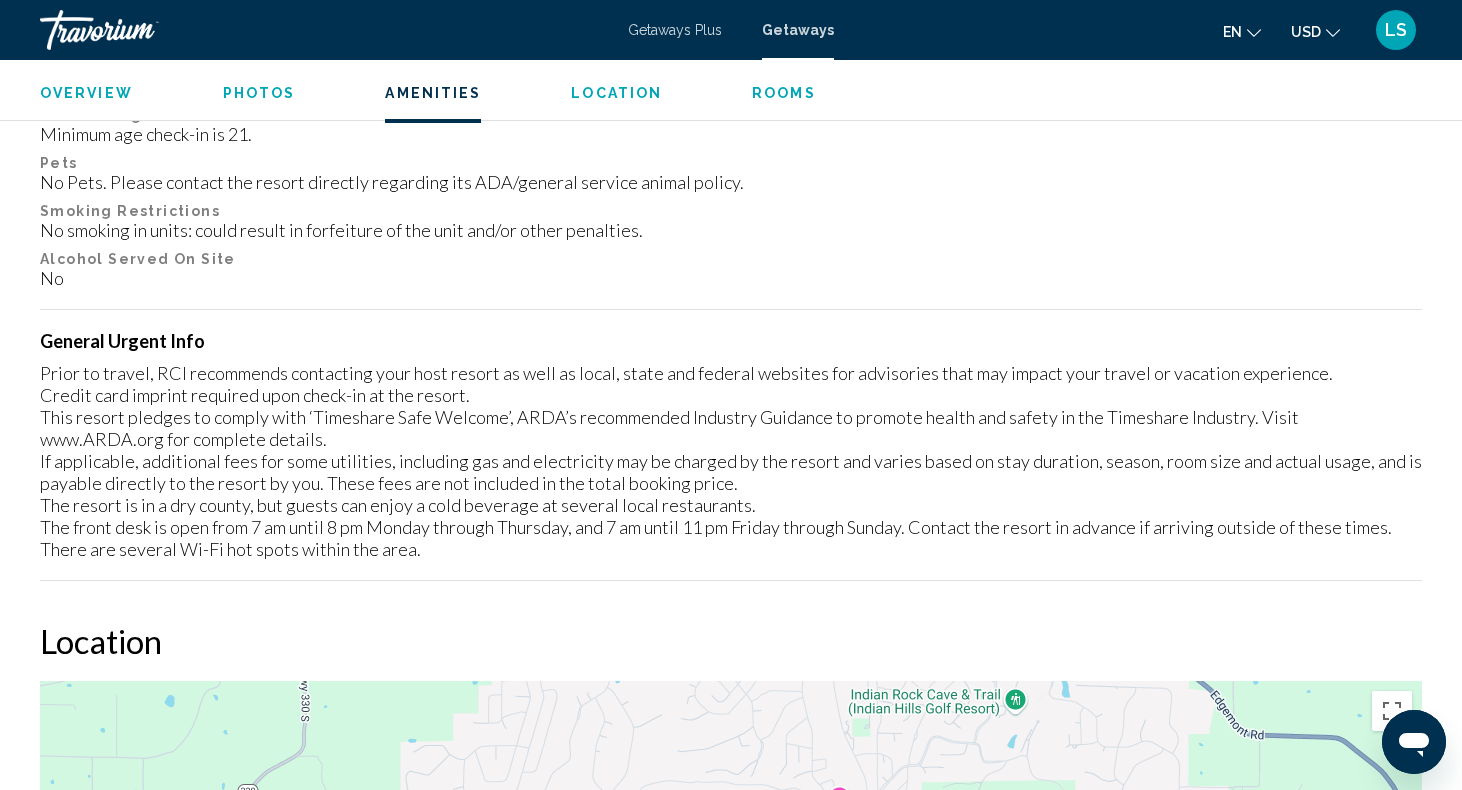 scroll, scrollTop: 1889, scrollLeft: 0, axis: vertical 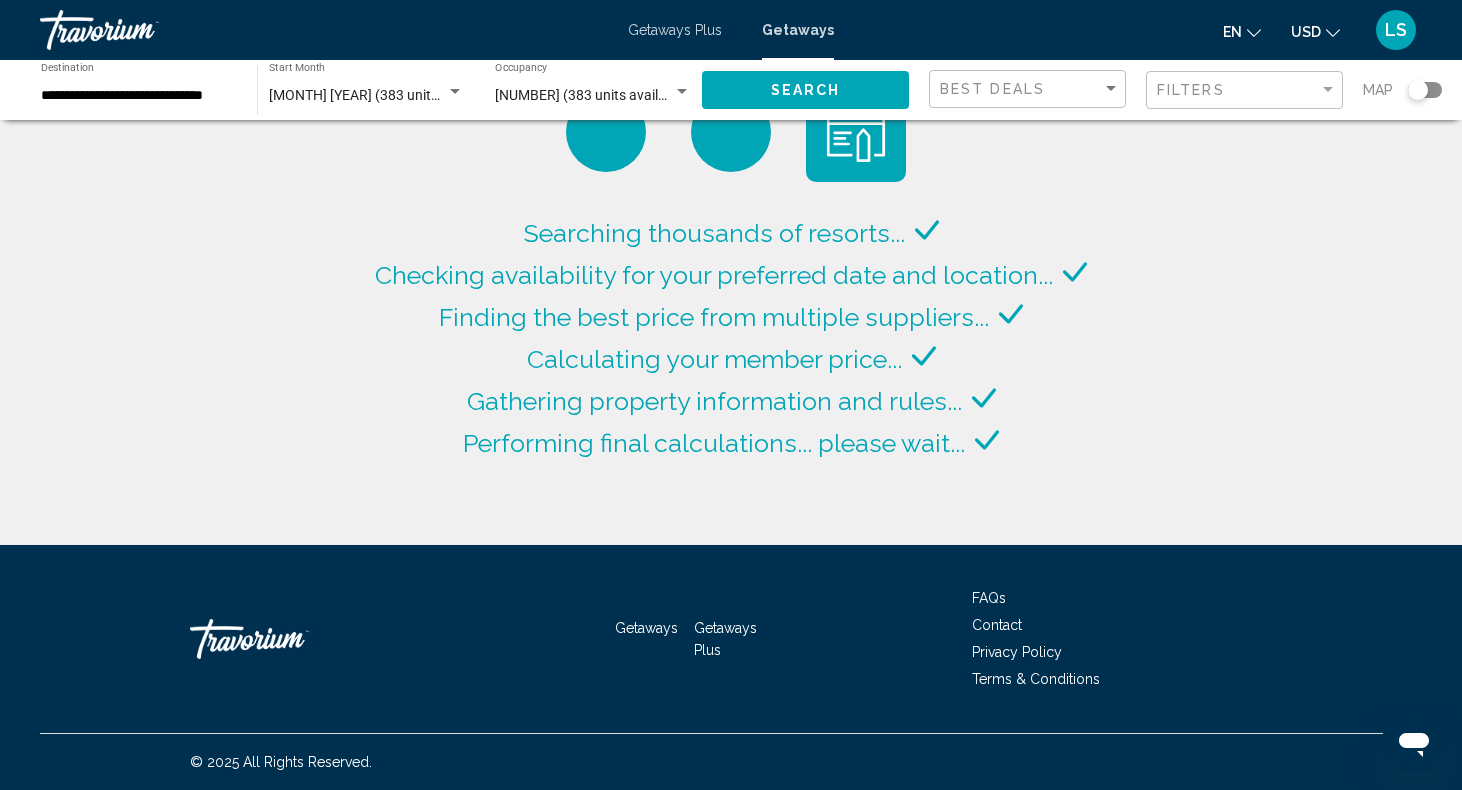 click on "**********" at bounding box center (139, 96) 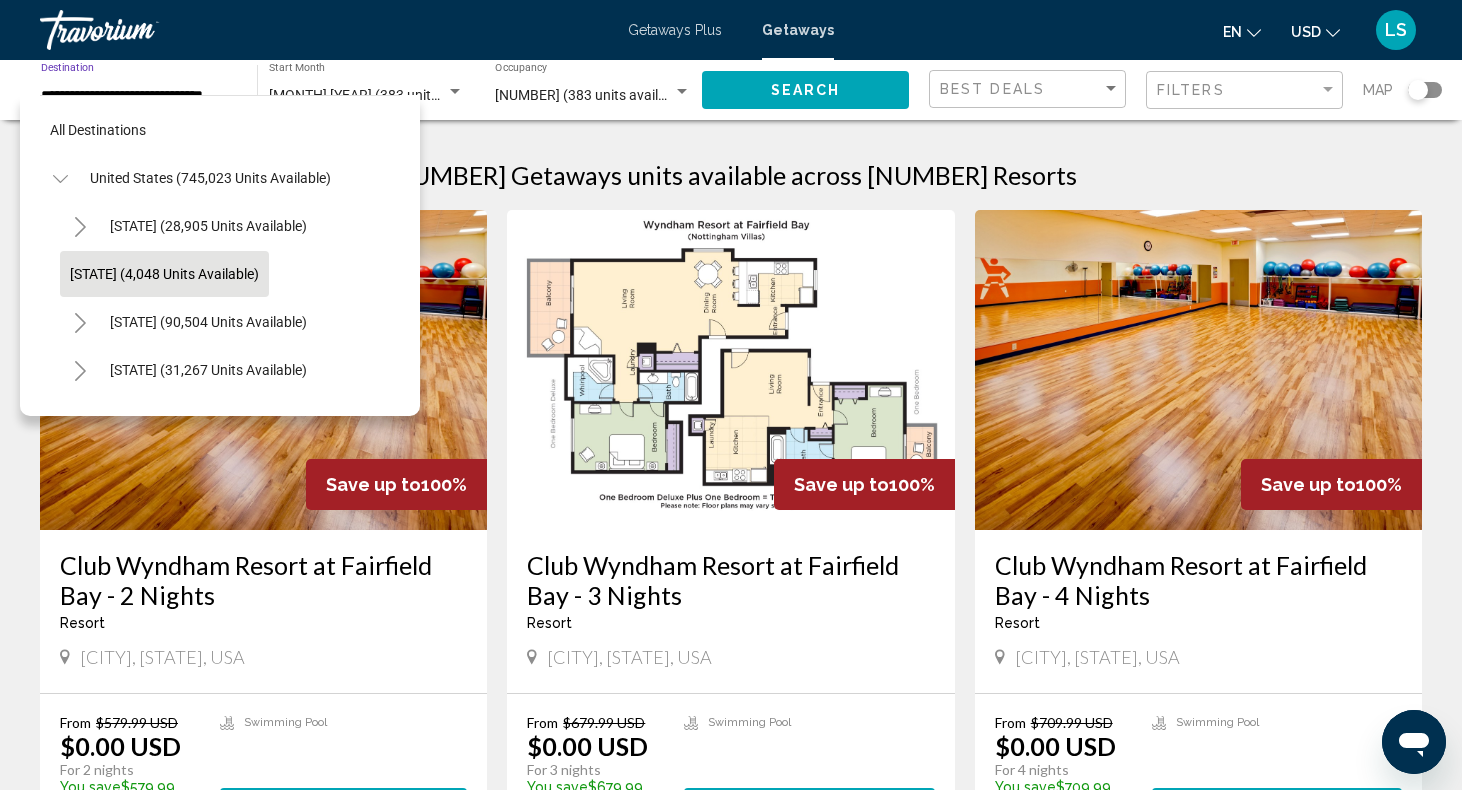scroll, scrollTop: 23, scrollLeft: 0, axis: vertical 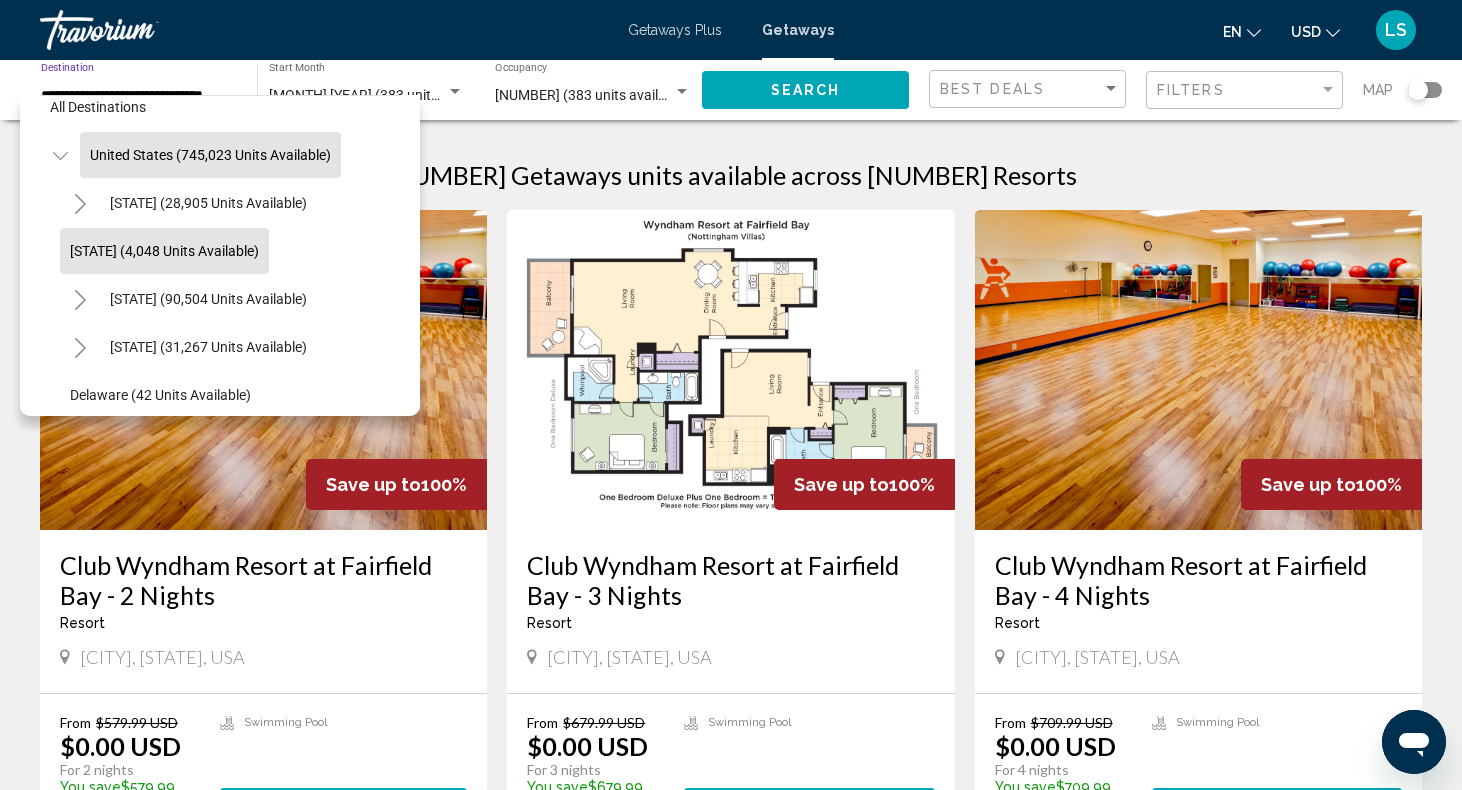 click on "United States (745,023 units available)" at bounding box center [200, 2315] 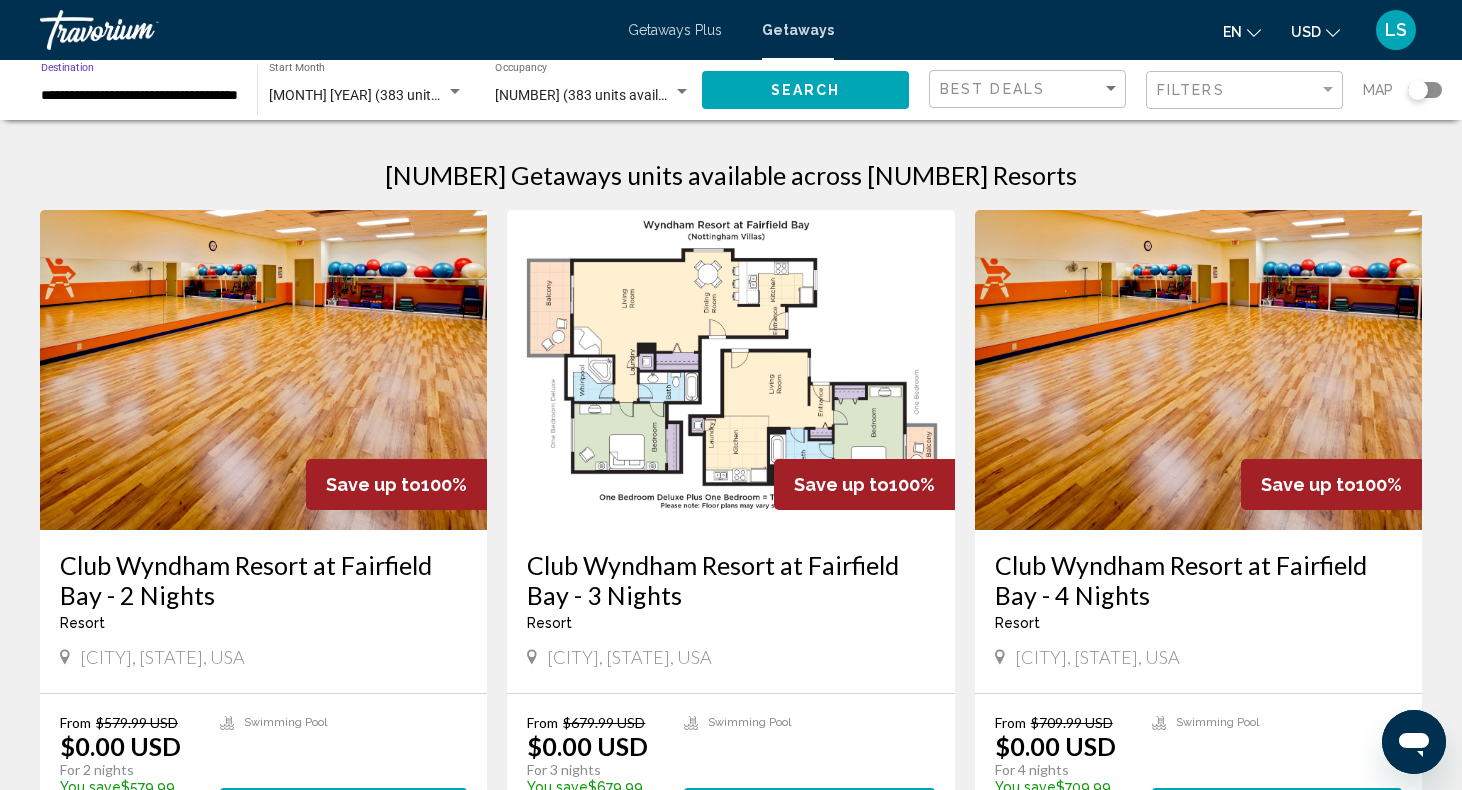 click on "**********" at bounding box center (139, 96) 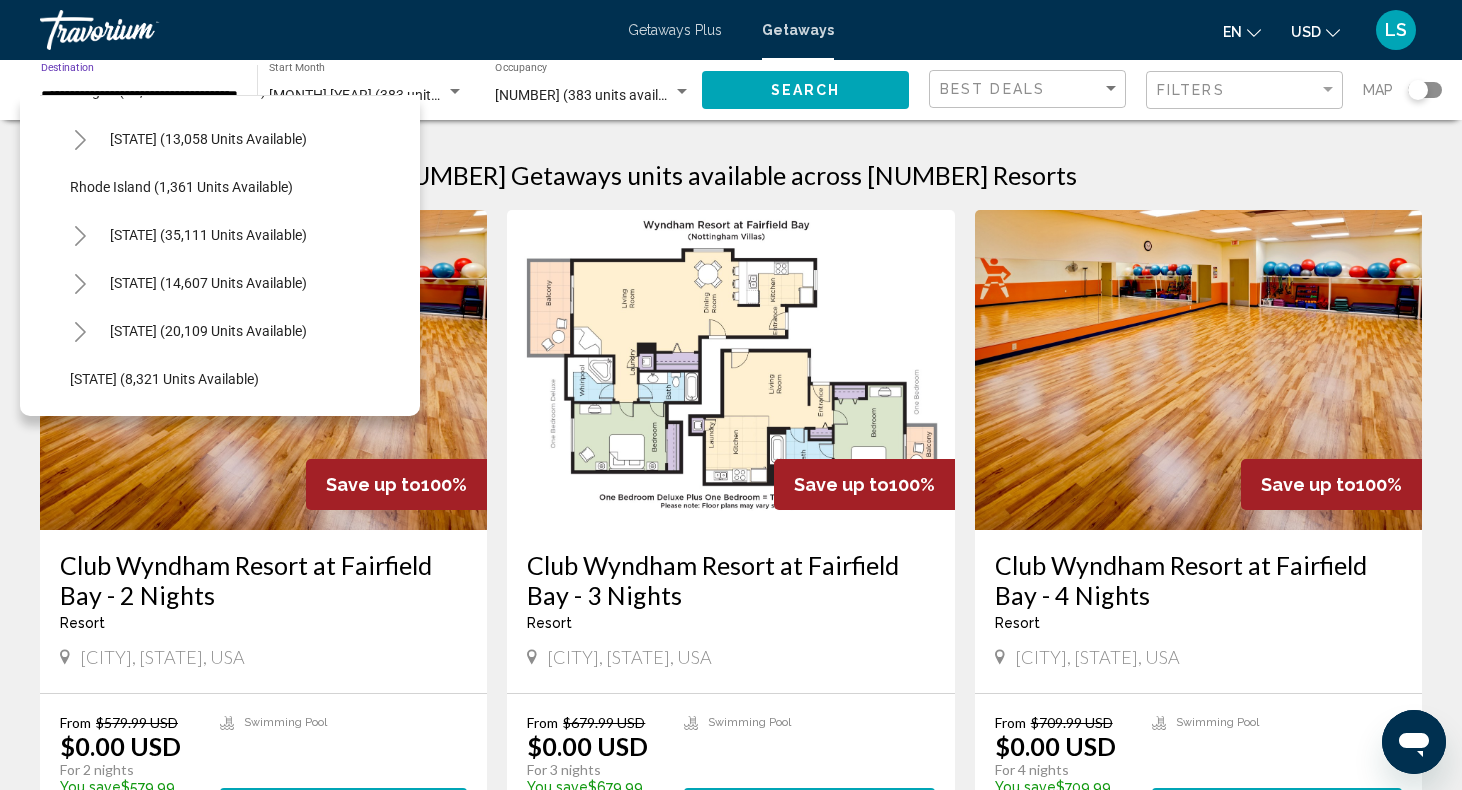 scroll, scrollTop: 1578, scrollLeft: 0, axis: vertical 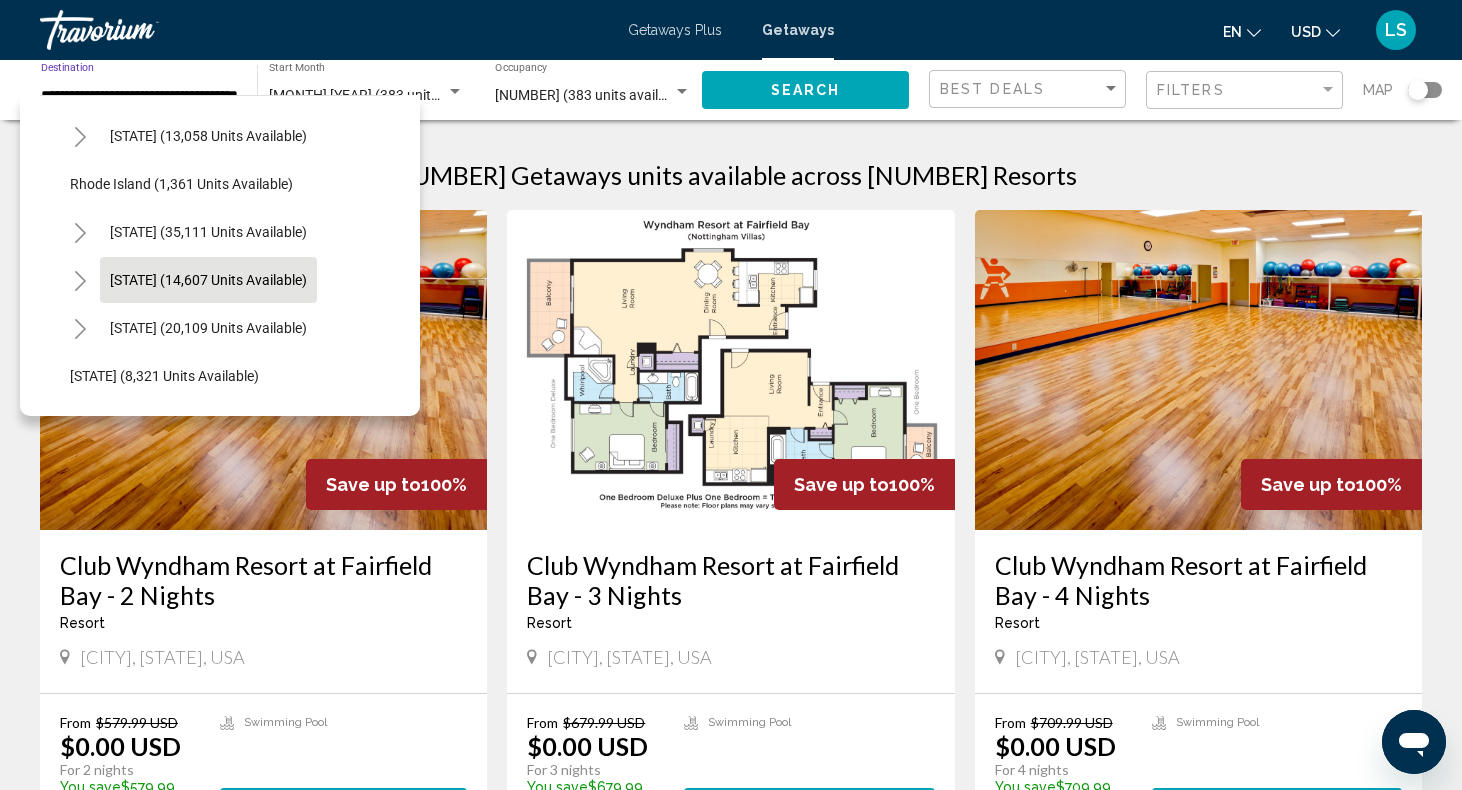 click on "[STATE] (14,607 units available)" 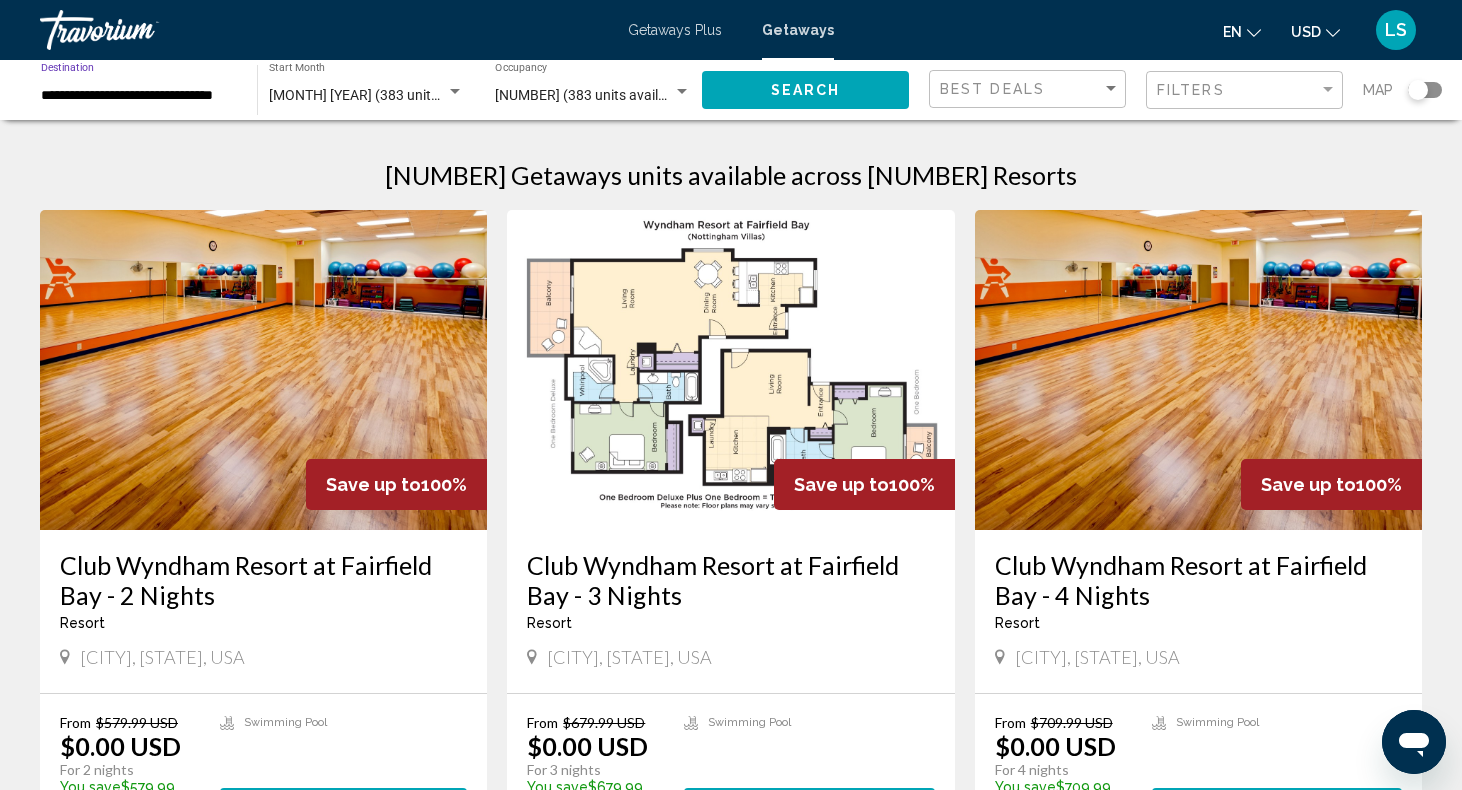 click on "**********" at bounding box center (139, 96) 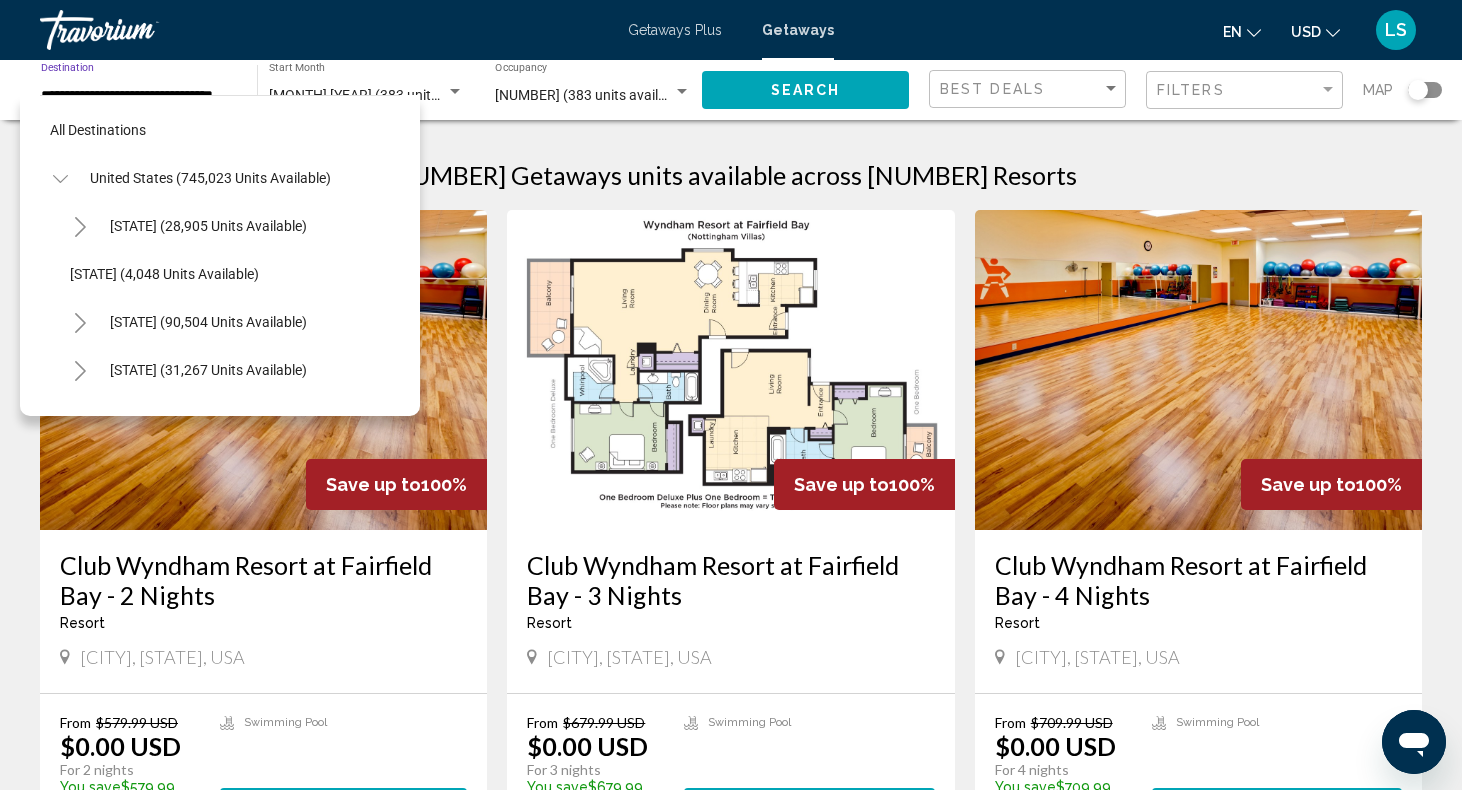scroll, scrollTop: 1607, scrollLeft: 0, axis: vertical 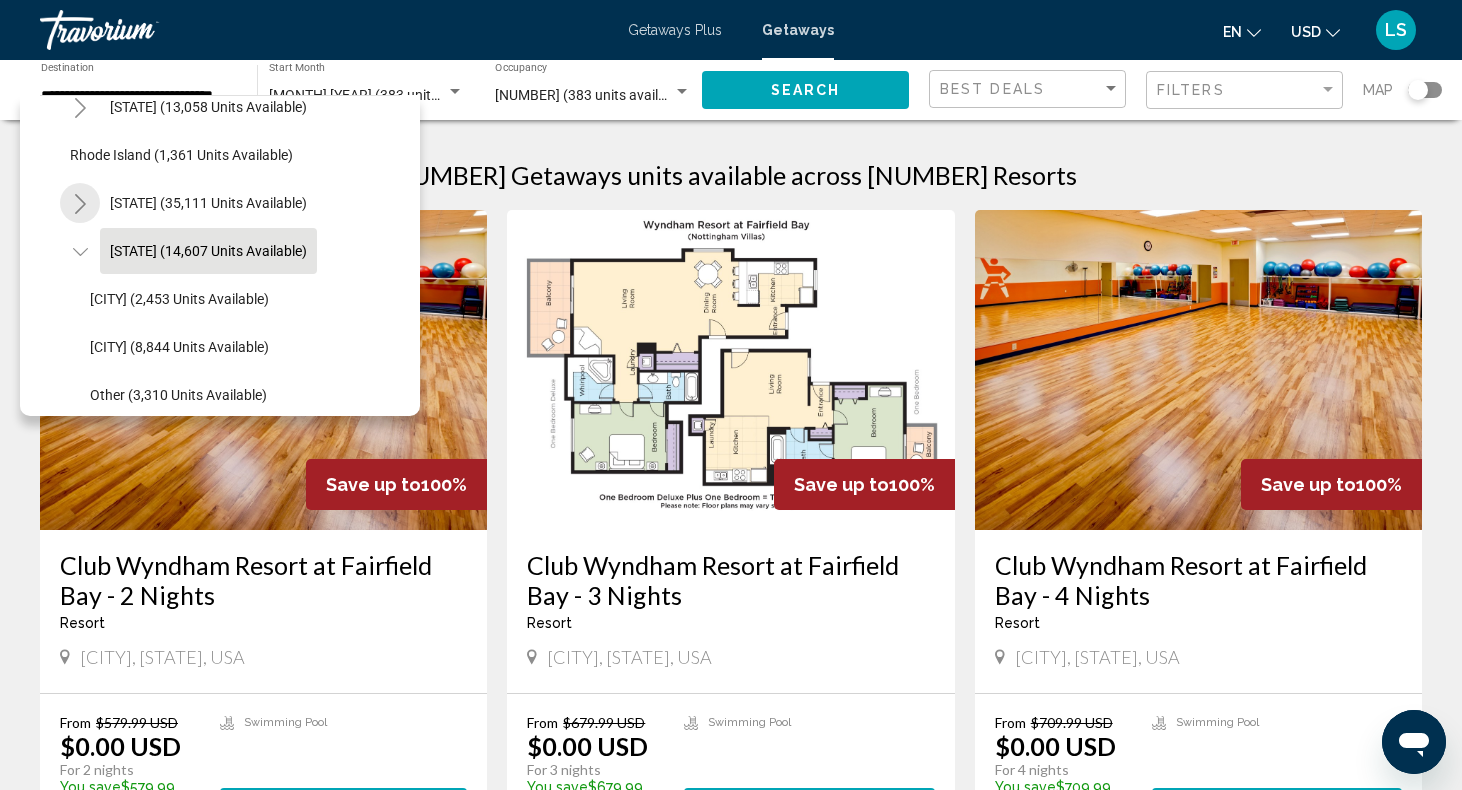 click 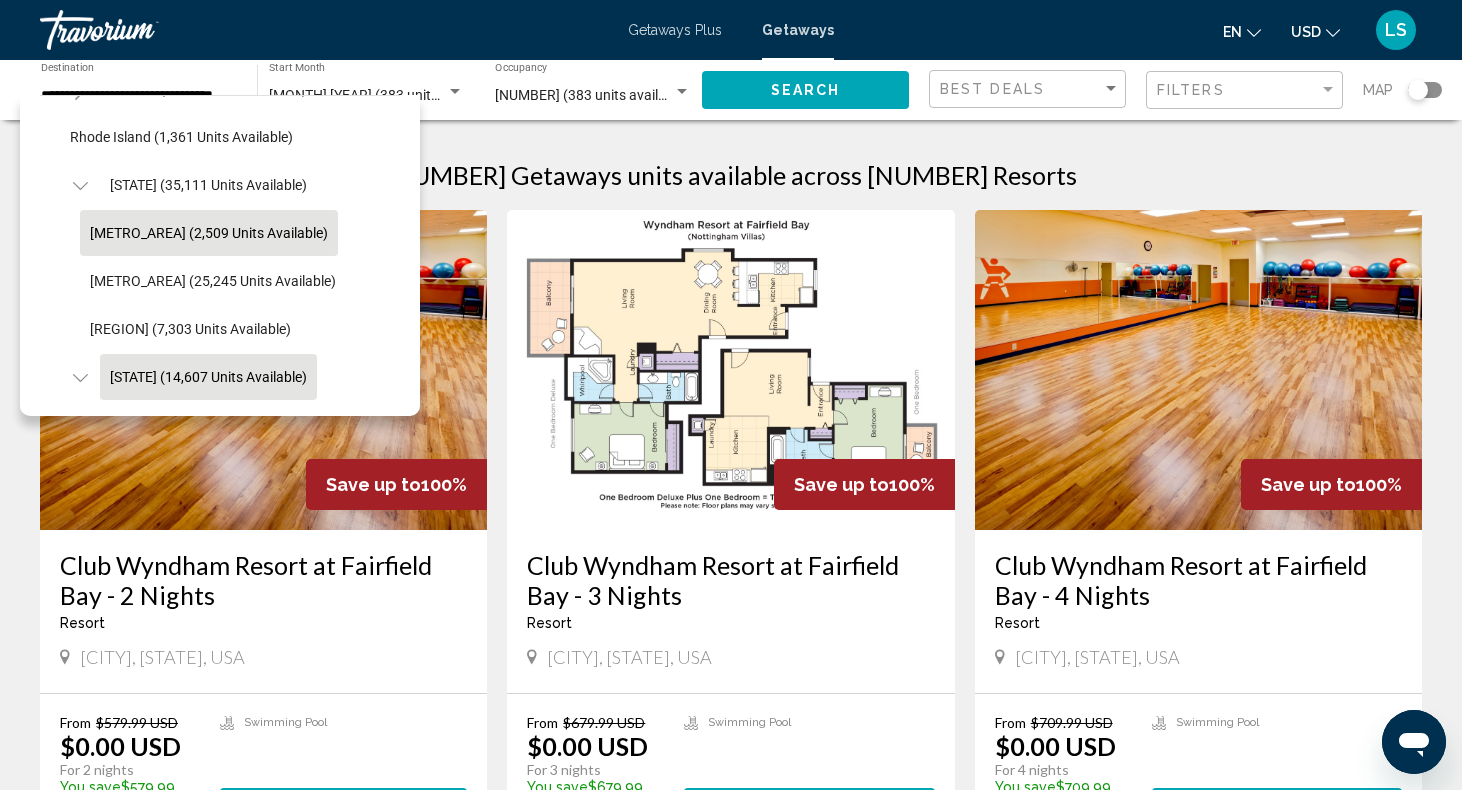 scroll, scrollTop: 1635, scrollLeft: 0, axis: vertical 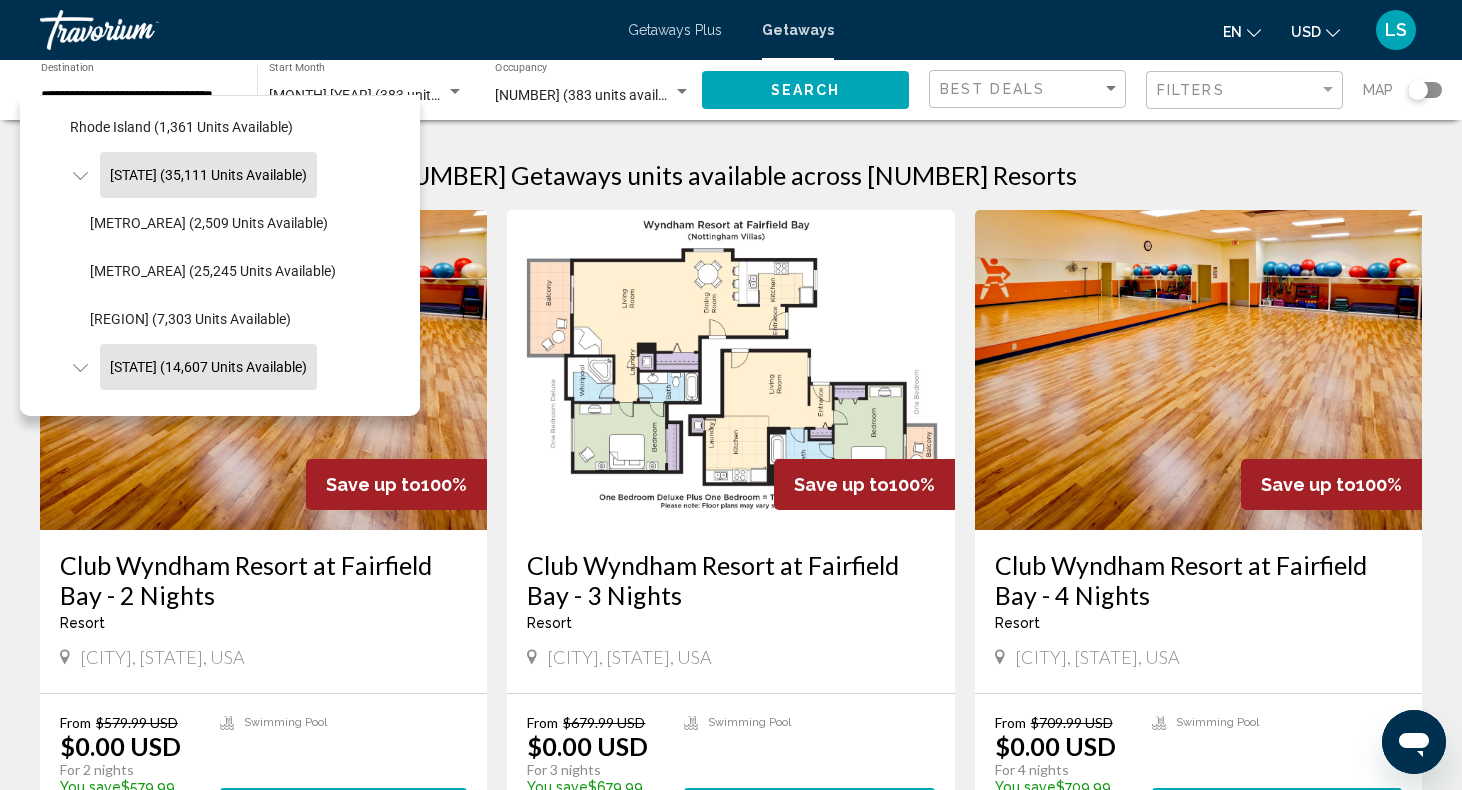 click on "[STATE] (35,111 units available)" 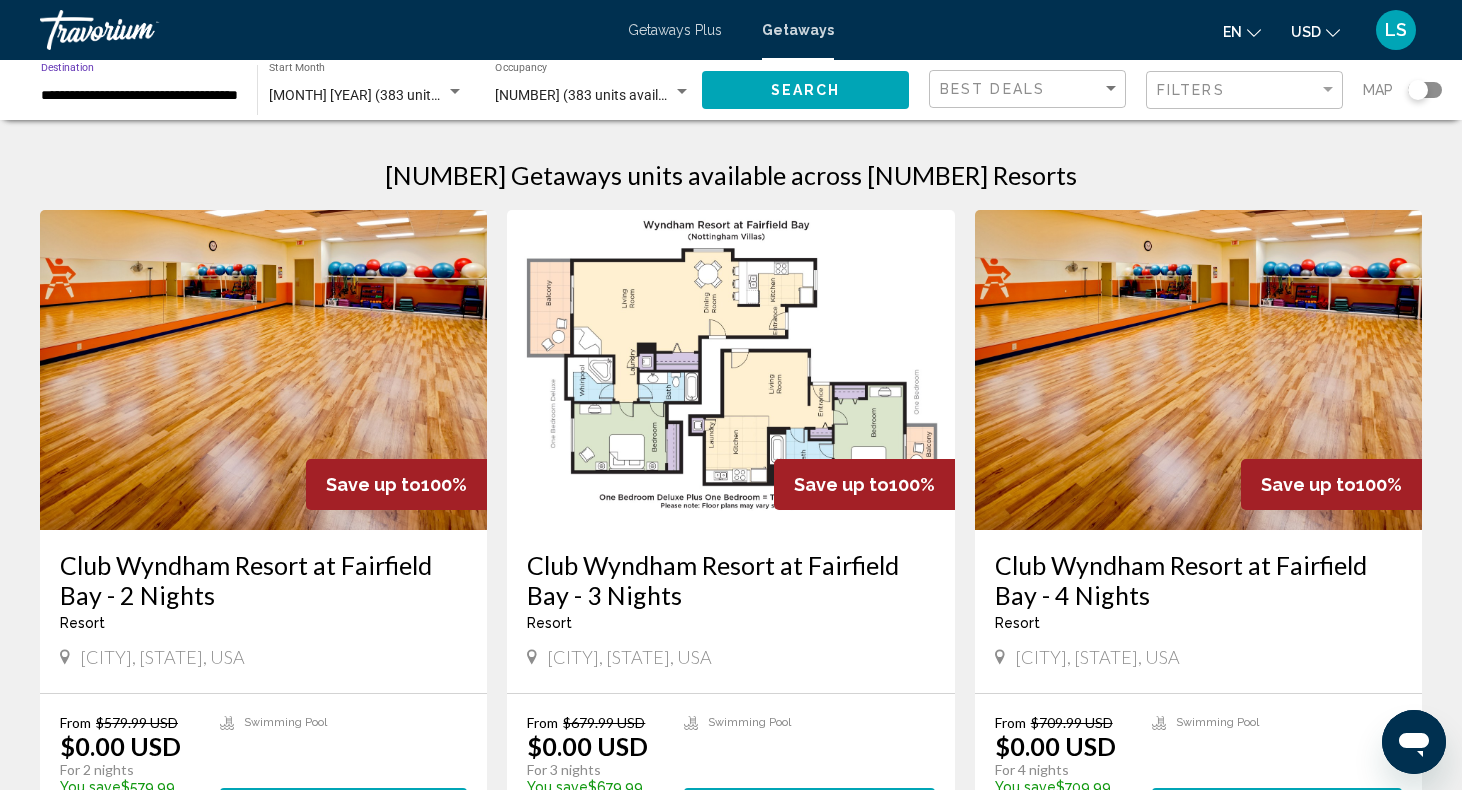 click on "**********" at bounding box center (139, 96) 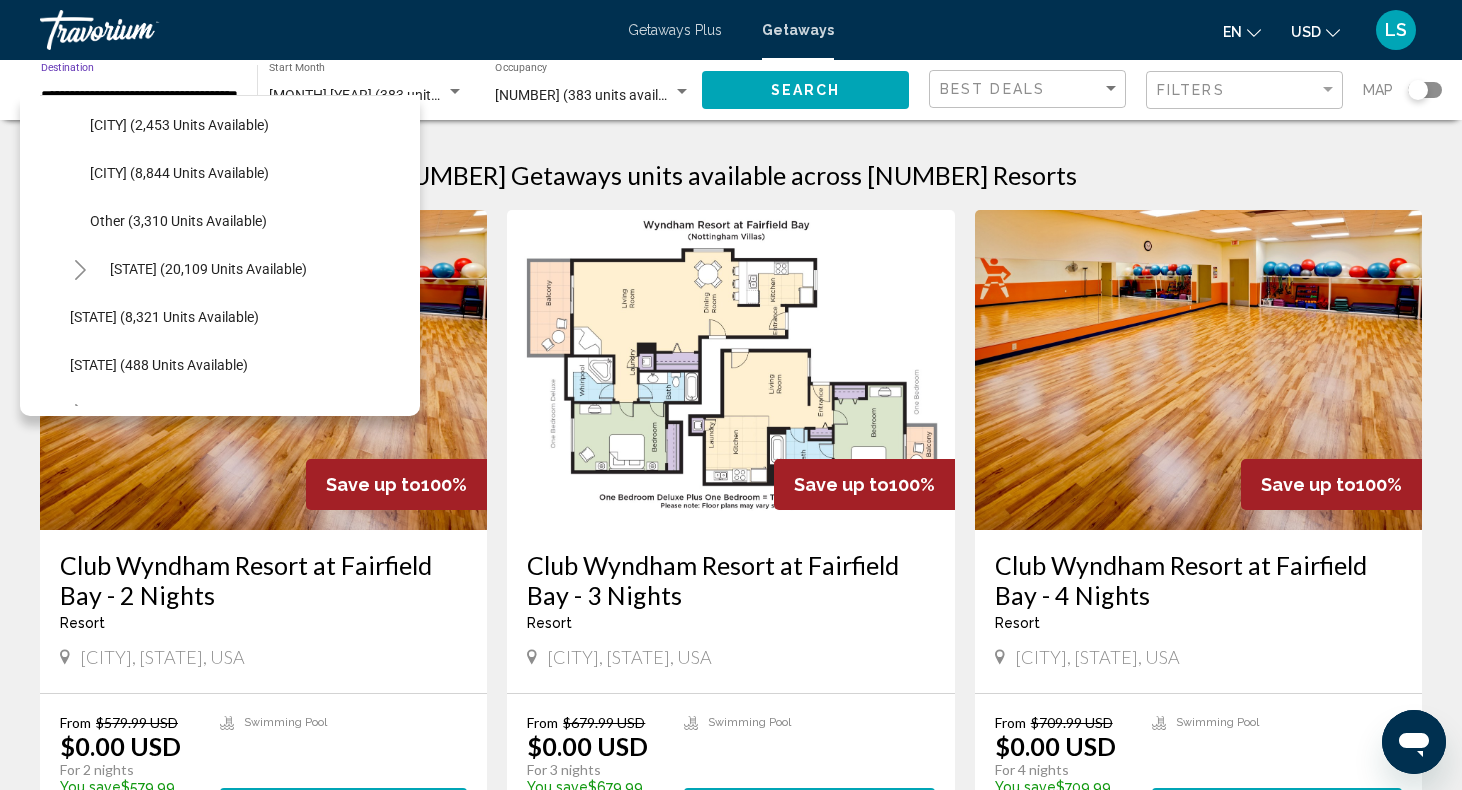 scroll, scrollTop: 1948, scrollLeft: 0, axis: vertical 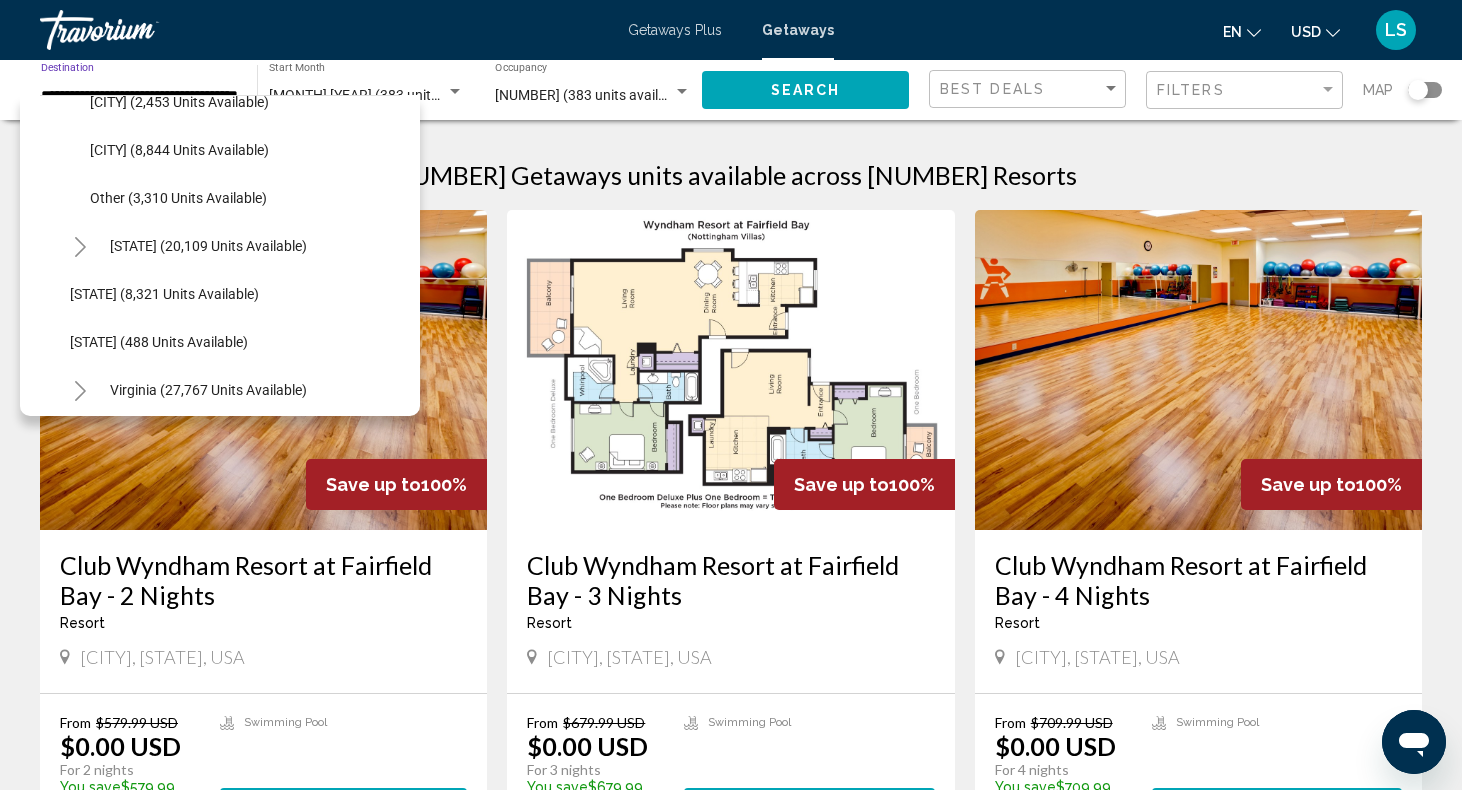 click 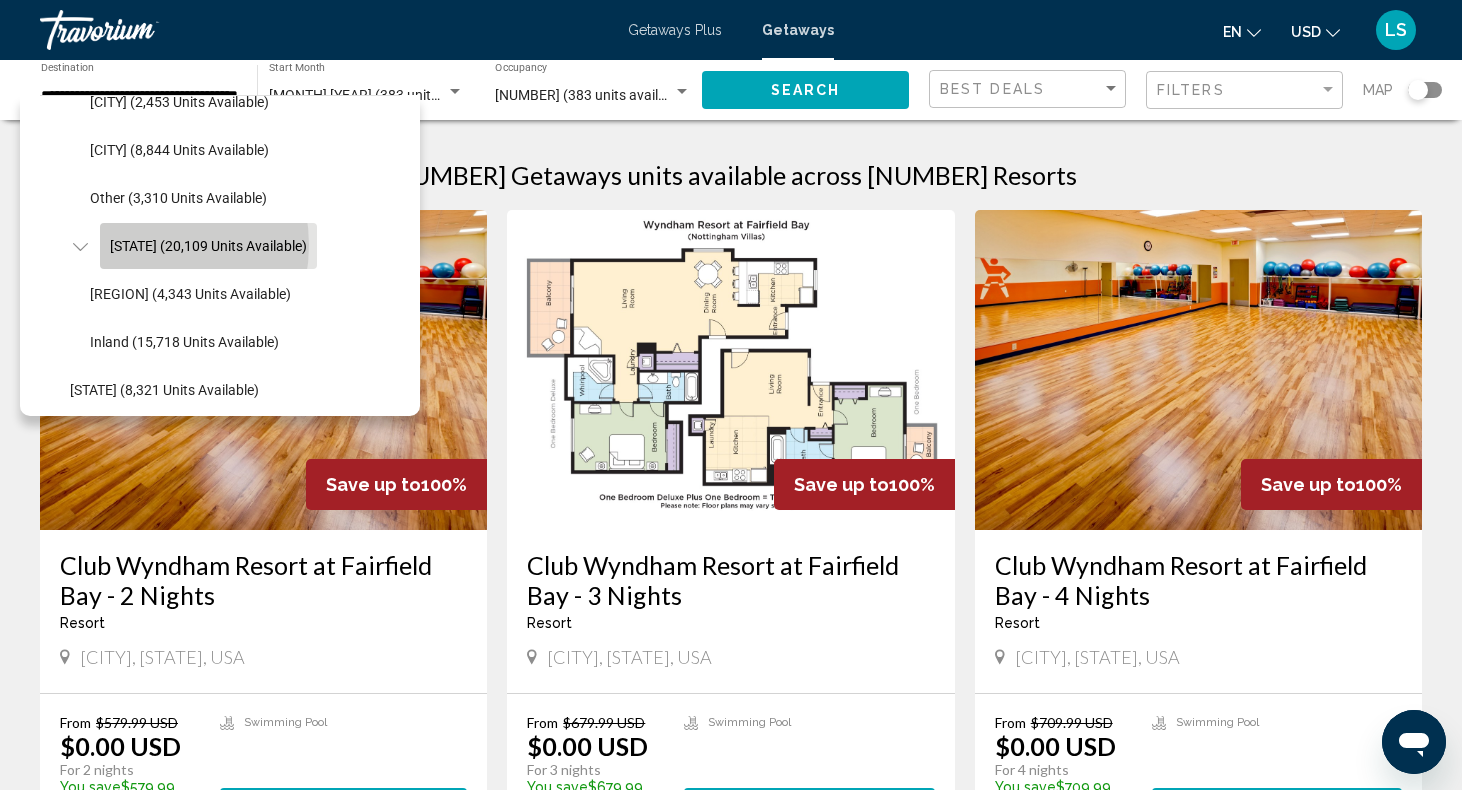 click on "[STATE] (20,109 units available)" 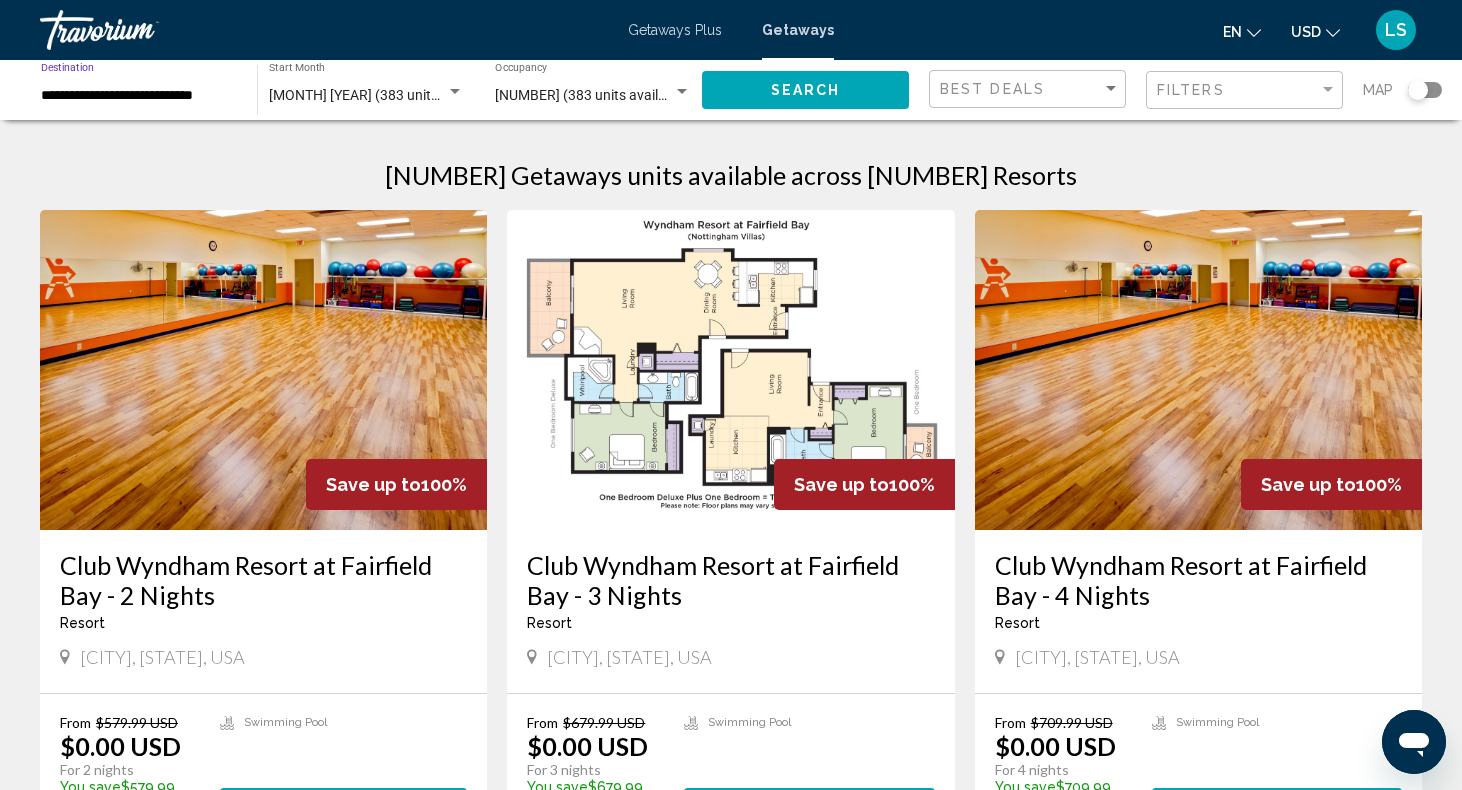 click on "Search" 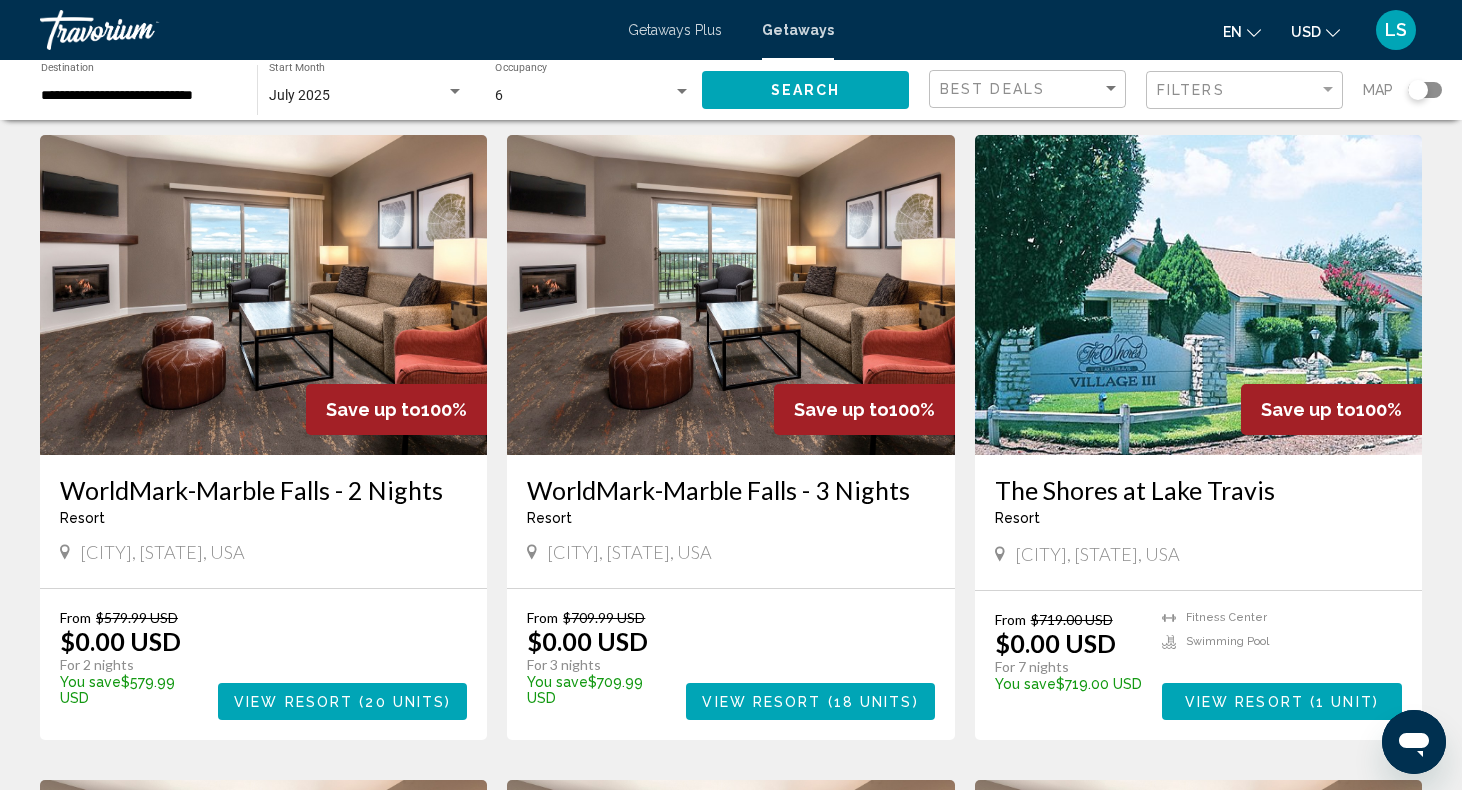 scroll, scrollTop: 0, scrollLeft: 0, axis: both 